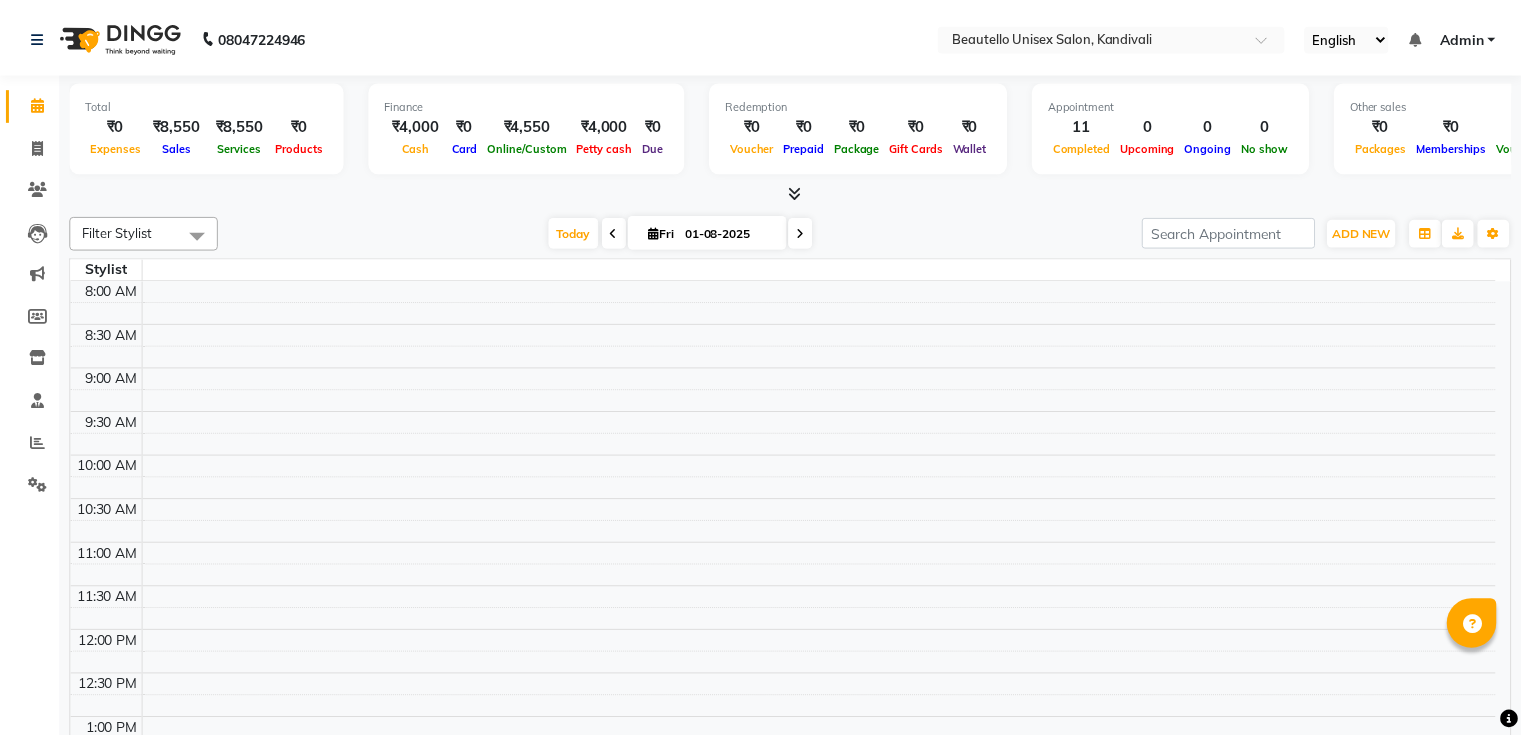scroll, scrollTop: 0, scrollLeft: 0, axis: both 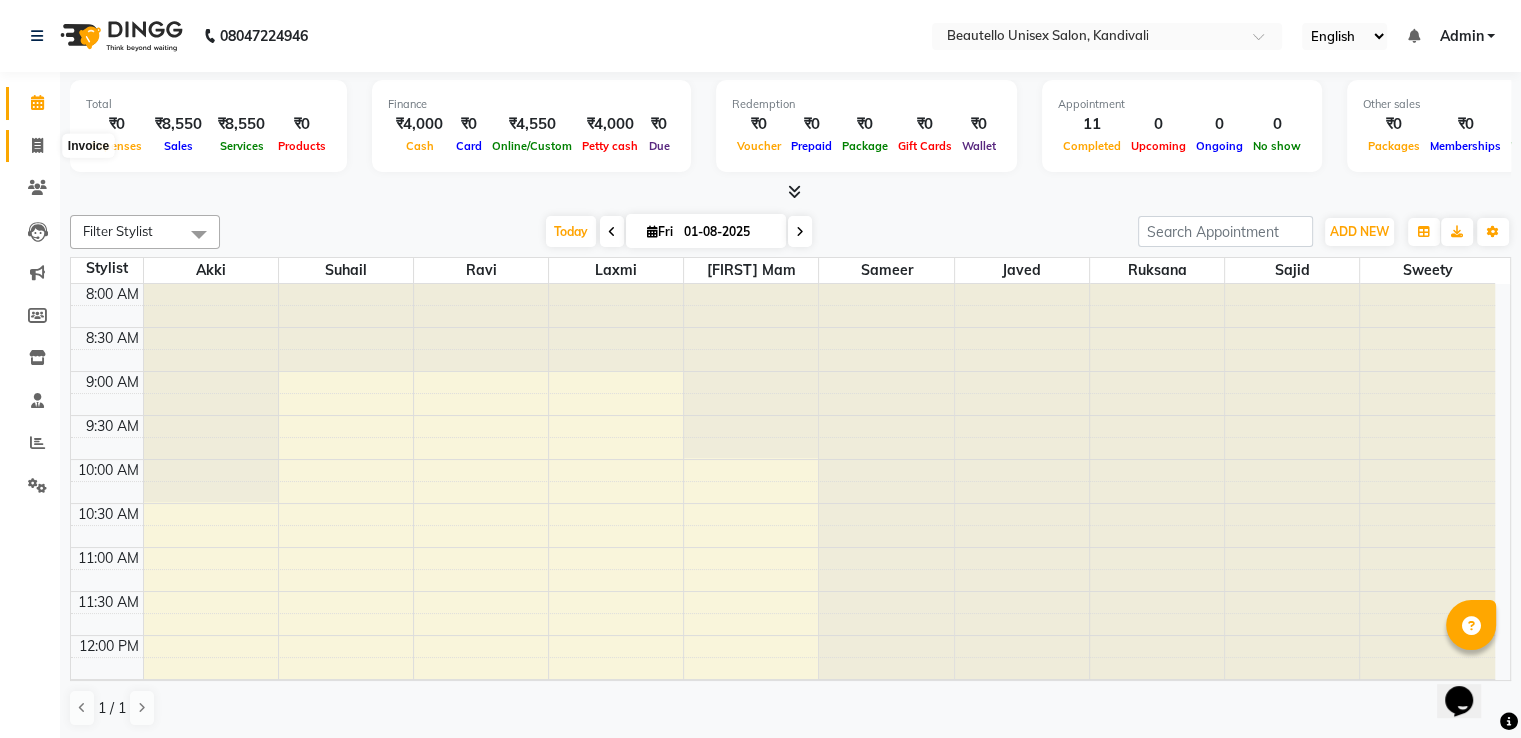 click 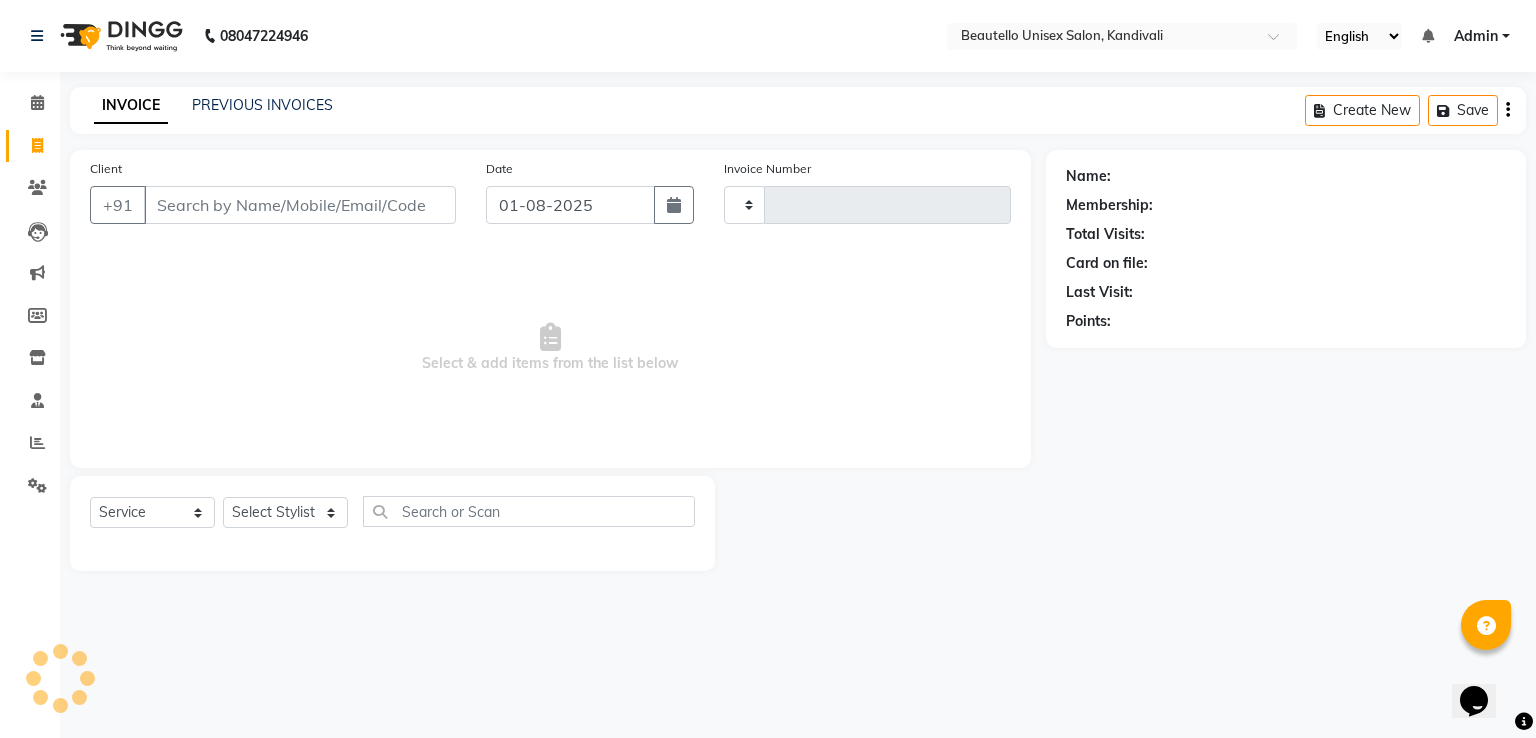 type on "2398" 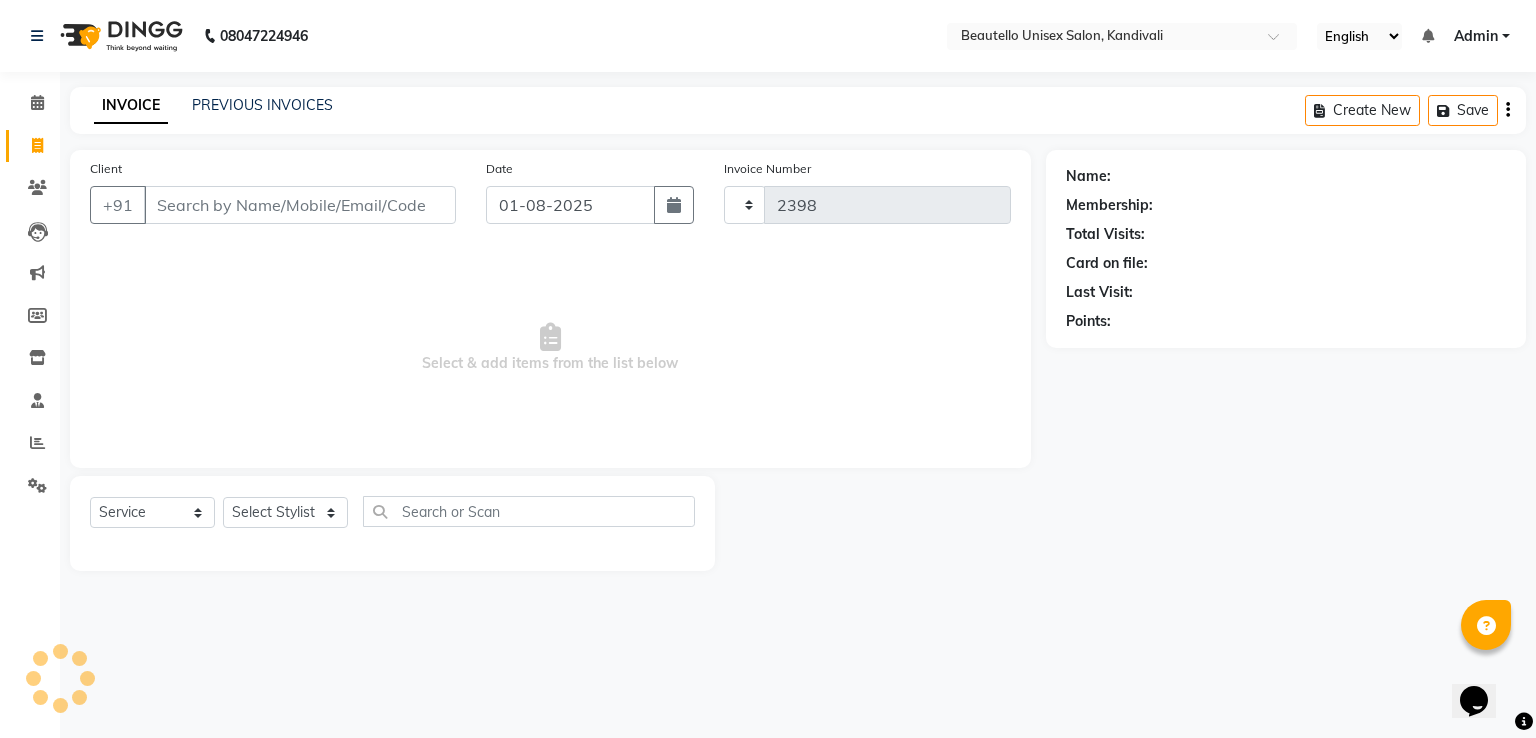 select on "5051" 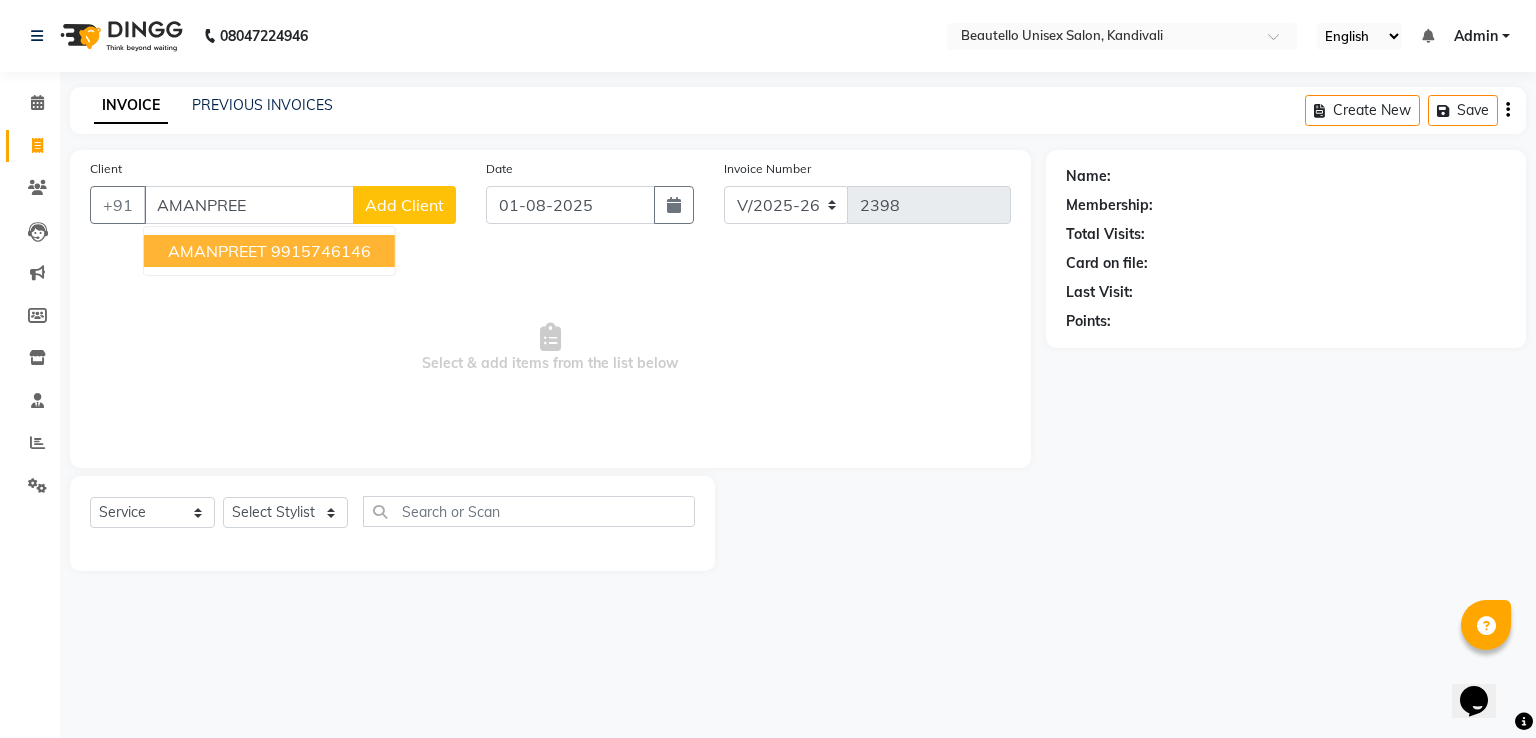 click on "AMANPREET" at bounding box center (217, 251) 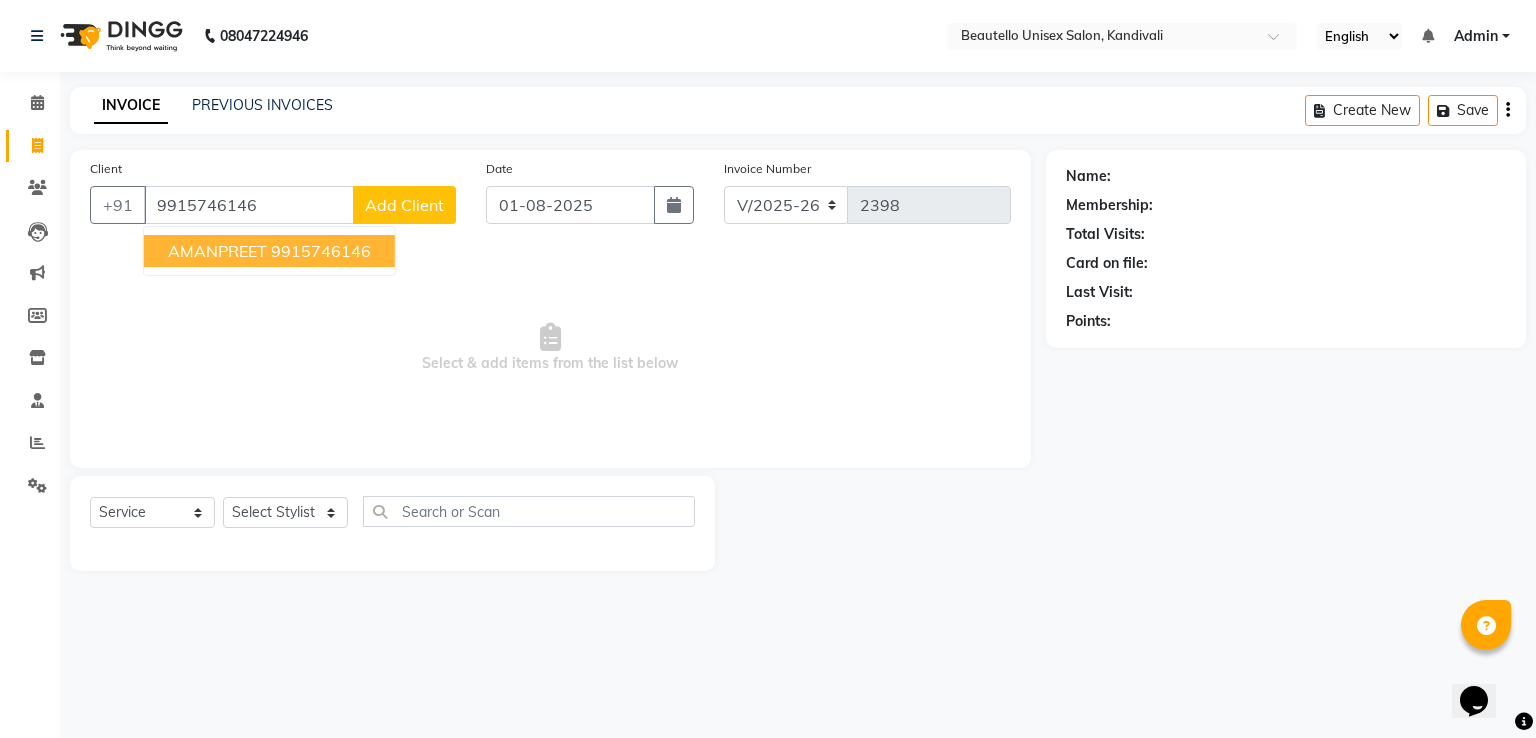 type on "9915746146" 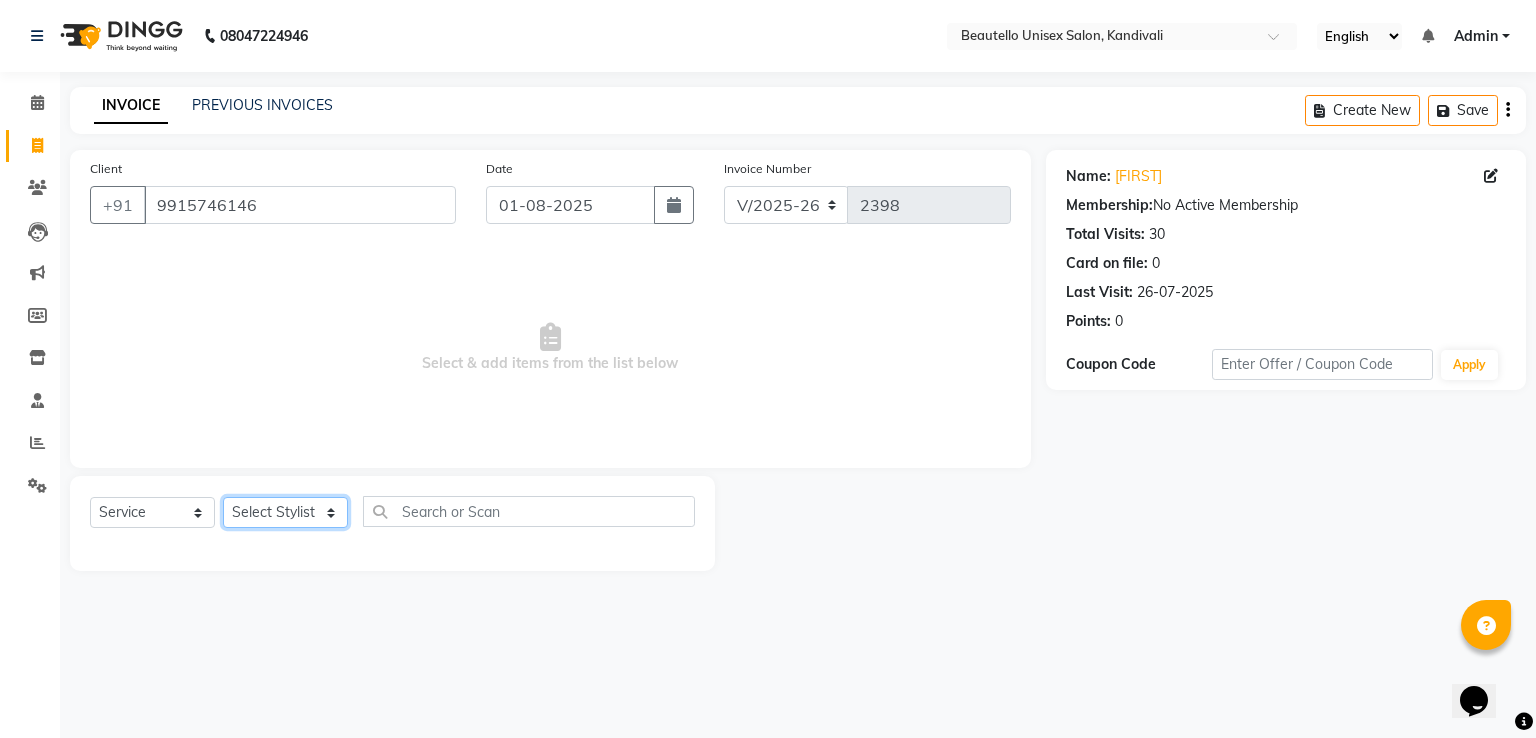 click on "Select Stylist  Akki  Javed  Laxmi Ravi  Ruksana Sajid Sameer Suhail  Sukriti Mam Sweety" 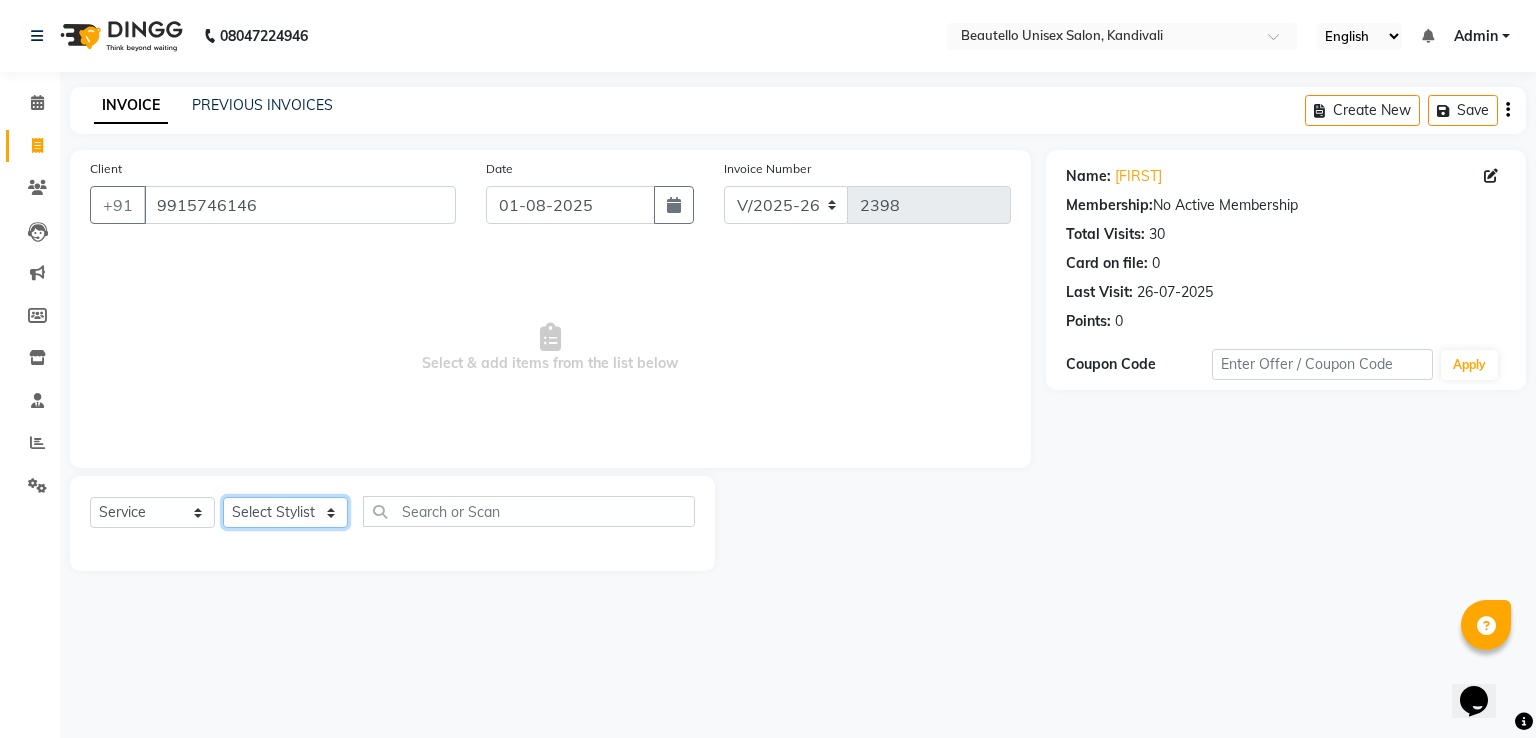 select on "31994" 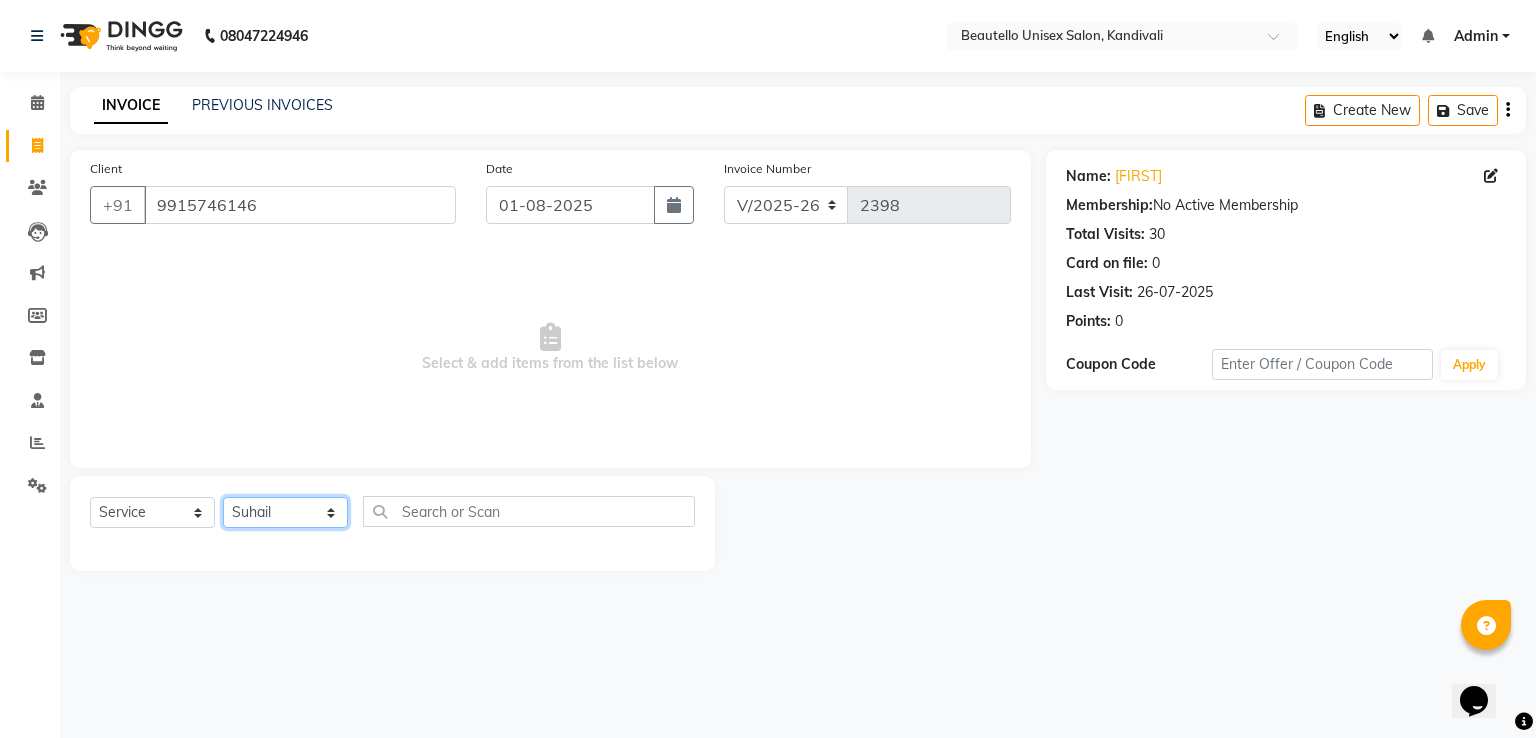 click on "Select Stylist  Akki  Javed  Laxmi Ravi  Ruksana Sajid Sameer Suhail  Sukriti Mam Sweety" 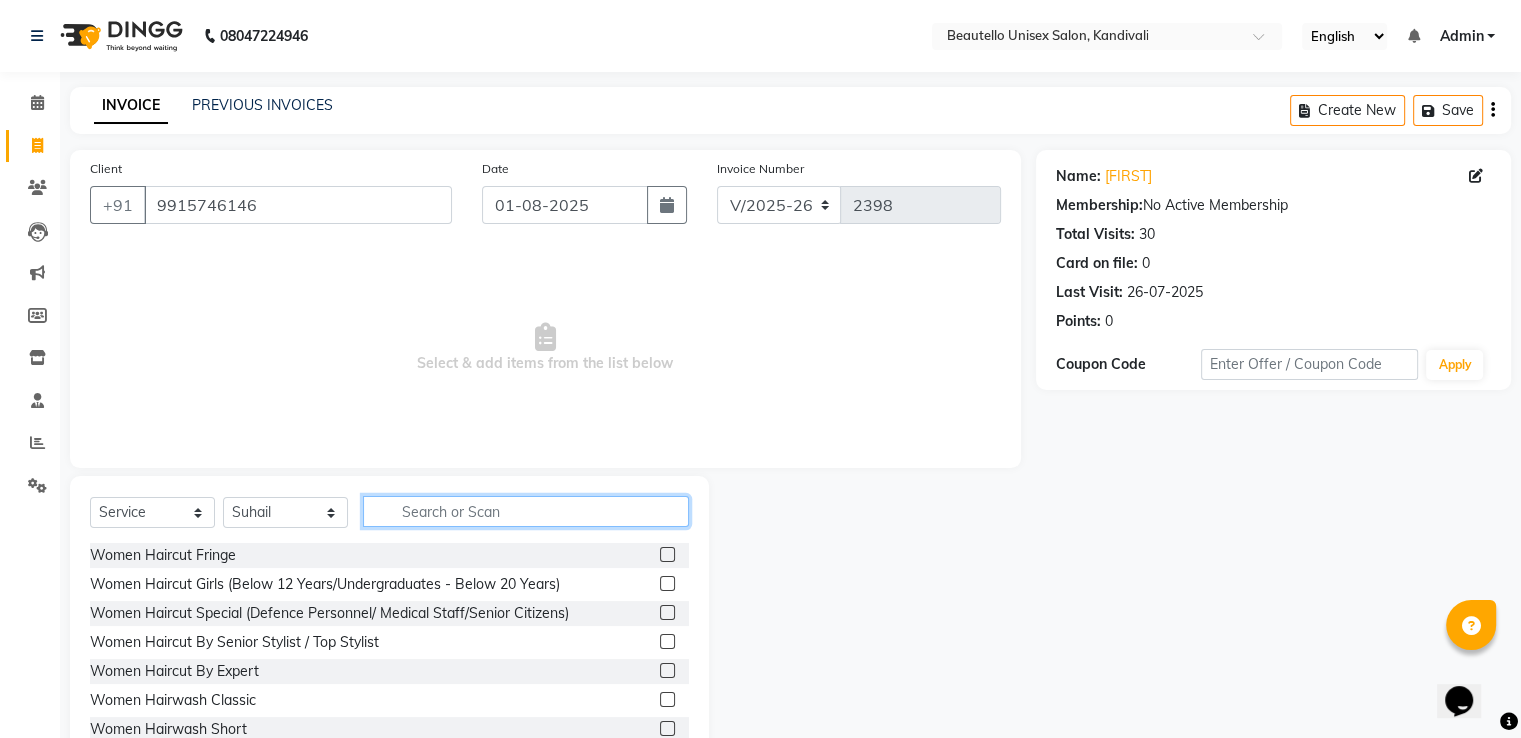click 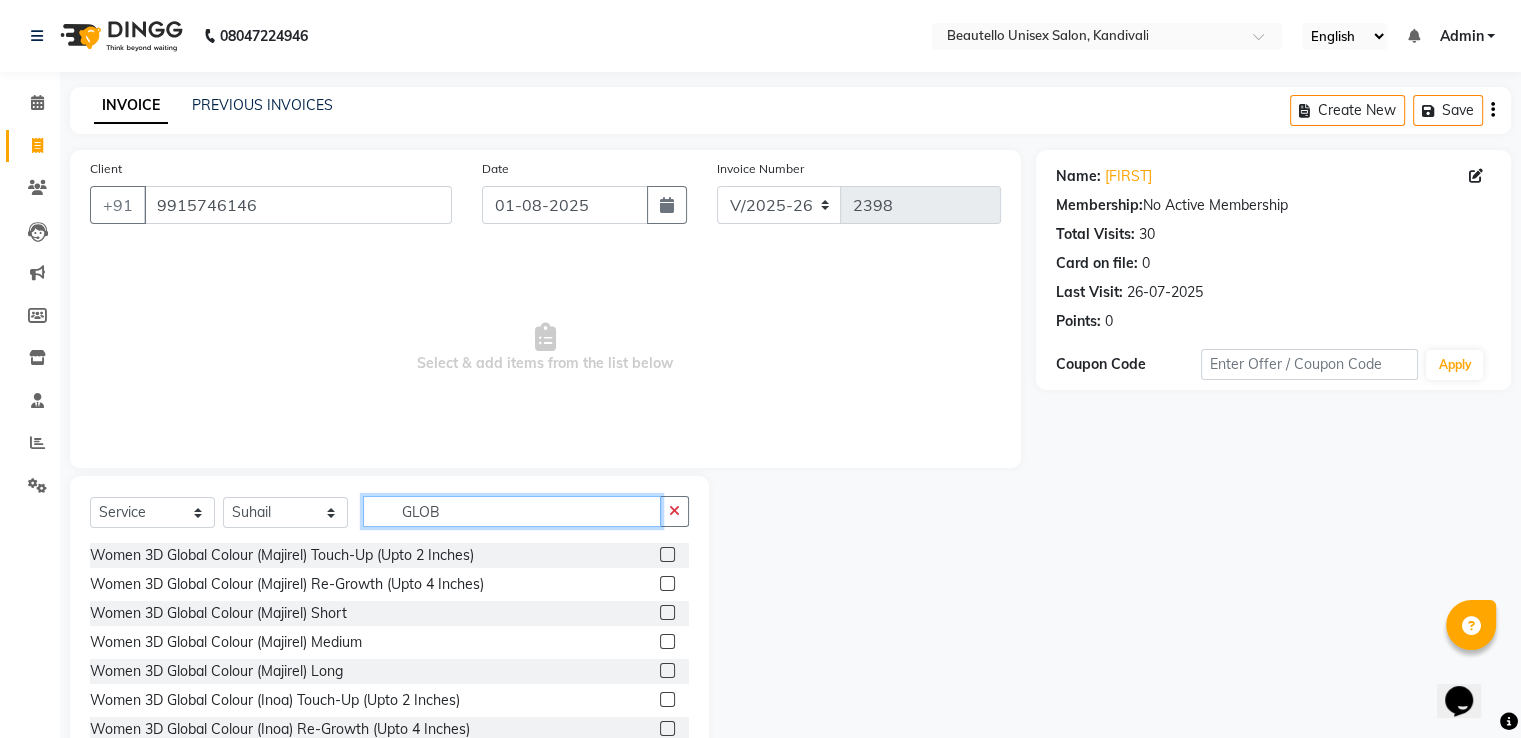 type on "GLOB" 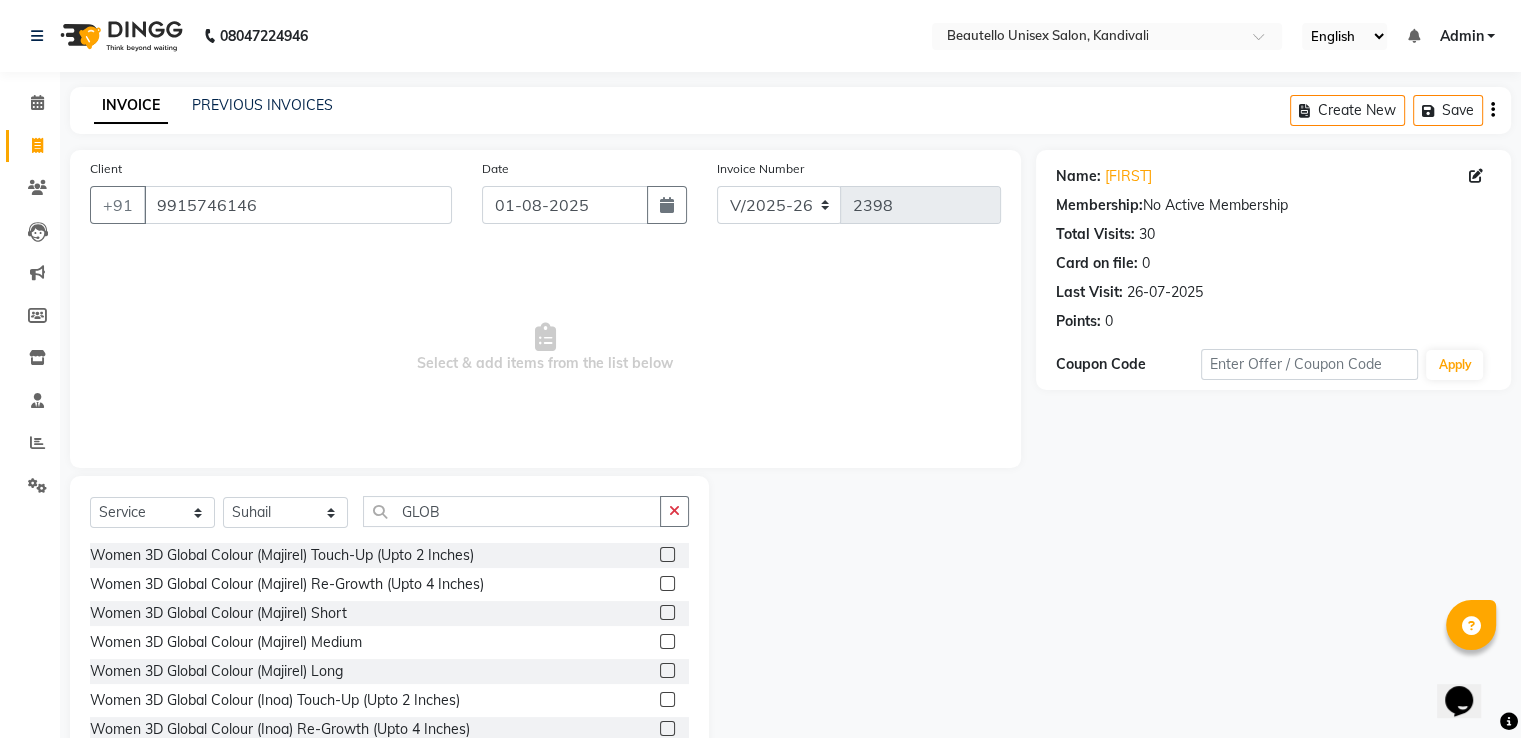 click 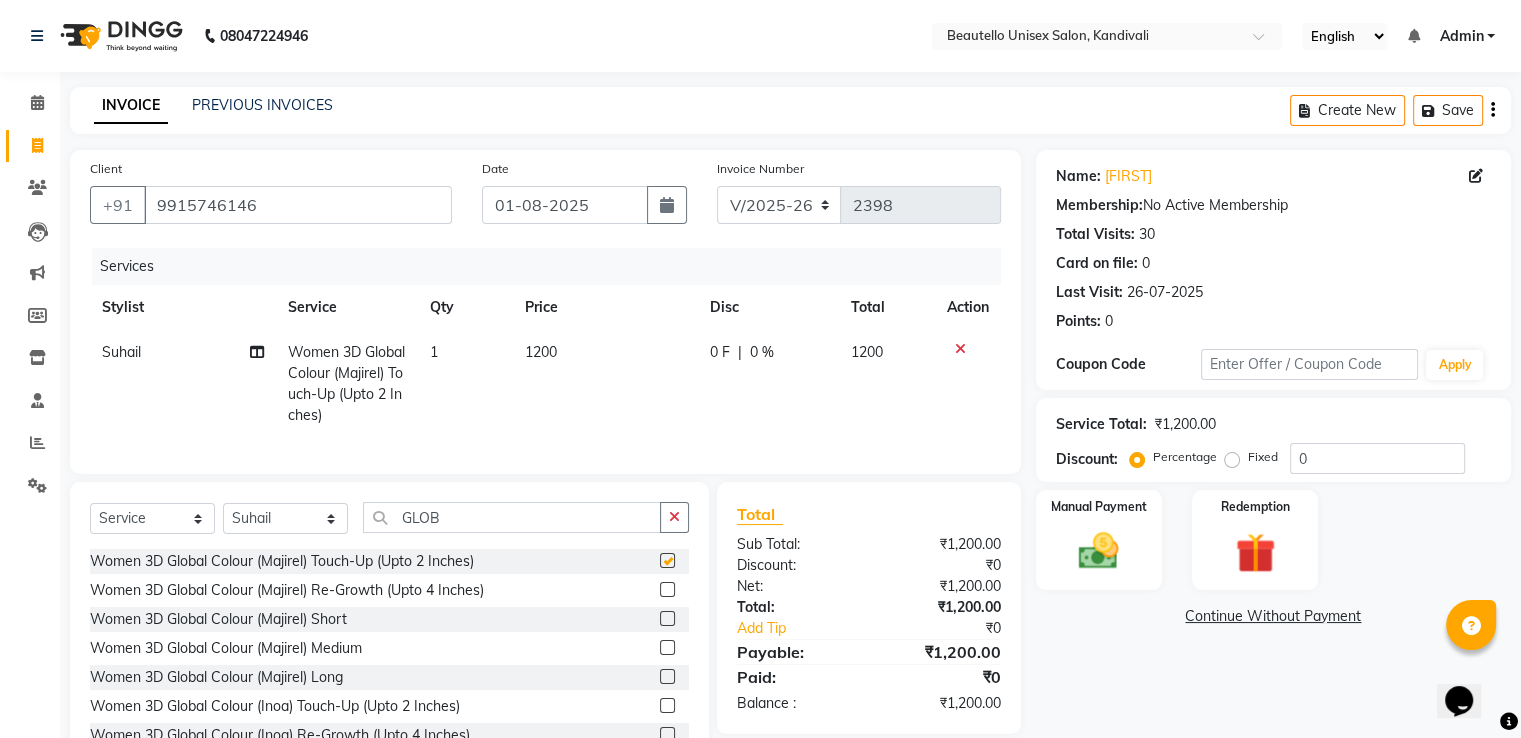 checkbox on "false" 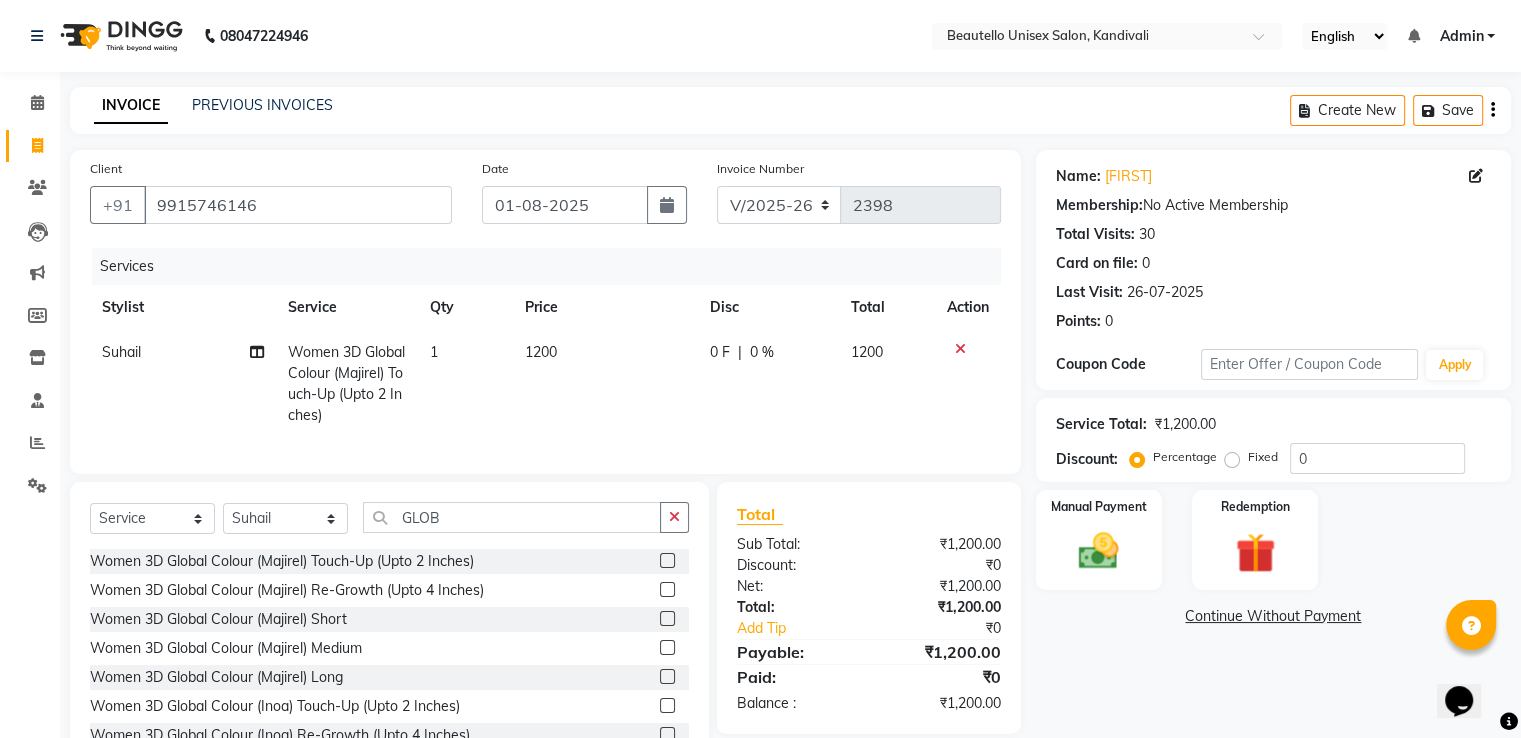 click on "1200" 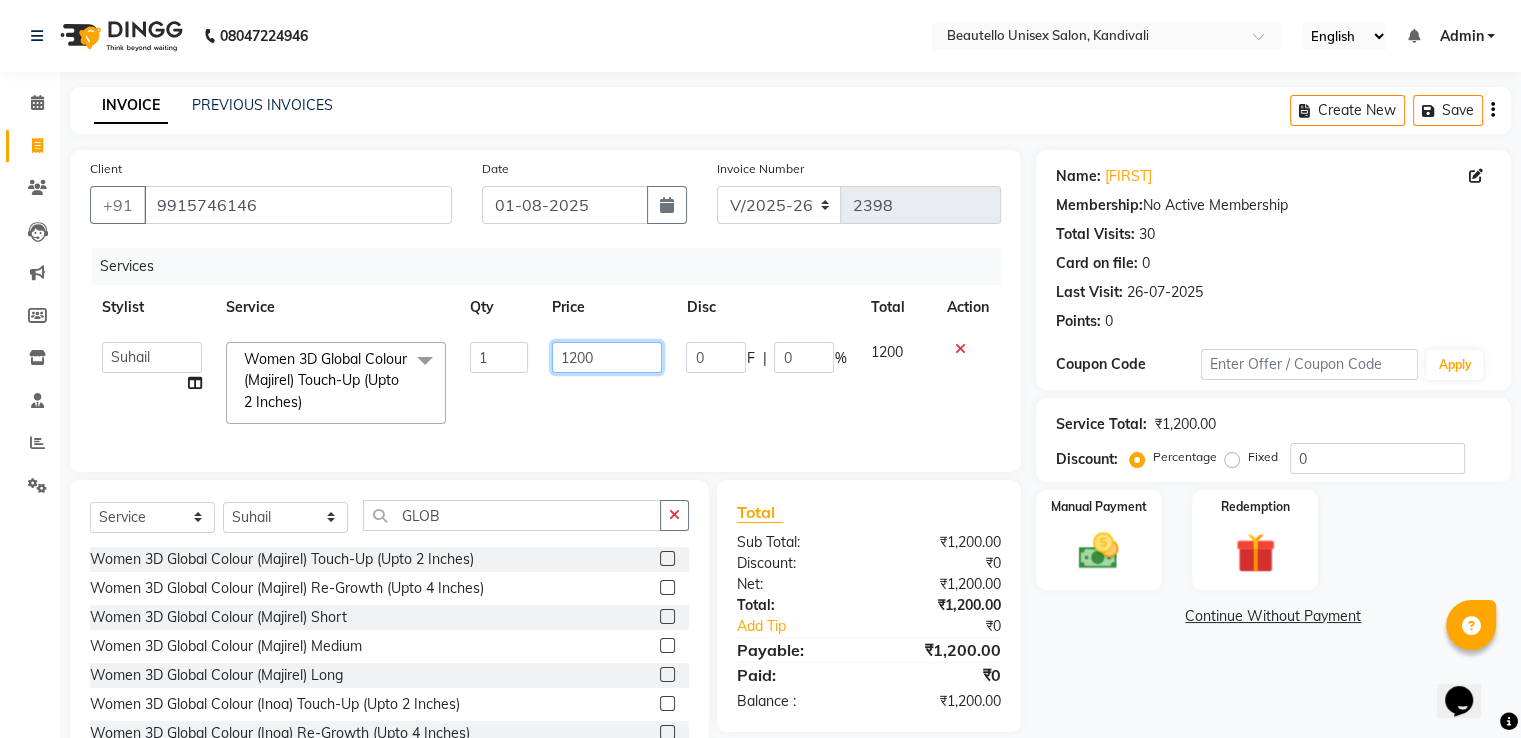 click on "1200" 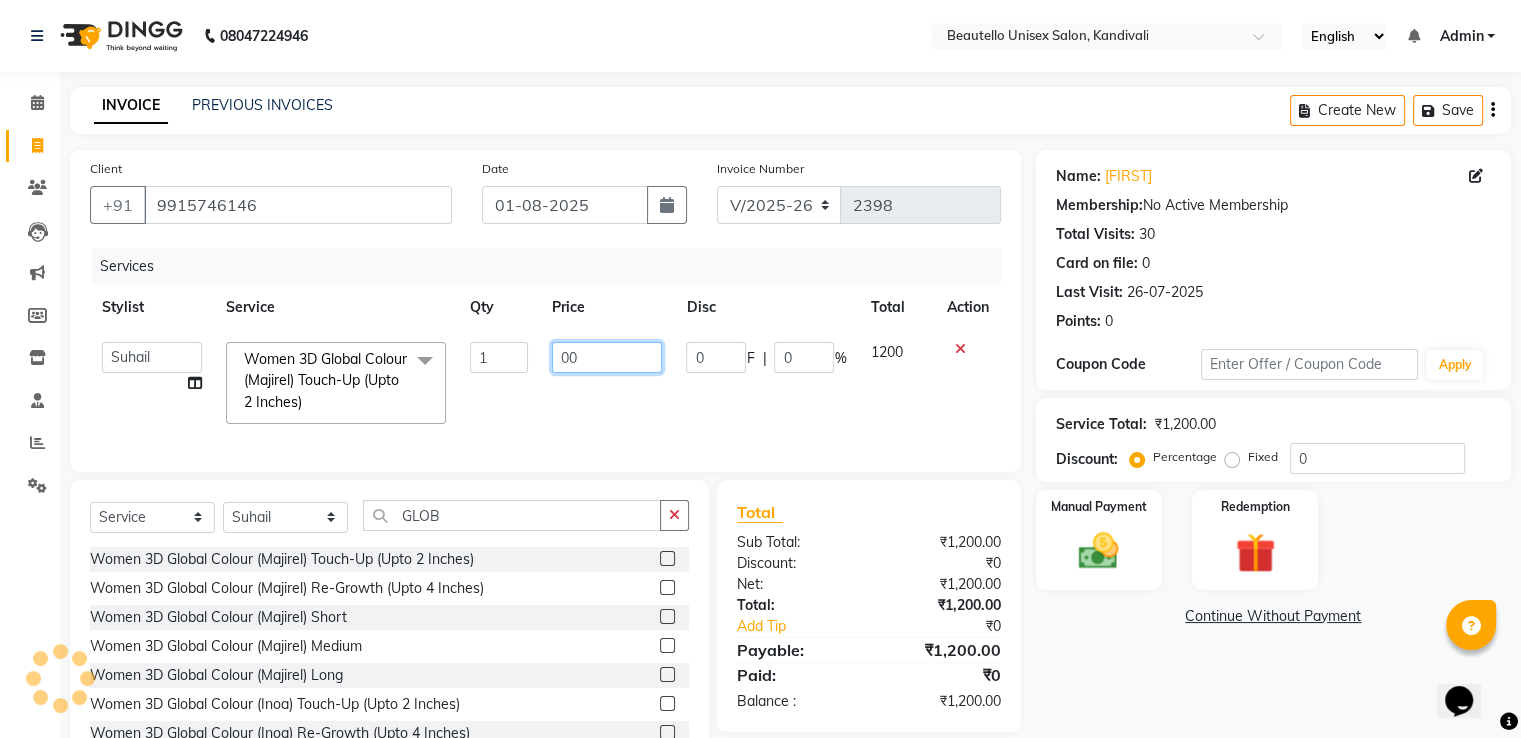 type on "700" 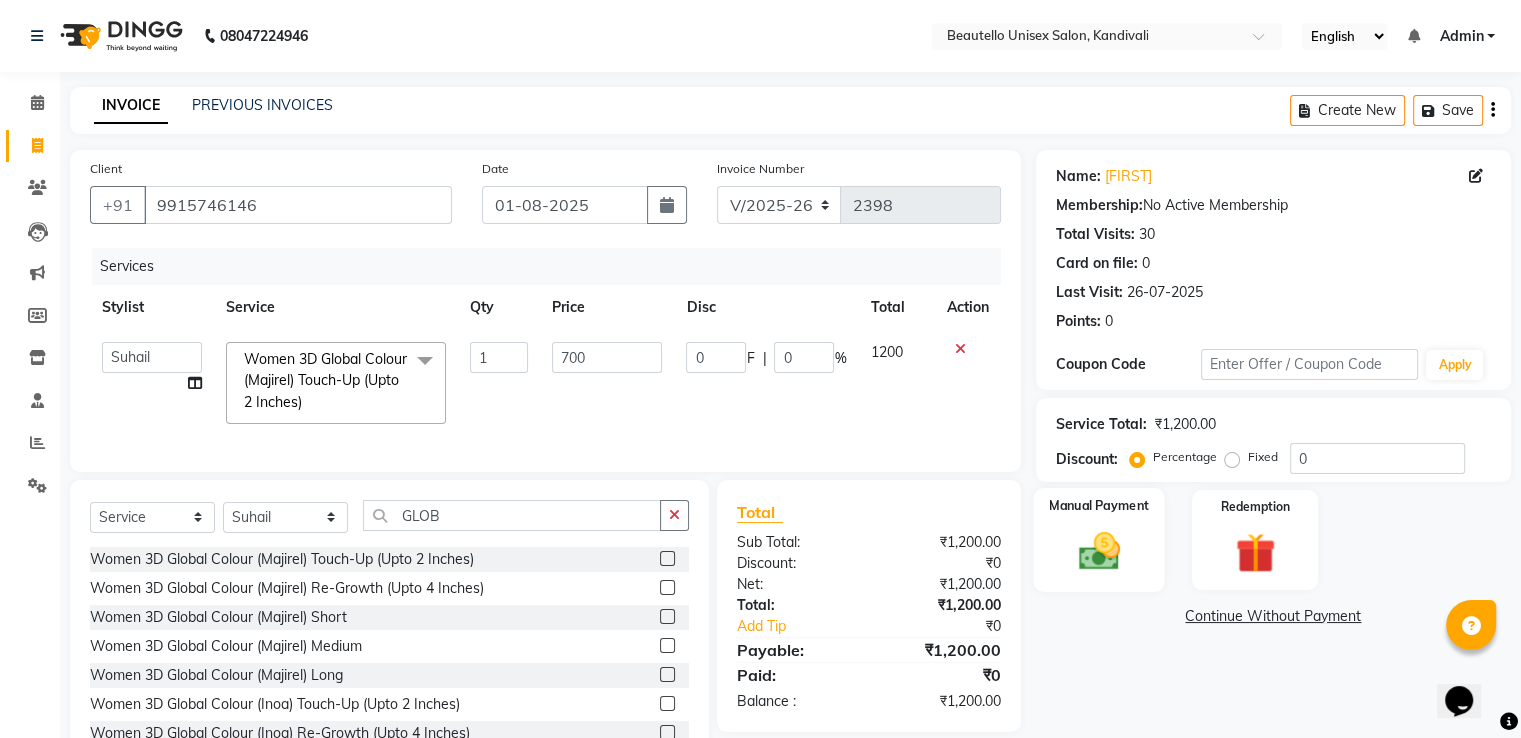 click 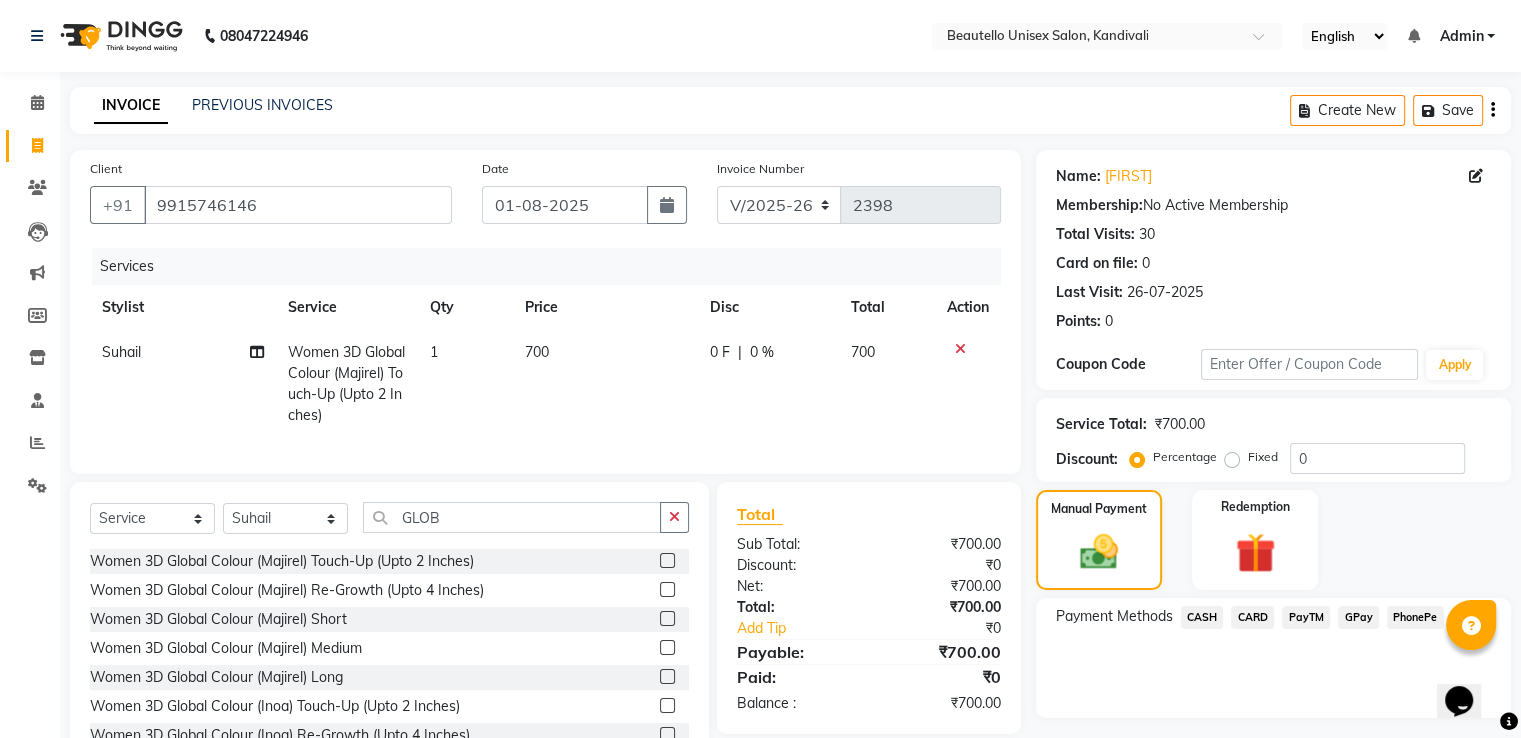 click on "PayTM" 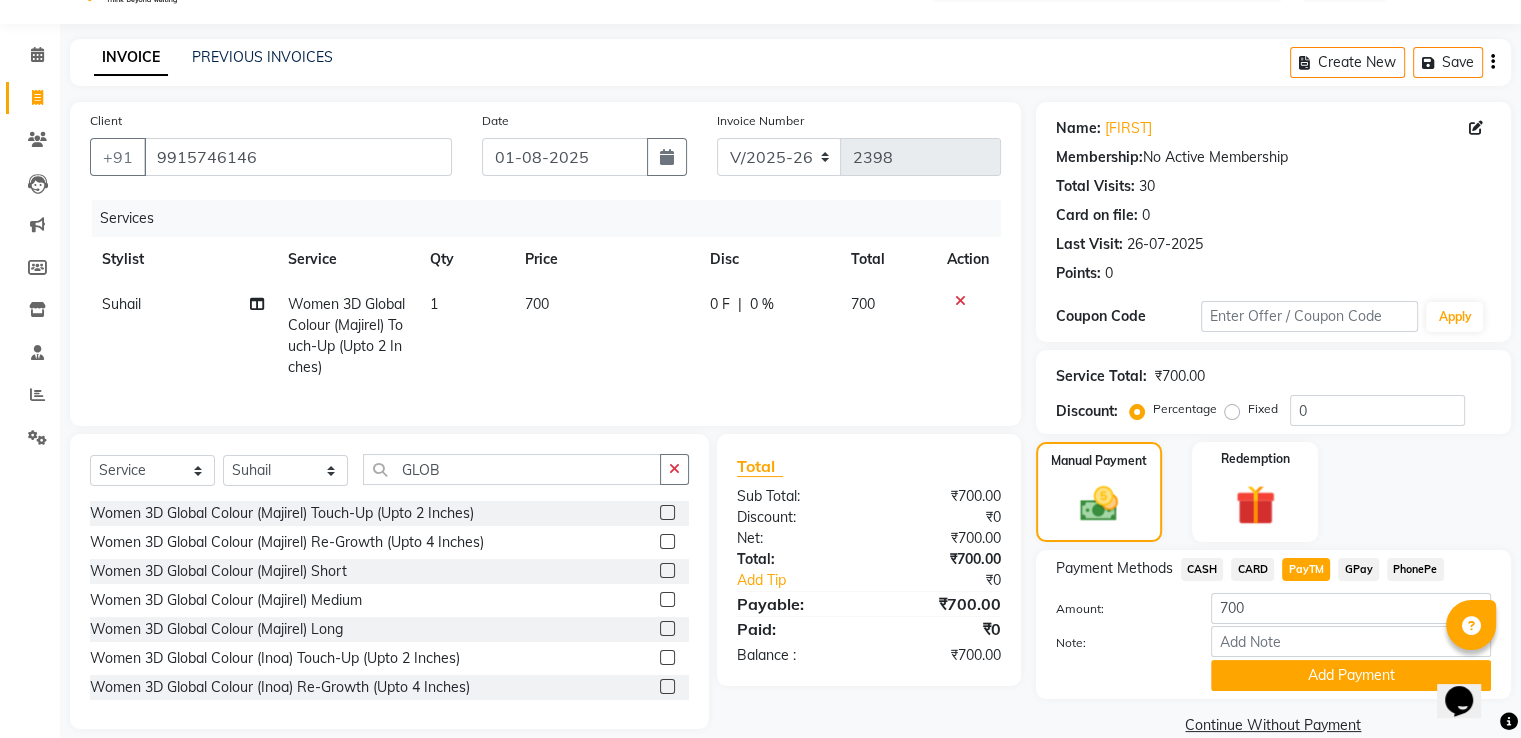 scroll, scrollTop: 85, scrollLeft: 0, axis: vertical 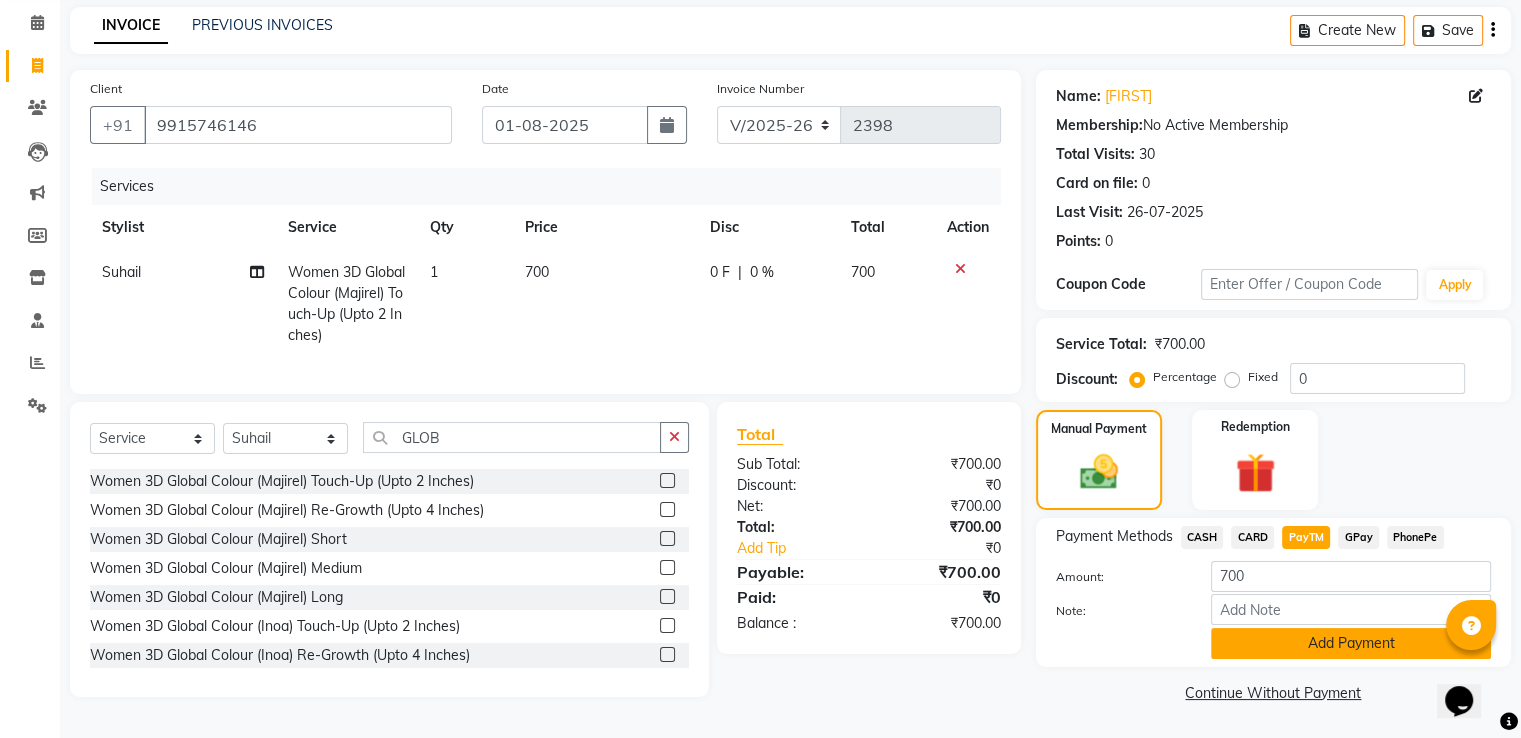 click on "Add Payment" 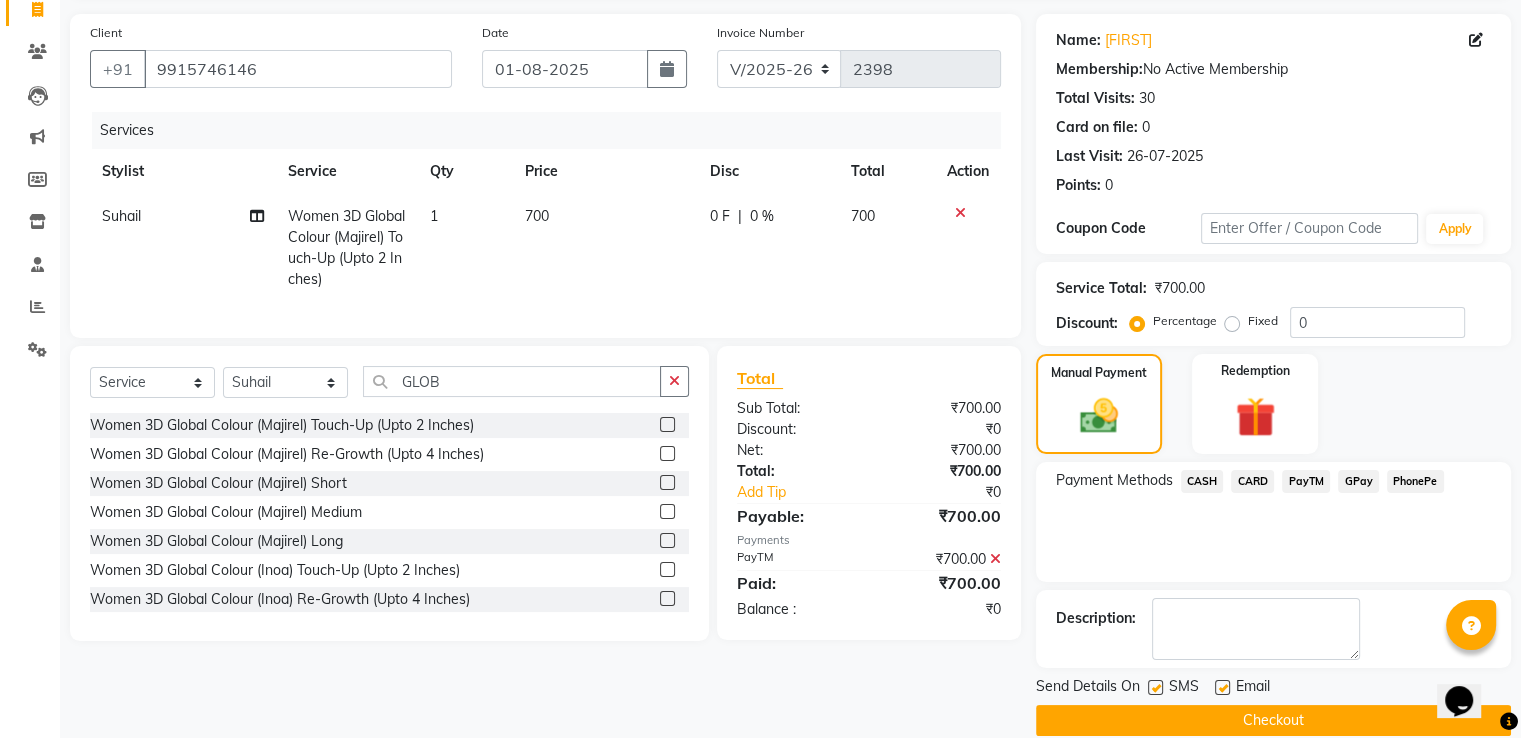 scroll, scrollTop: 163, scrollLeft: 0, axis: vertical 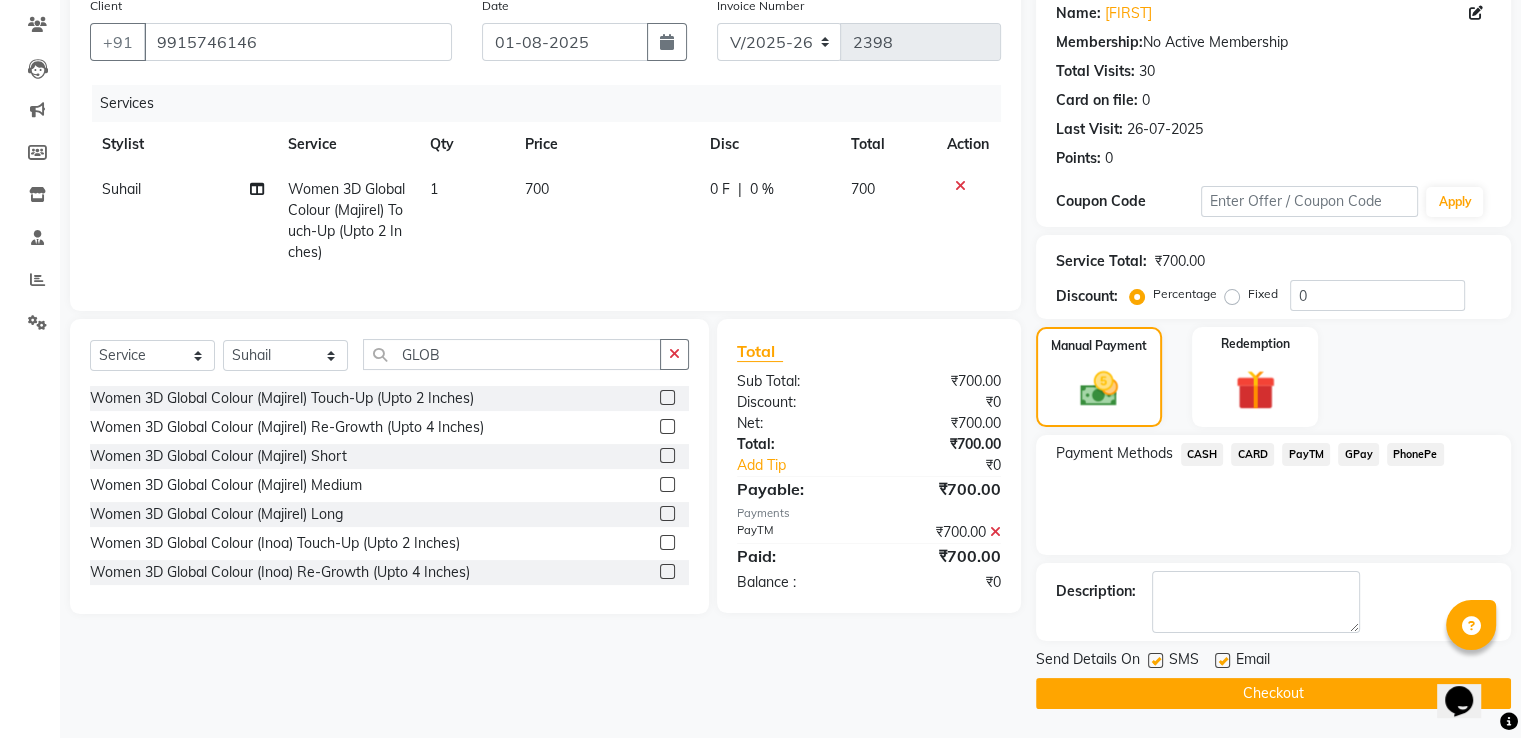 click 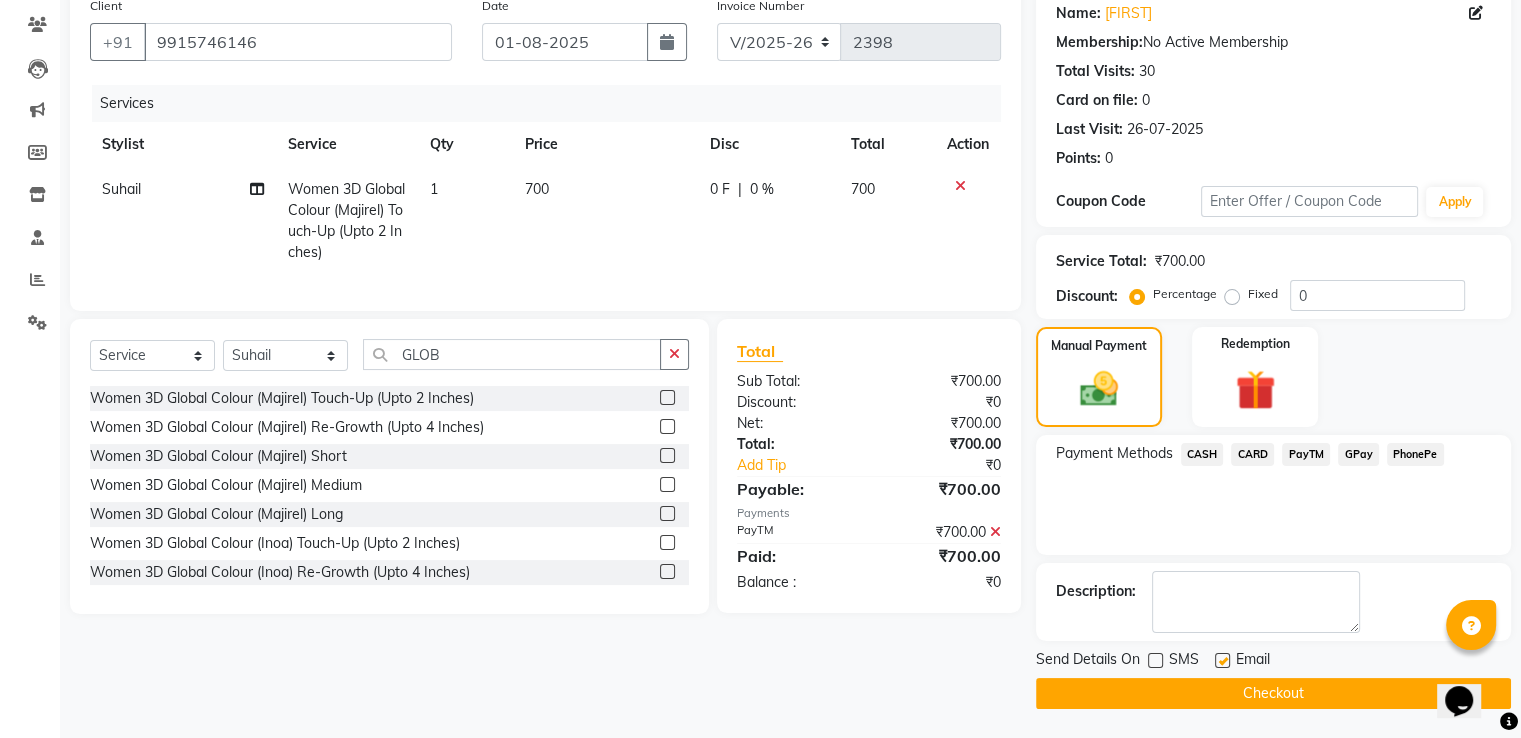 click on "Checkout" 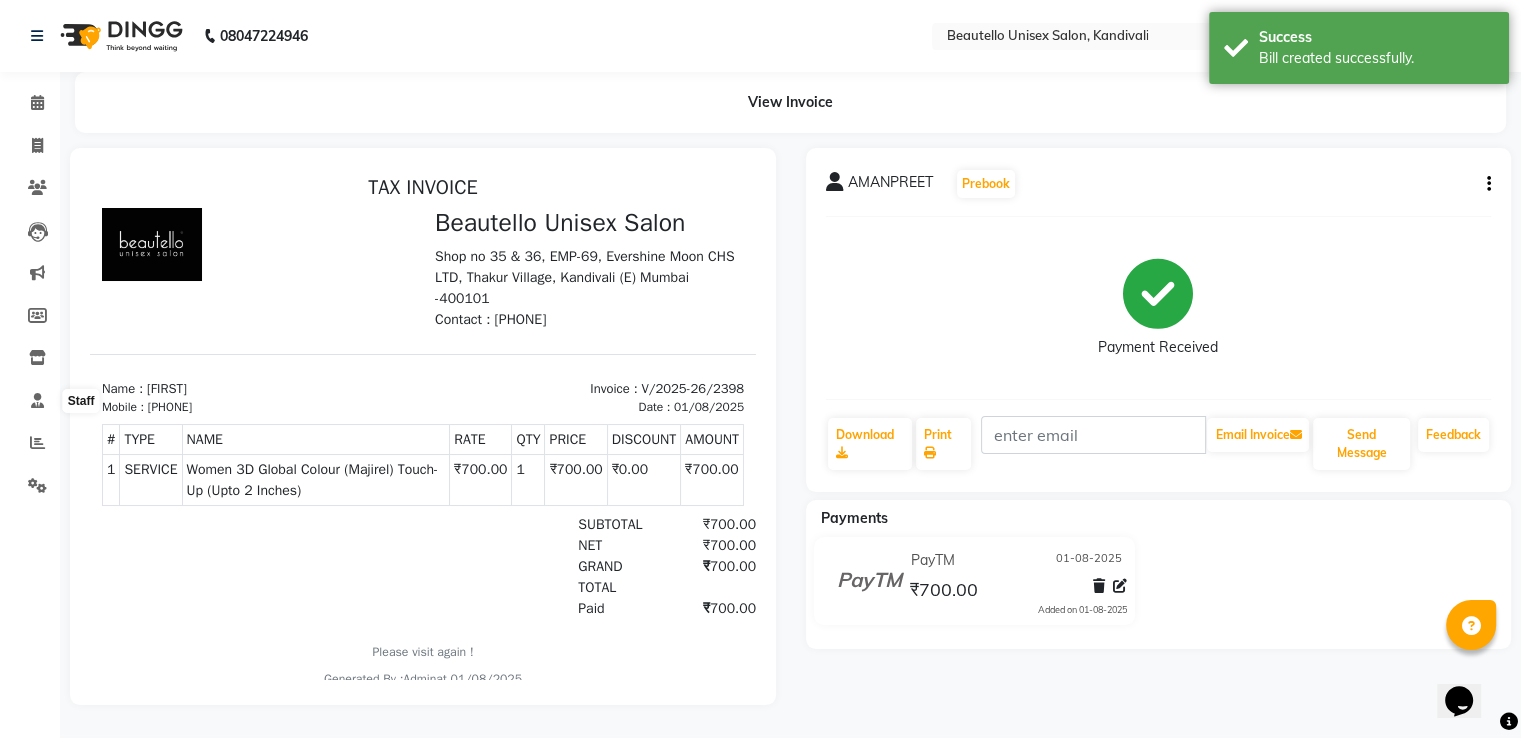 scroll, scrollTop: 0, scrollLeft: 0, axis: both 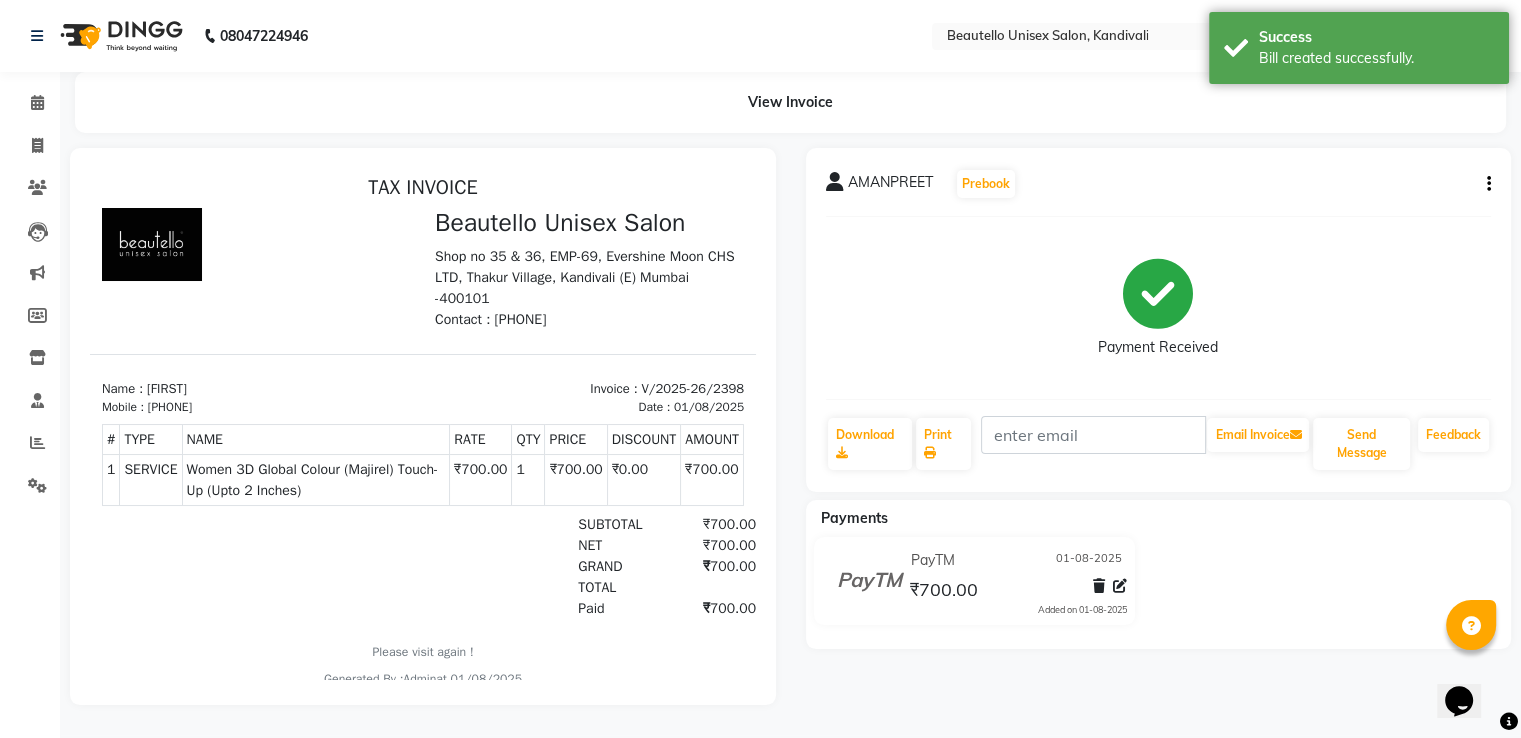 click 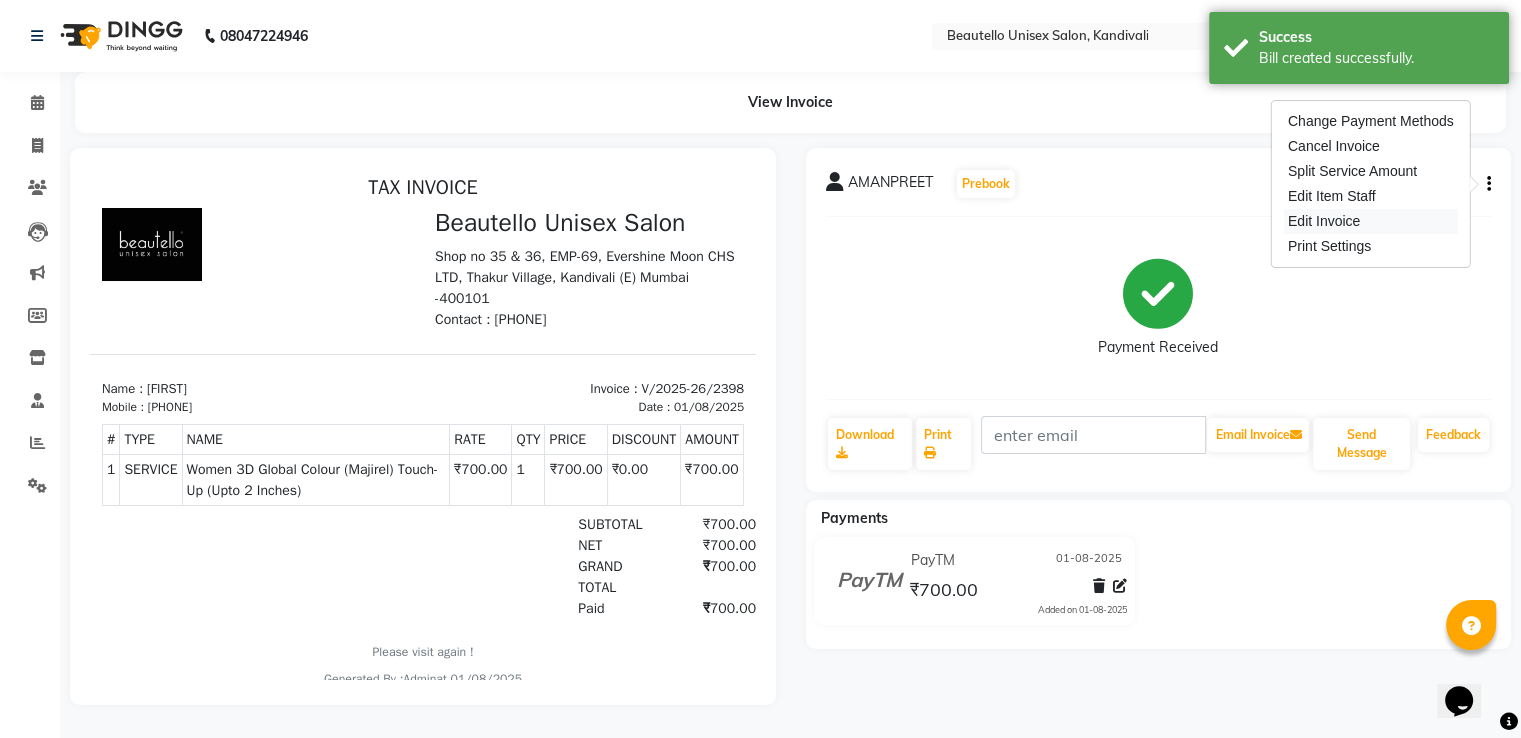 click on "Edit Invoice" at bounding box center (1371, 221) 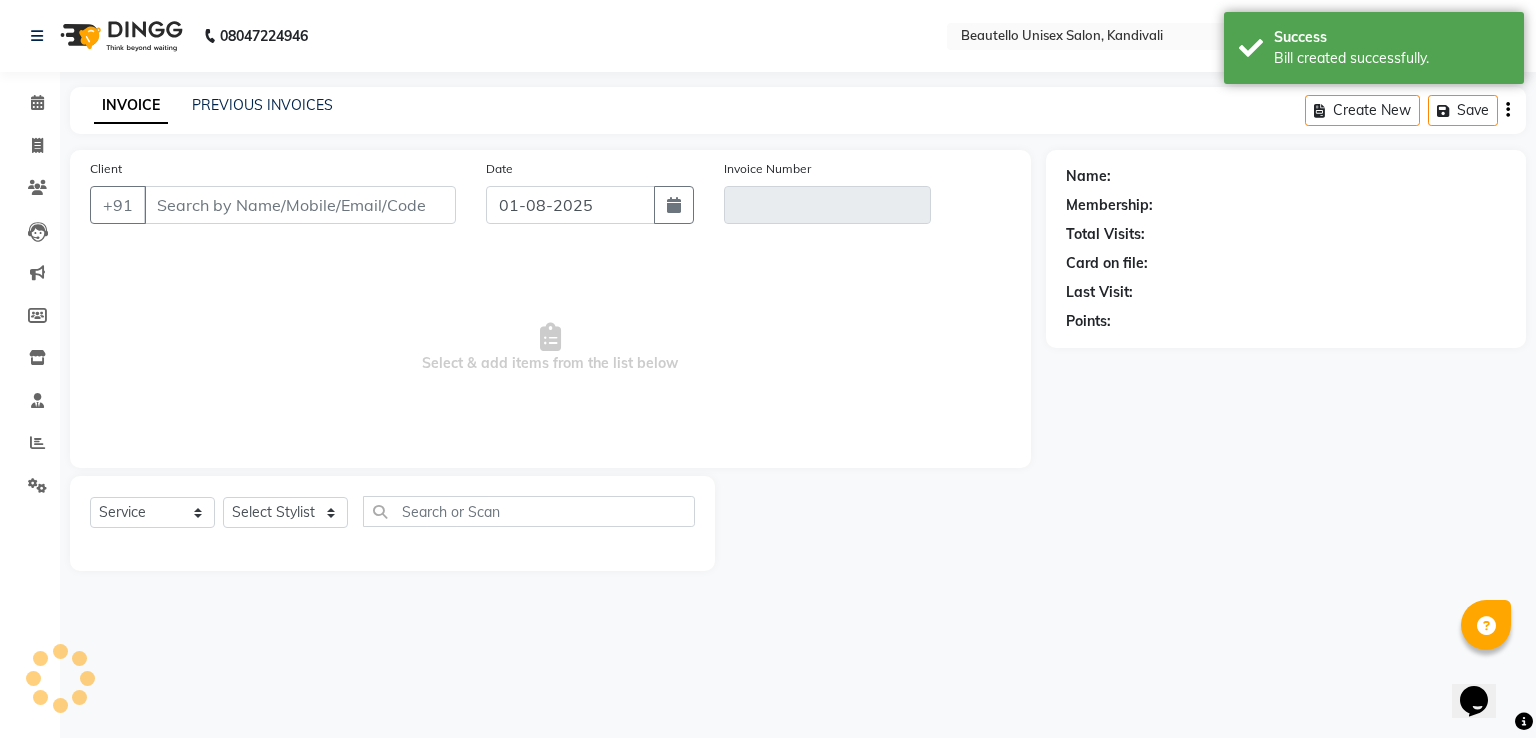 type on "9915746146" 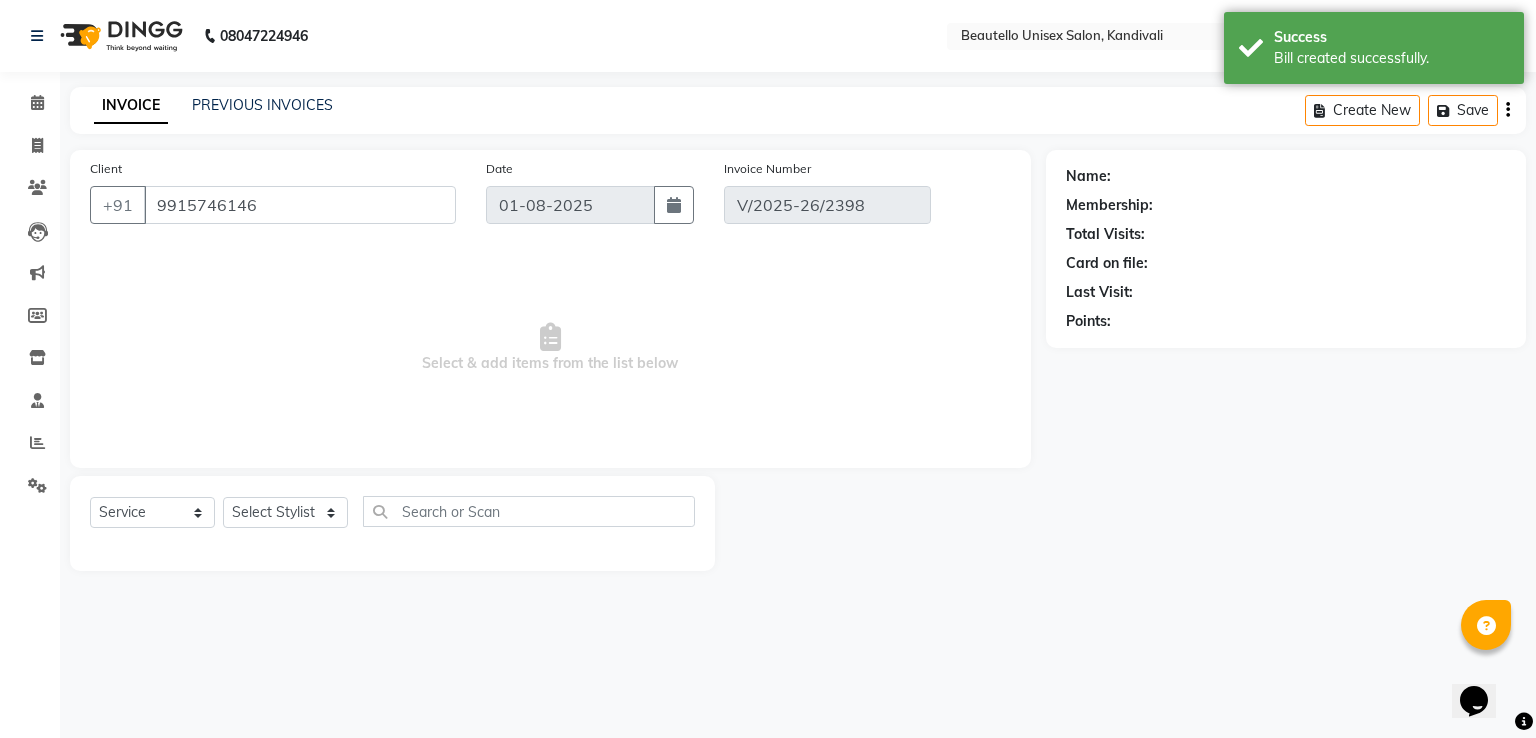 select on "select" 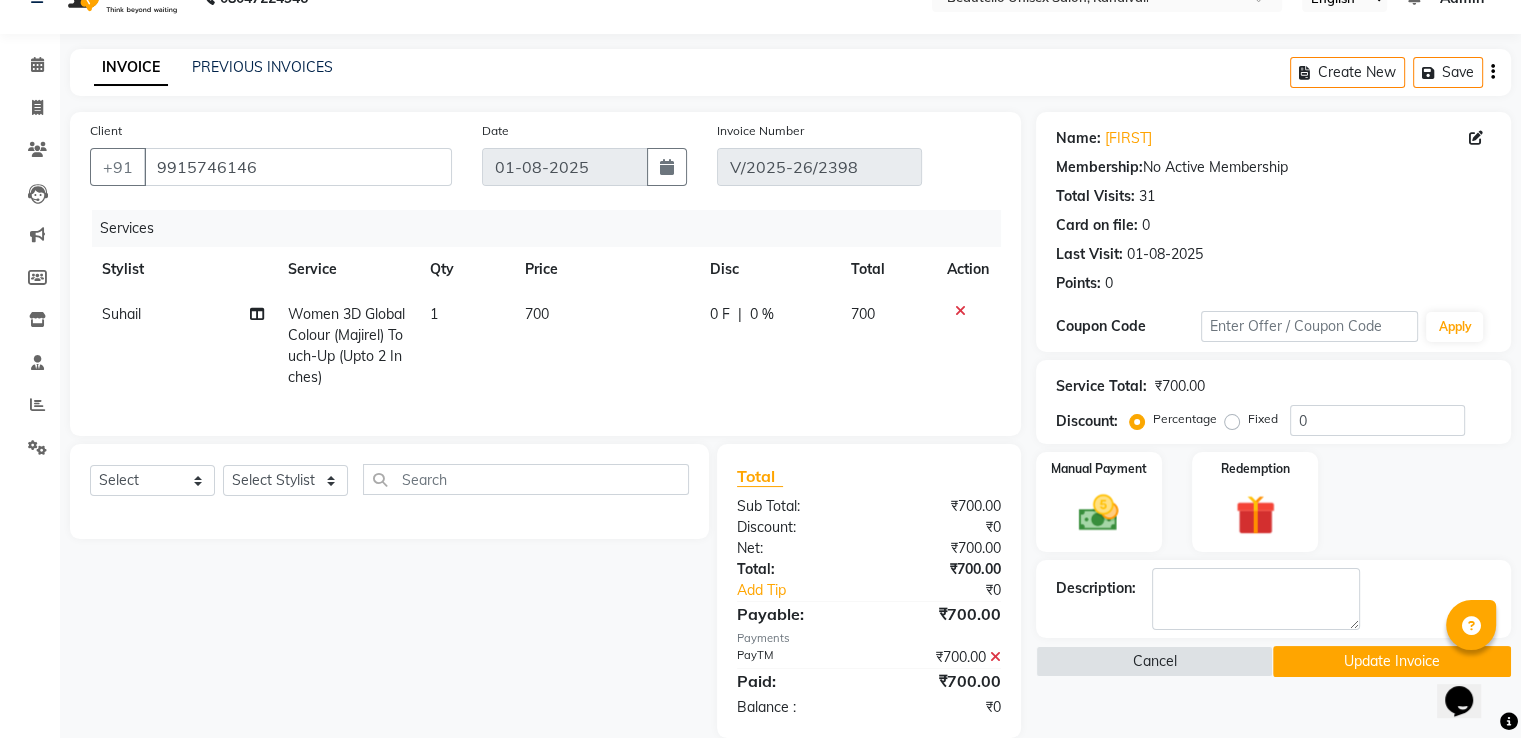 scroll, scrollTop: 84, scrollLeft: 0, axis: vertical 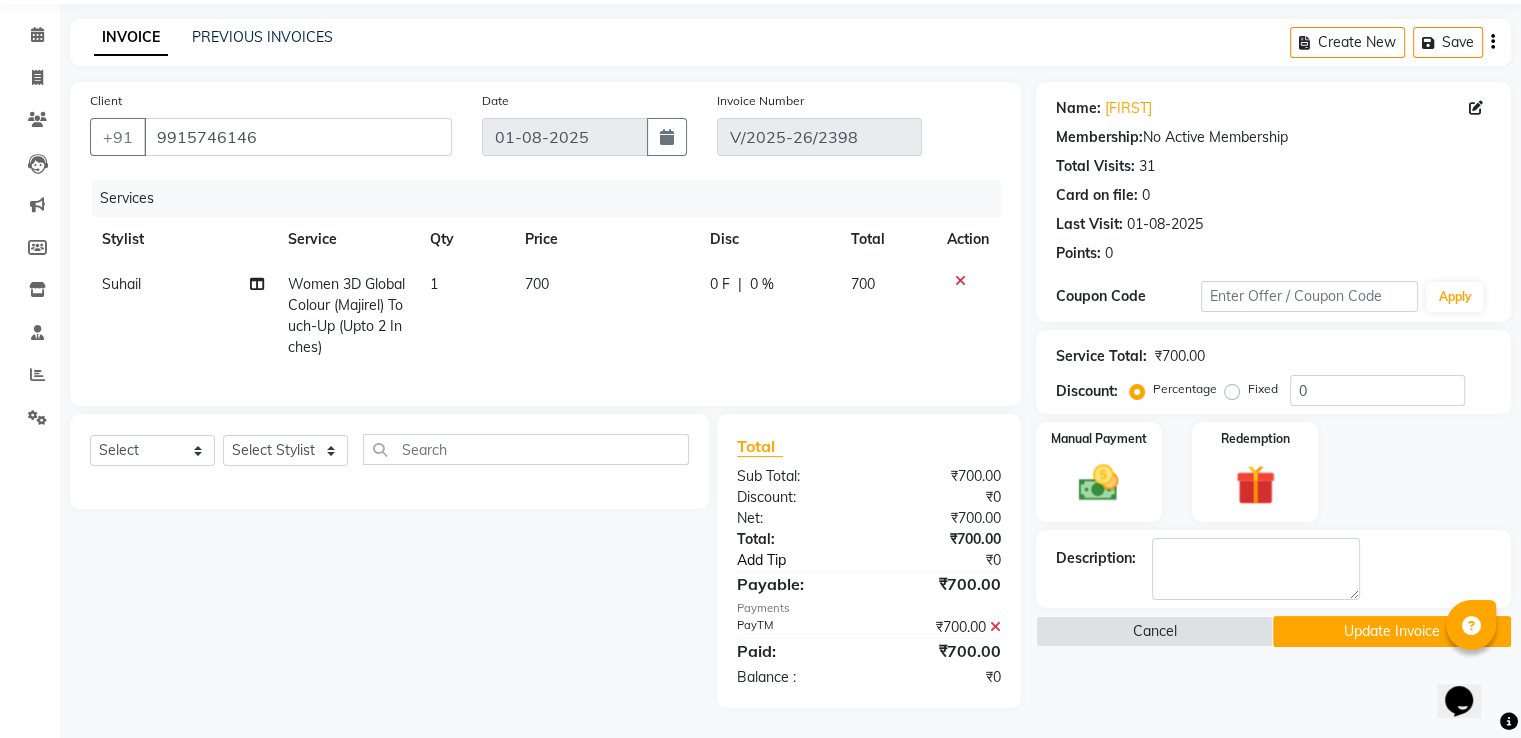 click on "Add Tip" 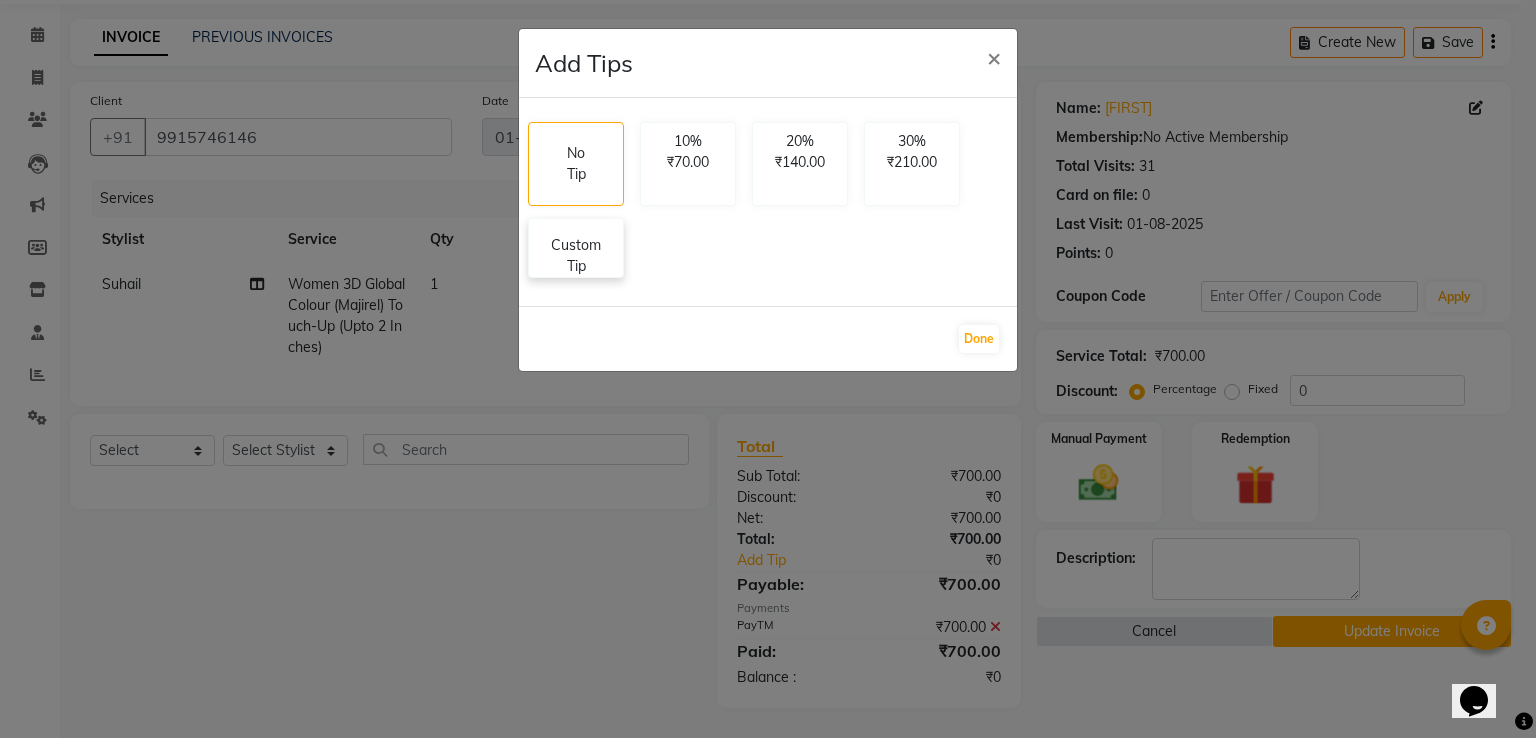 click on "Custom Tip" 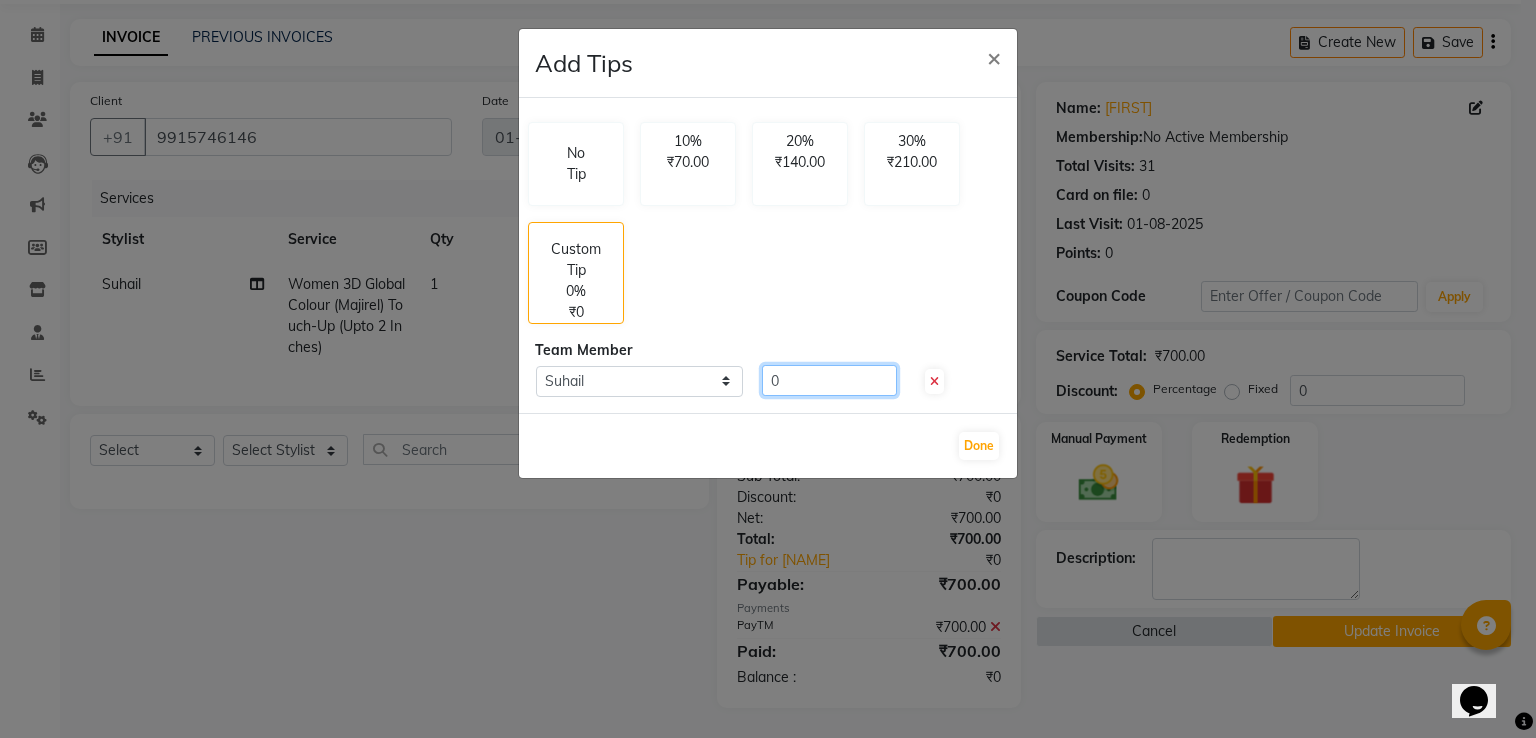 click on "0" 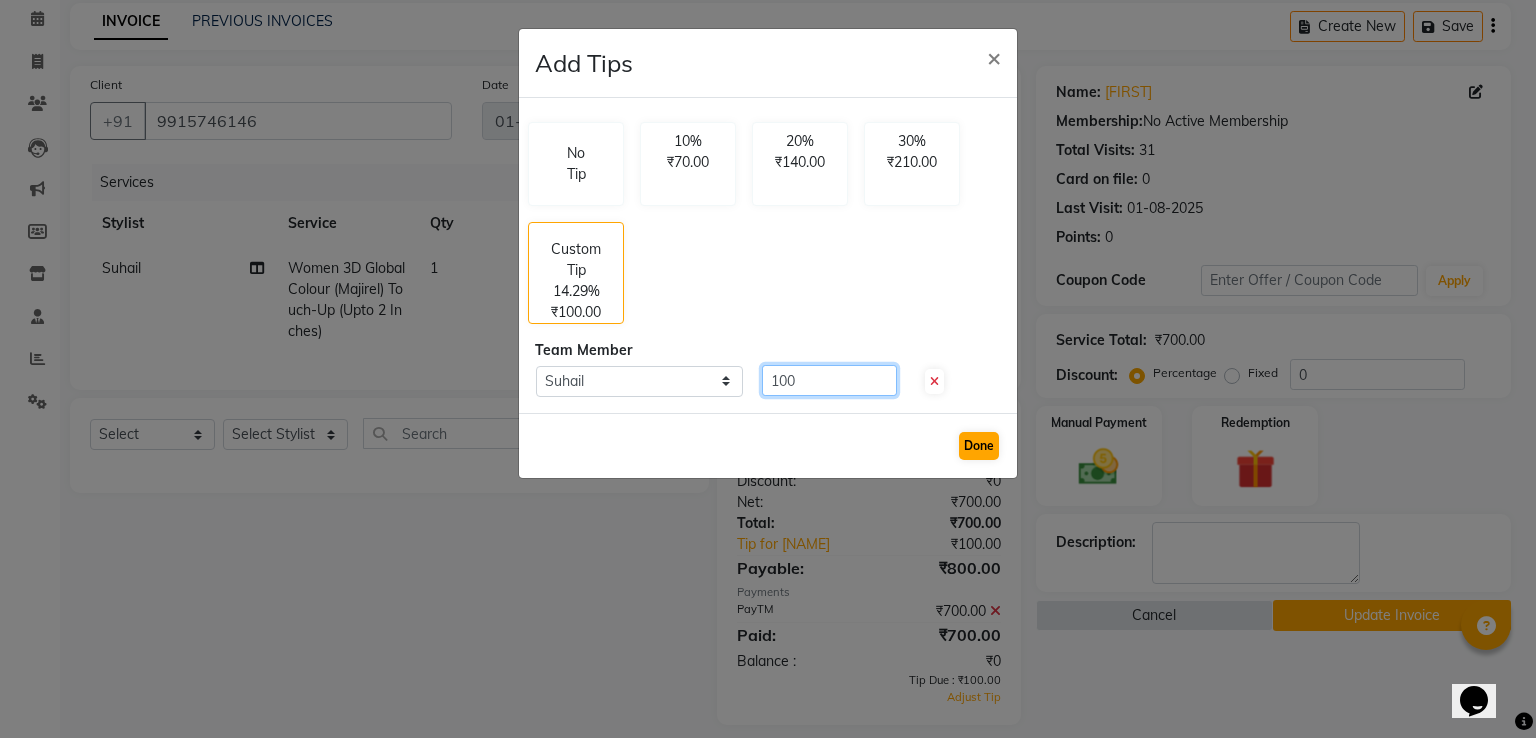 type on "100" 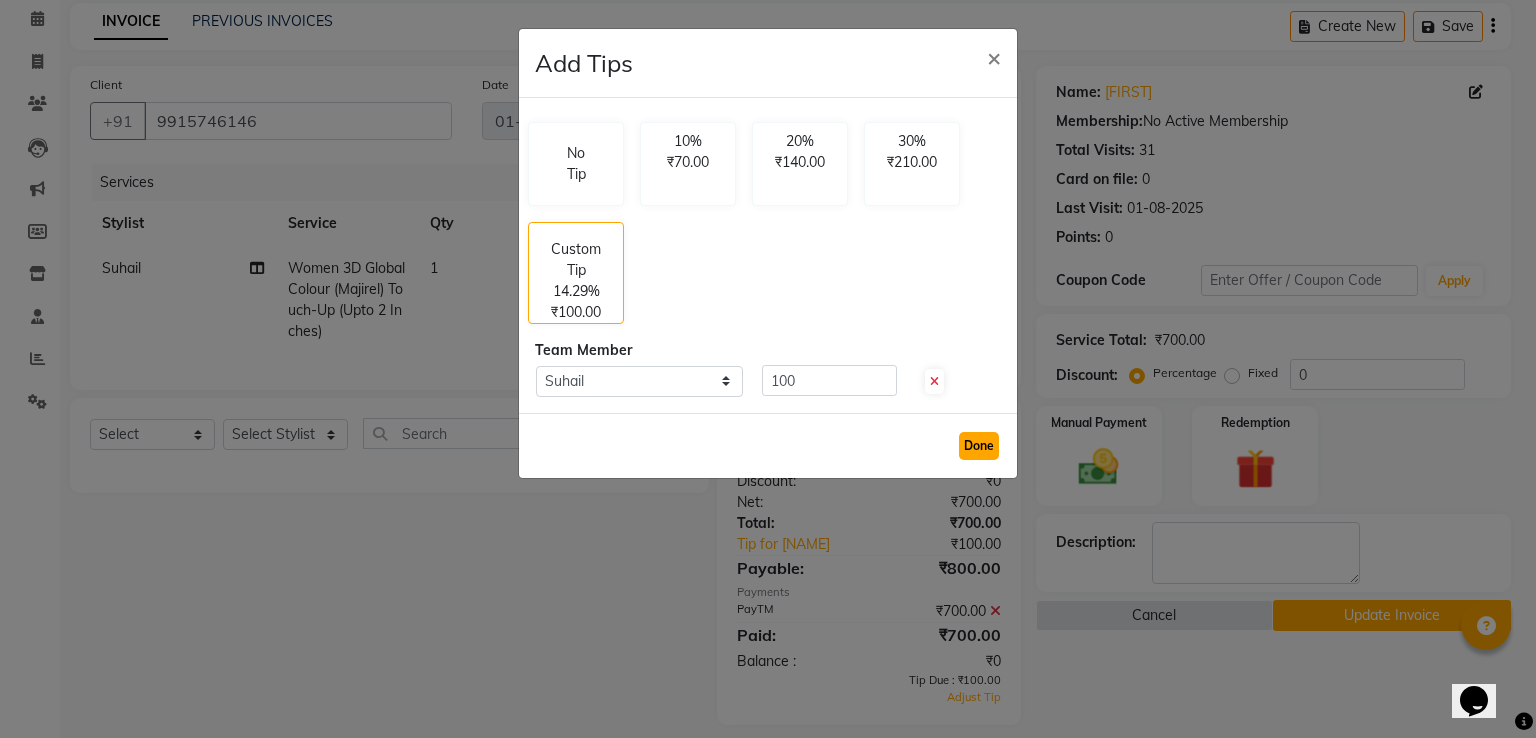click on "Done" 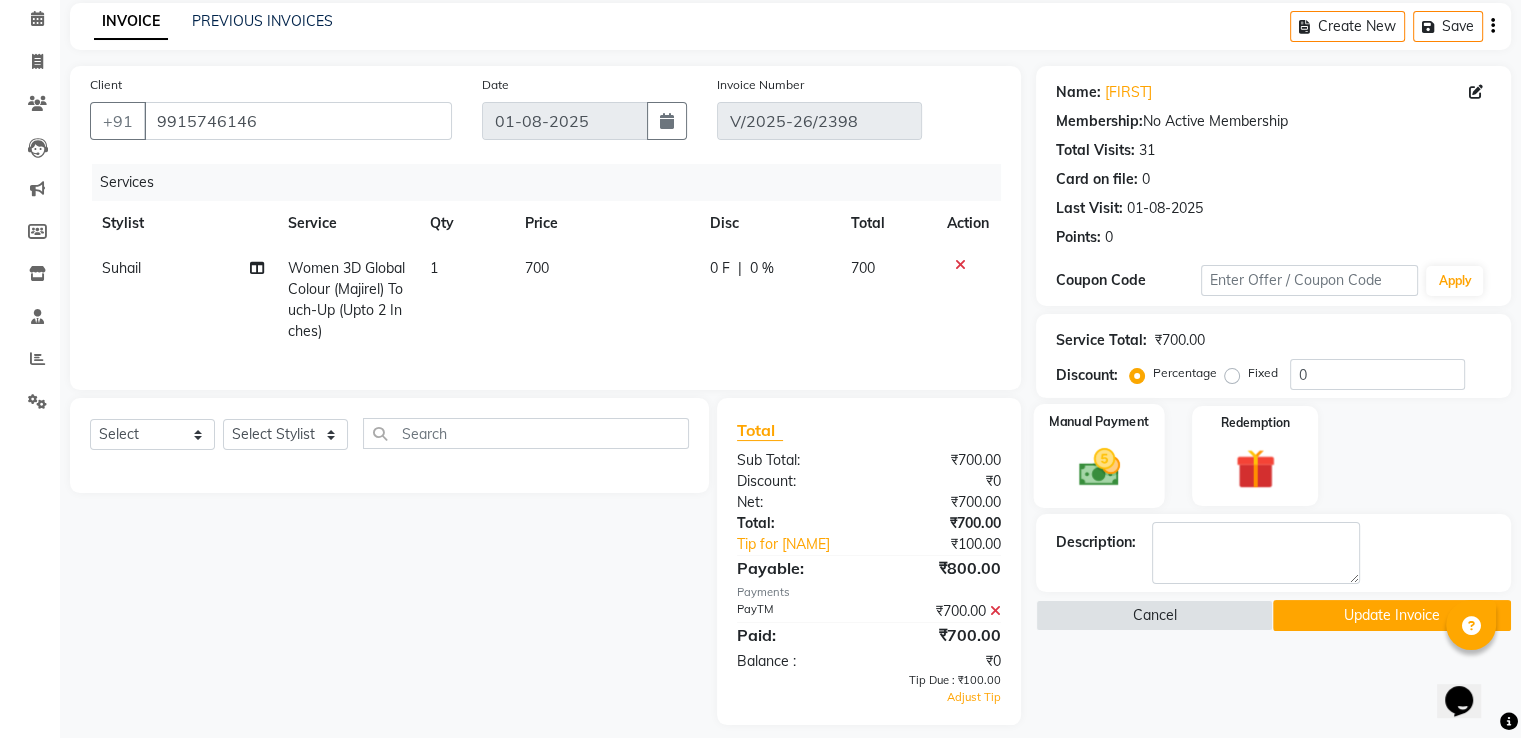 click 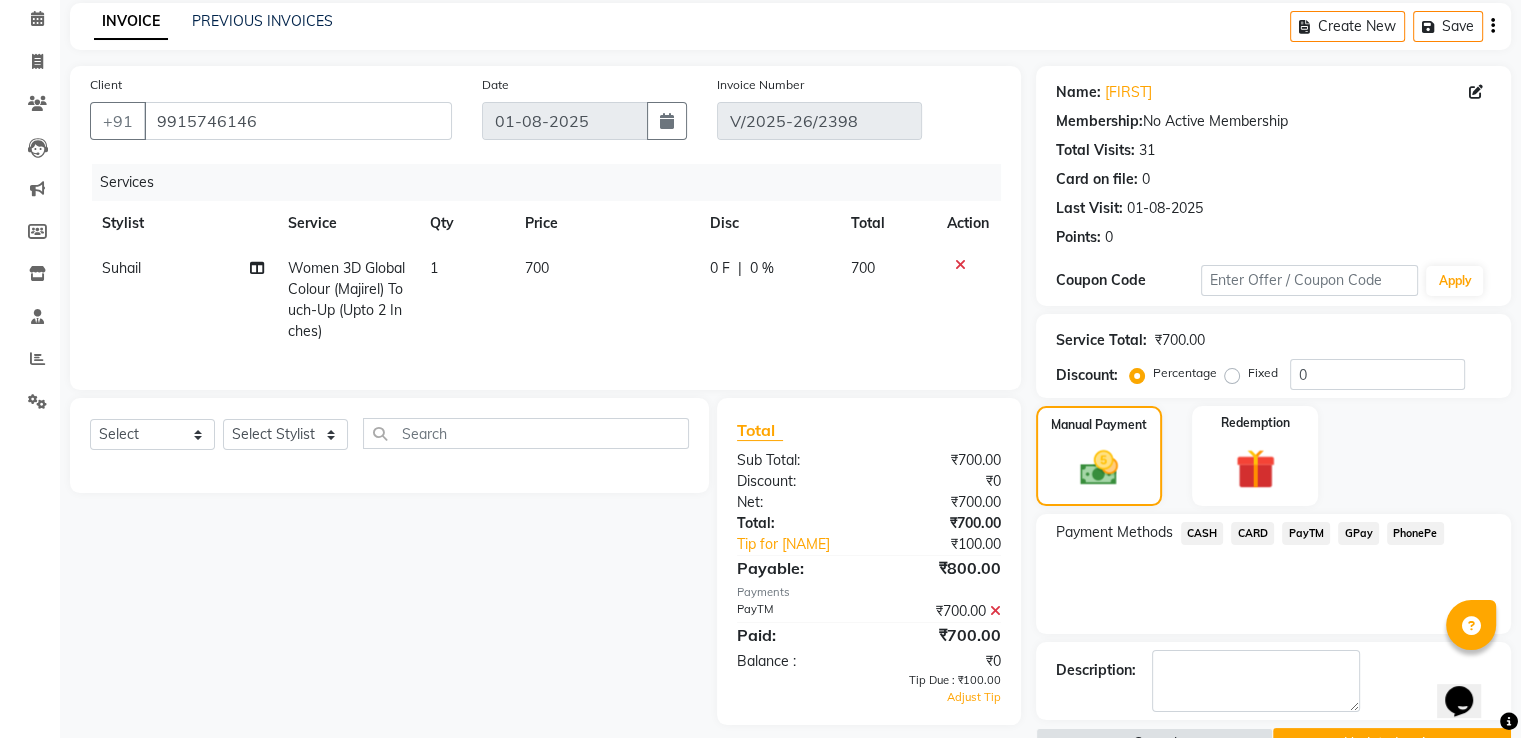 click on "CASH" 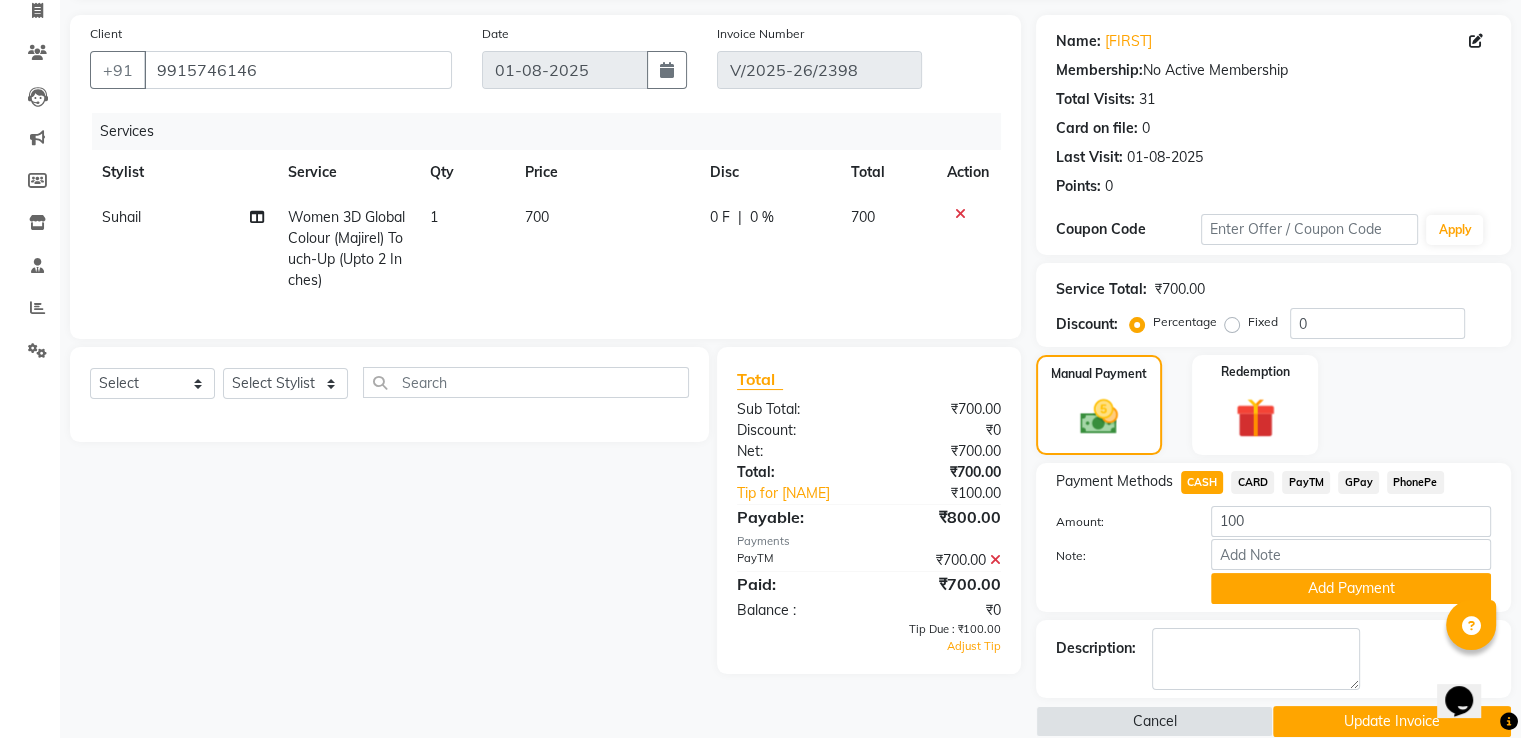 scroll, scrollTop: 164, scrollLeft: 0, axis: vertical 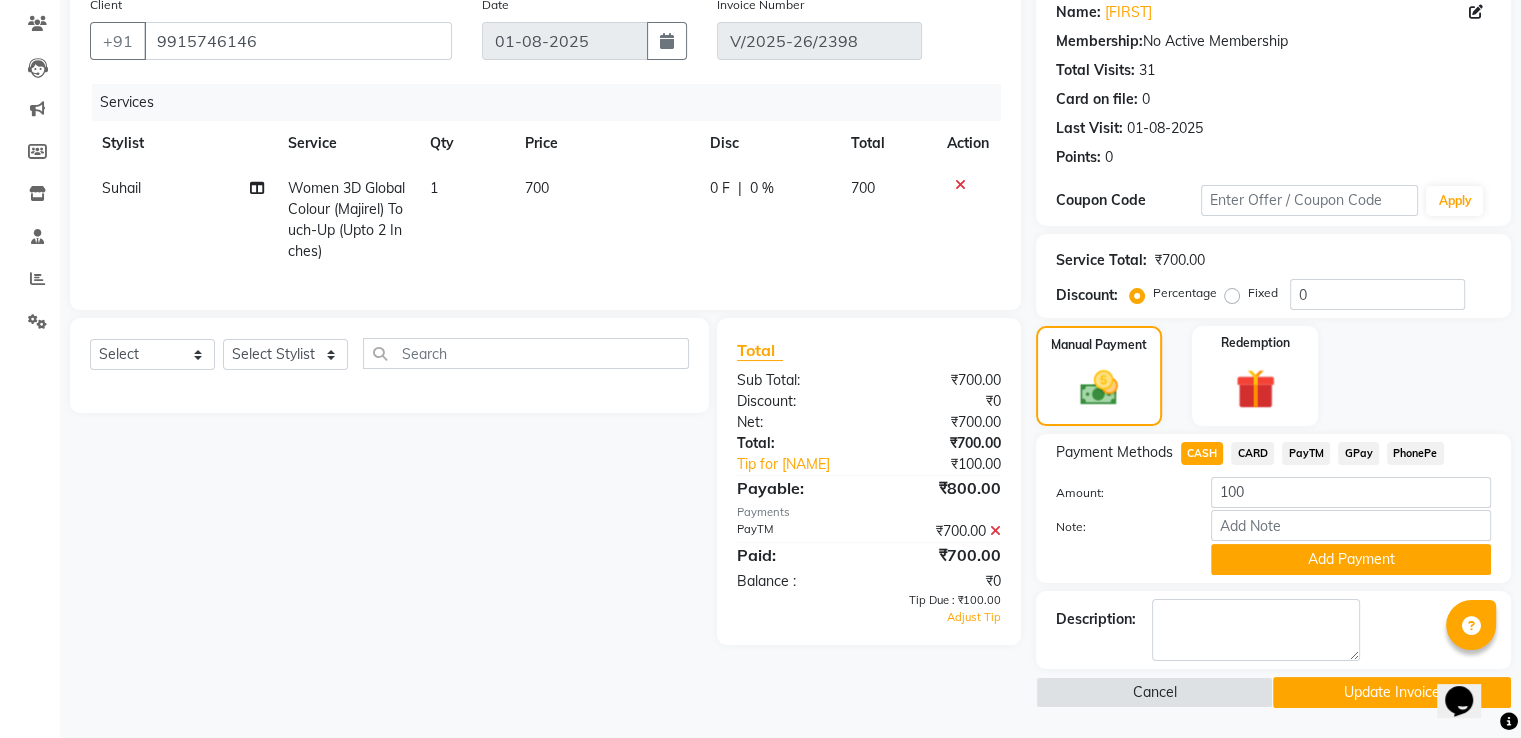 click on "PayTM" 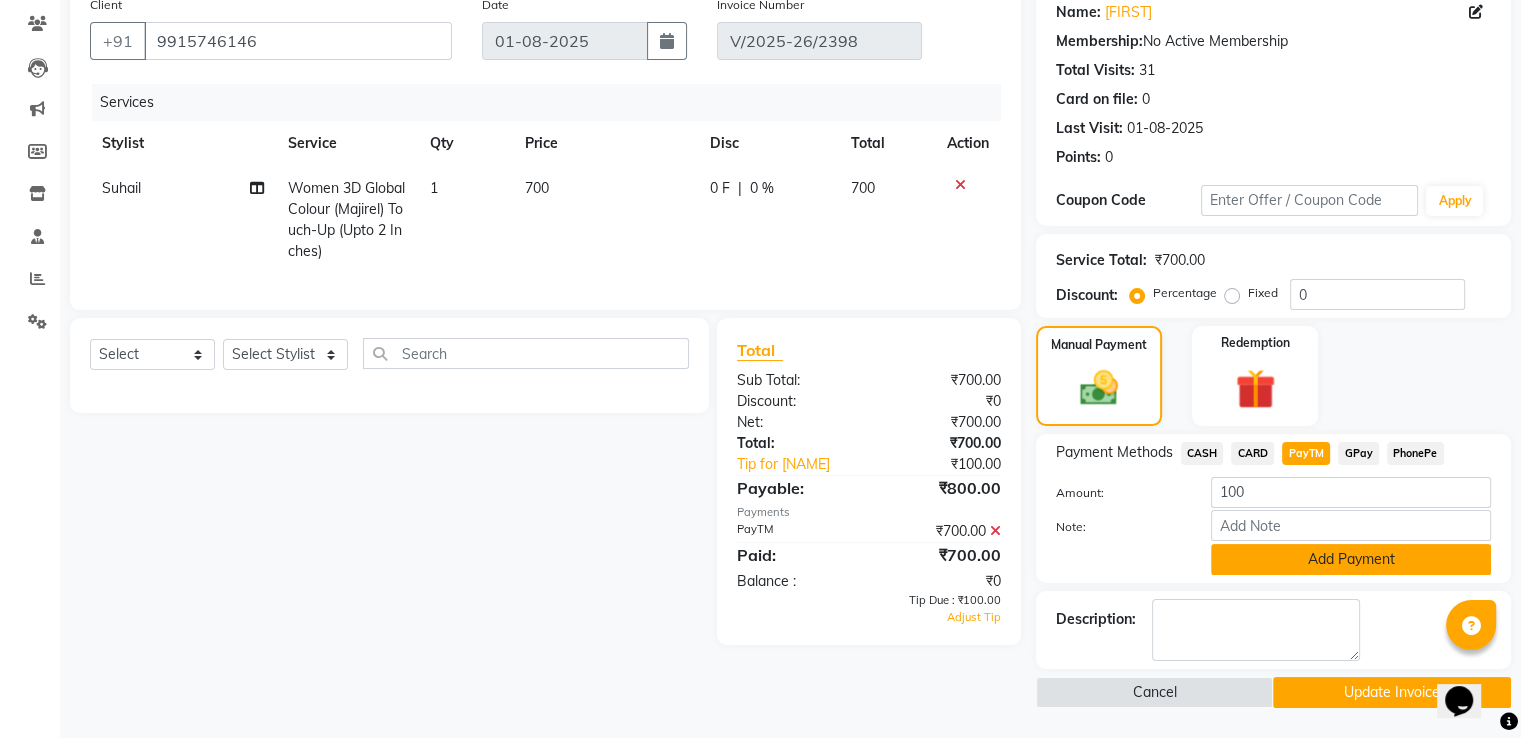 click on "Add Payment" 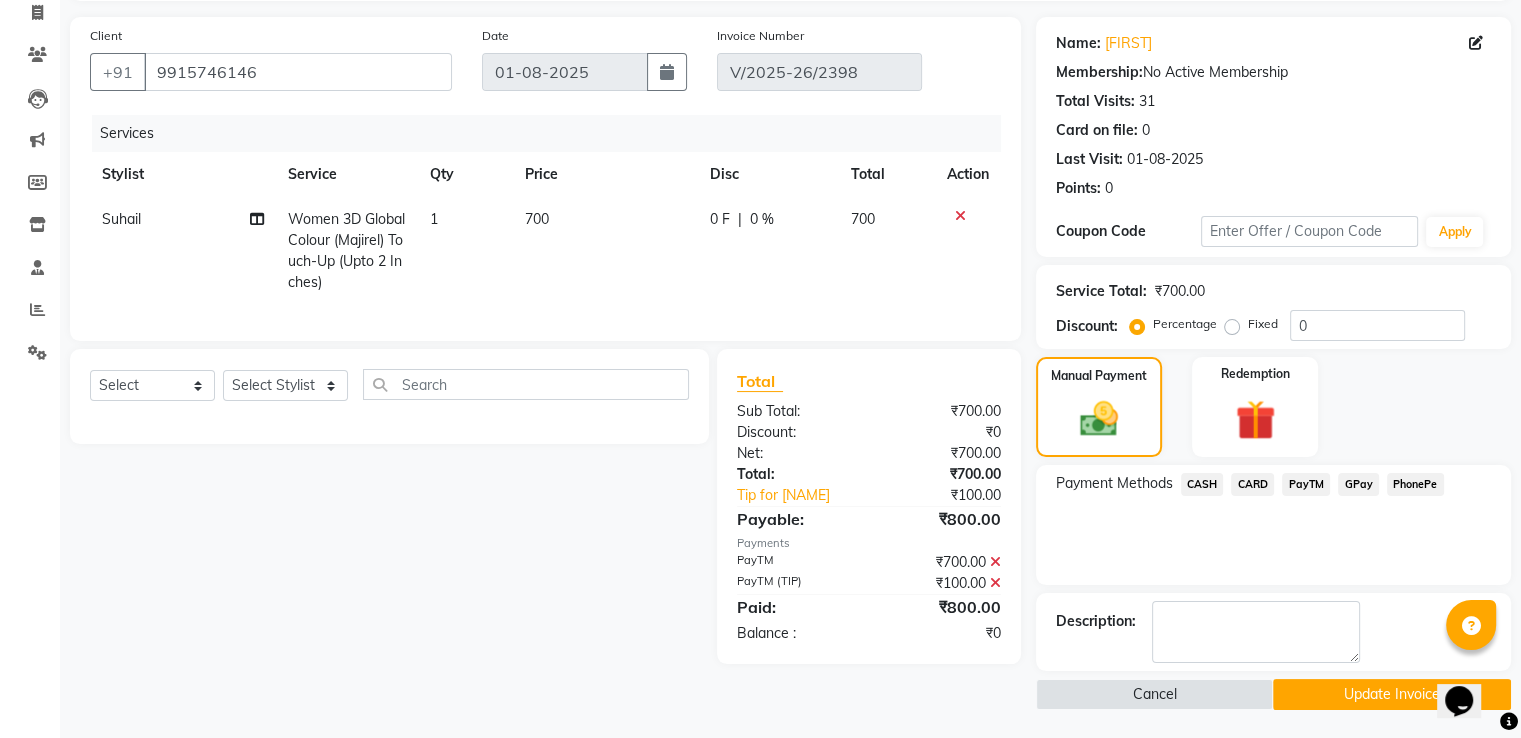 click on "Update Invoice" 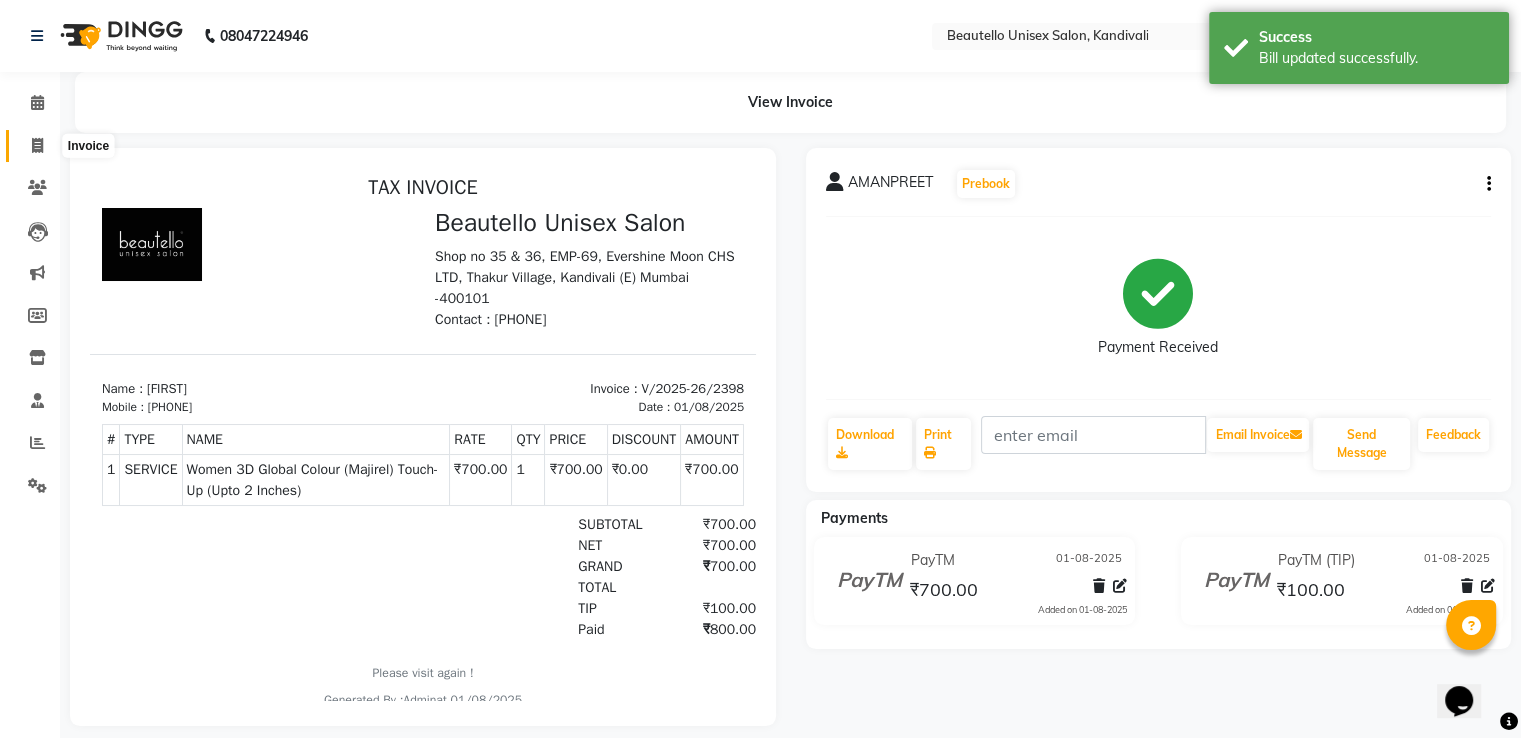 scroll, scrollTop: 0, scrollLeft: 0, axis: both 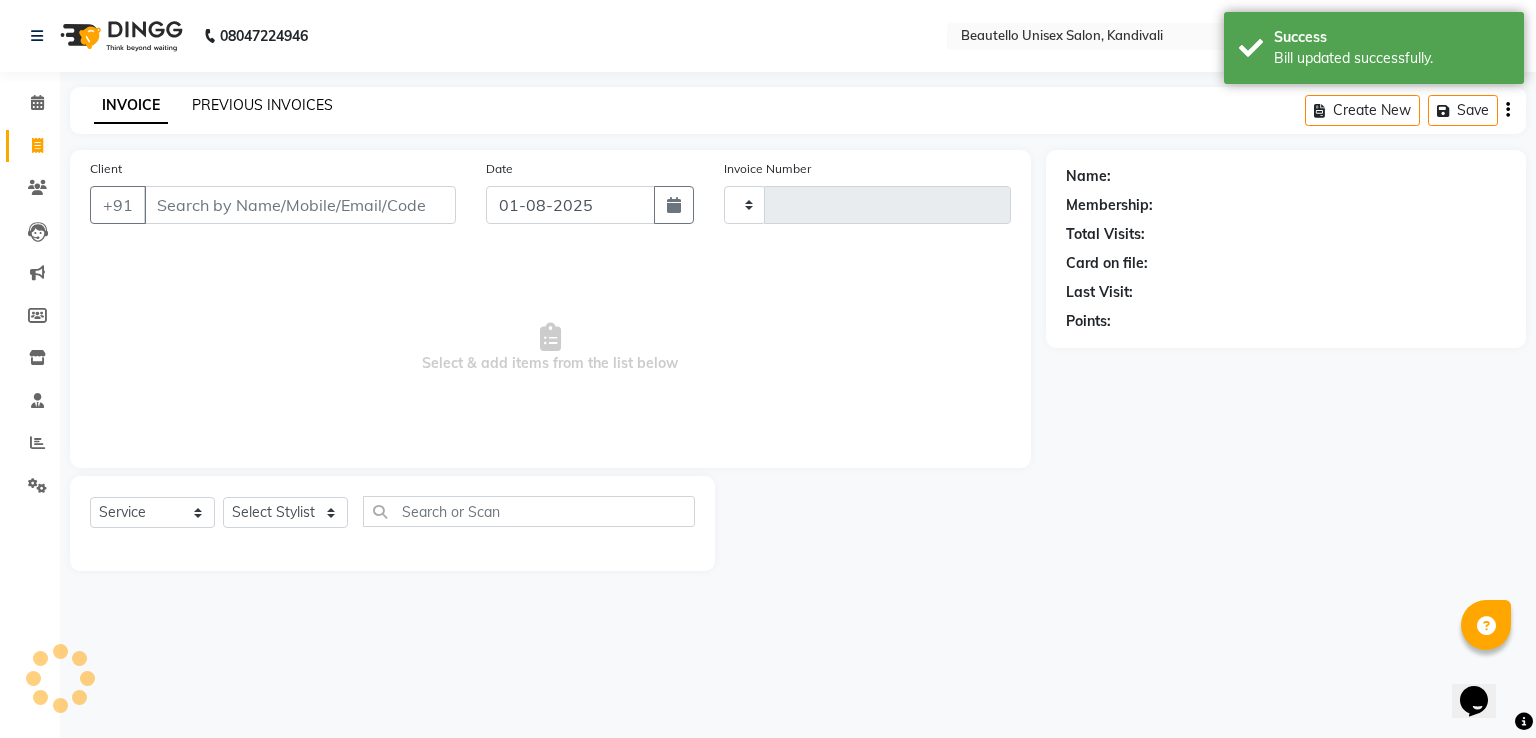 type on "2399" 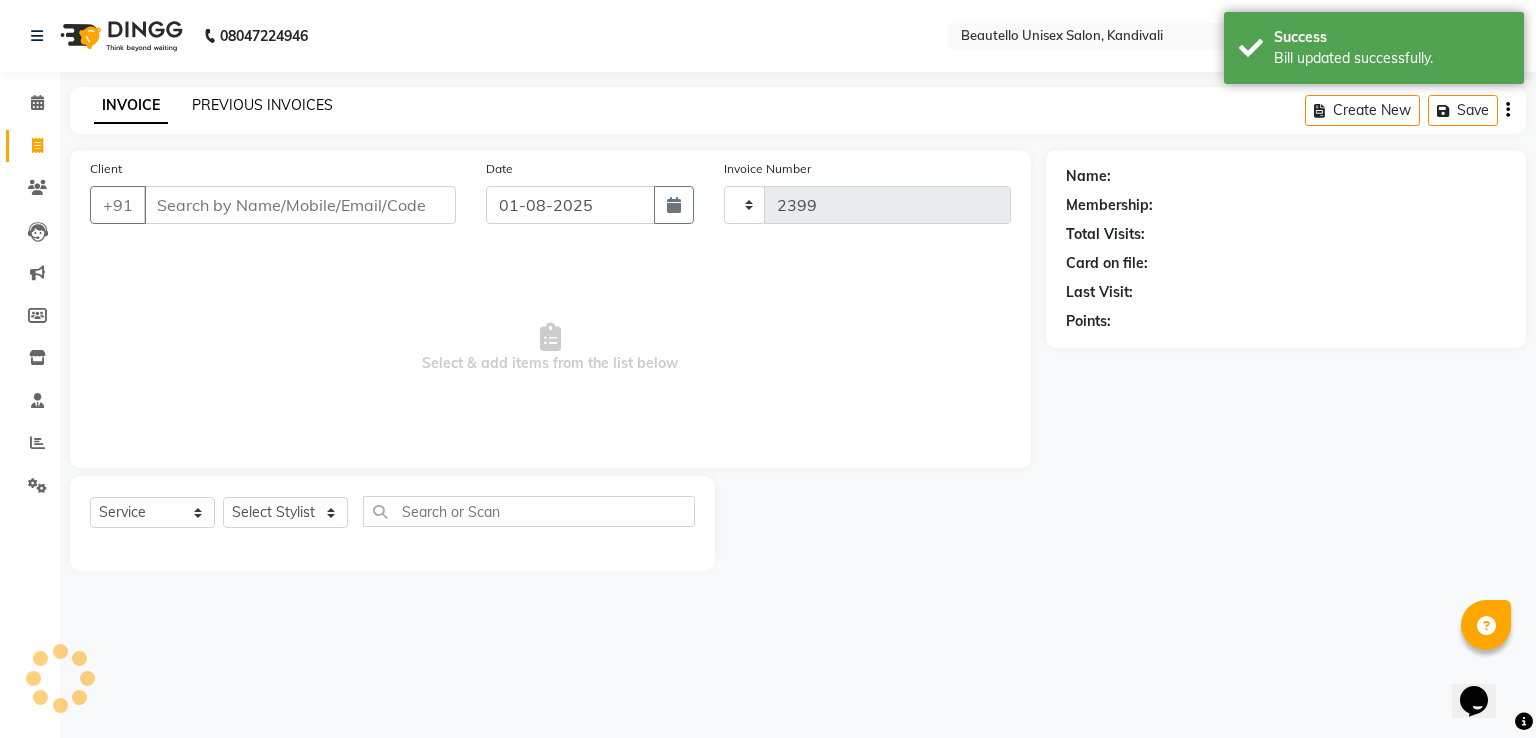 select on "5051" 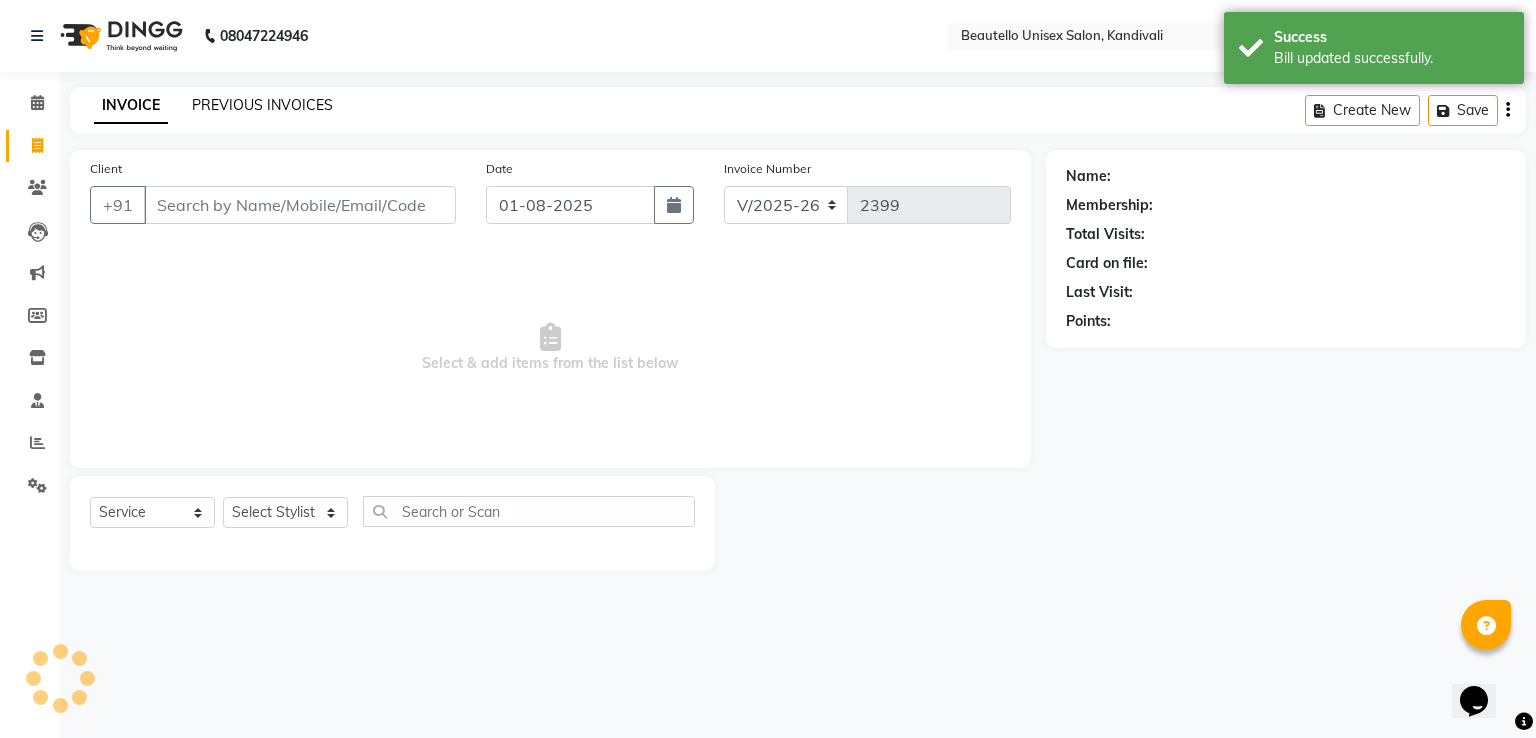 click on "PREVIOUS INVOICES" 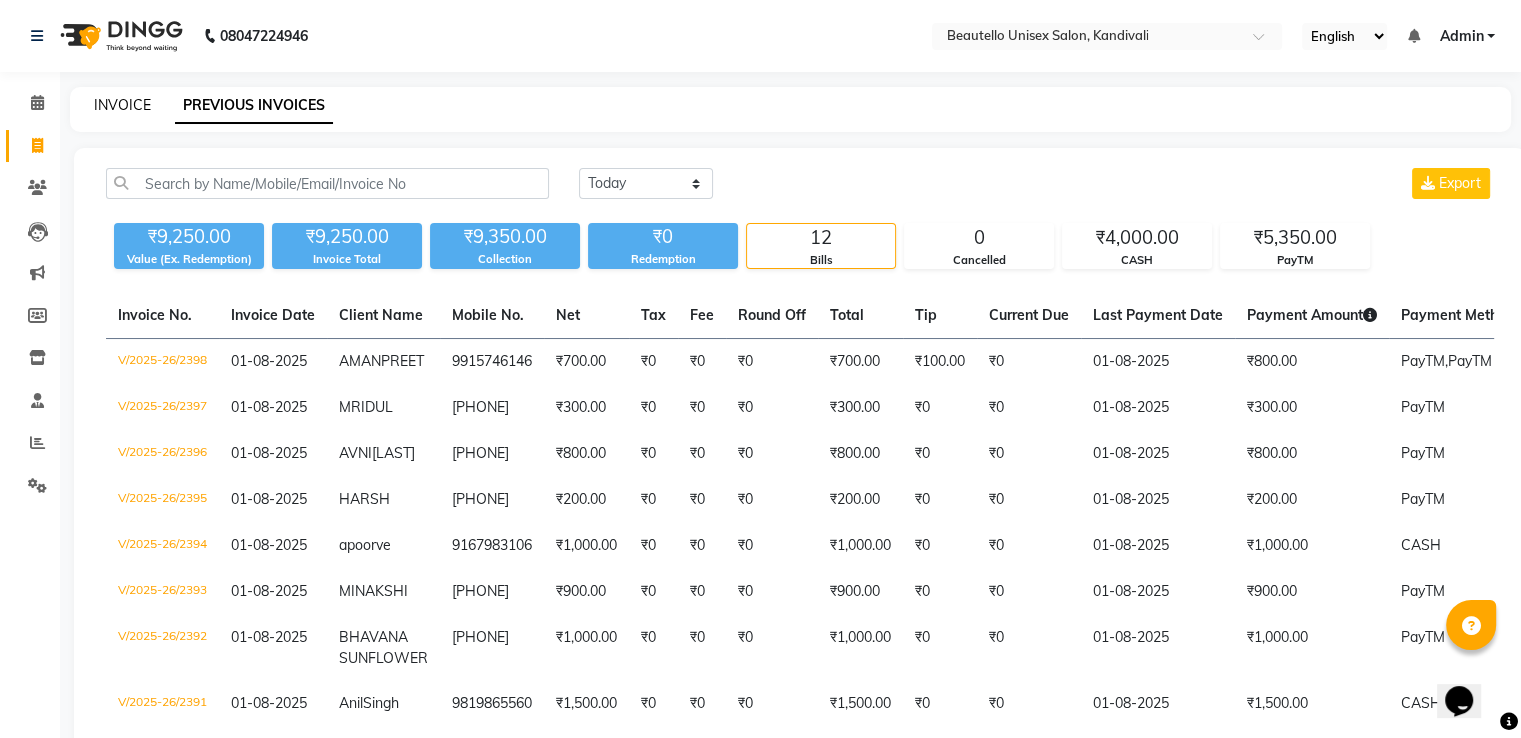 click on "INVOICE" 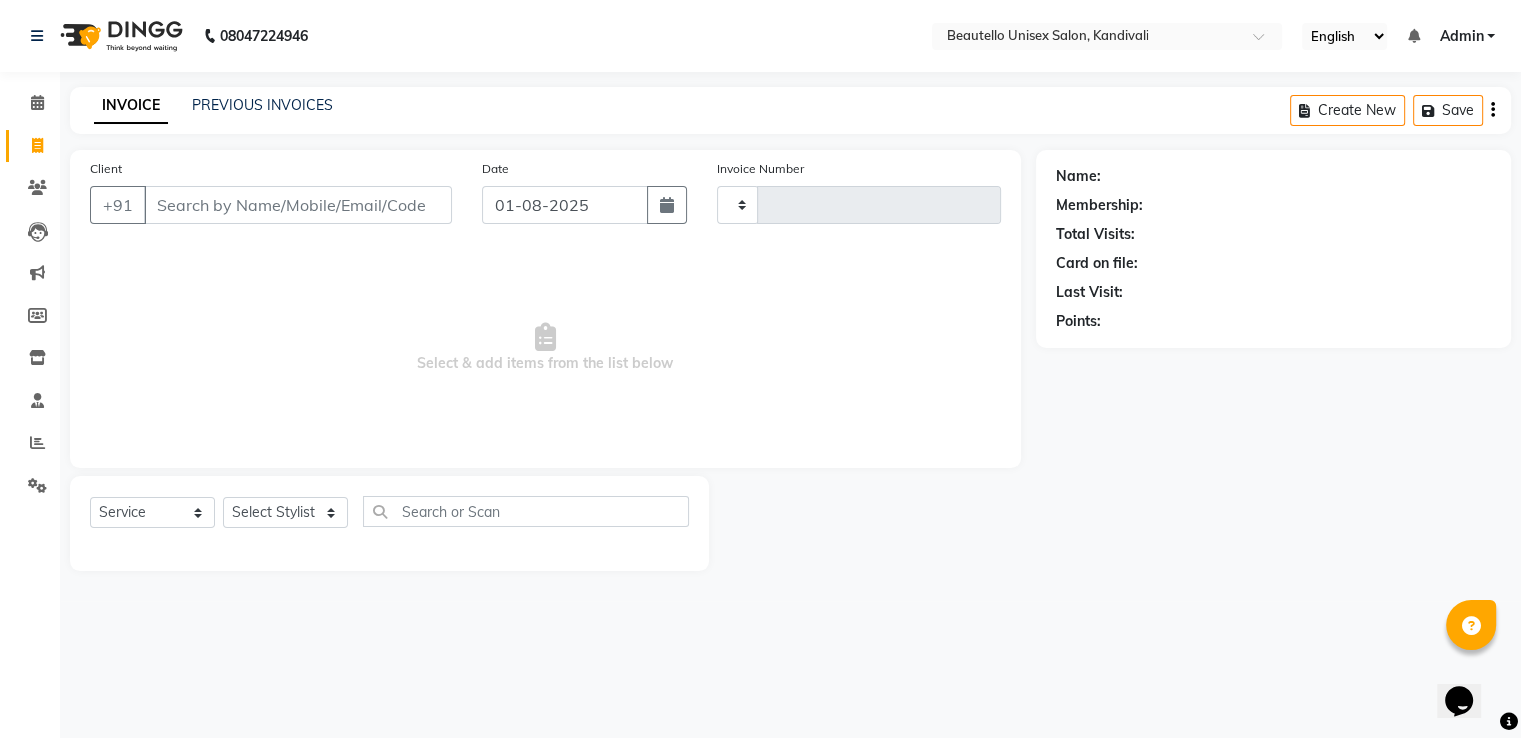 type on "2399" 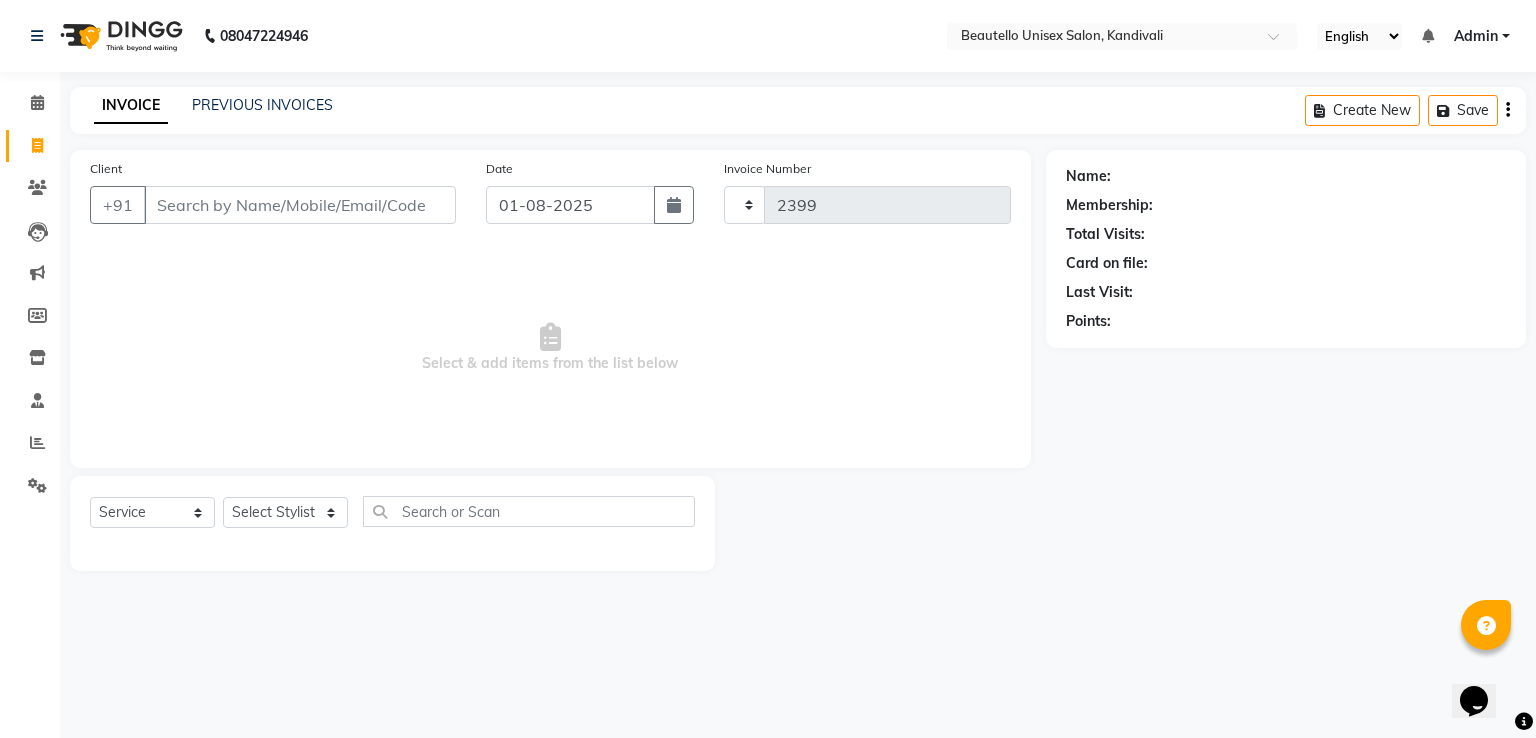 select on "5051" 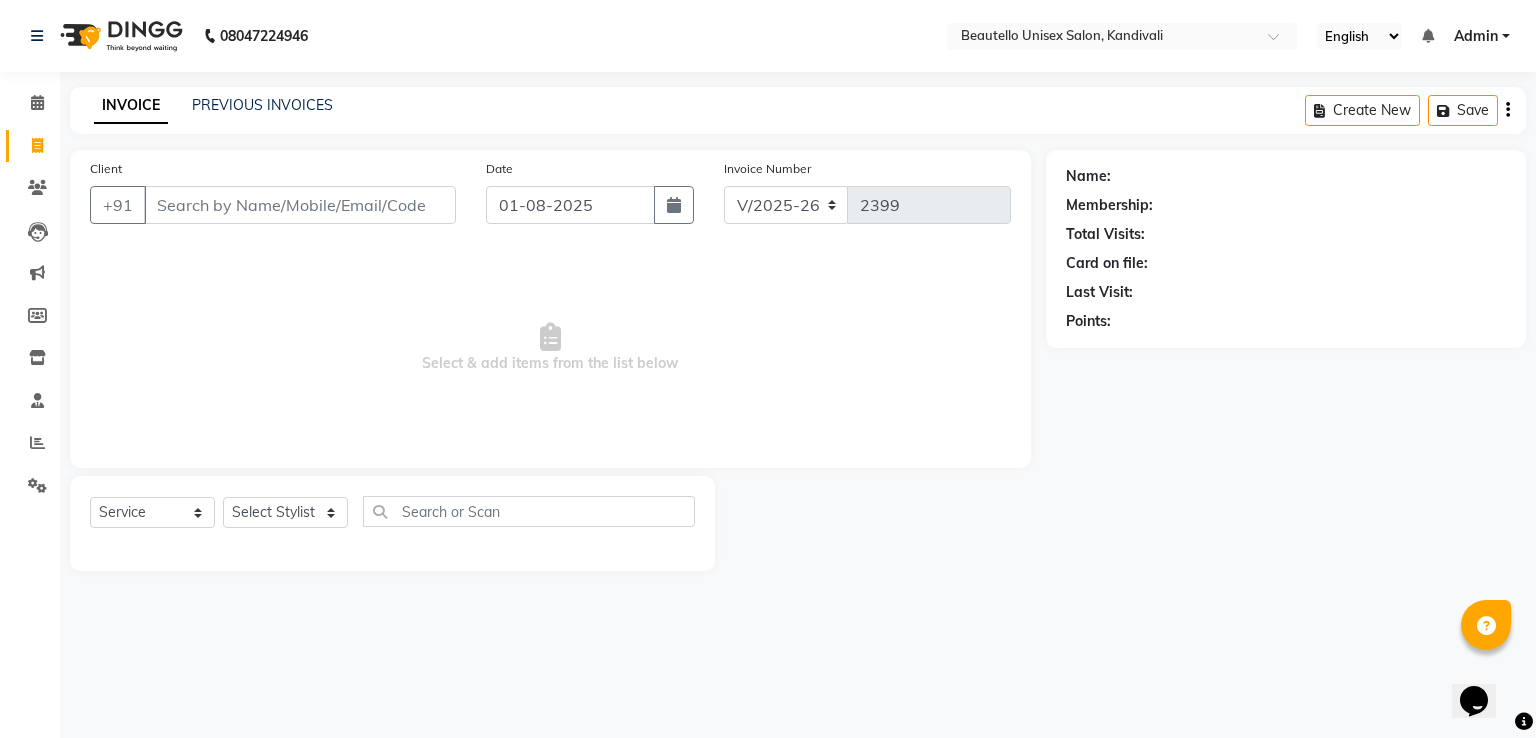 click on "Client" at bounding box center [300, 205] 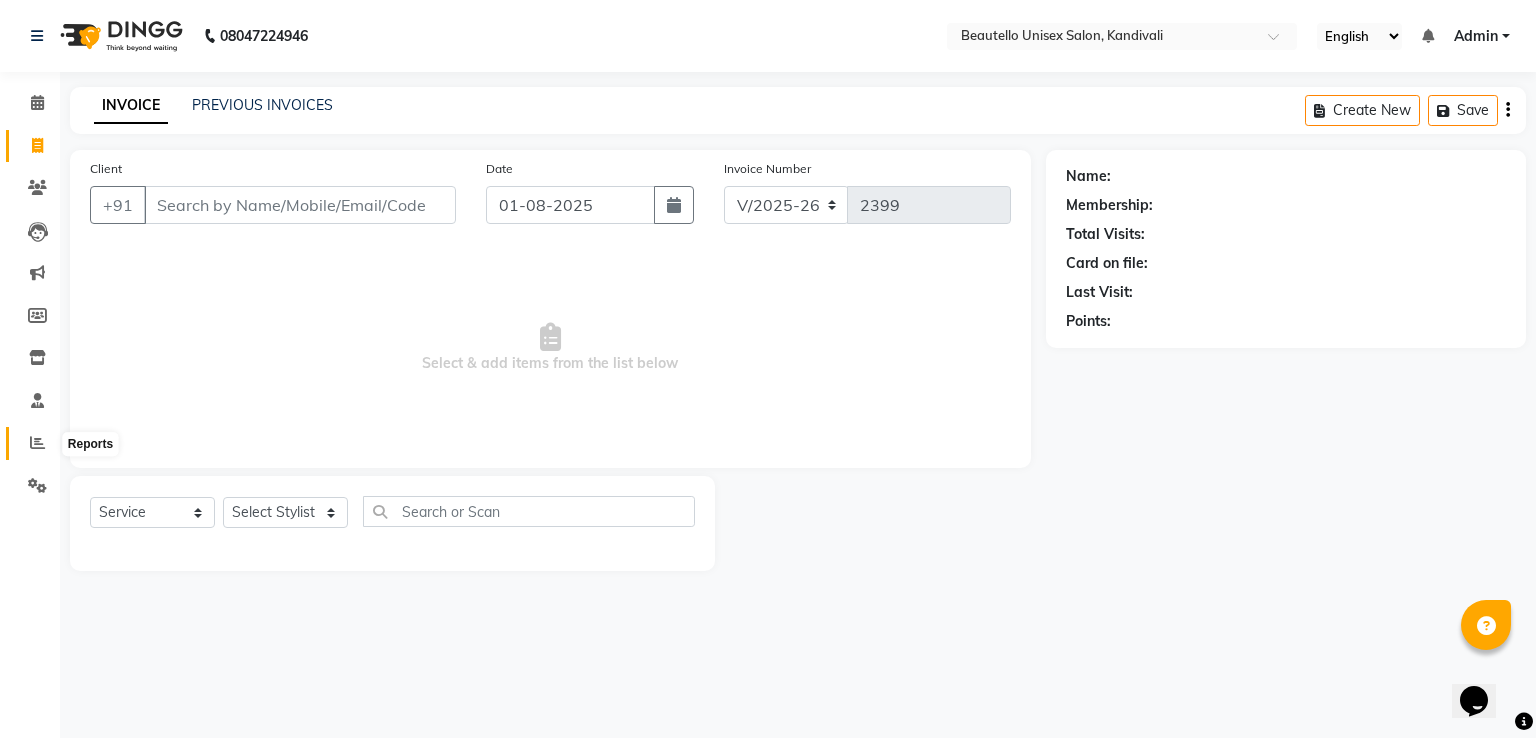click 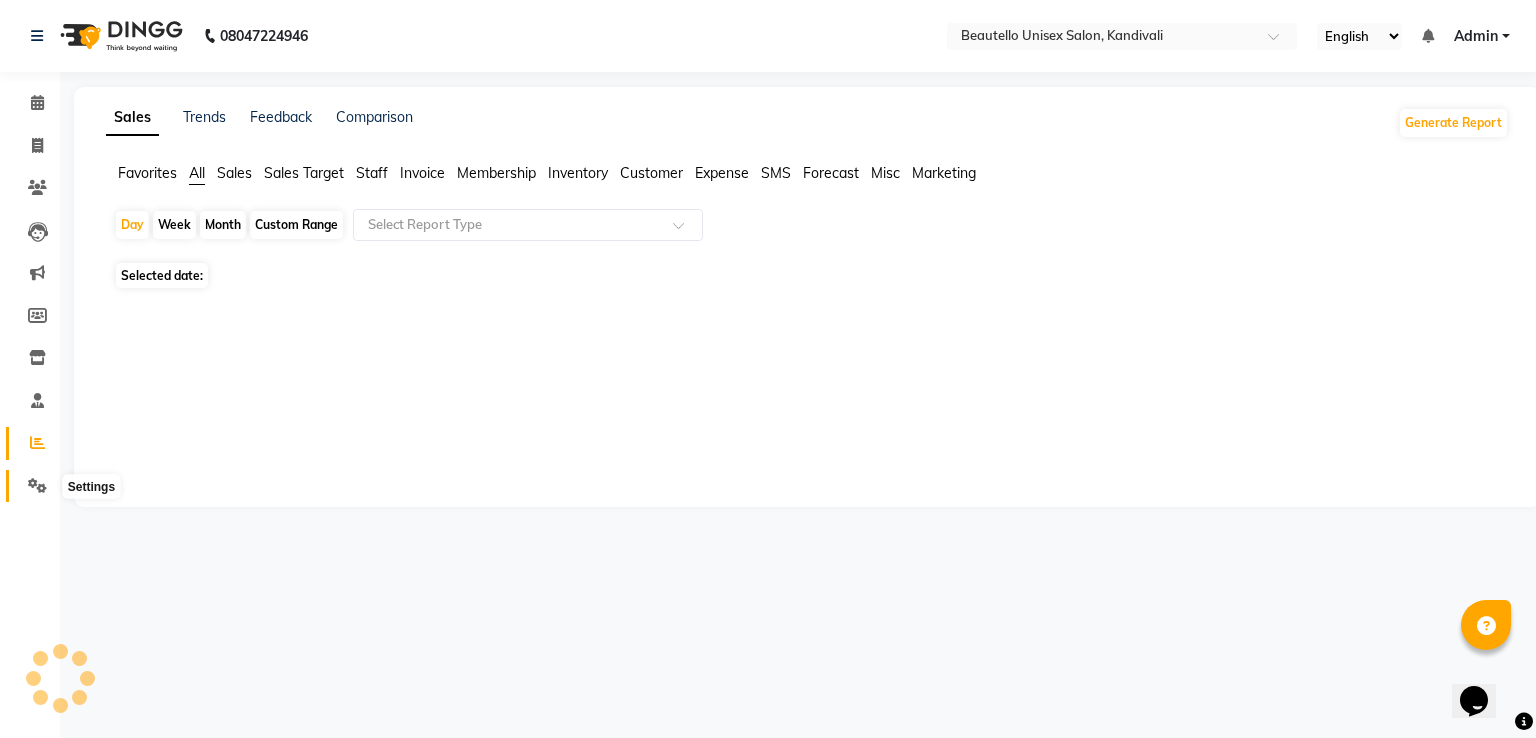 click 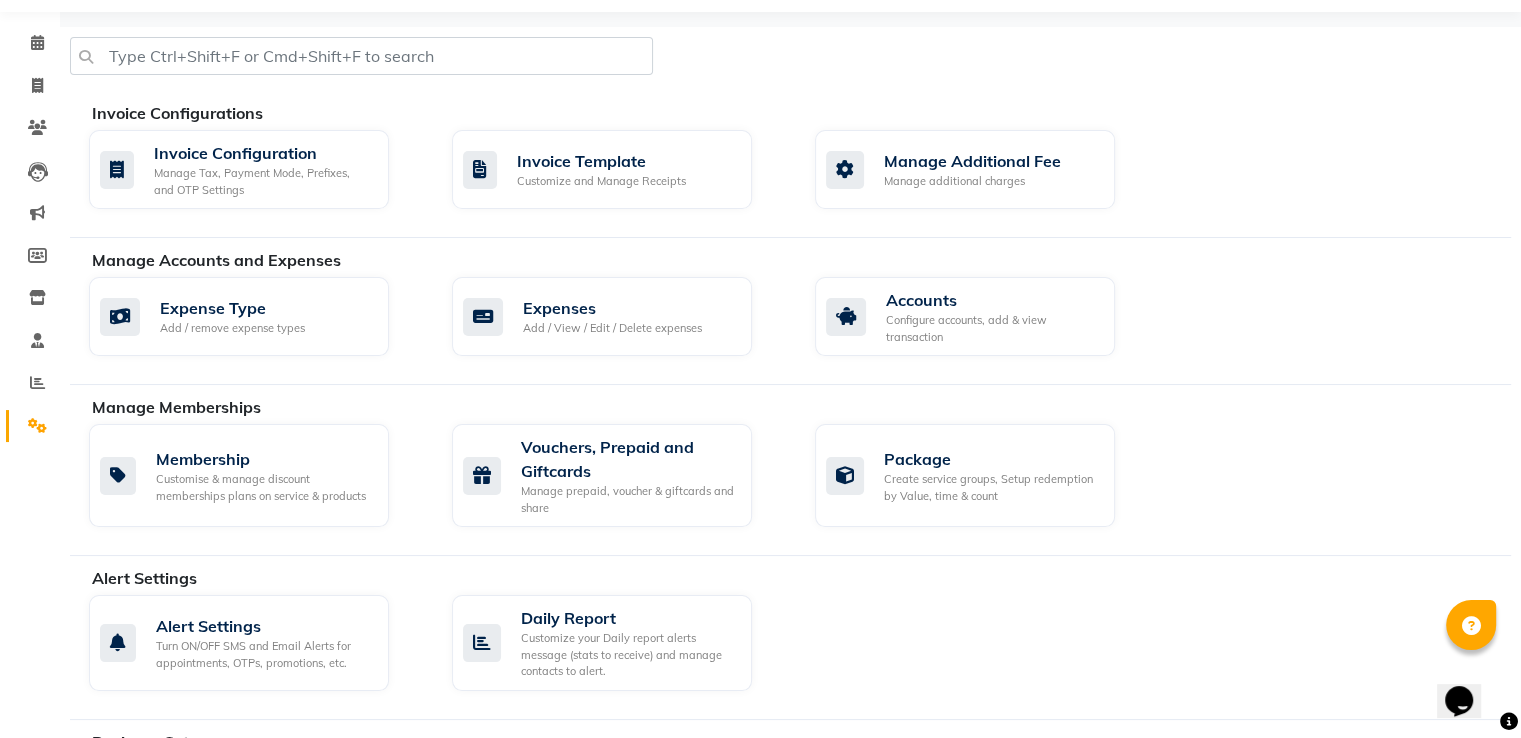 scroll, scrollTop: 0, scrollLeft: 0, axis: both 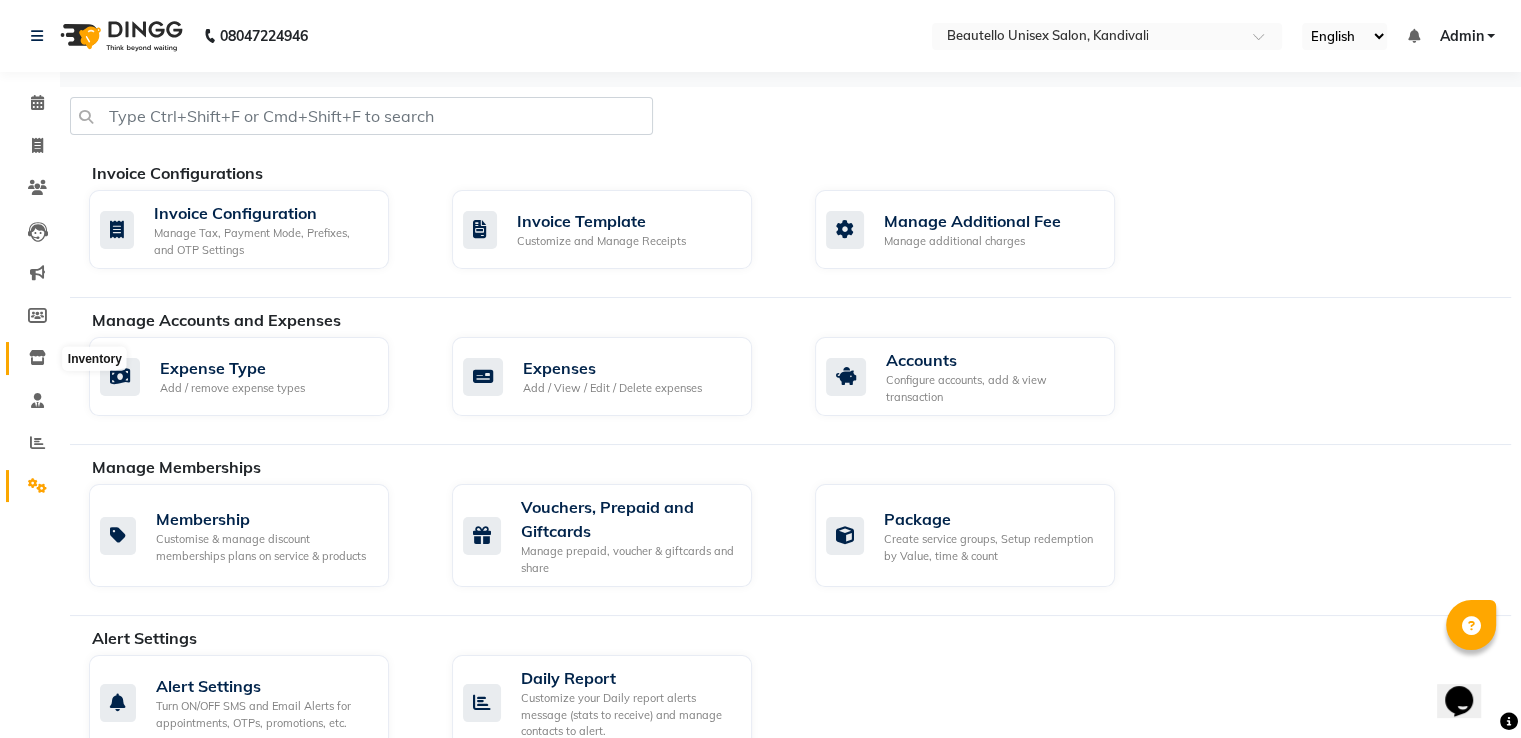 click 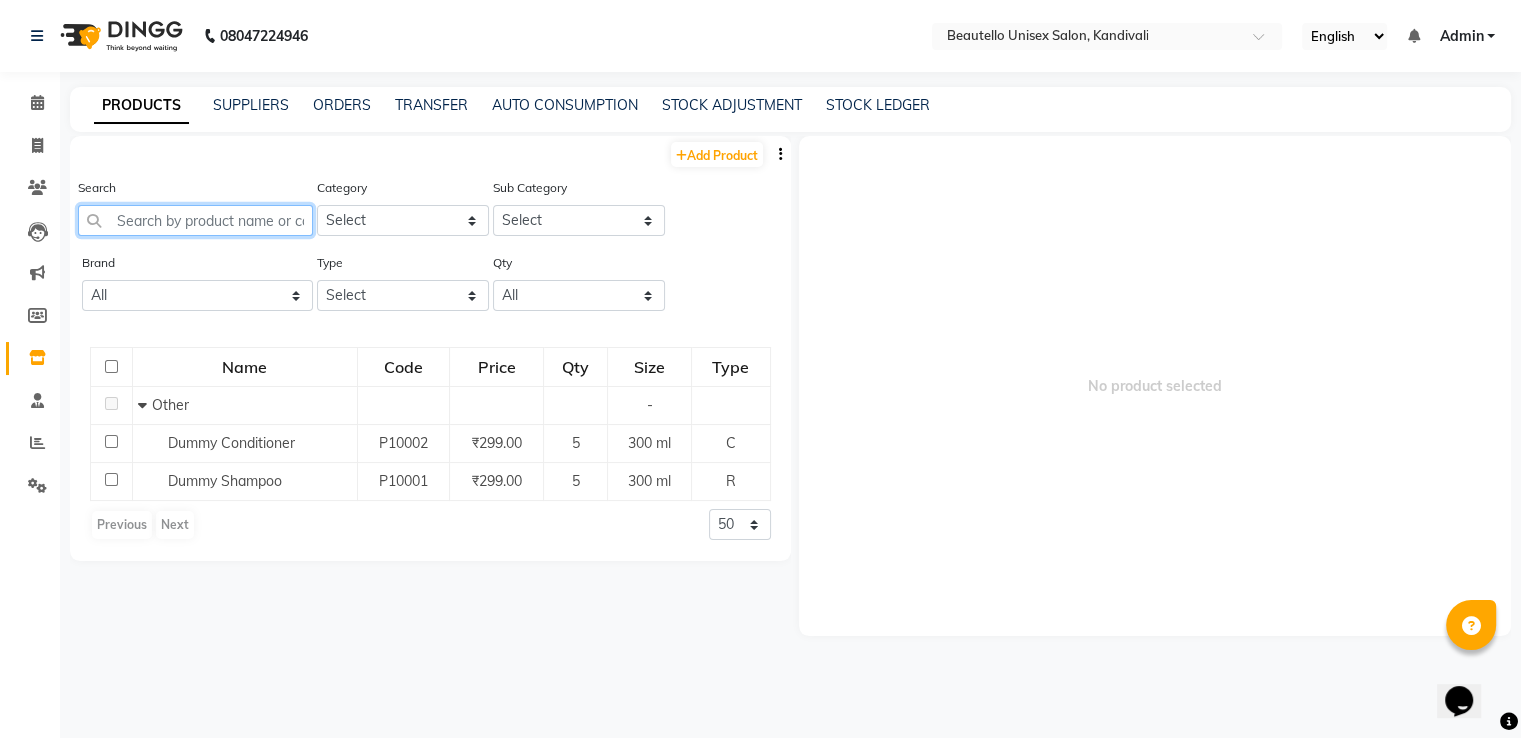 click 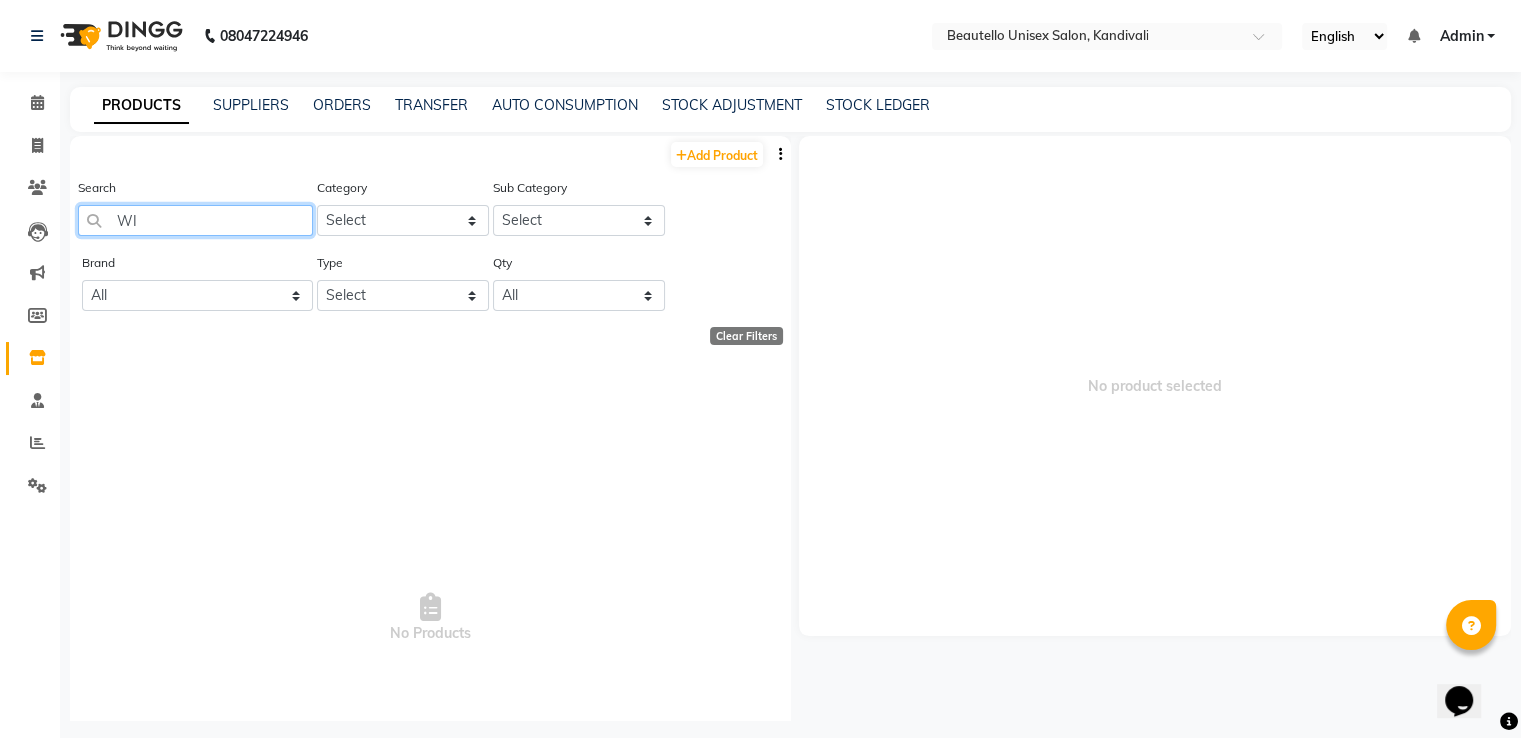 type on "W" 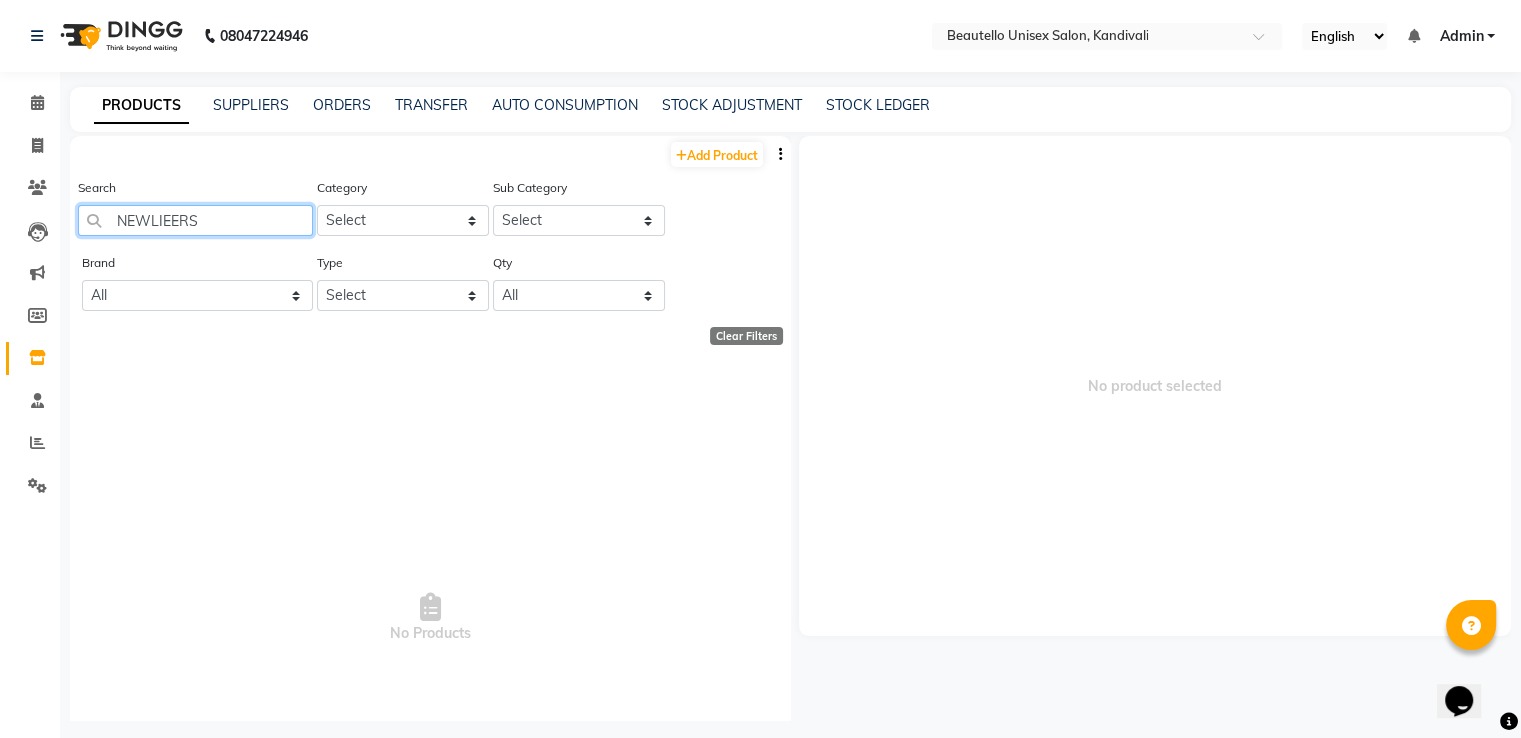type on "NEWLIEERS" 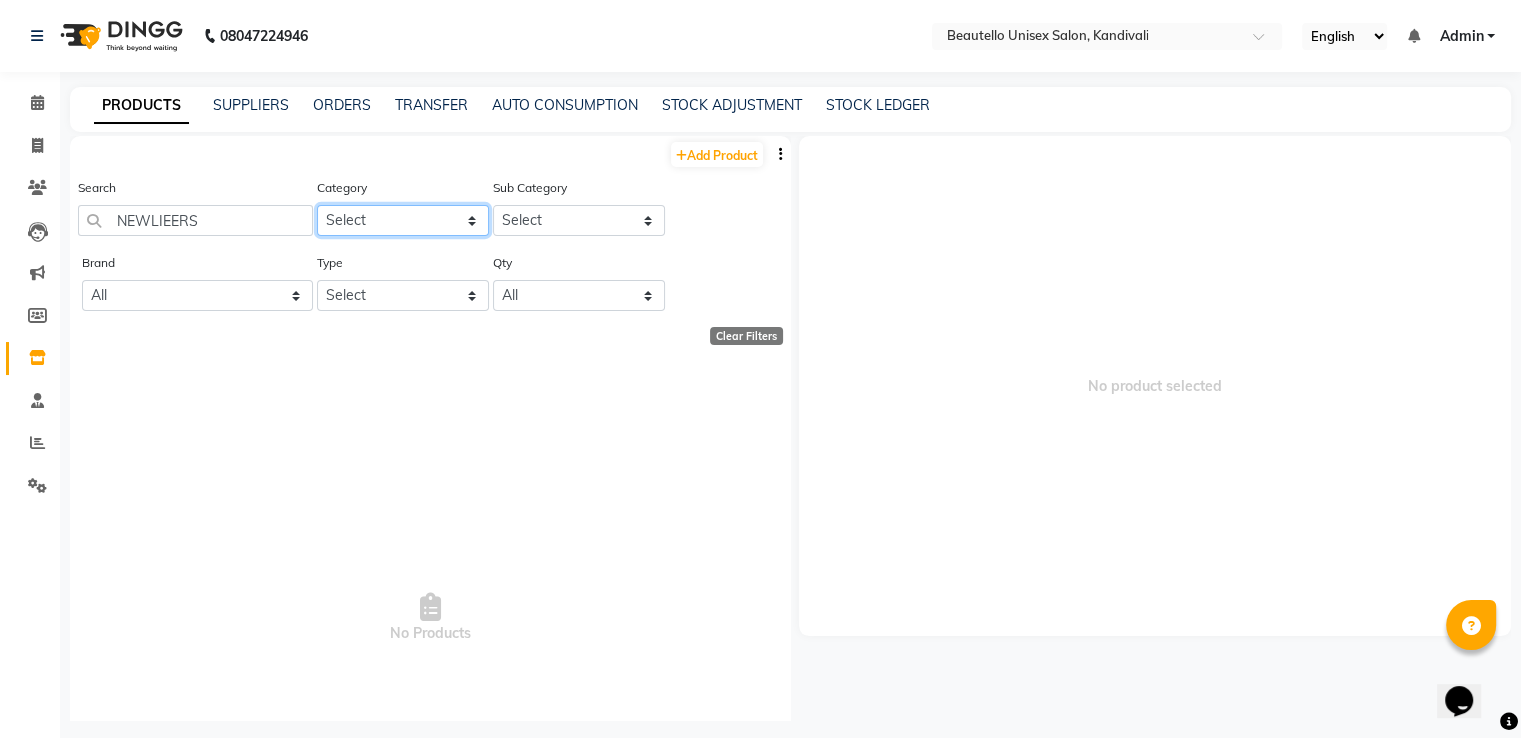 click on "Select Hair Skin Makeup Personal Care Appliances Beard Waxing Disposable Threading Hands and Feet Beauty Planet Botox Cadiveu Casmara Cheryls Loreal Olaplex Other" 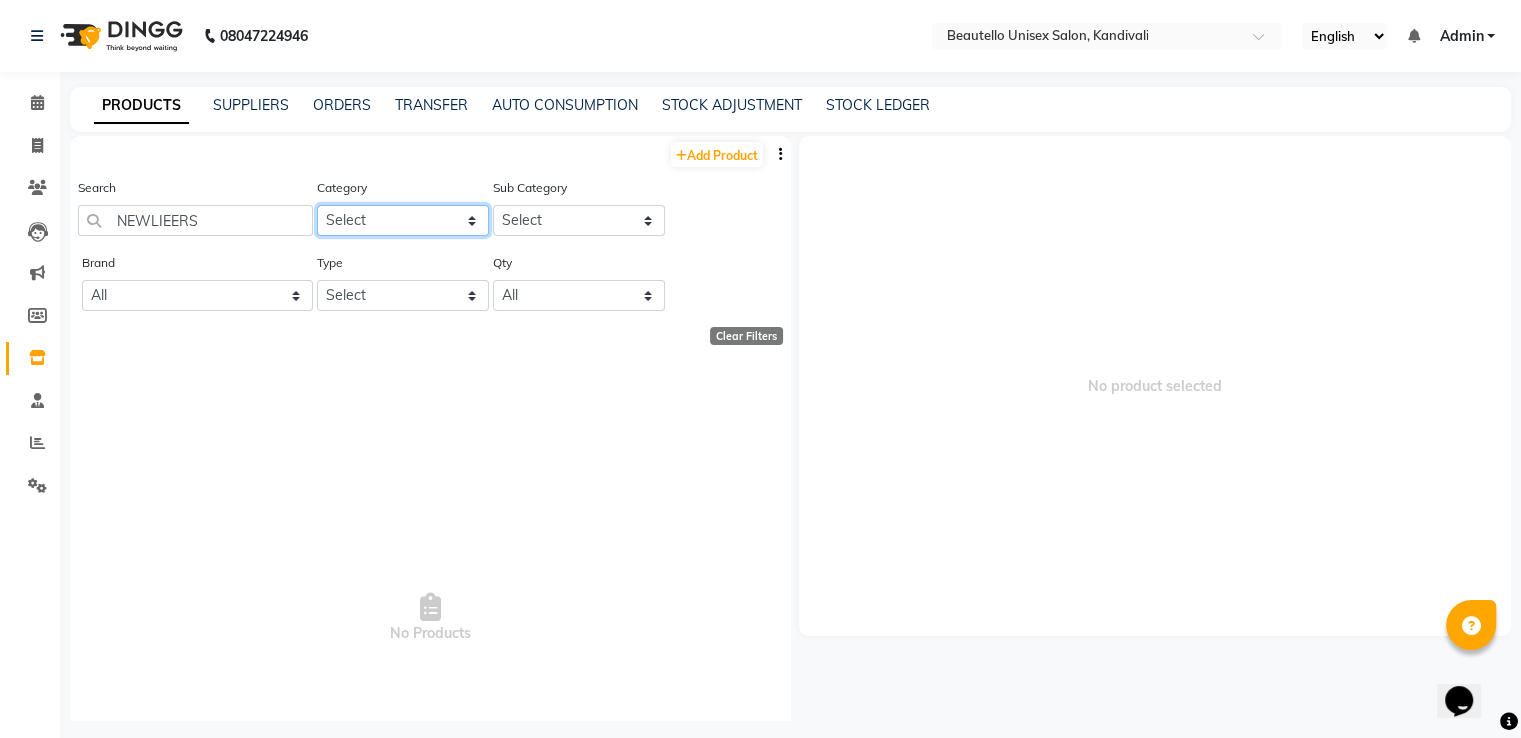 select on "738401100" 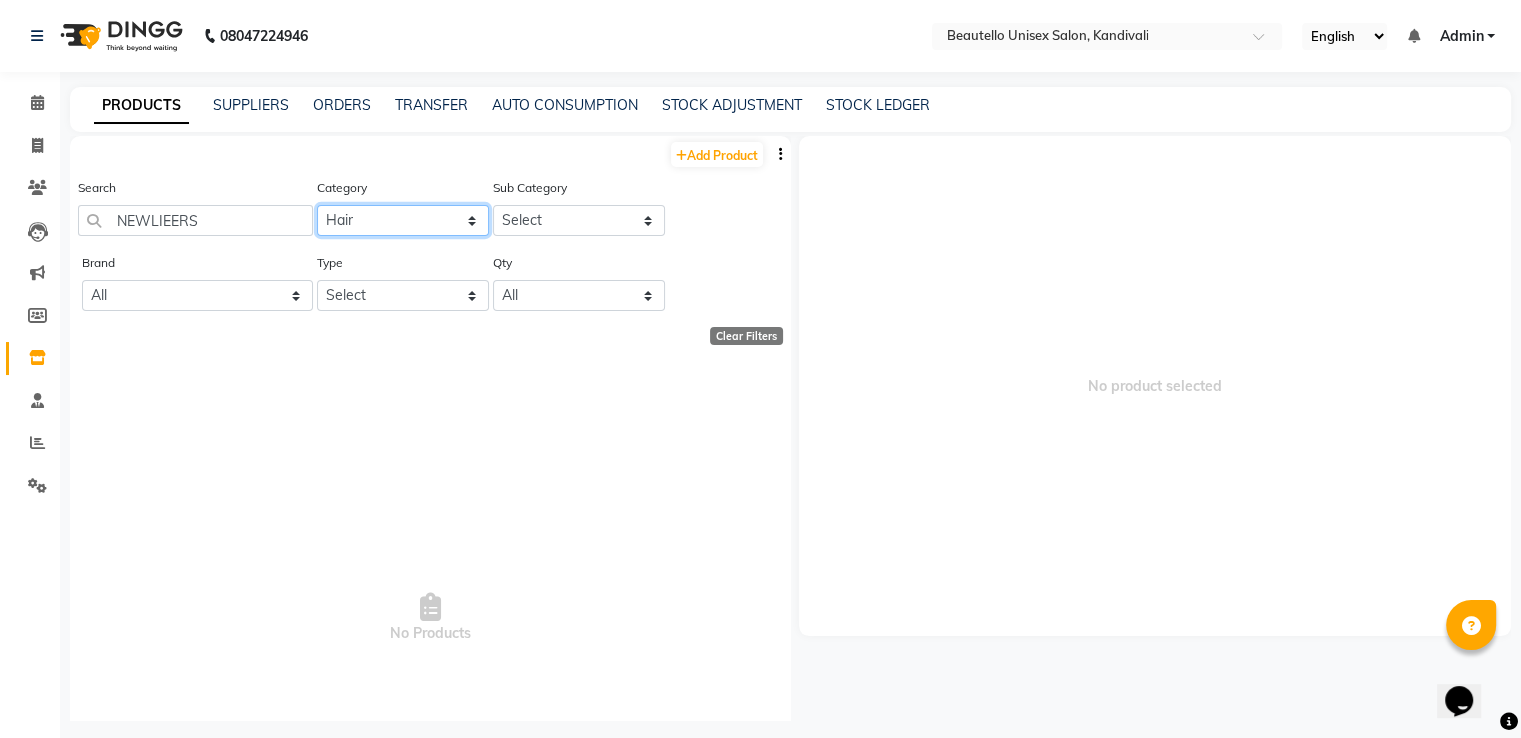 click on "Select Hair Skin Makeup Personal Care Appliances Beard Waxing Disposable Threading Hands and Feet Beauty Planet Botox Cadiveu Casmara Cheryls Loreal Olaplex Other" 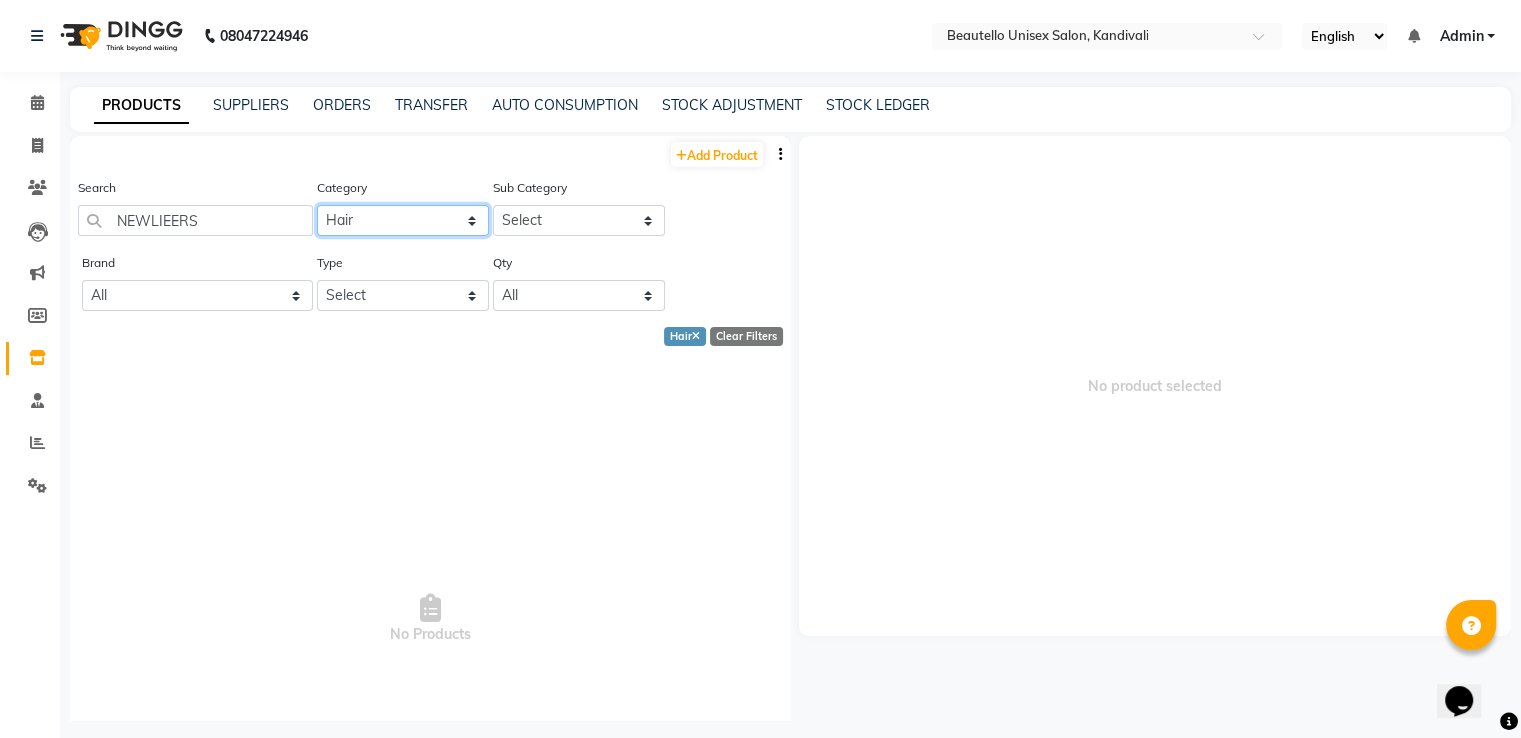 click on "Select Hair Skin Makeup Personal Care Appliances Beard Waxing Disposable Threading Hands and Feet Beauty Planet Botox Cadiveu Casmara Cheryls Loreal Olaplex Other" 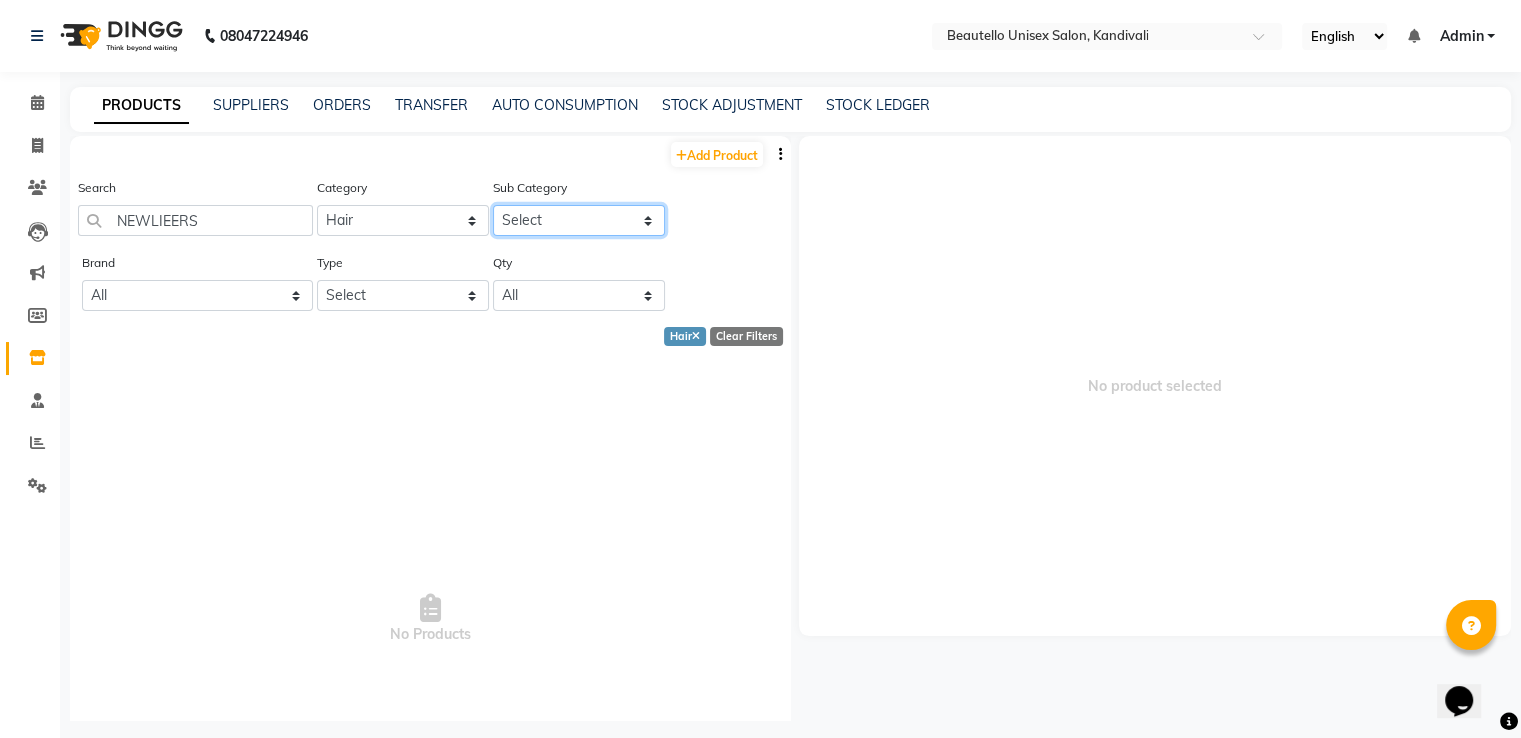 click on "Select Shampoo Conditioner Cream Mask Oil Serum Color Appliances Treatment Styling Kit & Combo Other" 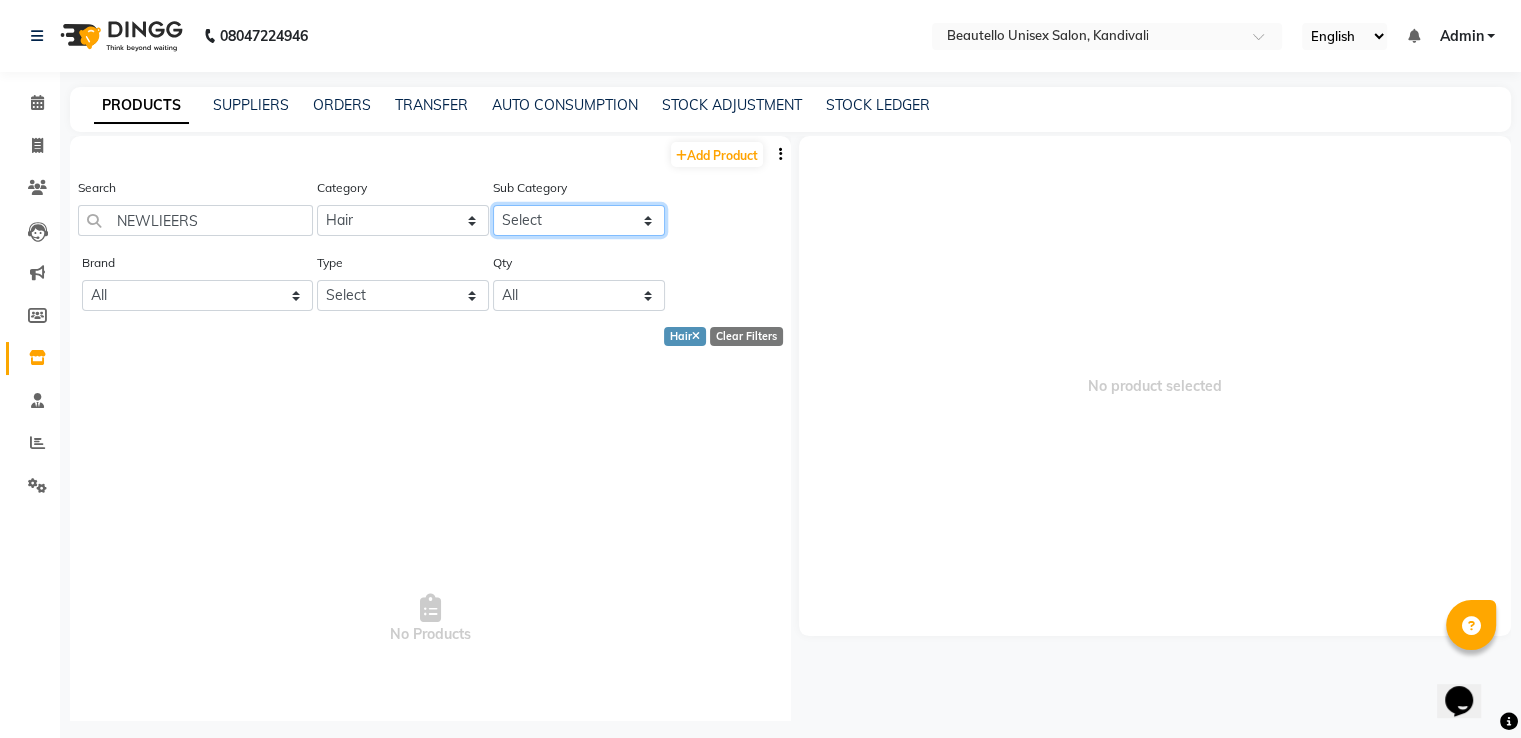 select on "738401101" 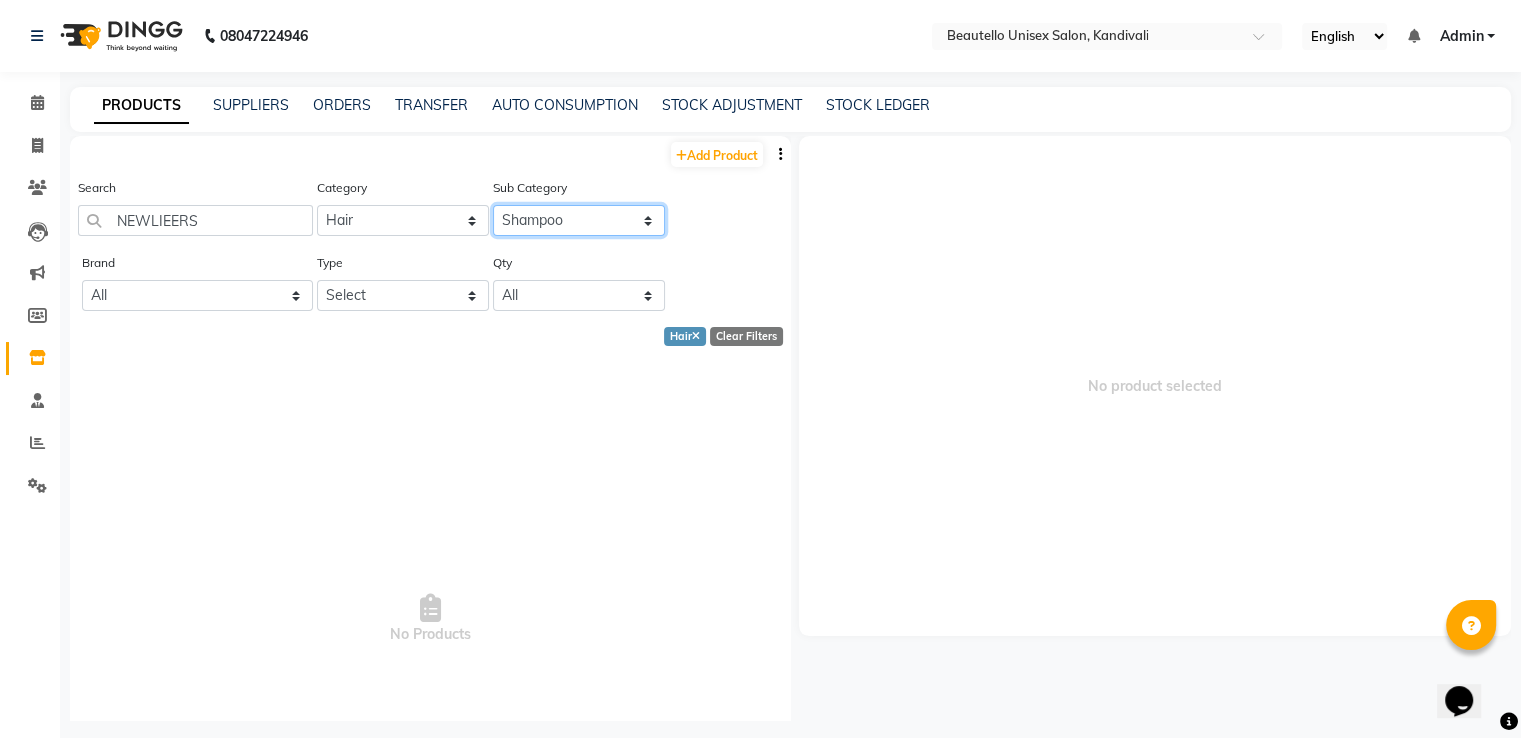 click on "Select Shampoo Conditioner Cream Mask Oil Serum Color Appliances Treatment Styling Kit & Combo Other" 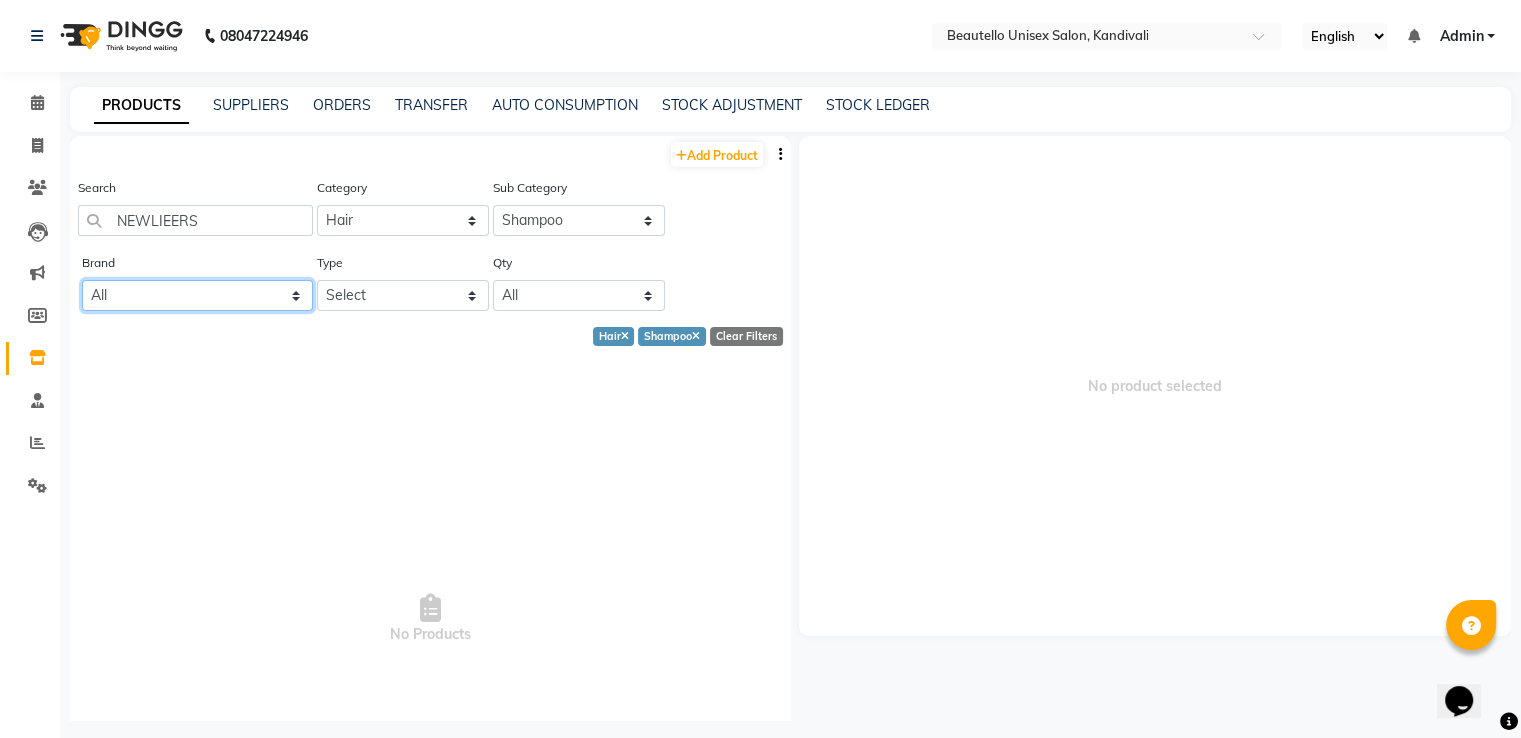 click on "All Wow" 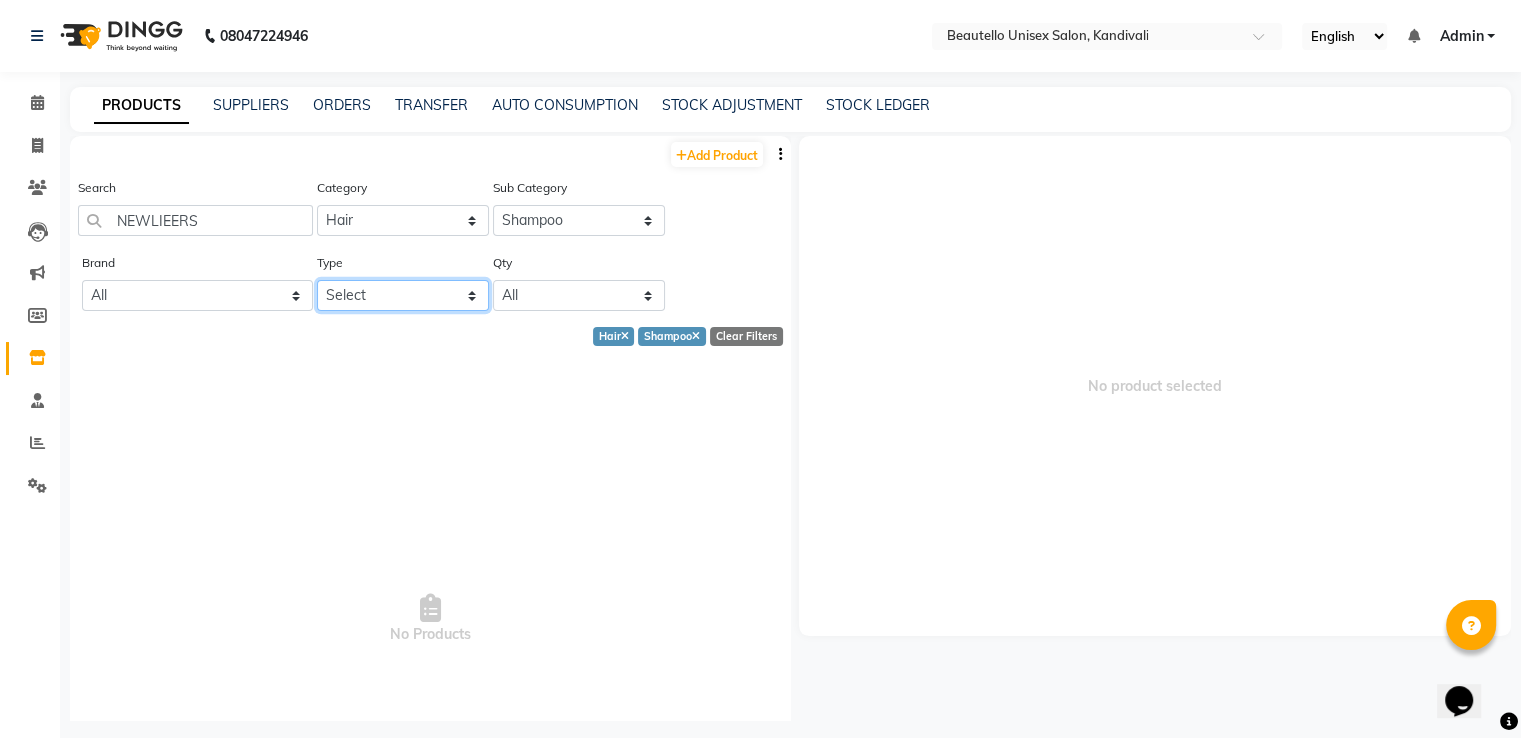 click on "Select Both Retail Consumable" 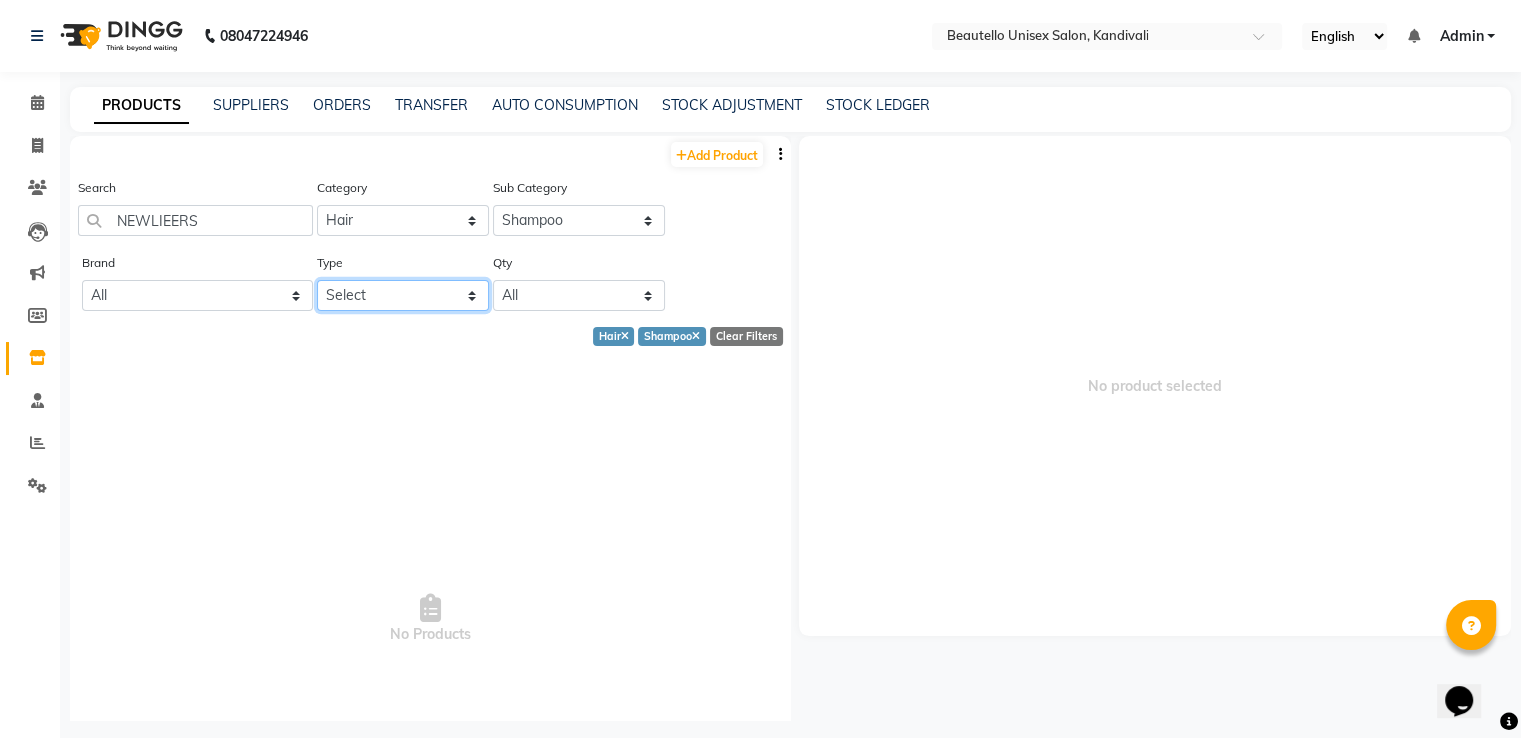 select on "R" 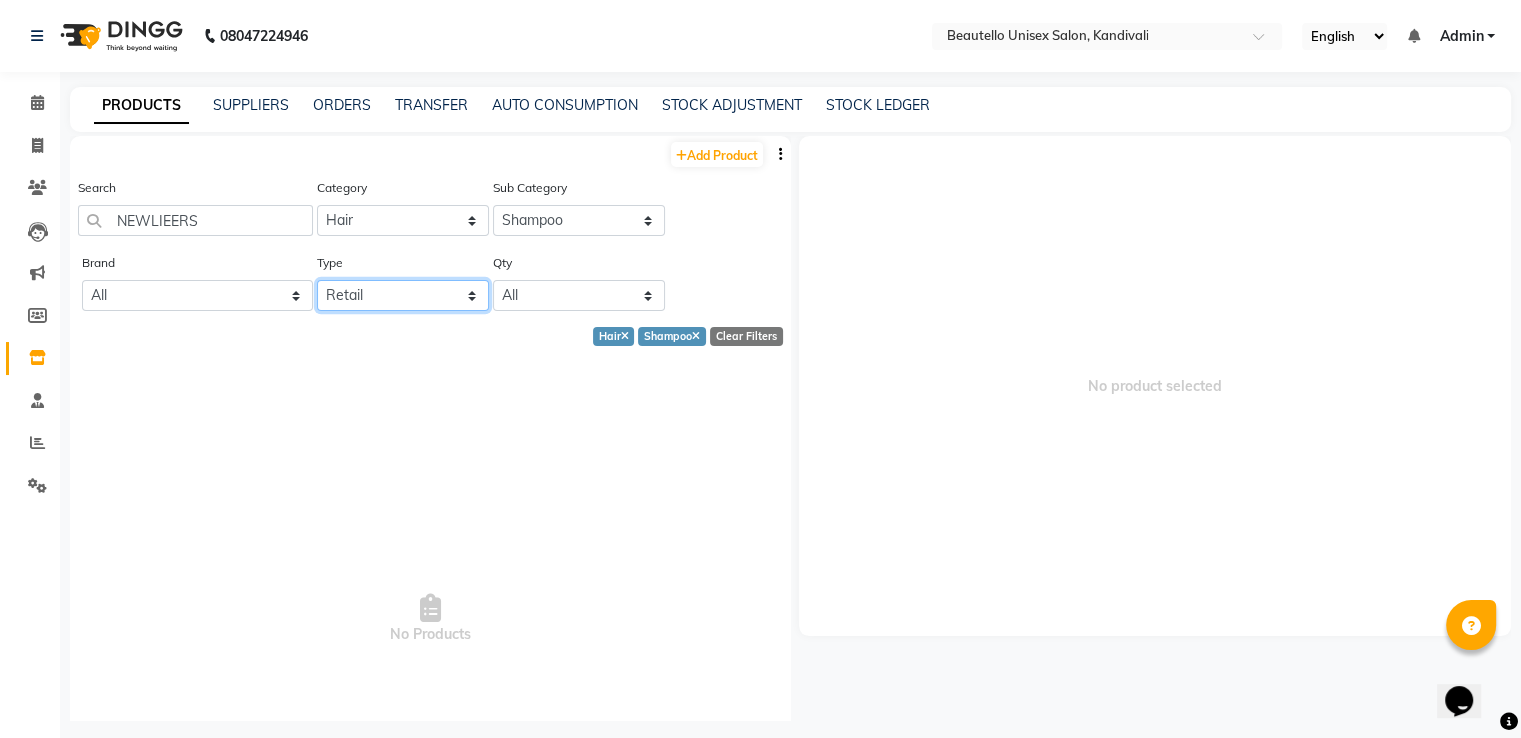 click on "Select Both Retail Consumable" 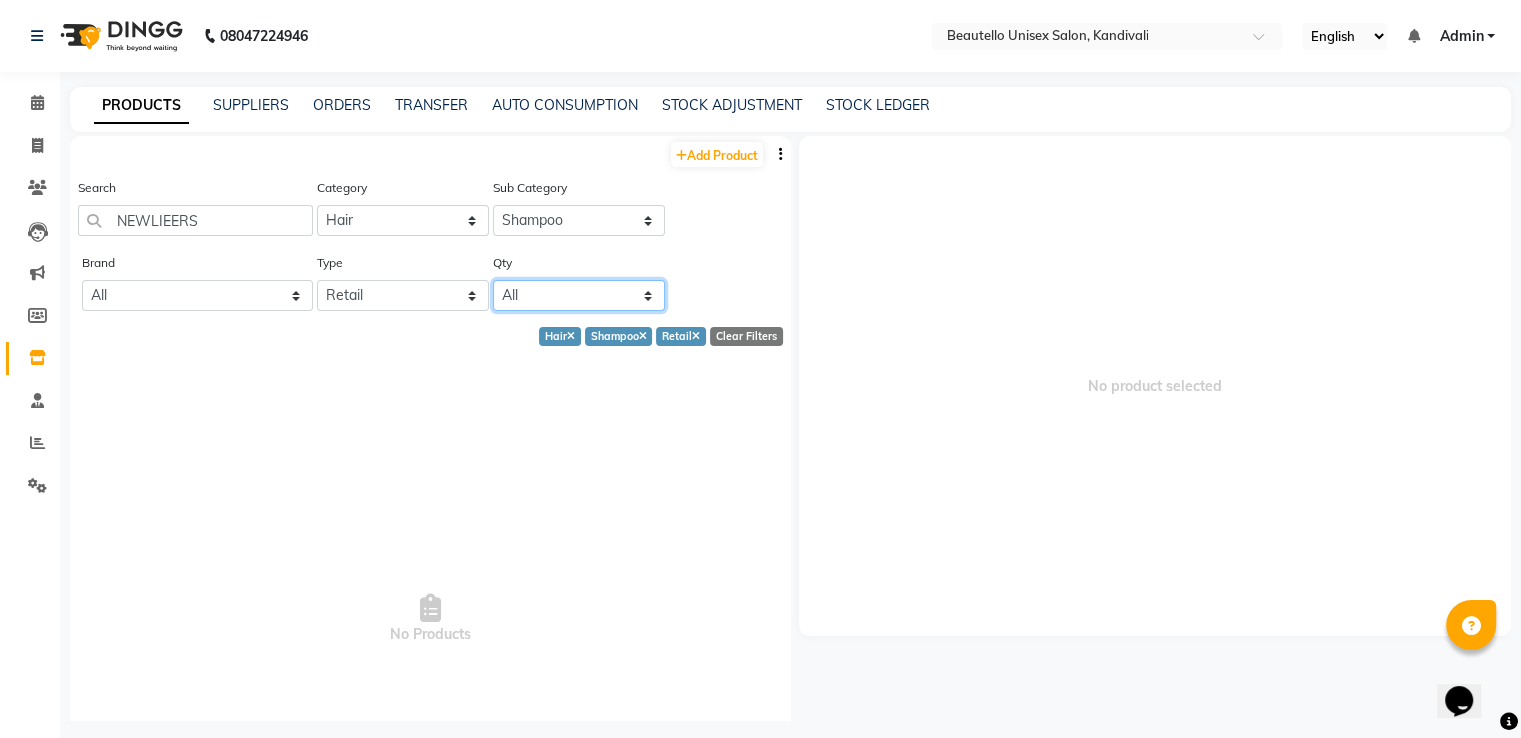 click on "All Low Out Of Stock" 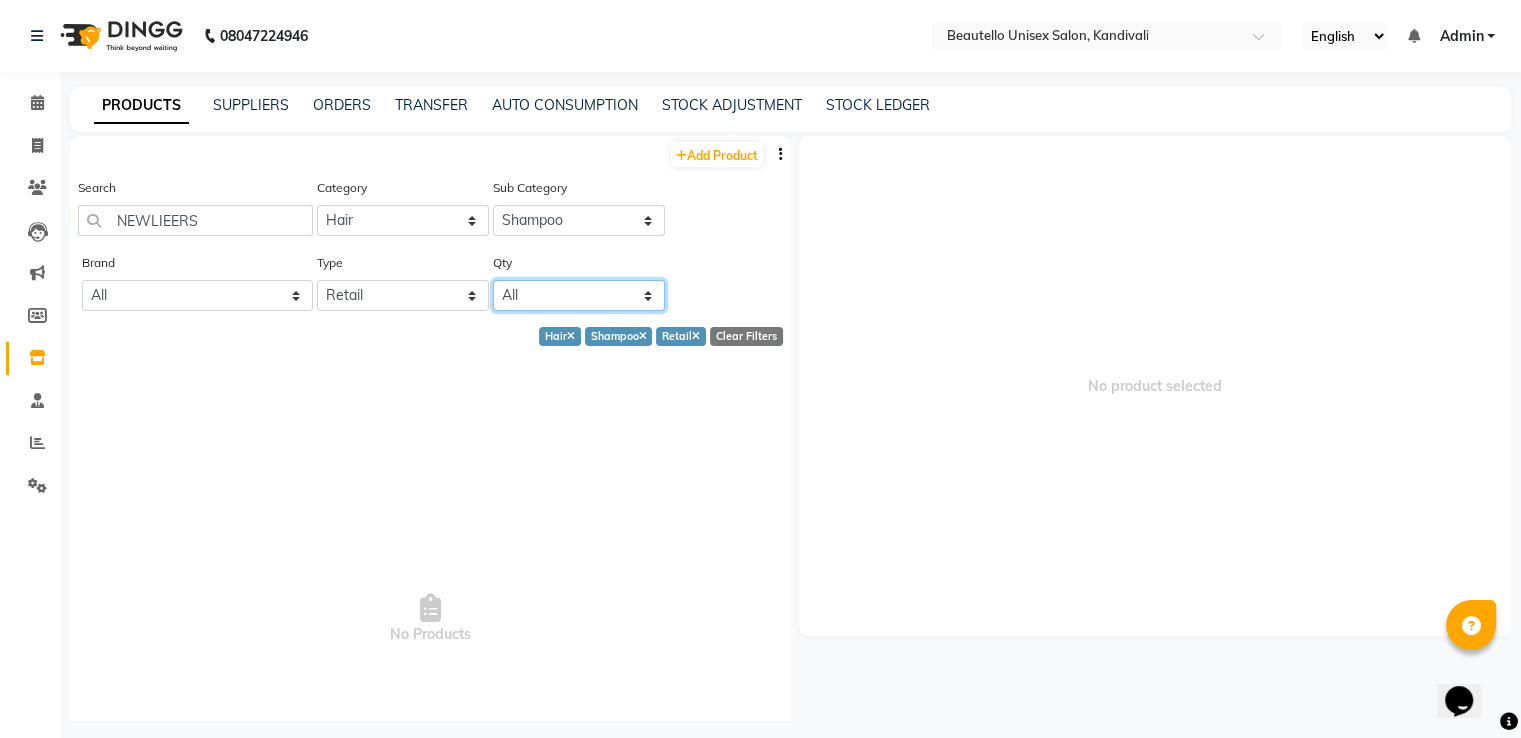 click on "All Low Out Of Stock" 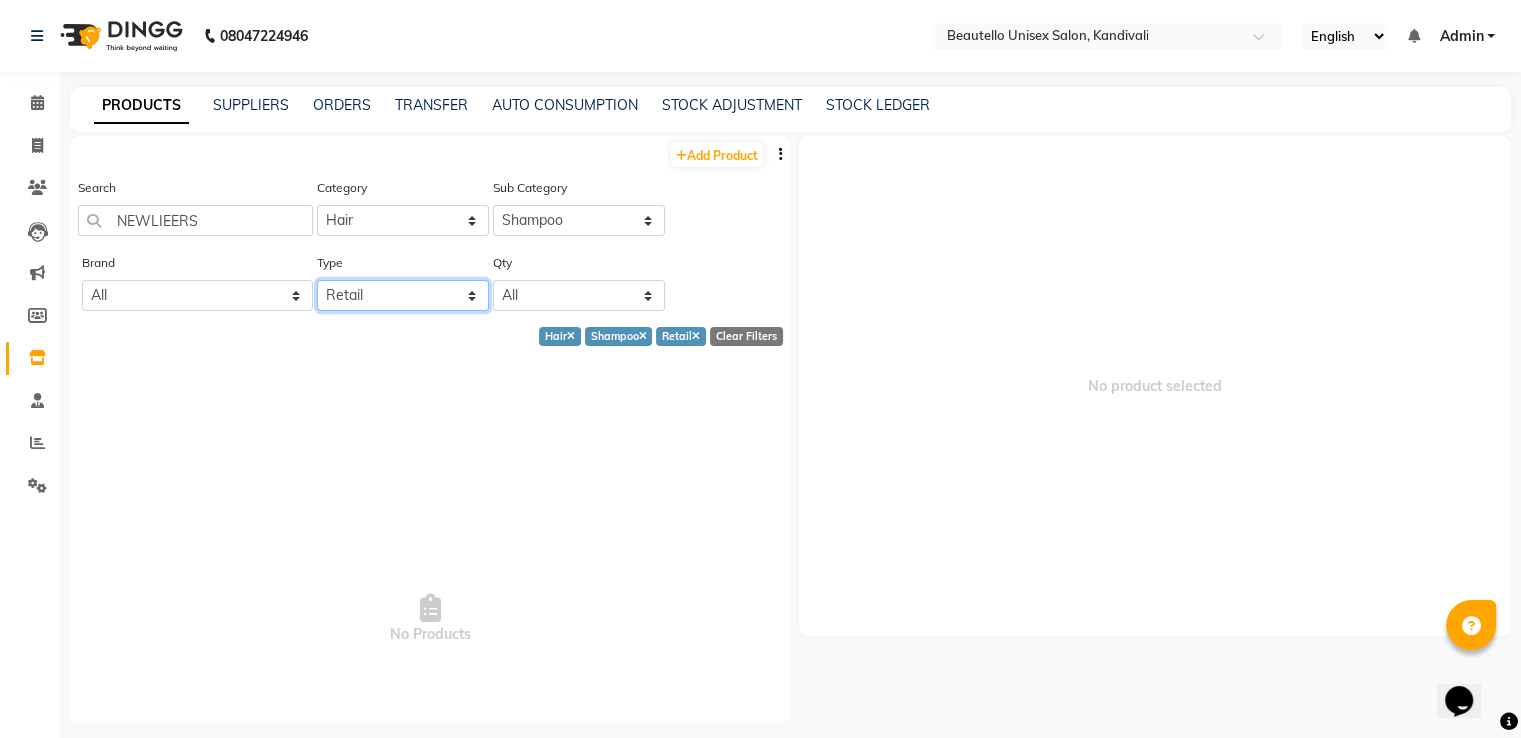 click on "Select Both Retail Consumable" 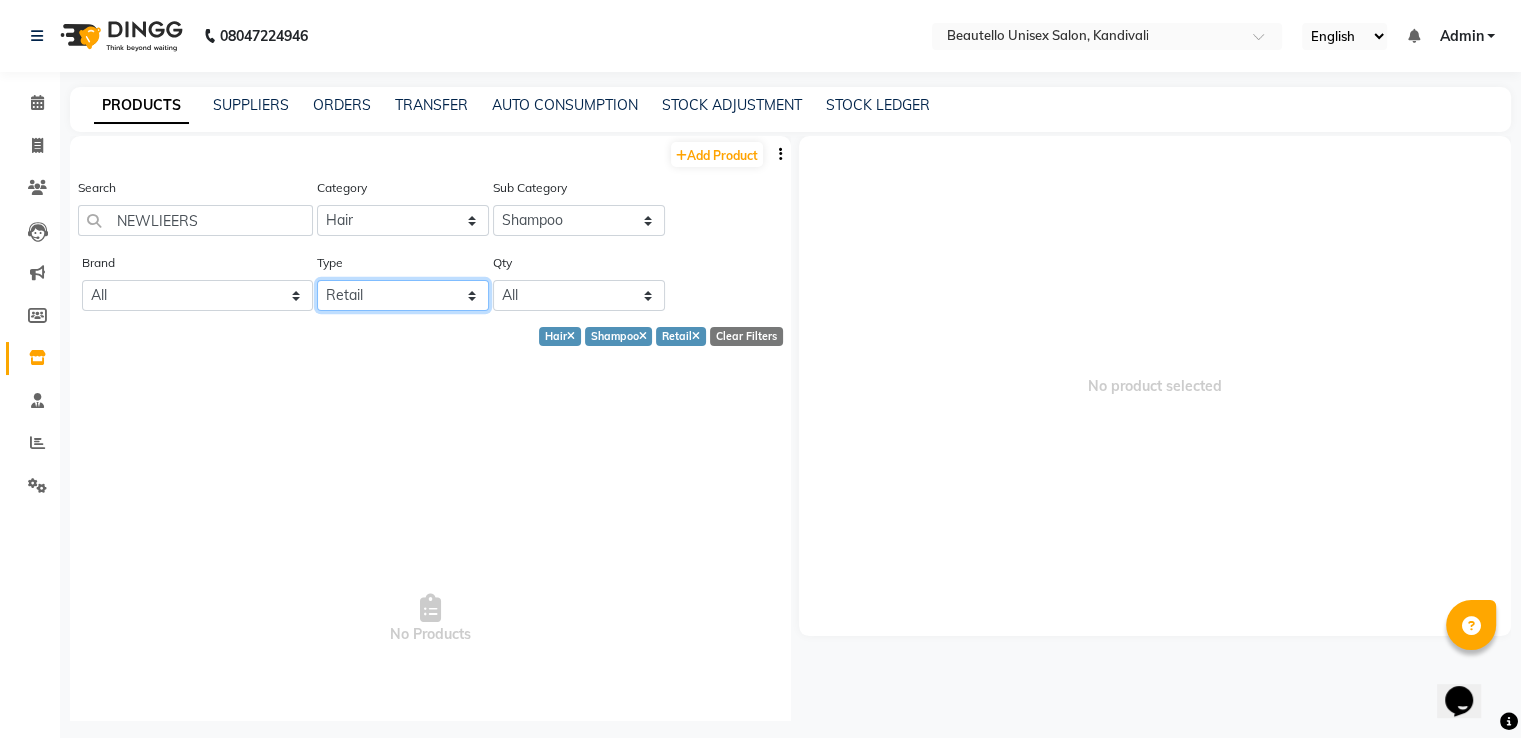 click on "Select Both Retail Consumable" 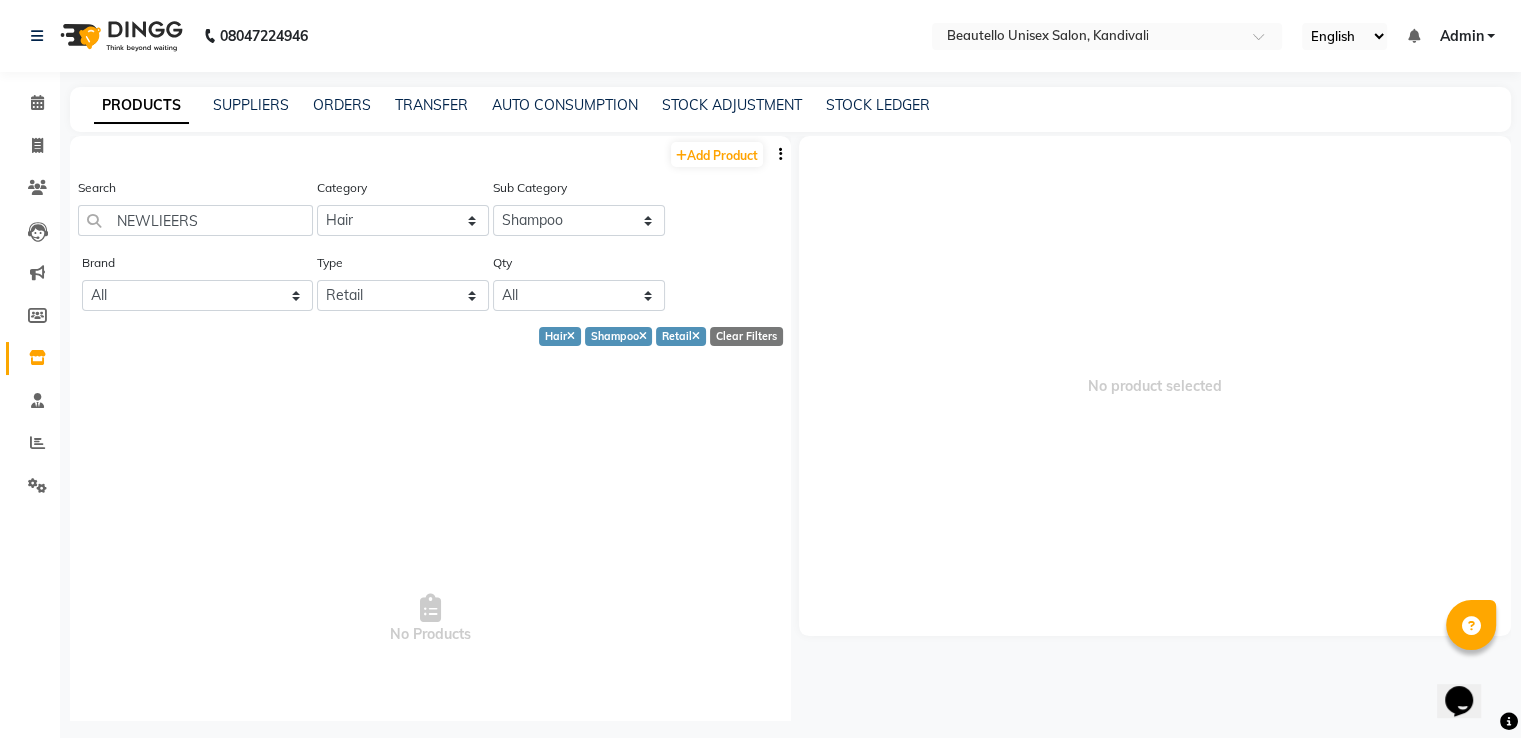 click on "No Products" at bounding box center [430, 620] 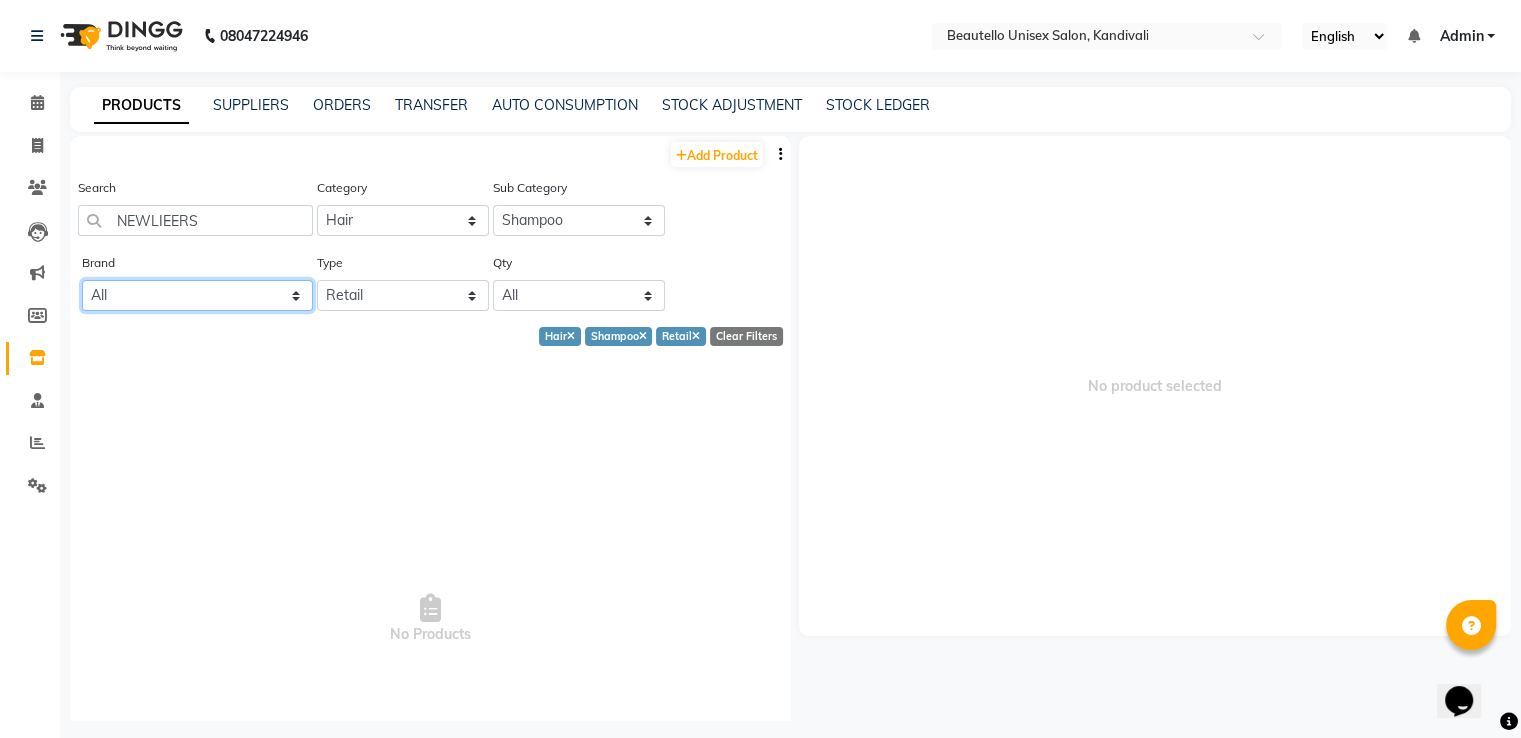 click on "All Wow" 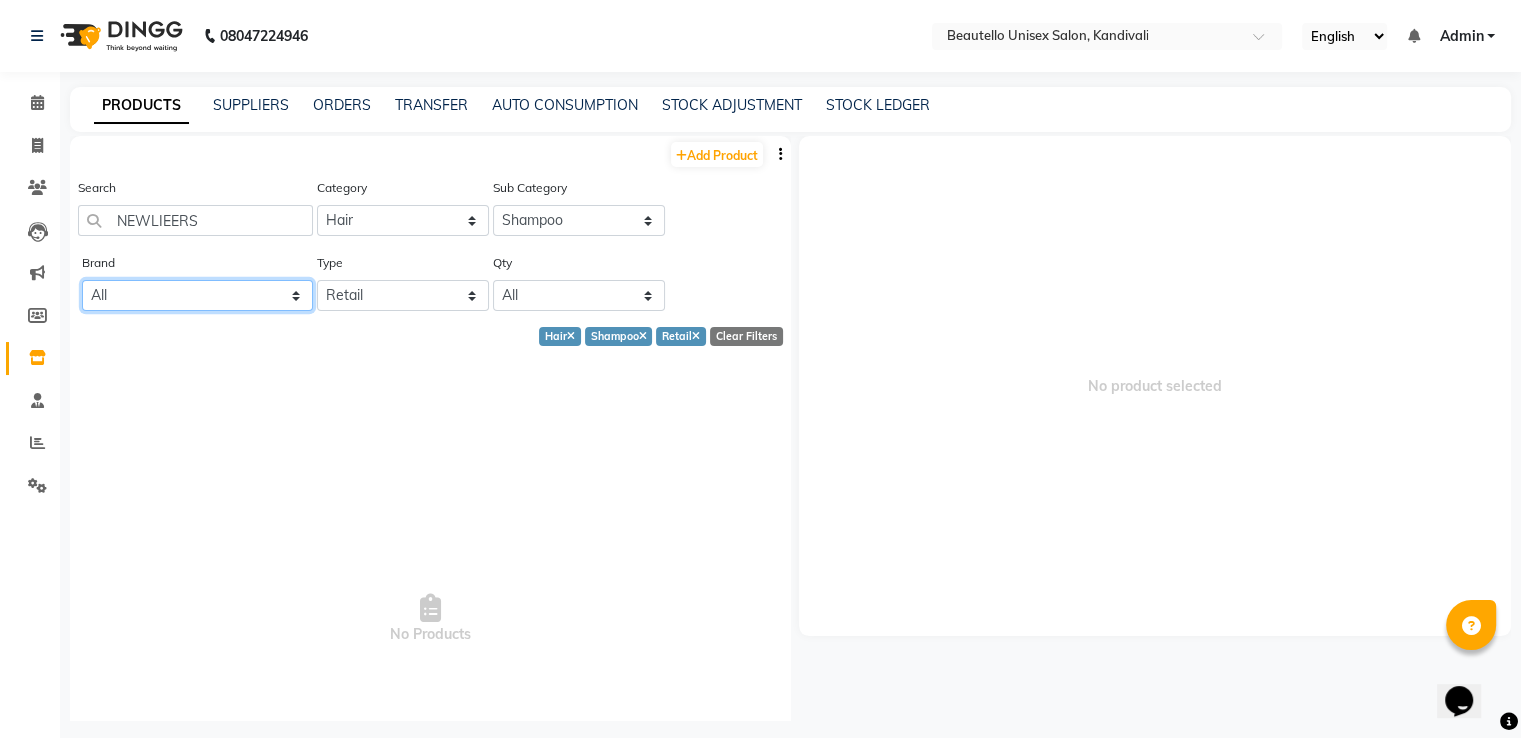 select on "wow" 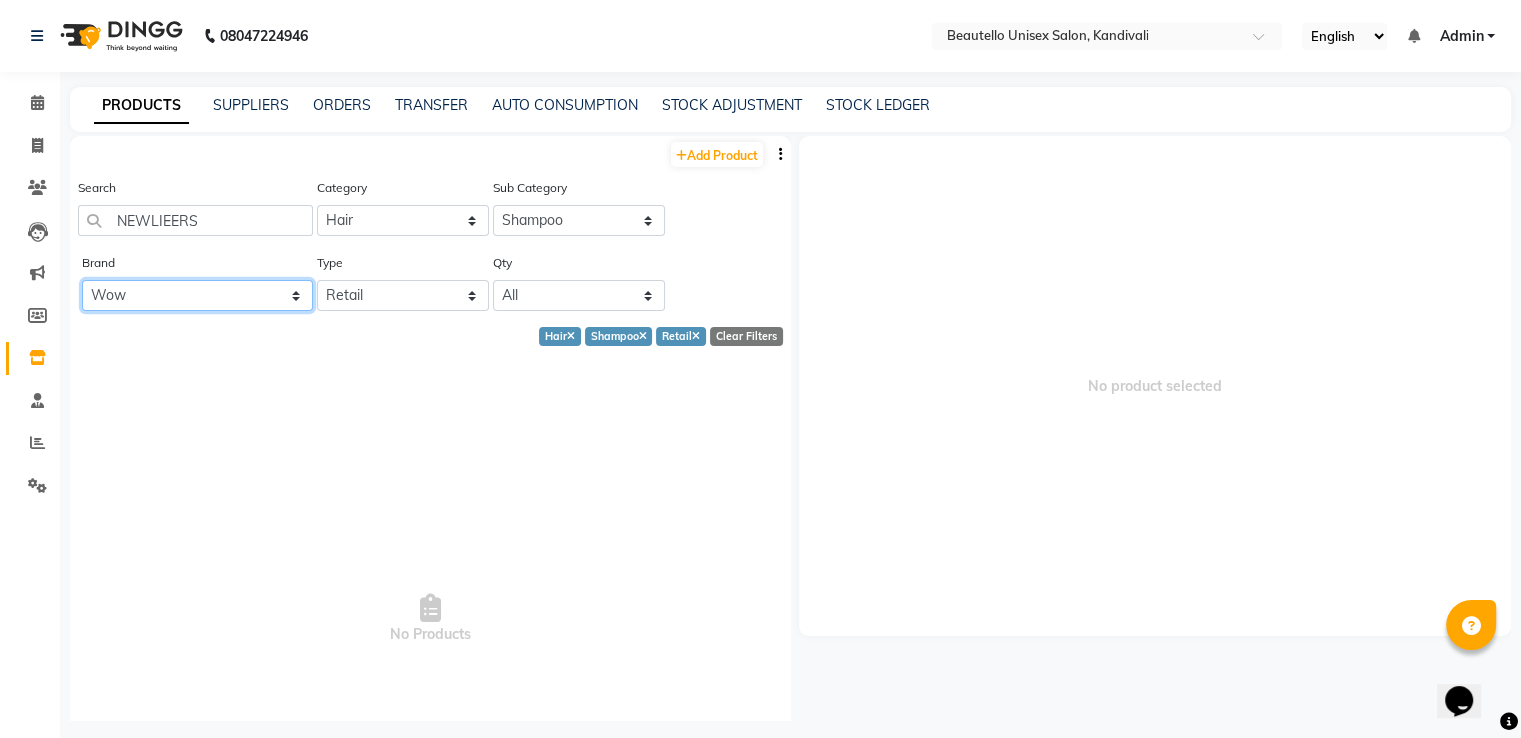 click on "All Wow" 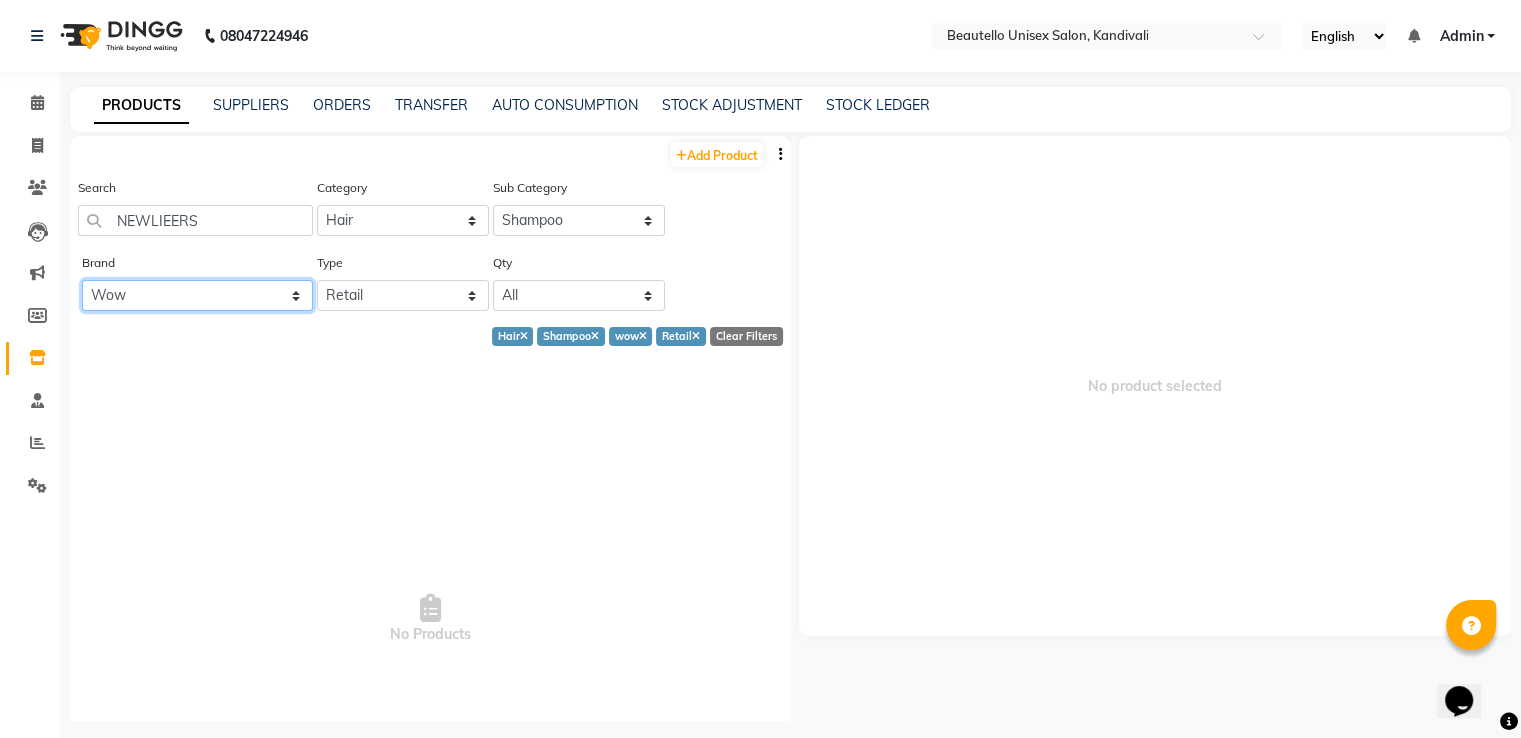click on "All Wow" 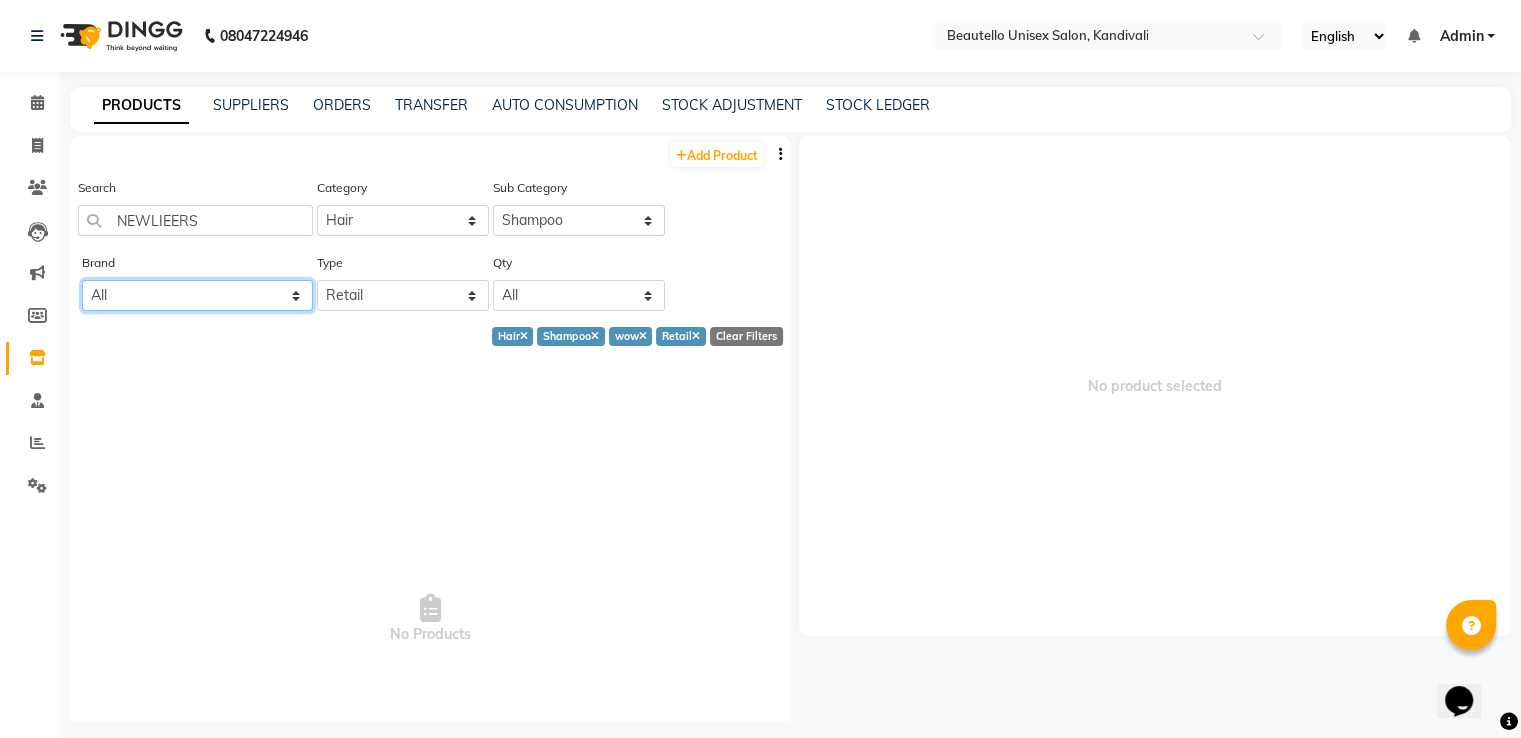 click on "All Wow" 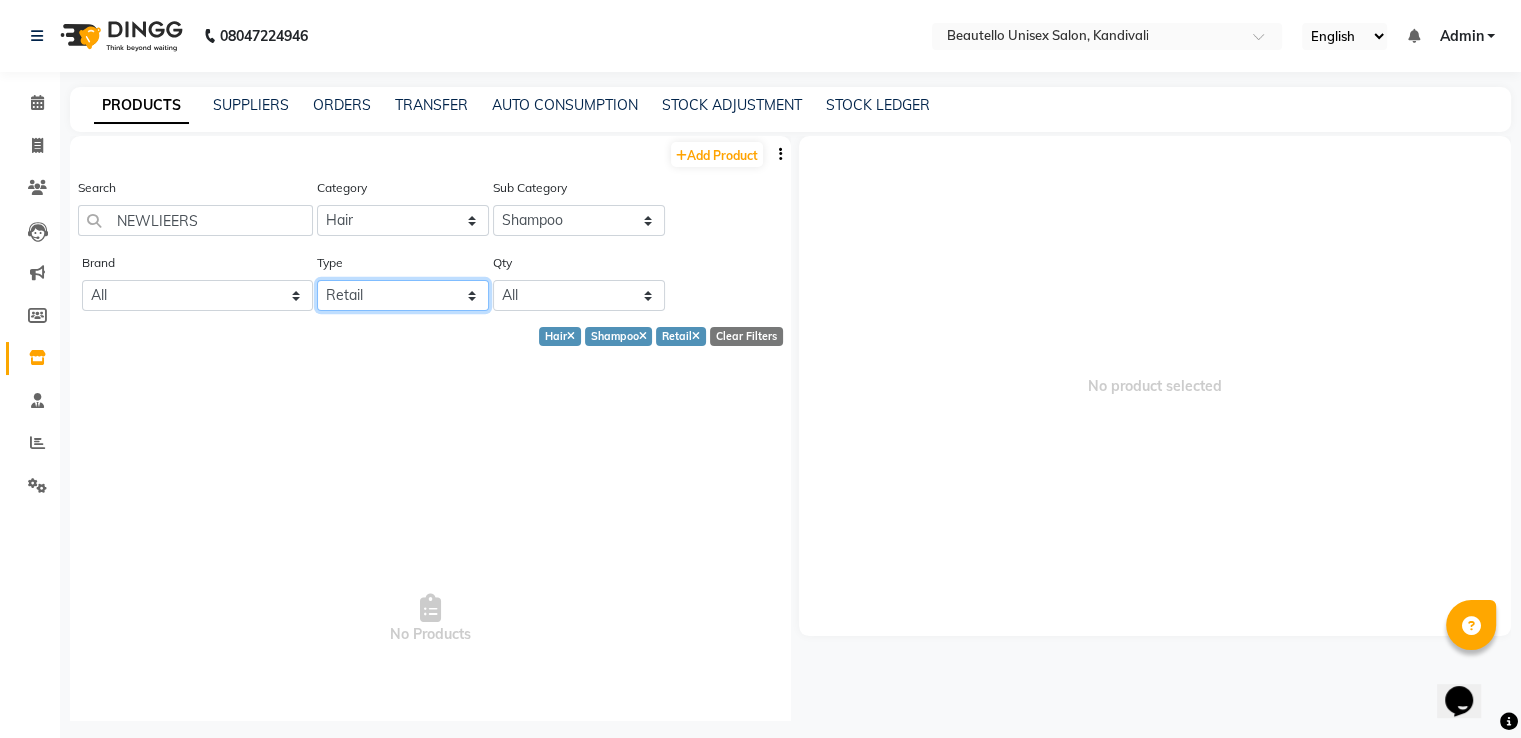 click on "Select Both Retail Consumable" 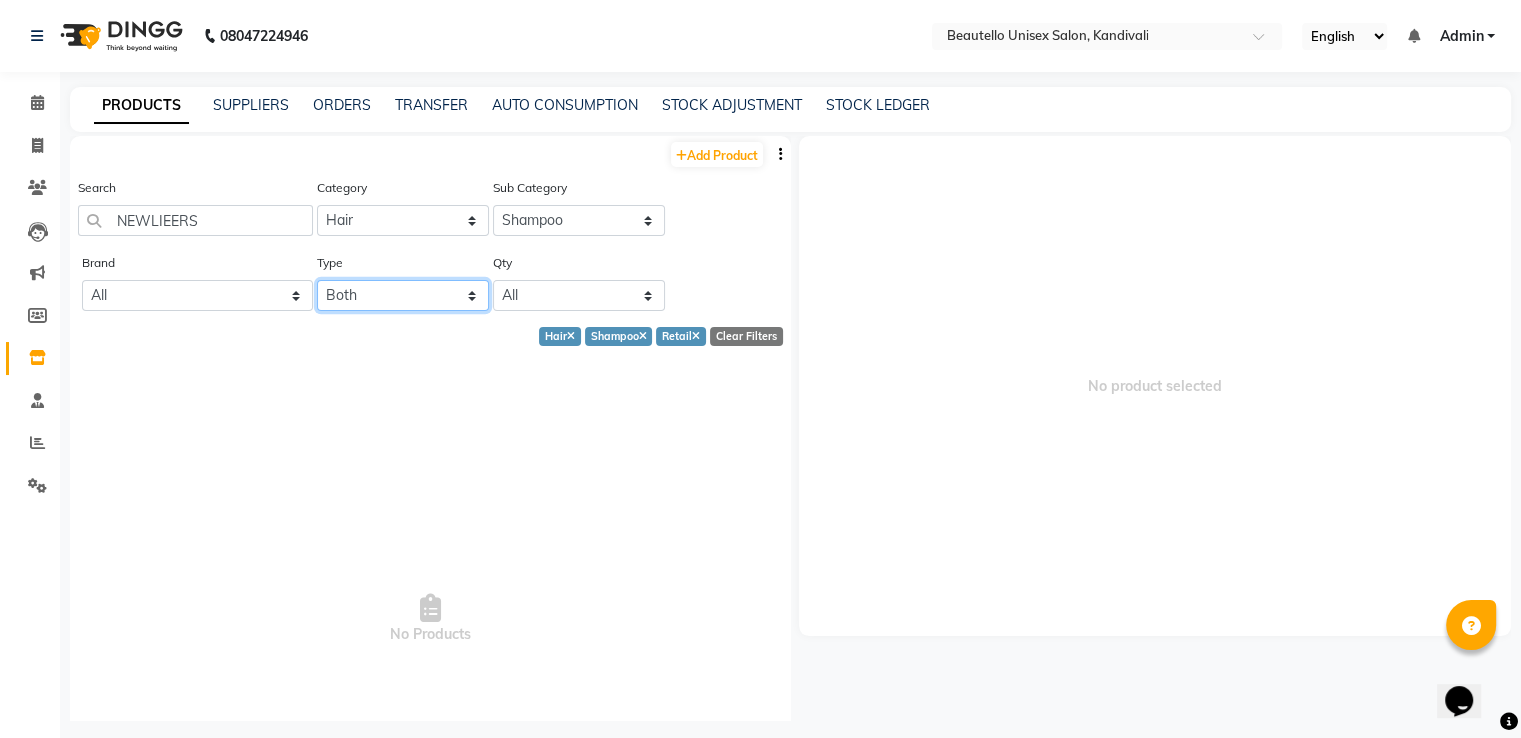 click on "Select Both Retail Consumable" 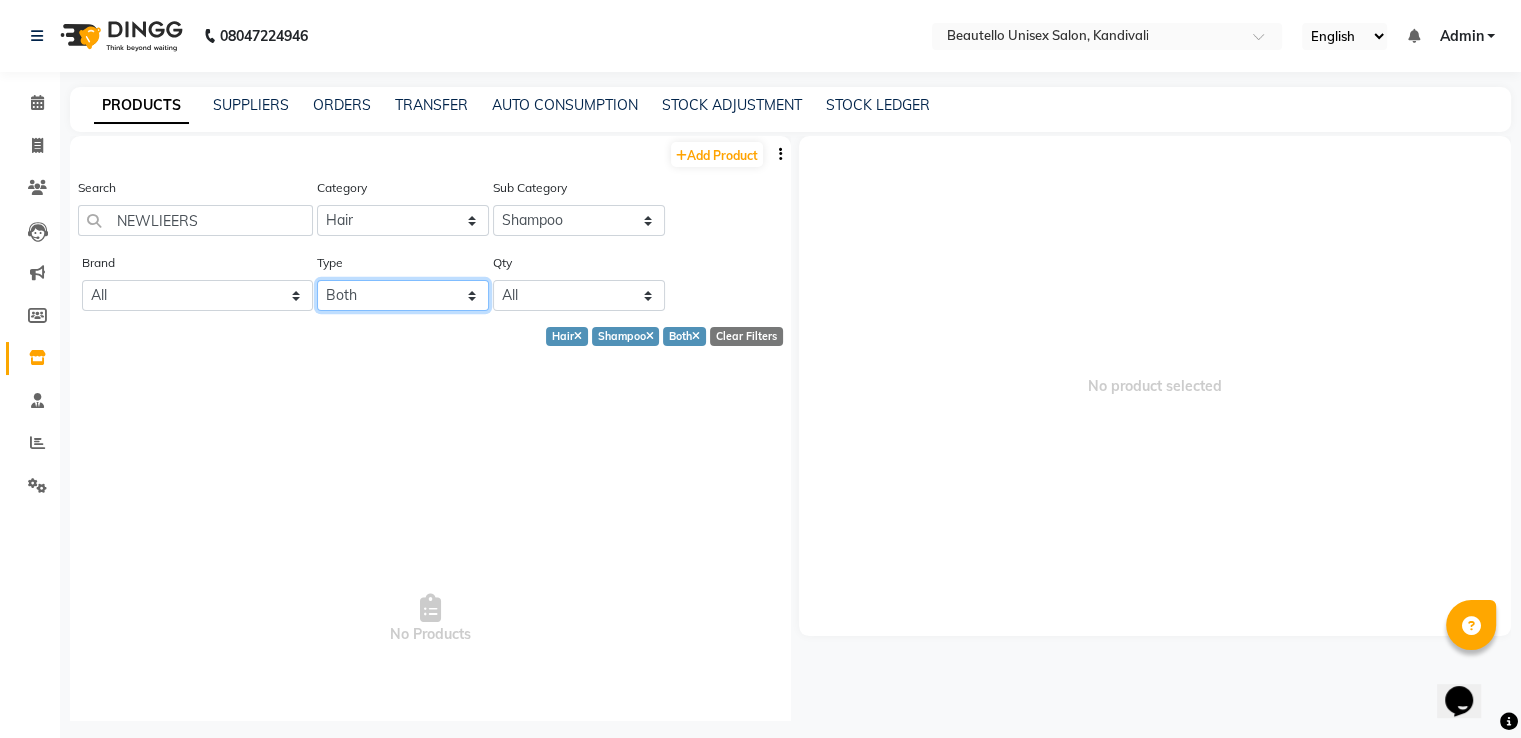 click on "Select Both Retail Consumable" 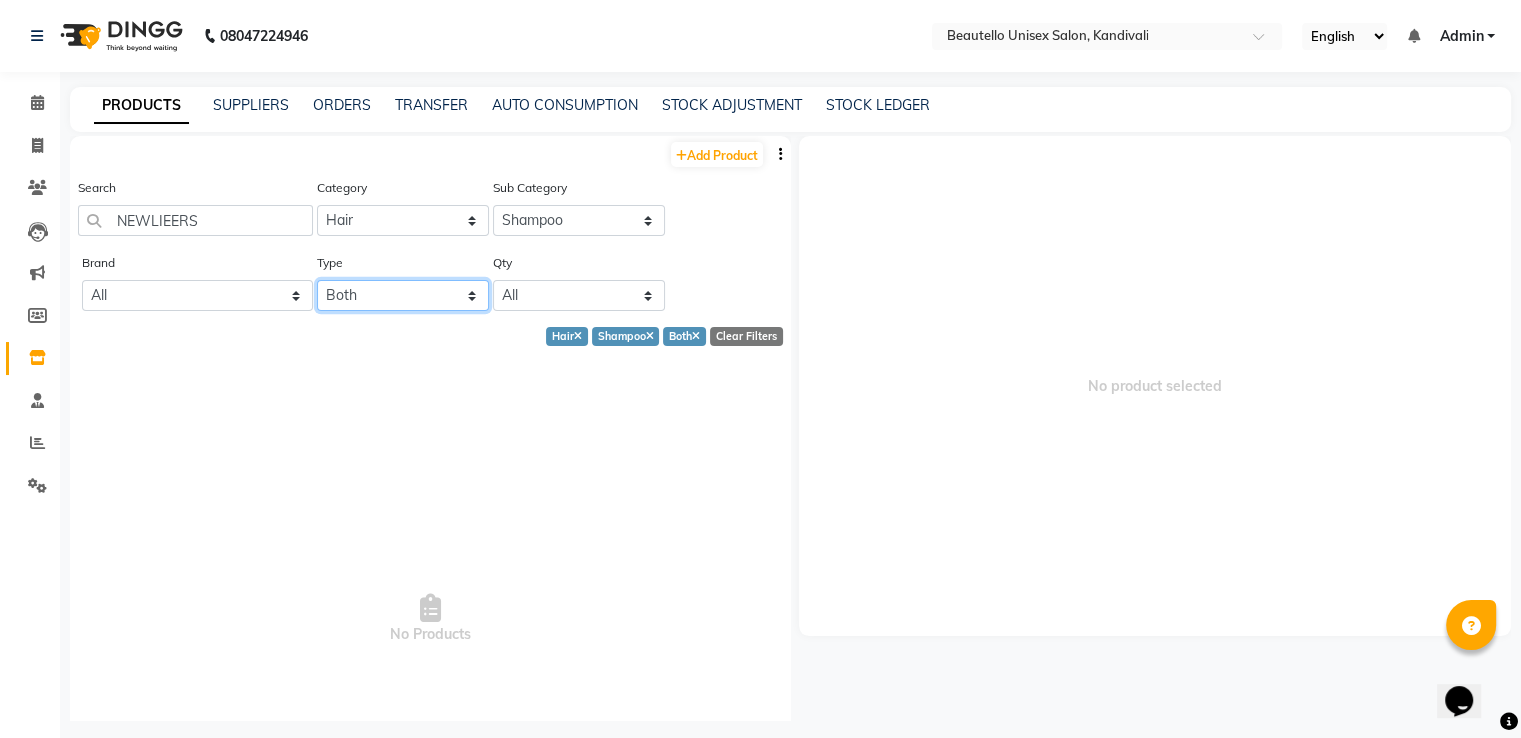 select on "R" 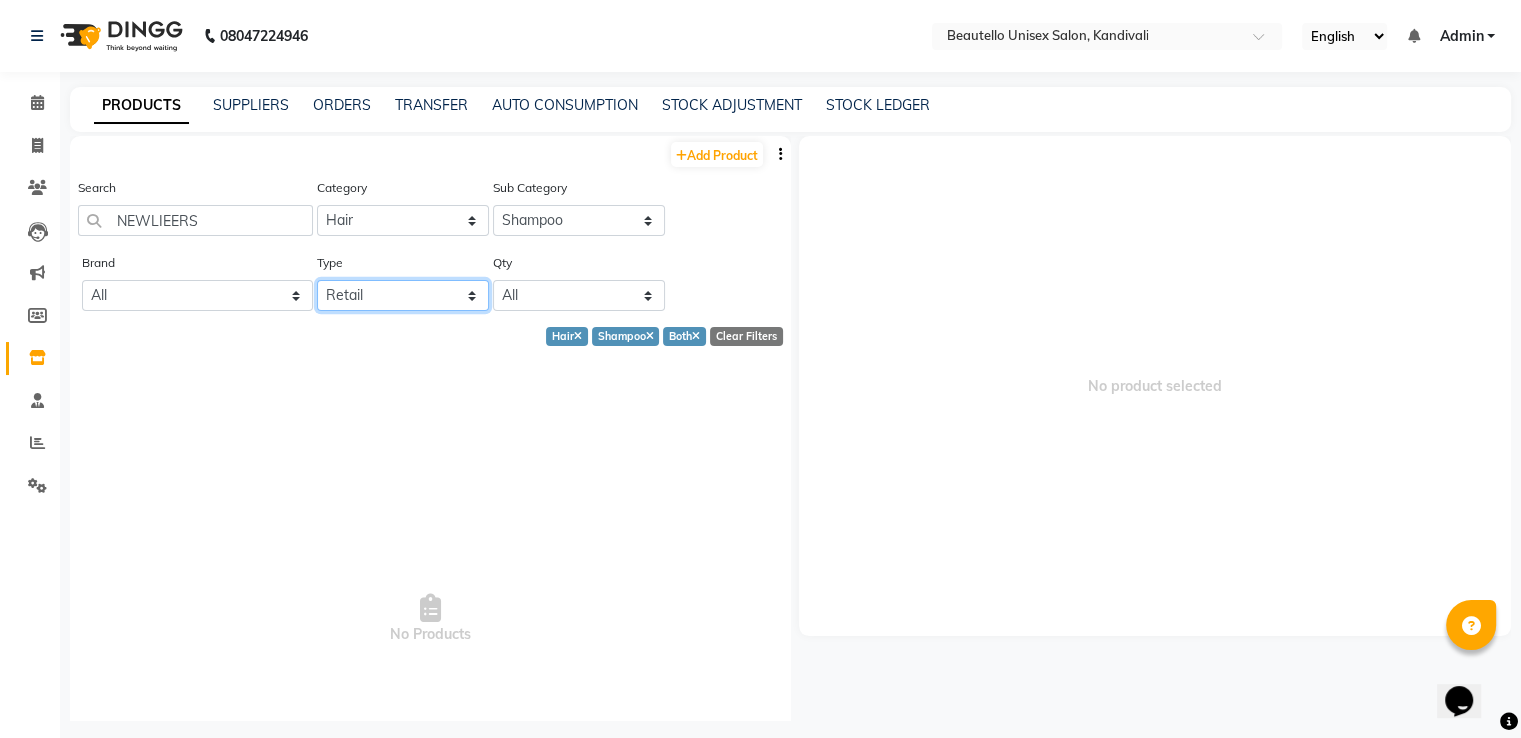 click on "Select Both Retail Consumable" 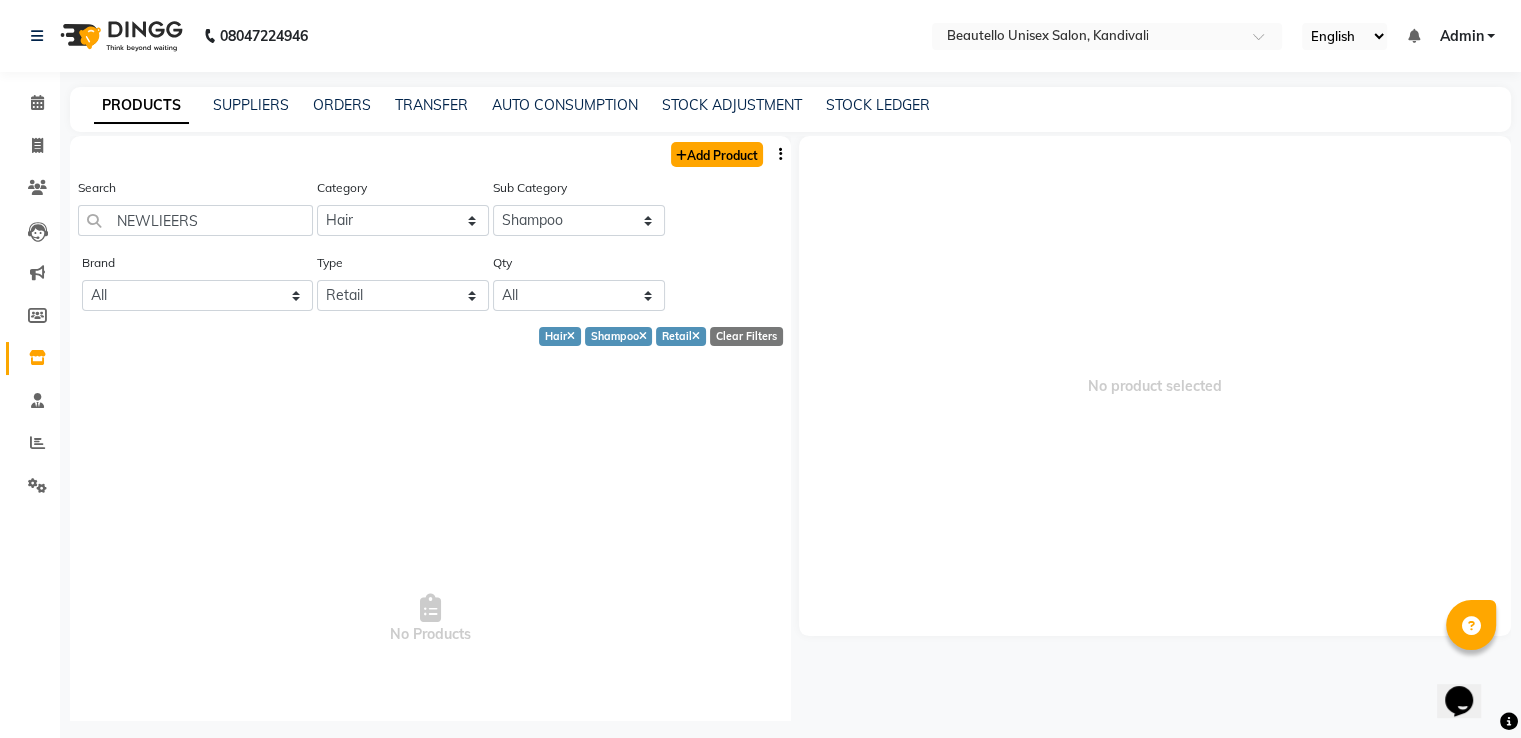 click on "Add Product" 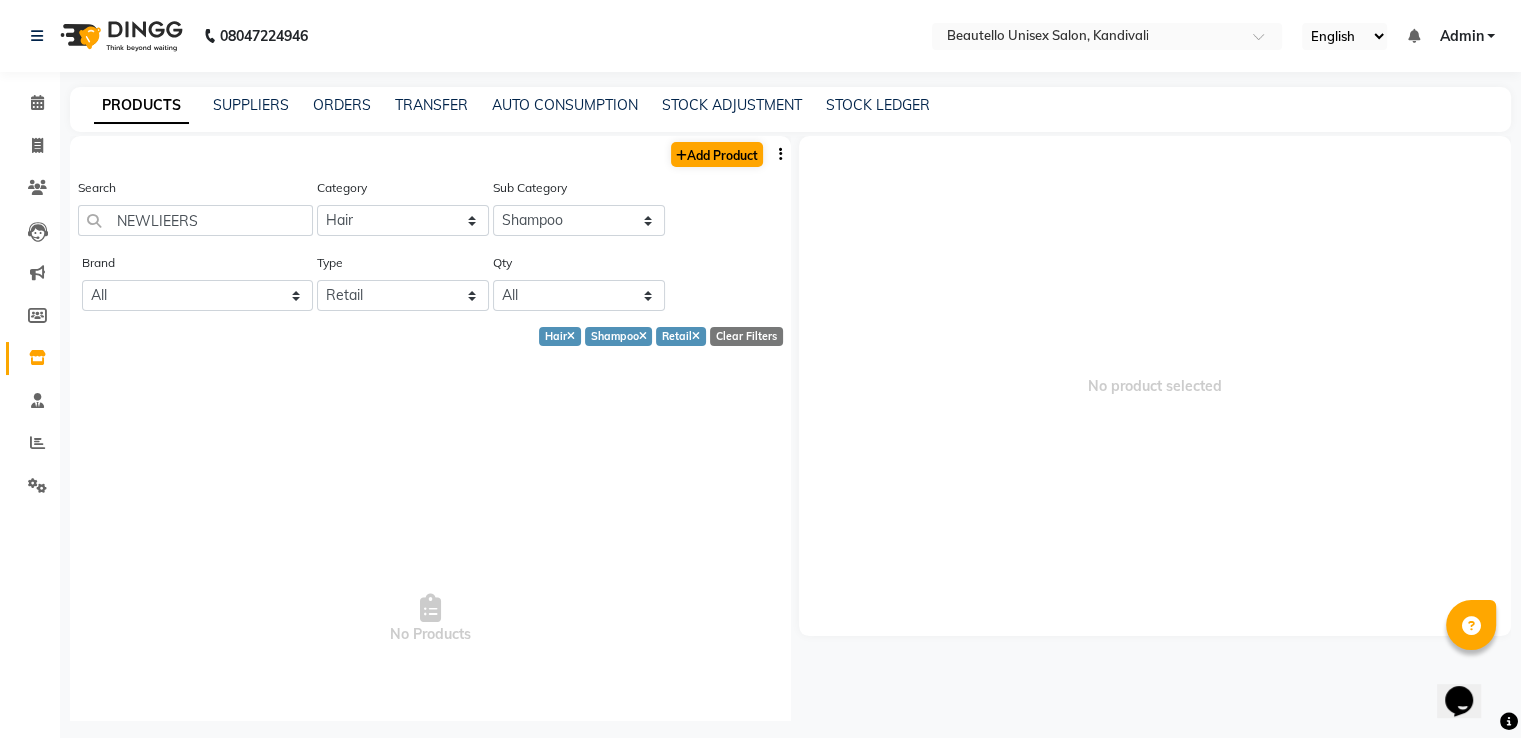 select on "true" 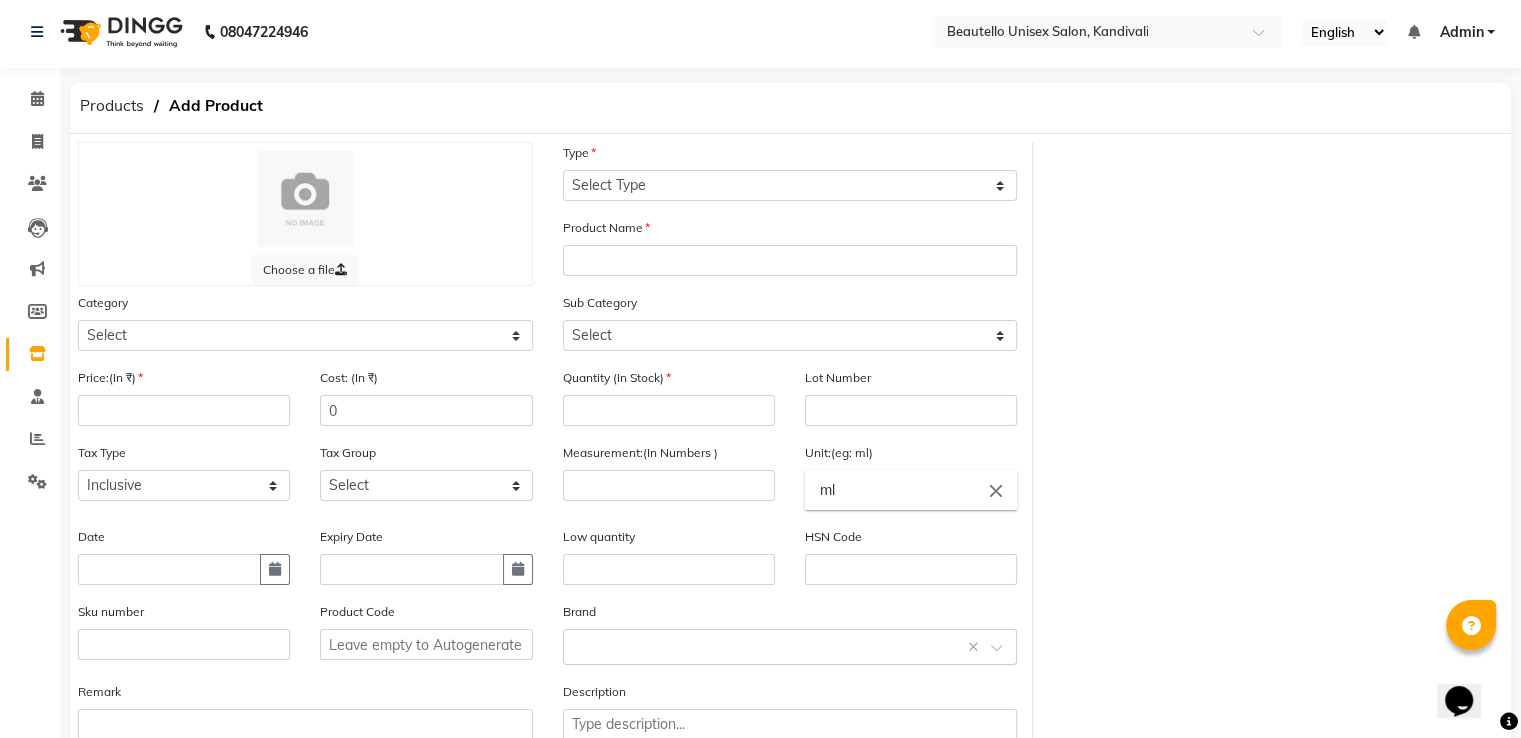 scroll, scrollTop: 0, scrollLeft: 0, axis: both 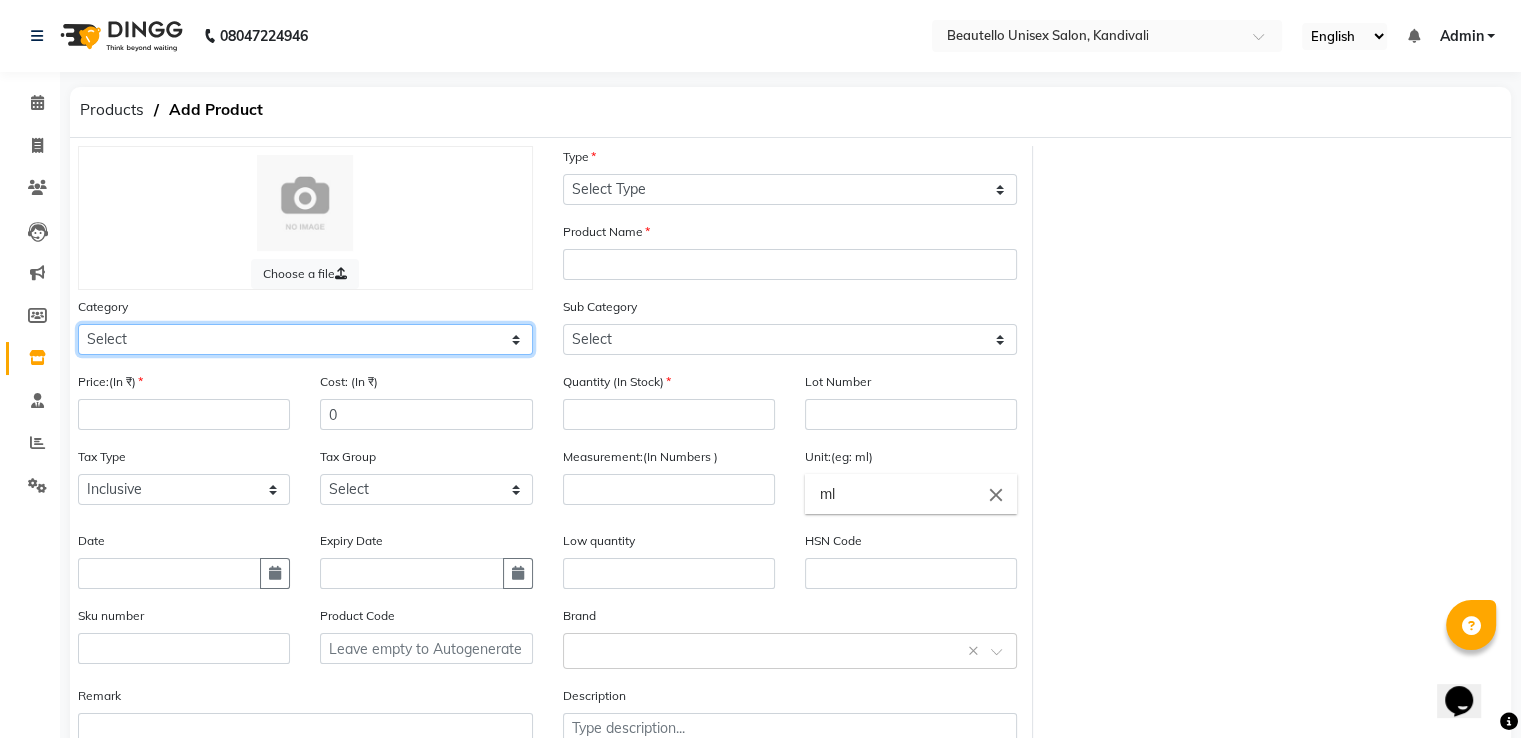 click on "Select Hair Skin Makeup Personal Care Appliances Beard Waxing Disposable Threading Hands and Feet Beauty Planet Botox Cadiveu Casmara Cheryls Loreal Olaplex Other" 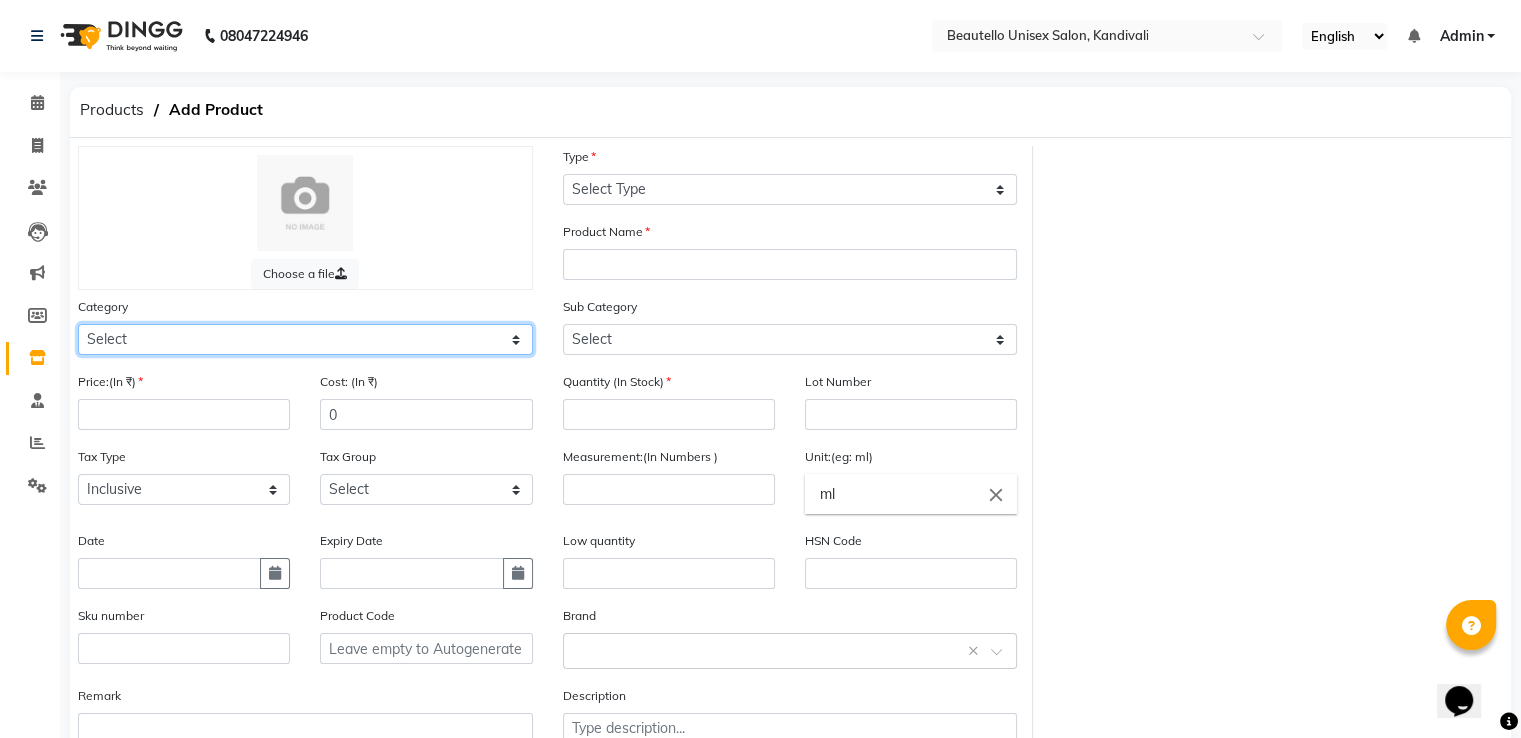 select on "738401100" 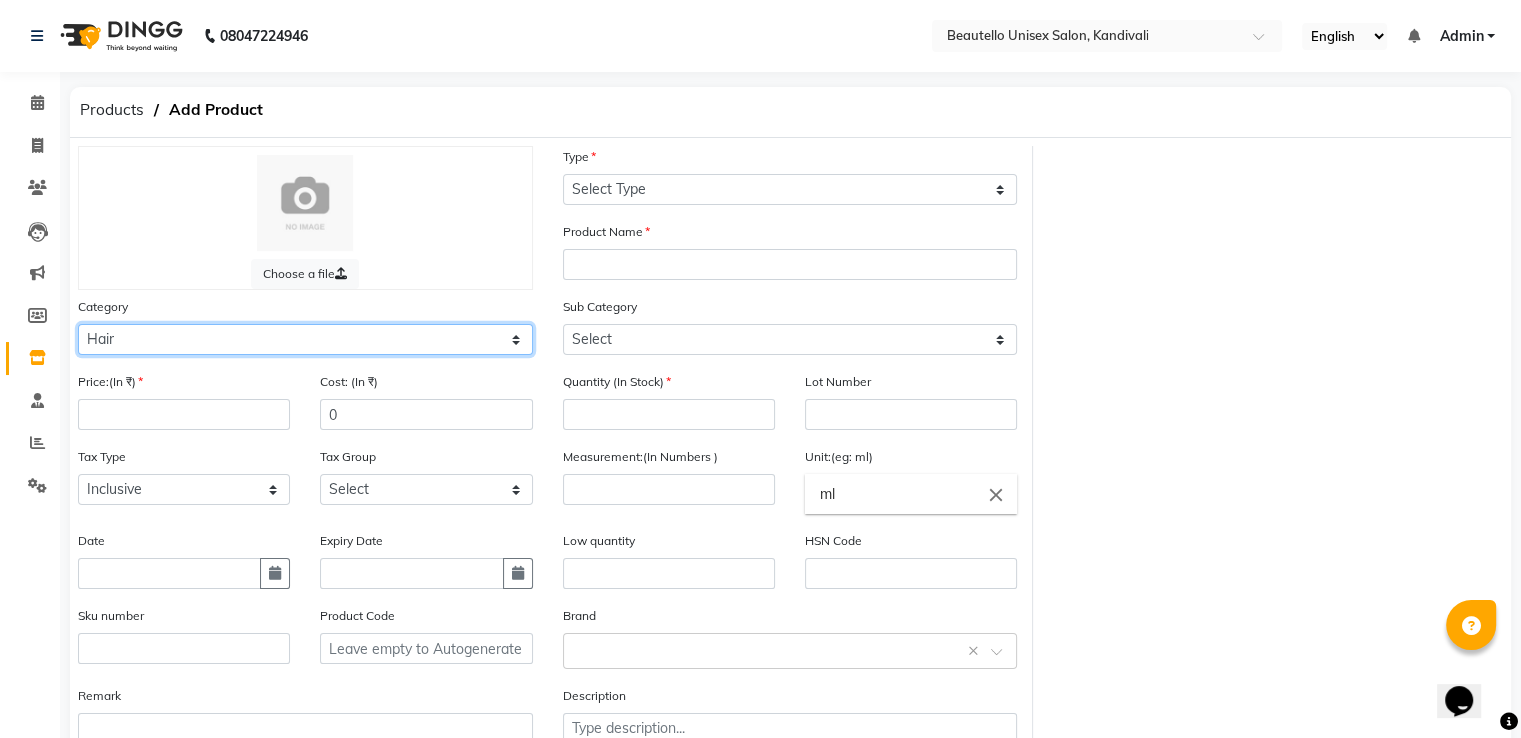 click on "Select Hair Skin Makeup Personal Care Appliances Beard Waxing Disposable Threading Hands and Feet Beauty Planet Botox Cadiveu Casmara Cheryls Loreal Olaplex Other" 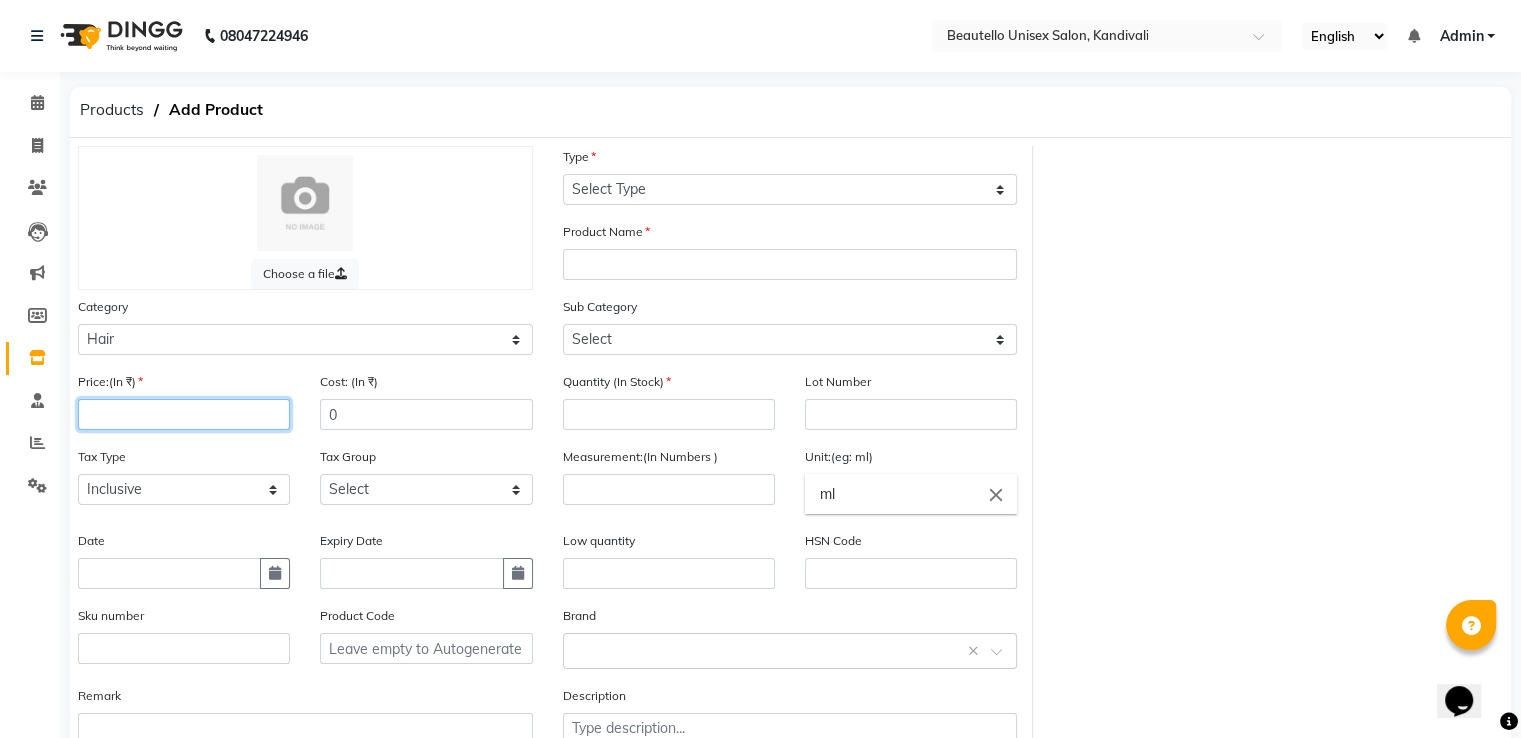 click 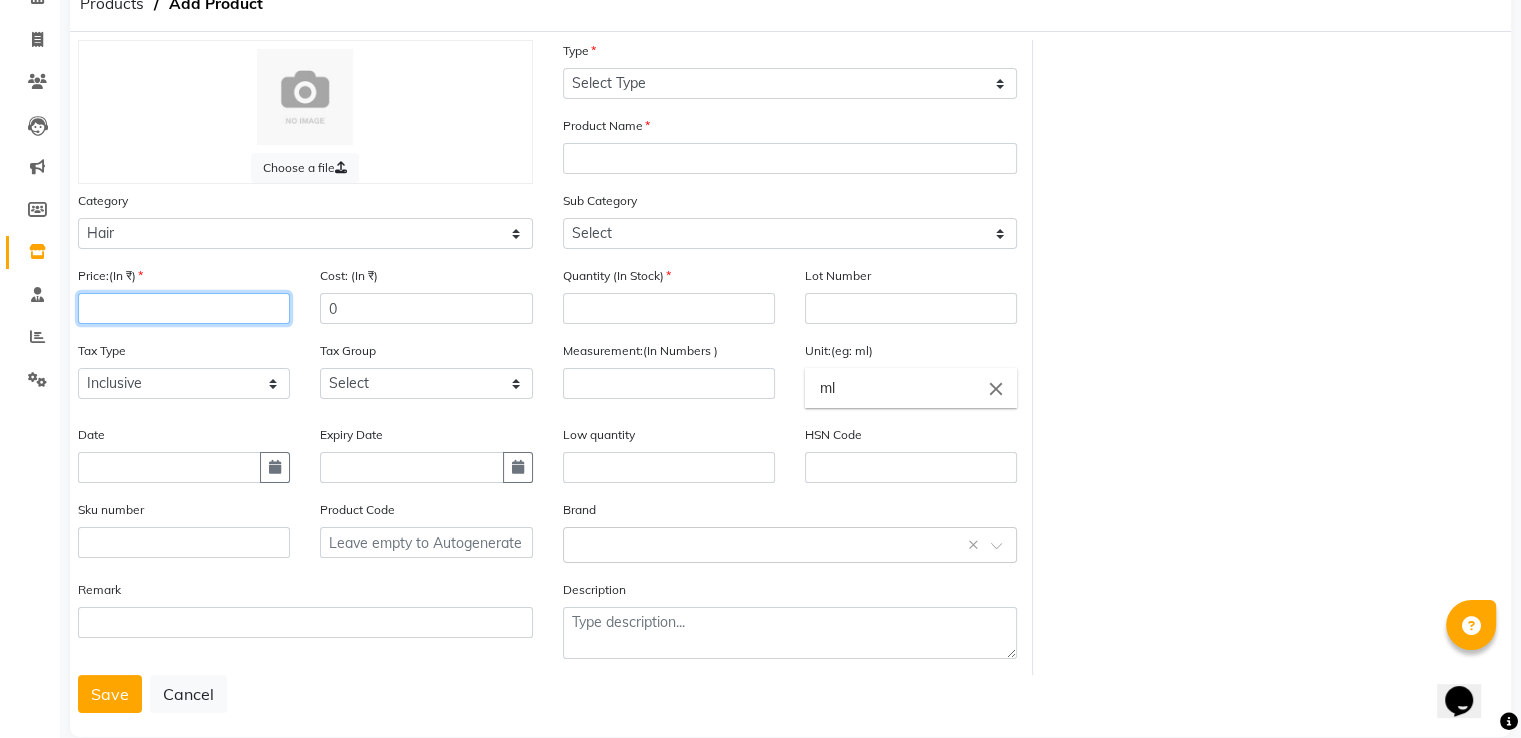 scroll, scrollTop: 148, scrollLeft: 0, axis: vertical 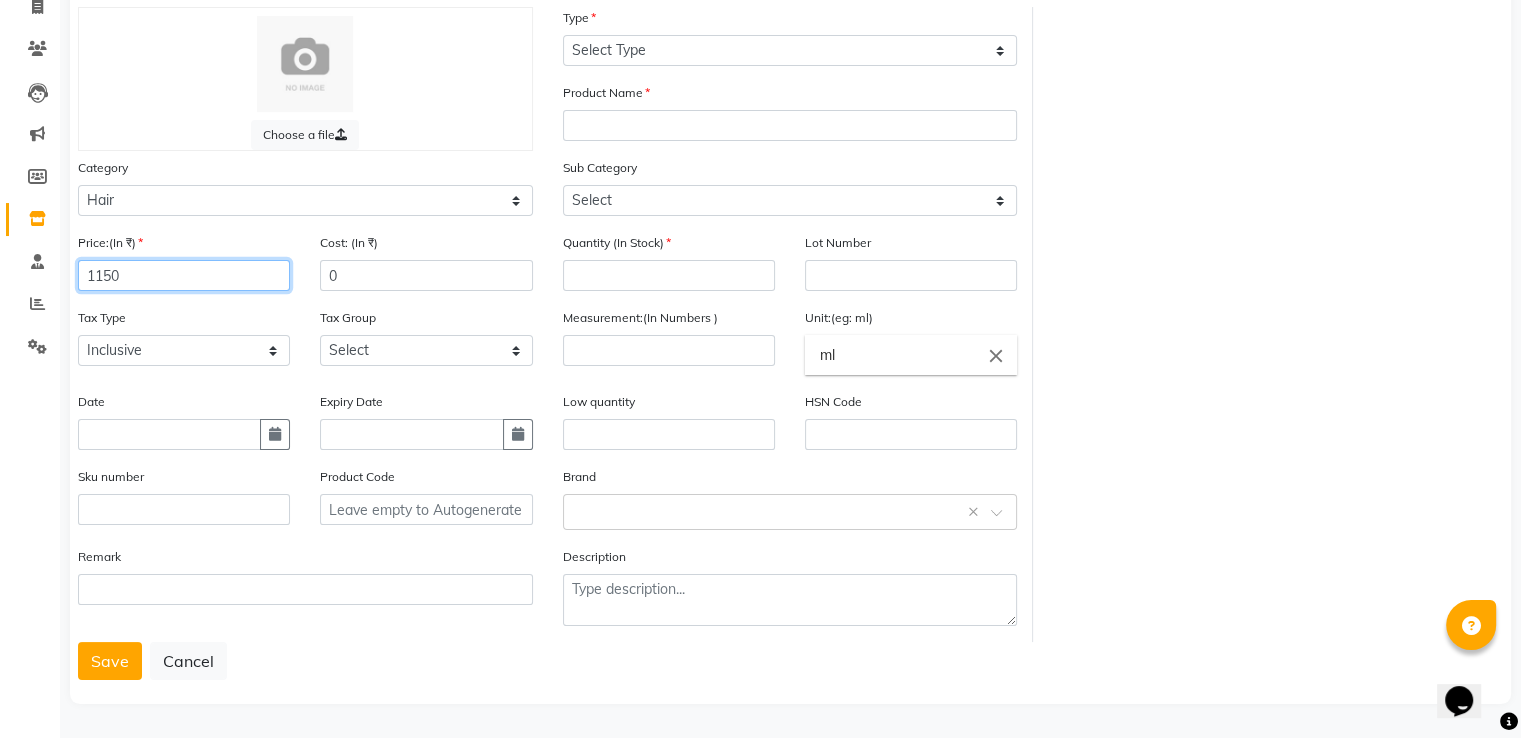 type on "1150" 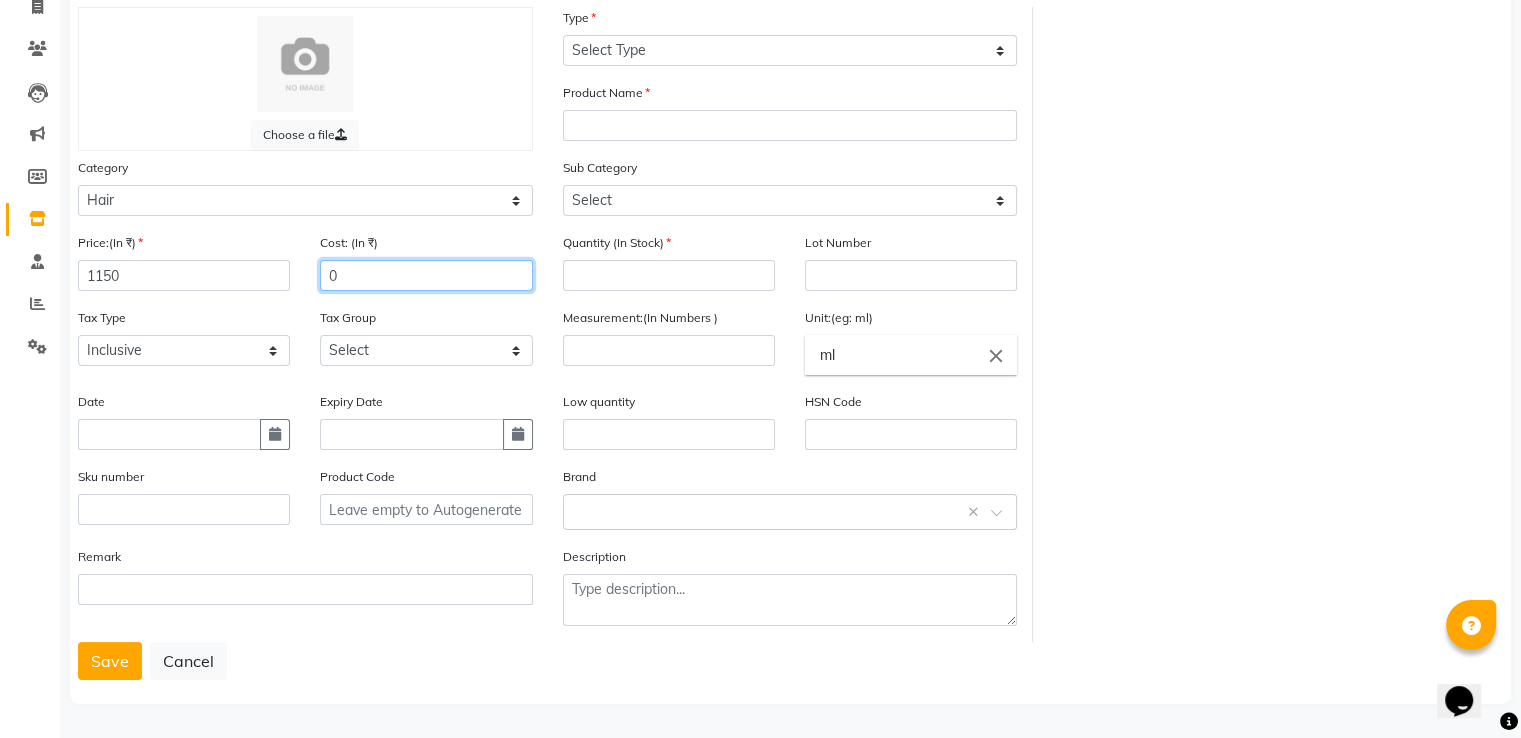 click on "0" 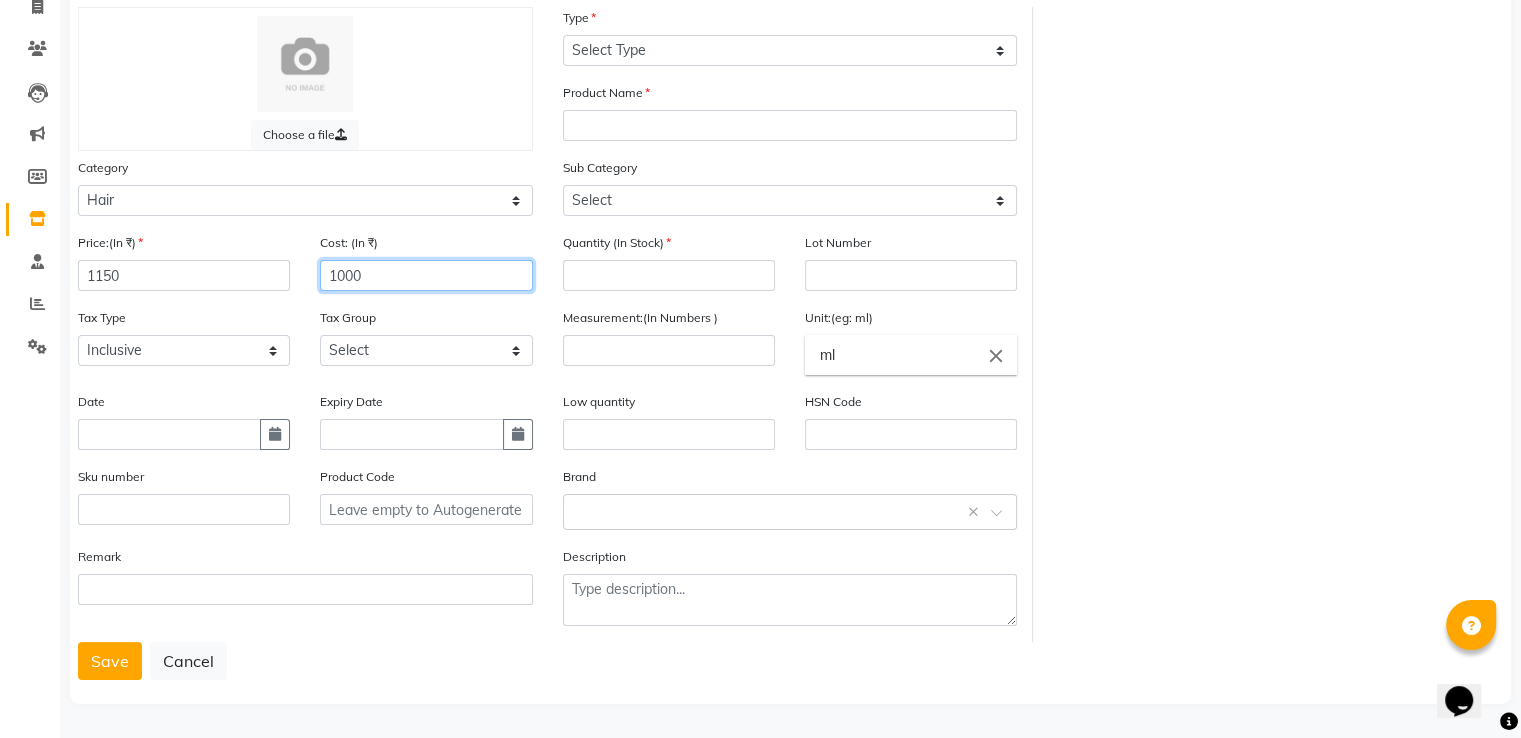 type on "1000" 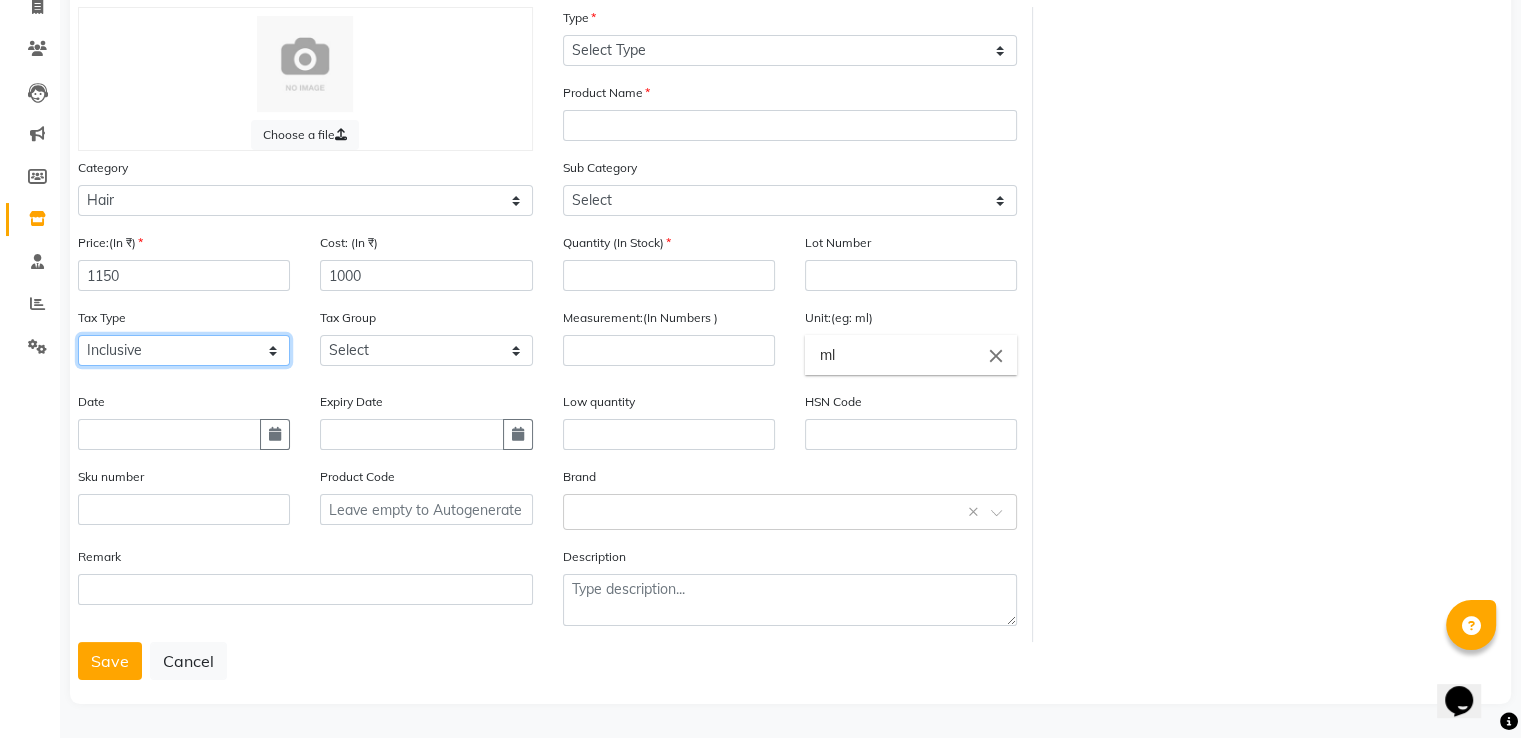 click on "Select Inclusive Exclusive" 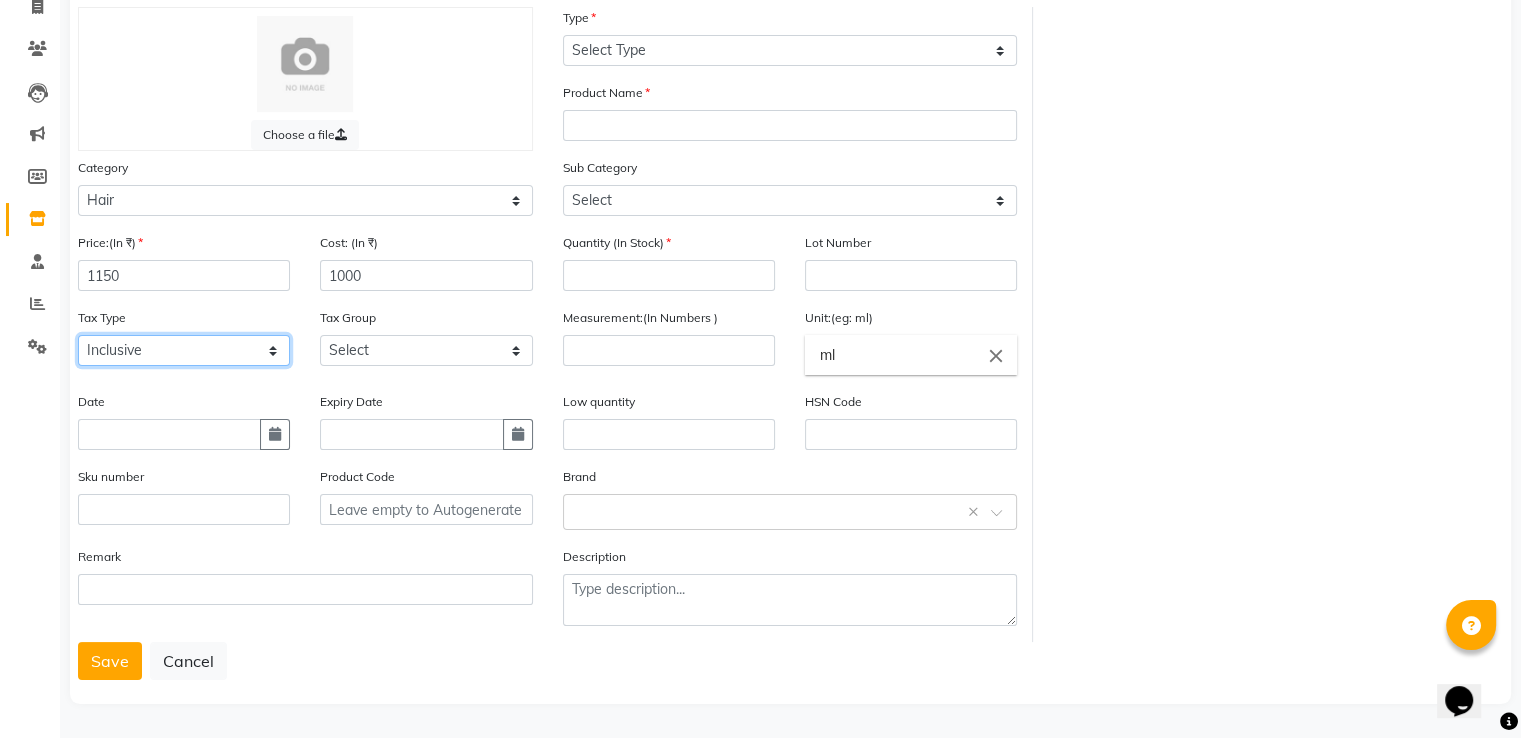 click on "Select Inclusive Exclusive" 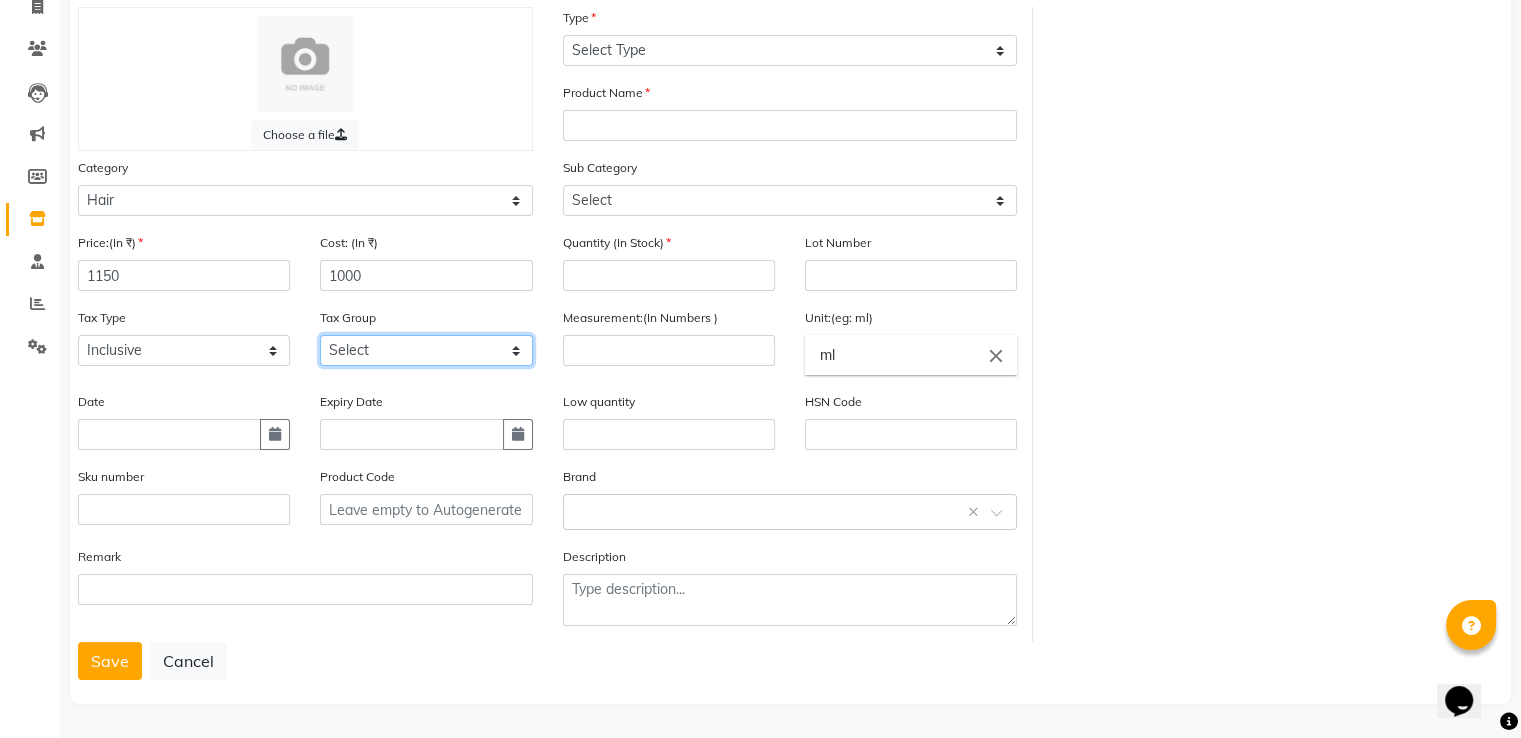 click on "Select GST" 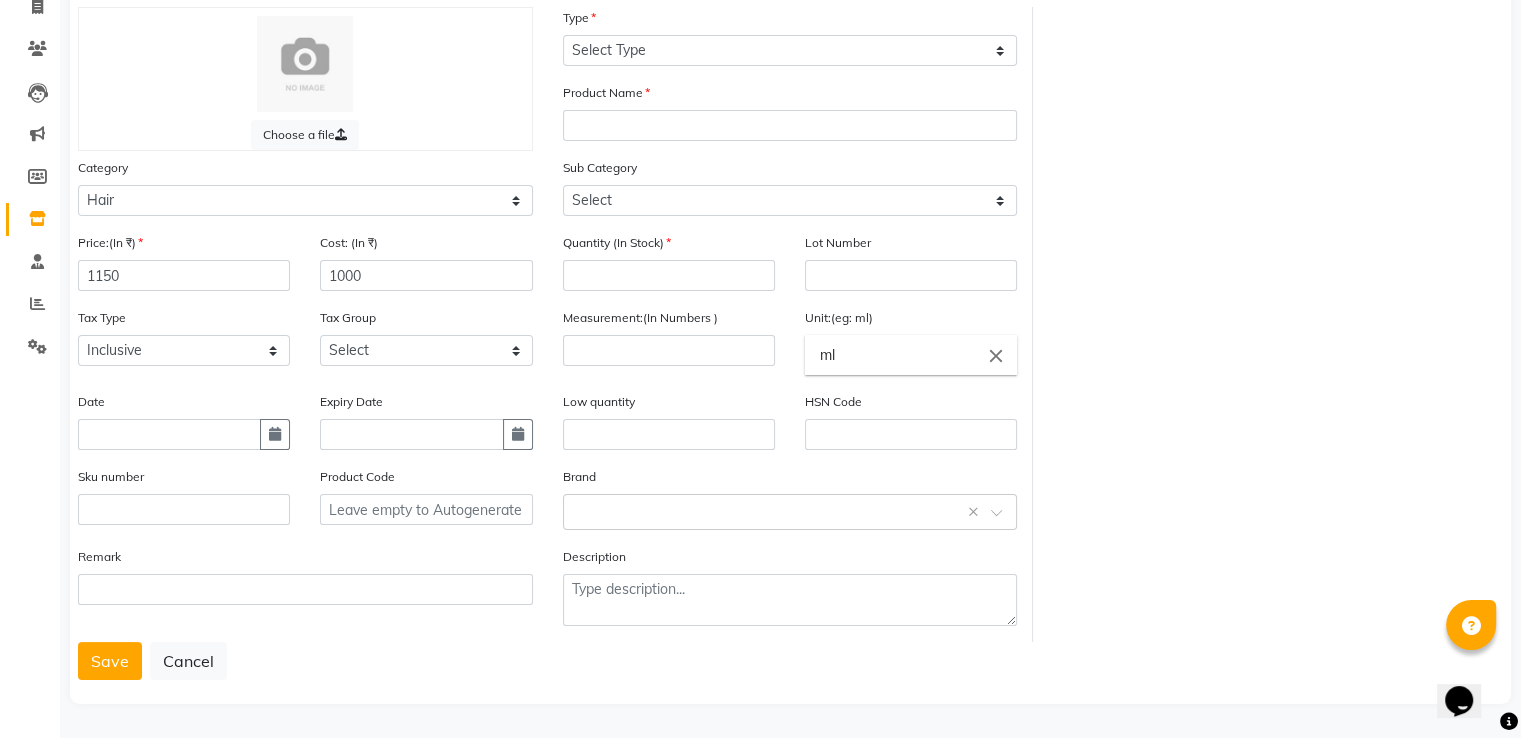 click on "Date" 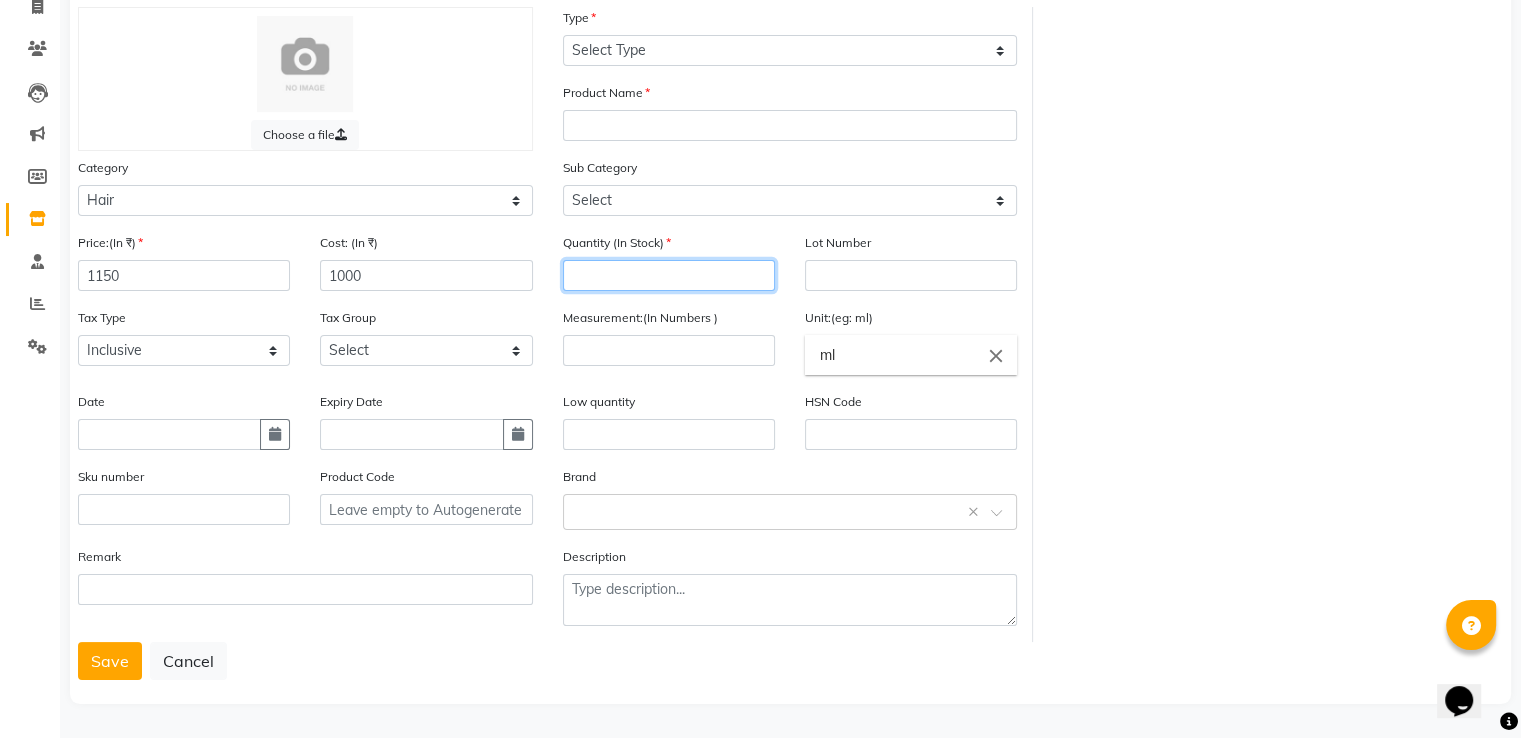 click 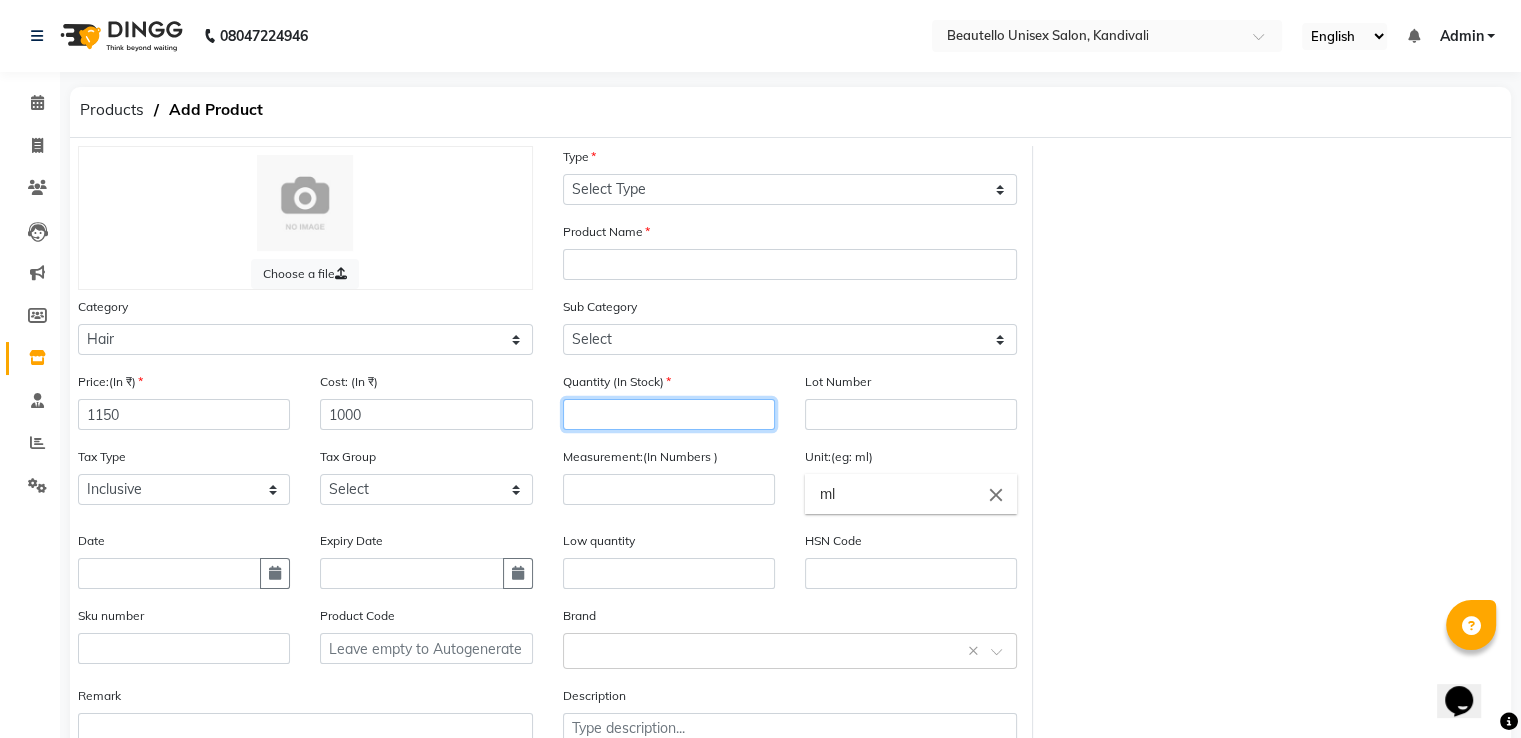 scroll, scrollTop: 0, scrollLeft: 0, axis: both 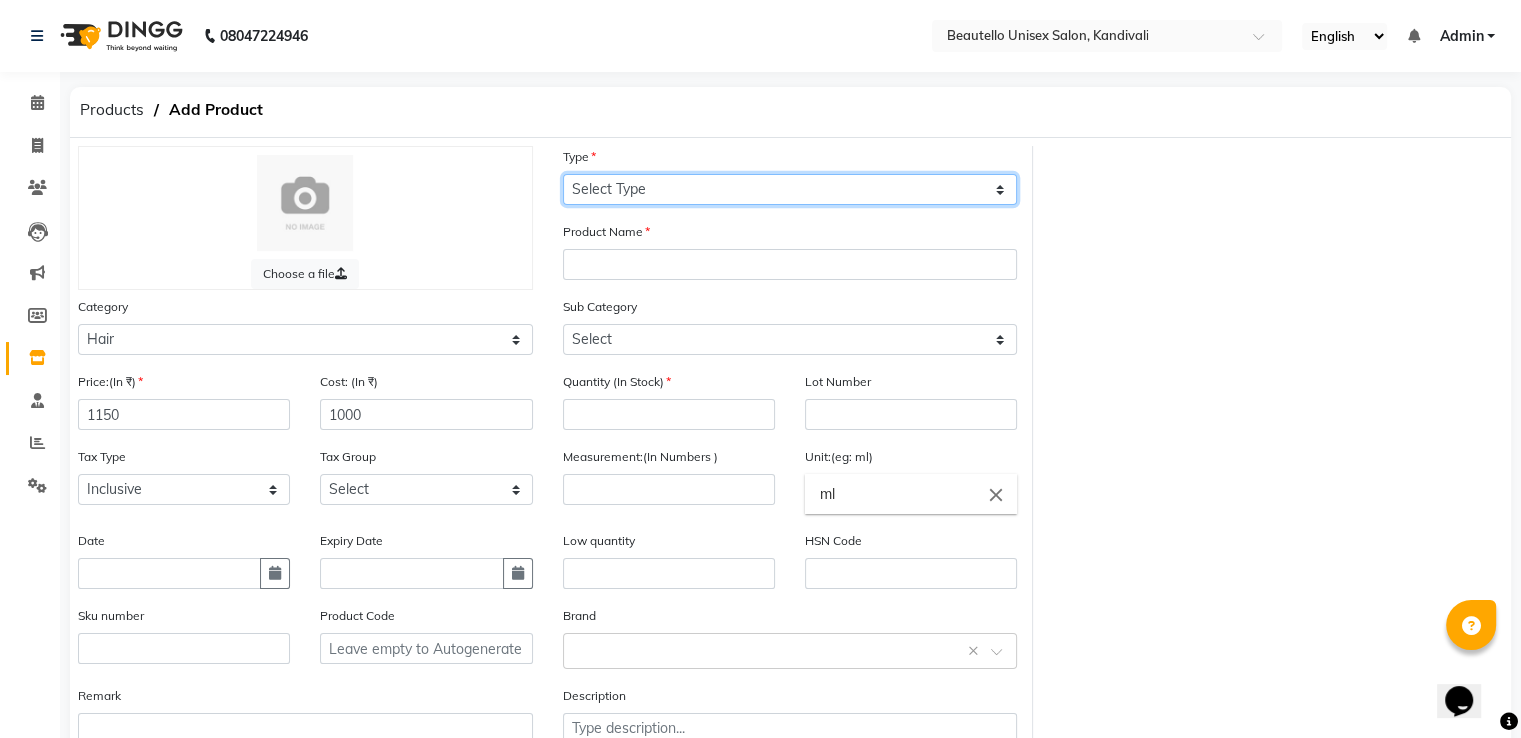 click on "Select Type Both Retail Consumable" 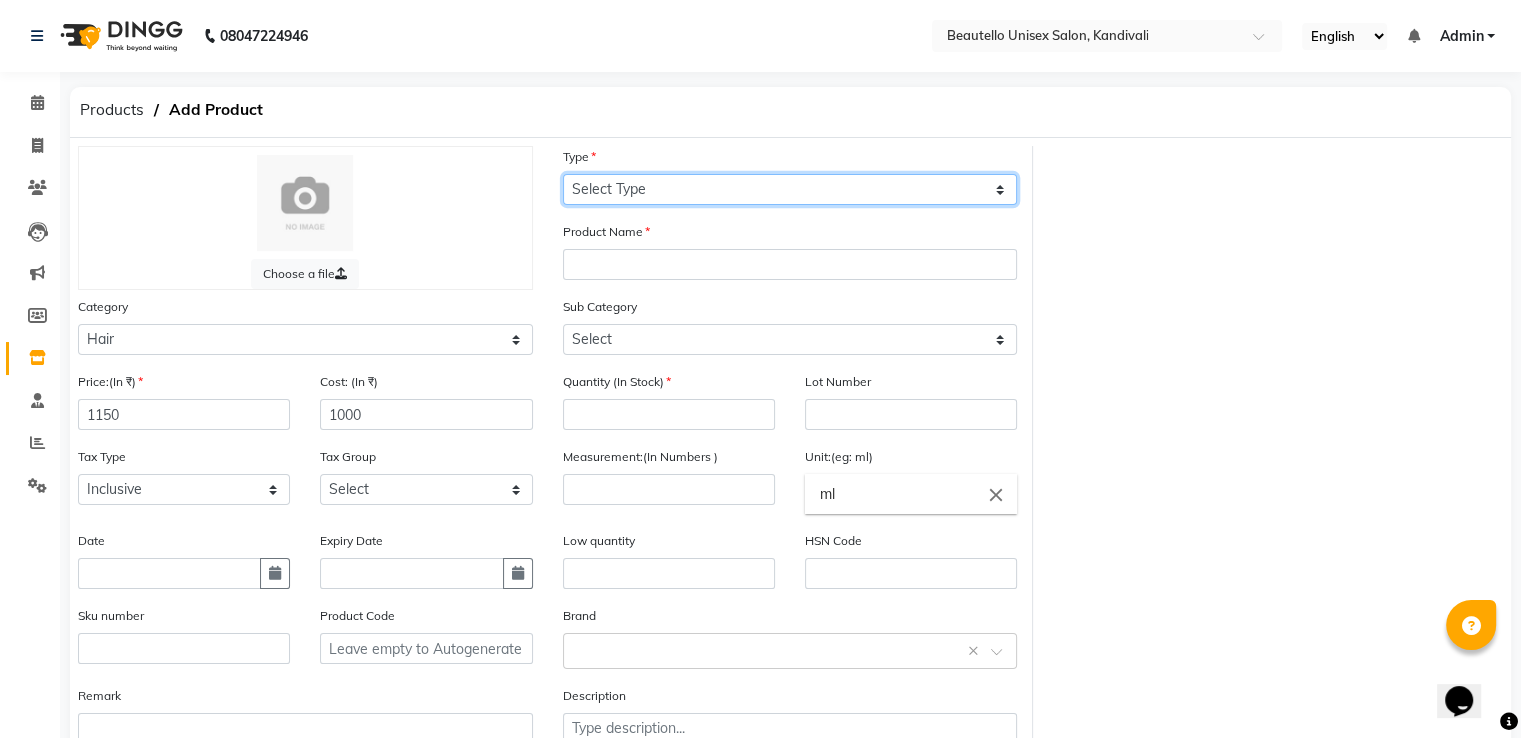select on "R" 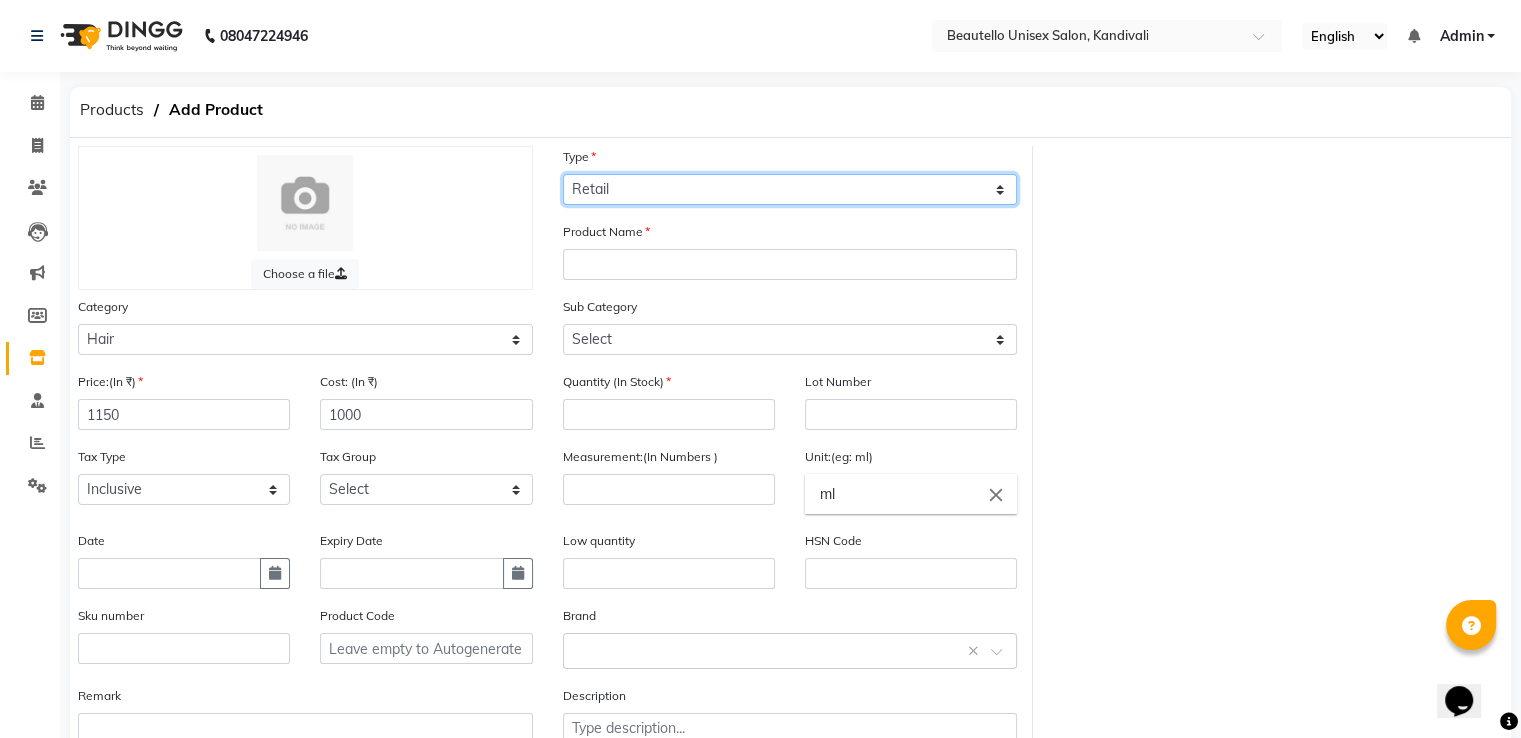 click on "Select Type Both Retail Consumable" 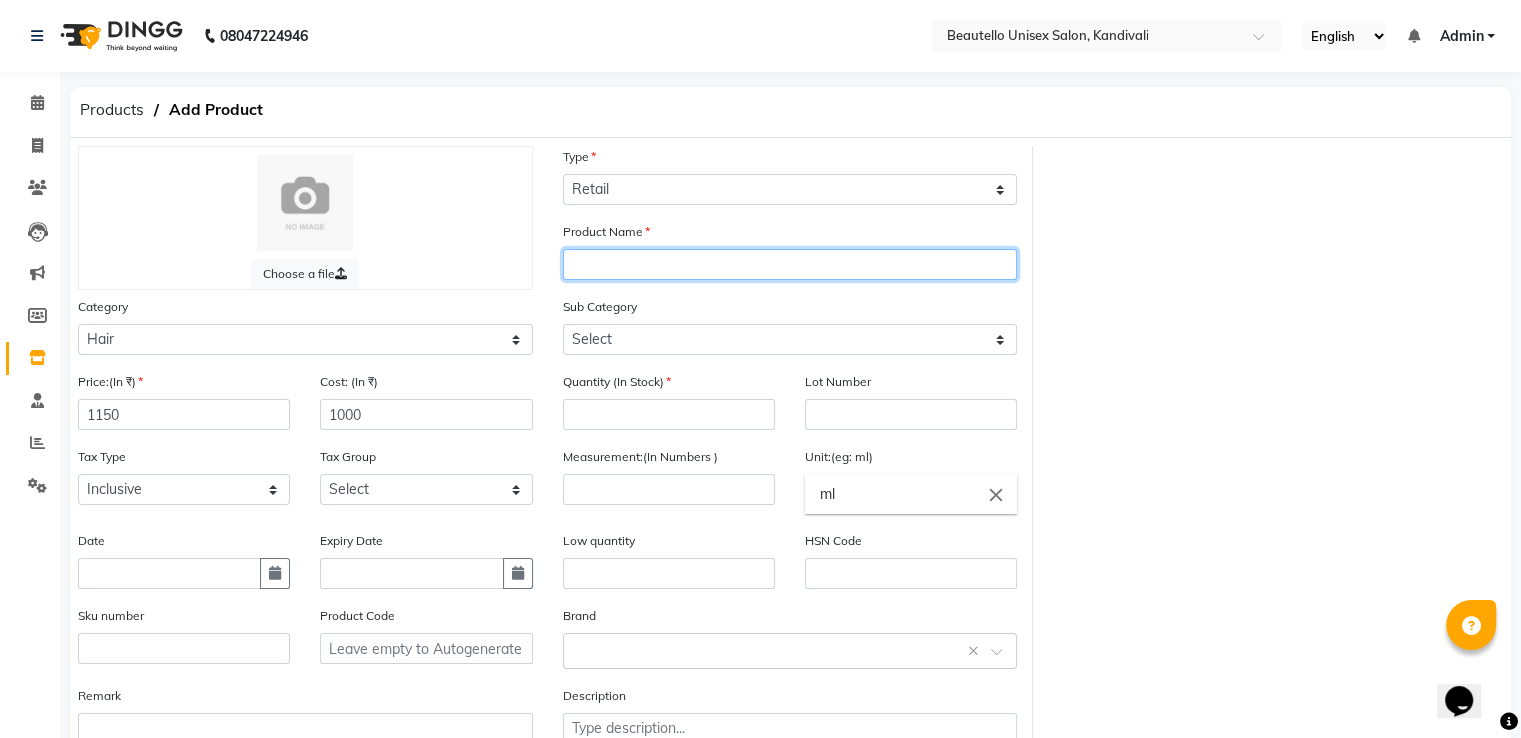 click 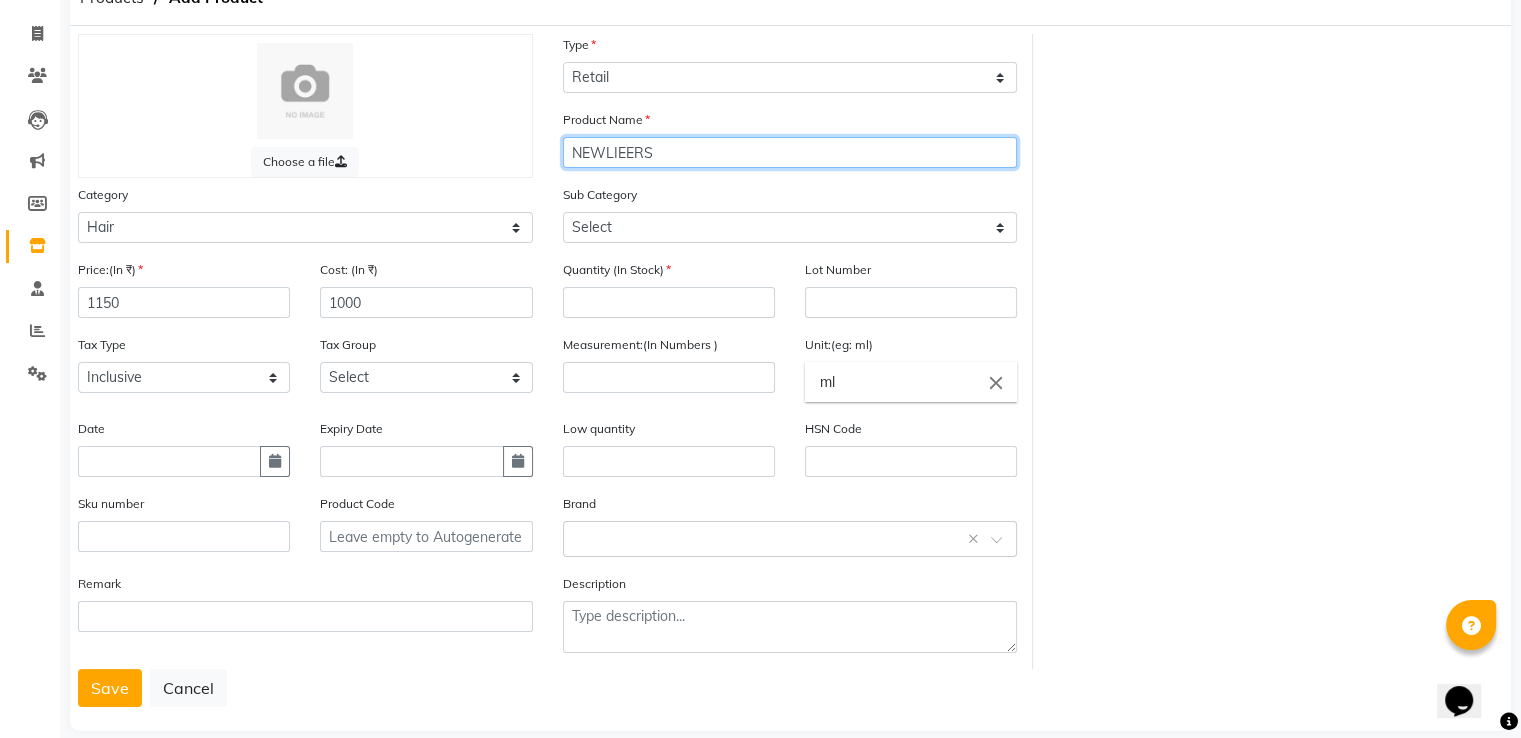 scroll, scrollTop: 148, scrollLeft: 0, axis: vertical 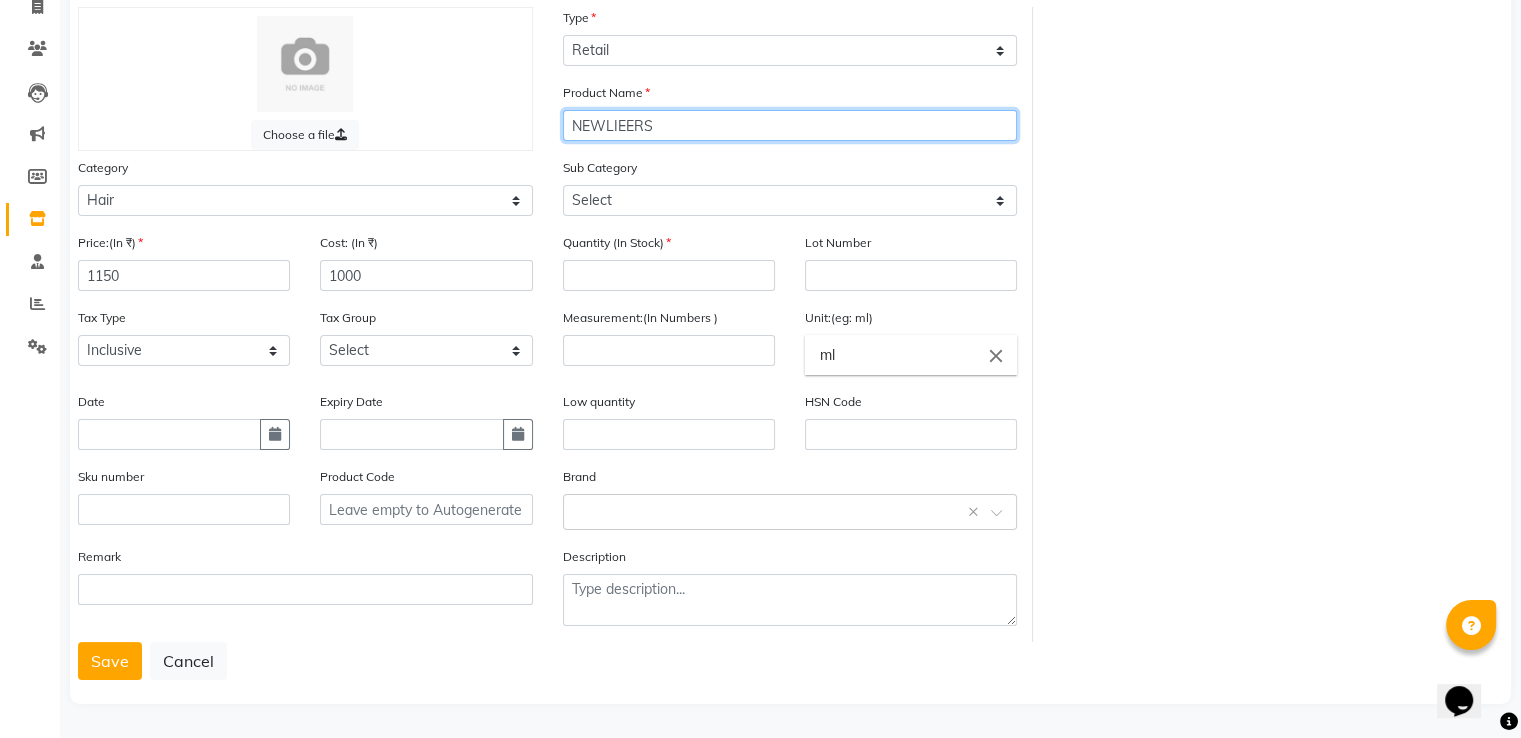 type on "NEWLIEERS" 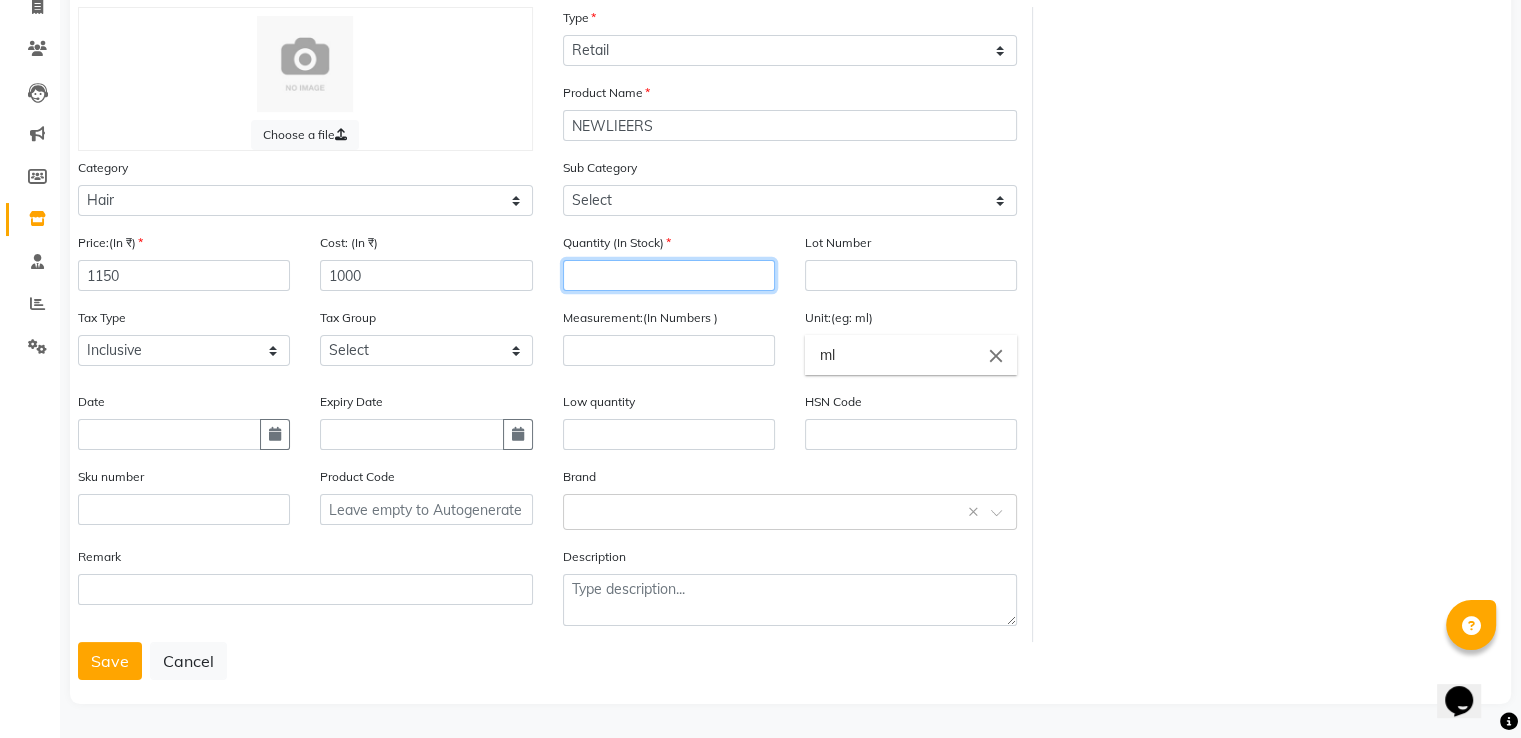click 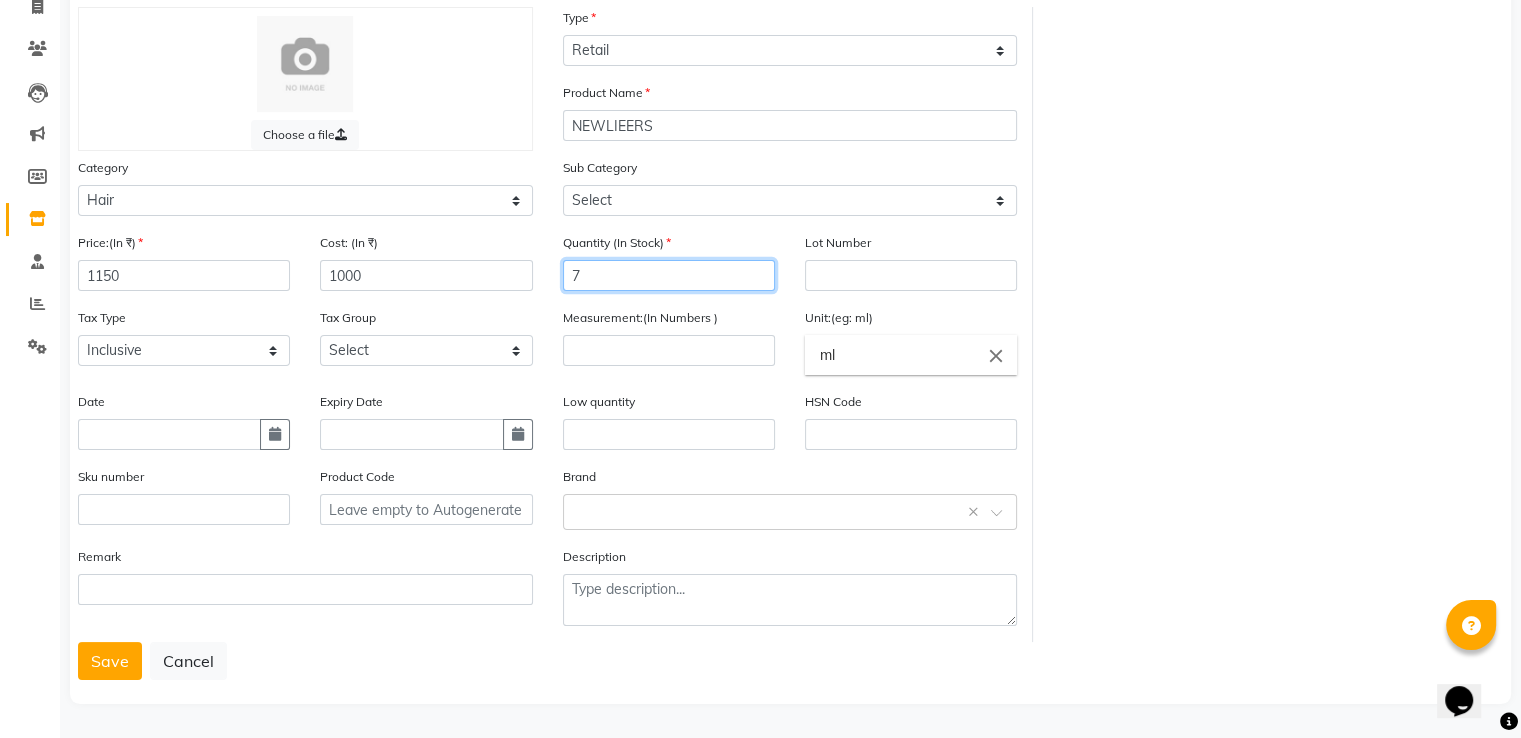 type on "7" 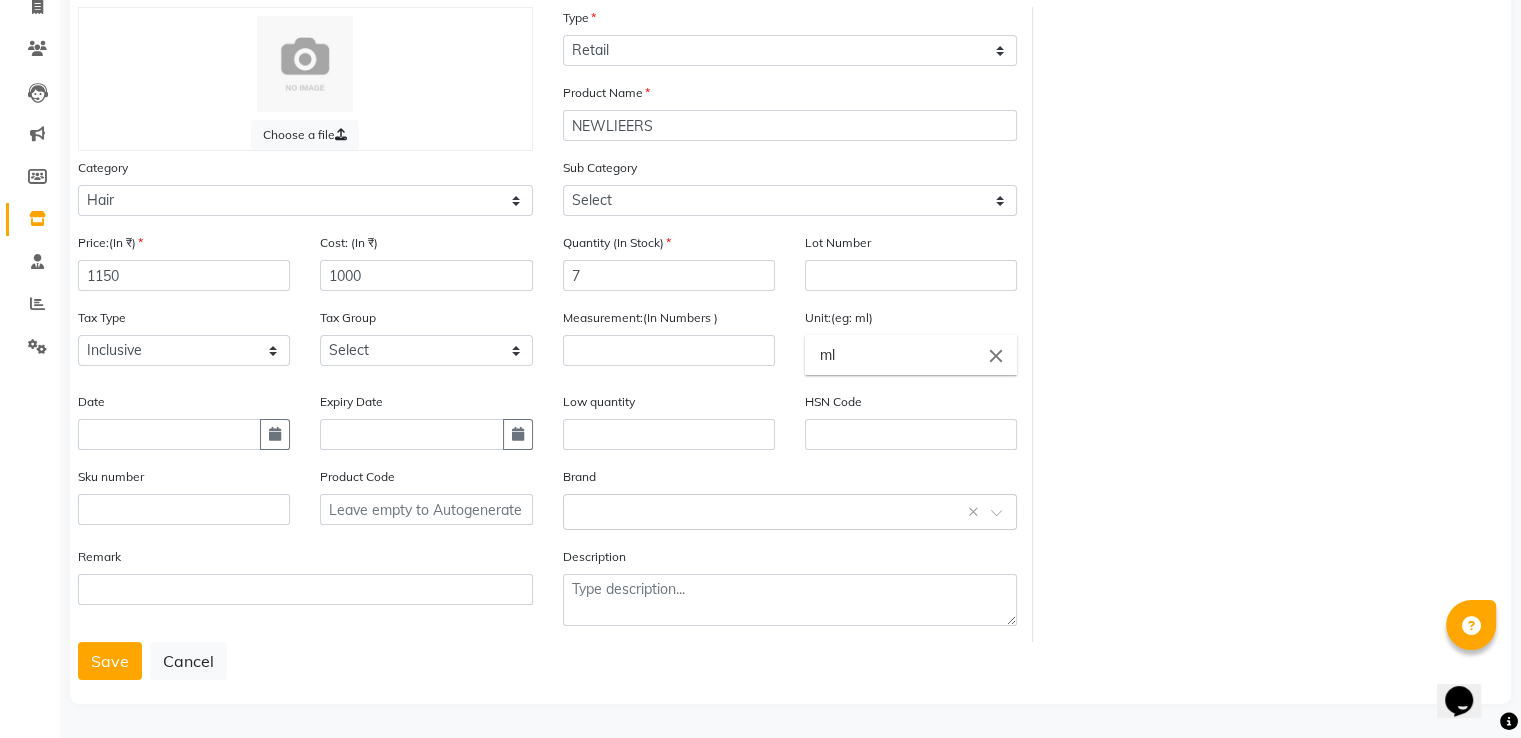 click on "Unit:(eg: ml) ml close" 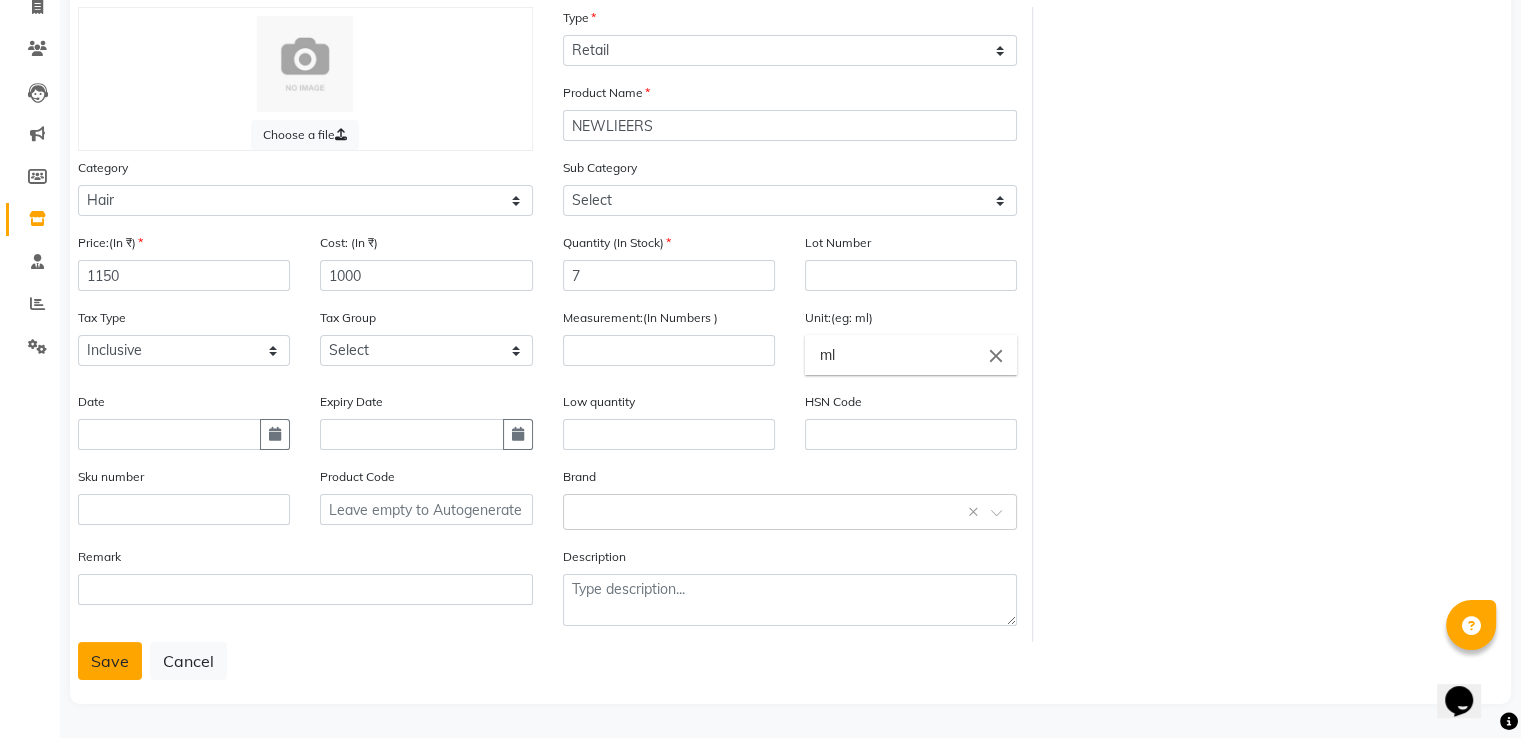 click on "Save" 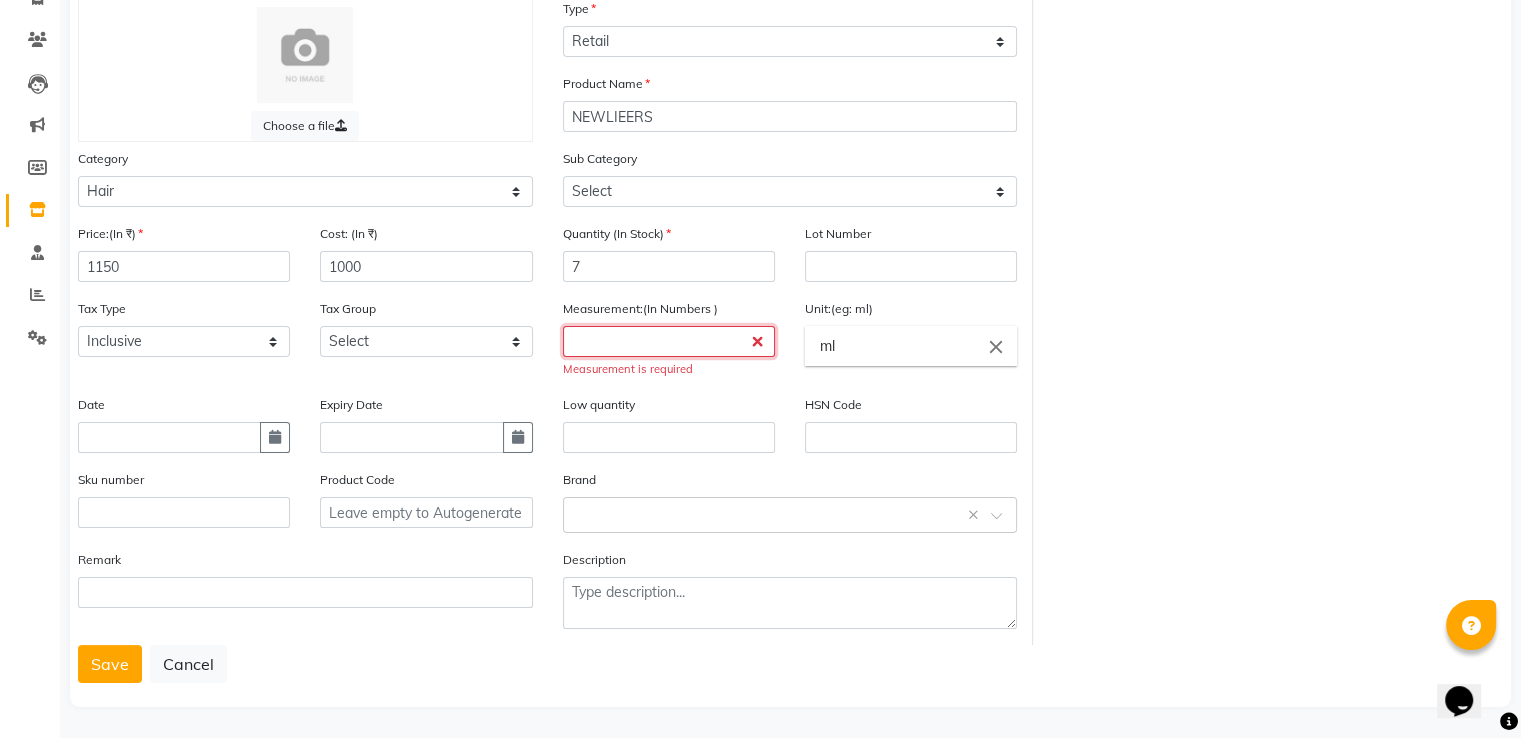 click 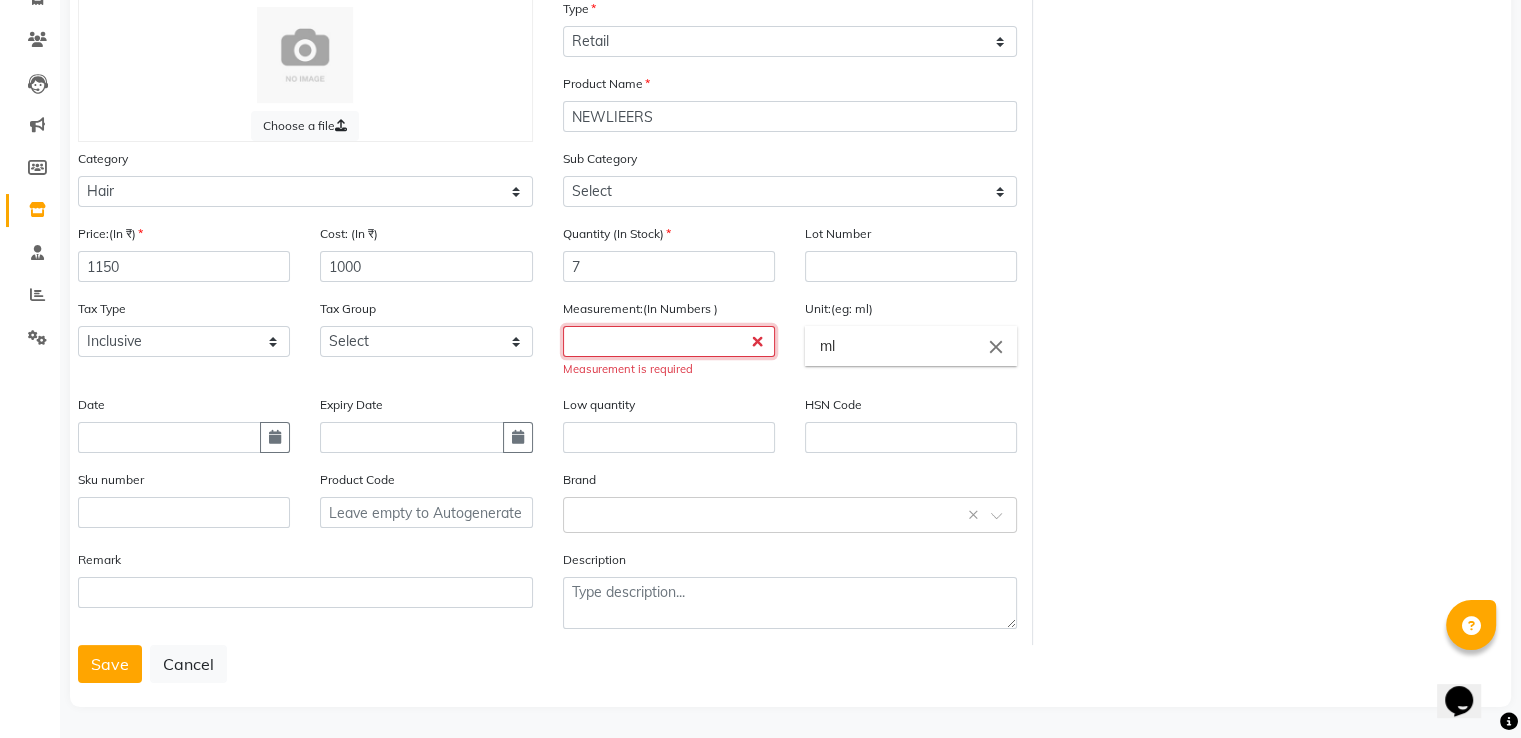 type on "7" 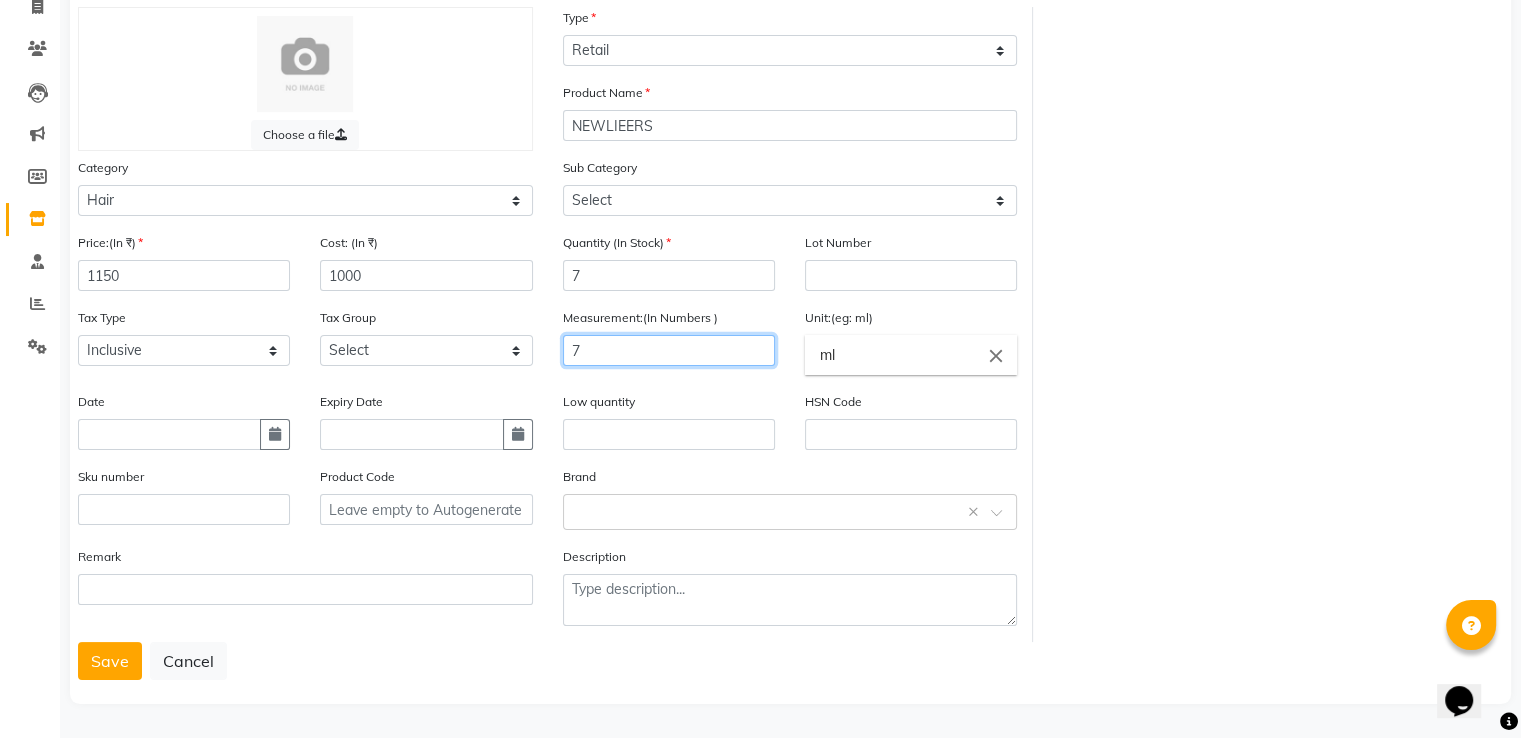 scroll, scrollTop: 148, scrollLeft: 0, axis: vertical 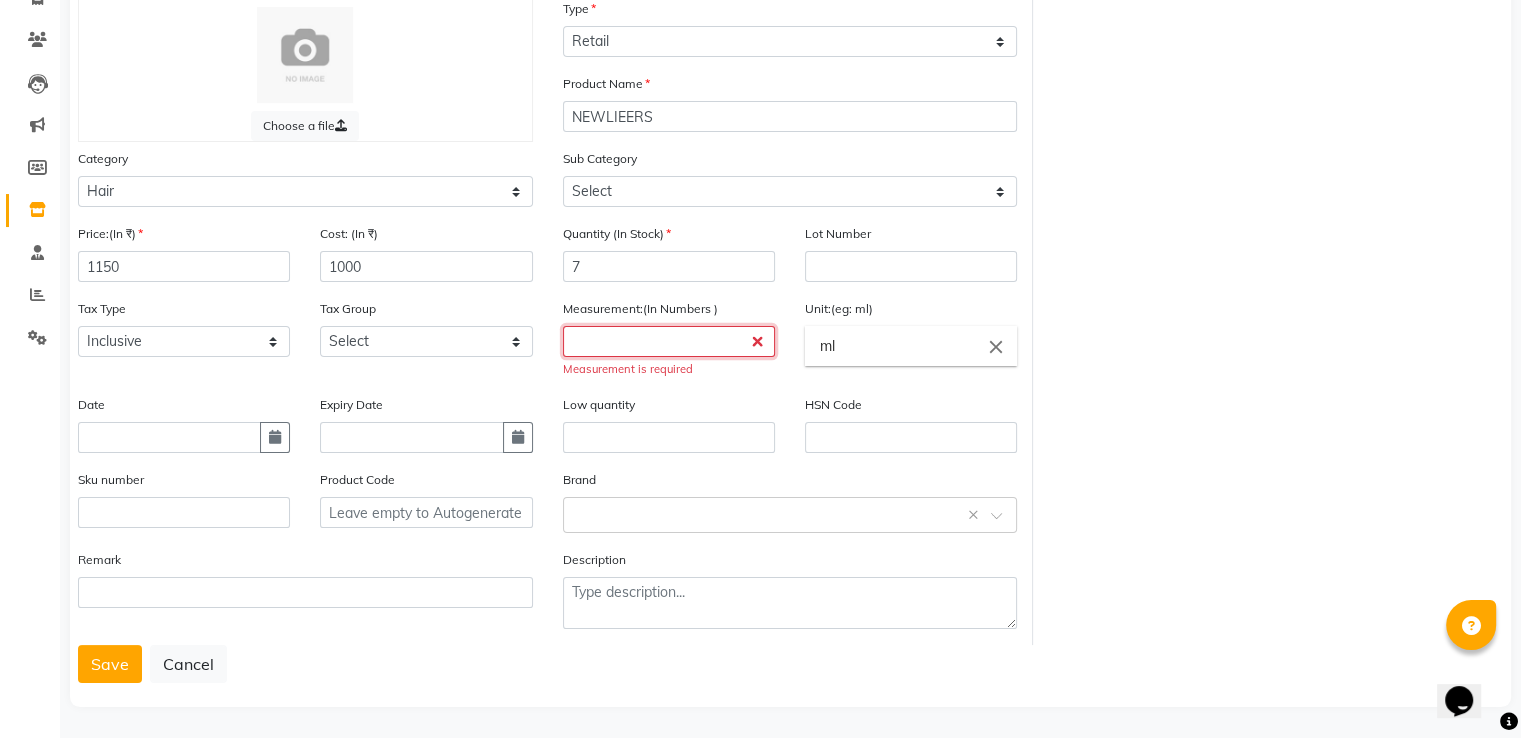 type on "1" 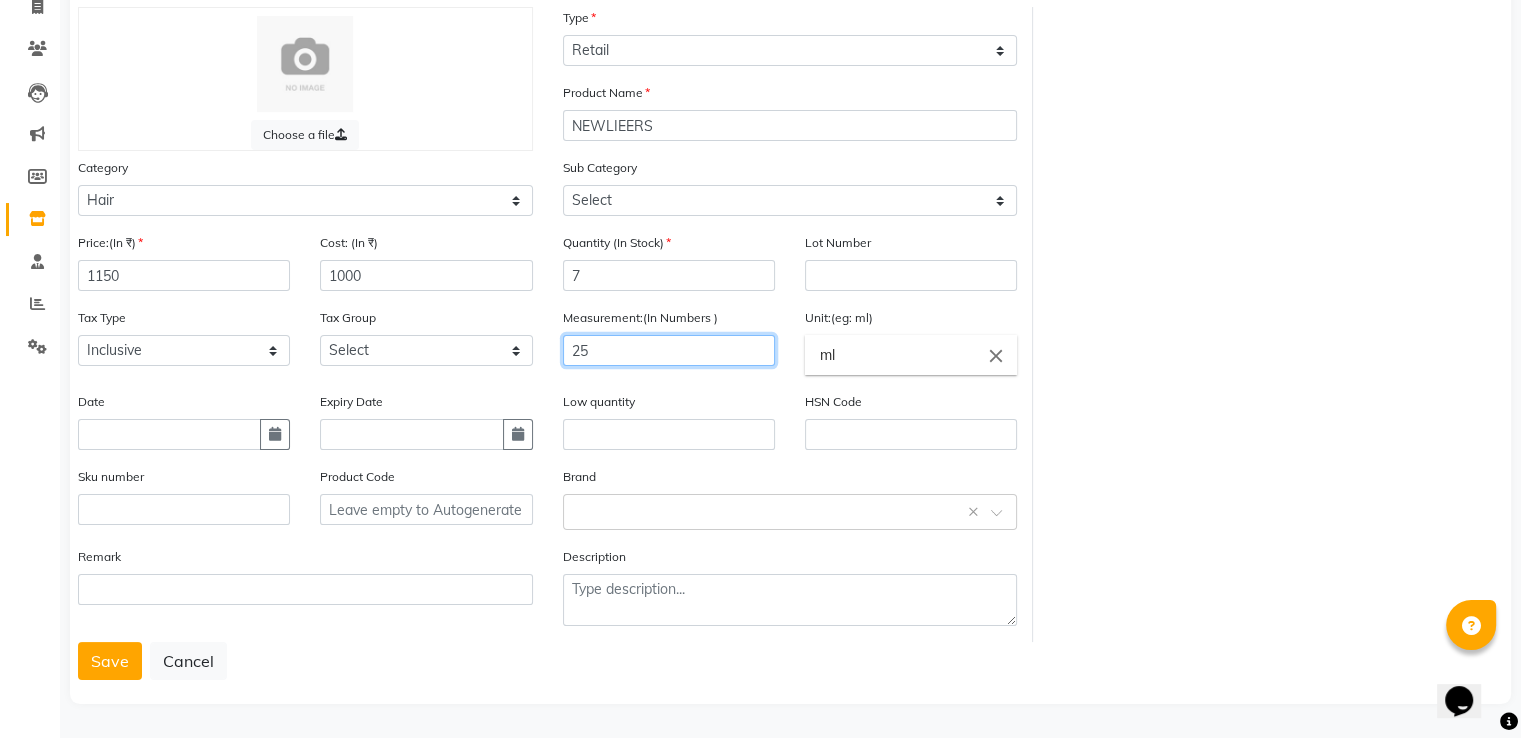 type on "2" 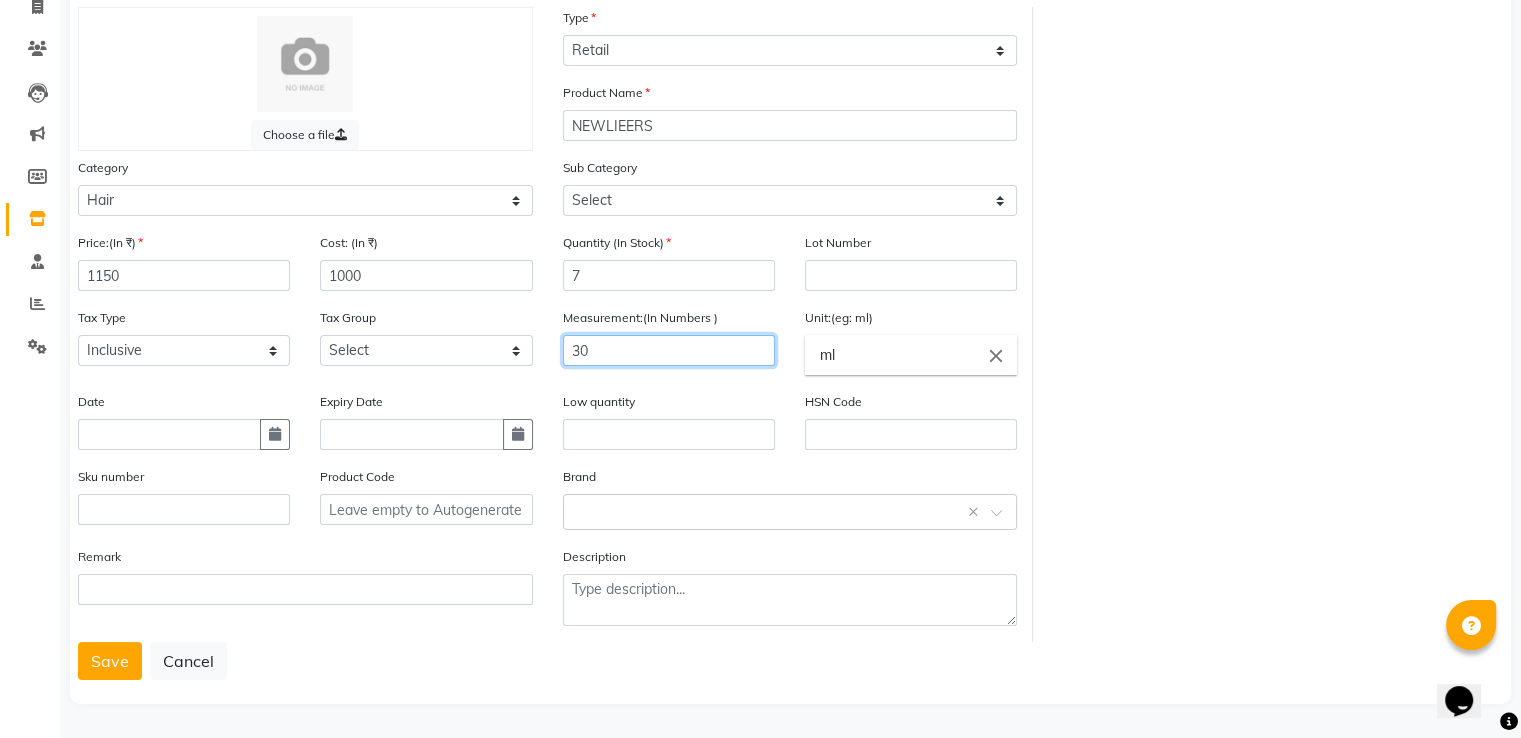 type on "3" 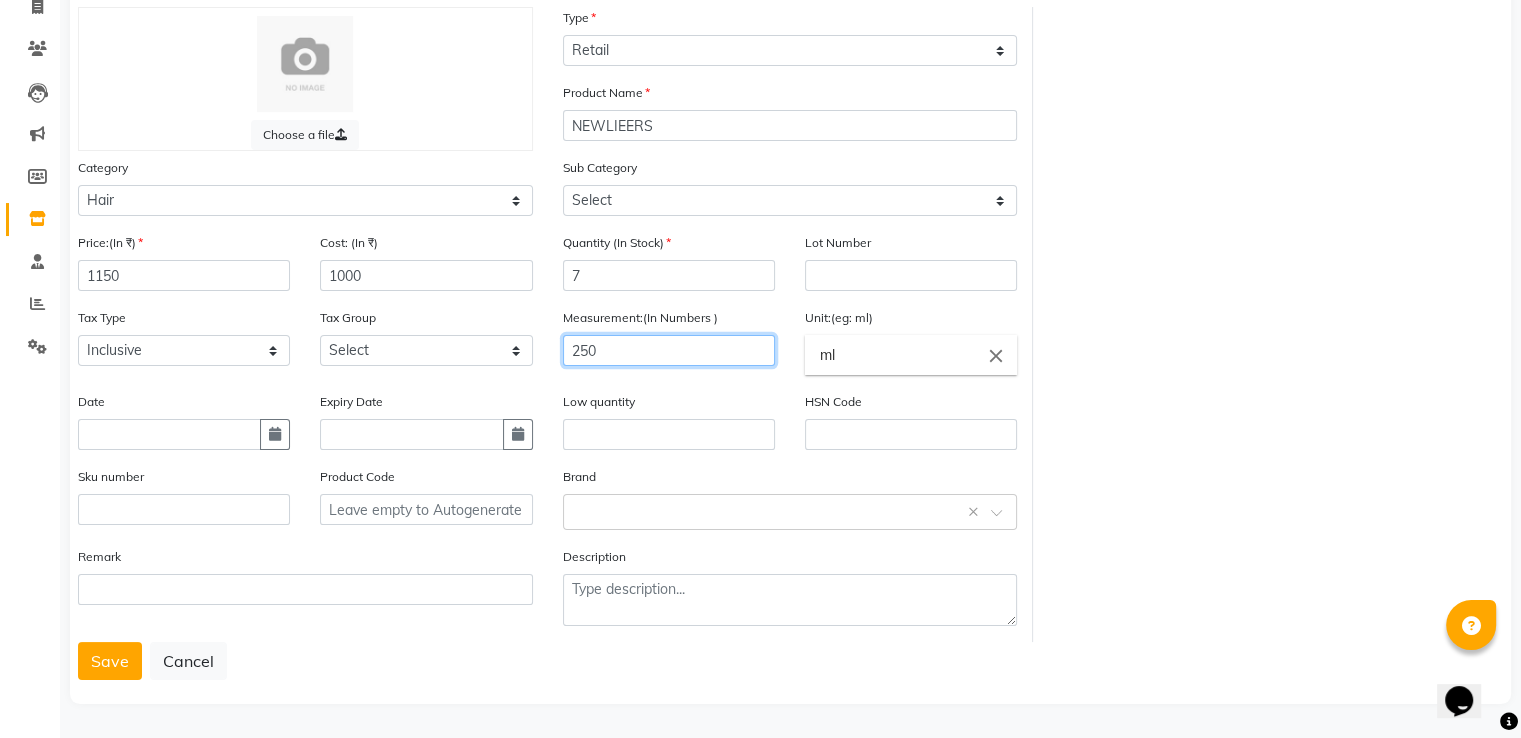 type on "250" 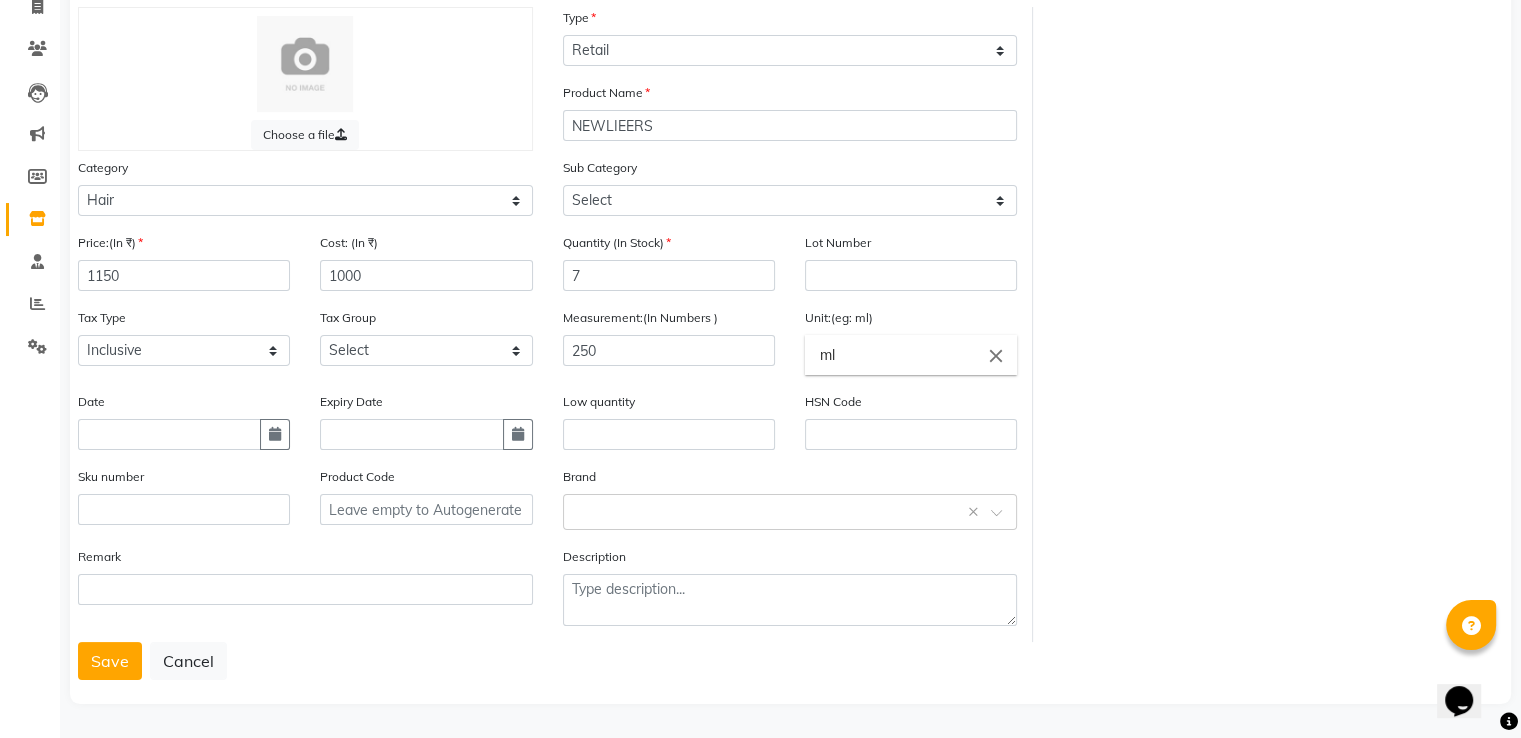 click on "Save   Cancel" 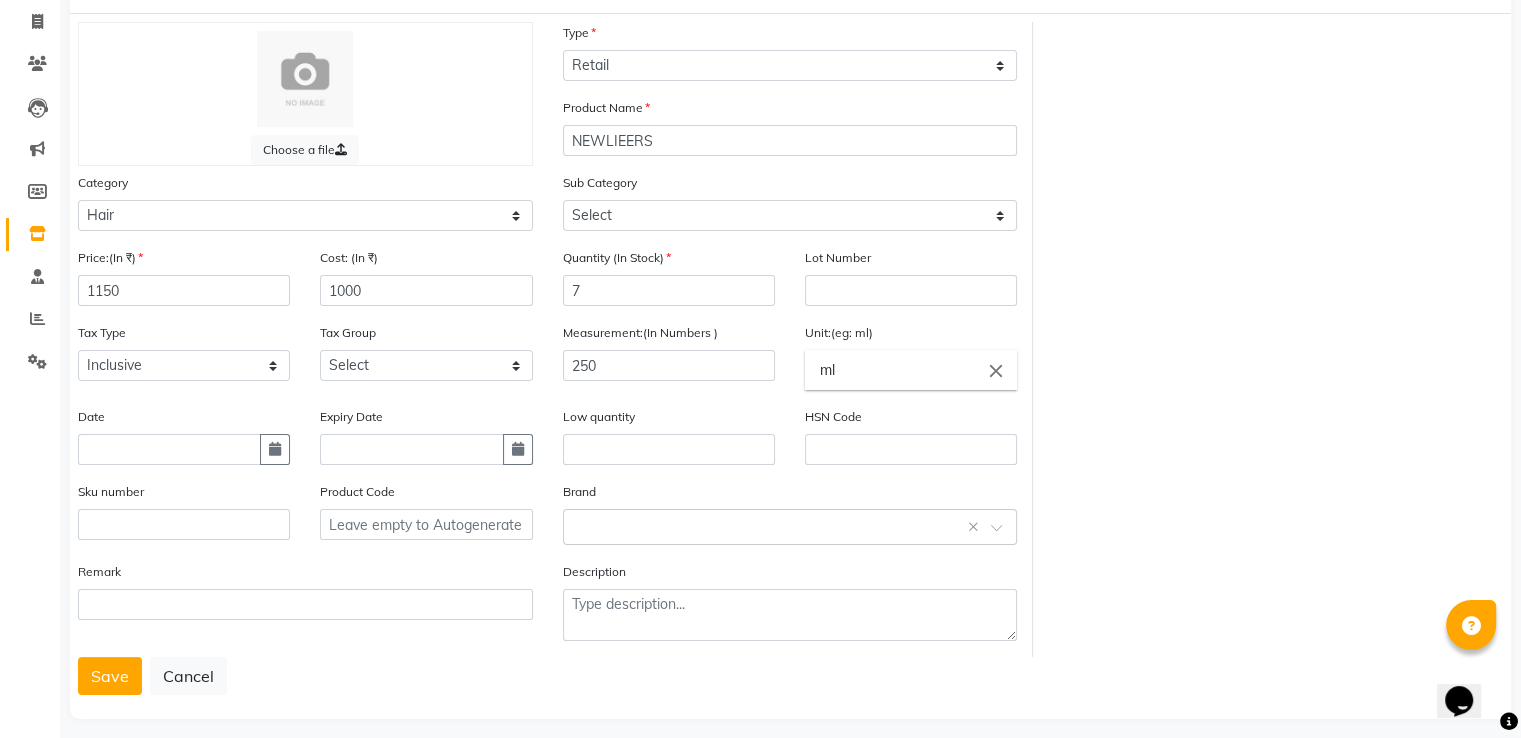 scroll, scrollTop: 148, scrollLeft: 0, axis: vertical 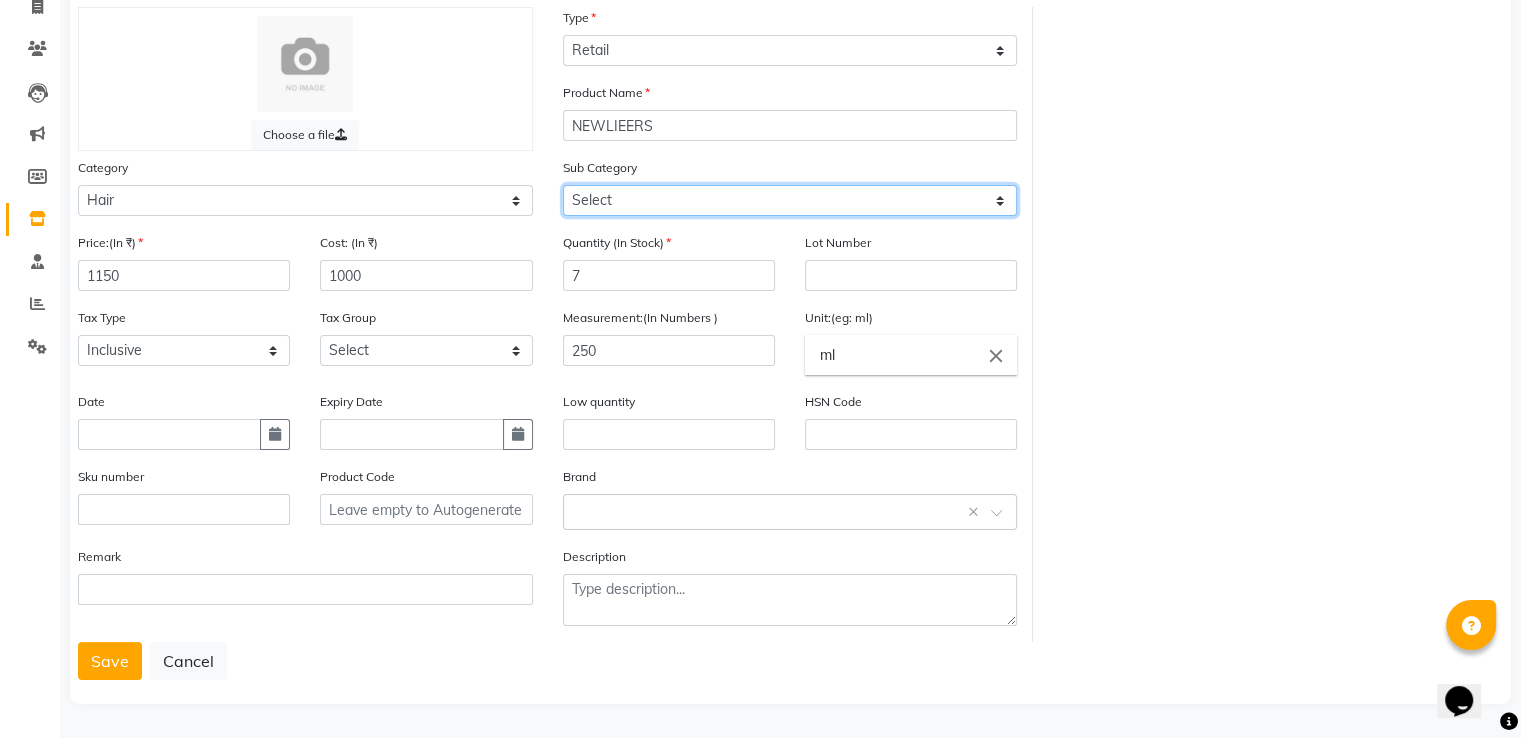 click on "Select Shampoo Conditioner Cream Mask Oil Serum Color Appliances Treatment Styling Kit & Combo Other" 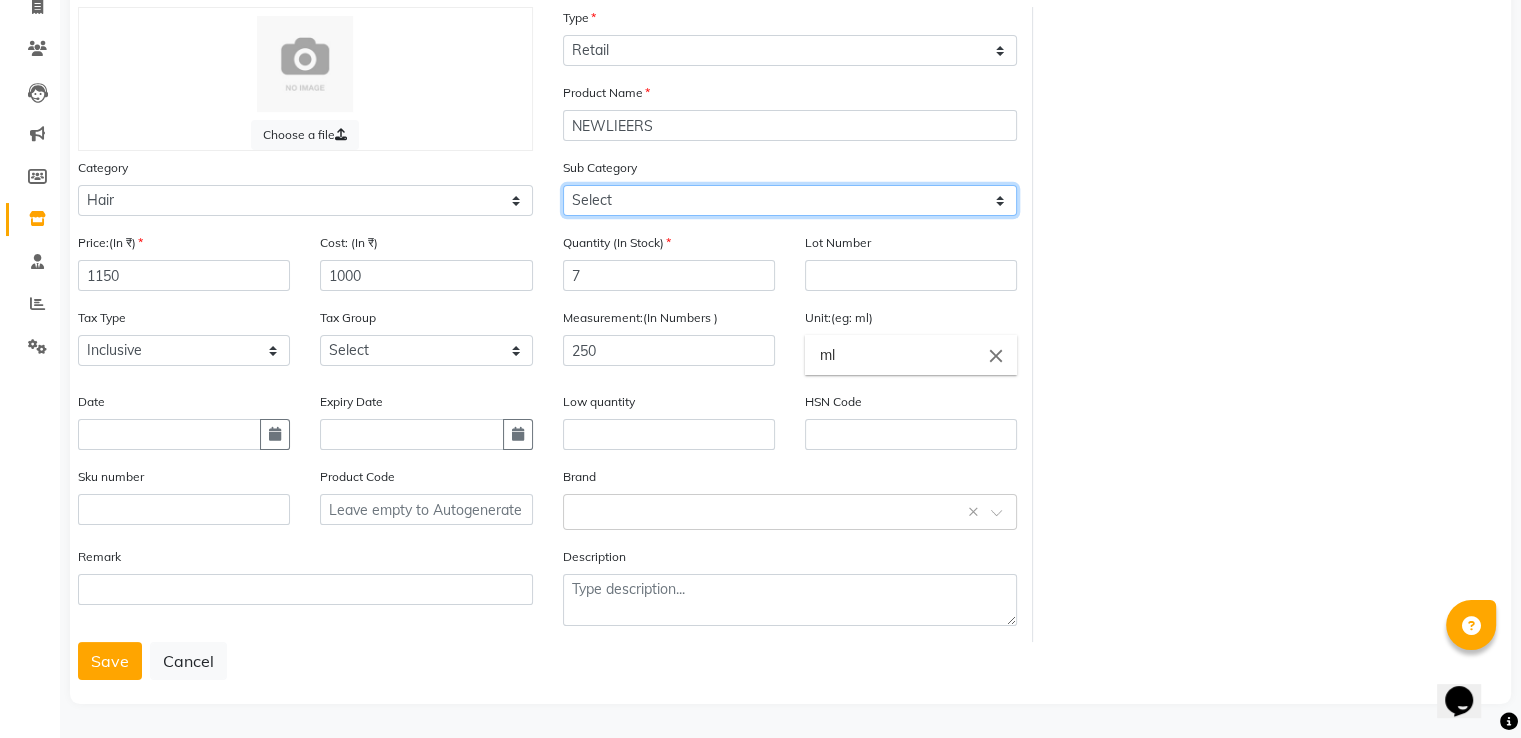 select on "738401101" 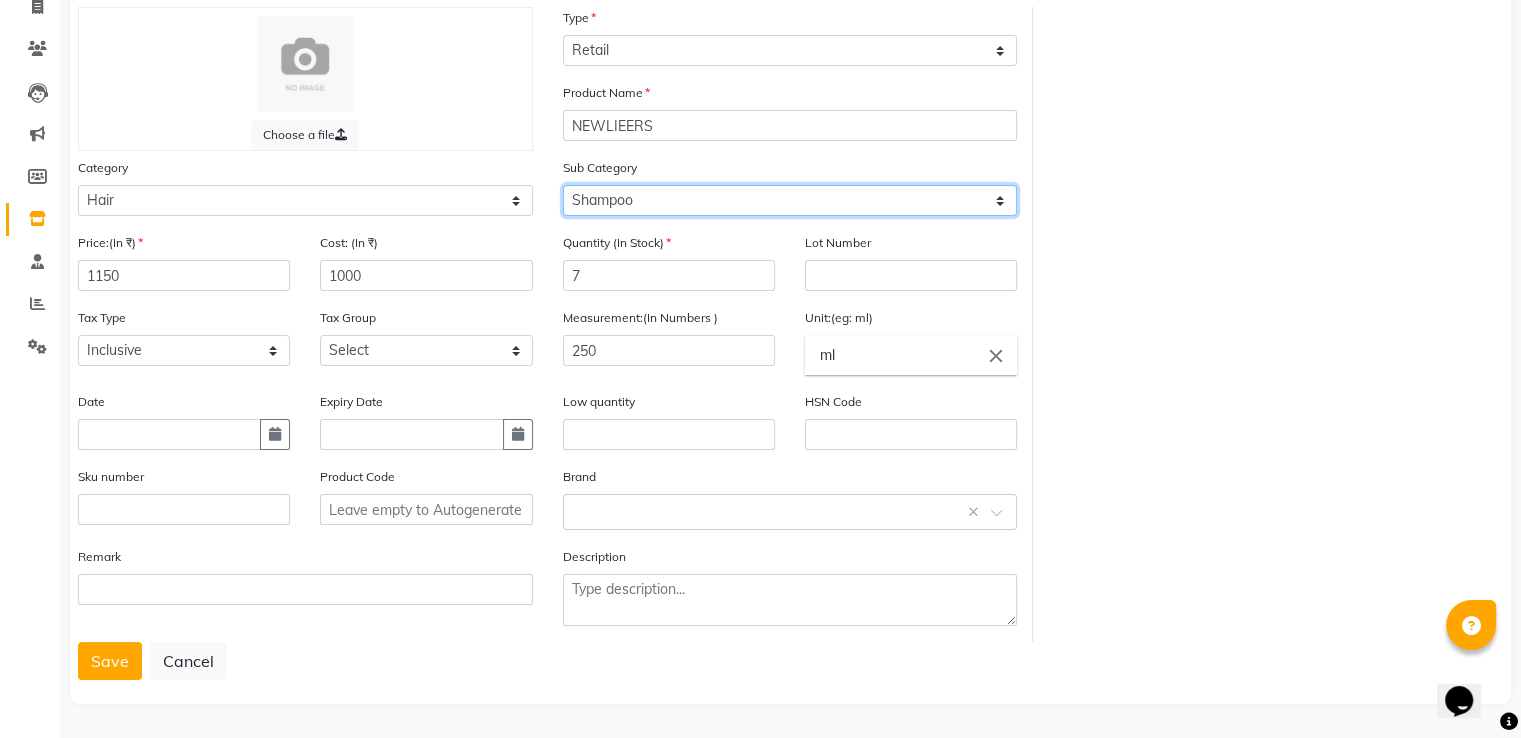 click on "Select Shampoo Conditioner Cream Mask Oil Serum Color Appliances Treatment Styling Kit & Combo Other" 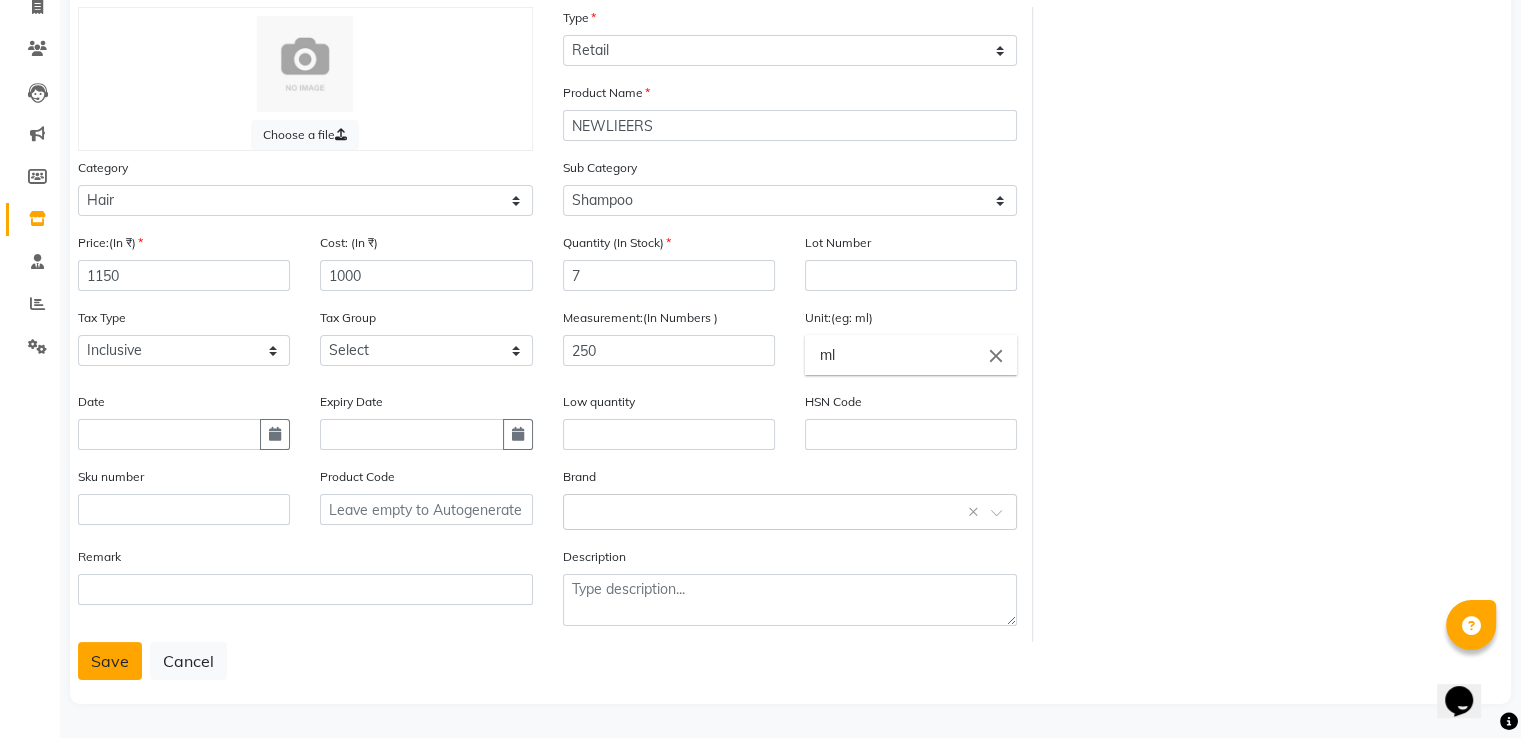 click on "Save" 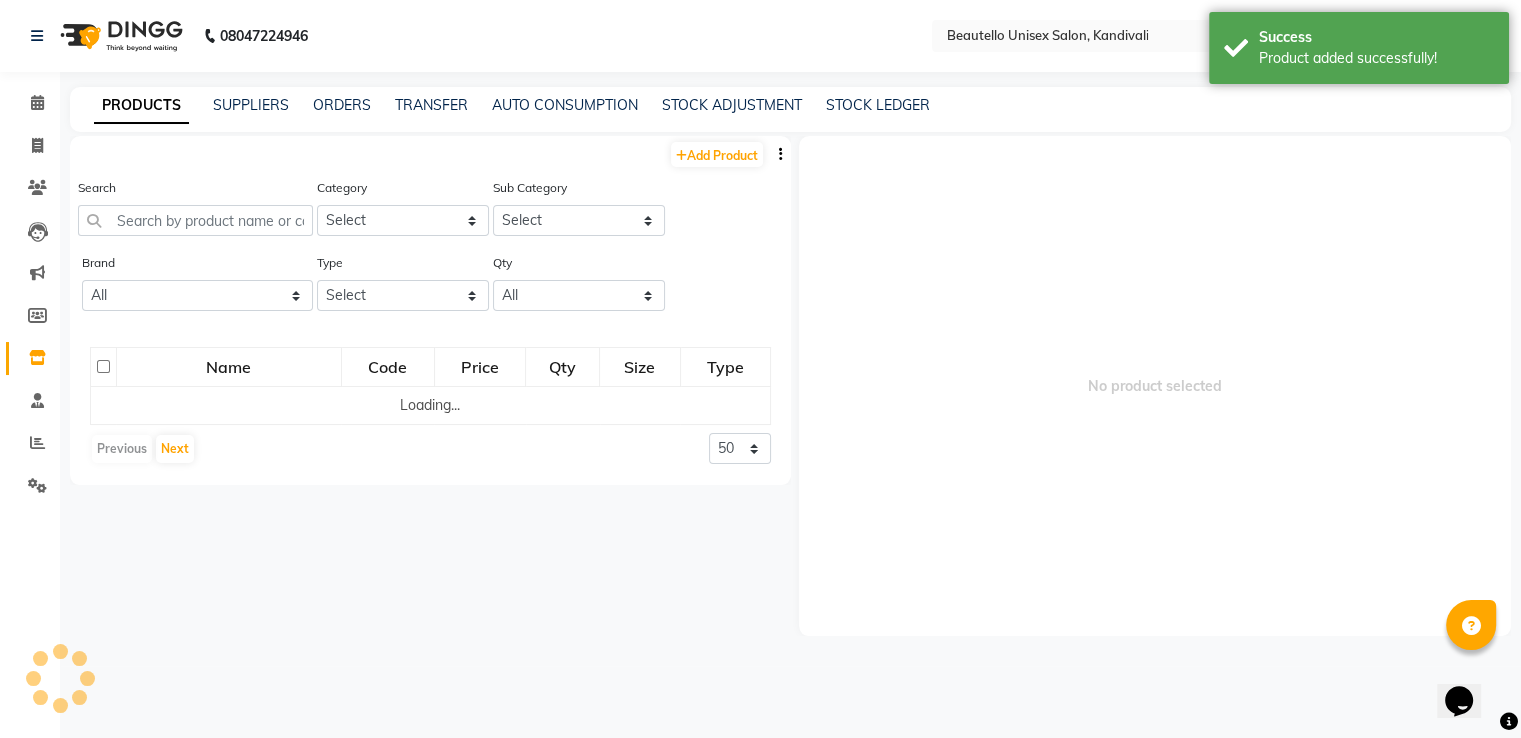 scroll, scrollTop: 0, scrollLeft: 0, axis: both 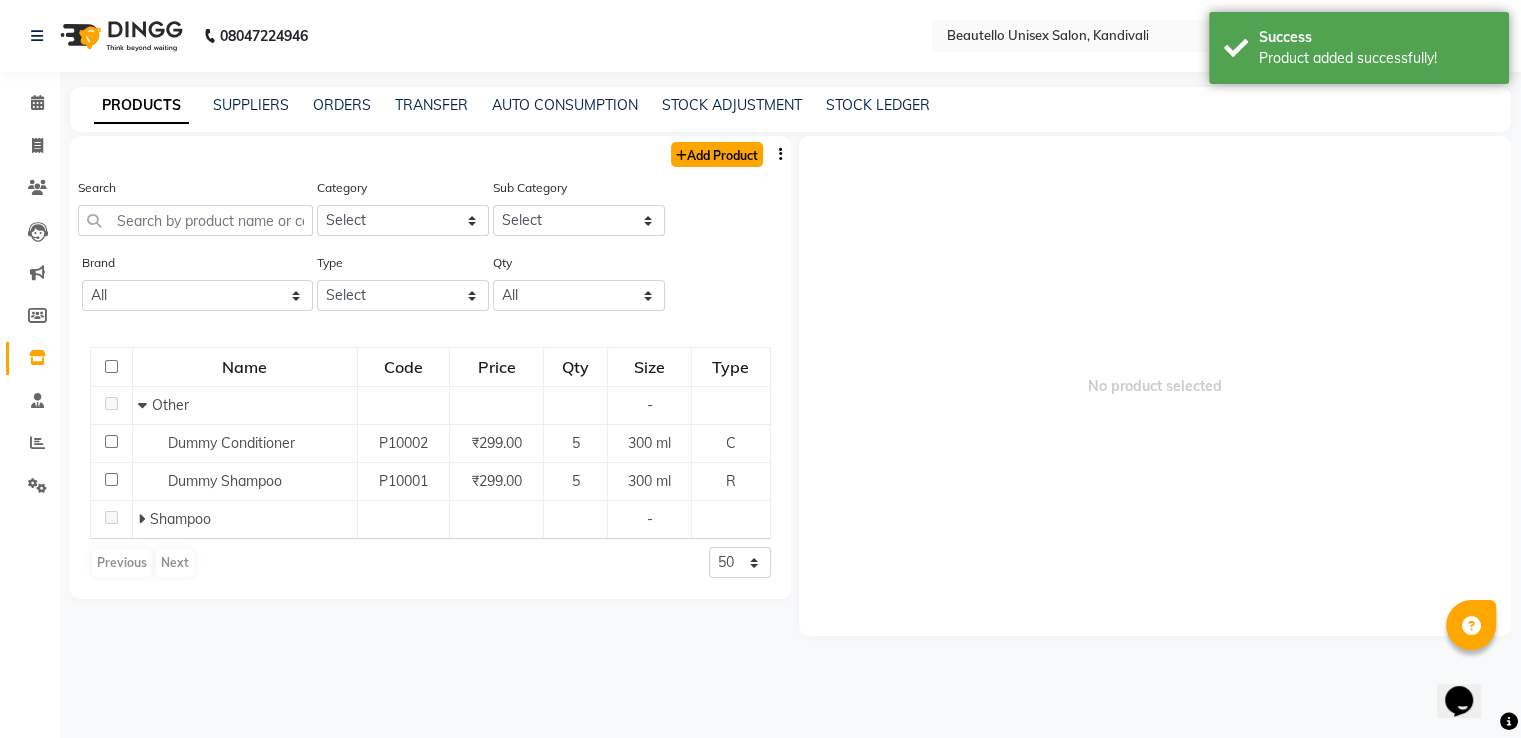 click on "Add Product" 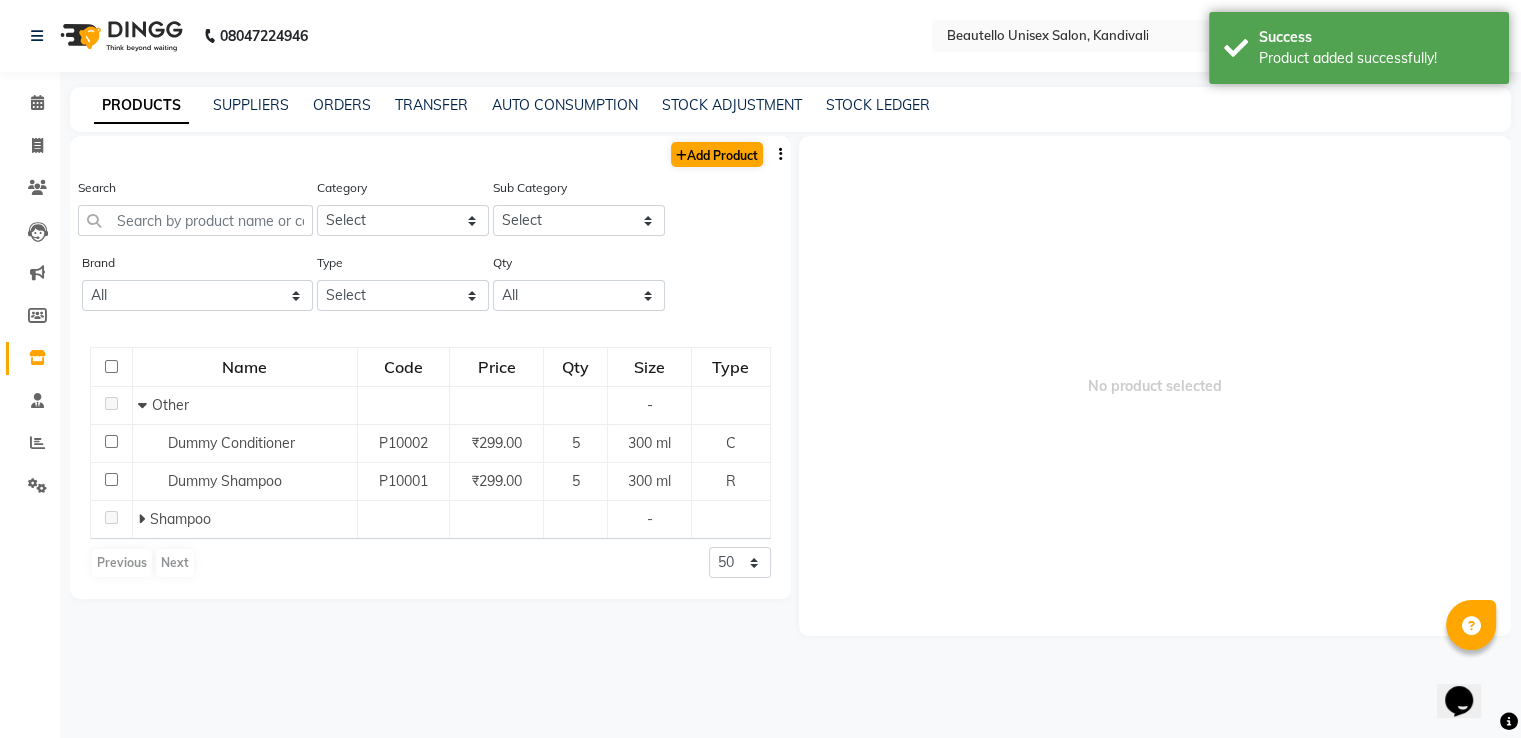 select on "true" 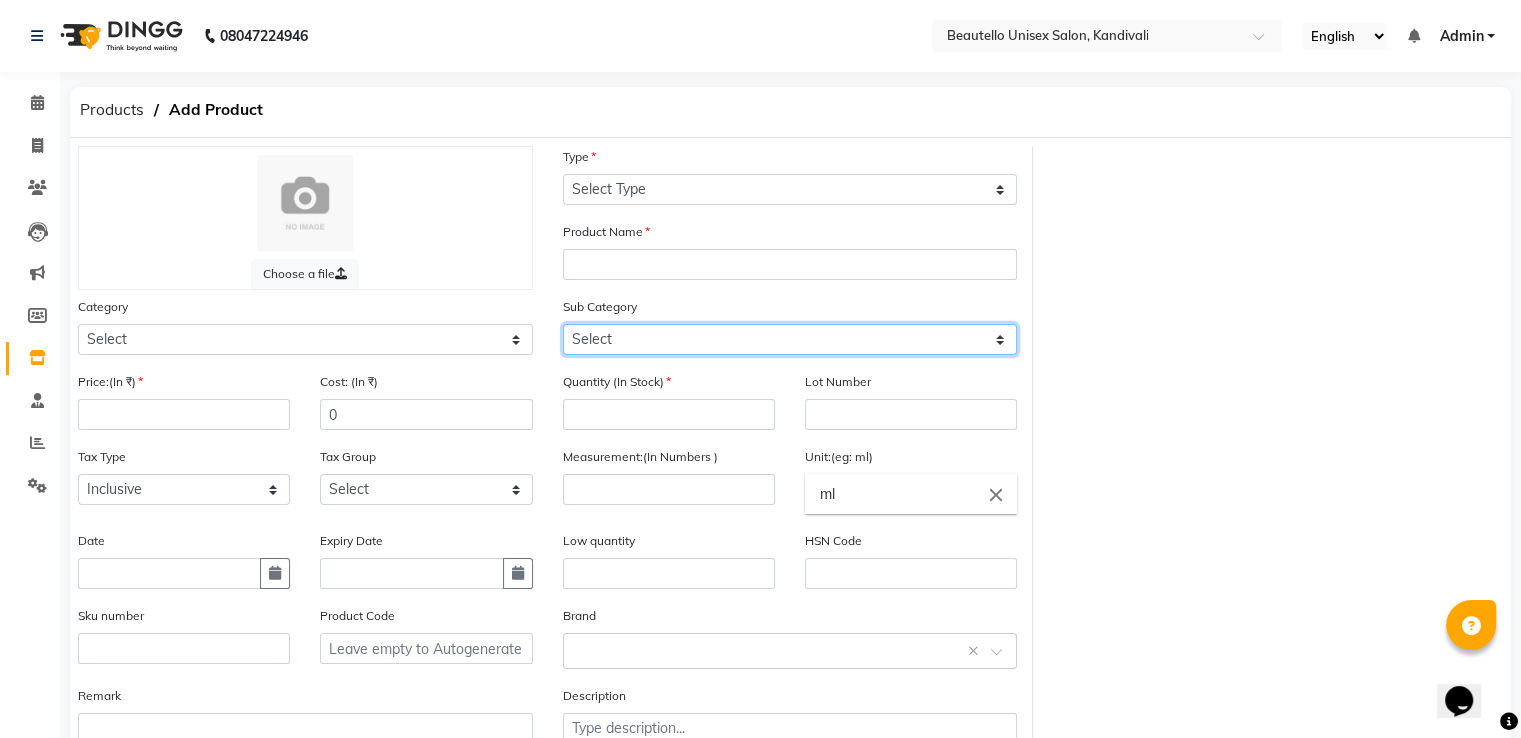 click on "Select" 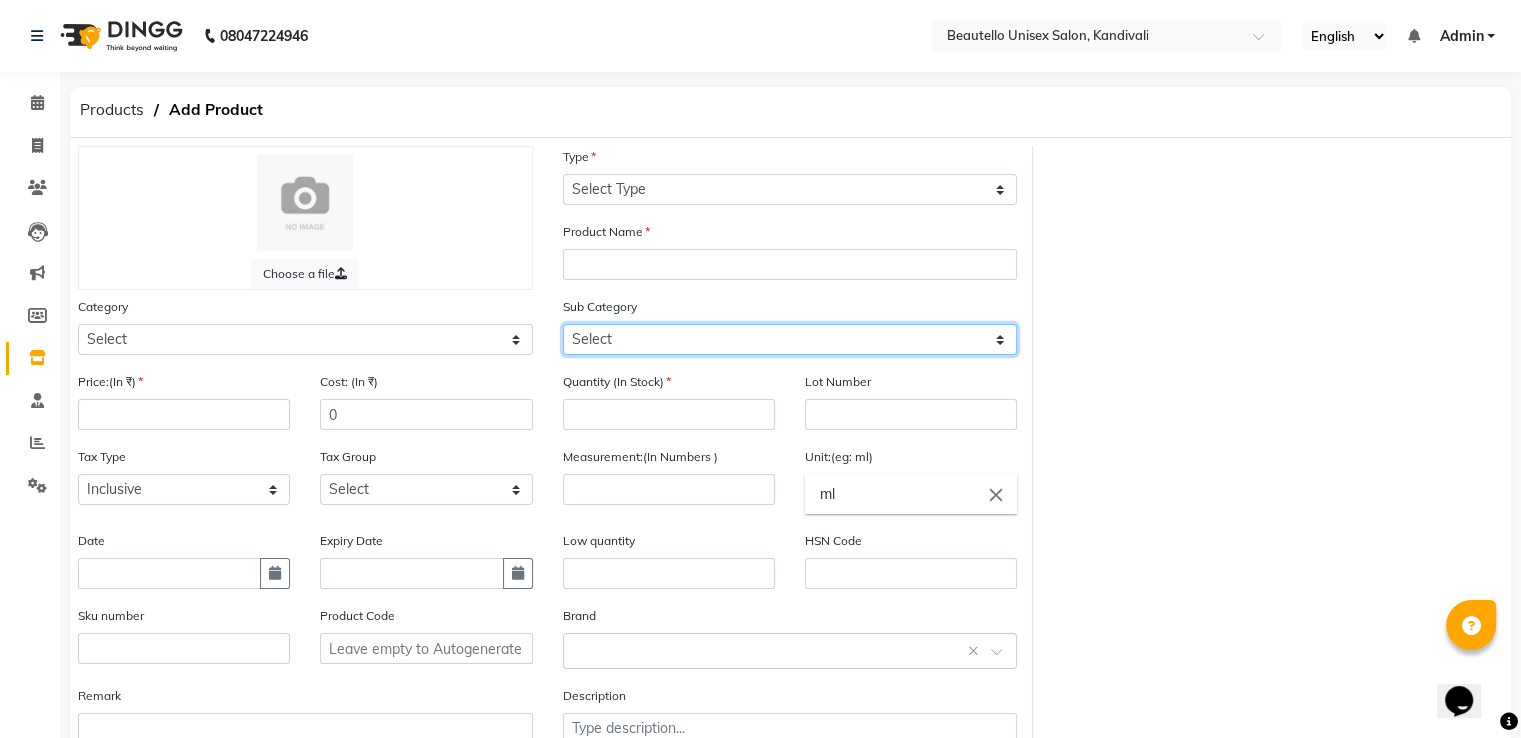 click on "Select" 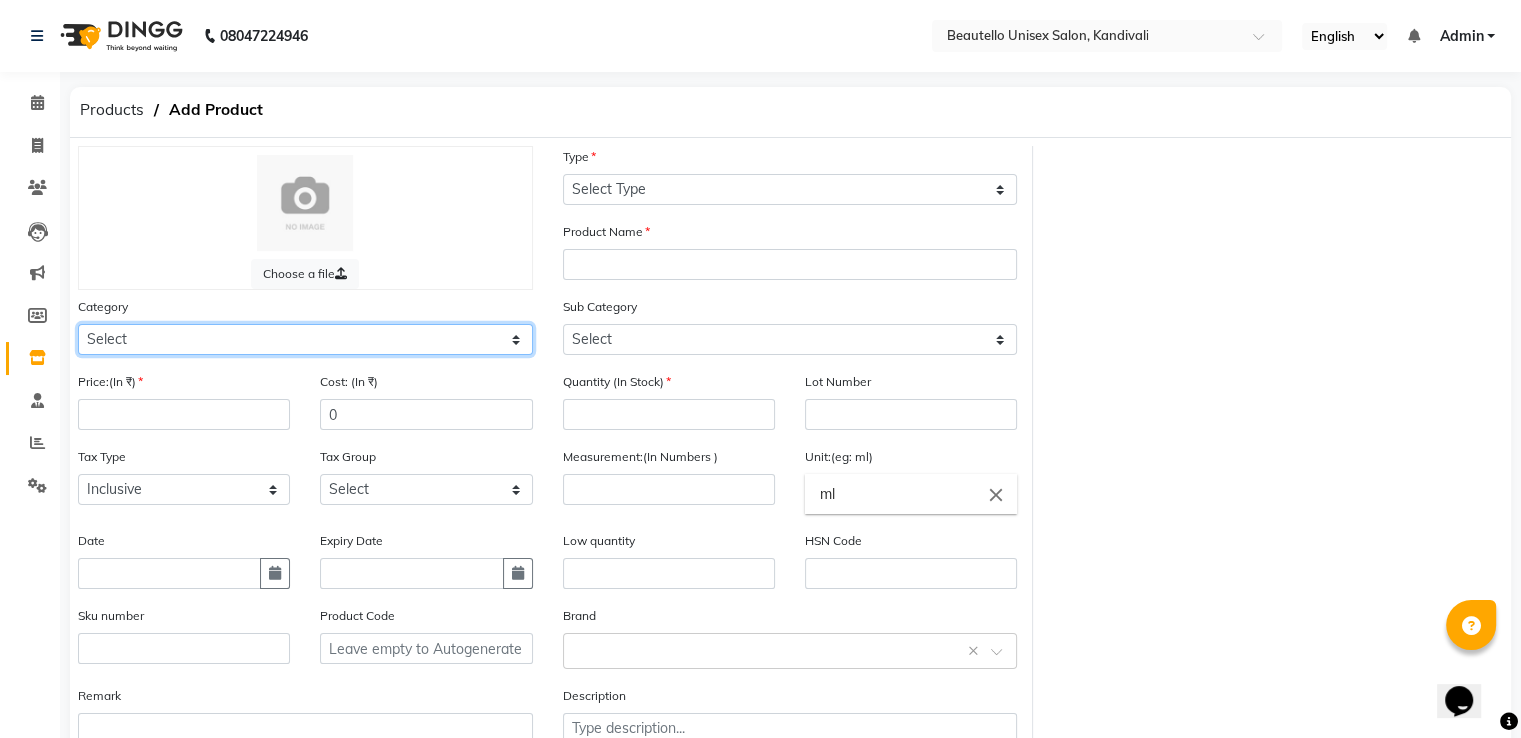 click on "Select Hair Skin Makeup Personal Care Appliances Beard Waxing Disposable Threading Hands and Feet Beauty Planet Botox Cadiveu Casmara Cheryls Loreal Olaplex Other" 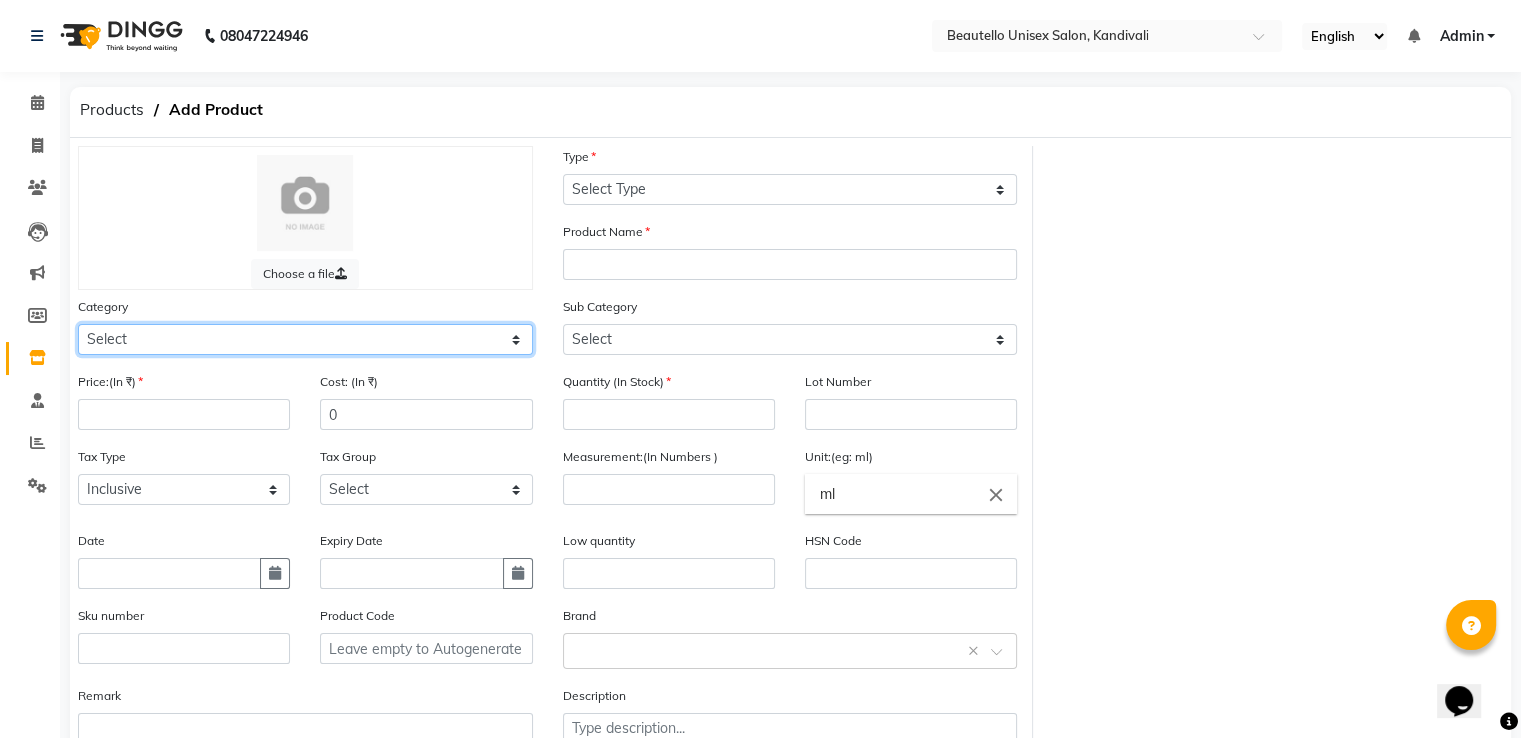select on "738401100" 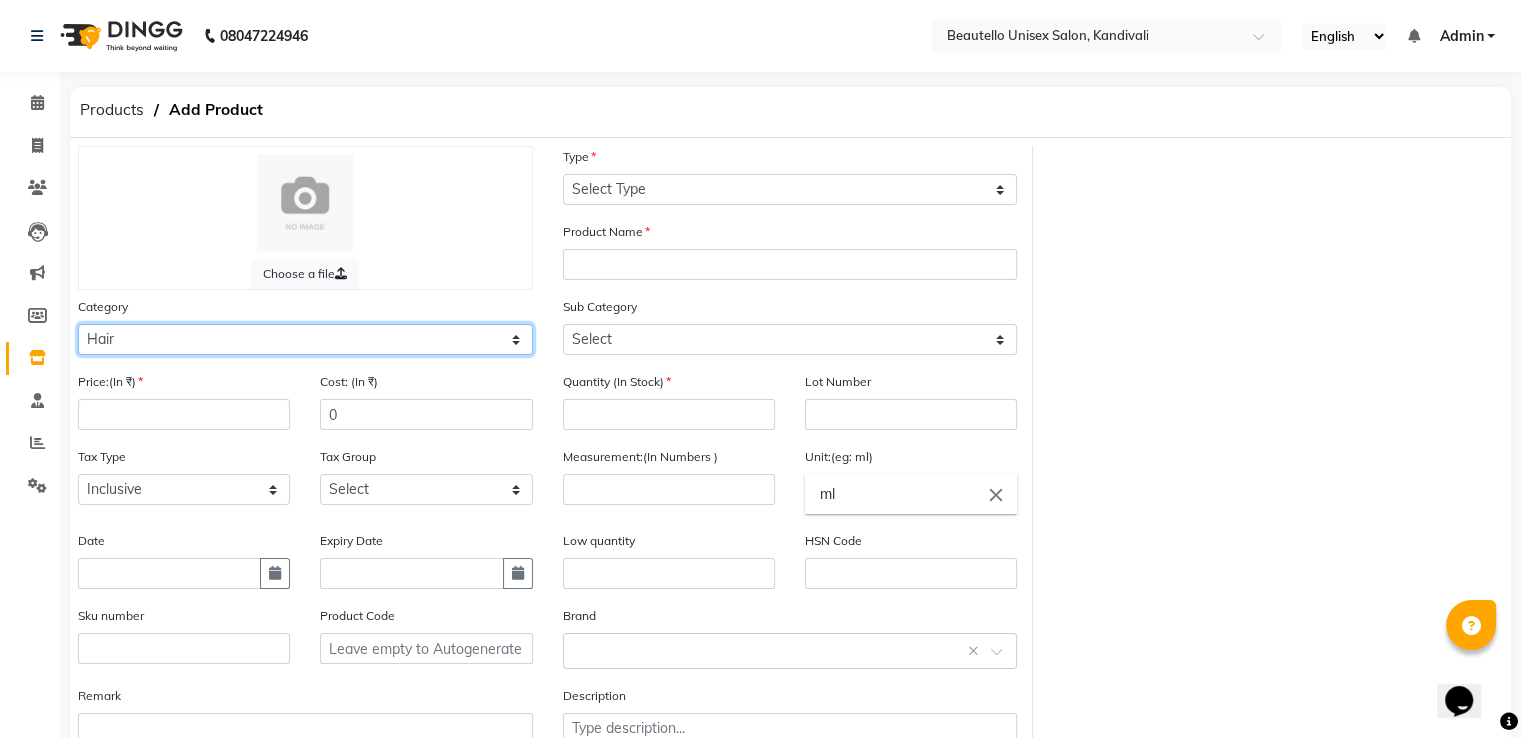 click on "Select Hair Skin Makeup Personal Care Appliances Beard Waxing Disposable Threading Hands and Feet Beauty Planet Botox Cadiveu Casmara Cheryls Loreal Olaplex Other" 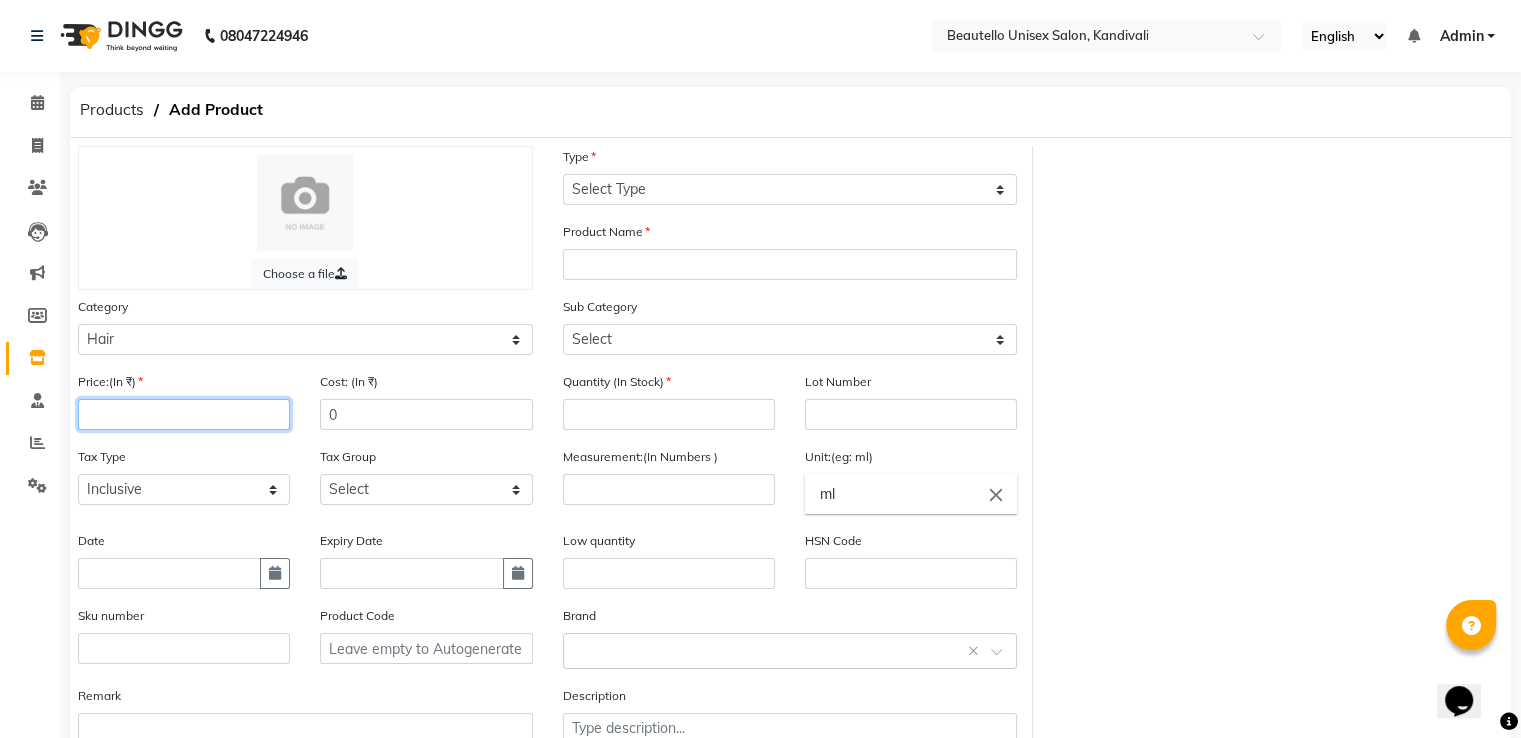 click 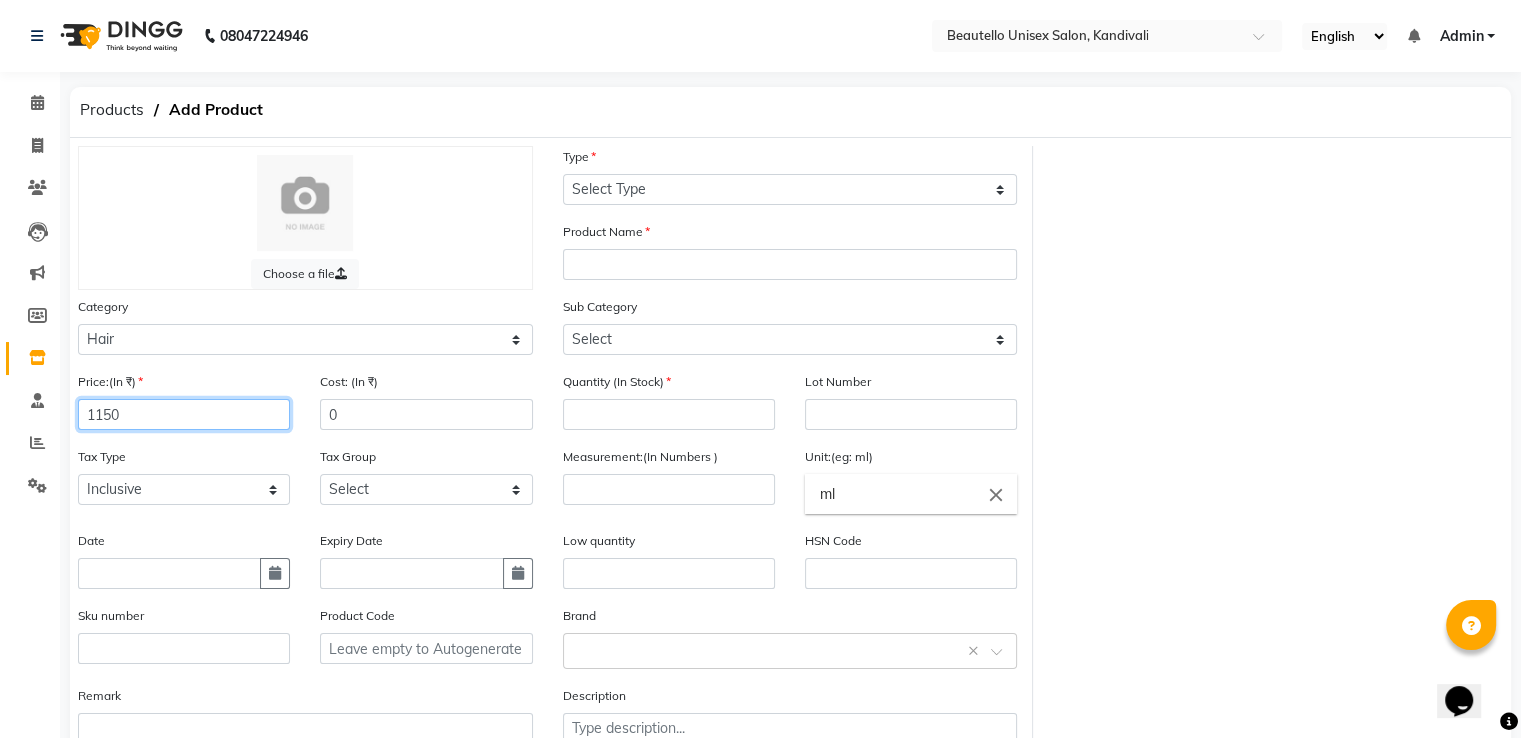 type on "1150" 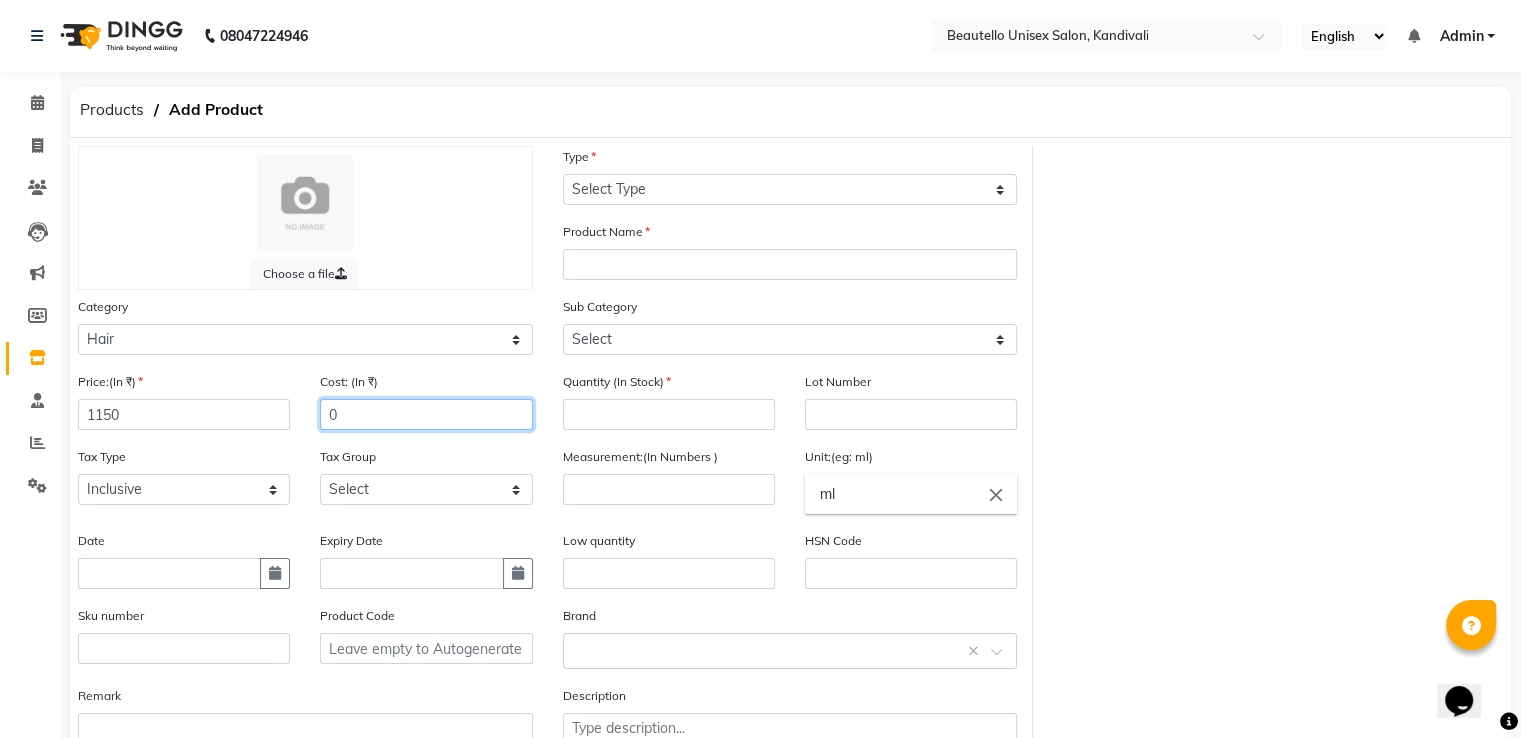 click on "0" 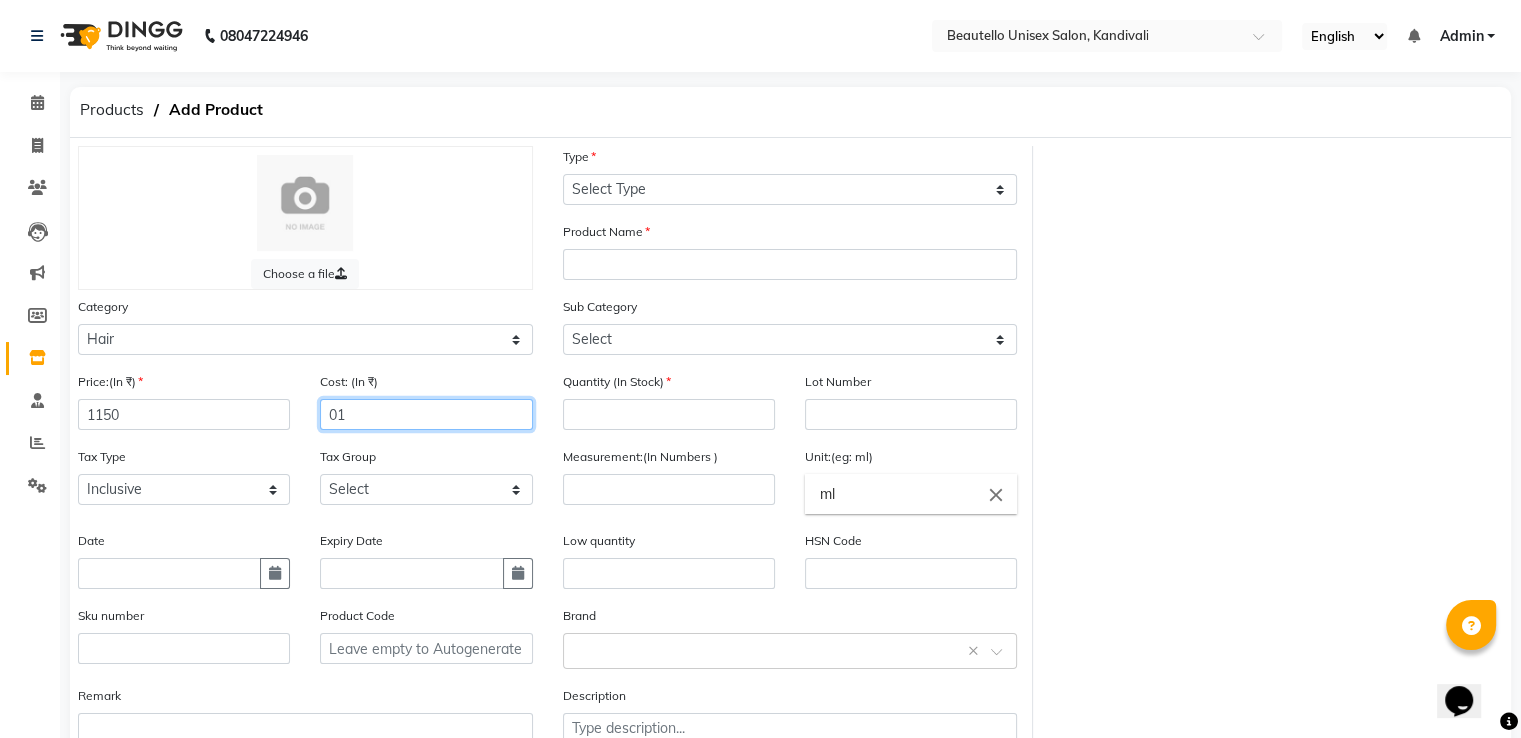 type on "0" 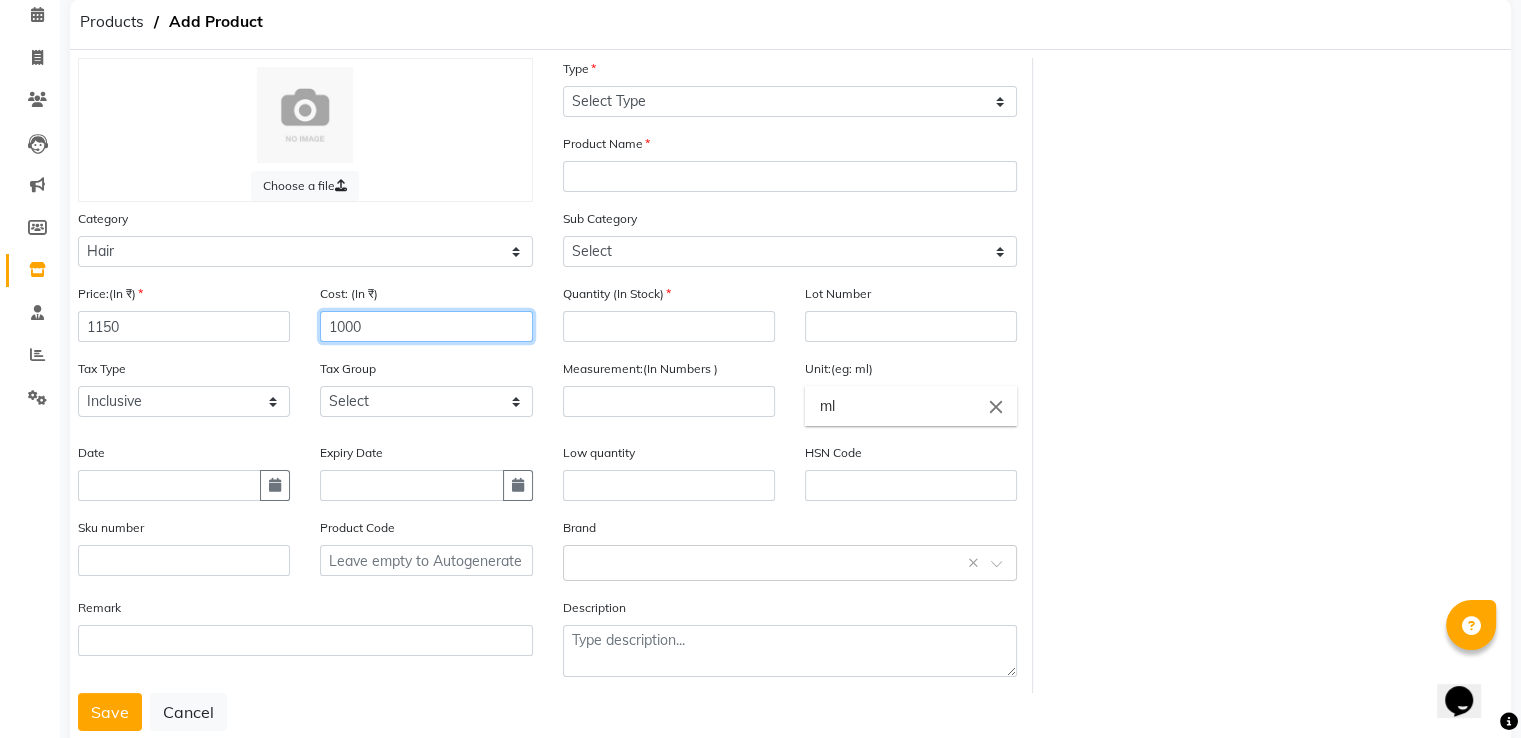 scroll, scrollTop: 0, scrollLeft: 0, axis: both 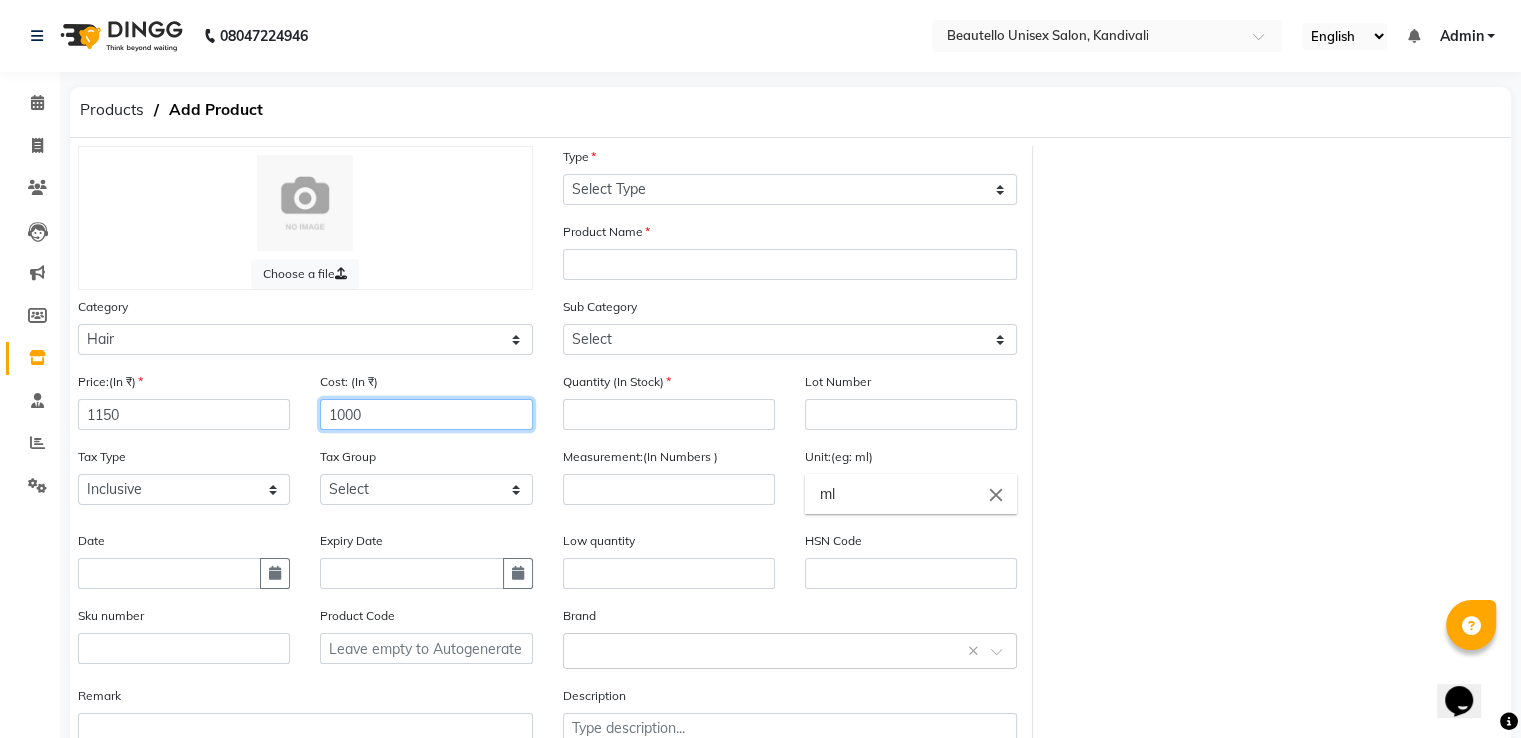 type on "1000" 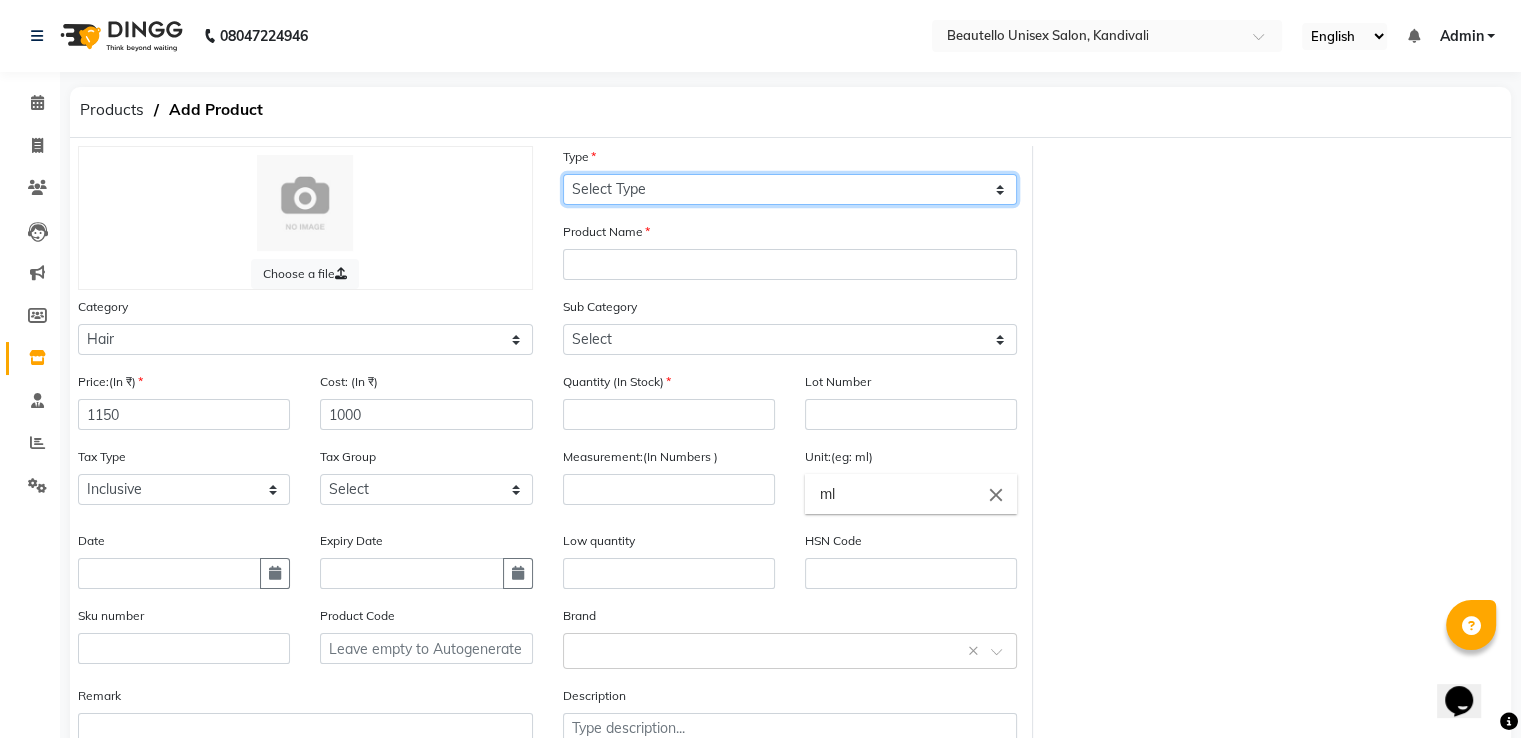 click on "Select Type Both Retail Consumable" 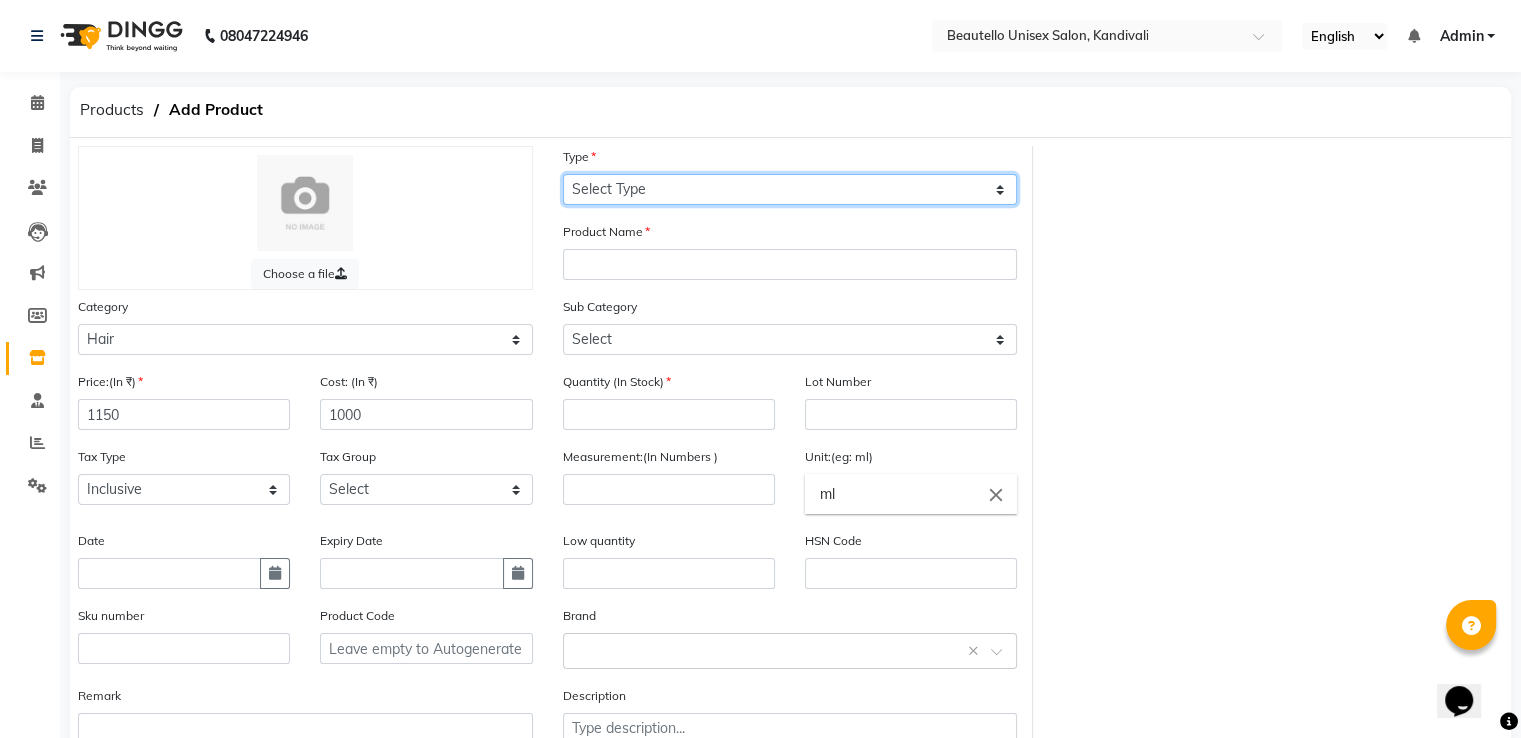 select on "R" 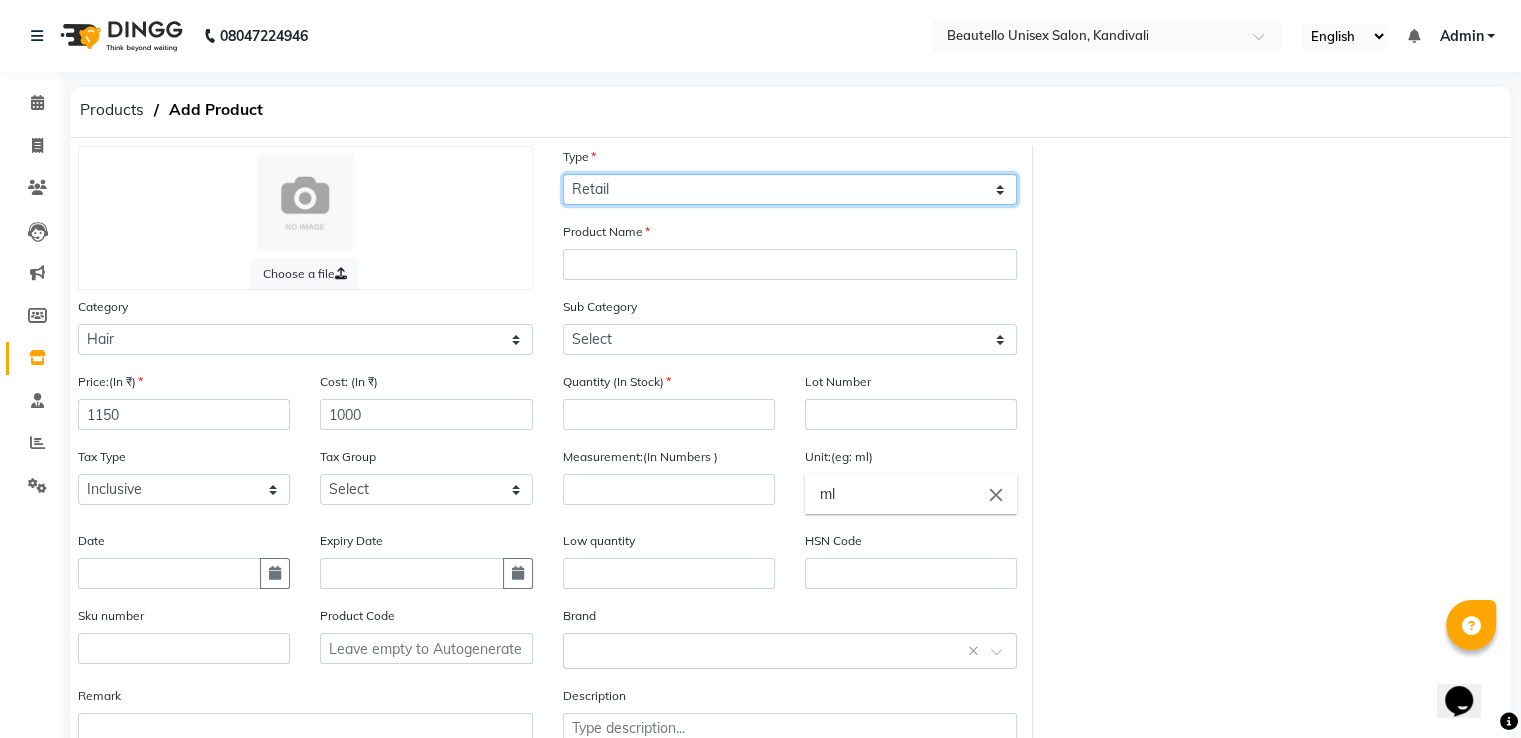 click on "Select Type Both Retail Consumable" 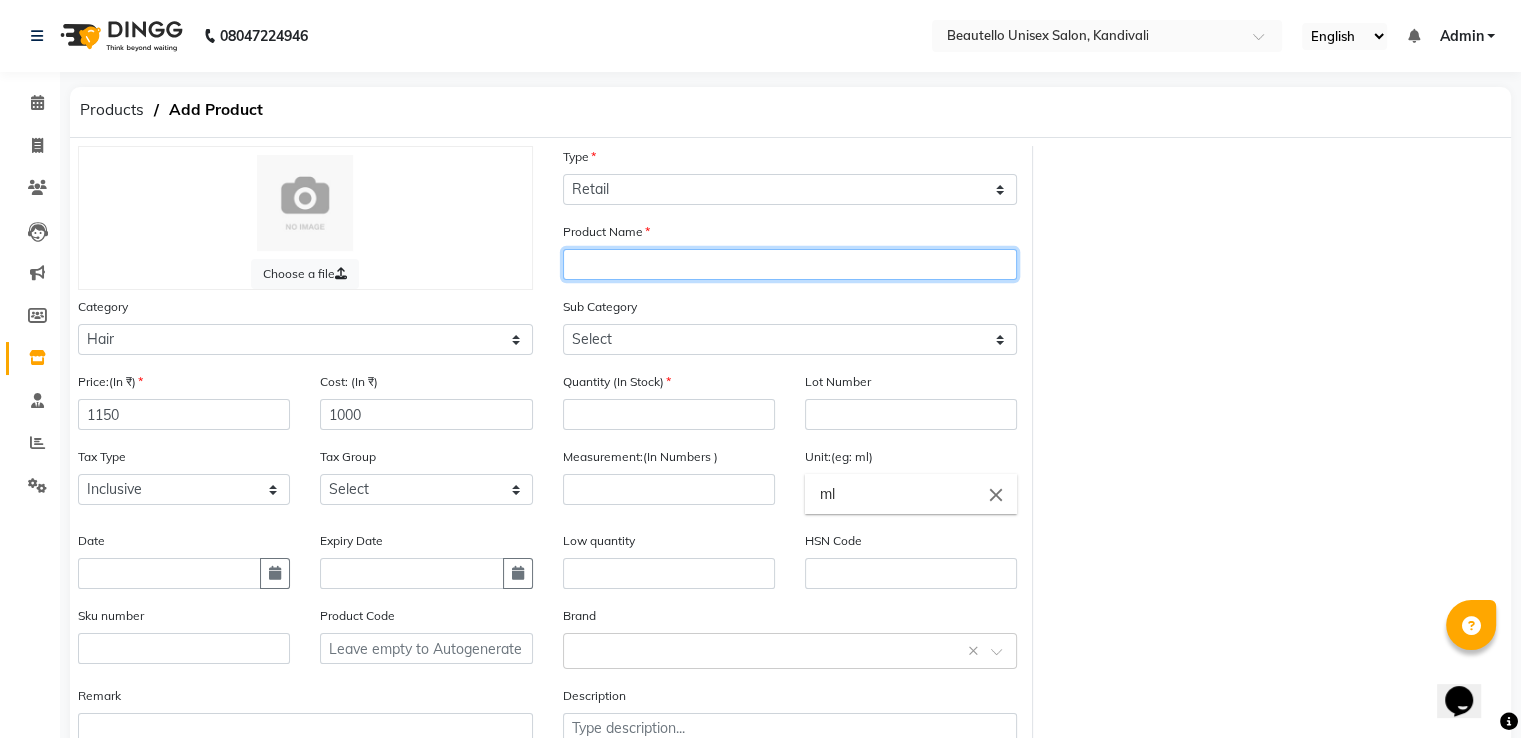 click 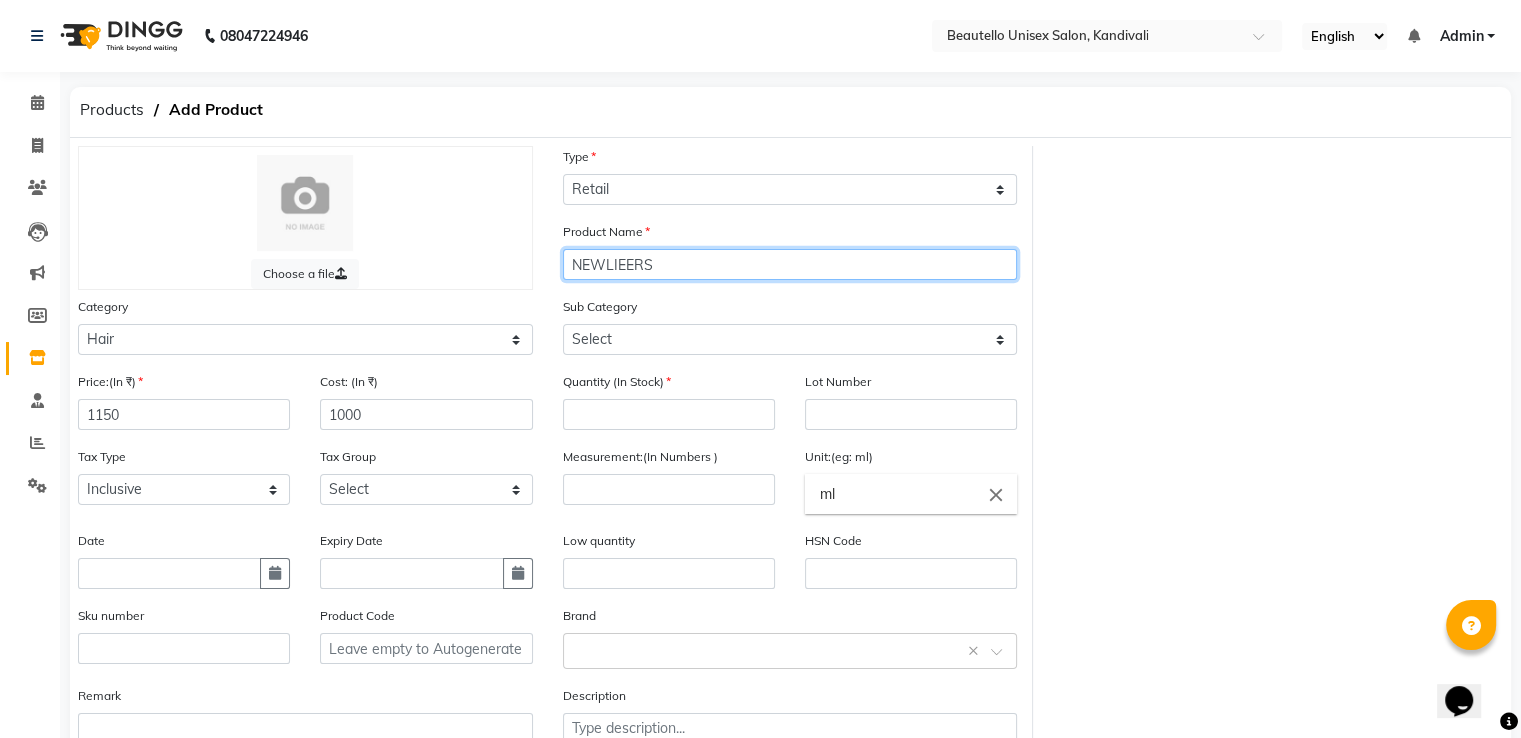 type on "NEWLIEERS" 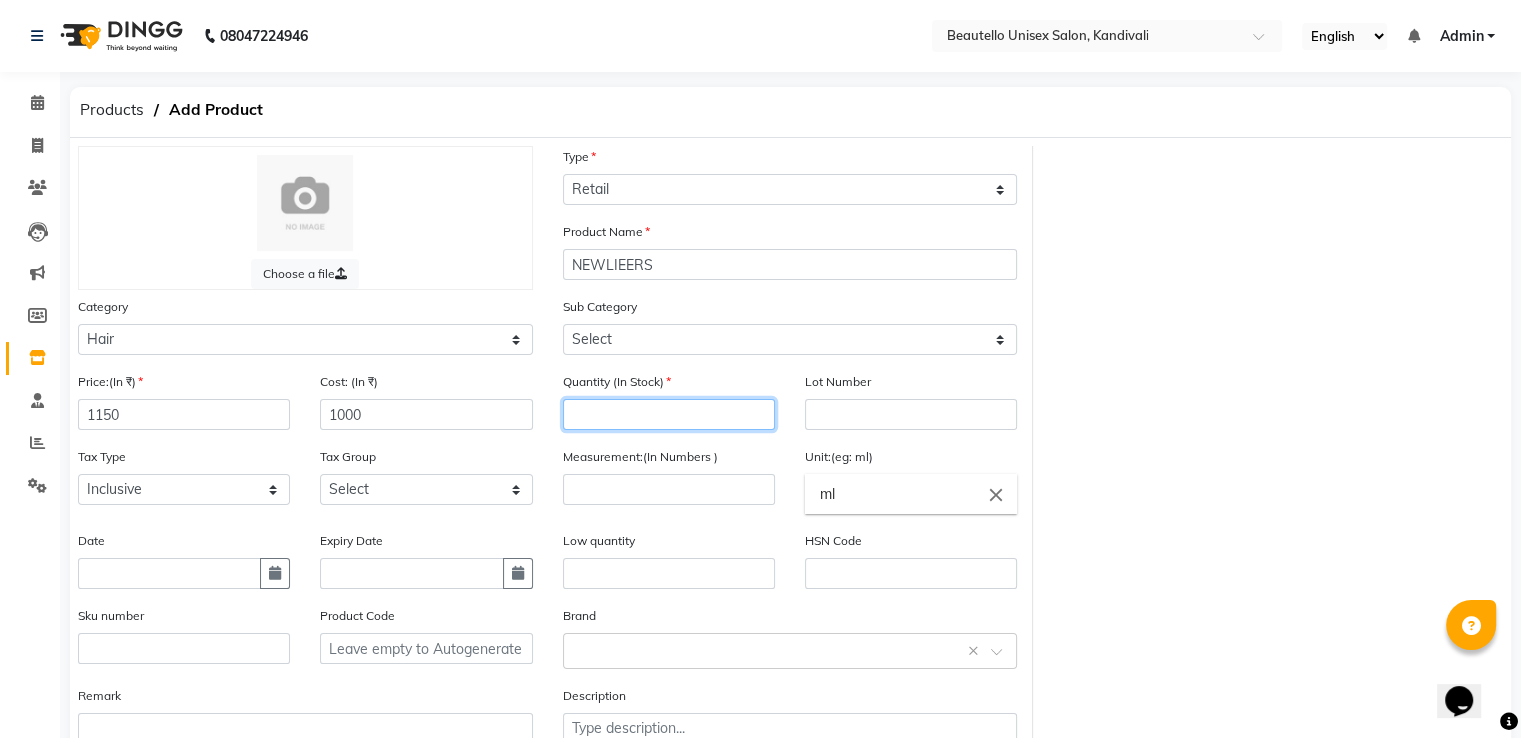 click 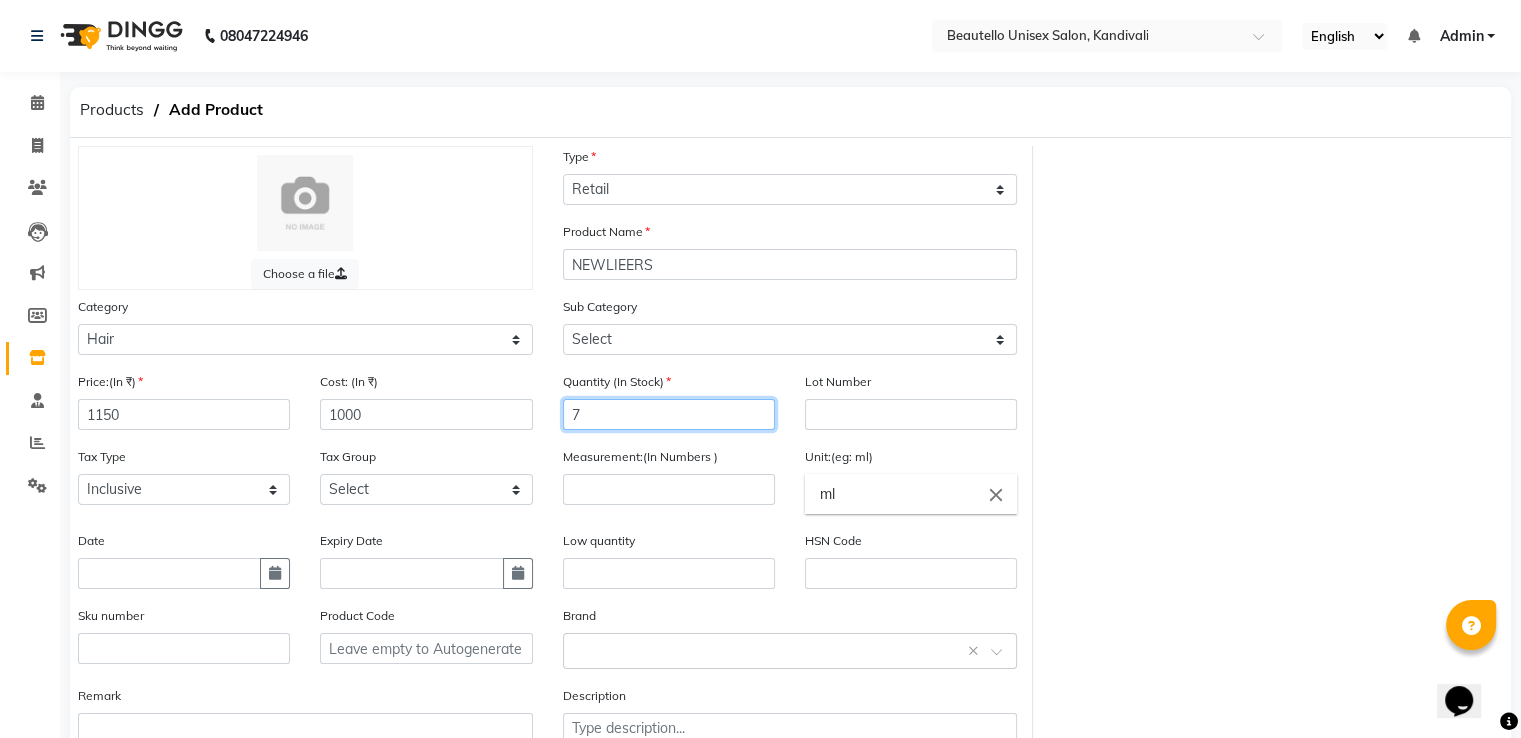 type on "7" 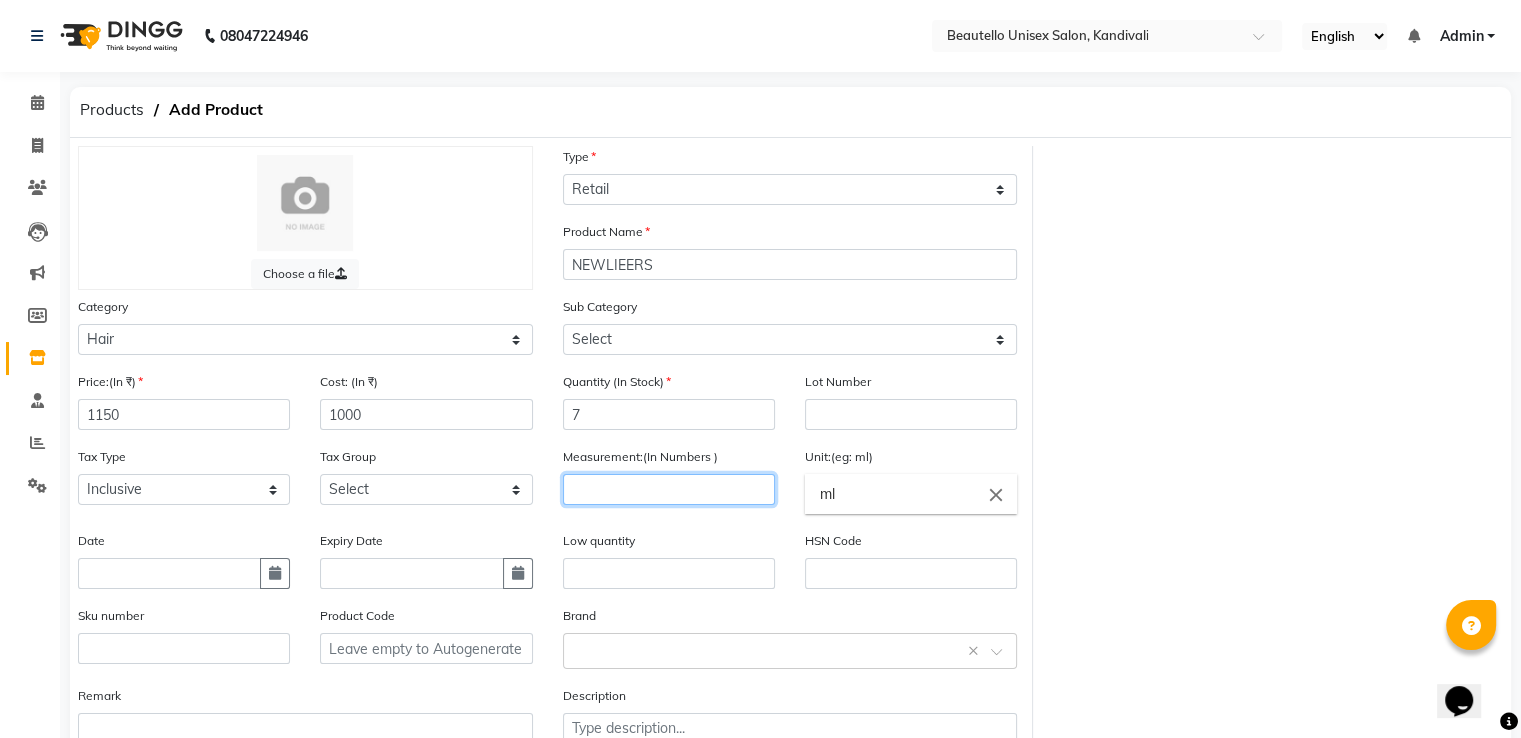 click 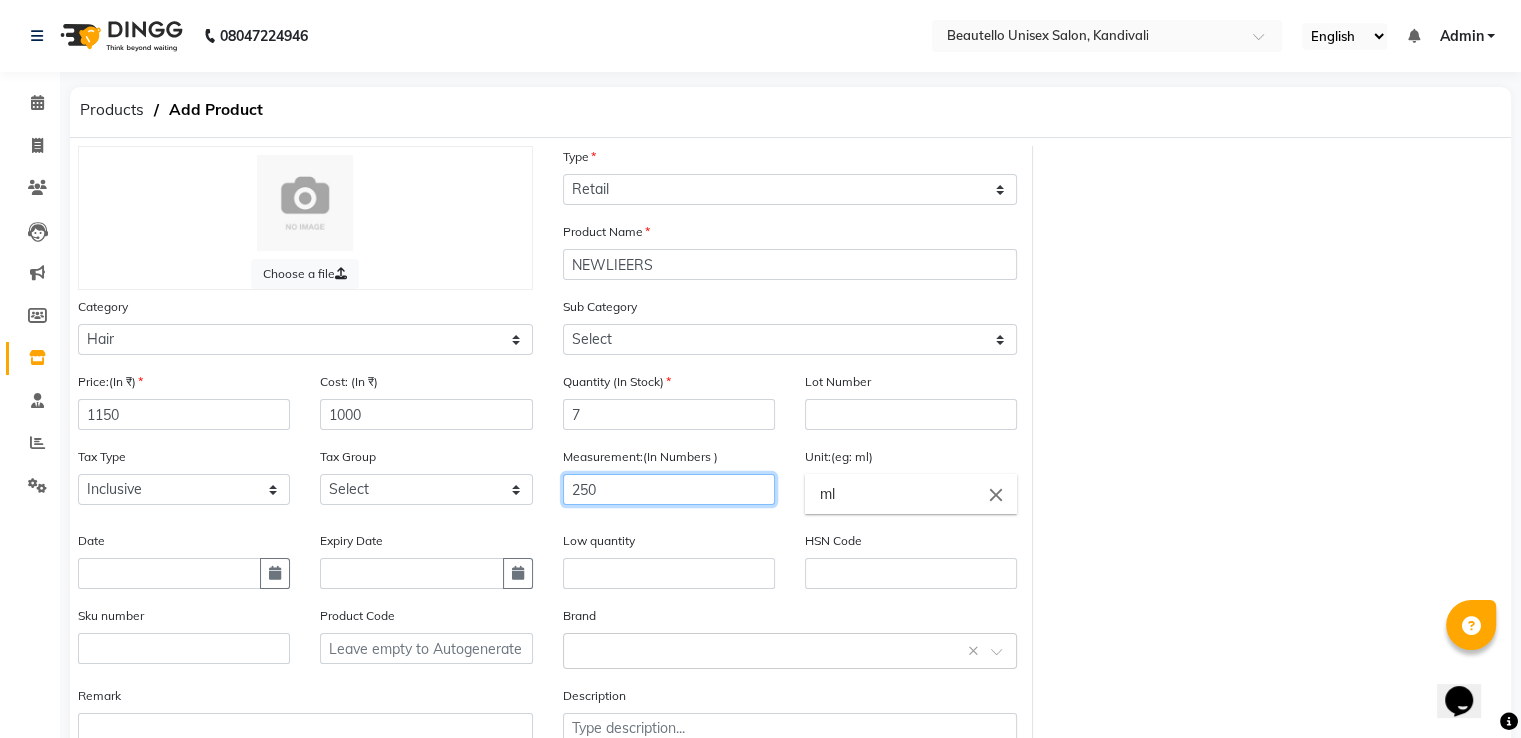 scroll, scrollTop: 148, scrollLeft: 0, axis: vertical 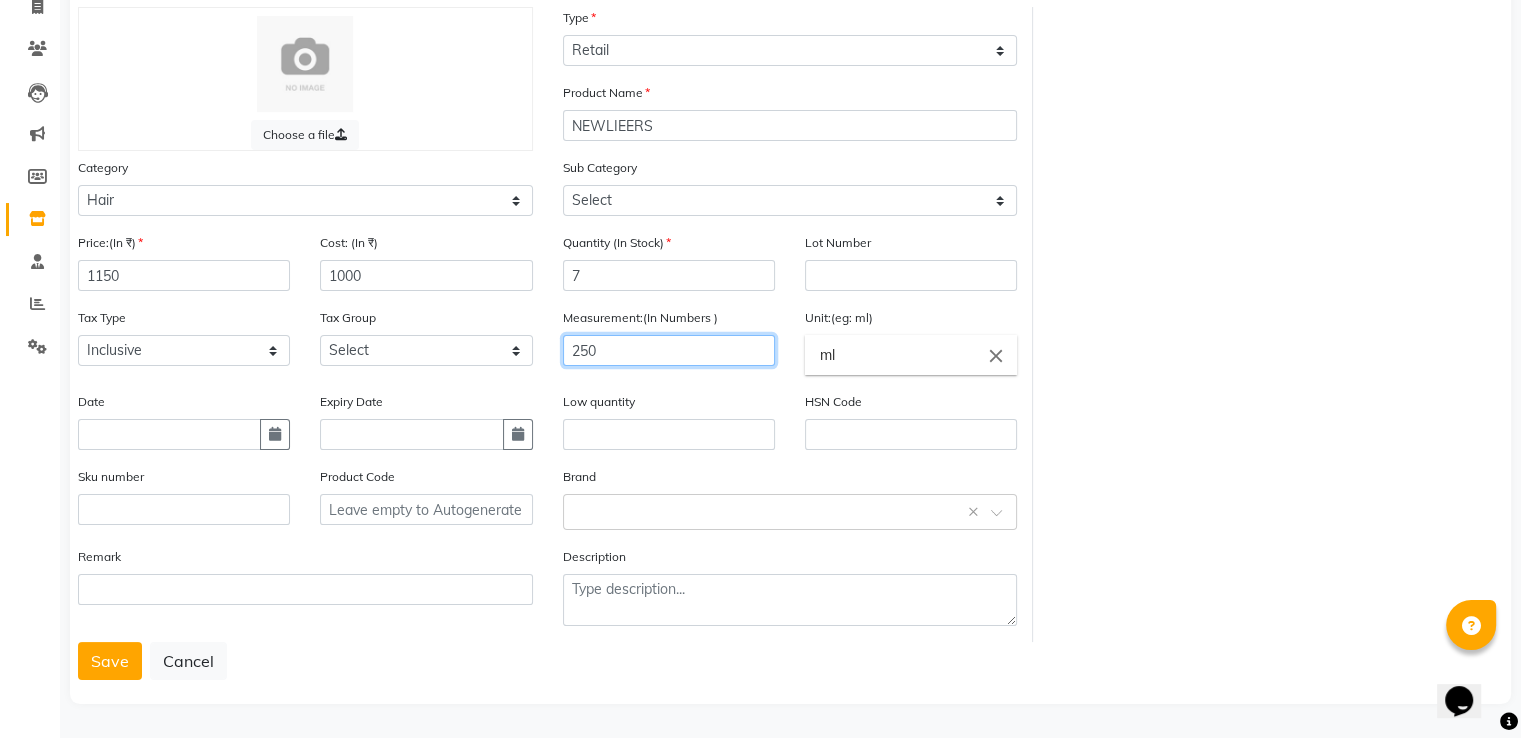 type on "250" 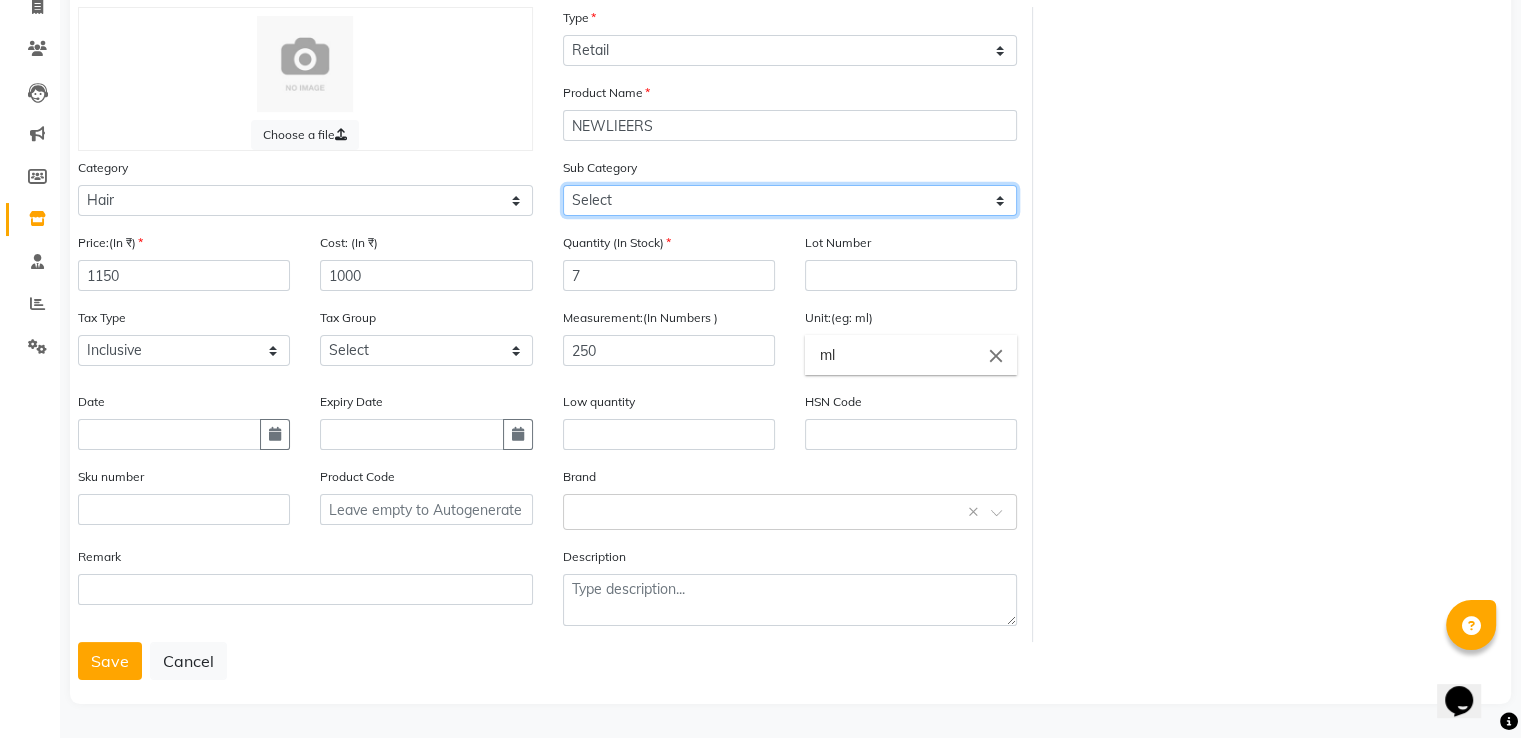 click on "Select Shampoo Conditioner Cream Mask Oil Serum Color Appliances Treatment Styling Kit & Combo Other" 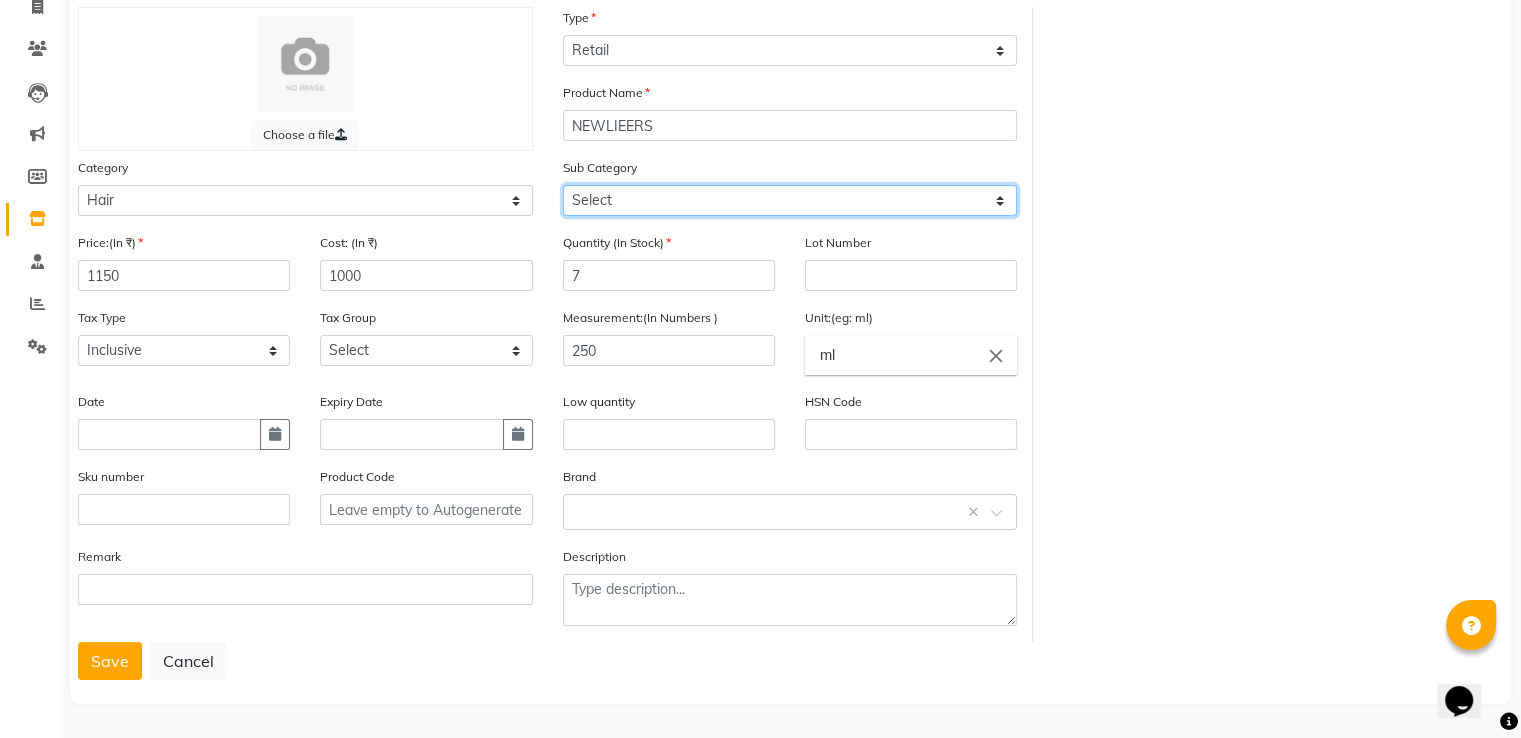 select on "738401102" 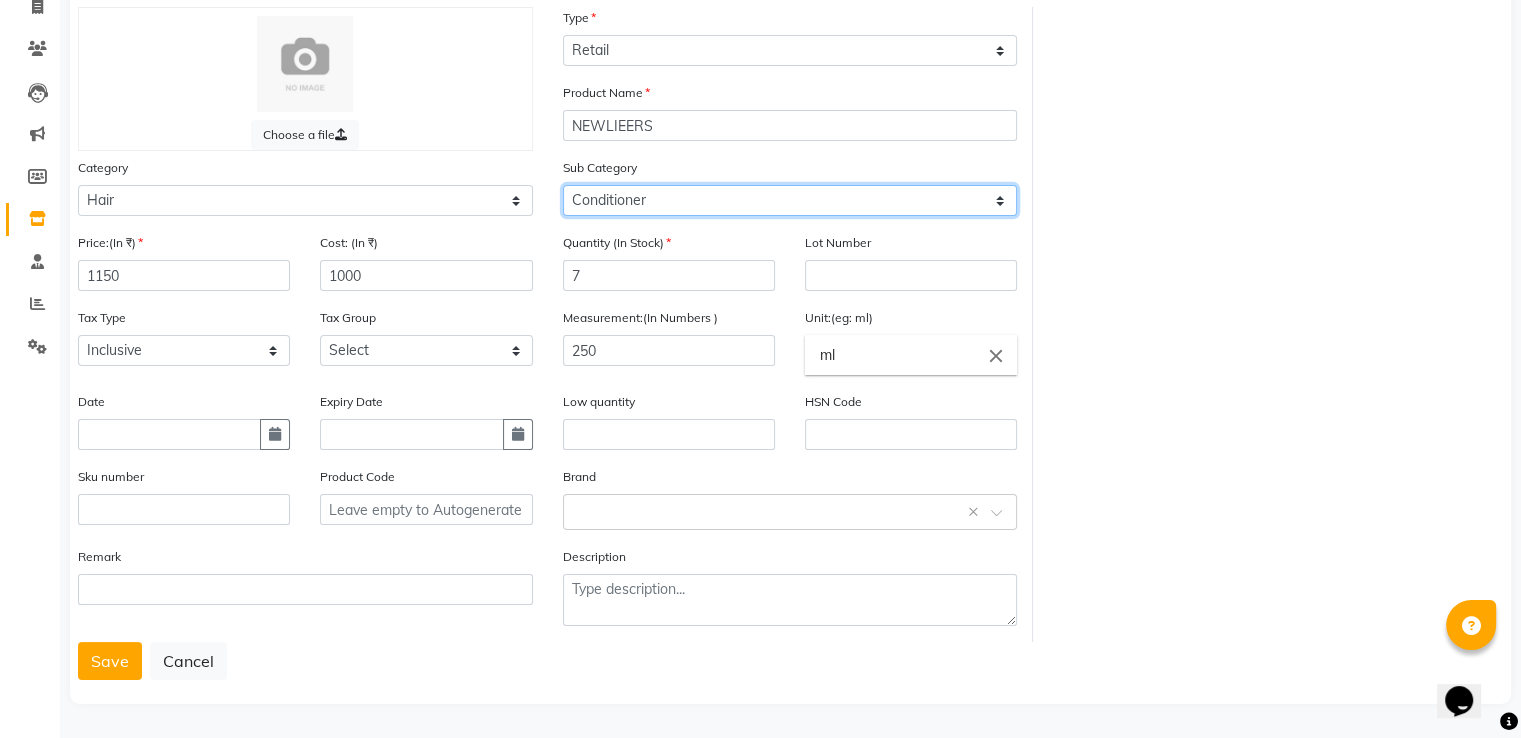 click on "Select Shampoo Conditioner Cream Mask Oil Serum Color Appliances Treatment Styling Kit & Combo Other" 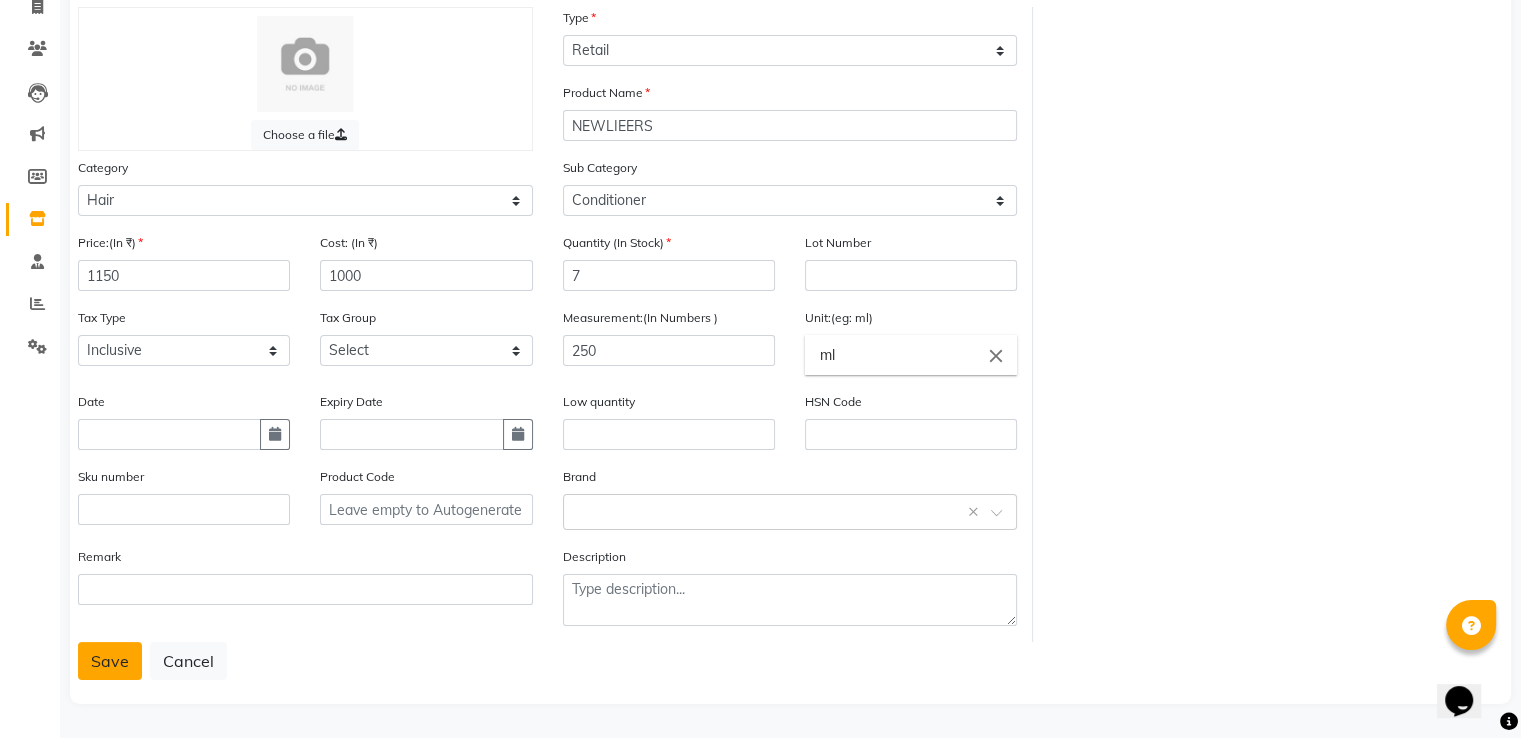 click on "Save" 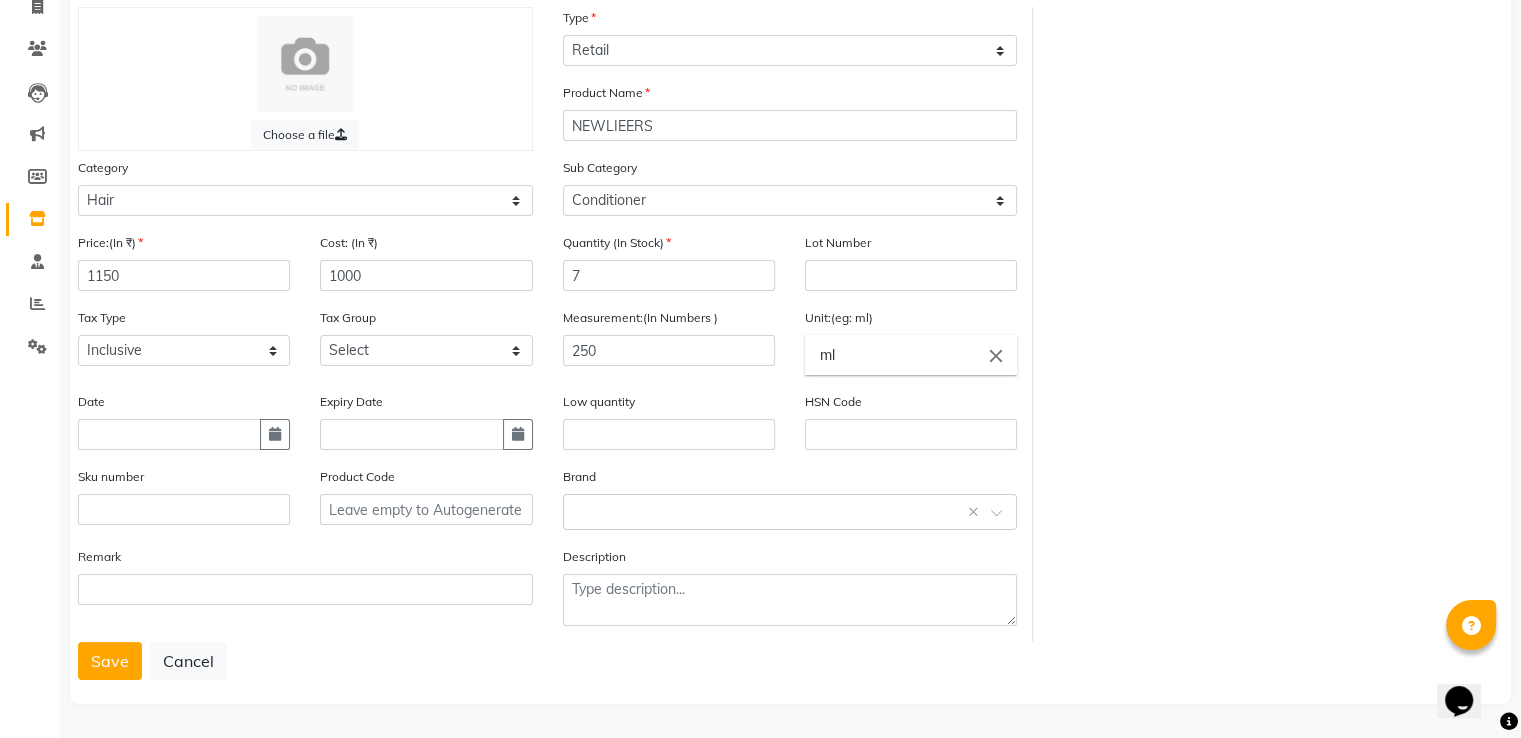 scroll, scrollTop: 148, scrollLeft: 0, axis: vertical 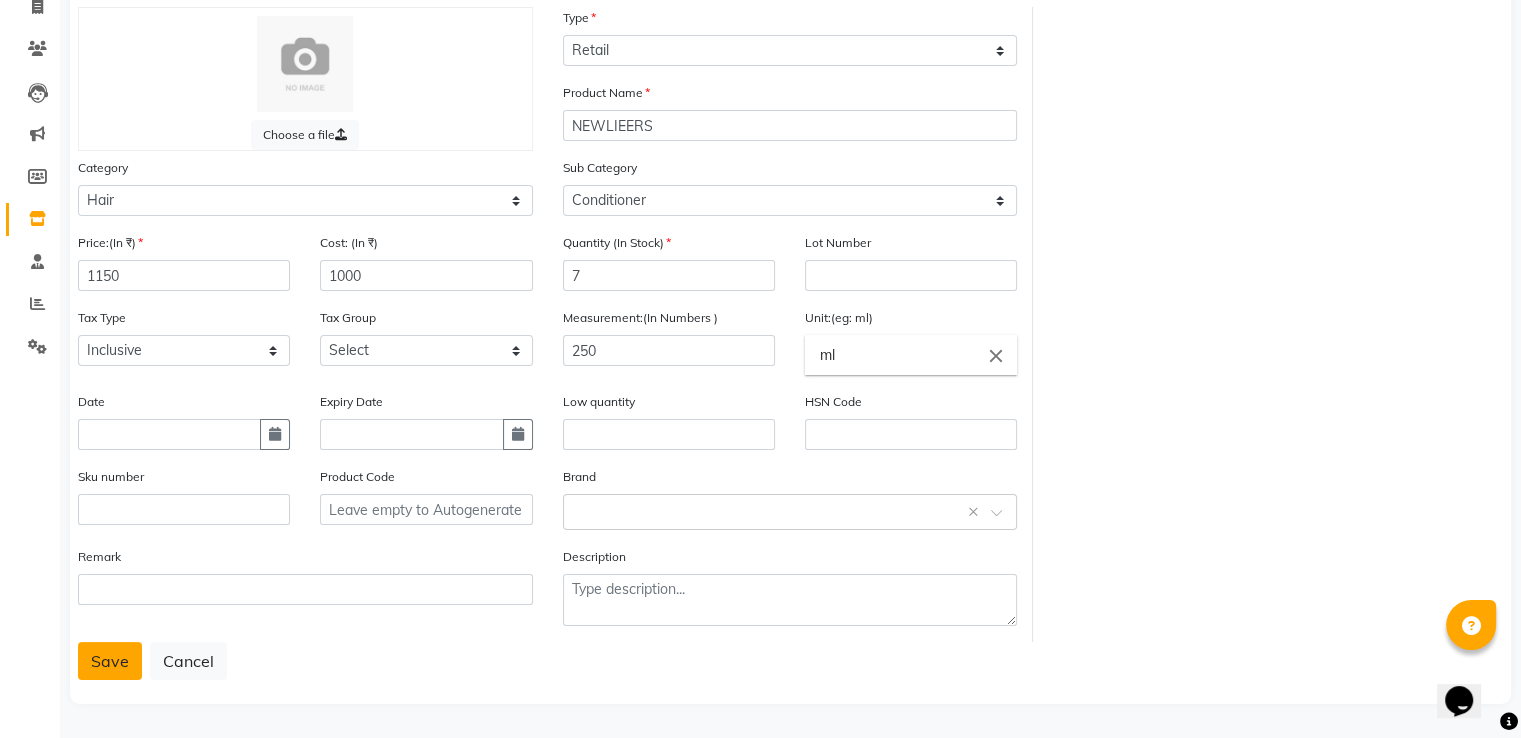 click on "Save" 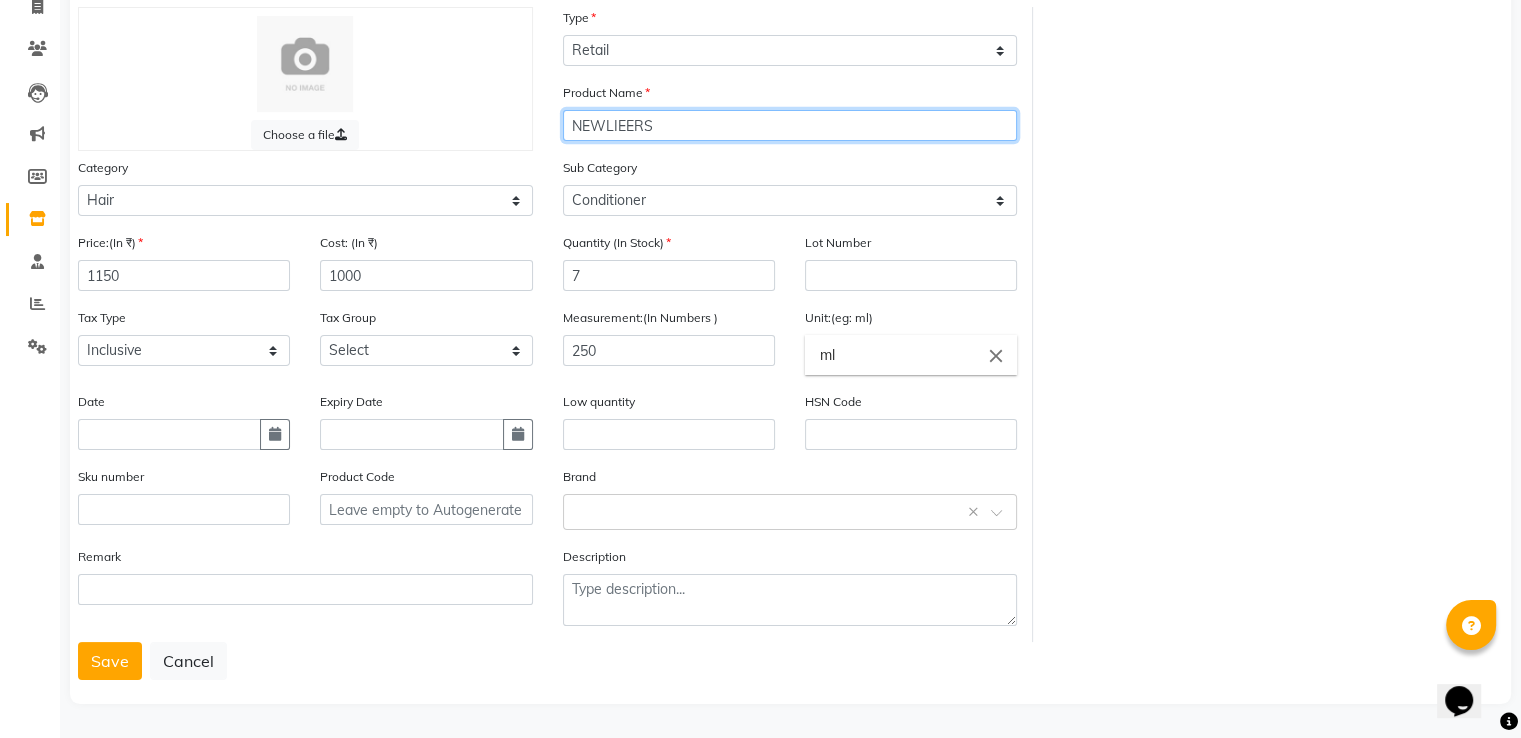 click on "NEWLIEERS" 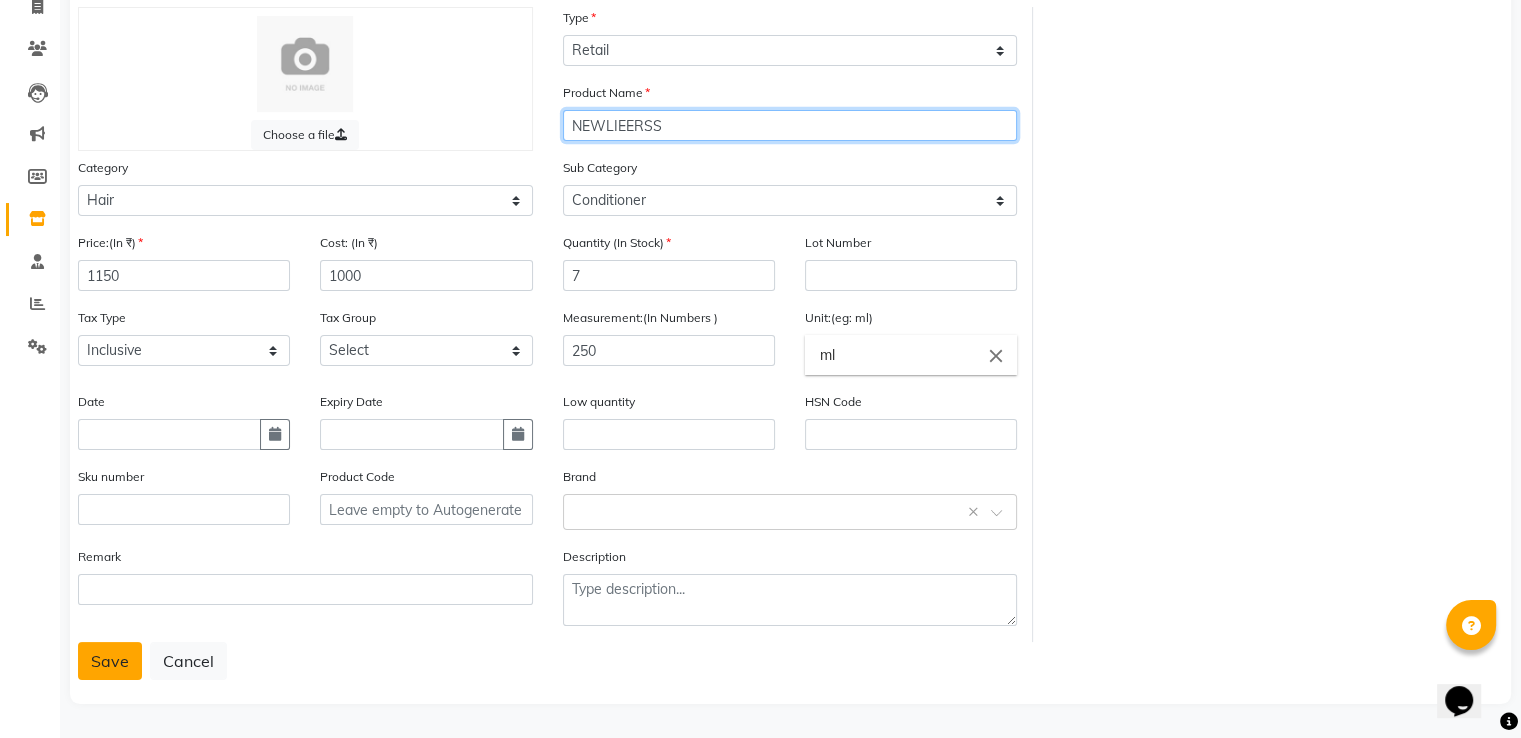 type on "NEWLIEERSS" 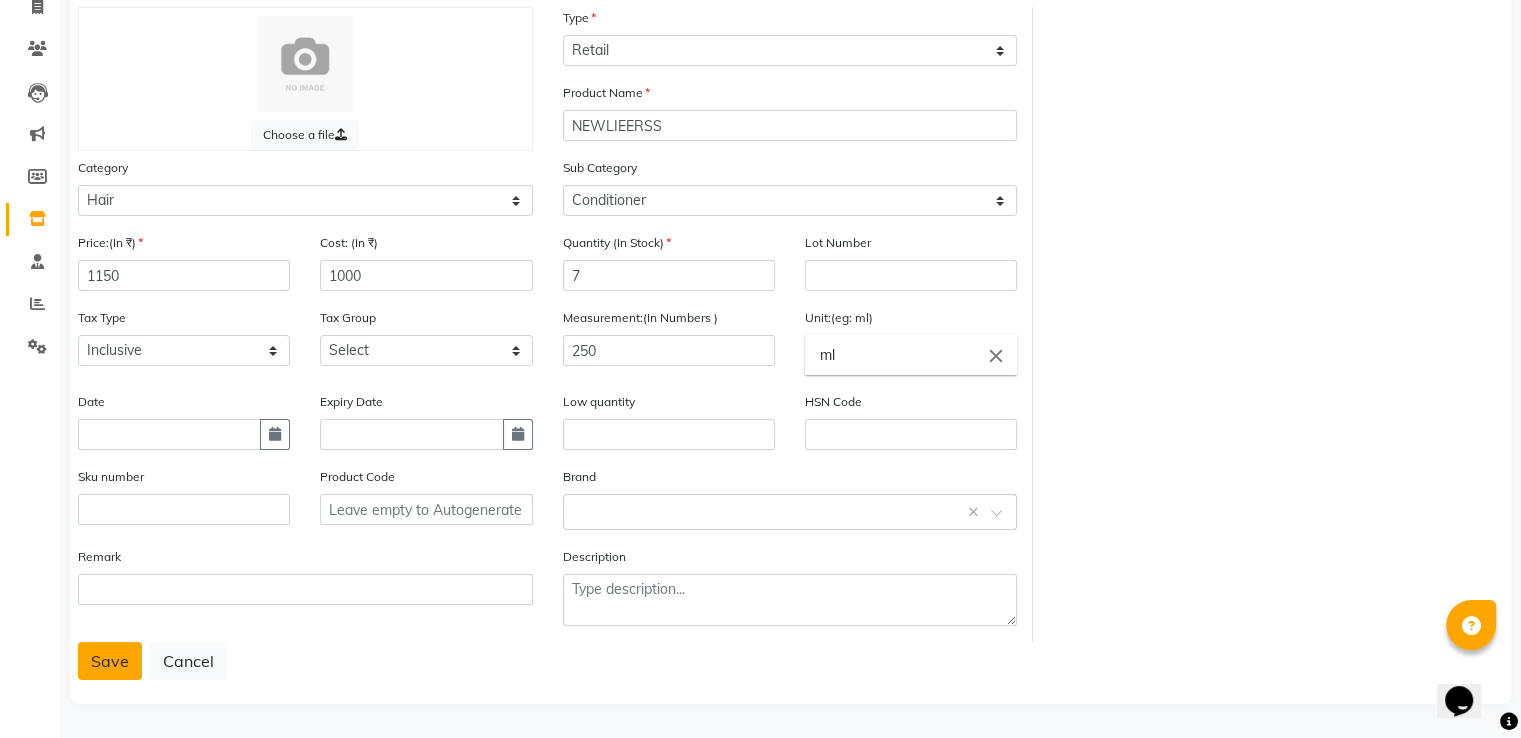 click on "Save" 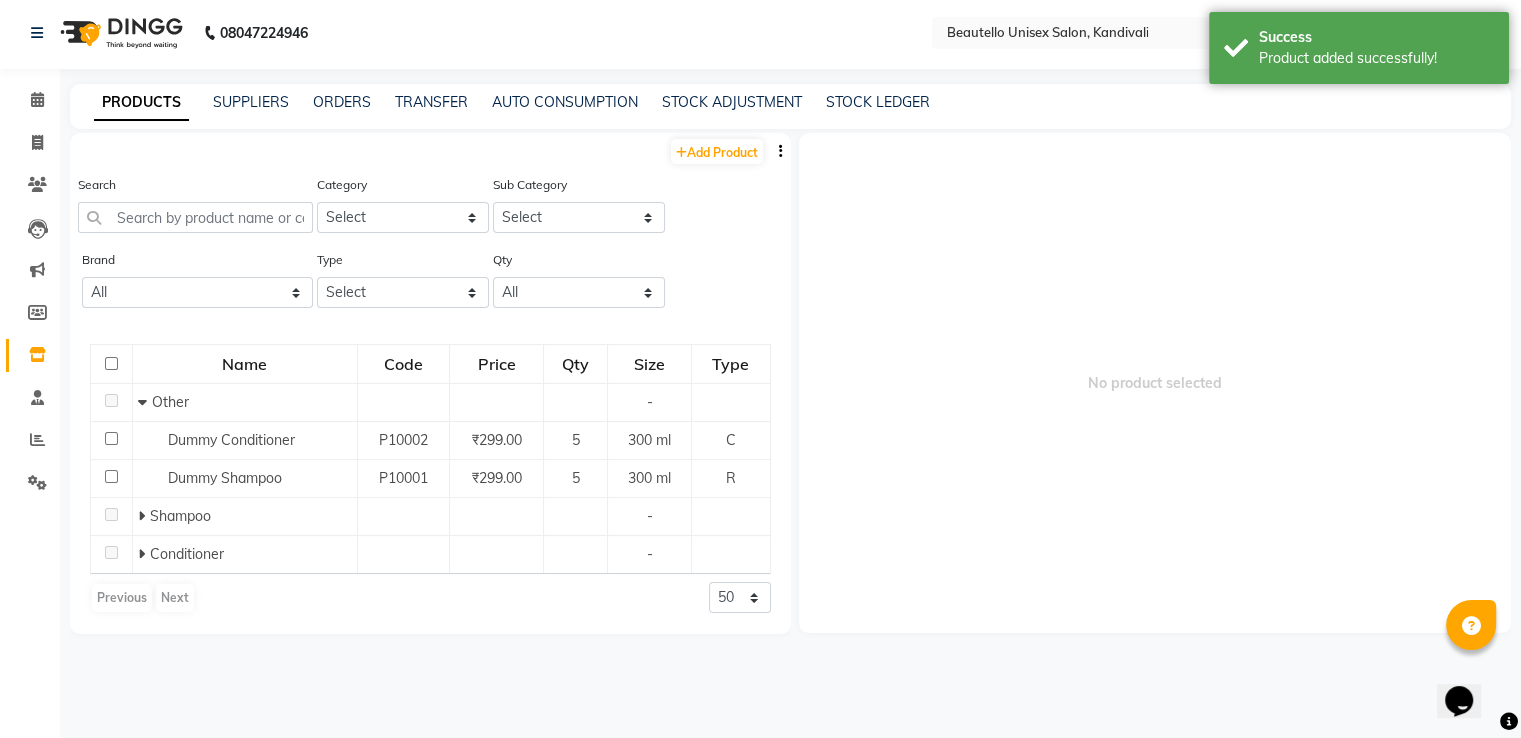 scroll, scrollTop: 0, scrollLeft: 0, axis: both 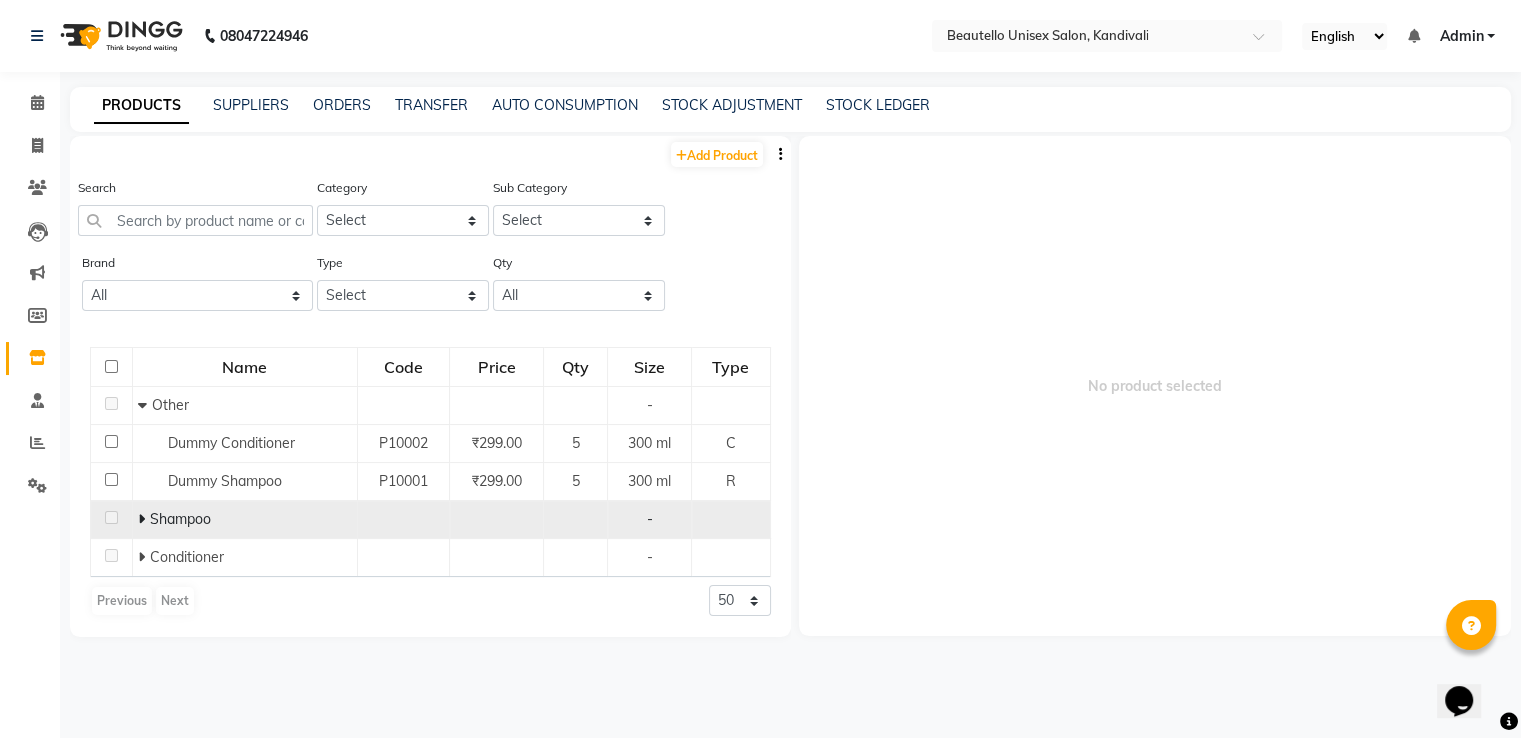 click on "Shampoo" 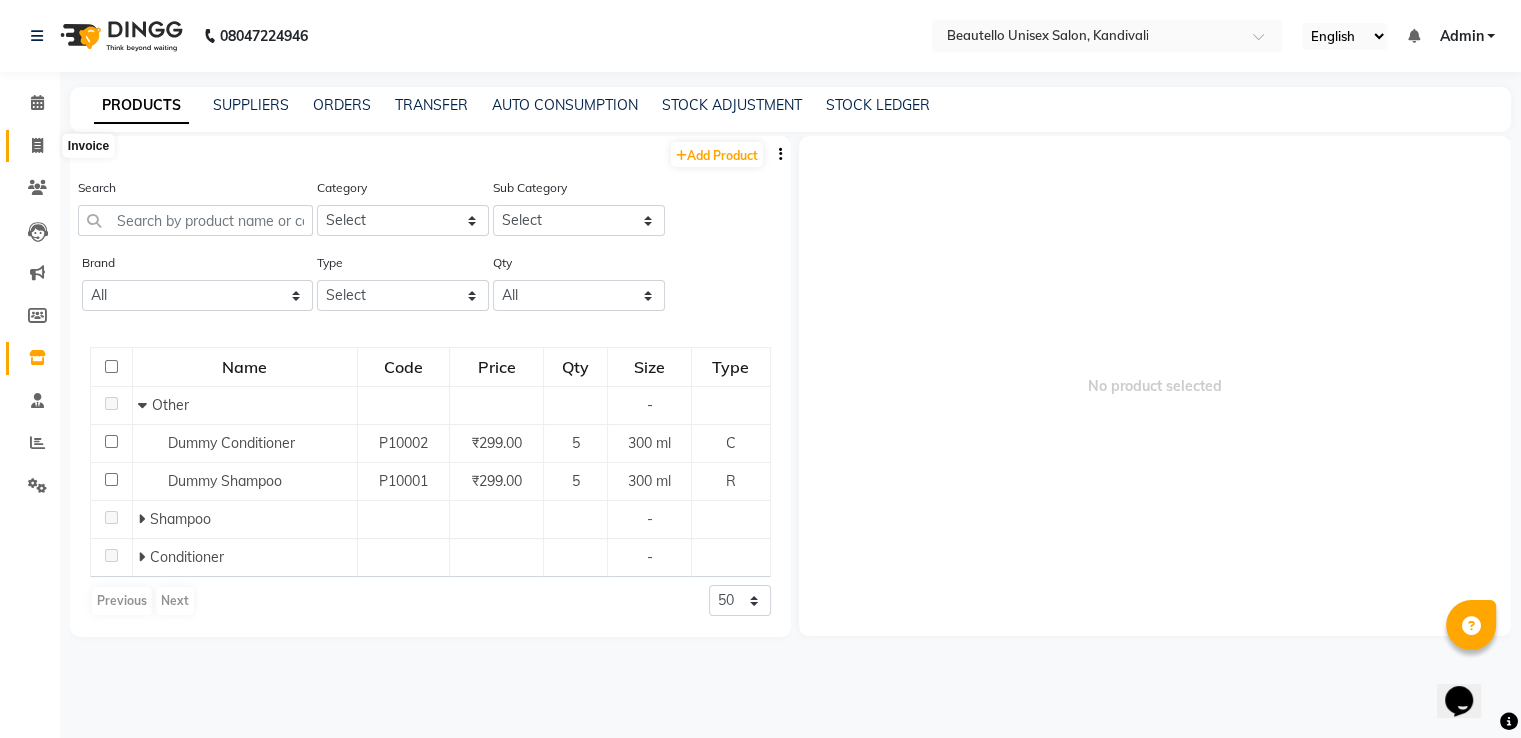 click 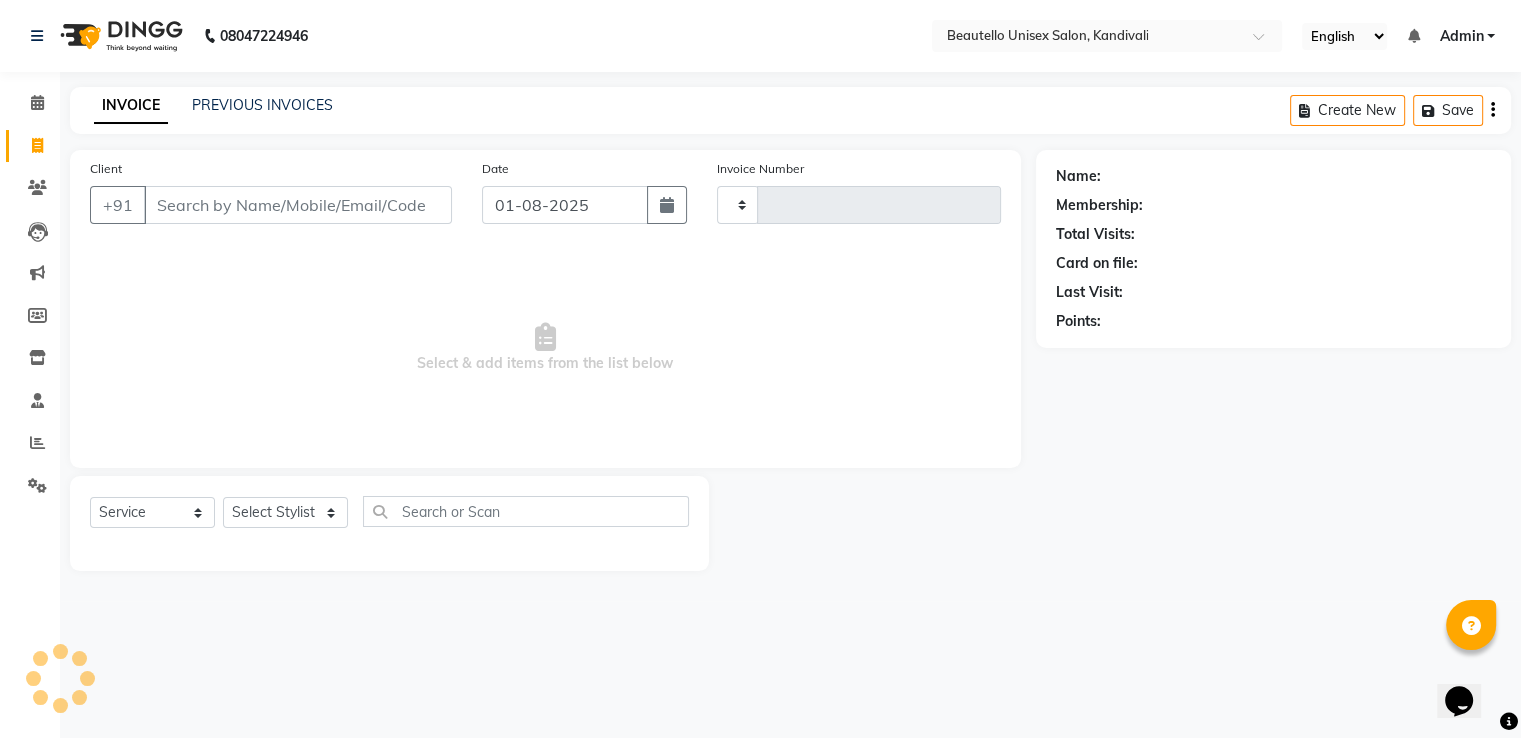 type on "2399" 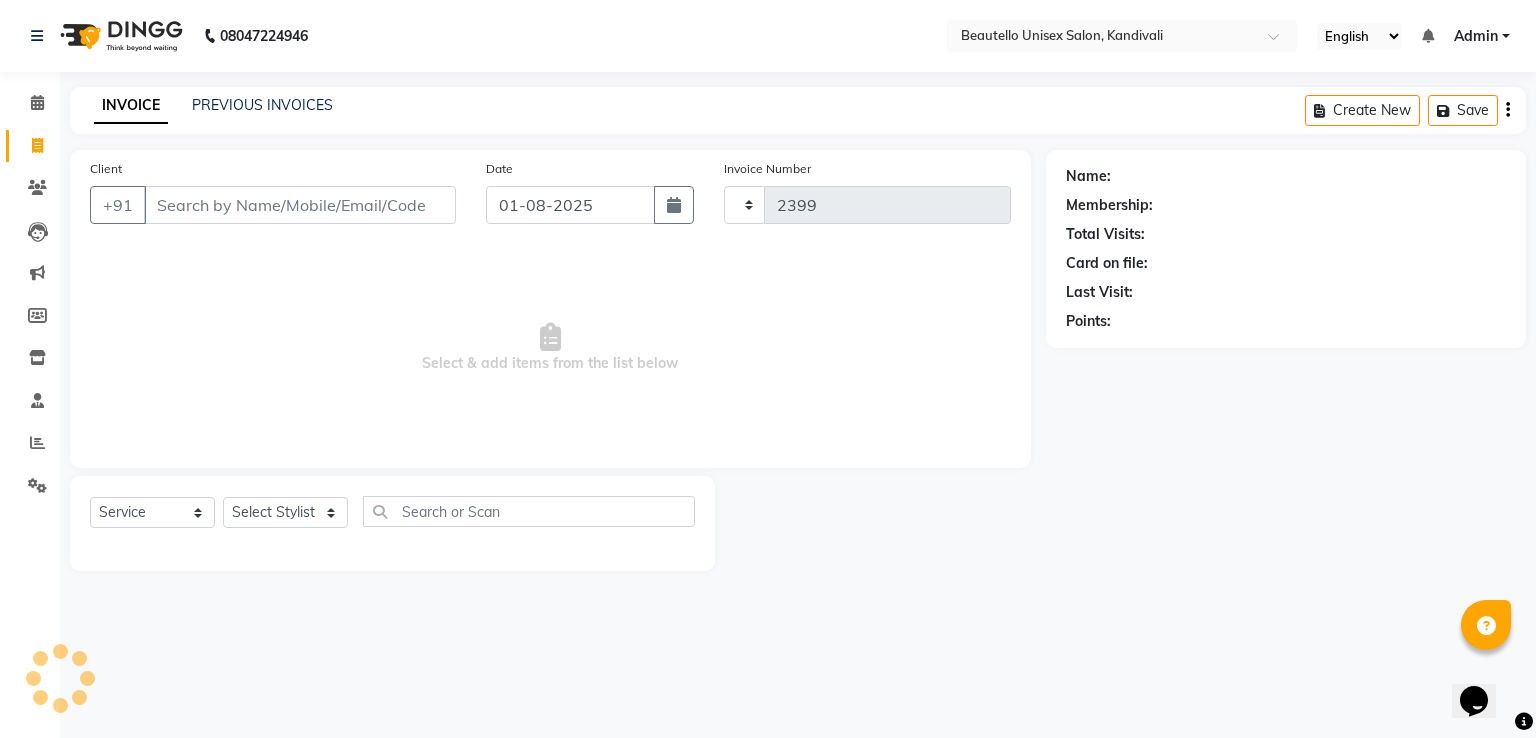 select on "5051" 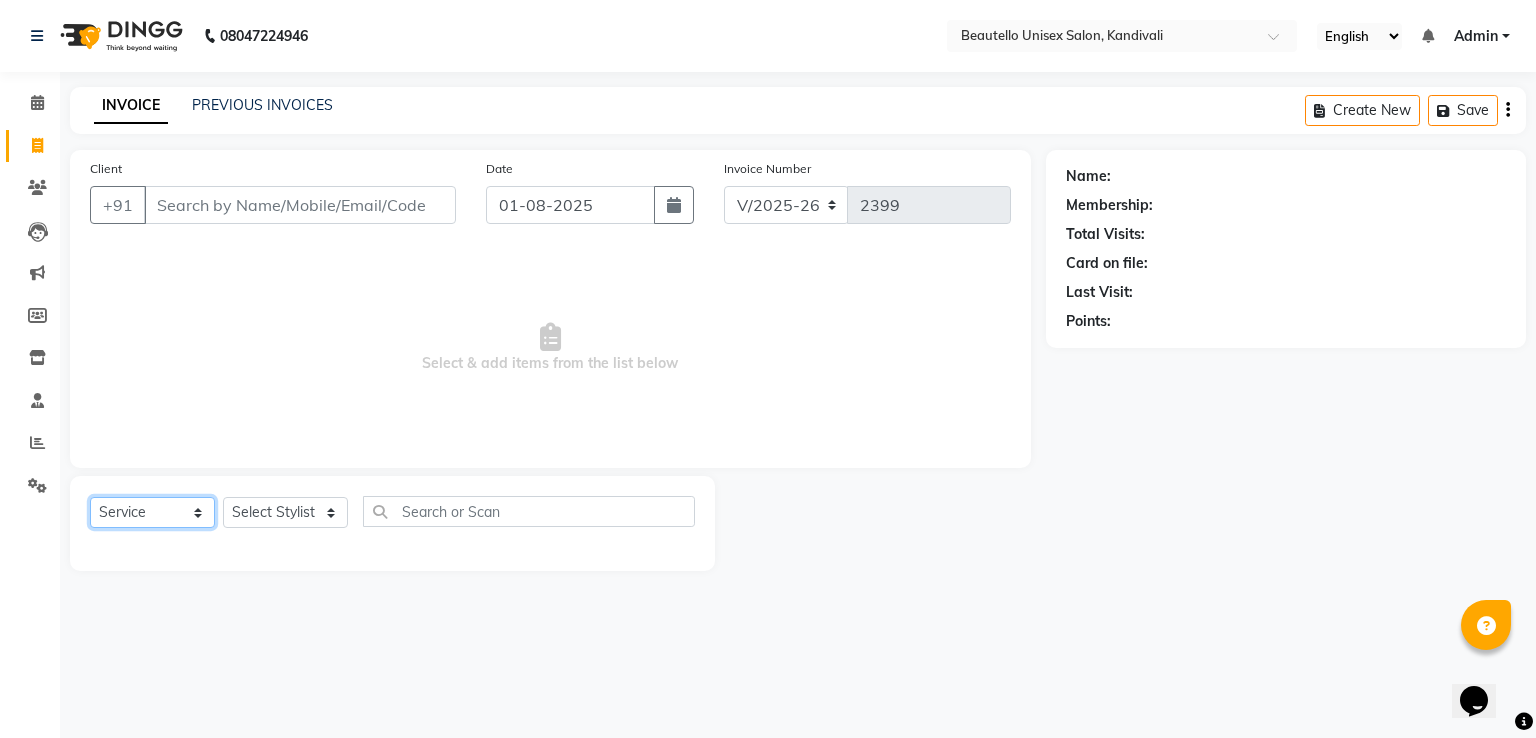 click on "Select  Service  Product  Membership  Package Voucher Prepaid Gift Card" 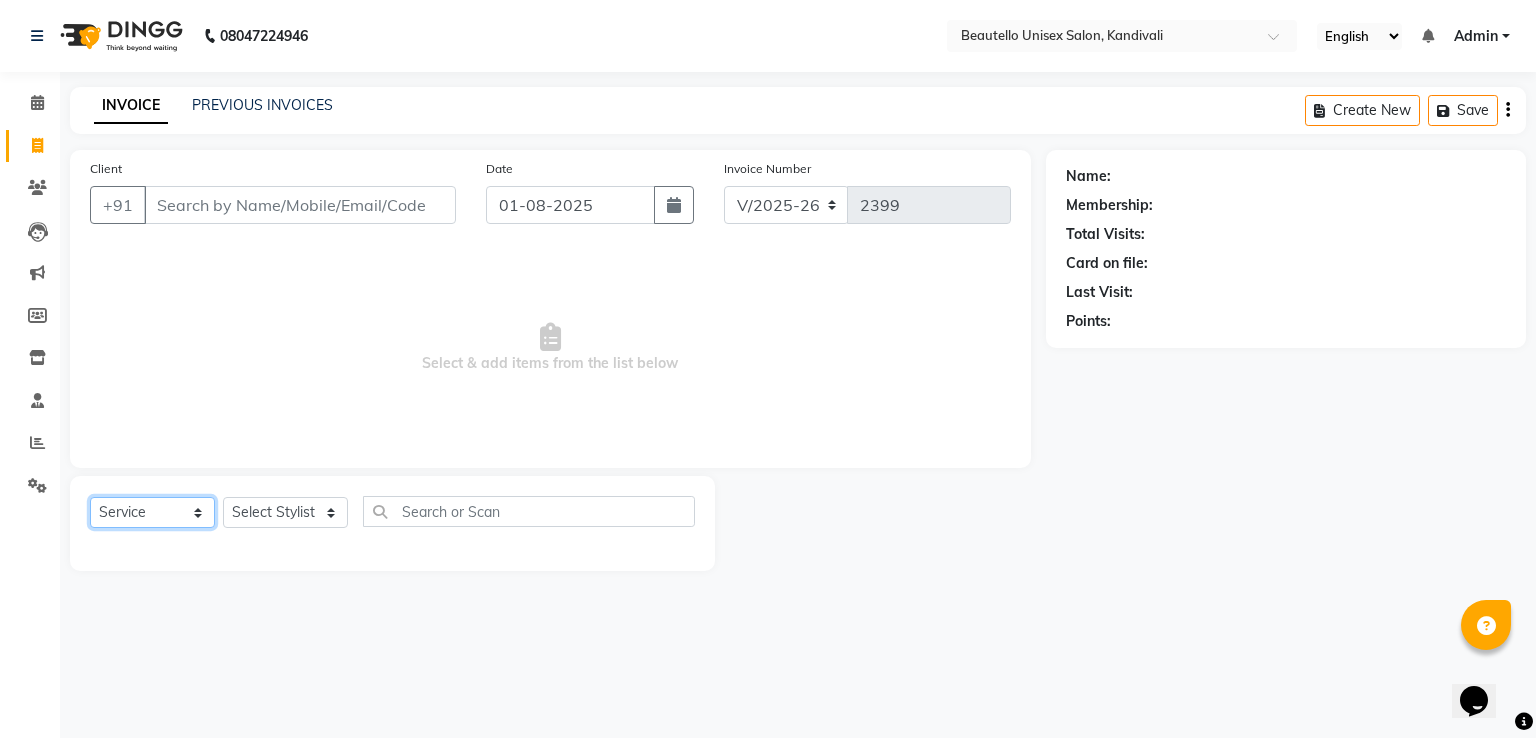 select on "product" 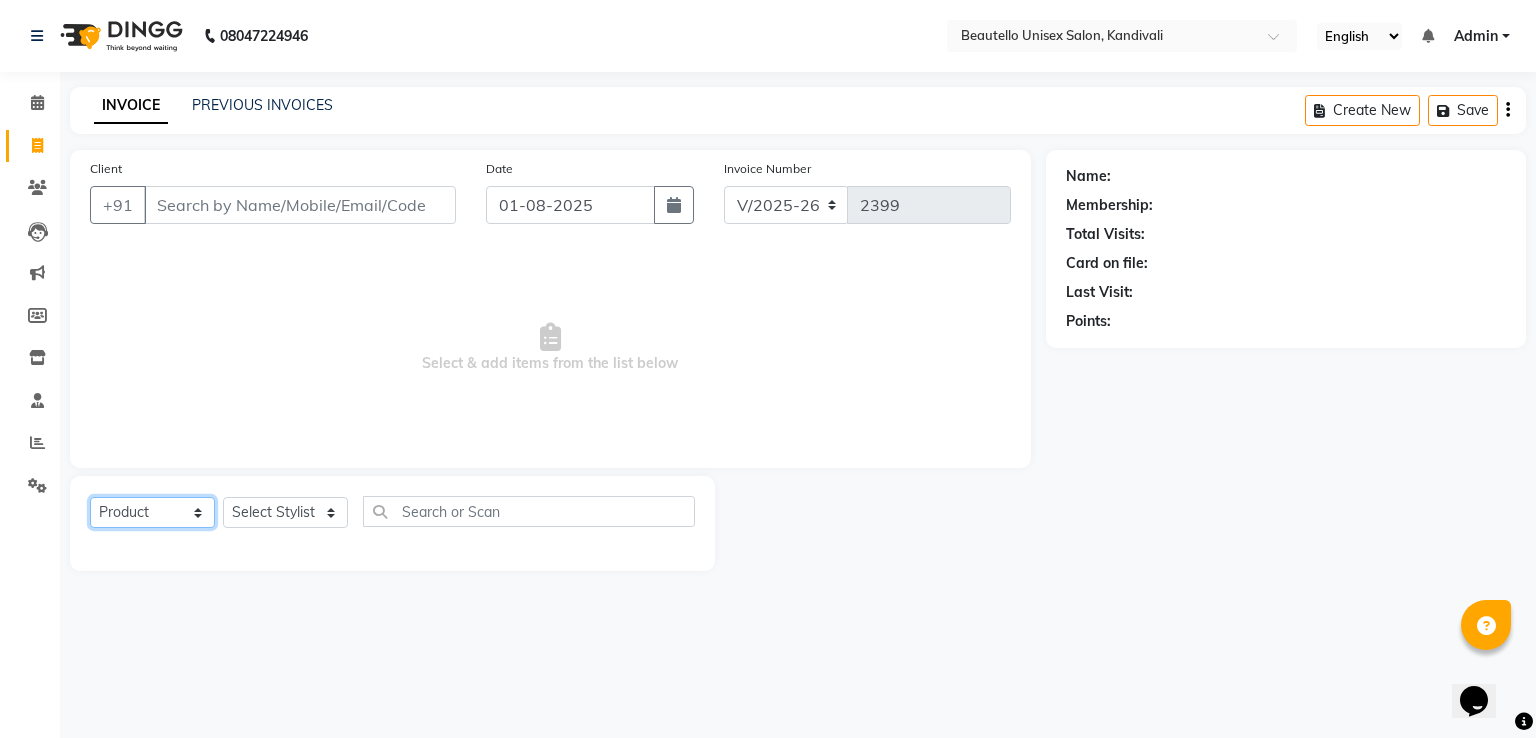 click on "Select  Service  Product  Membership  Package Voucher Prepaid Gift Card" 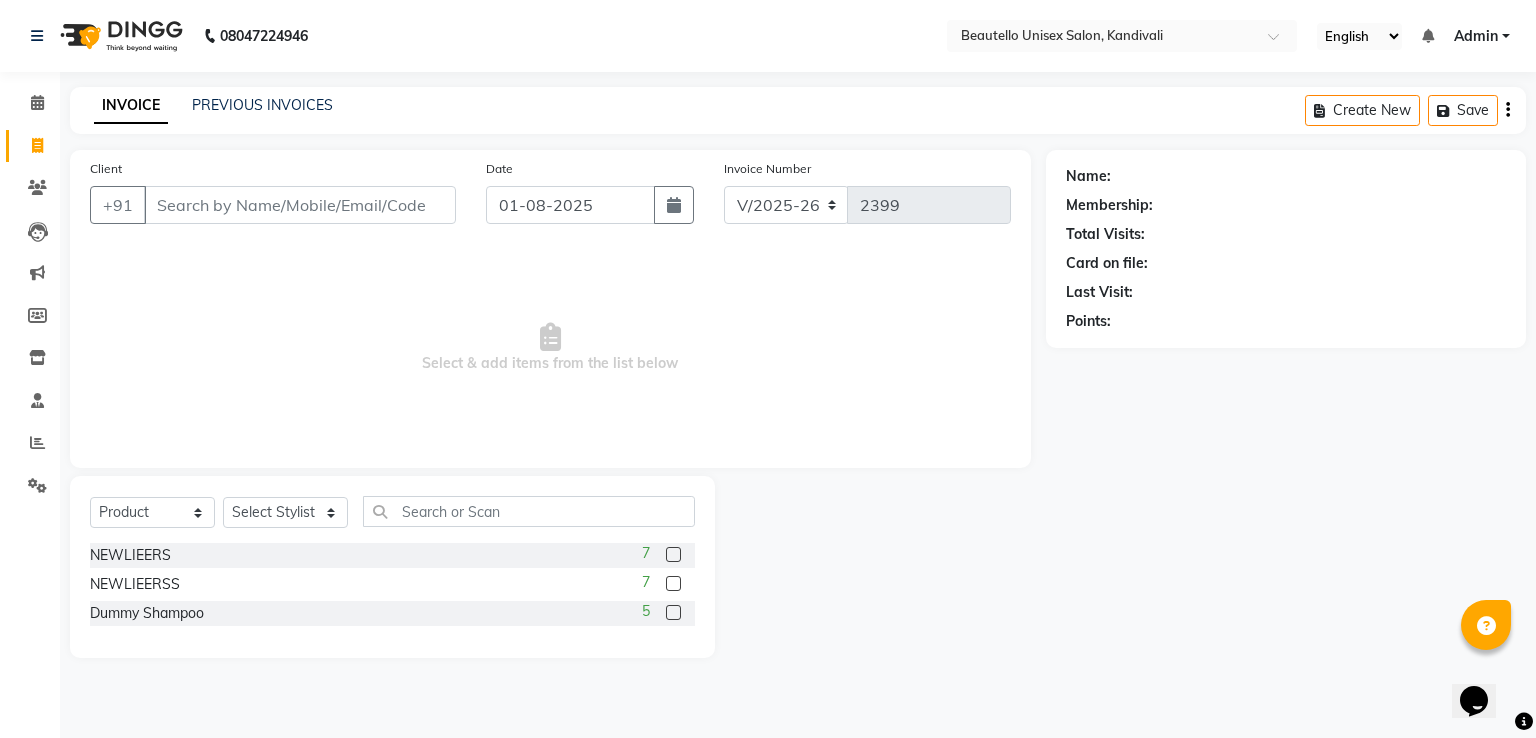 click 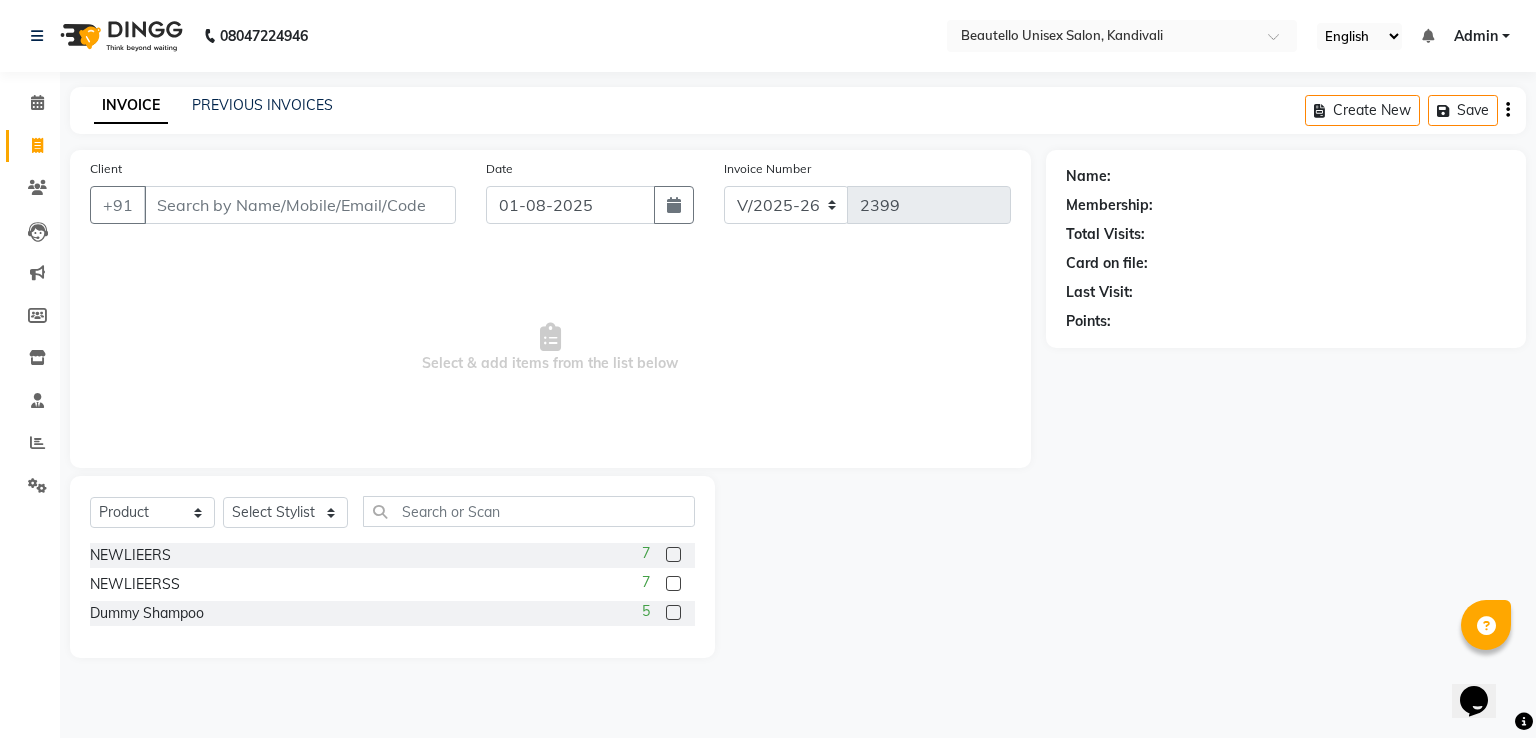 click 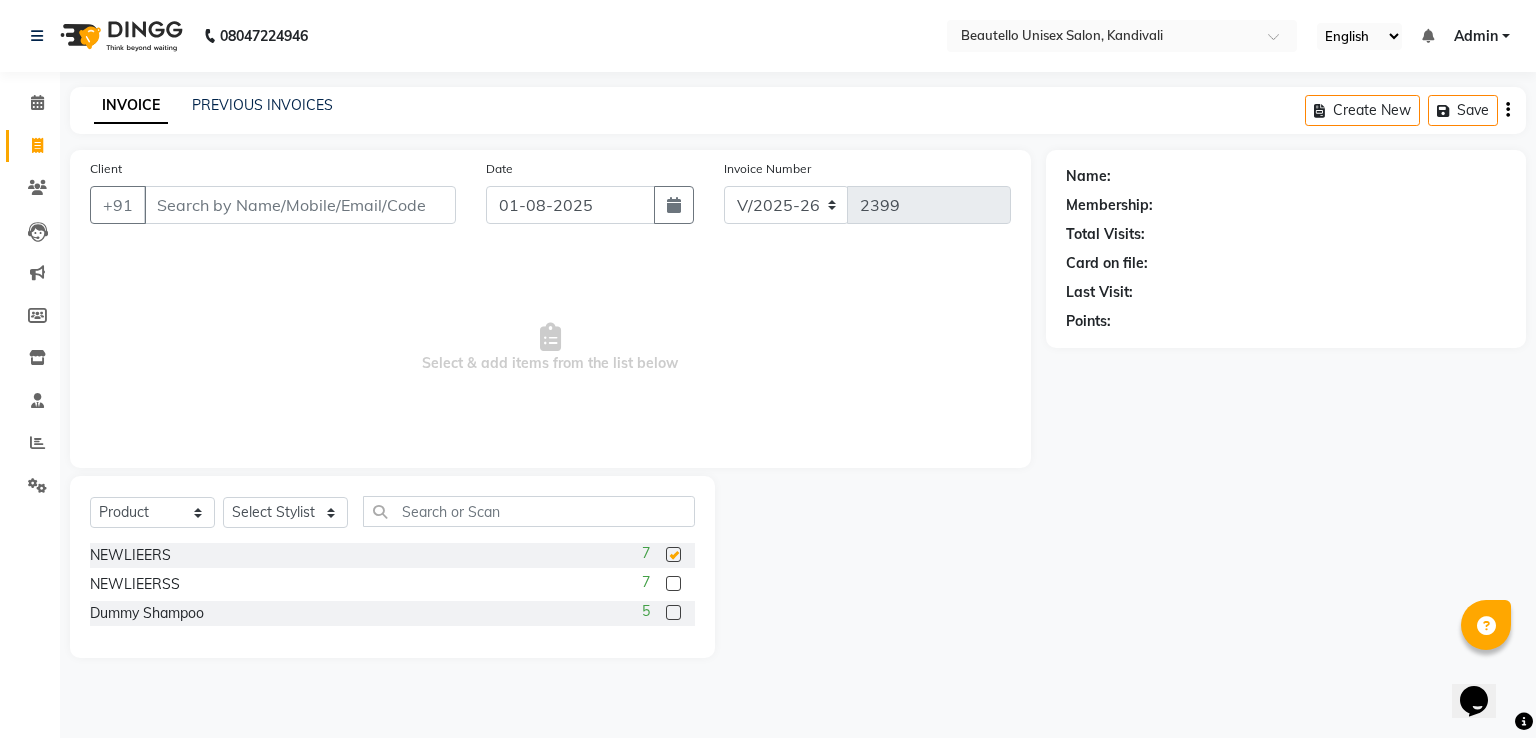 checkbox on "false" 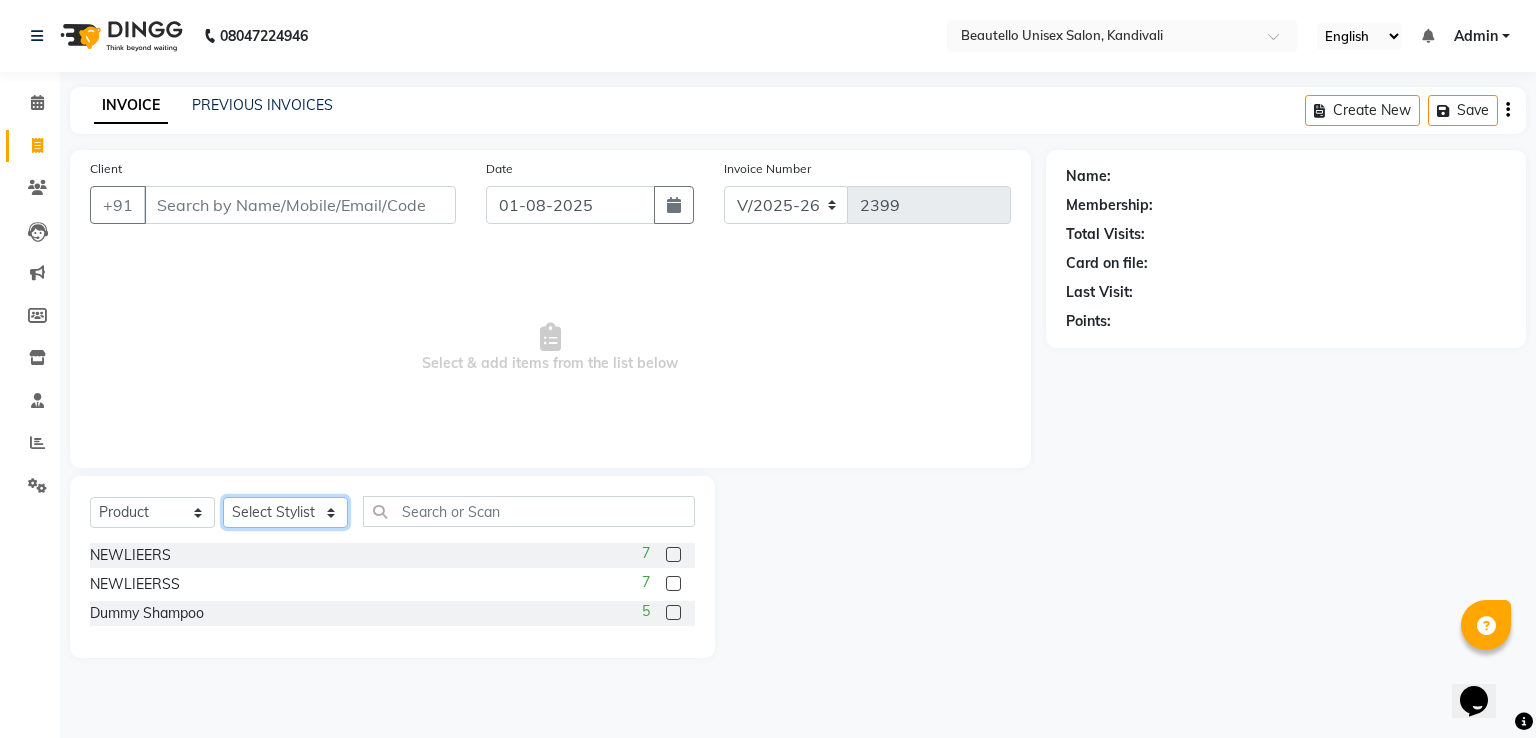 click on "Select Stylist  Akki  Javed  Laxmi Ravi  Ruksana Sajid Sameer Suhail  Sukriti Mam Sweety" 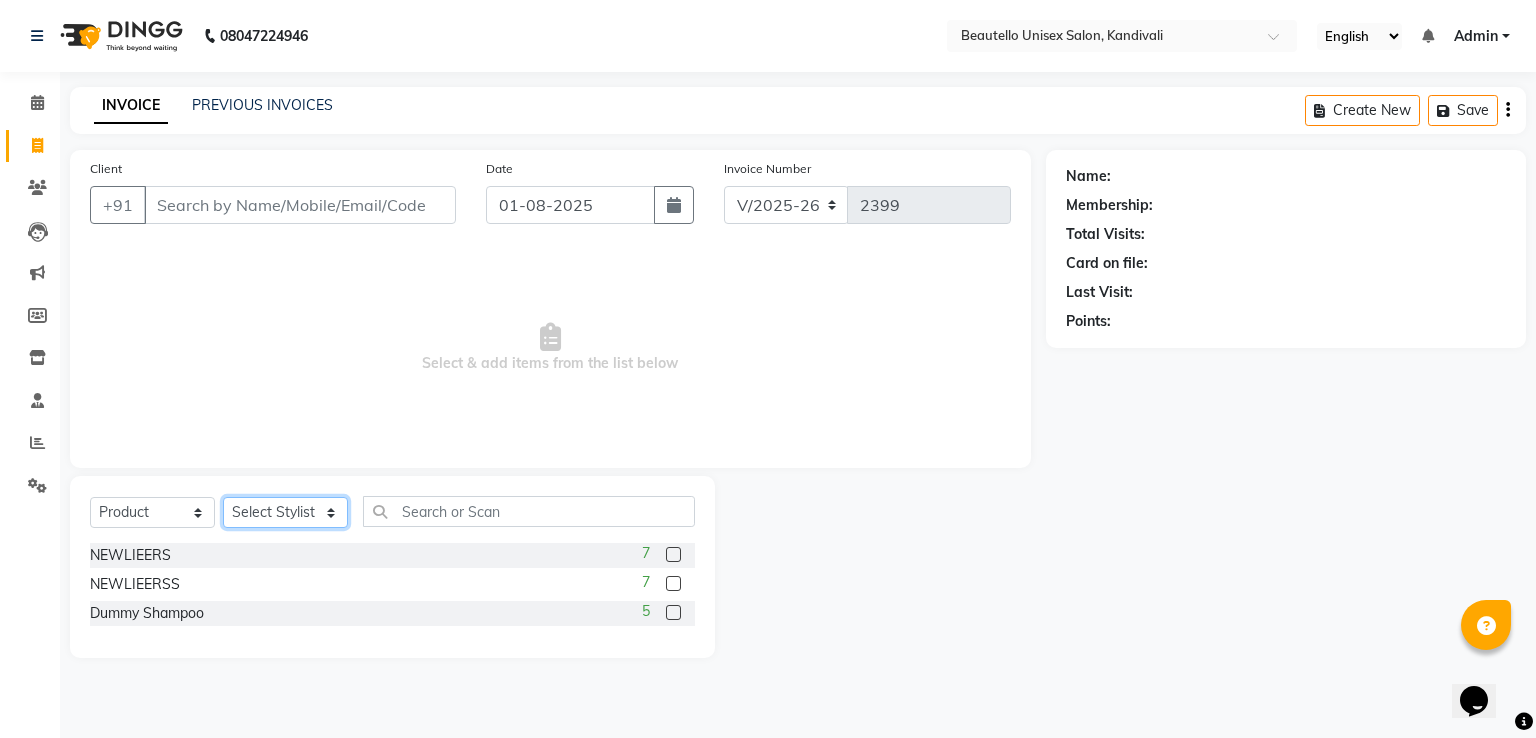 select on "32522" 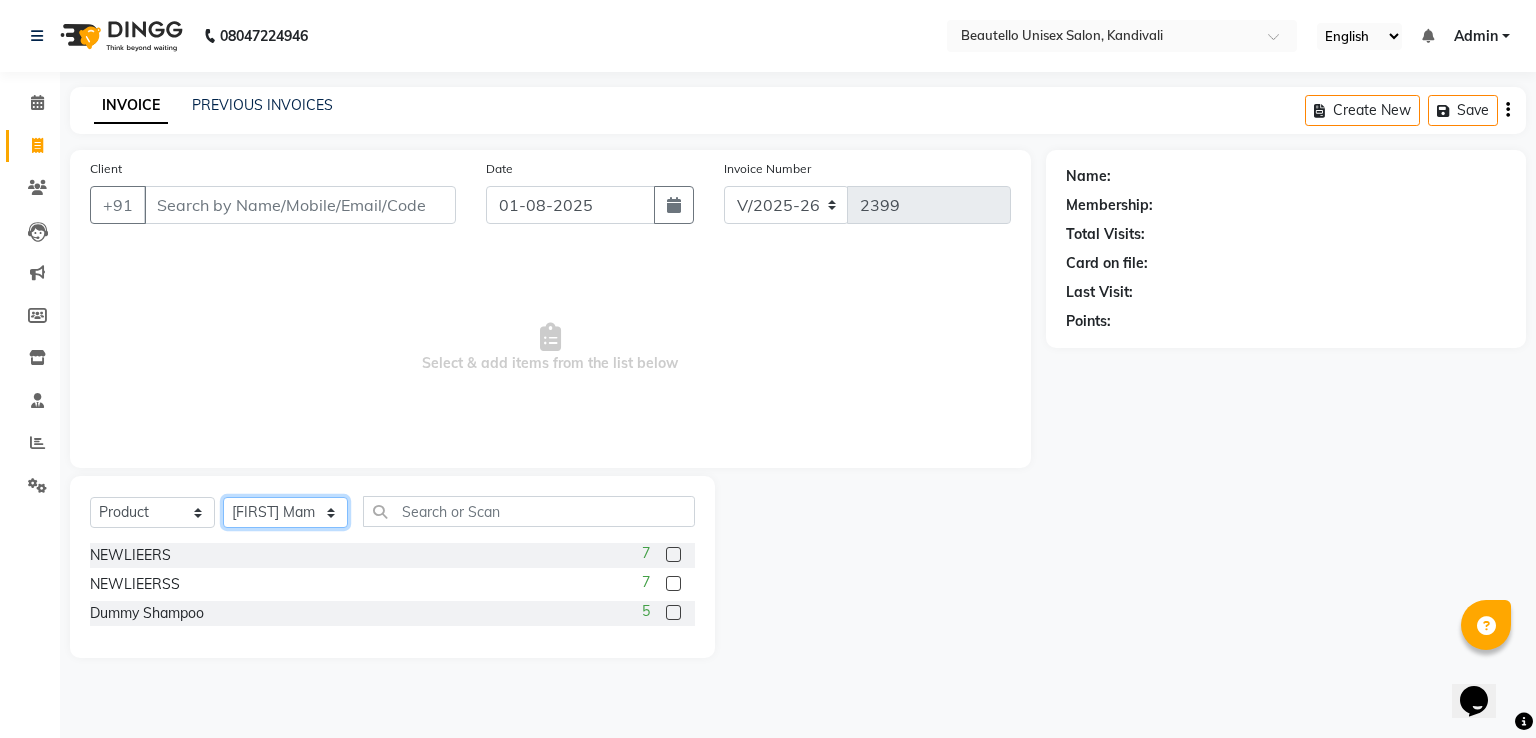 click on "Select Stylist  Akki  Javed  Laxmi Ravi  Ruksana Sajid Sameer Suhail  Sukriti Mam Sweety" 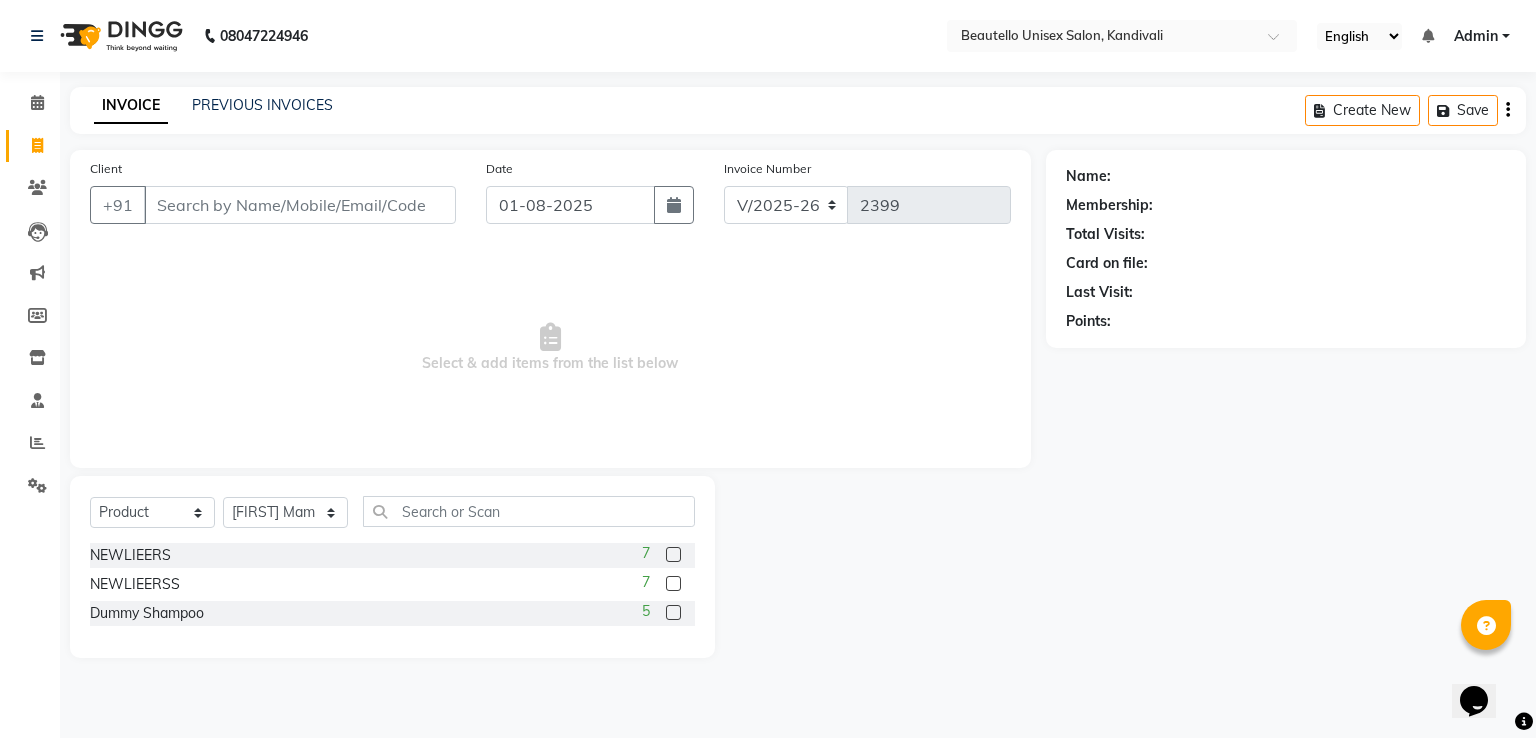 click 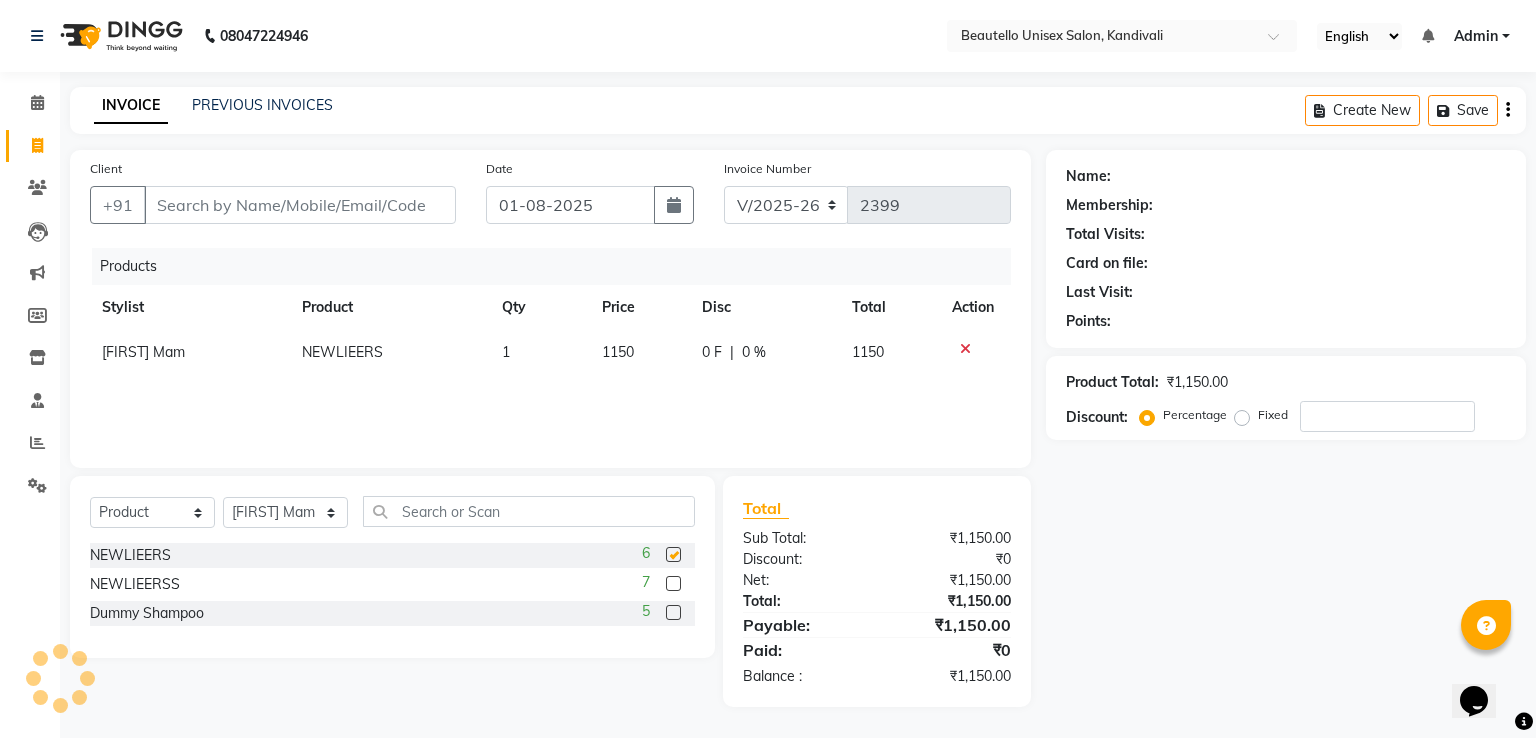 checkbox on "false" 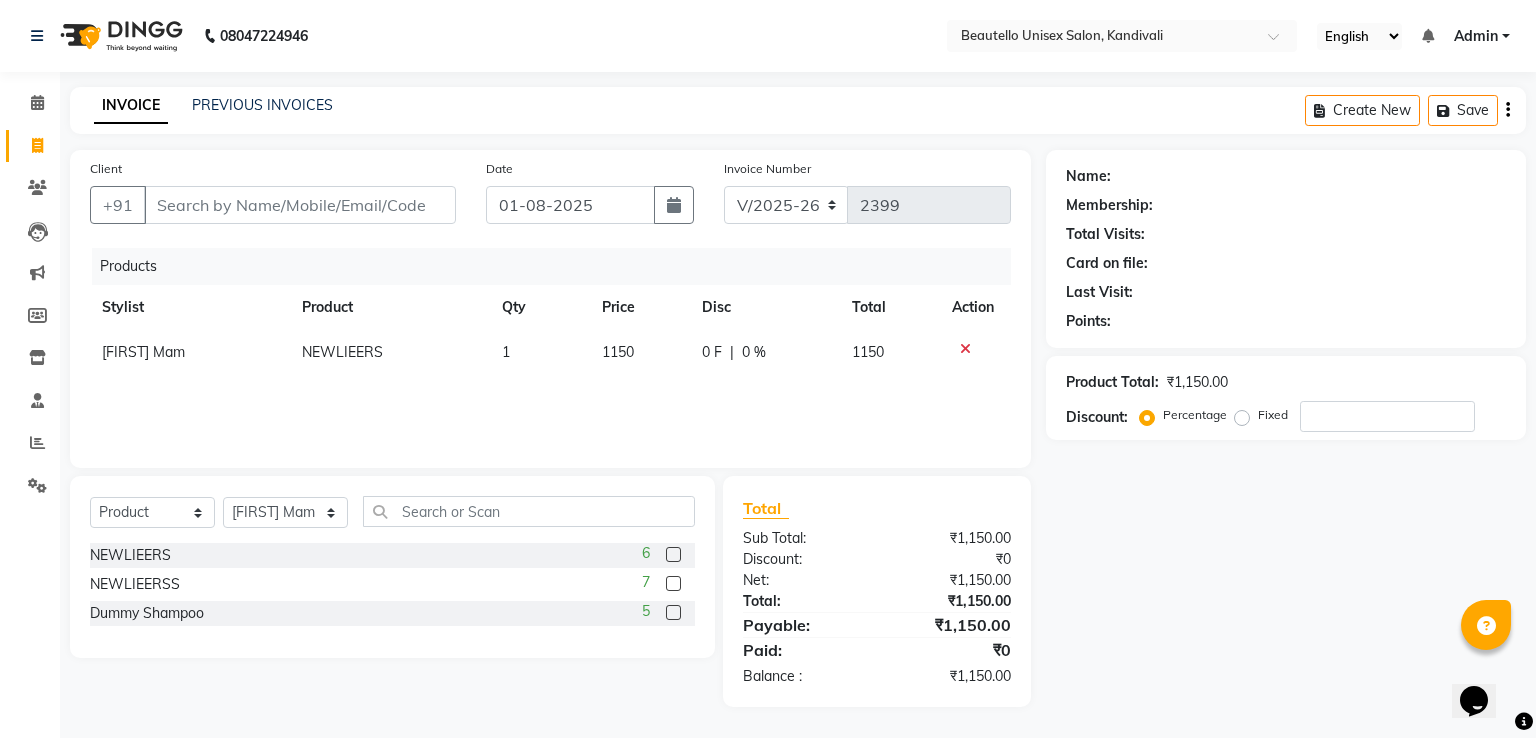 click 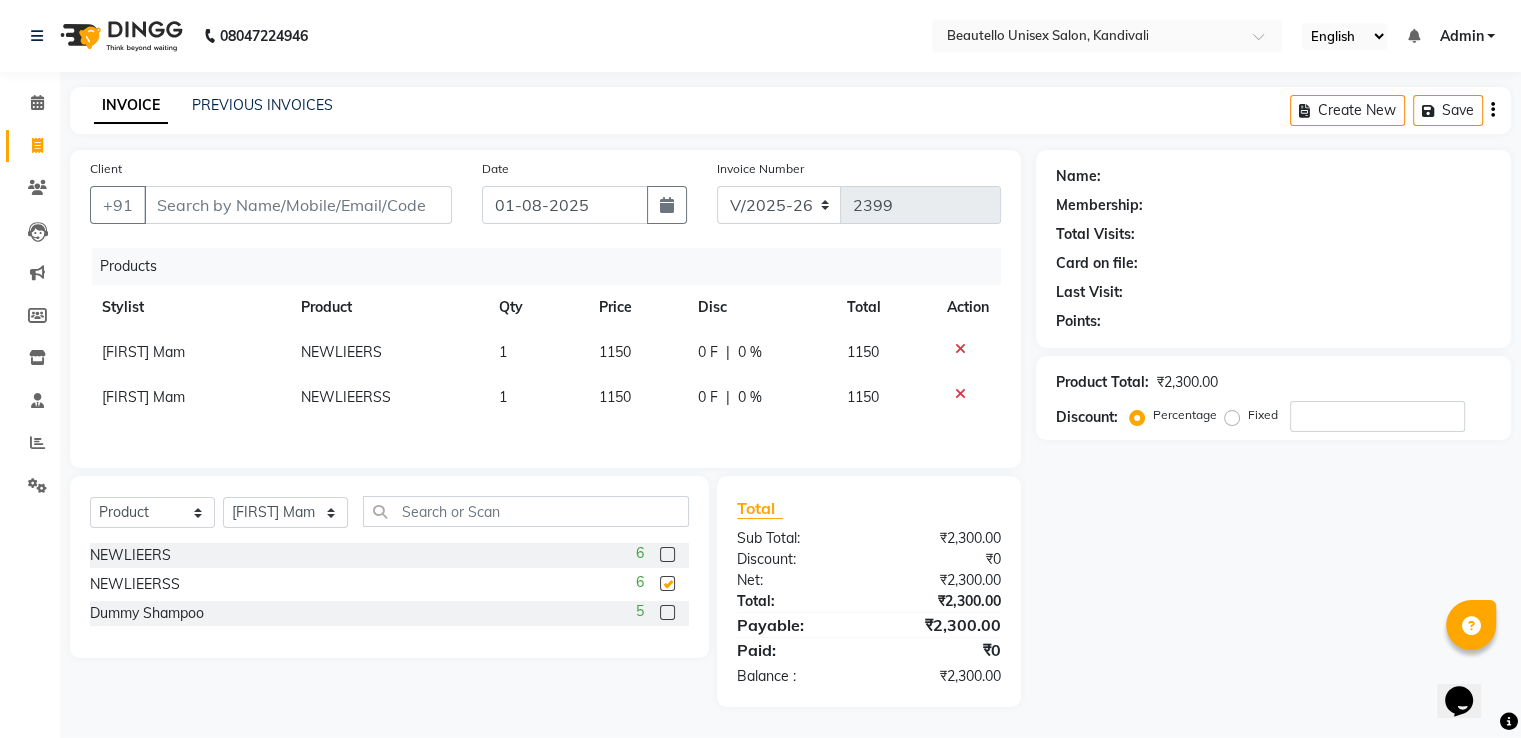 checkbox on "false" 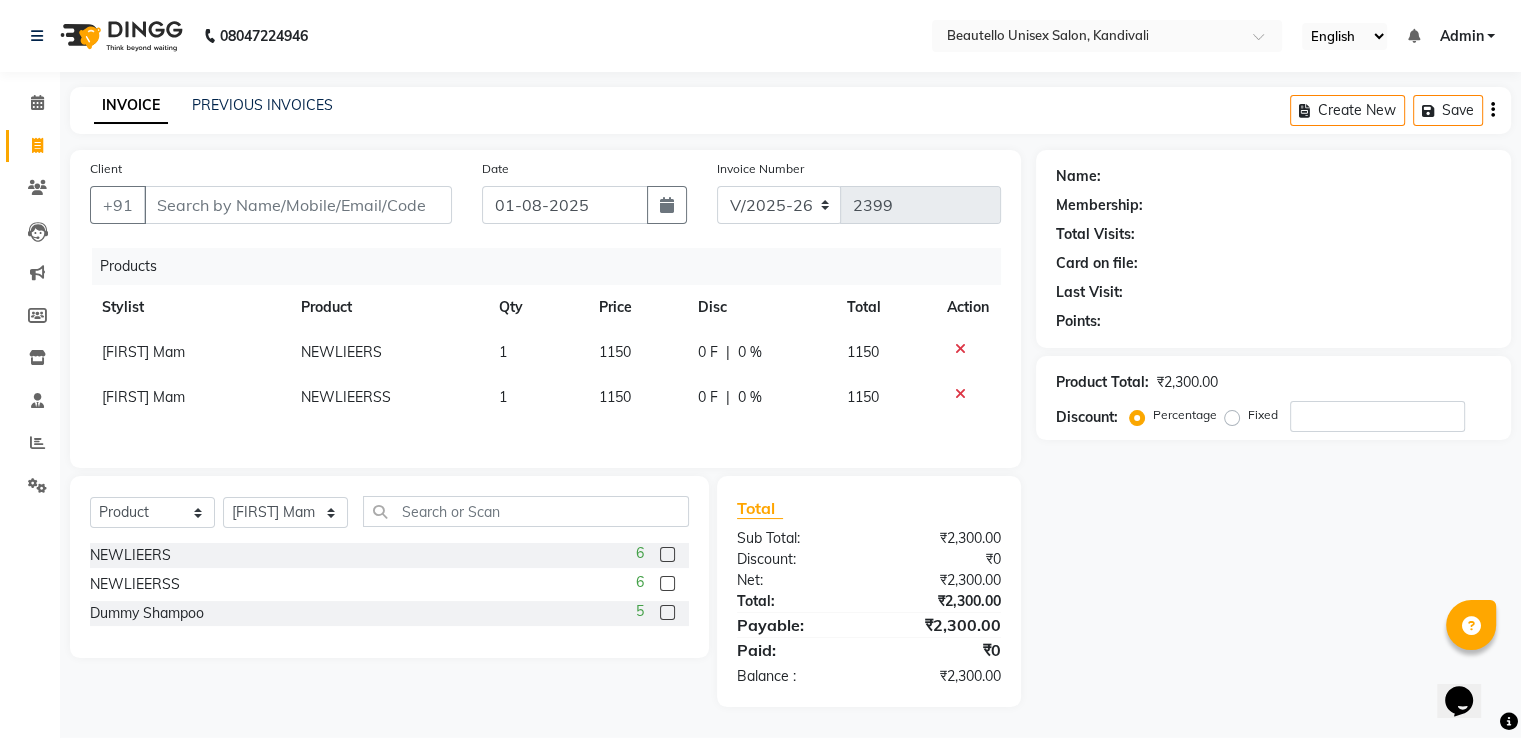 click 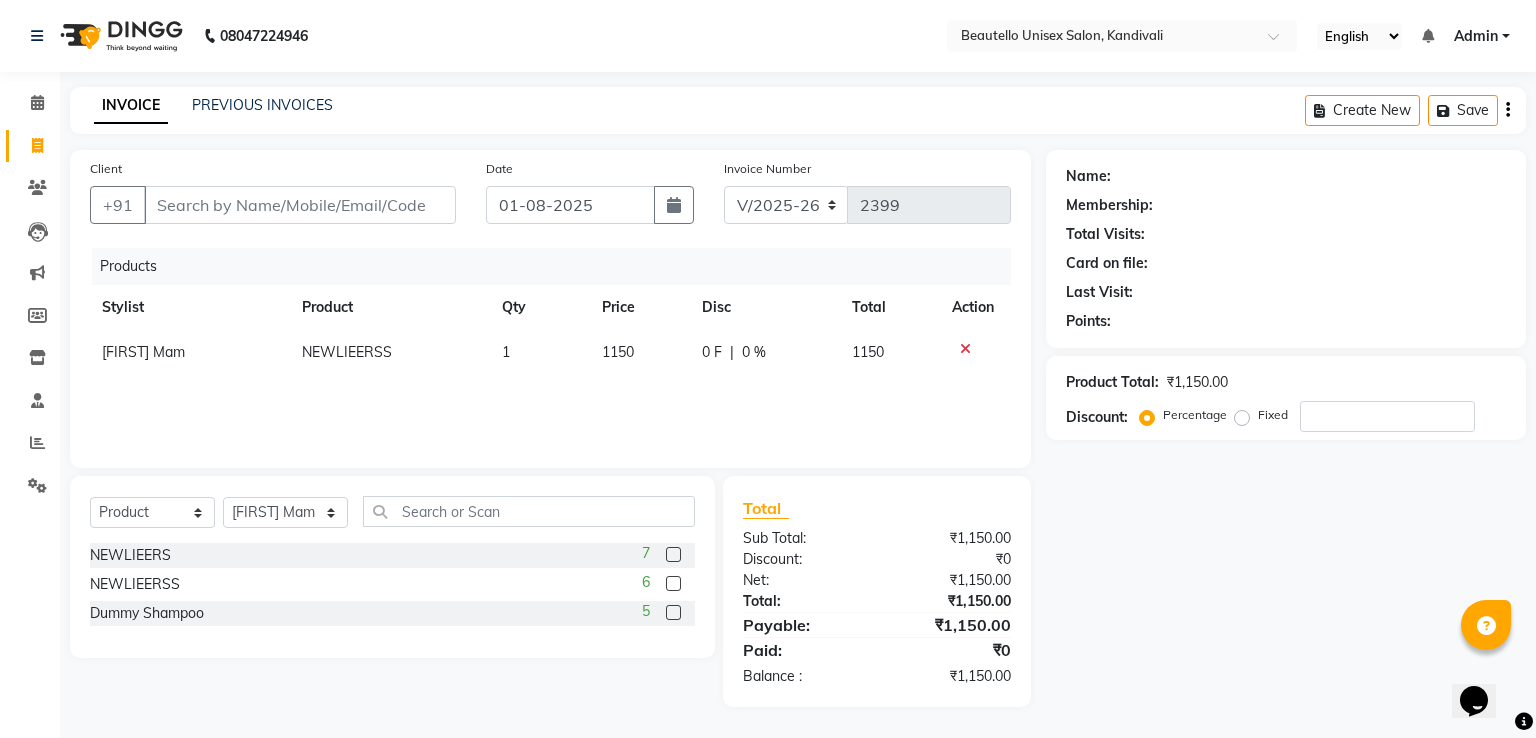 click 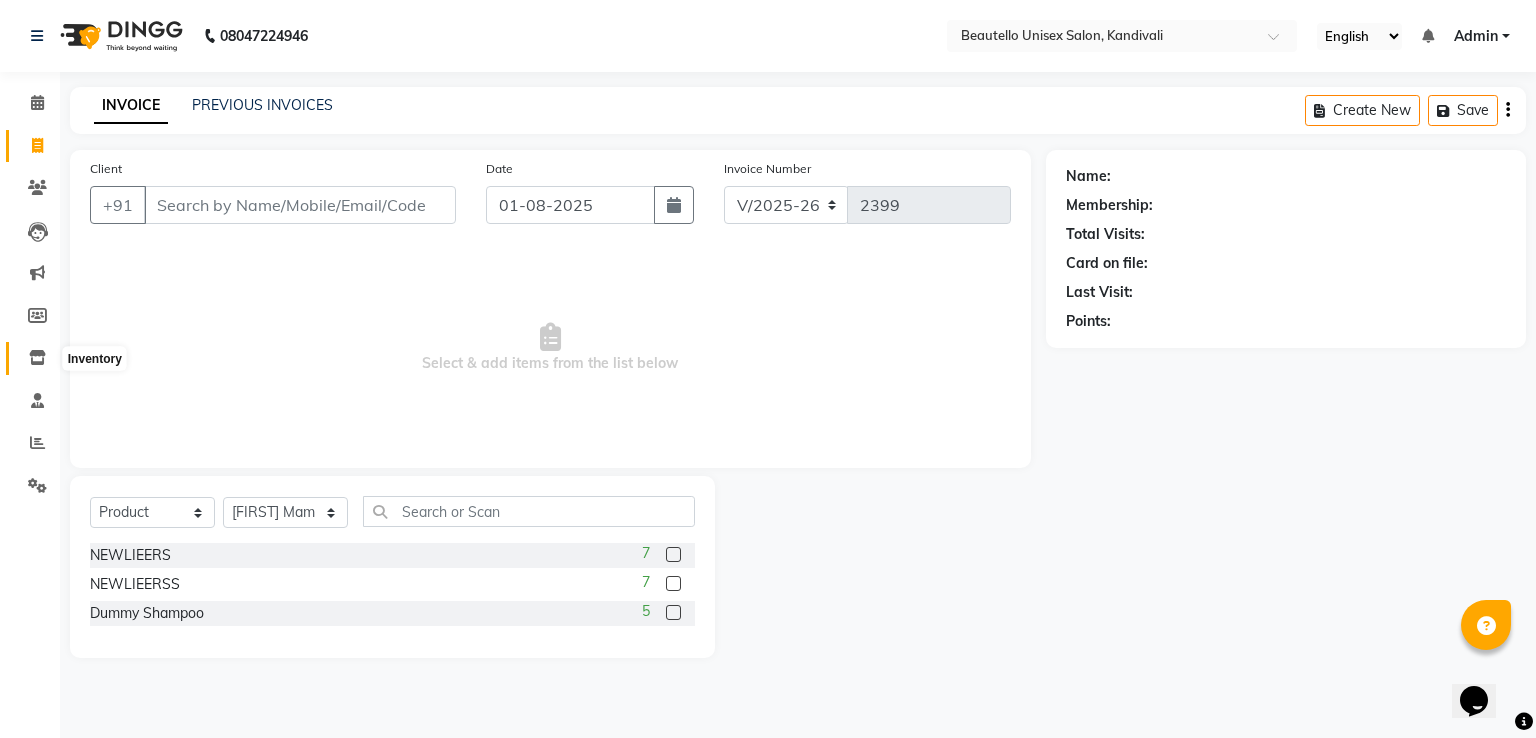 click 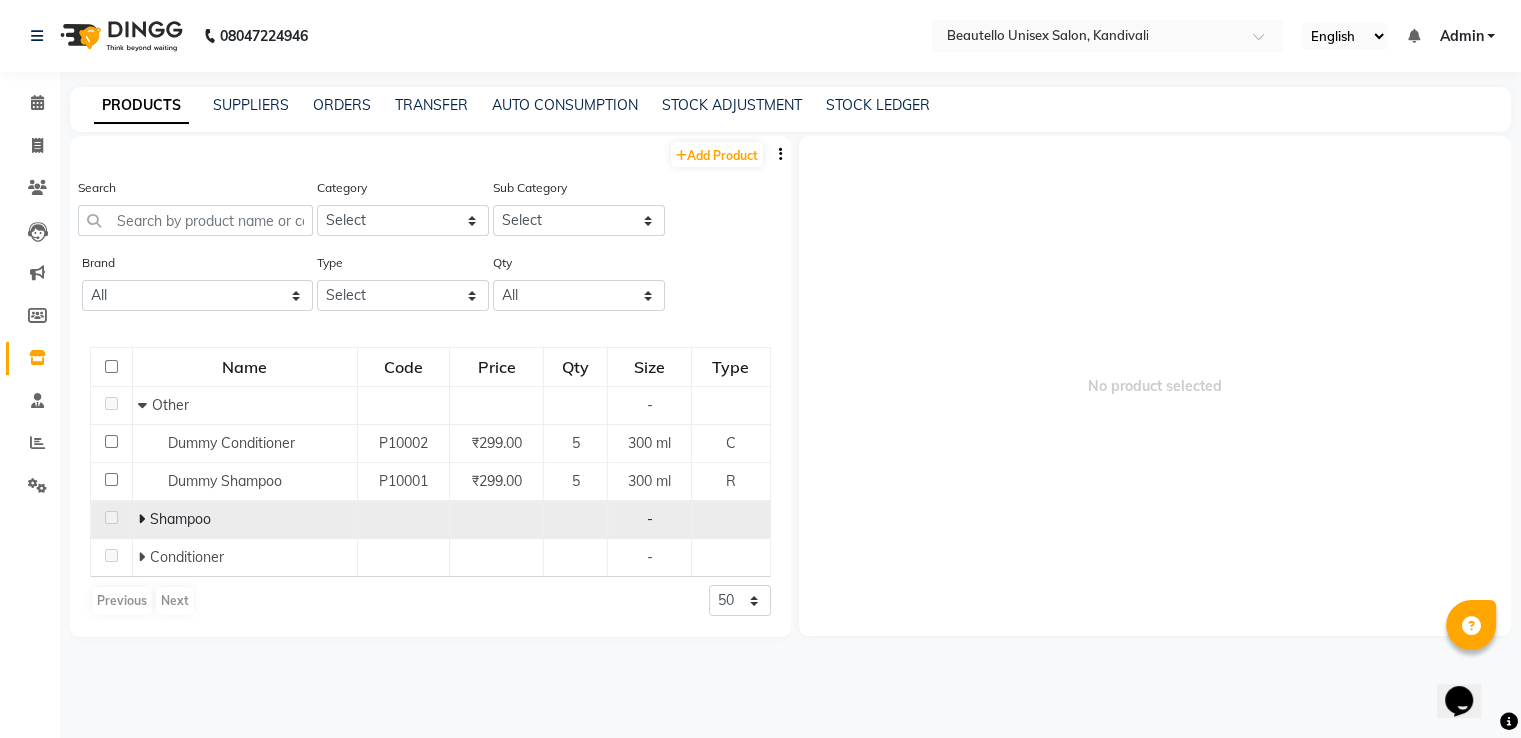 click on "Shampoo" 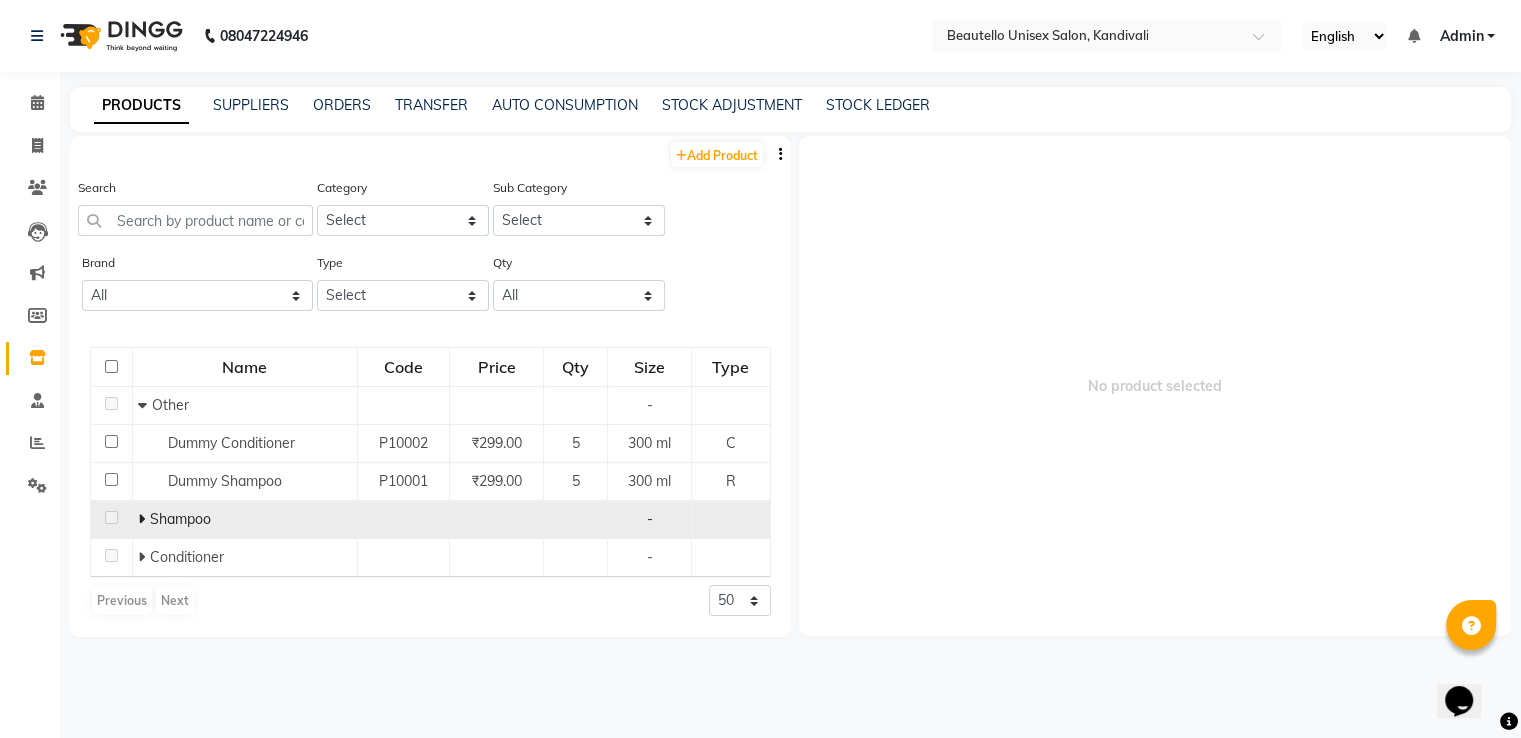 click on "Shampoo" 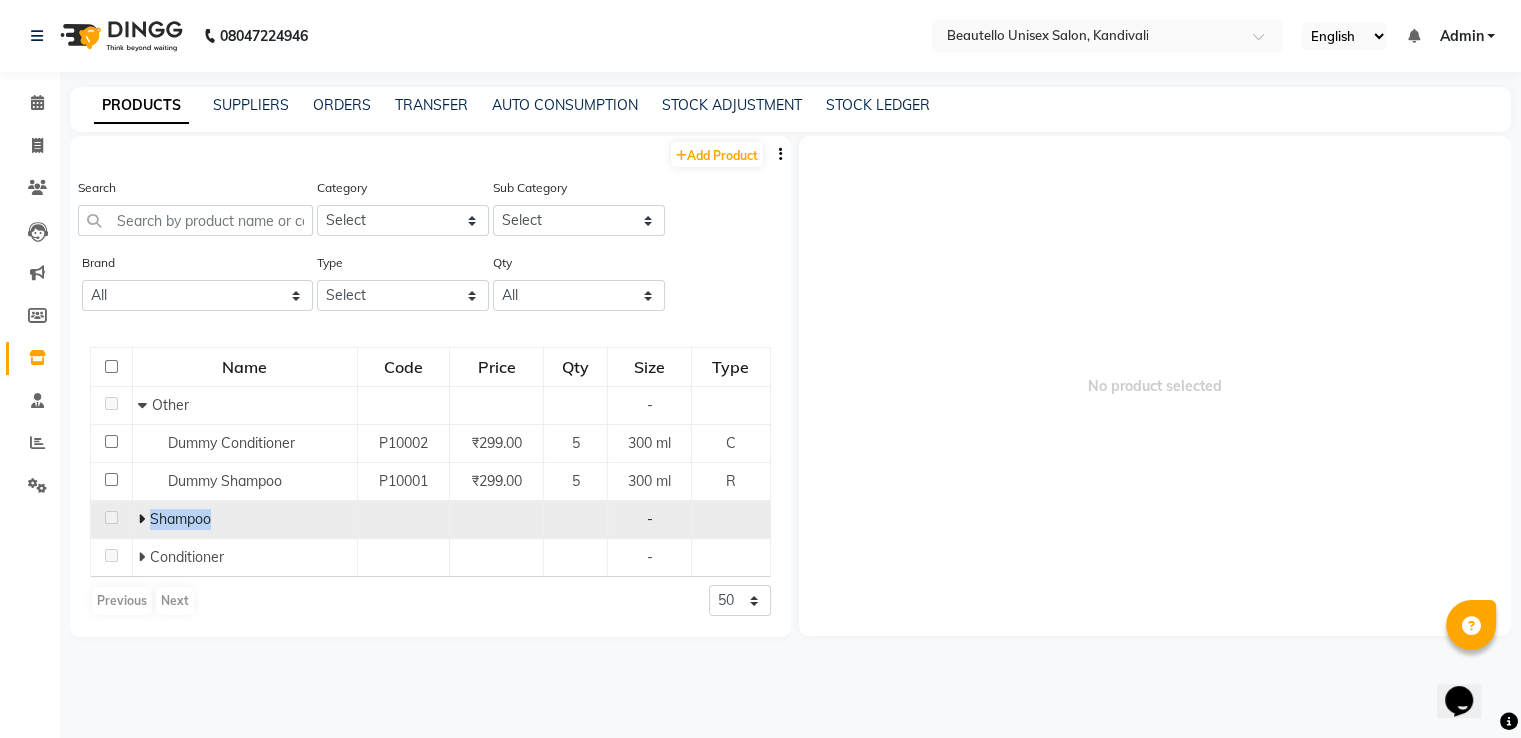 click on "Shampoo" 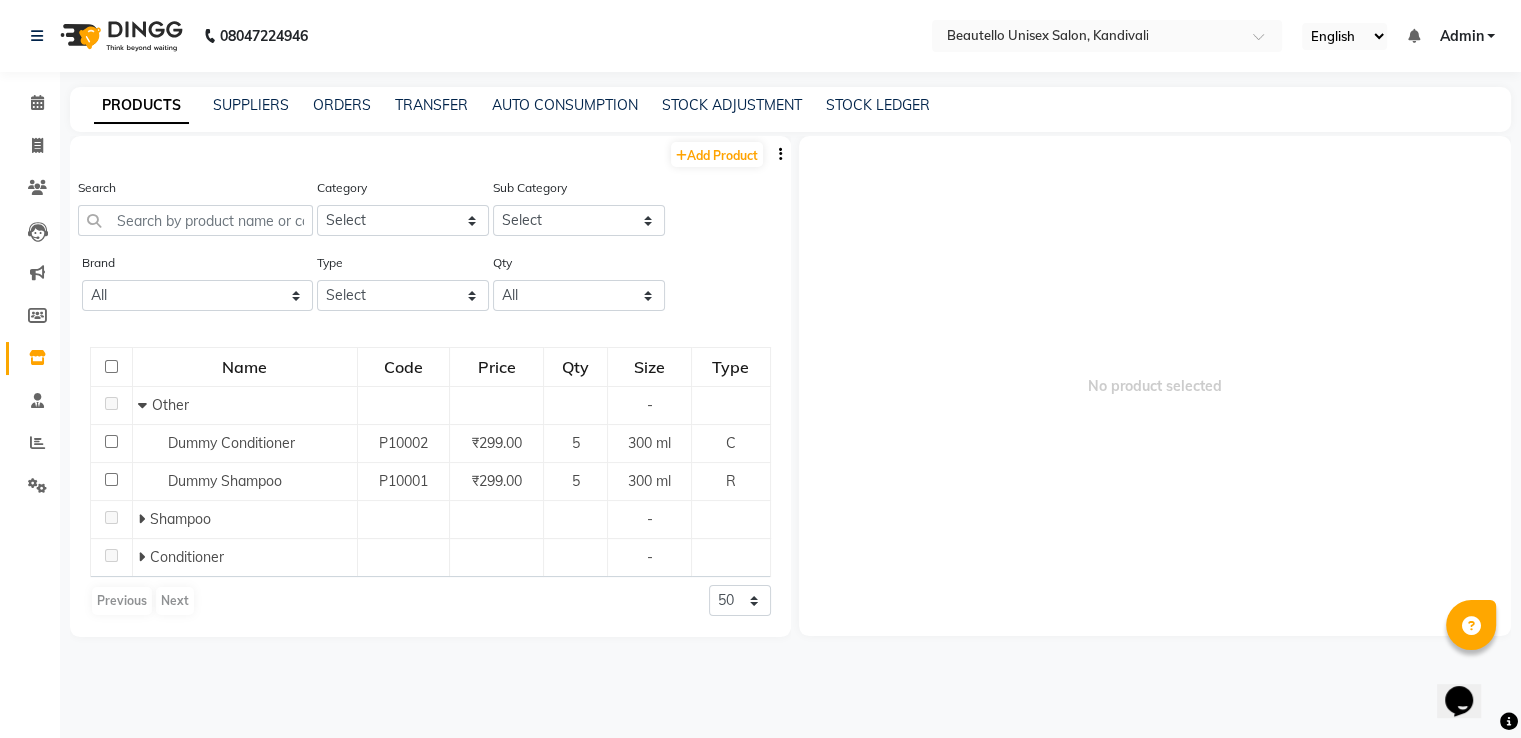 click 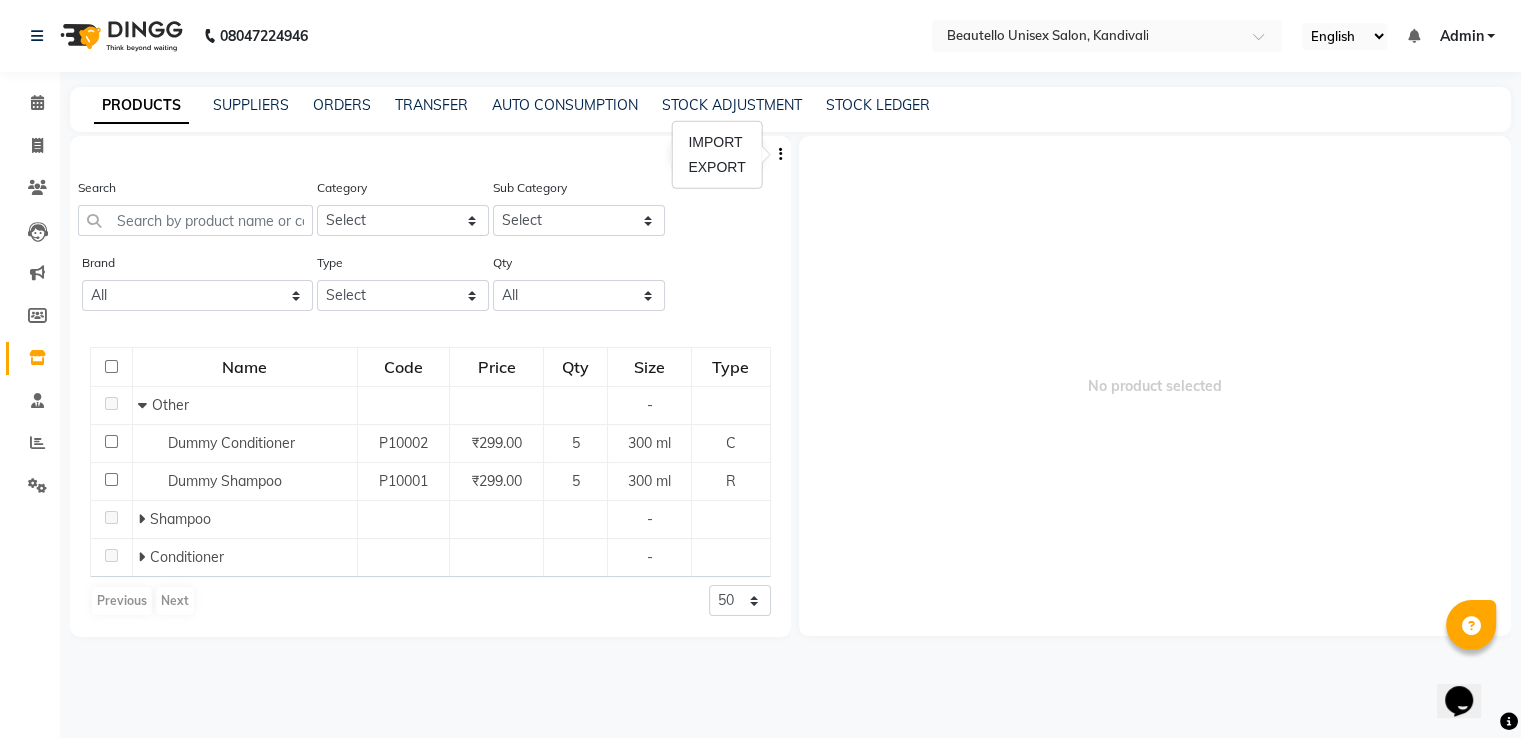 click on "Brand All Wow Type Select Both Retail Consumable Qty All Low Out Of Stock" 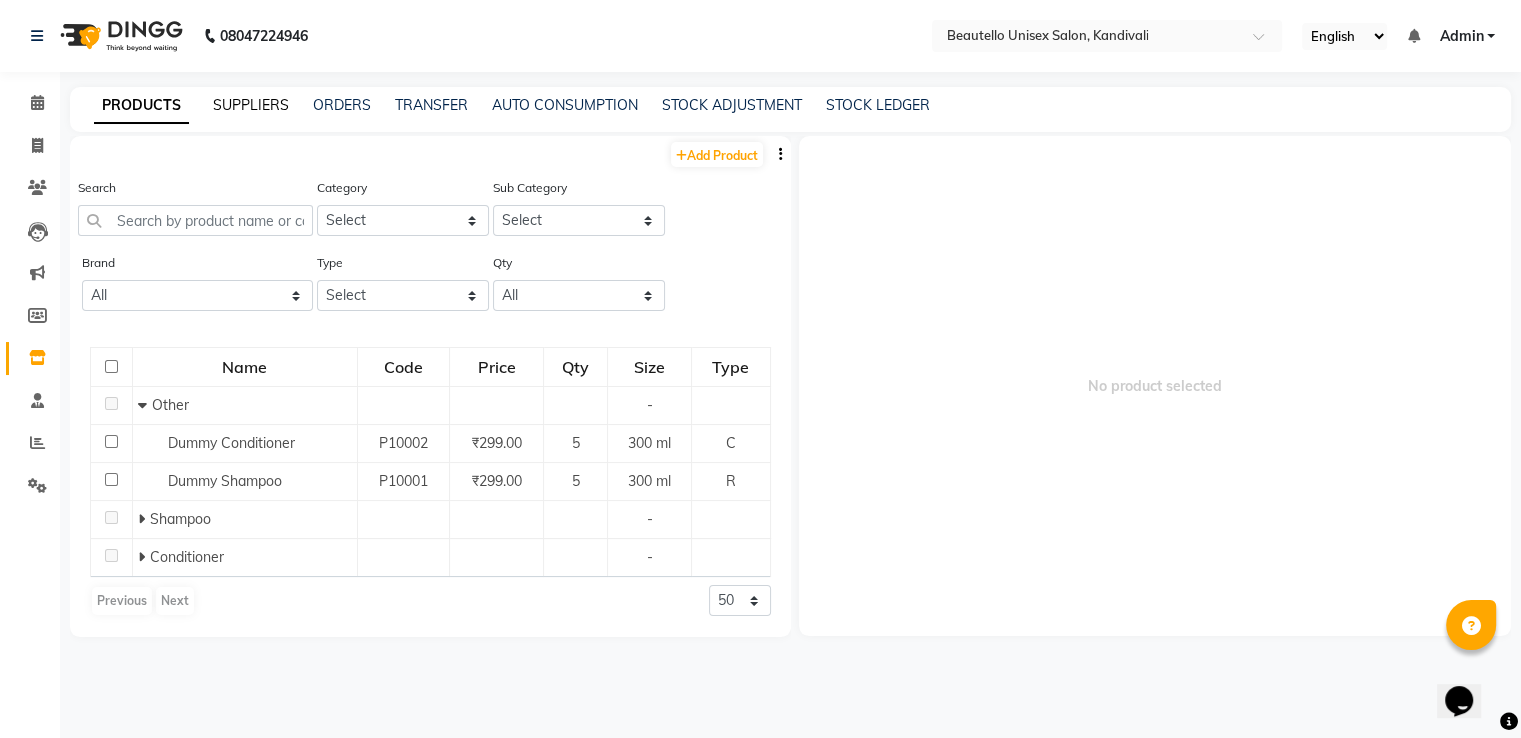 click on "SUPPLIERS" 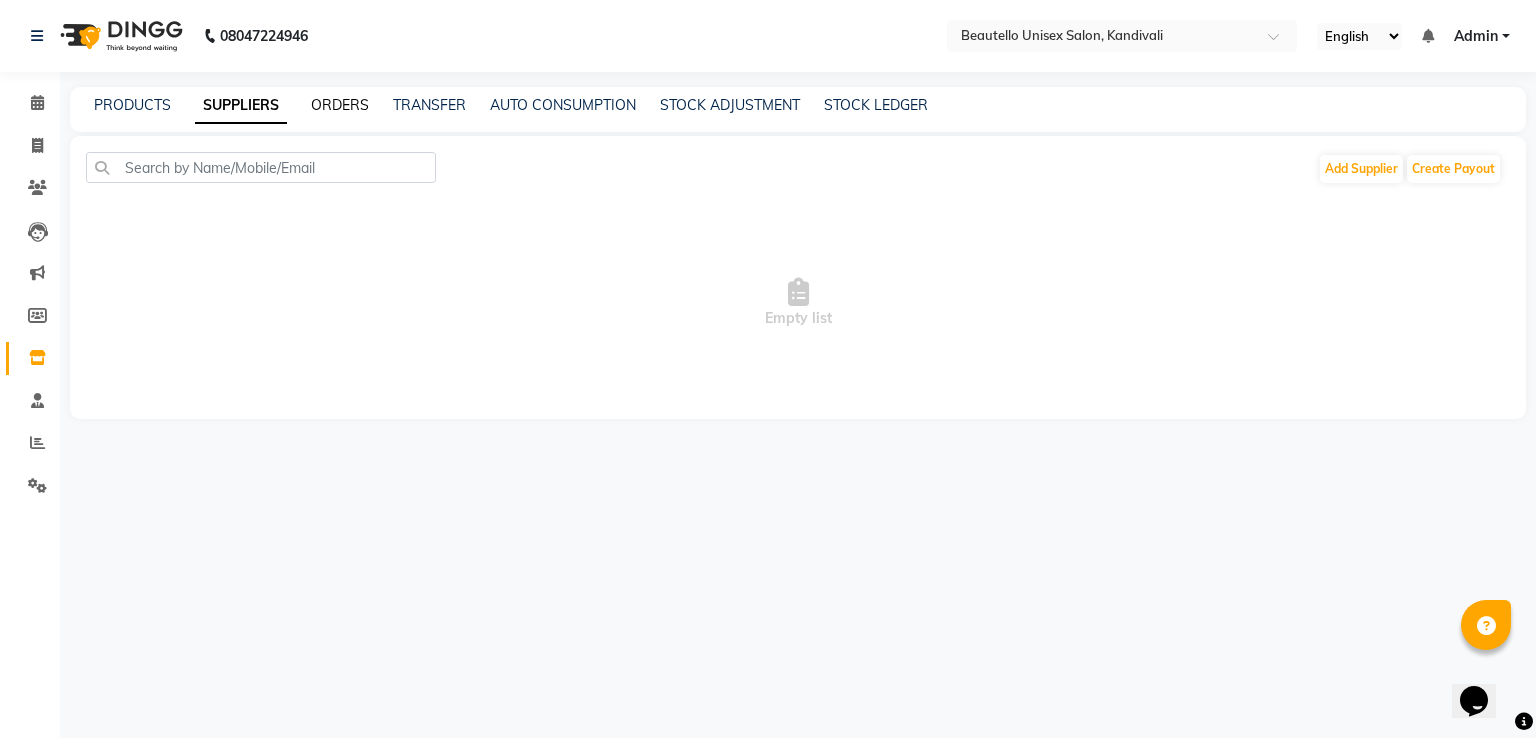 click on "ORDERS" 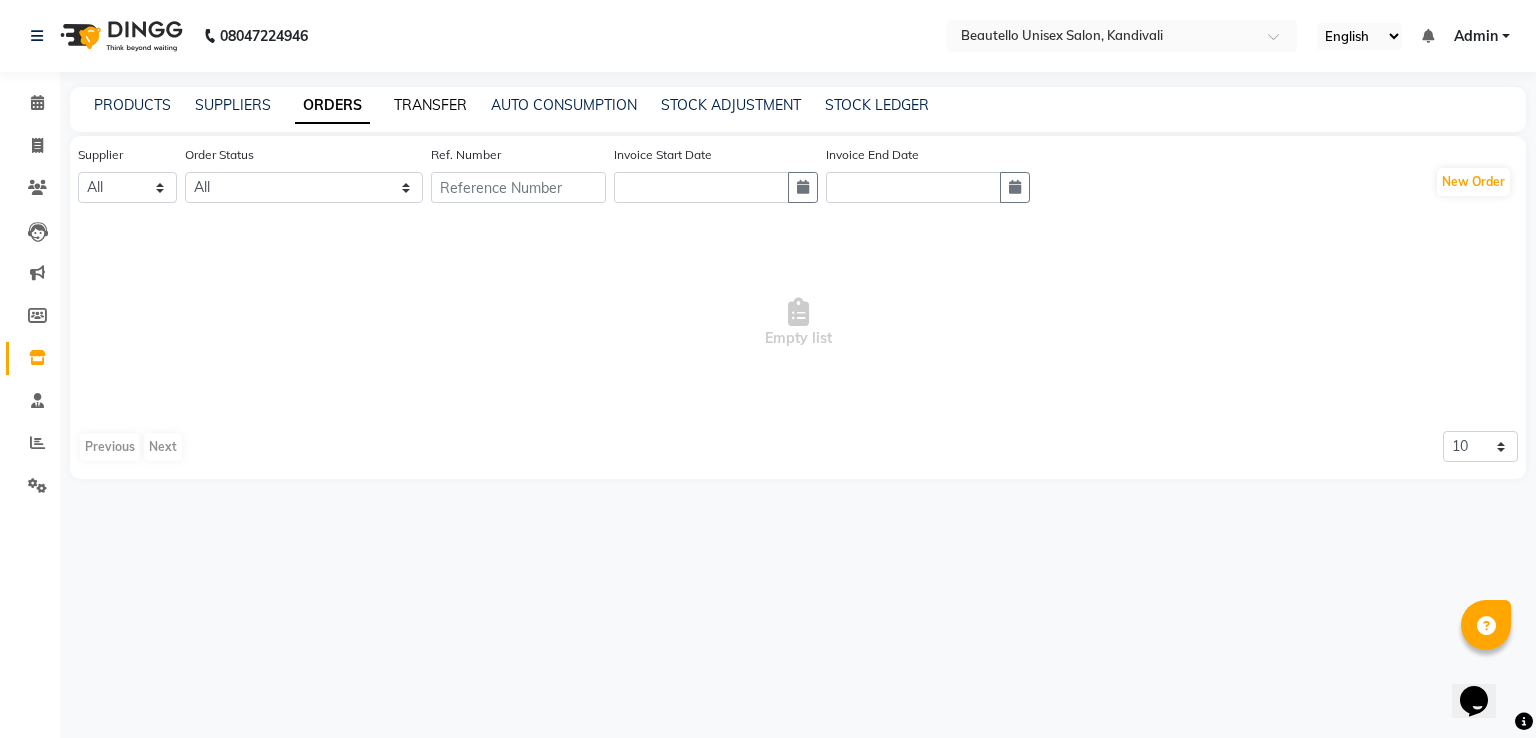 click on "PRODUCTS SUPPLIERS ORDERS TRANSFER AUTO CONSUMPTION STOCK ADJUSTMENT STOCK LEDGER" 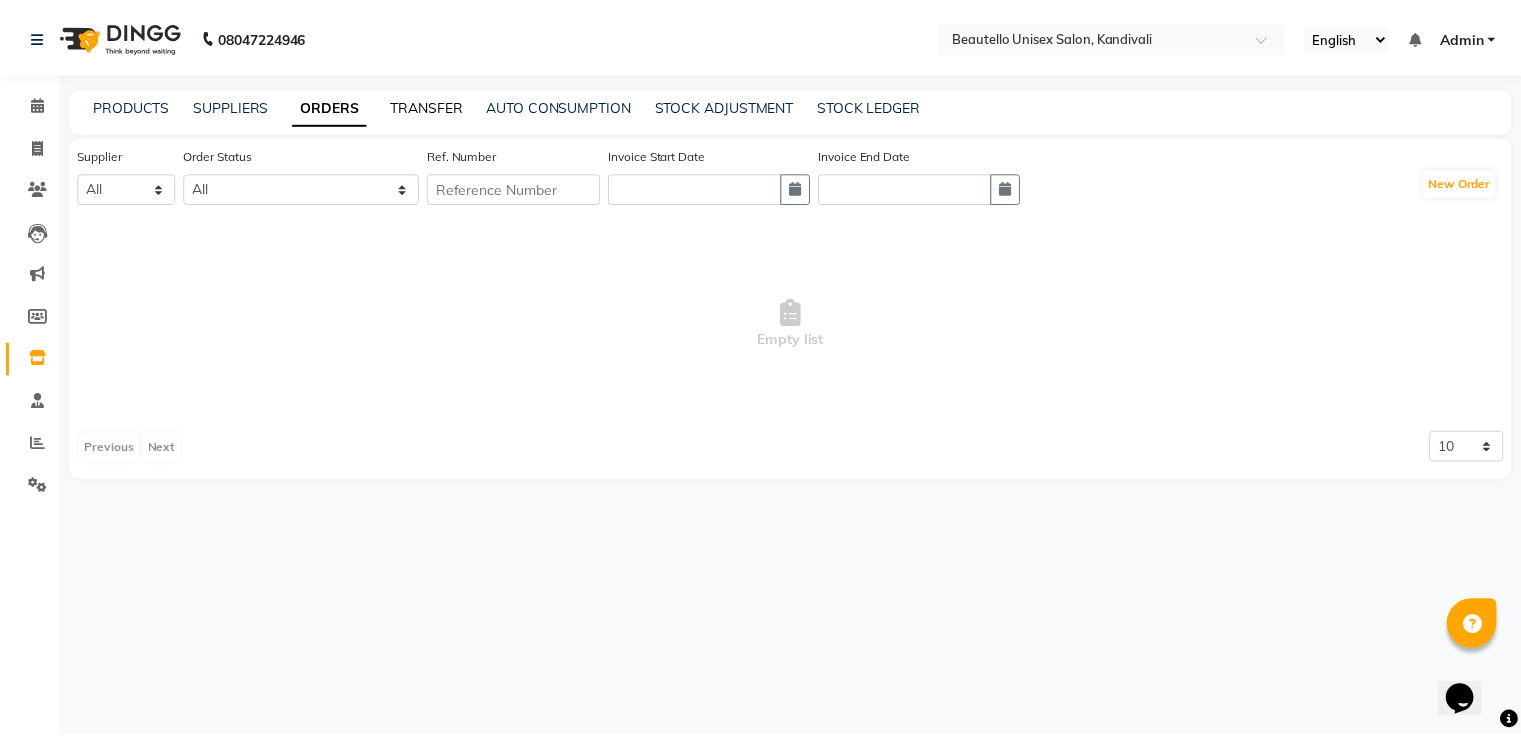 select on "sender" 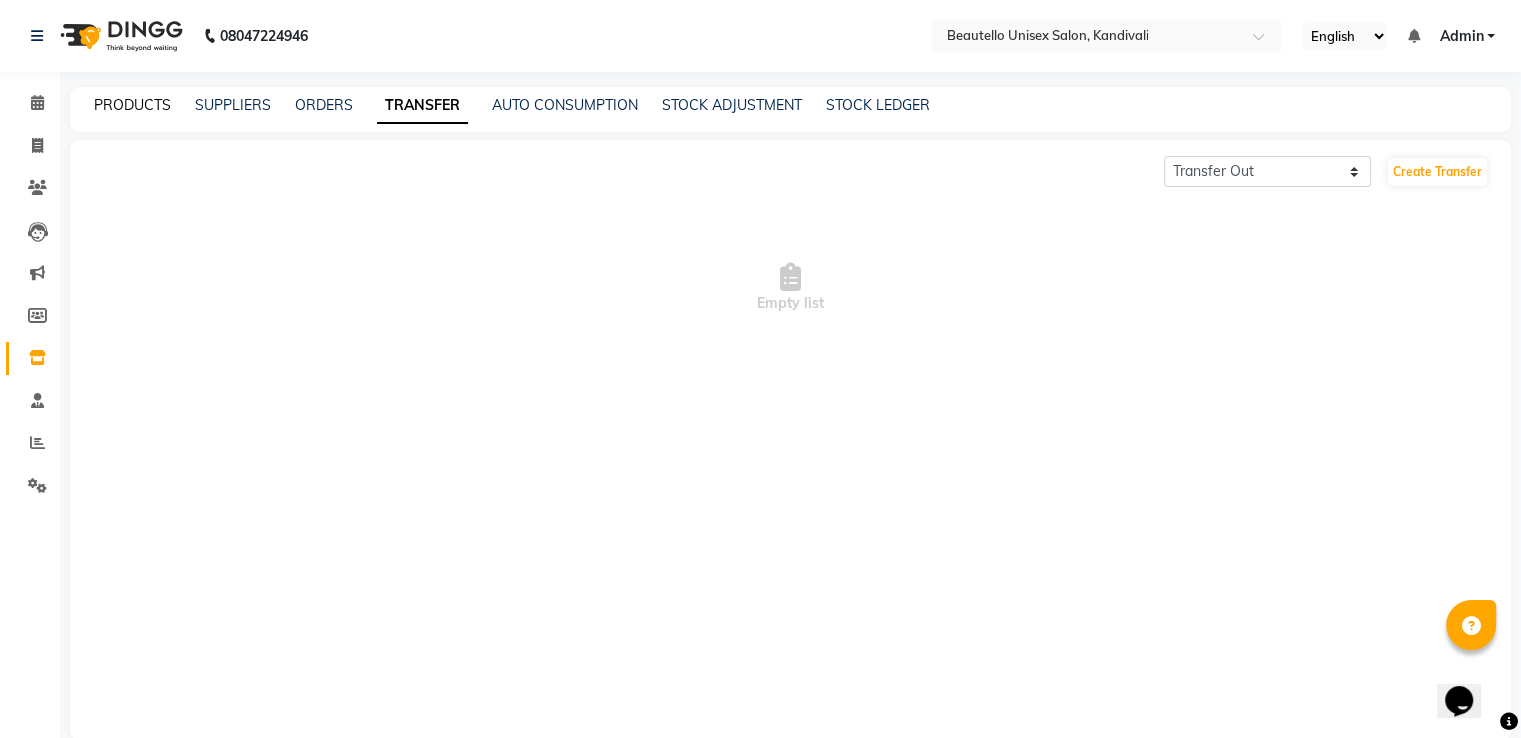 click on "PRODUCTS" 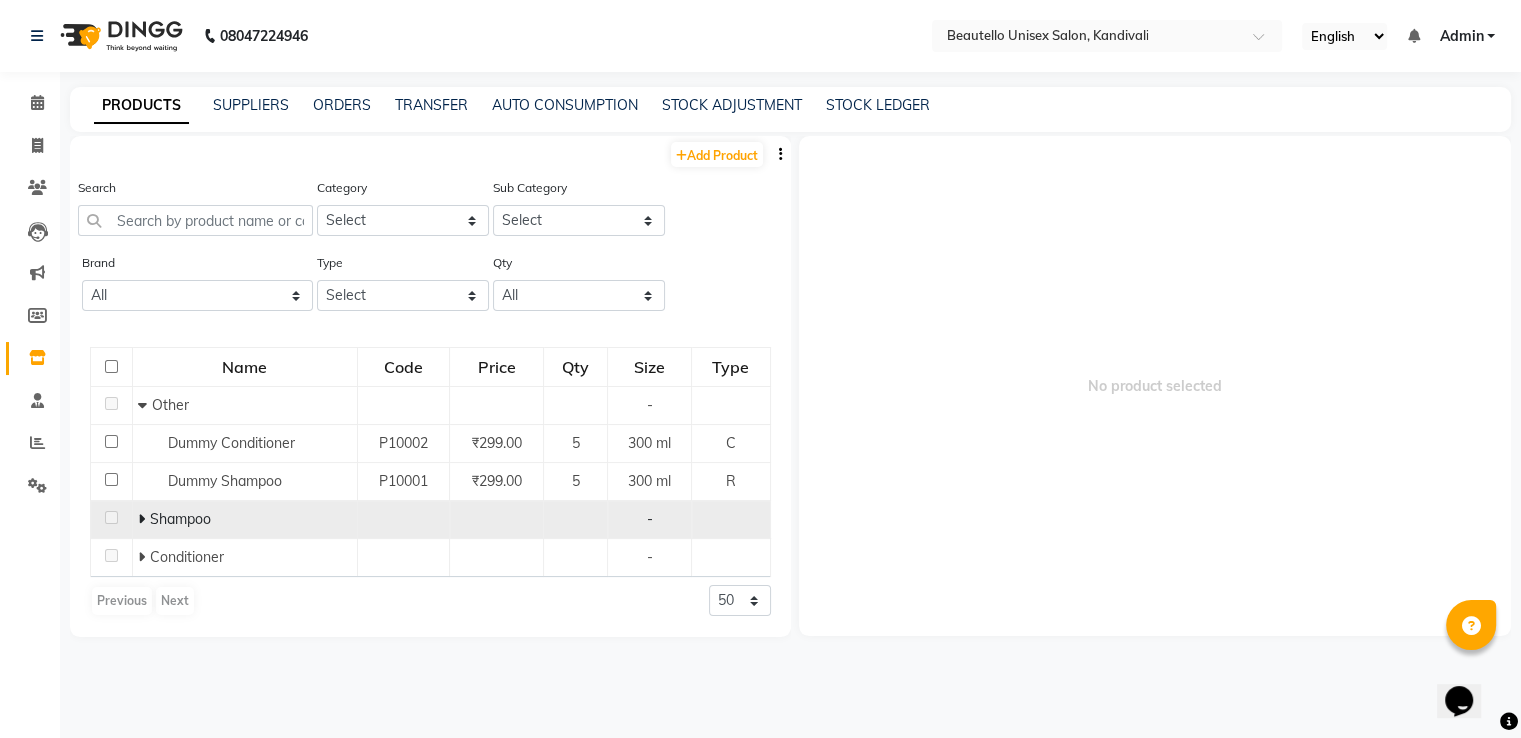 click 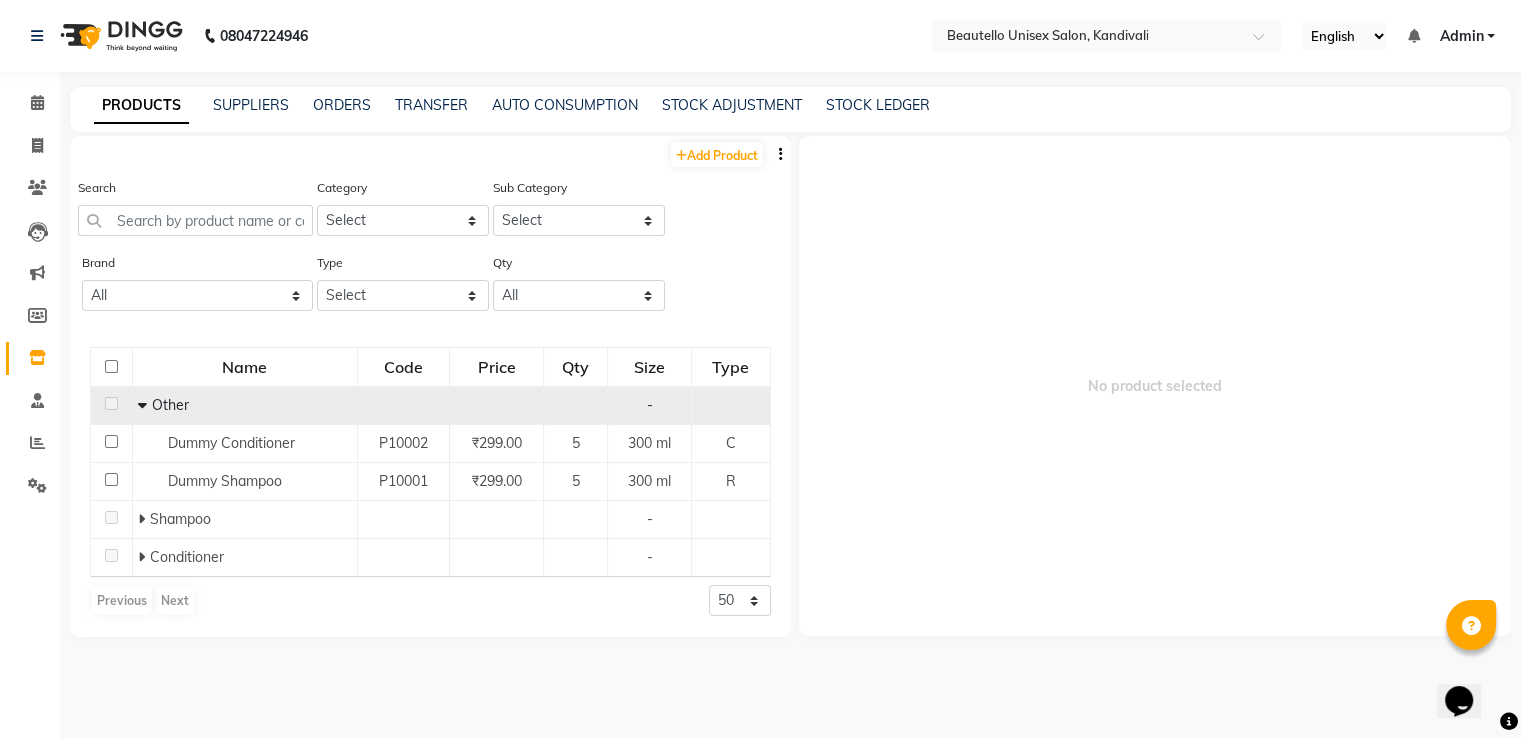 click on "Other" 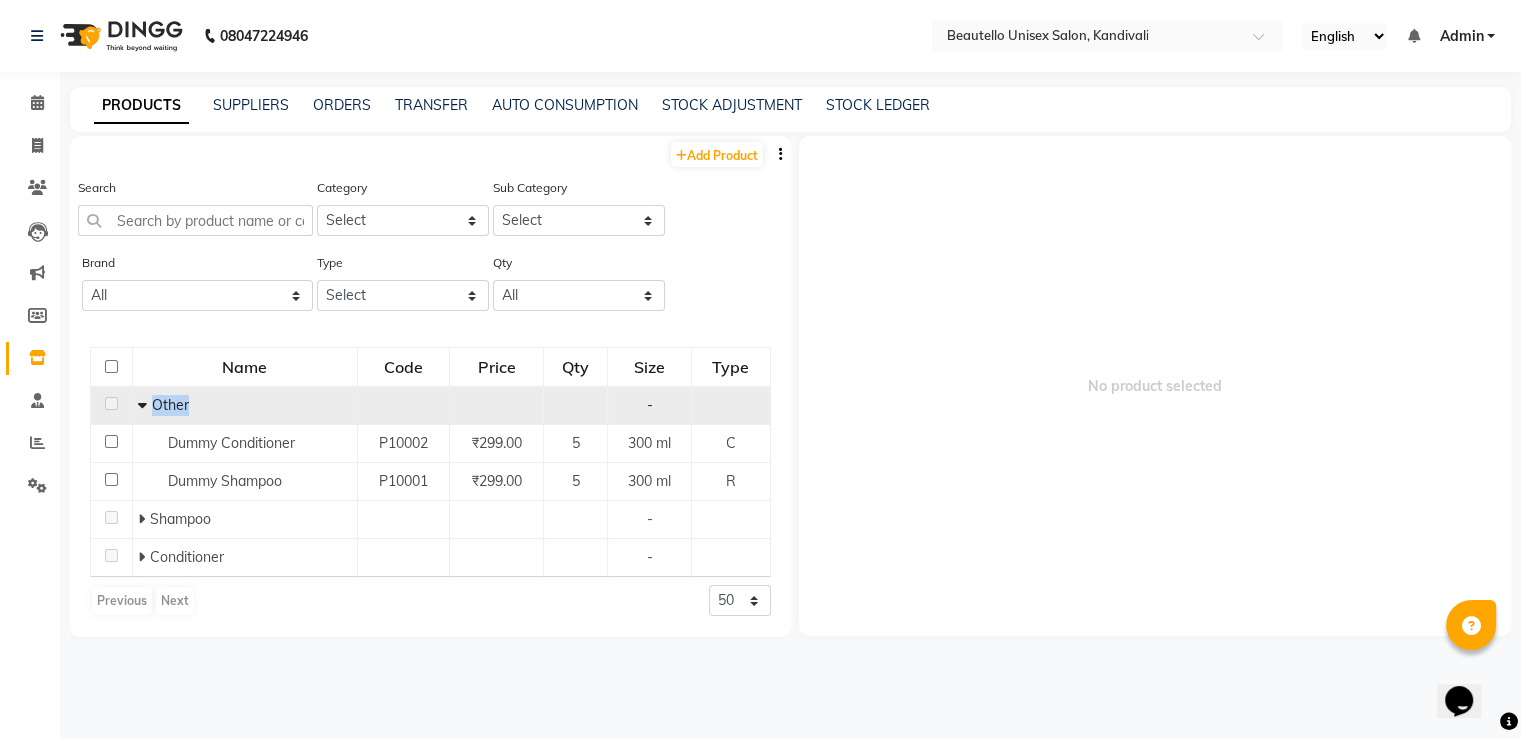 click on "Other" 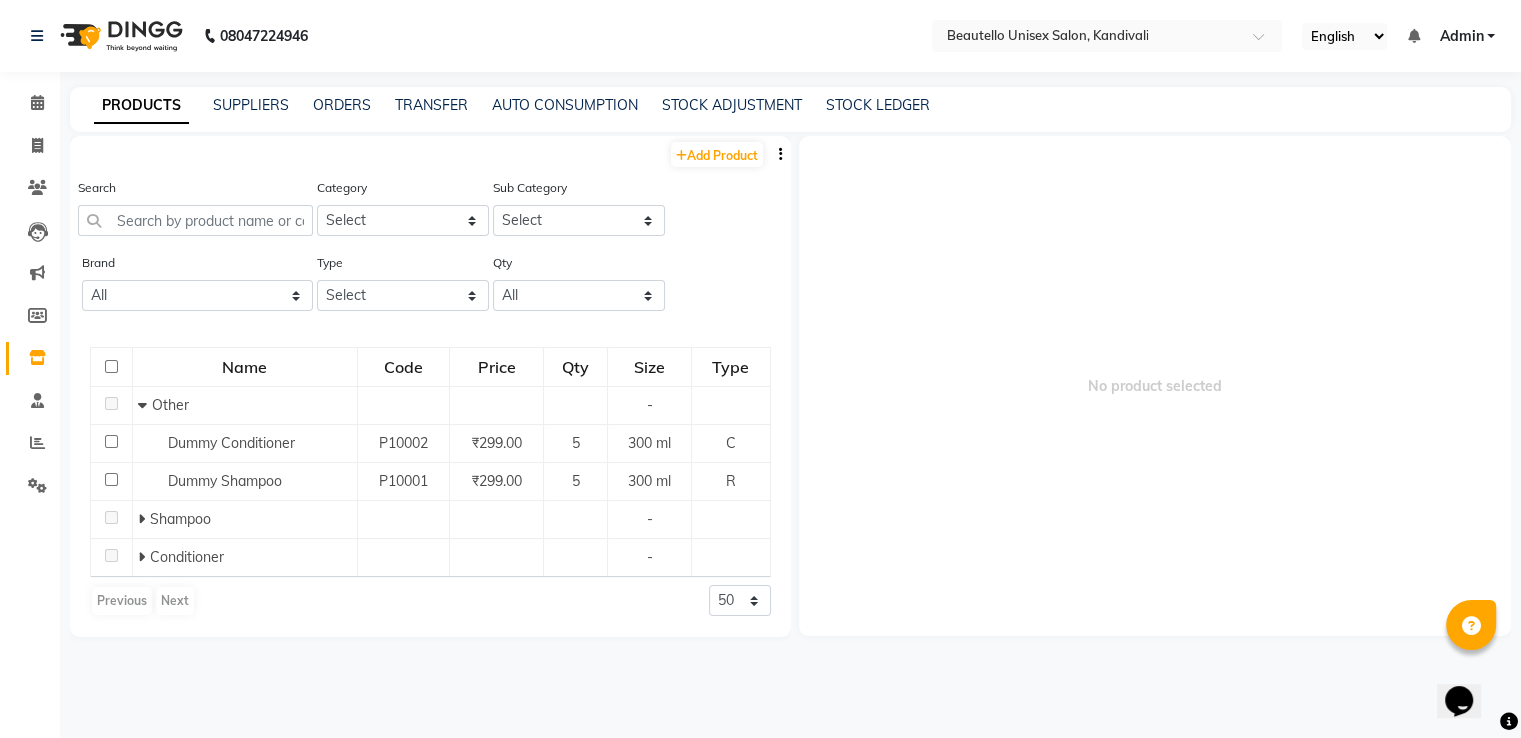 click on "Add Product  Search Category Select Hair Skin Makeup Personal Care Appliances Beard Waxing Disposable Threading Hands and Feet Beauty Planet Botox Cadiveu Casmara Cheryls Loreal Olaplex Other Sub Category Select Brand All Wow Type Select Both Retail Consumable Qty All Low Out Of Stock Name Code Price Qty Size Type   Other - Dummy Conditioner P10002 ₹299.00 5 300 ml C Dummy Shampoo P10001 ₹299.00 5 300 ml R   Shampoo -   Conditioner -  Previous   Next  50 100 500" 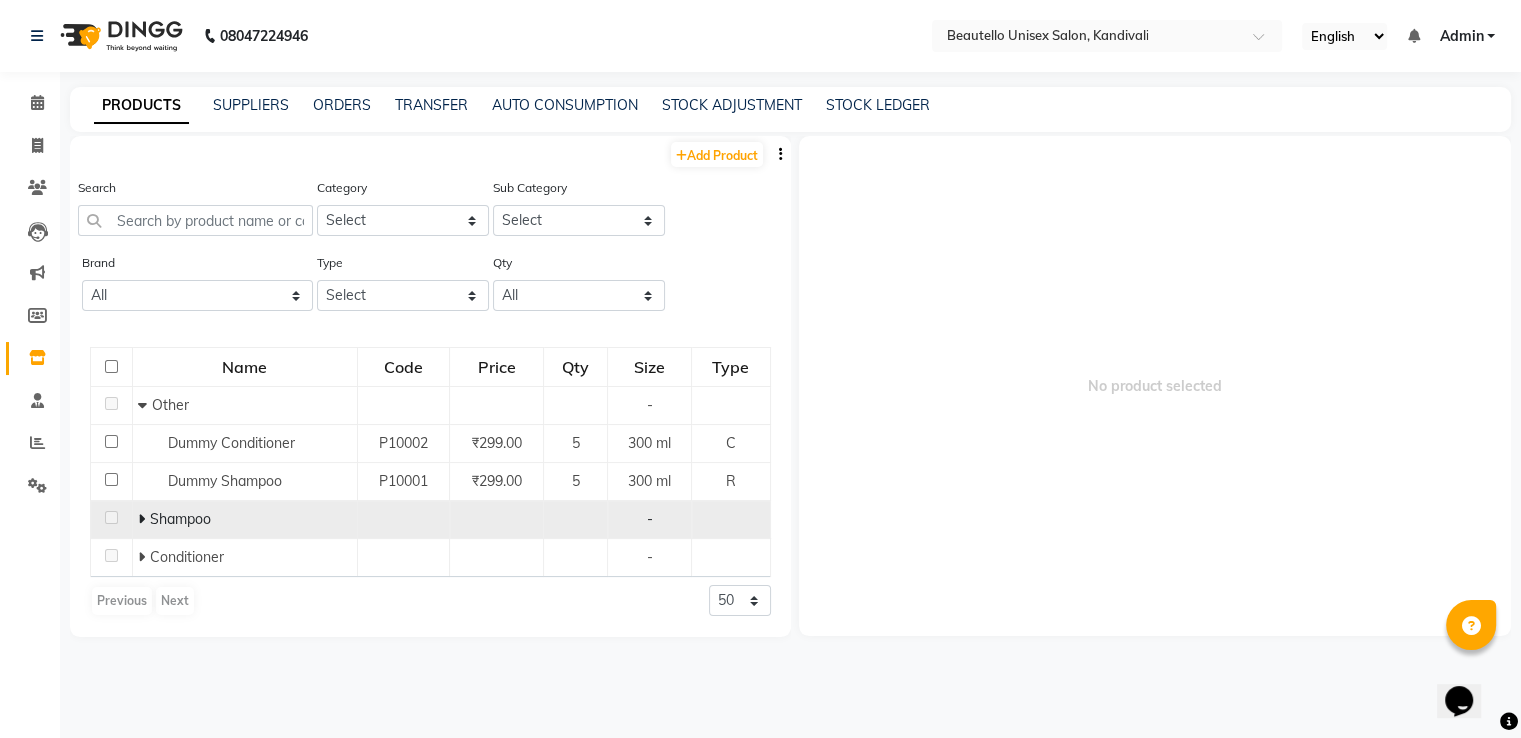 click on "Shampoo" 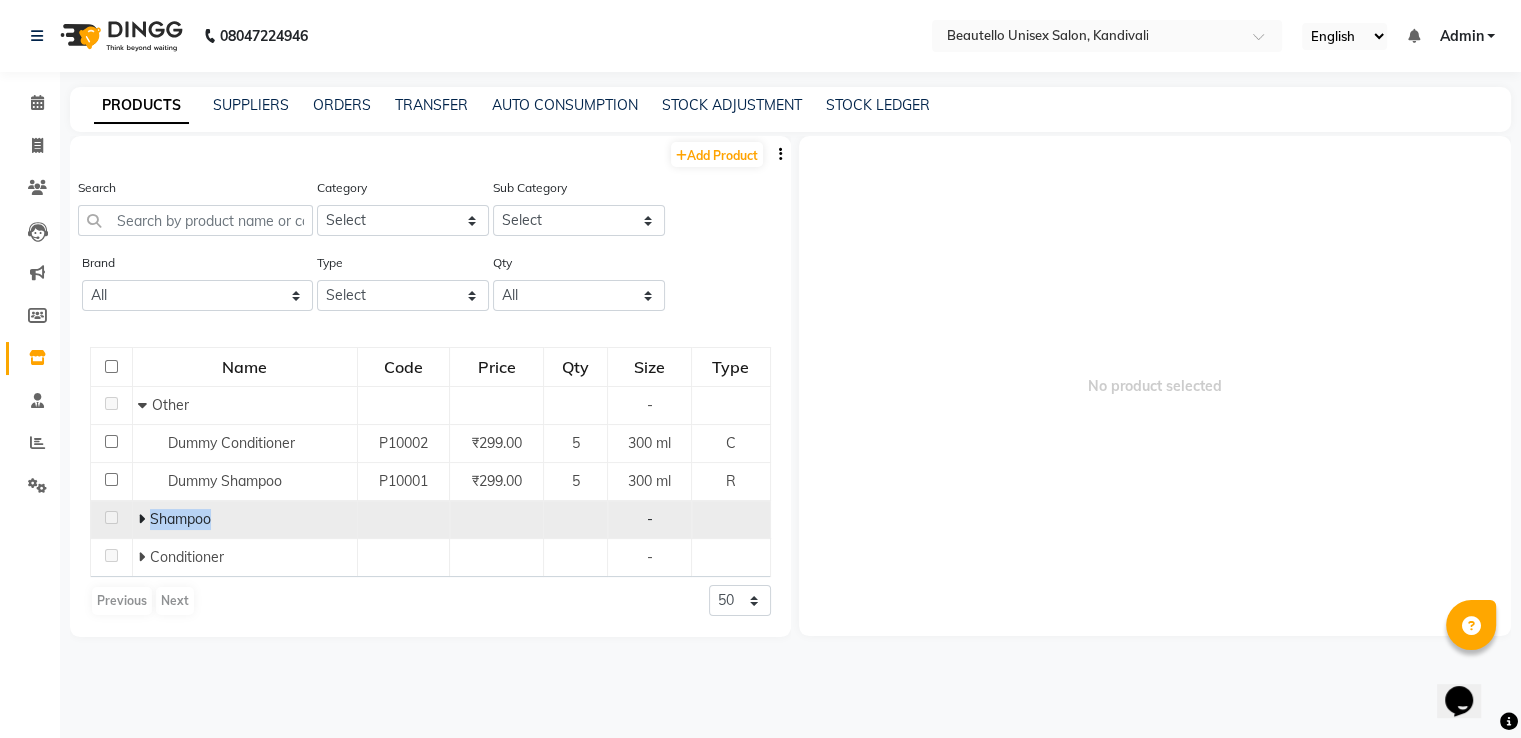 click on "Shampoo" 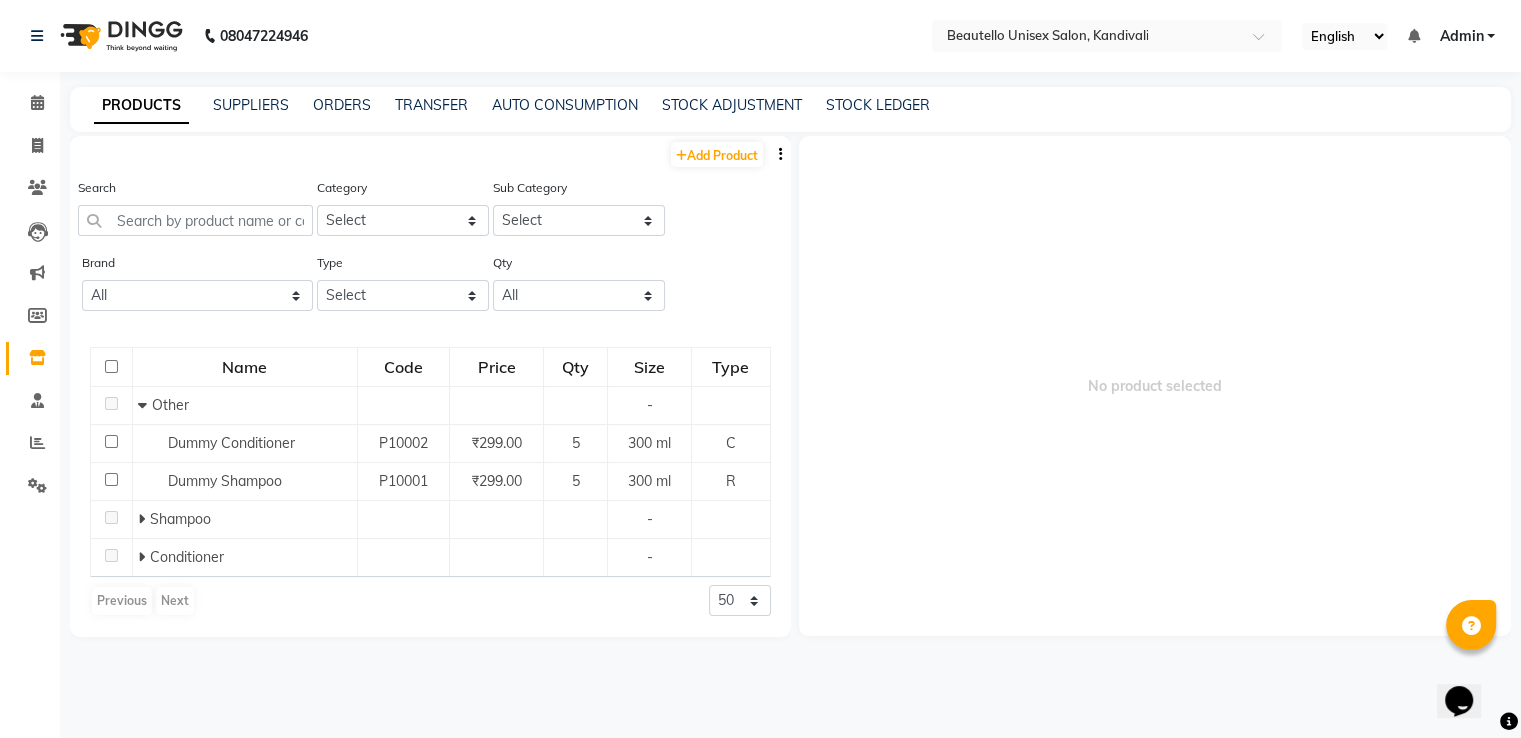 click on "Name Code Price Qty Size Type   Other - Dummy Conditioner P10002 ₹299.00 5 300 ml C Dummy Shampoo P10001 ₹299.00 5 300 ml R   Shampoo -   Conditioner -  Previous   Next  50 100 500" 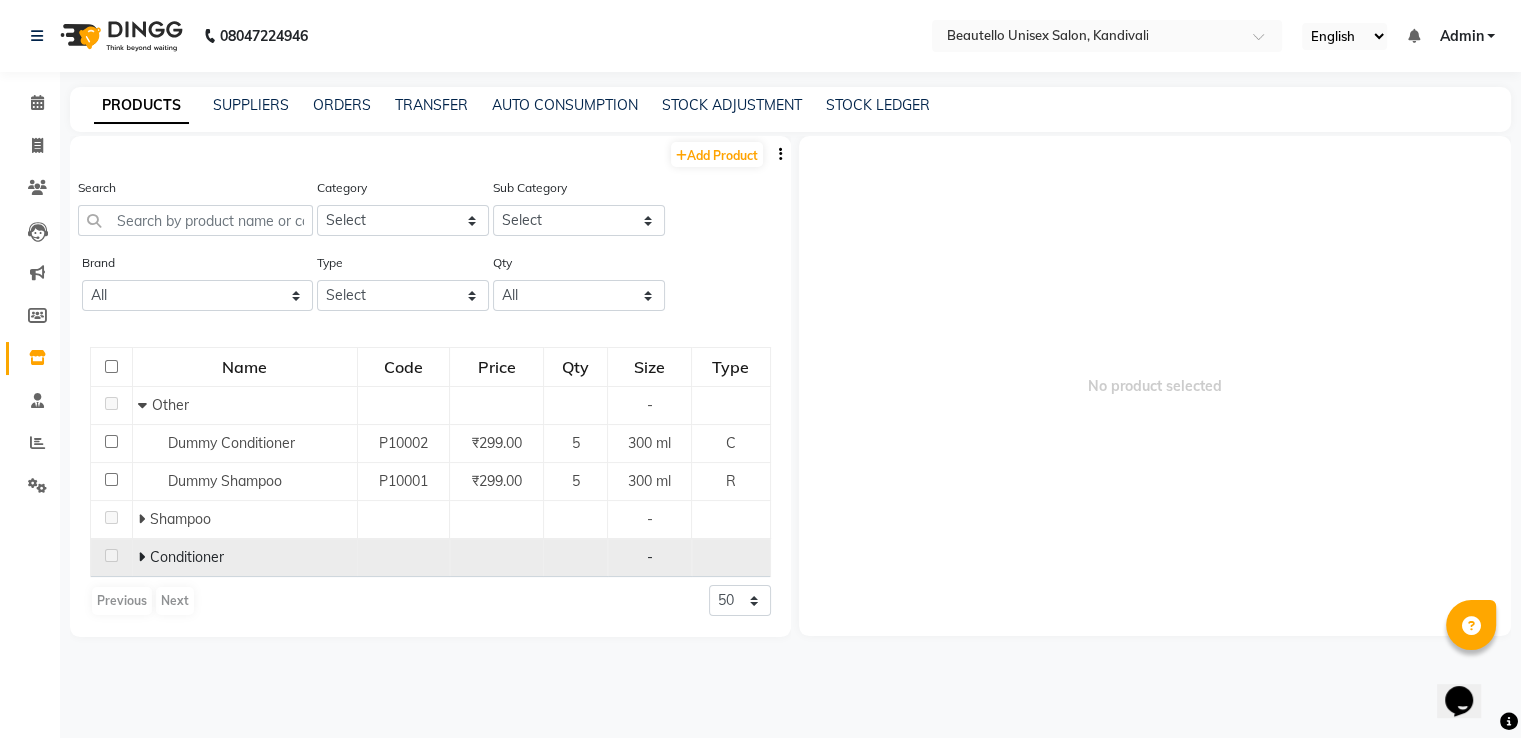 click on "Conditioner" 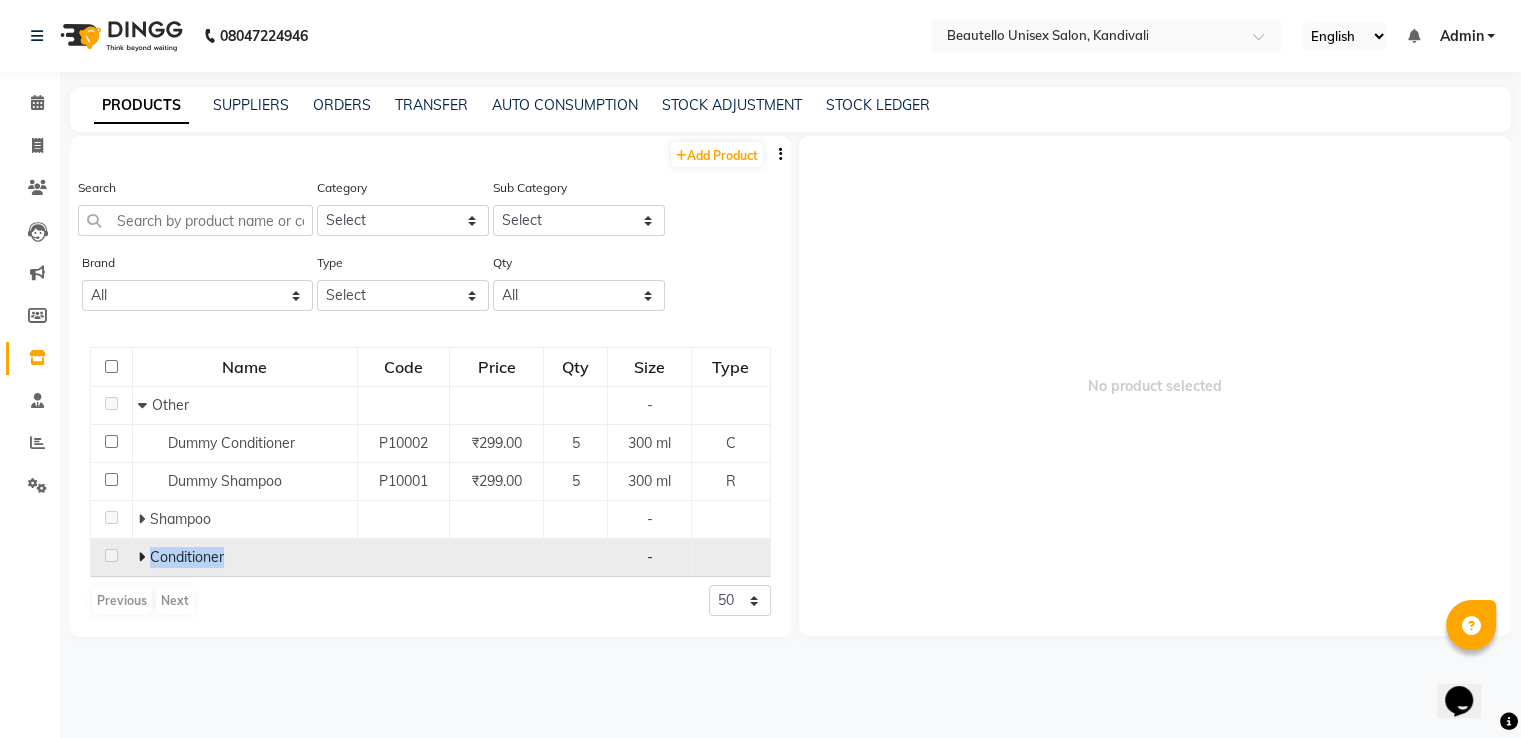 click on "Conditioner" 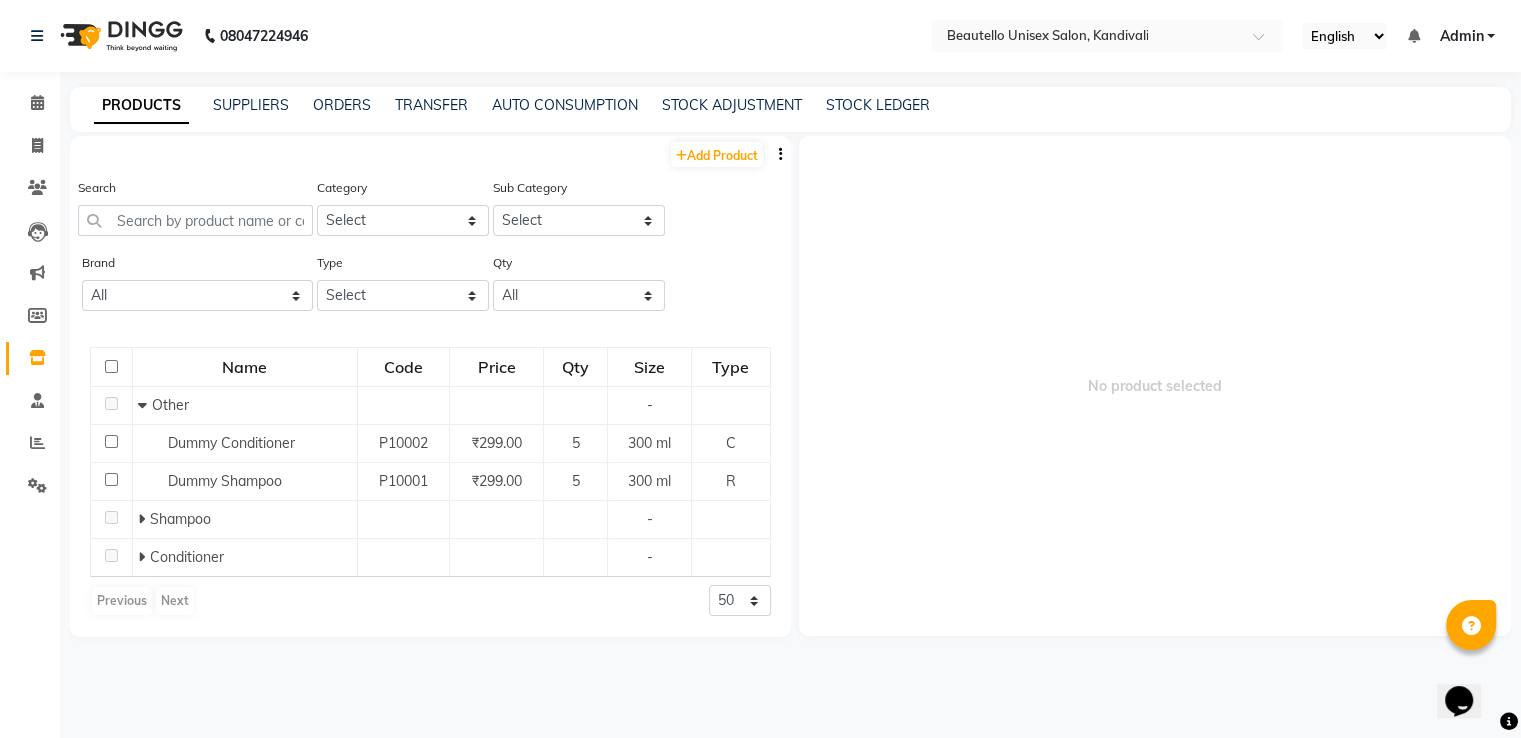 click on "No product selected" at bounding box center [1155, 386] 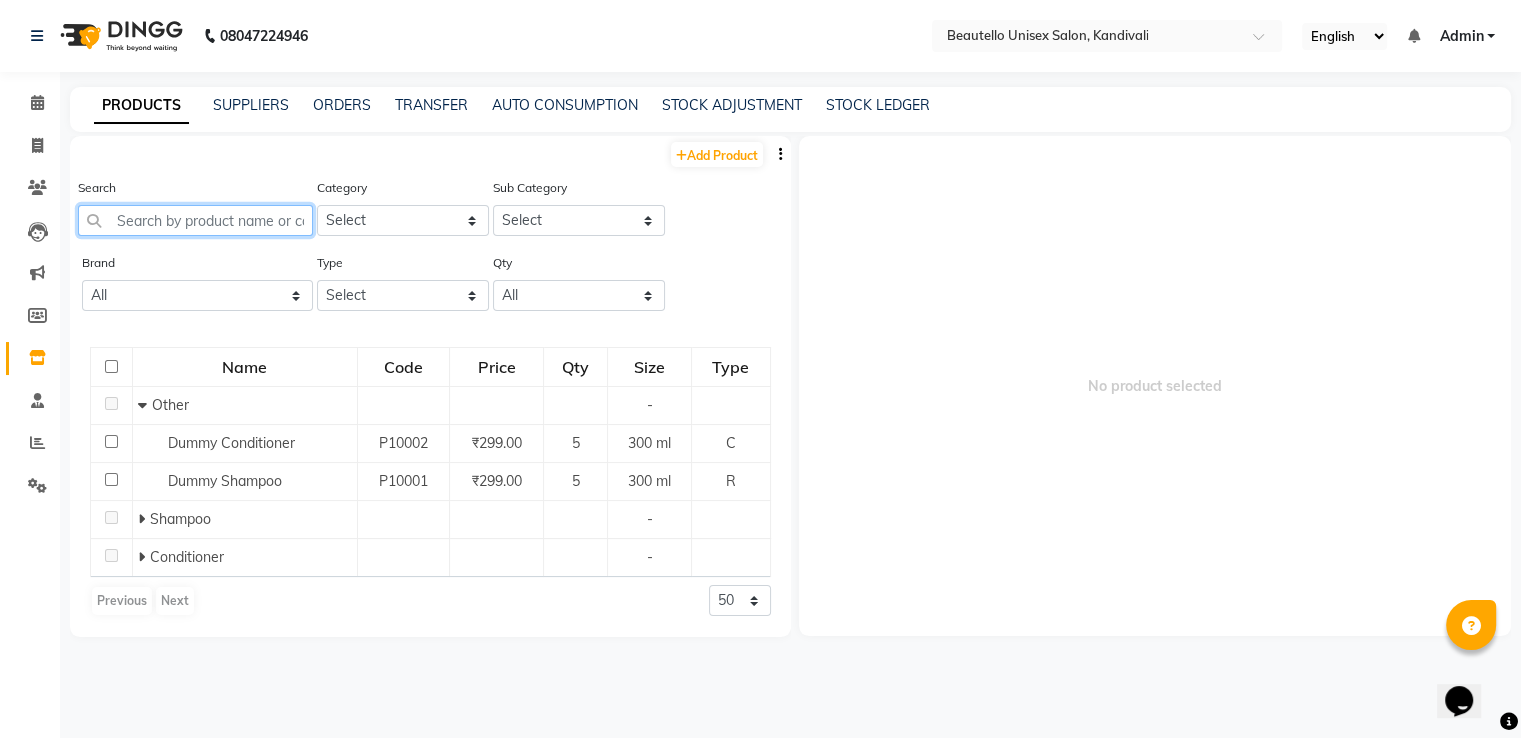 click 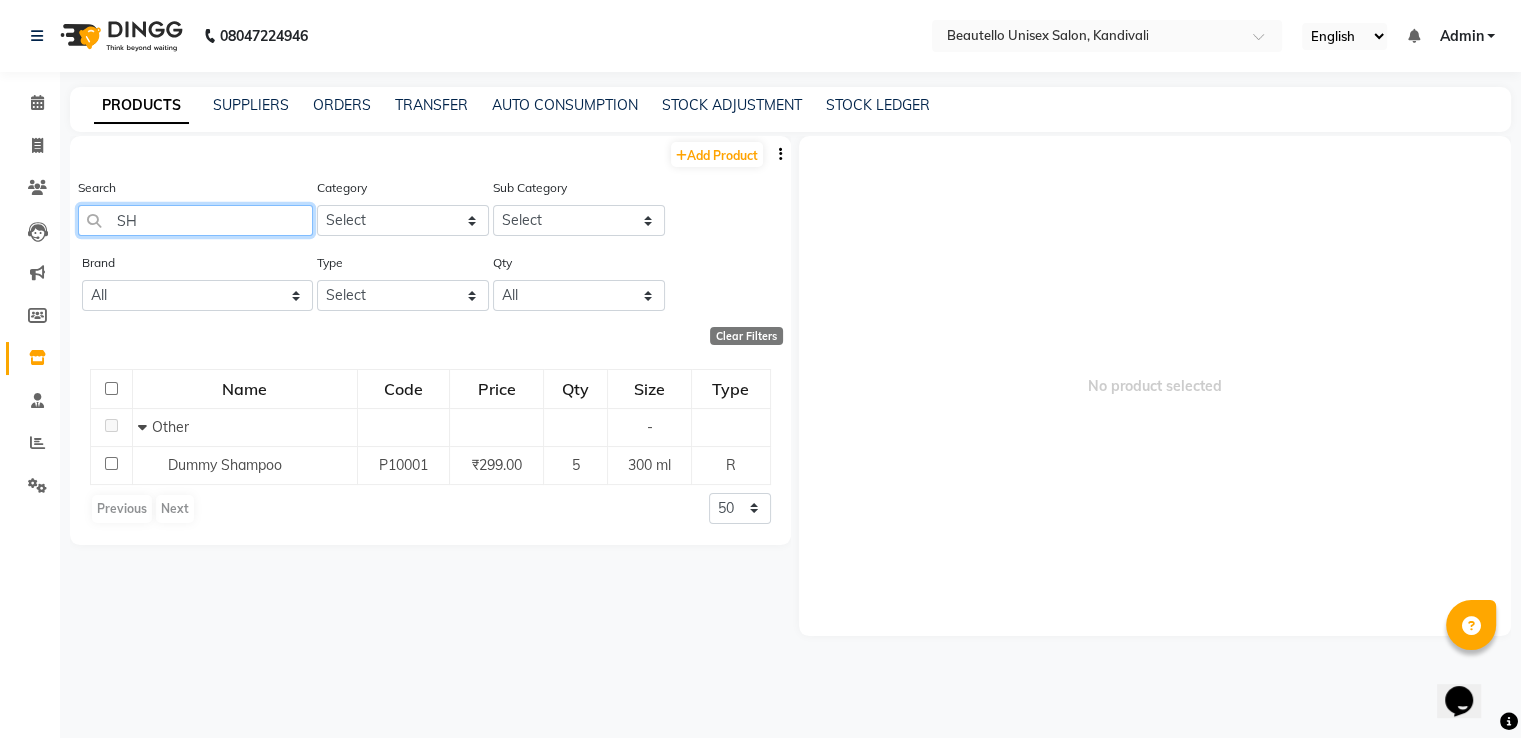 type on "S" 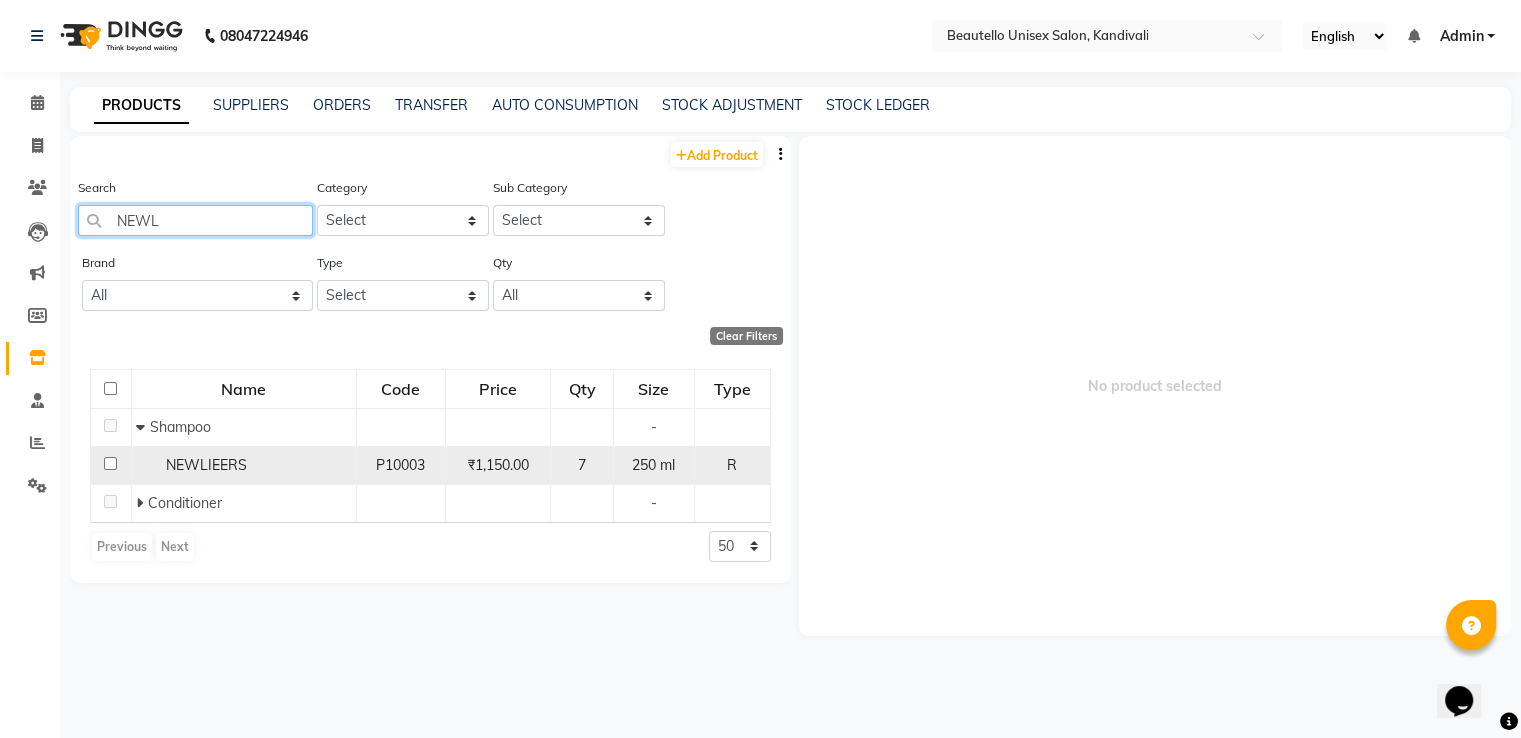 type on "NEWL" 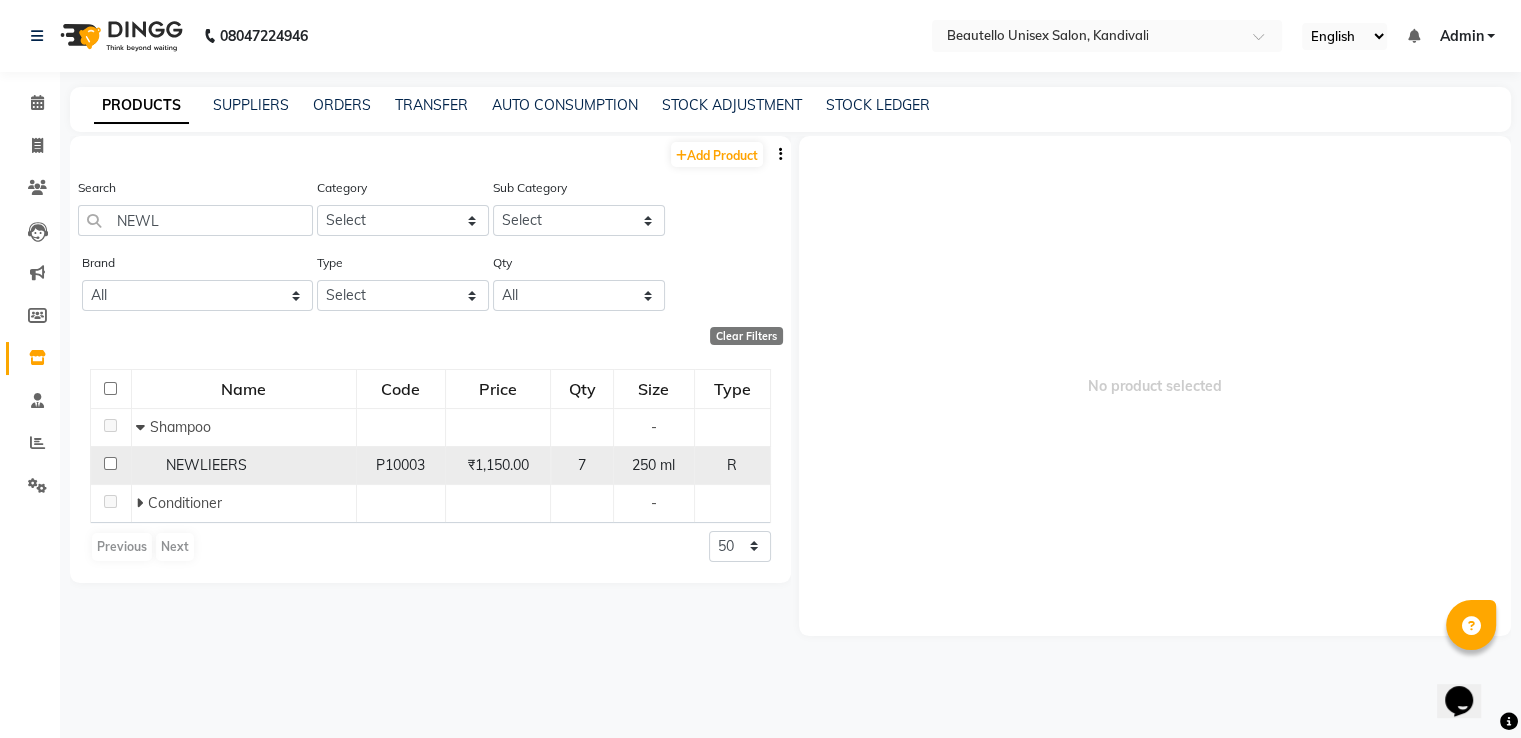 click on "NEWLIEERS" 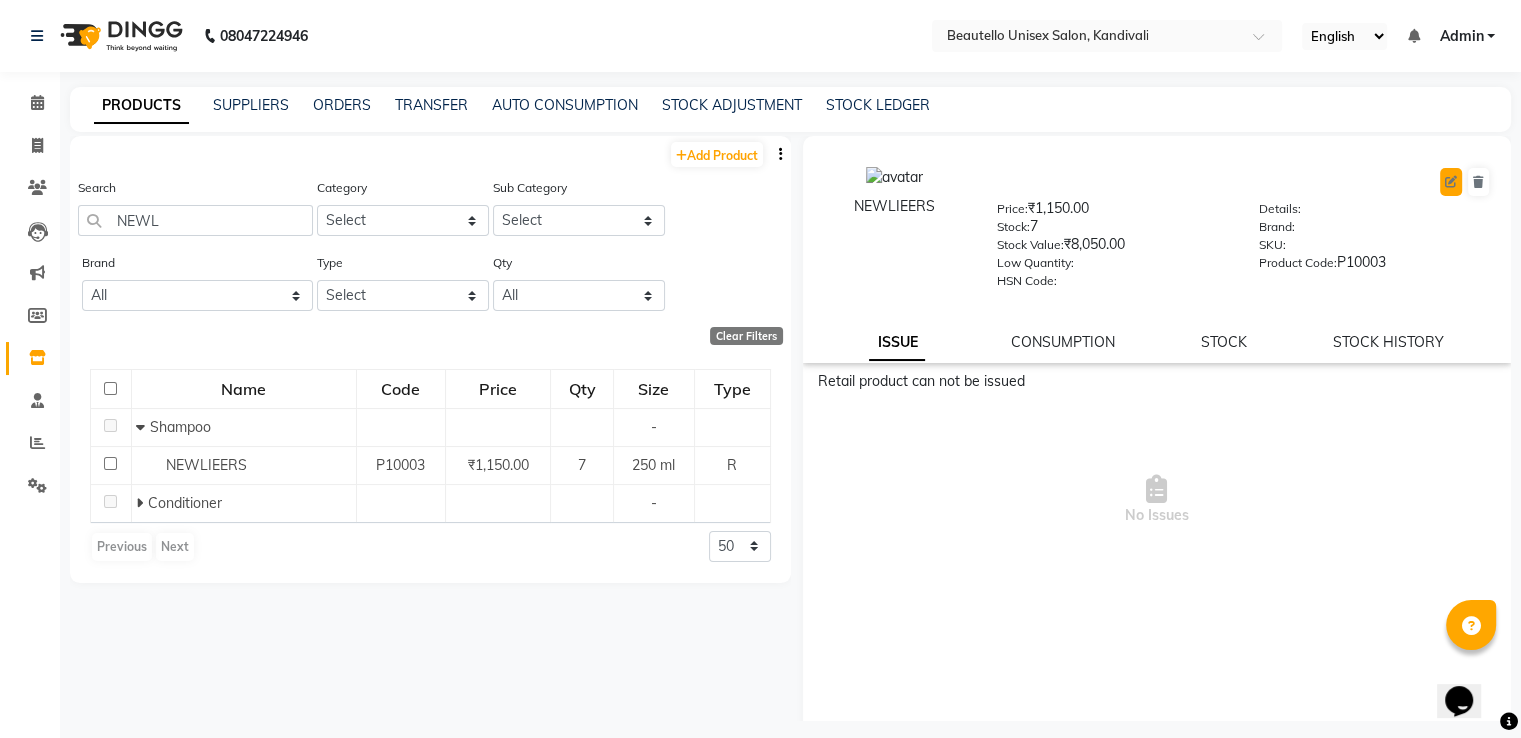 click 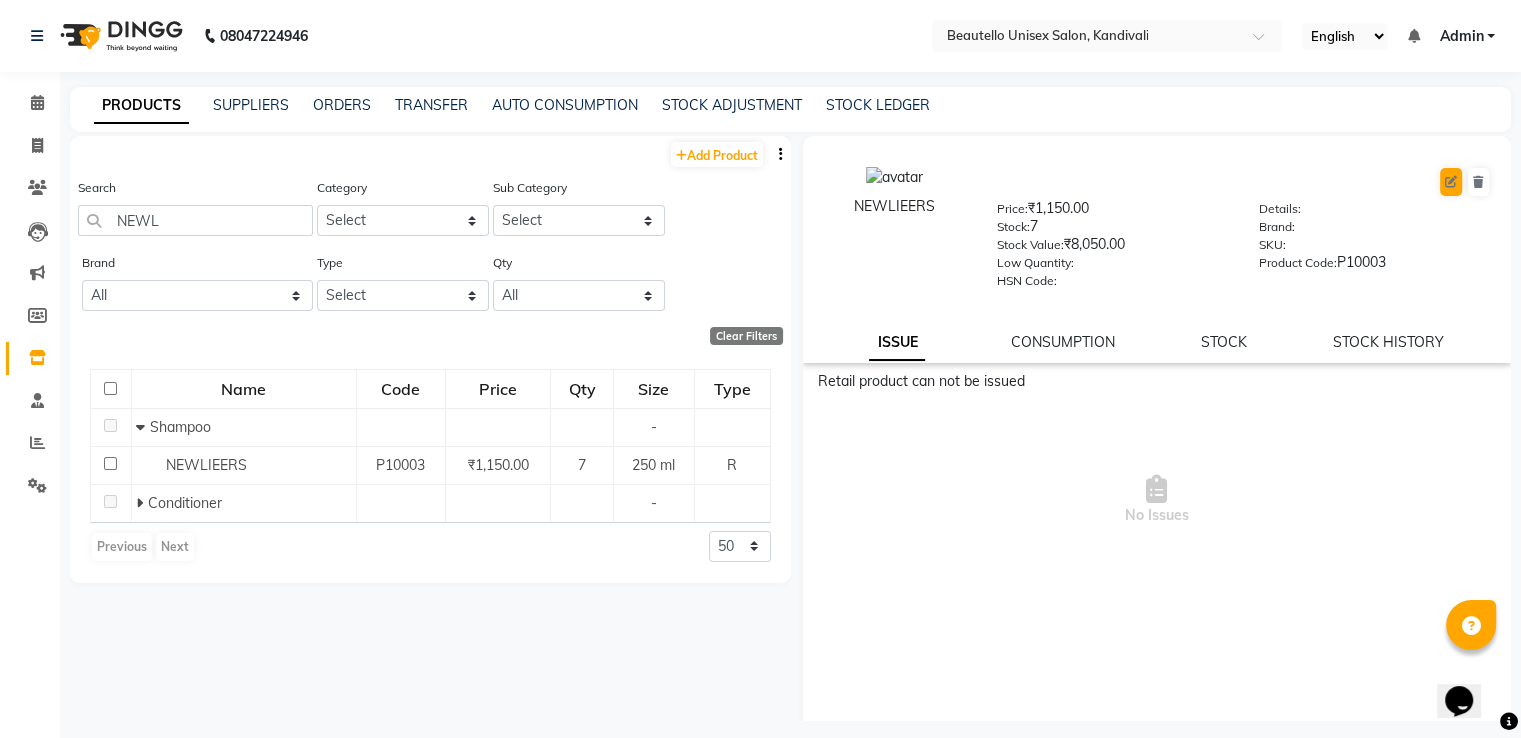 select on "R" 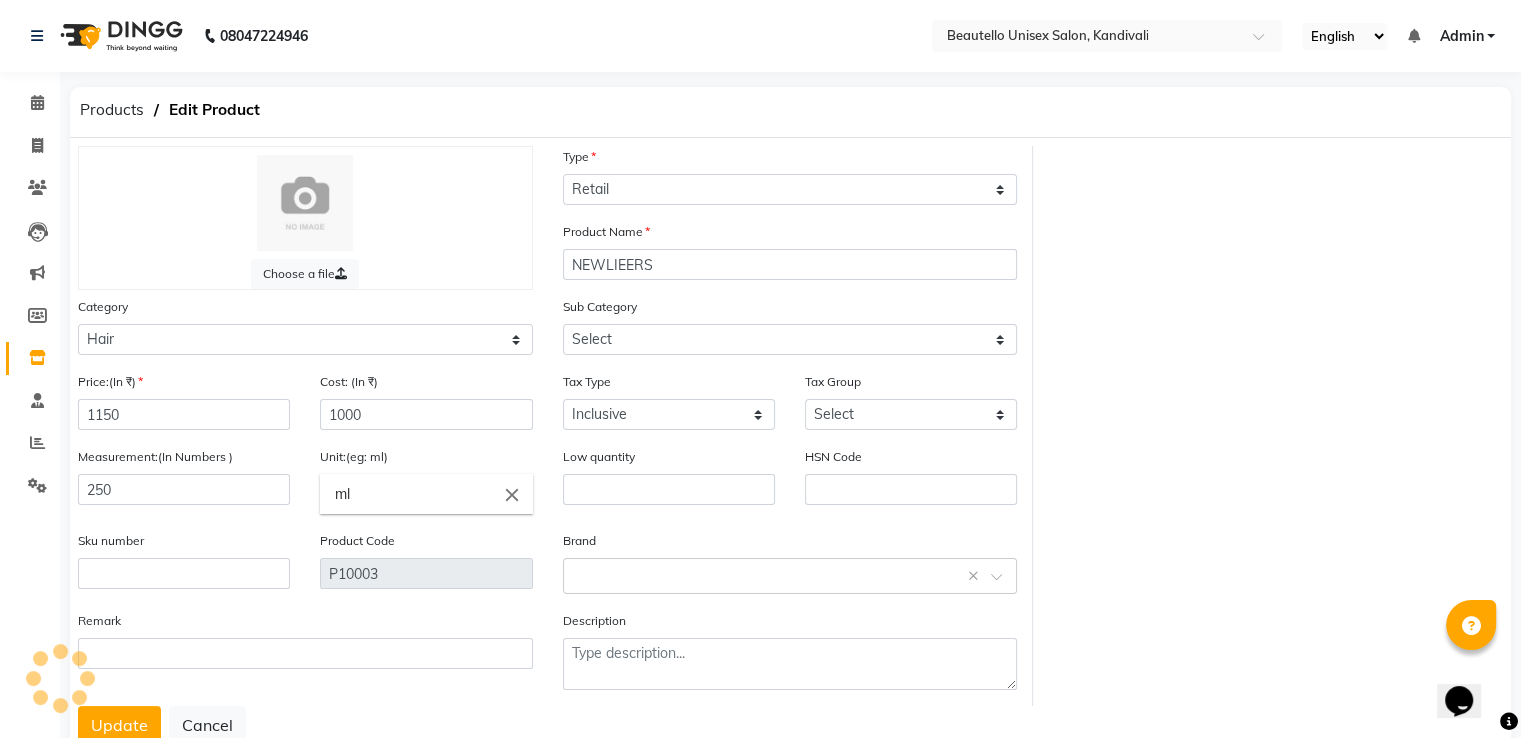 select on "738401101" 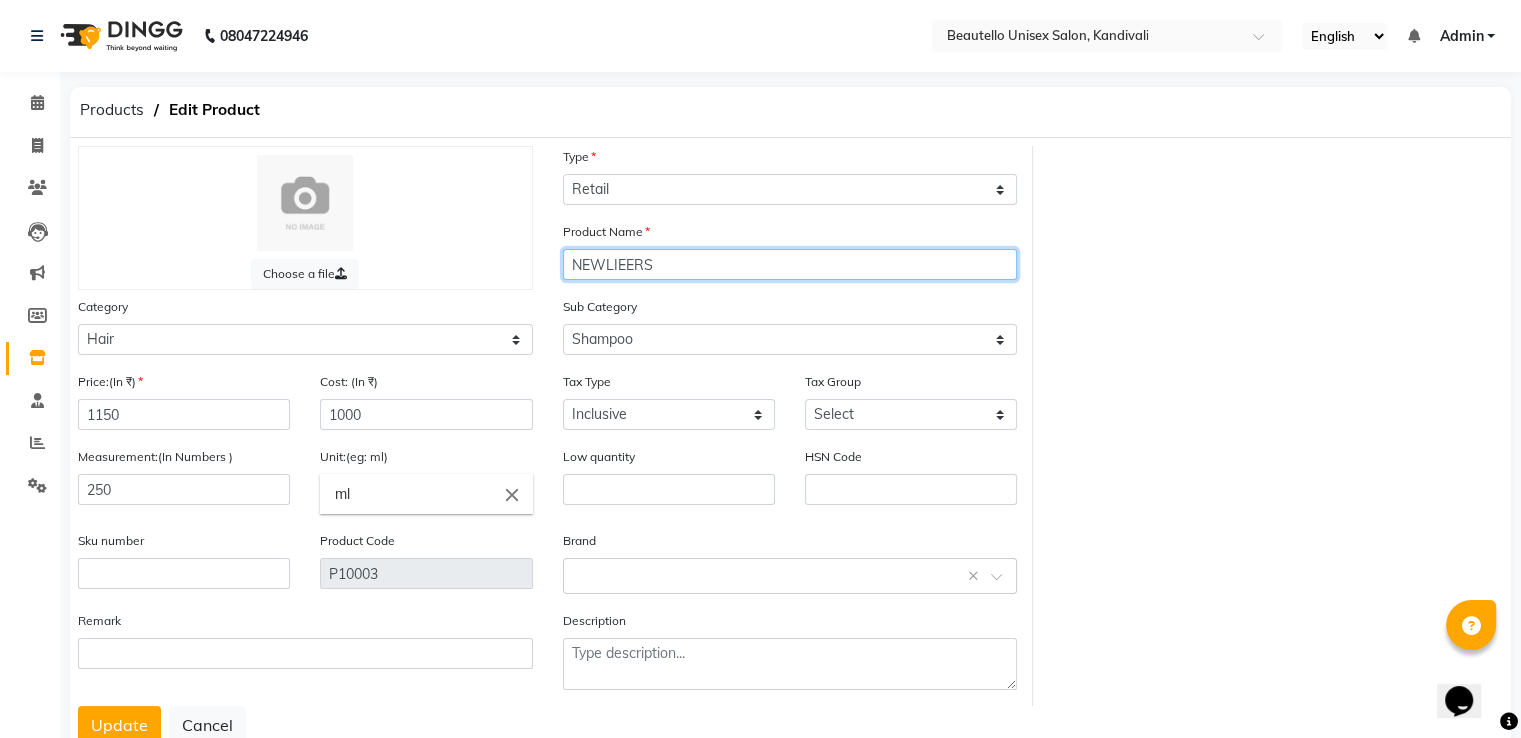 click on "NEWLIEERS" 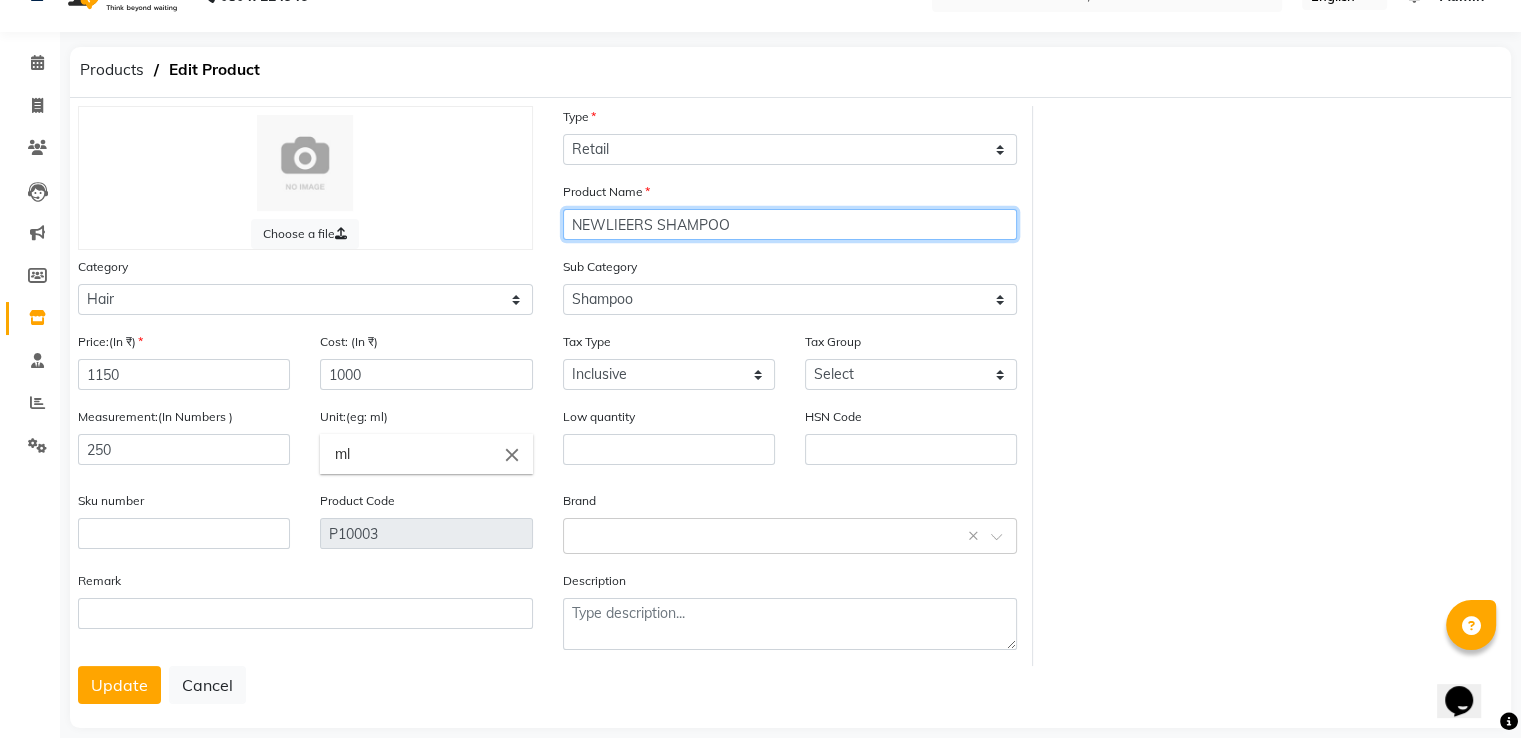scroll, scrollTop: 72, scrollLeft: 0, axis: vertical 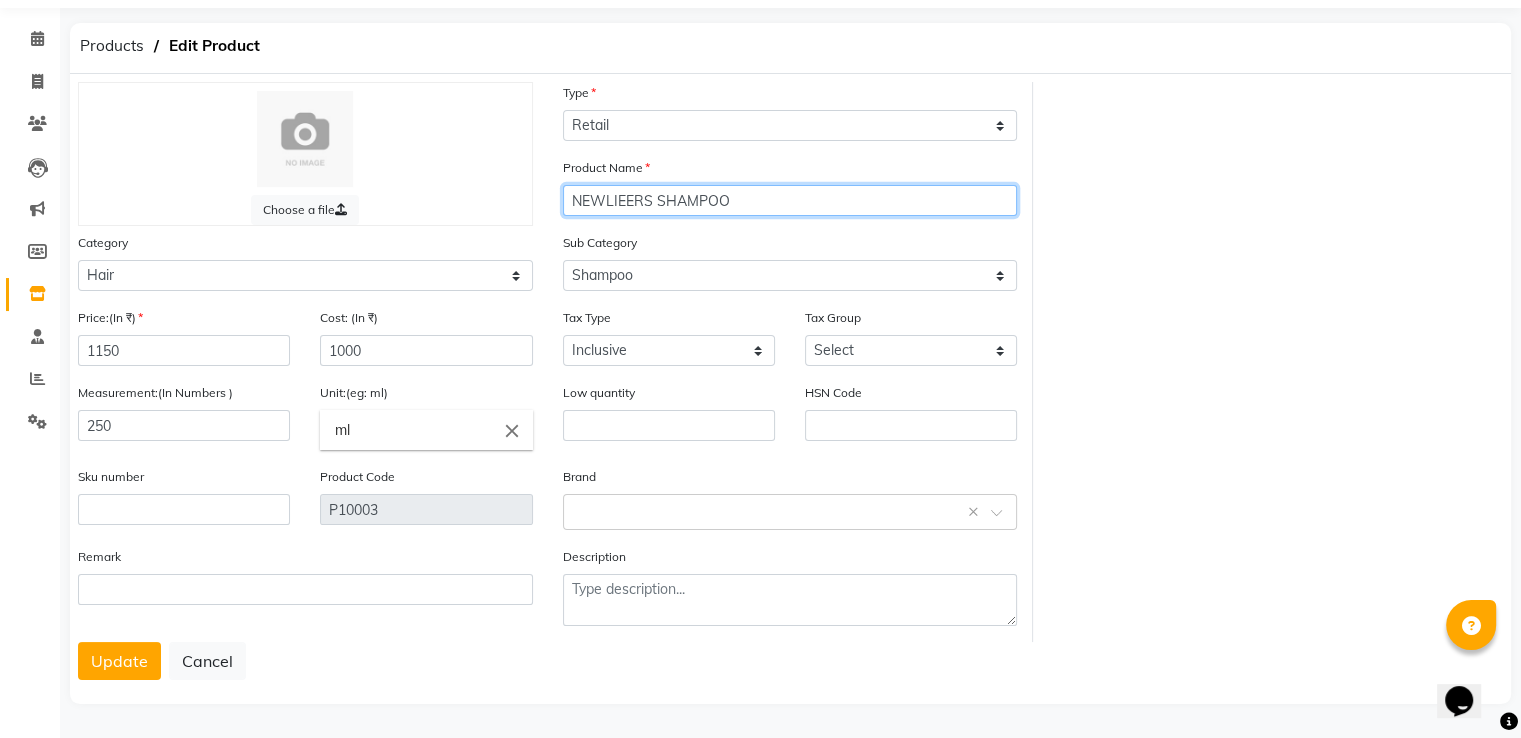click on "NEWLIEERS SHAMPOO" 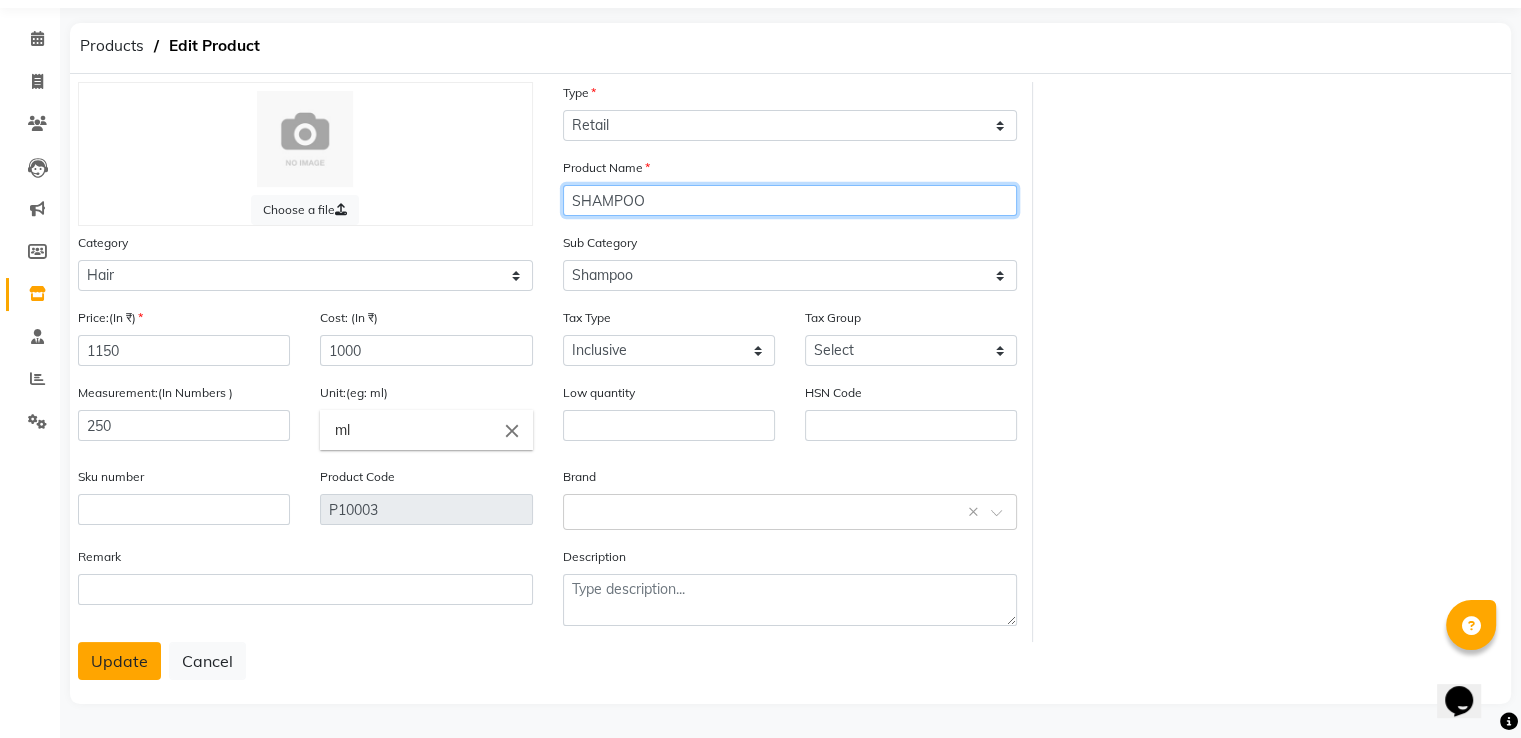 type on "SHAMPOO" 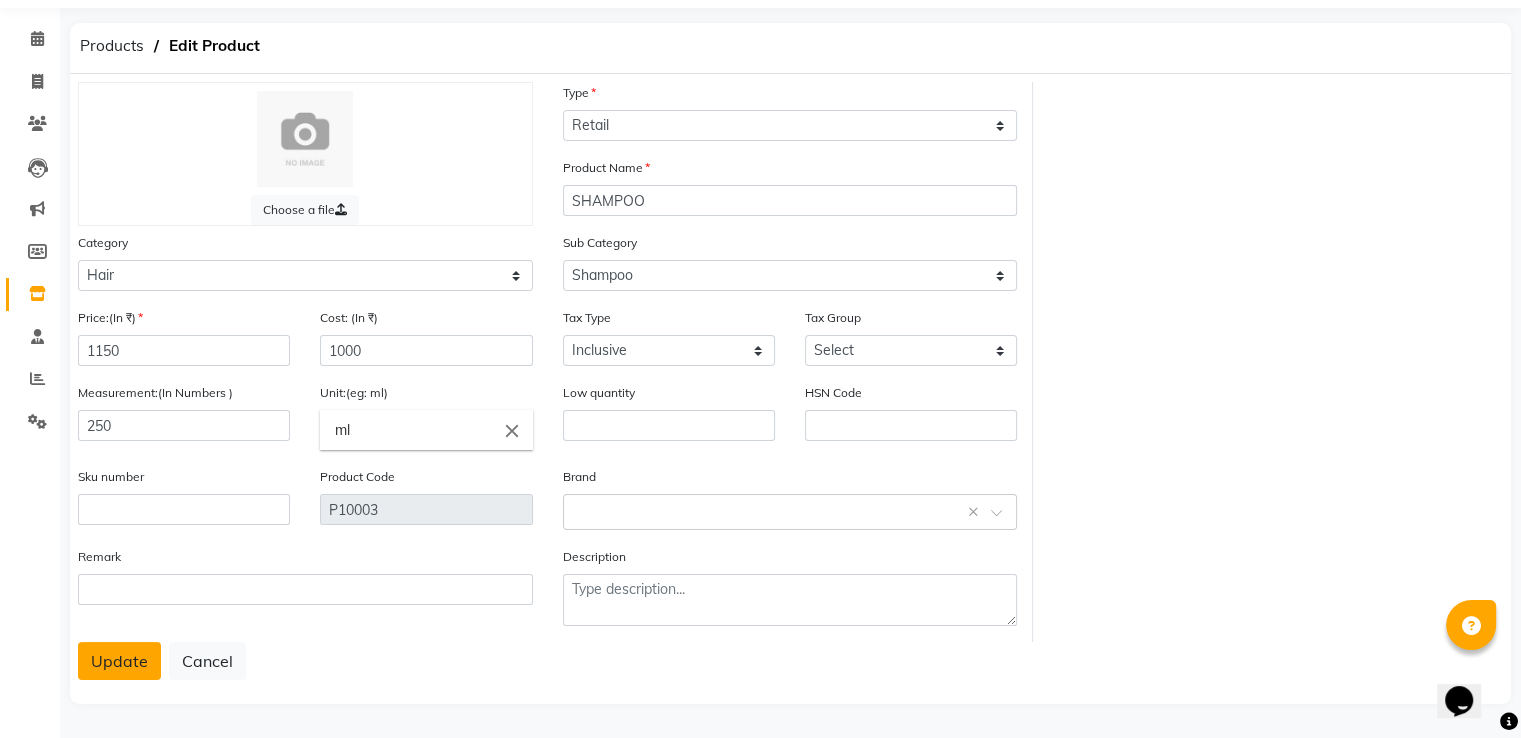 click on "Update" 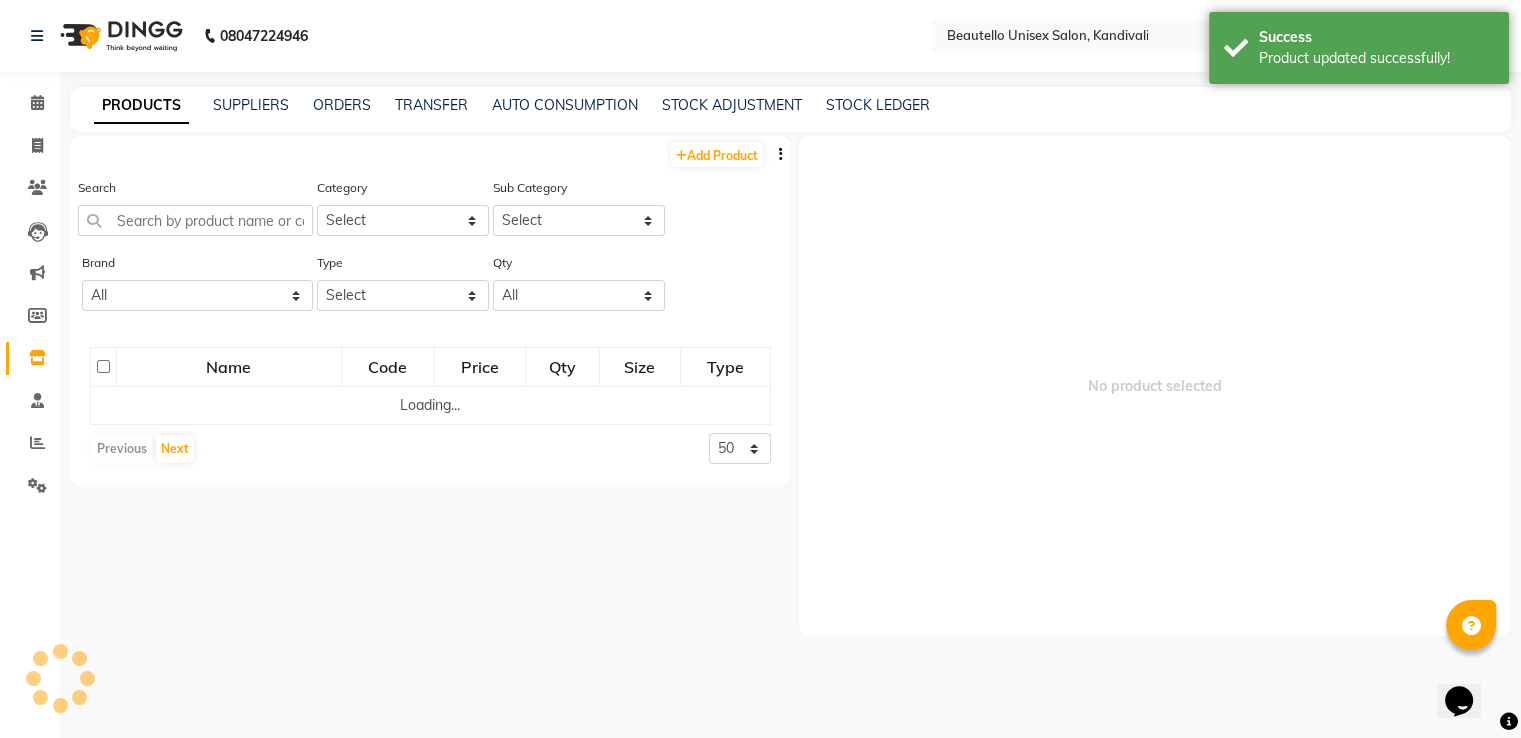 scroll, scrollTop: 0, scrollLeft: 0, axis: both 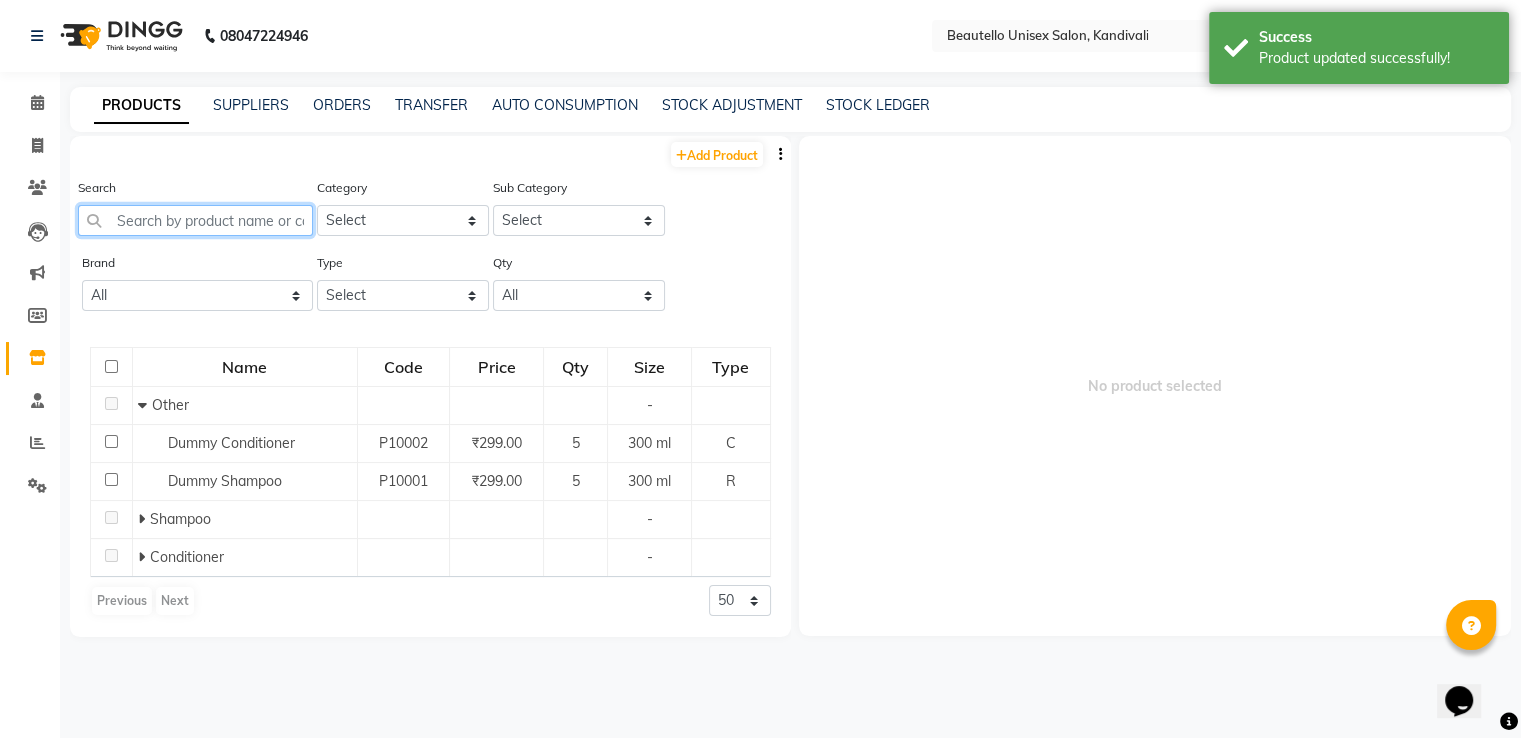 click 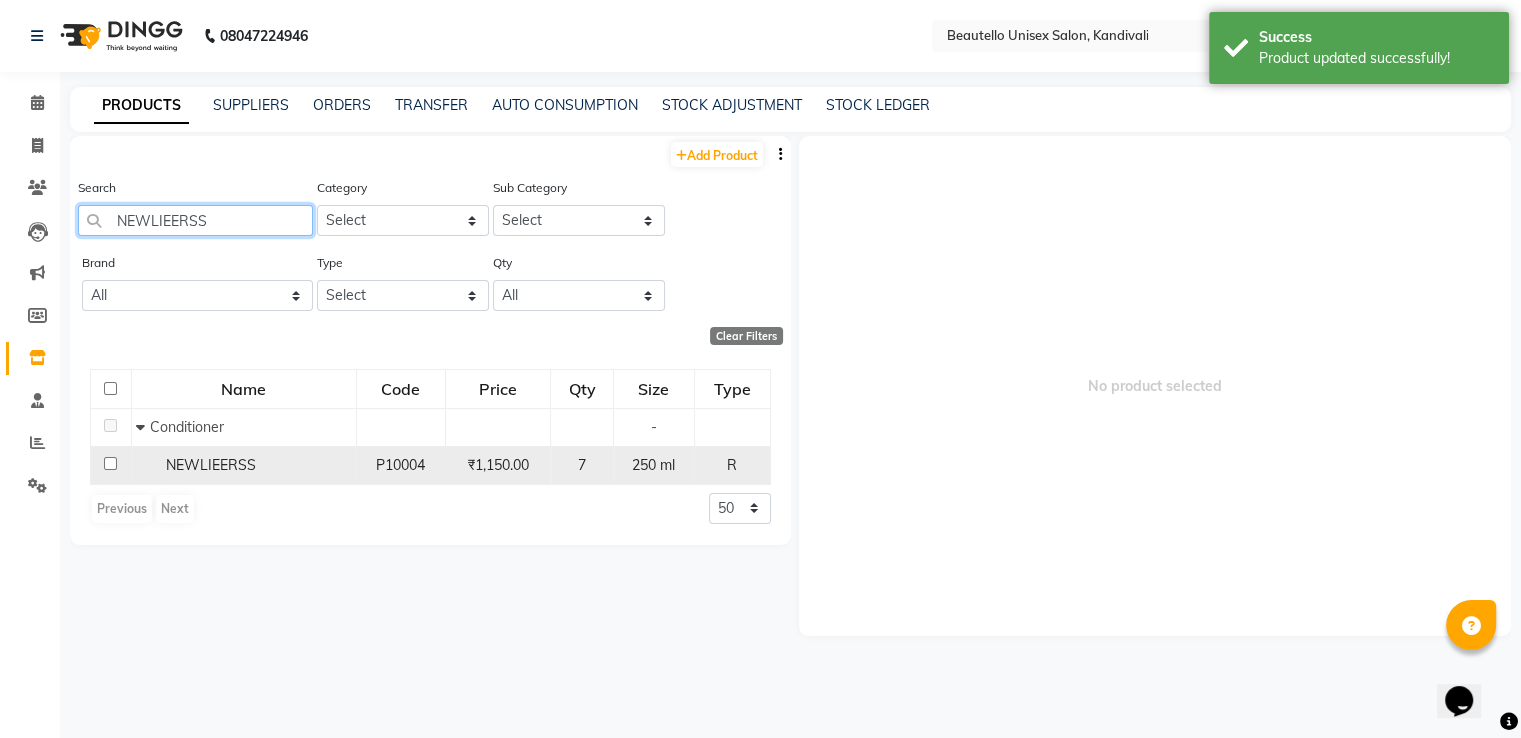 type on "NEWLIEERSS" 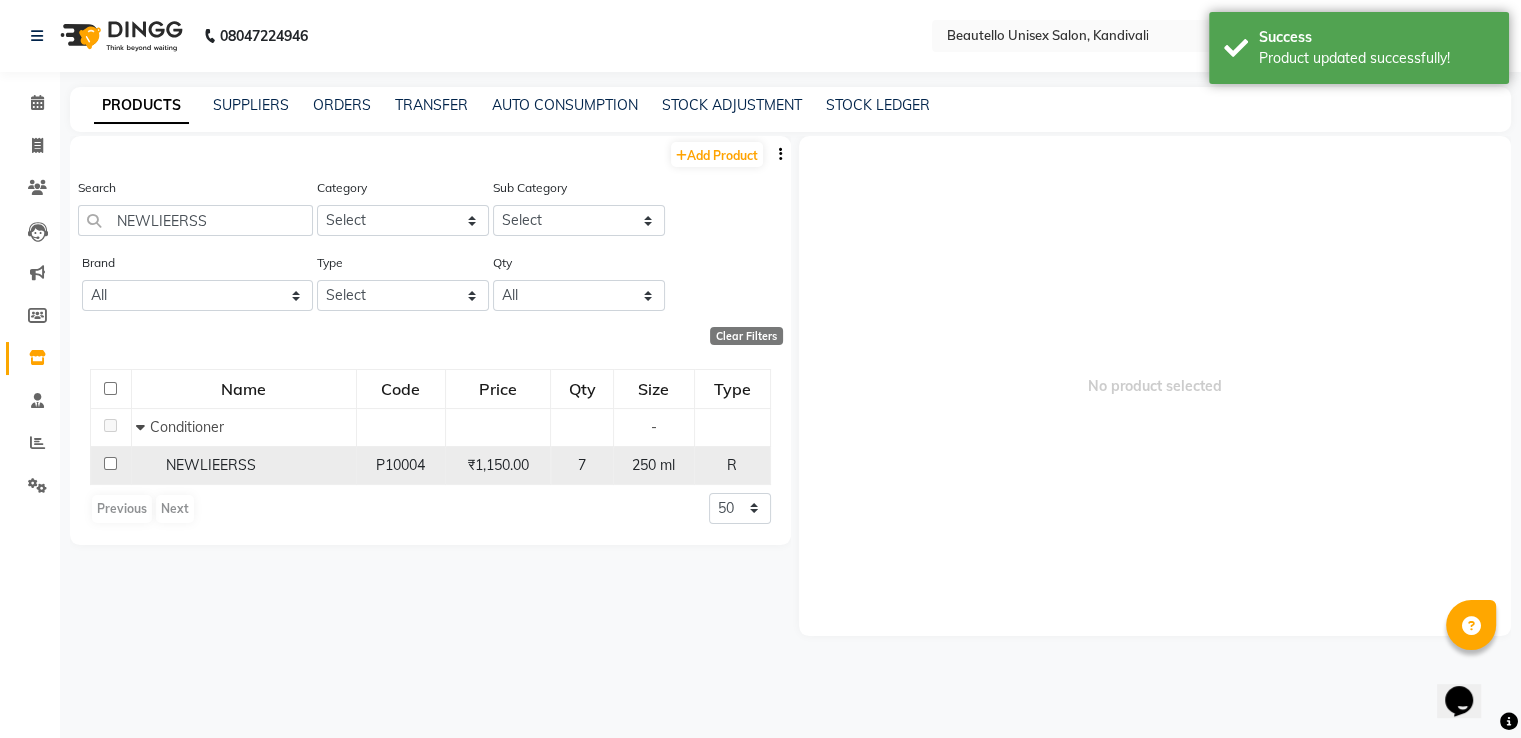 click on "NEWLIEERSS" 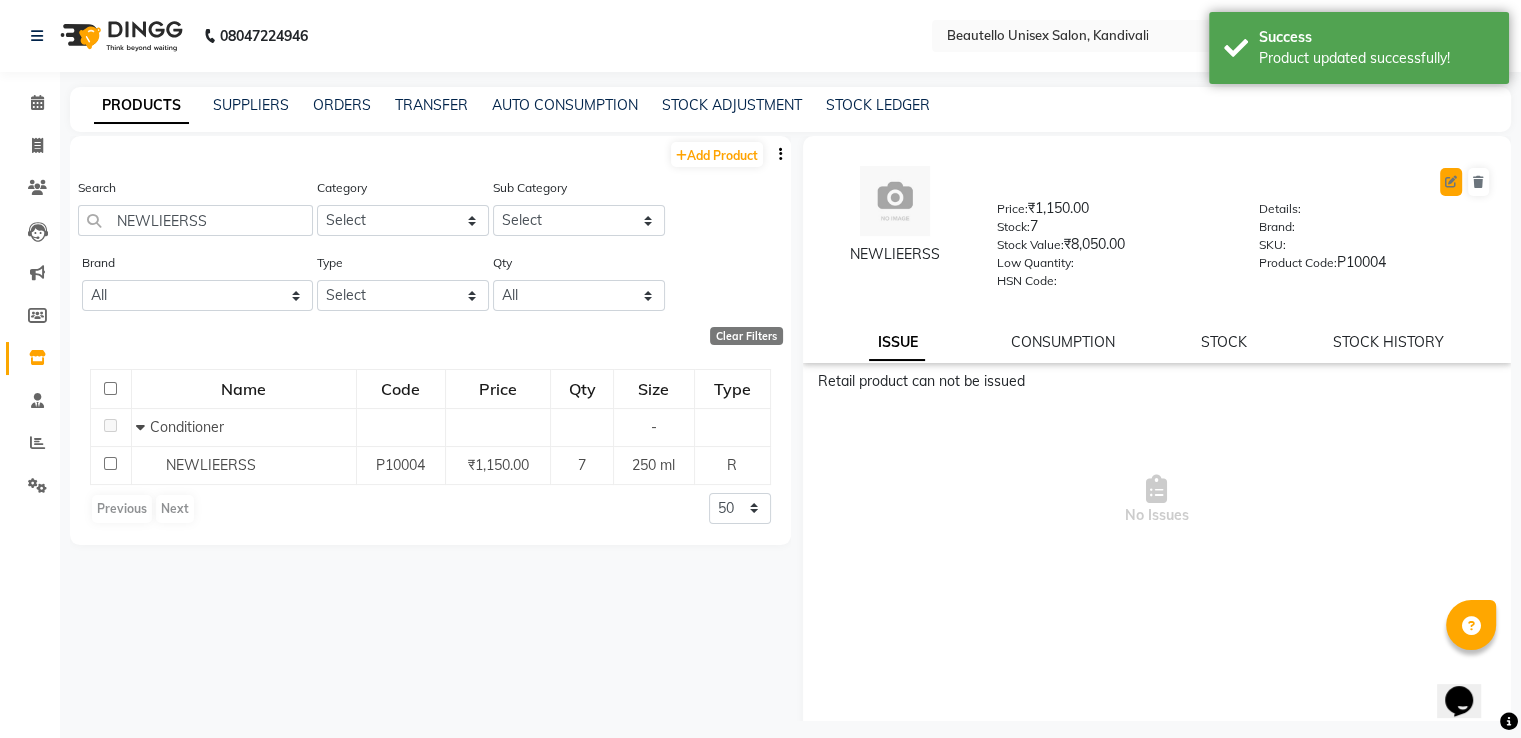 click 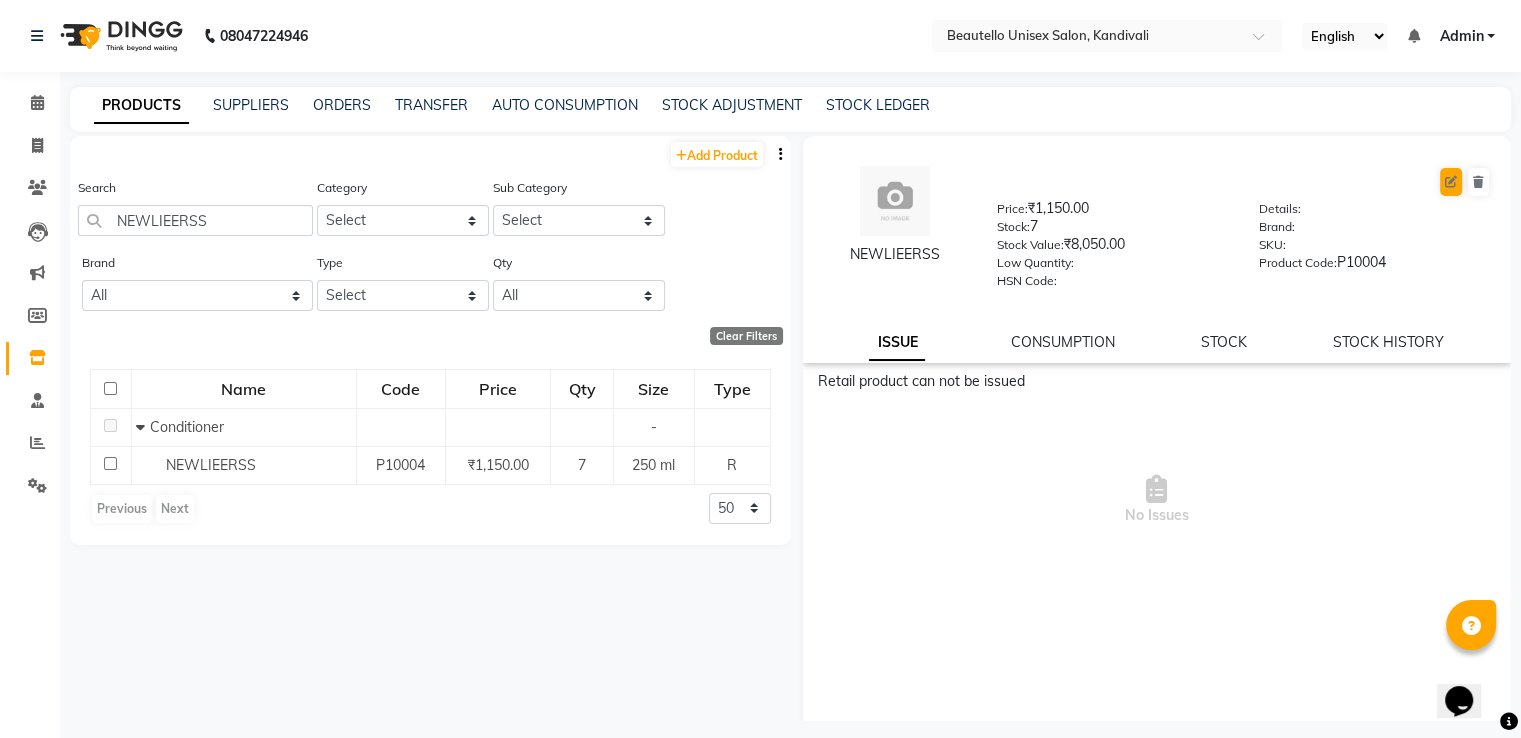 select on "R" 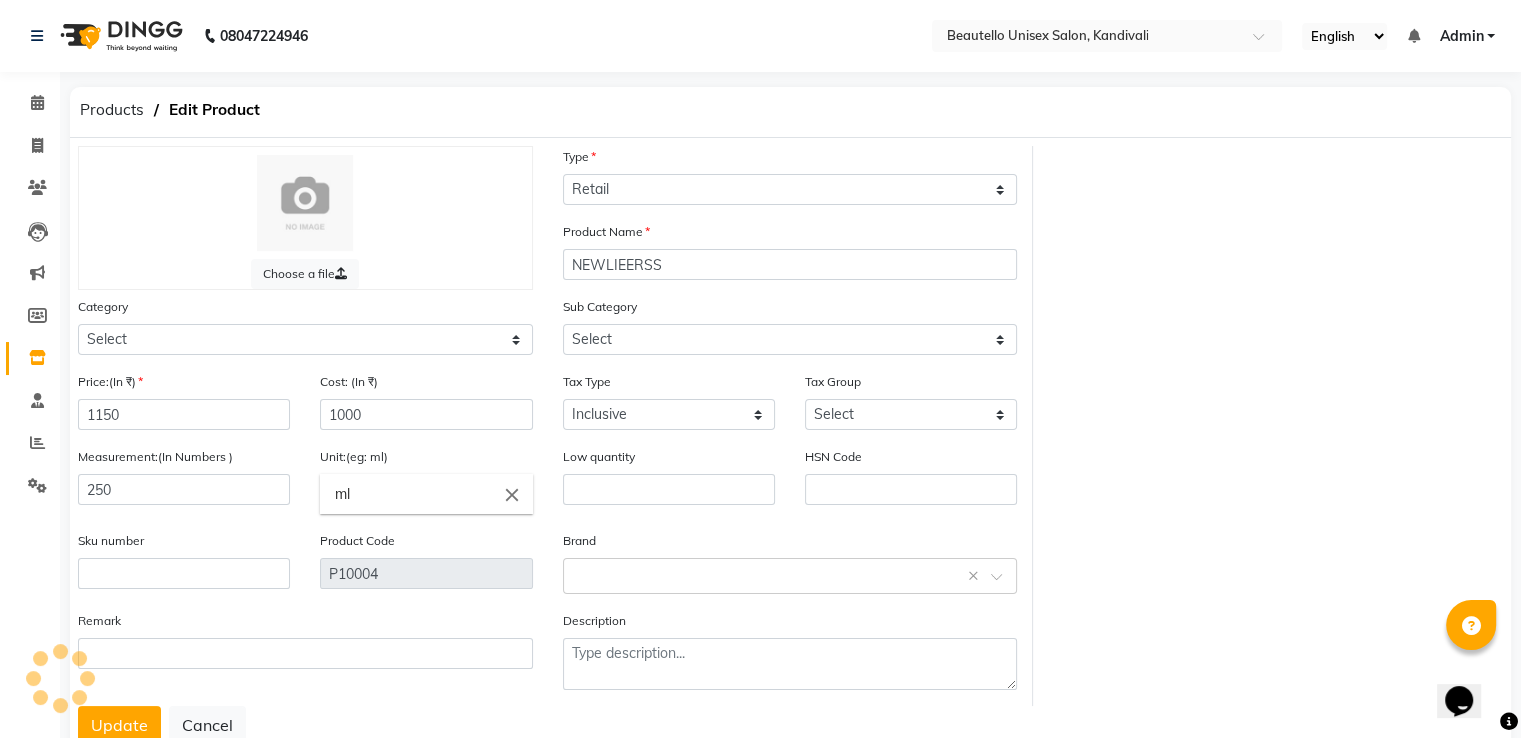 select on "738401100" 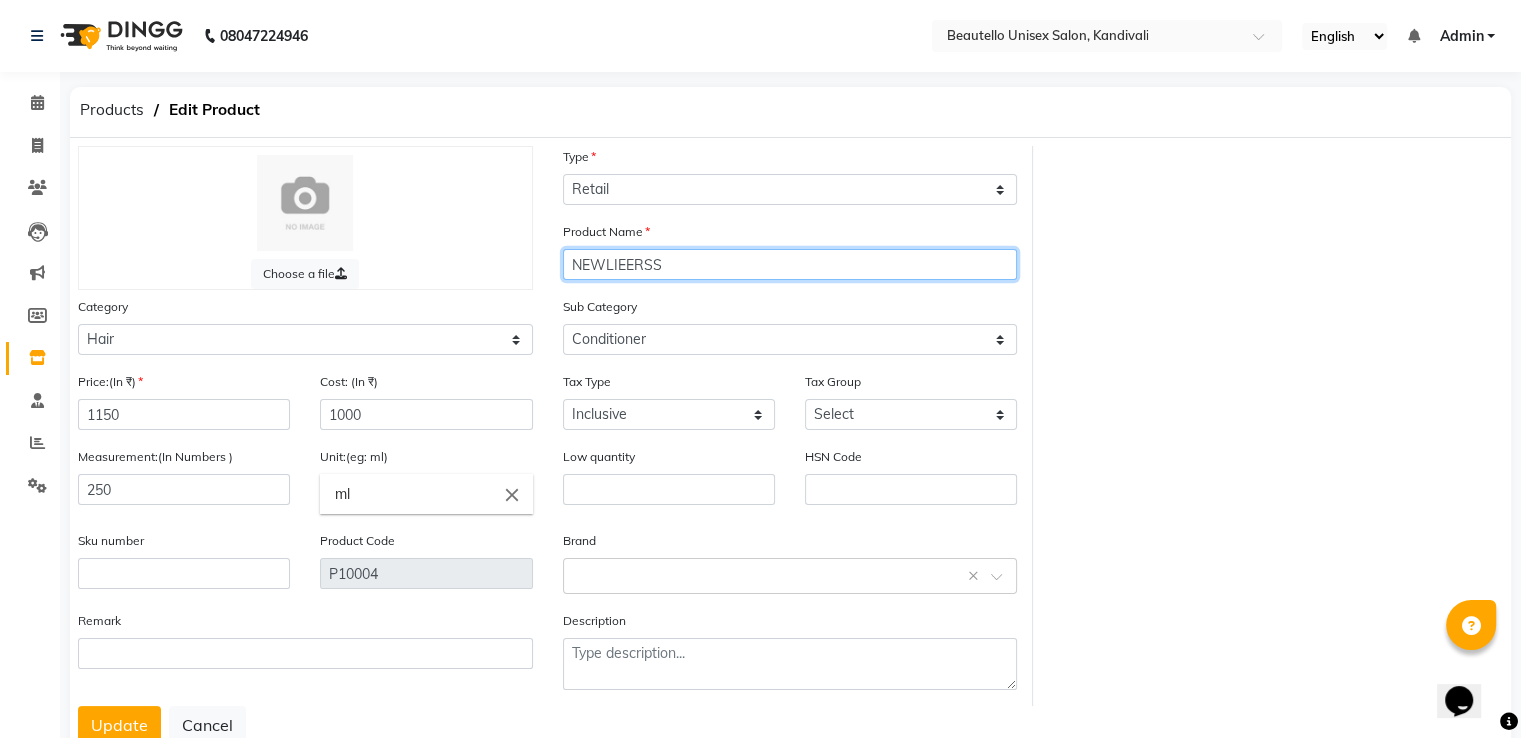 drag, startPoint x: 684, startPoint y: 261, endPoint x: 520, endPoint y: 281, distance: 165.21501 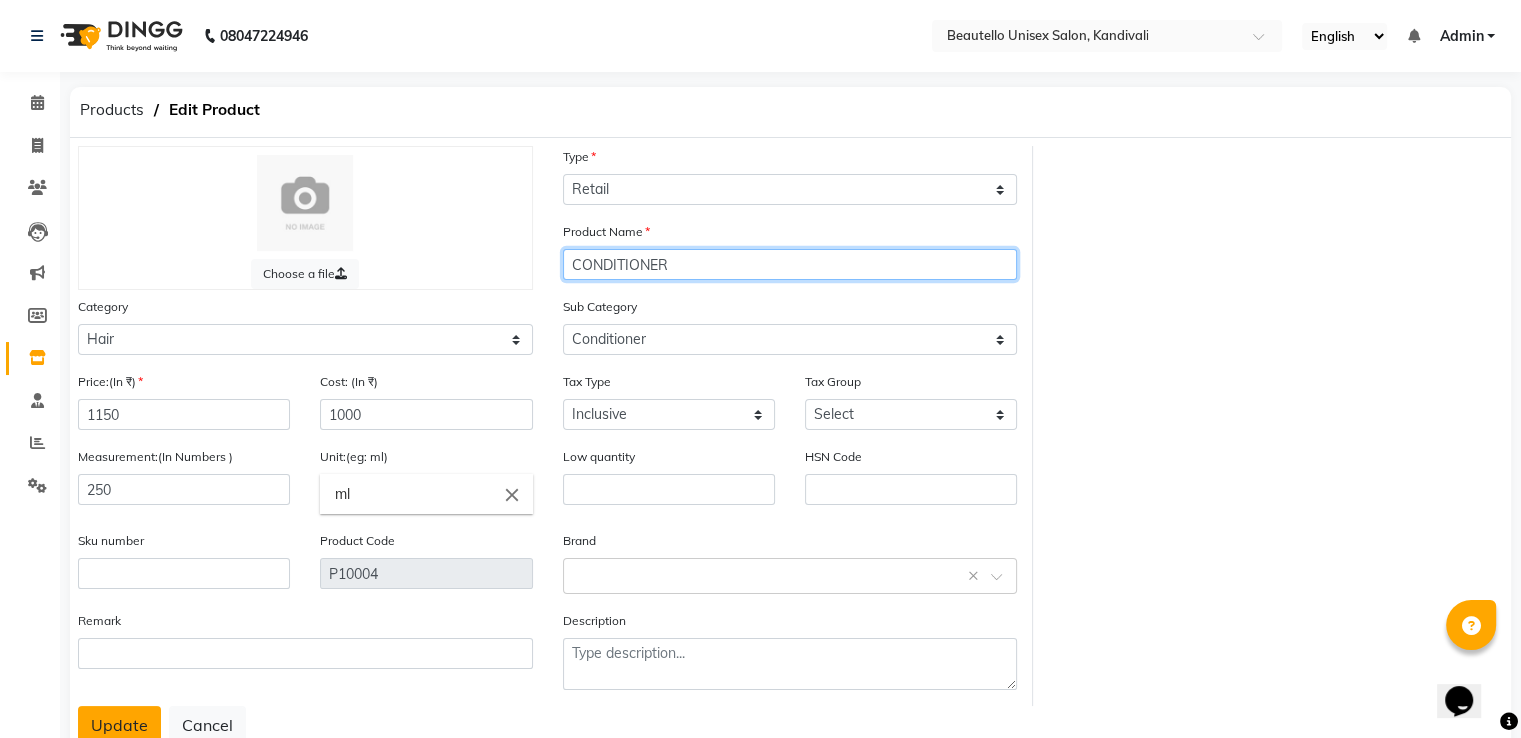 type on "CONDITIONER" 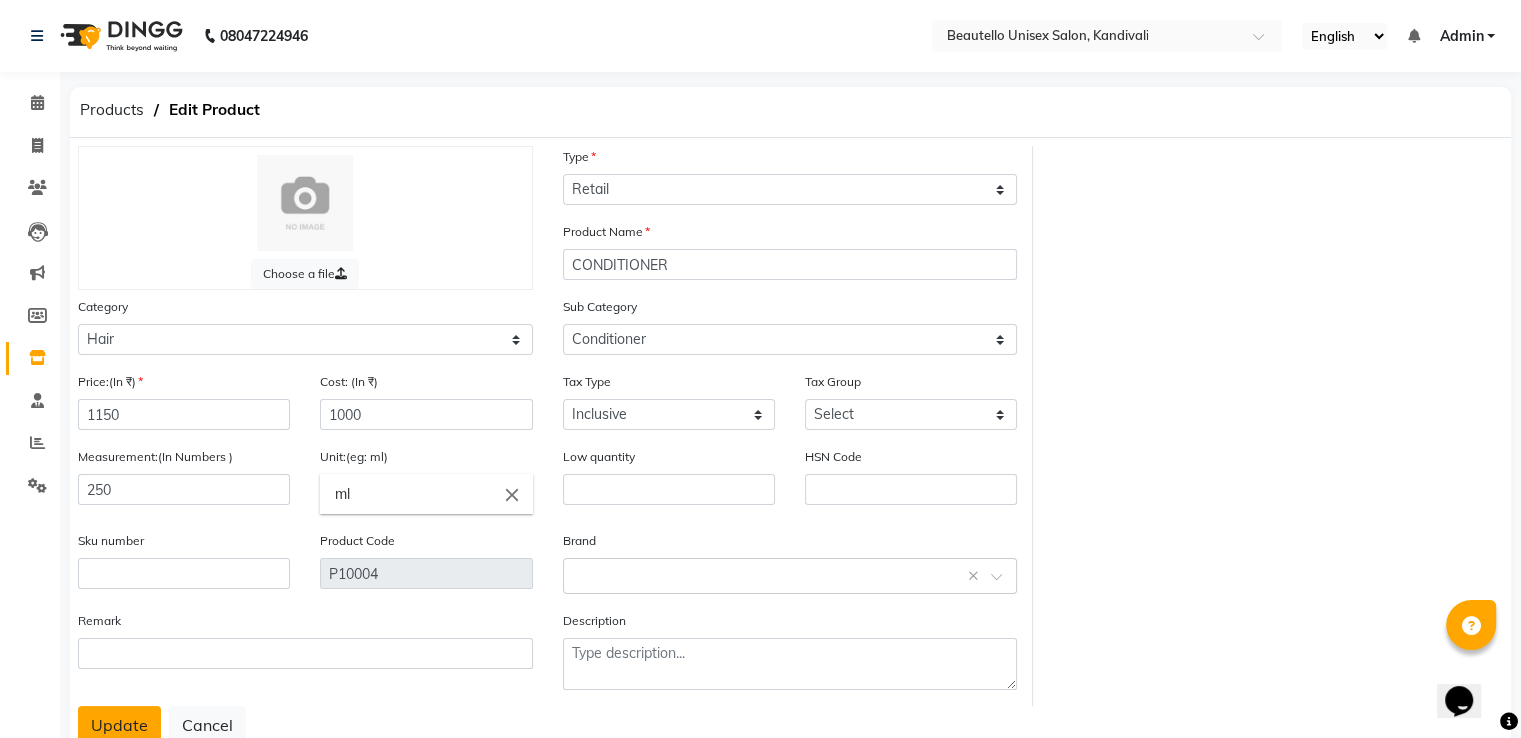 click on "Update" 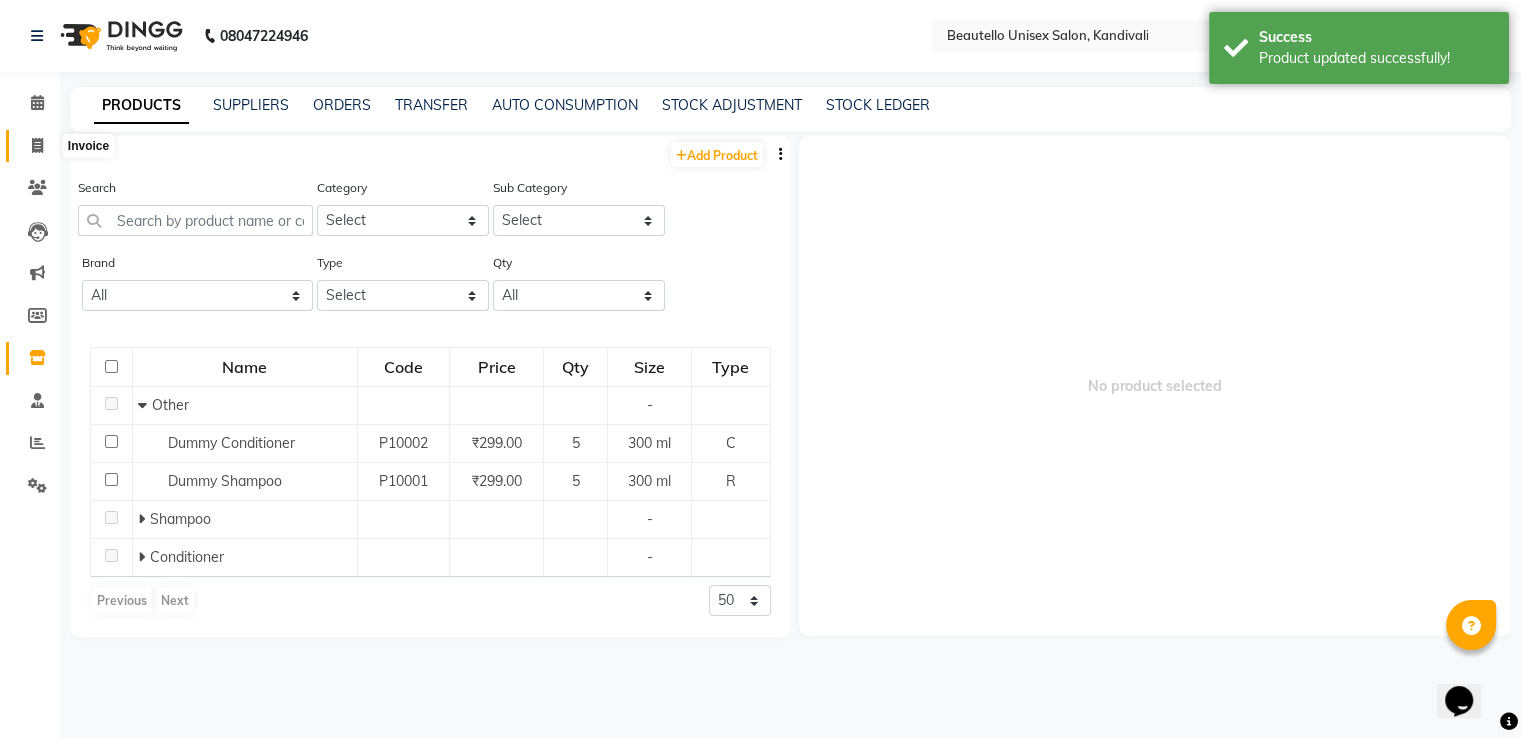 click 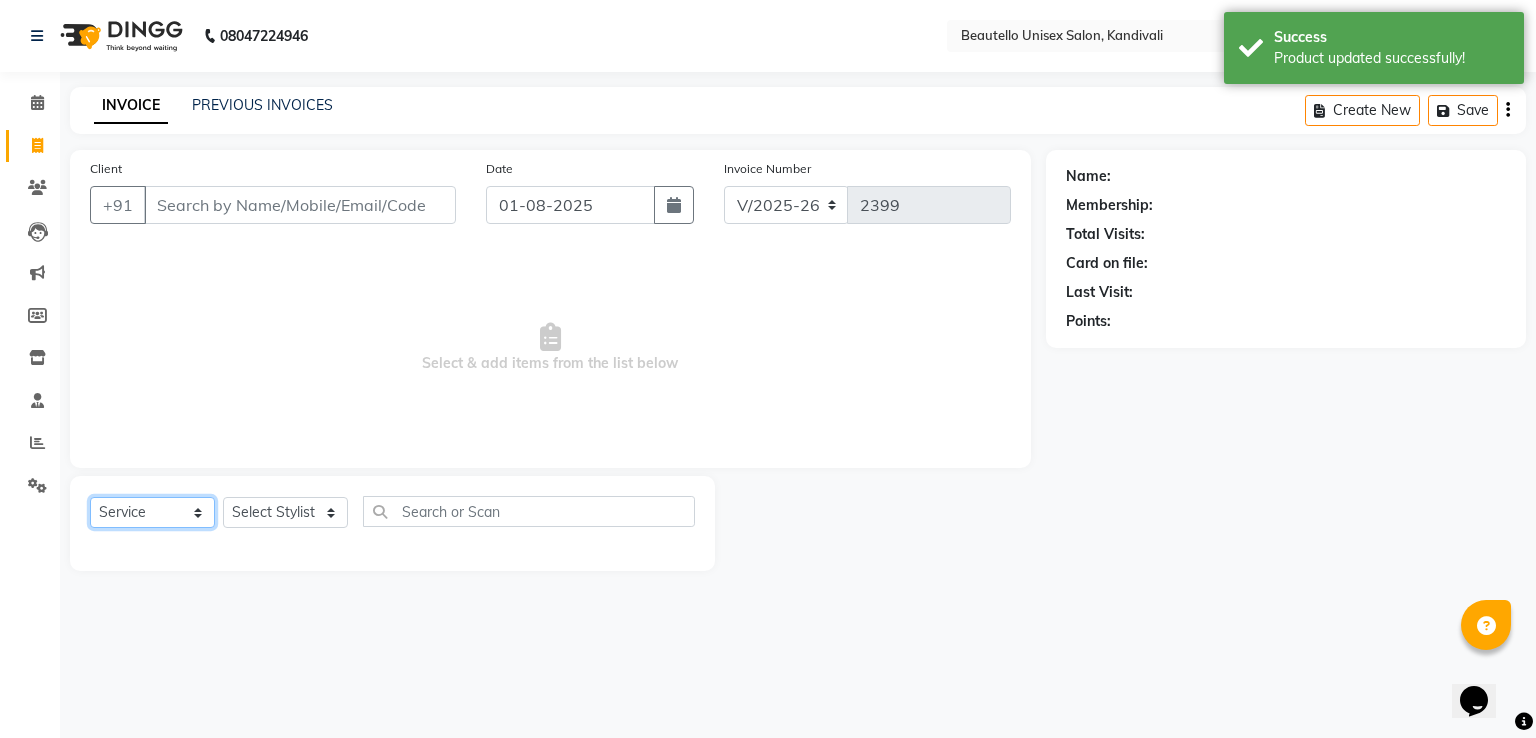 click on "Select  Service  Product  Membership  Package Voucher Prepaid Gift Card" 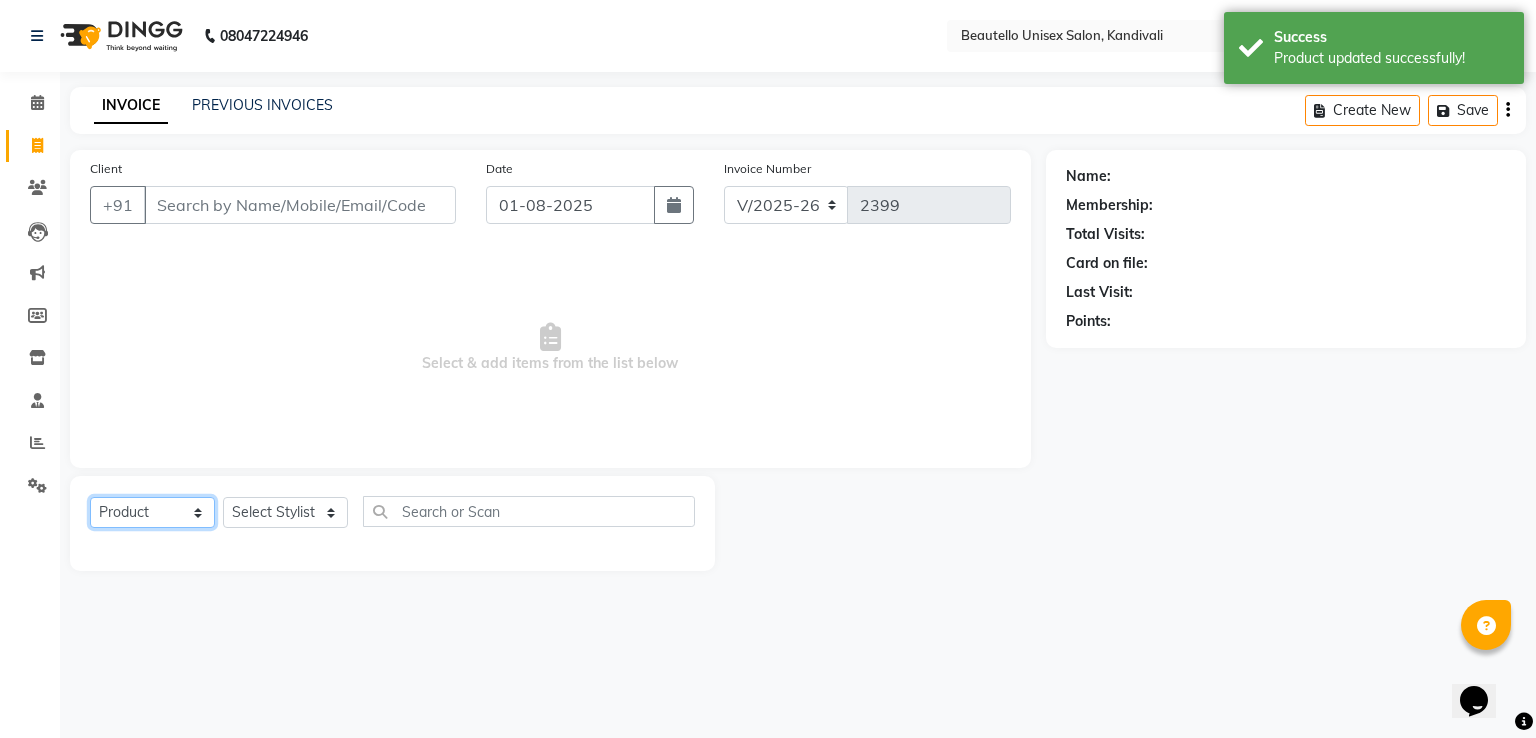 click on "Select  Service  Product  Membership  Package Voucher Prepaid Gift Card" 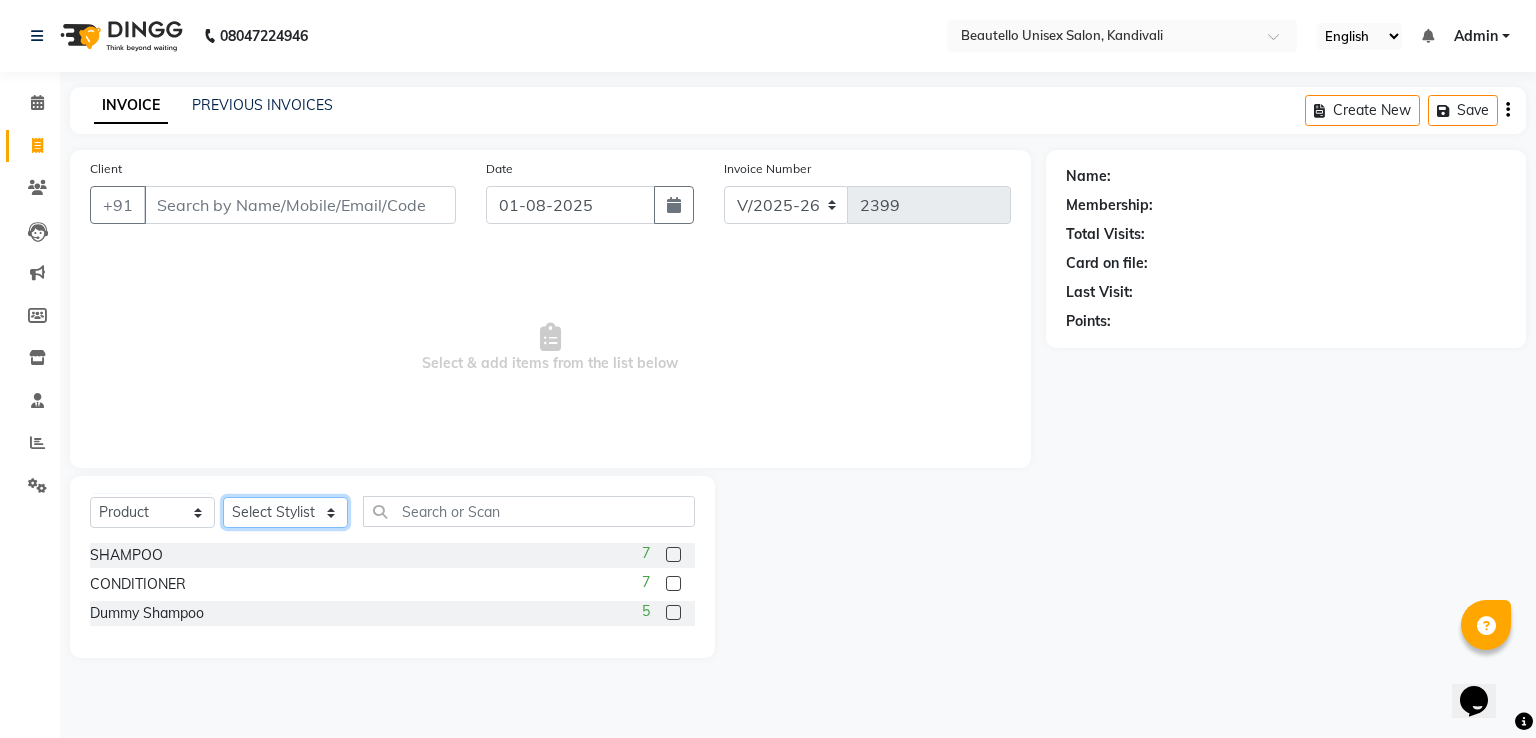 click on "Select Stylist  Akki  Javed  Laxmi Ravi  Ruksana Sajid Sameer Suhail  Sukriti Mam Sweety" 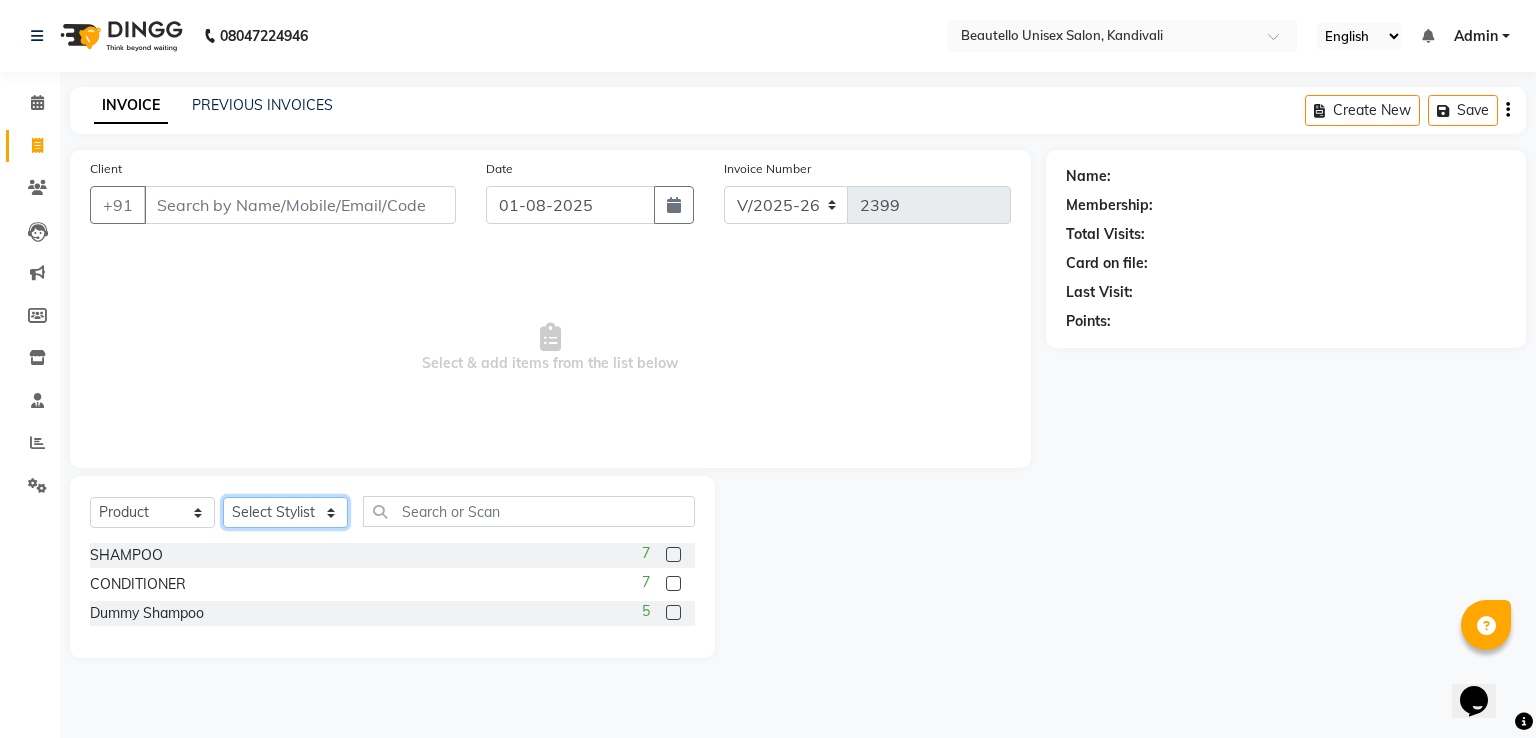 select on "32522" 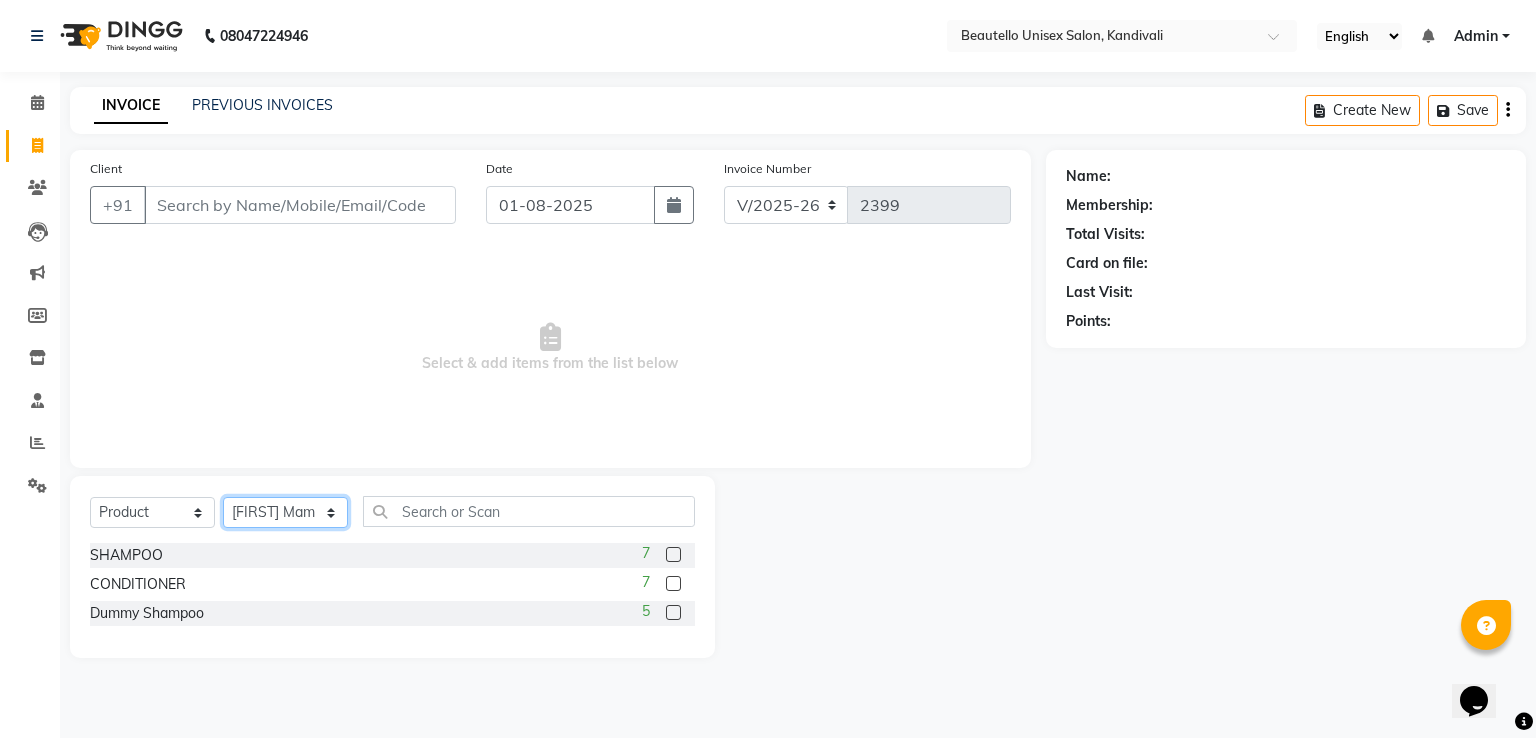 click on "Select Stylist  Akki  Javed  Laxmi Ravi  Ruksana Sajid Sameer Suhail  Sukriti Mam Sweety" 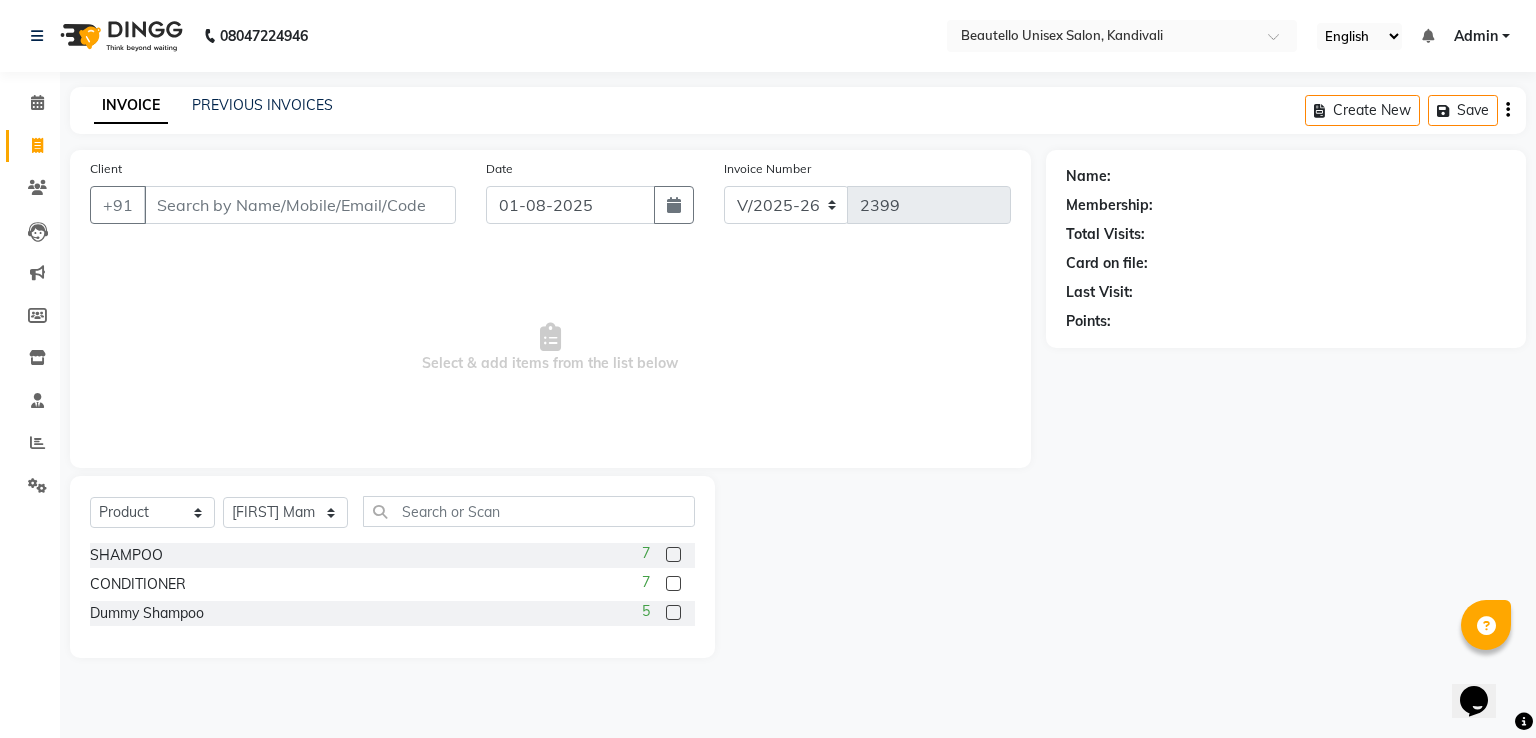 click 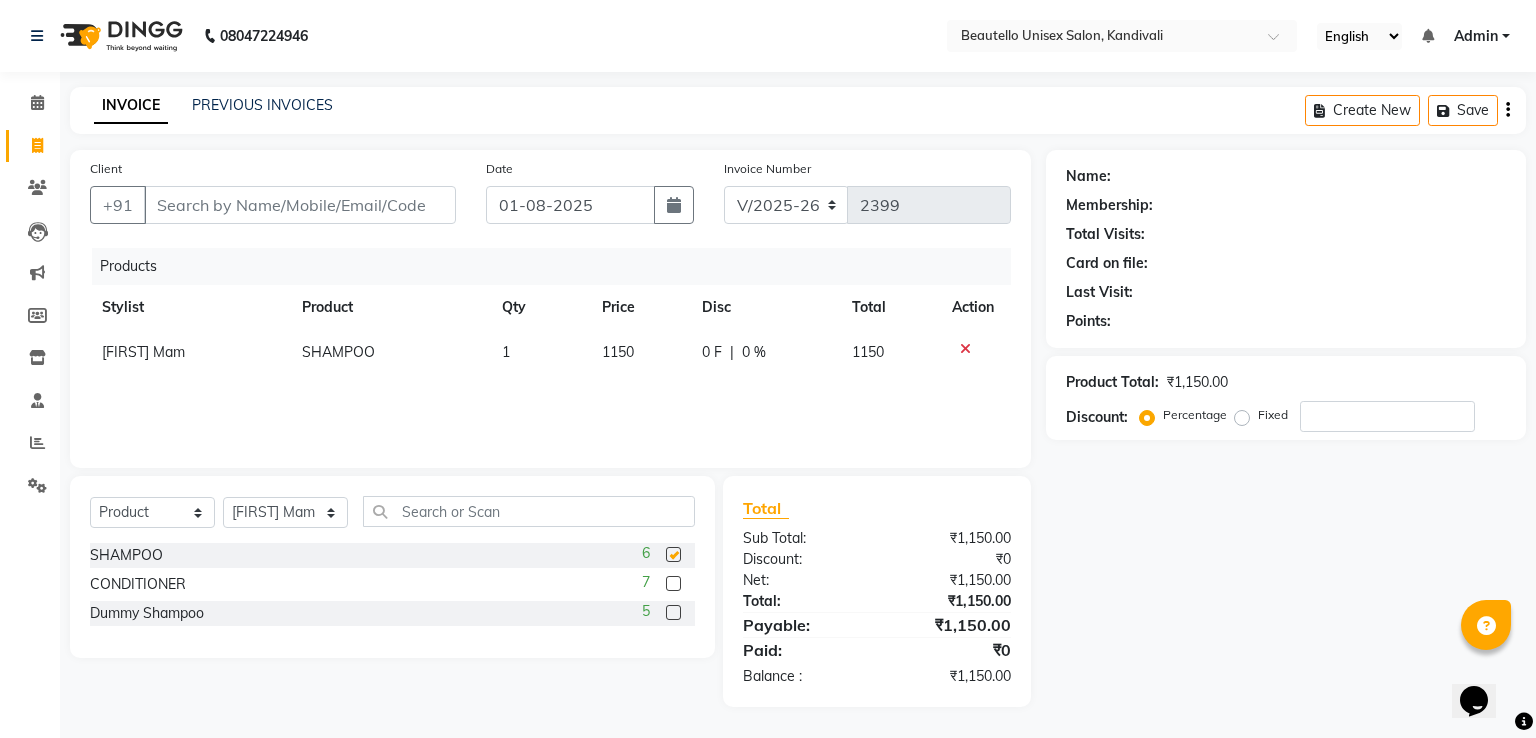 checkbox on "false" 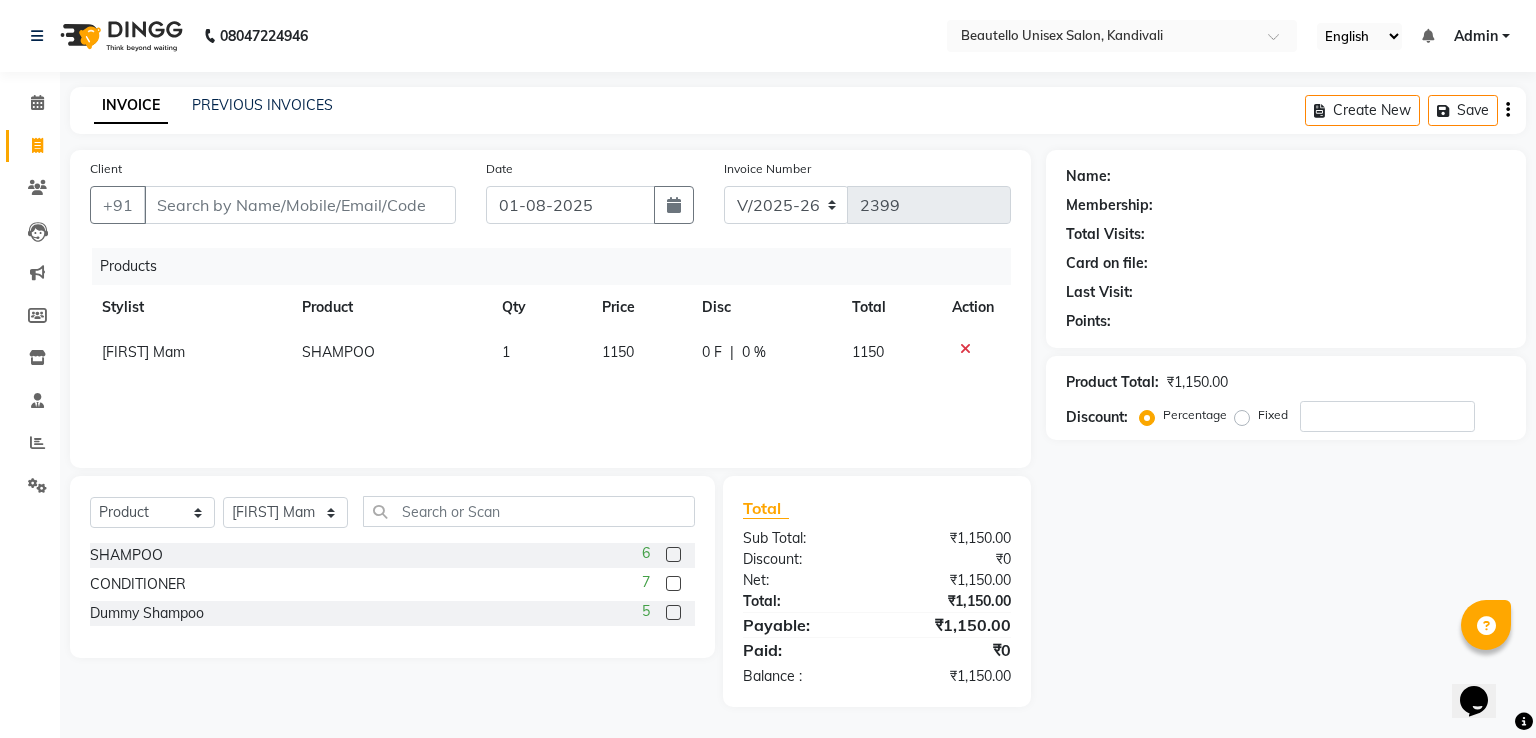click 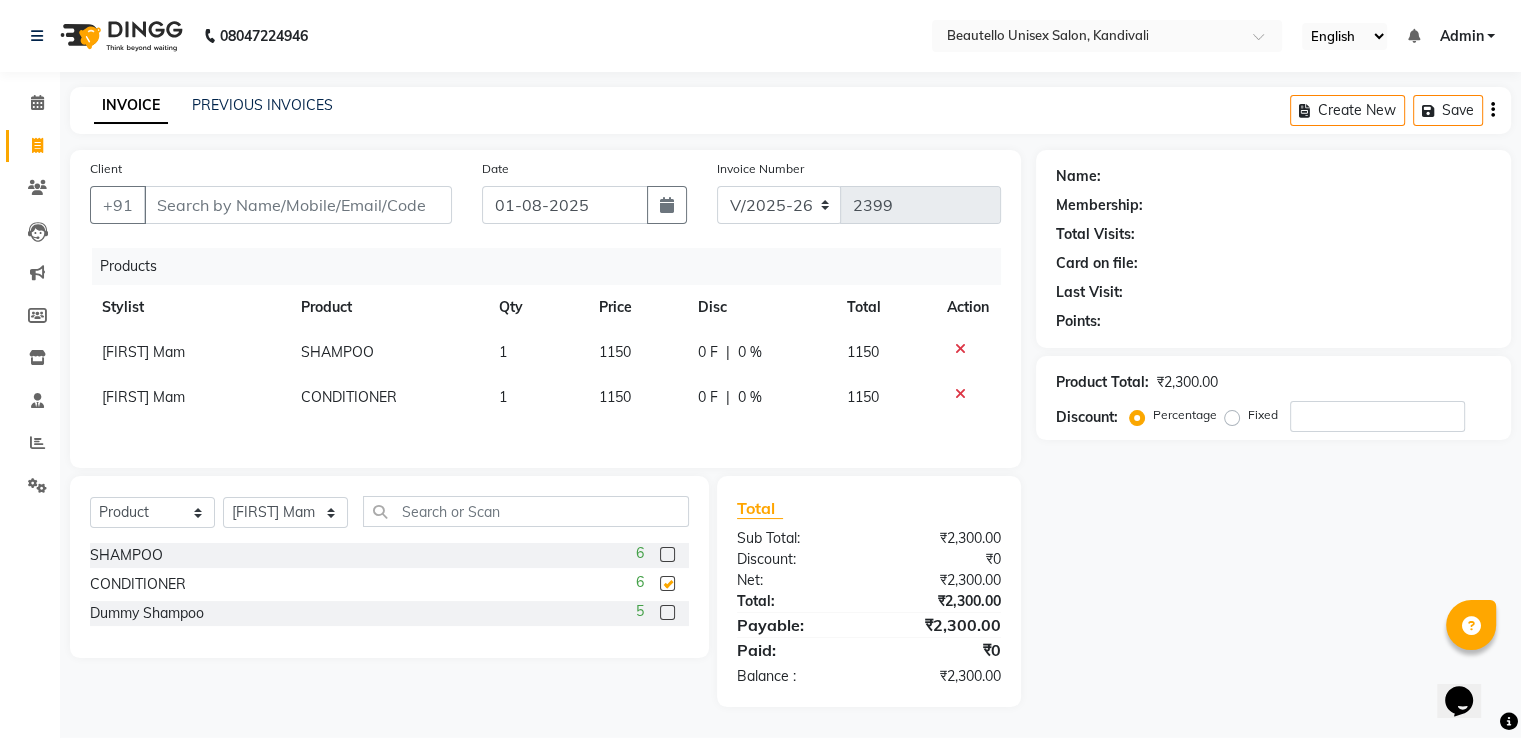 checkbox on "false" 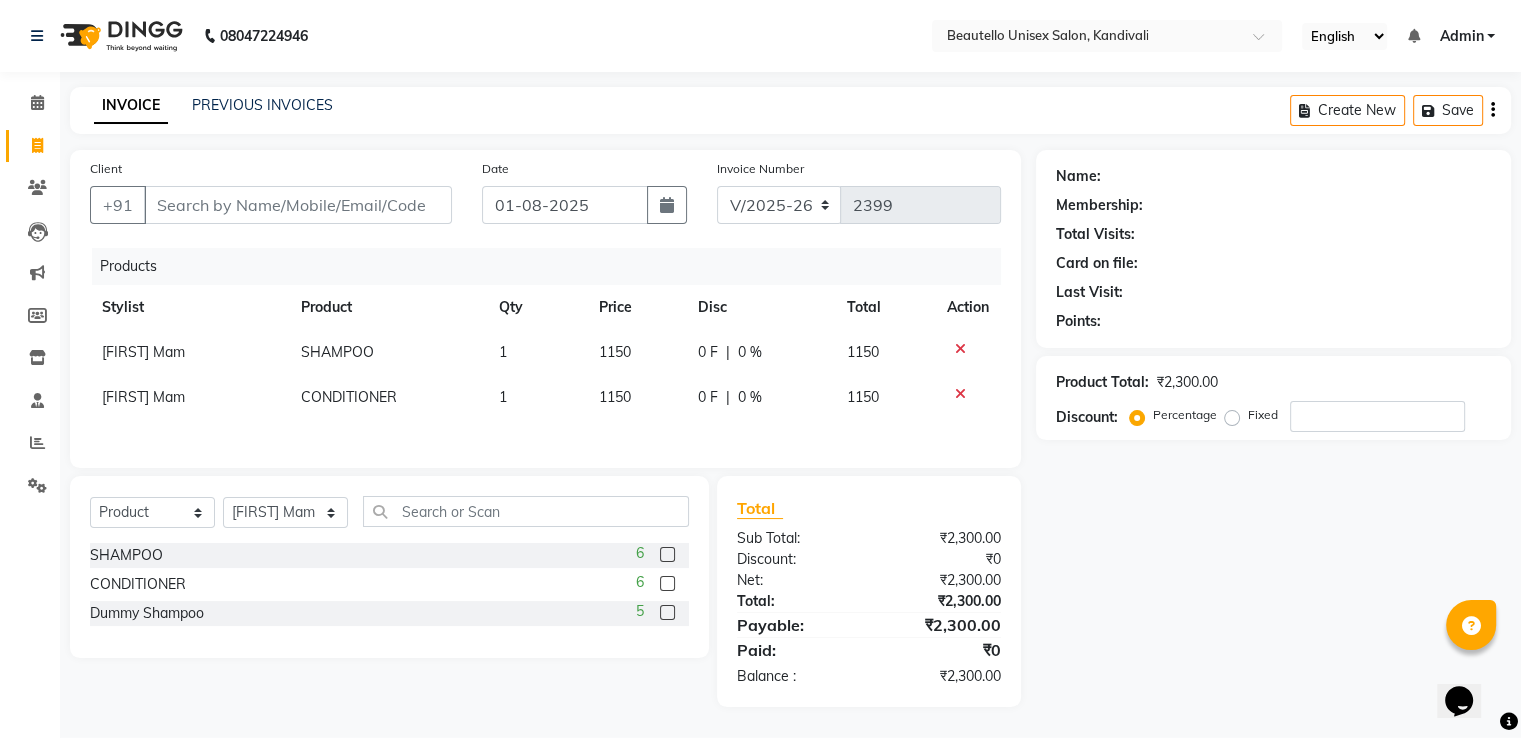 click on "1150" 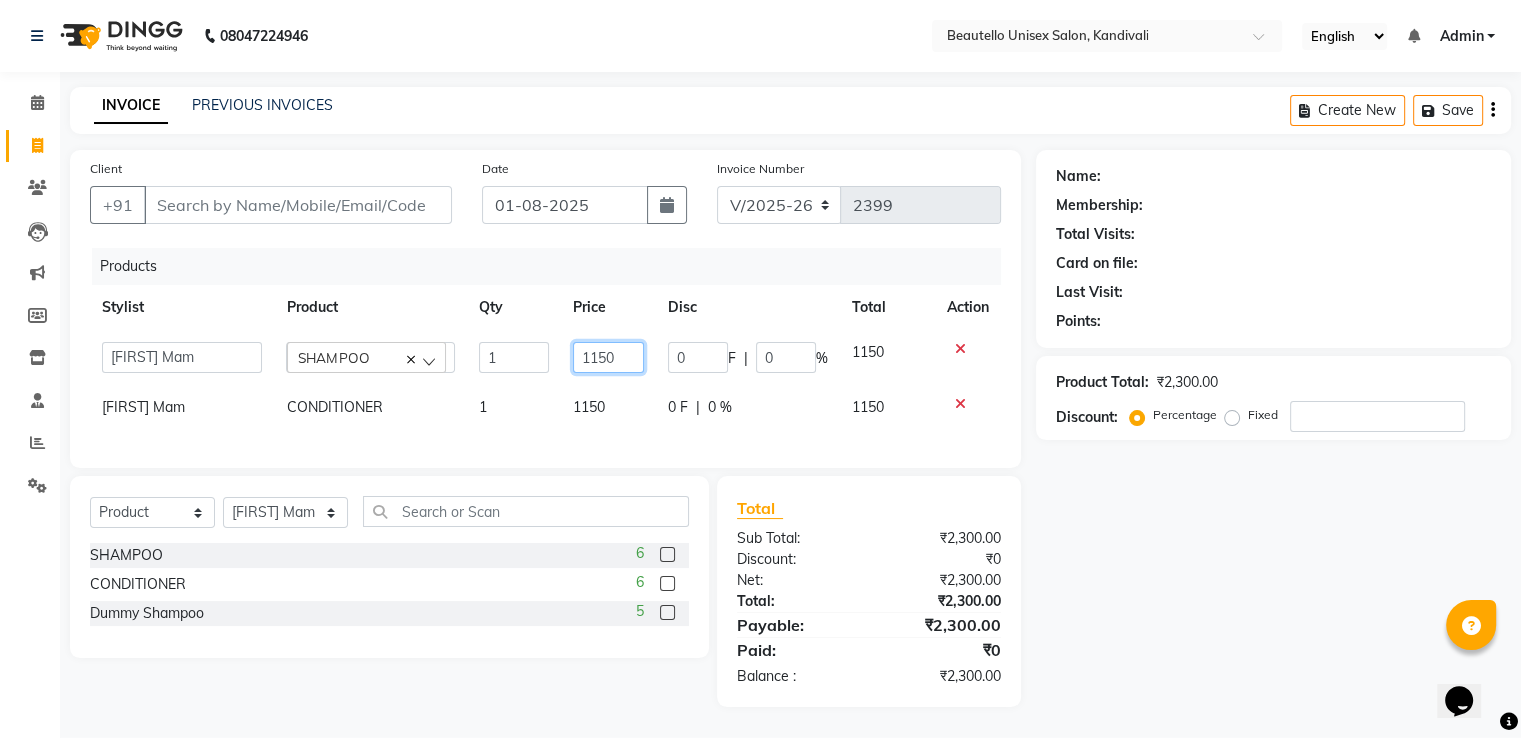 click on "1150" 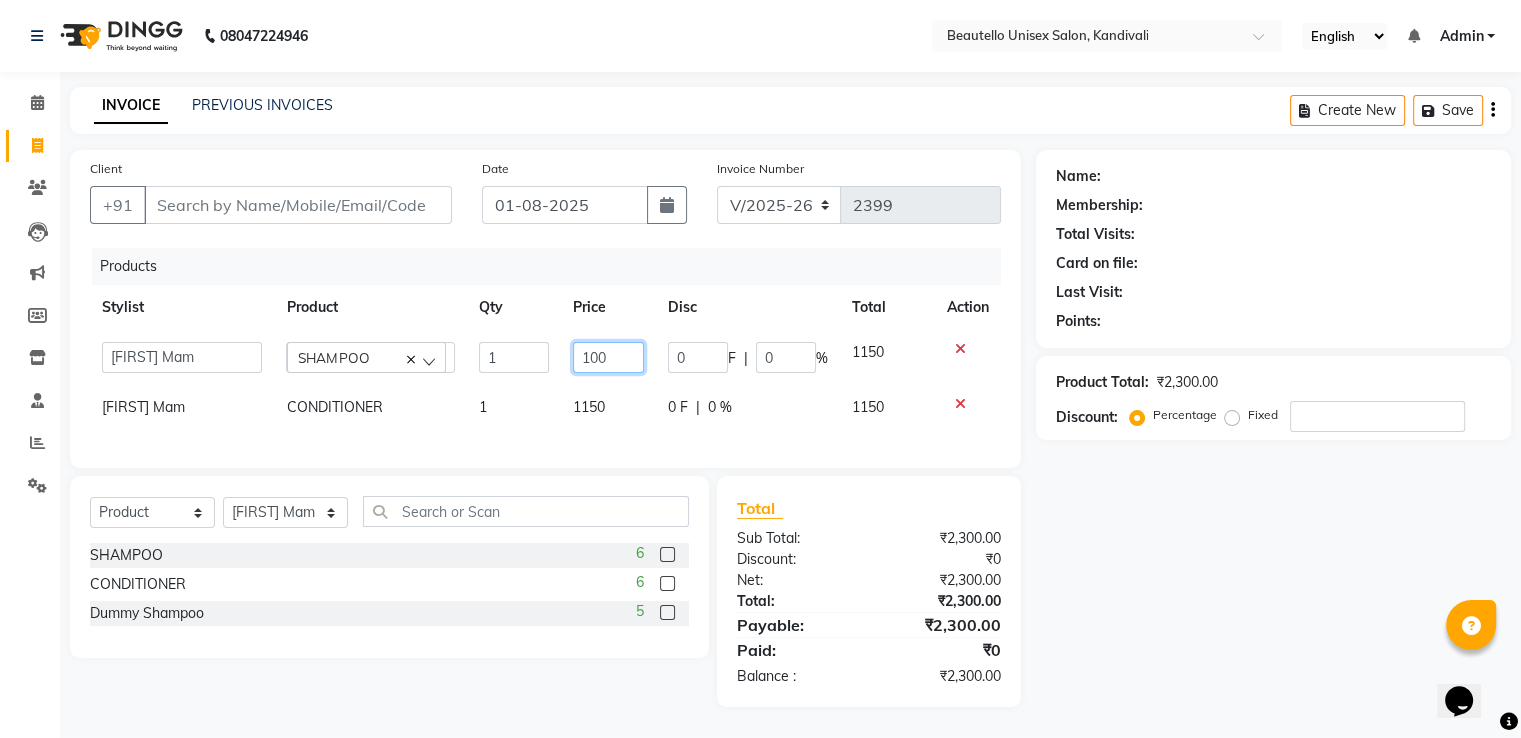 type on "1000" 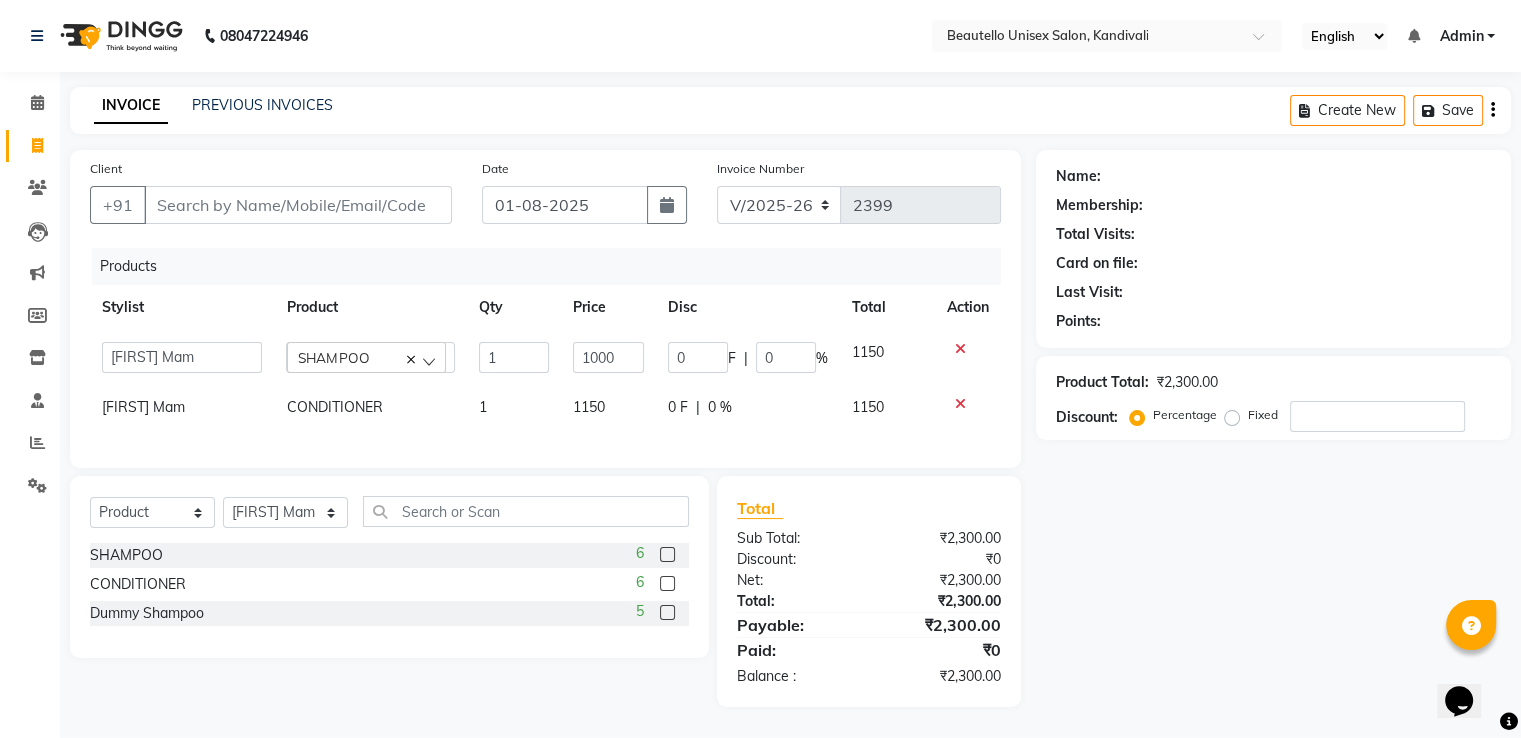 click on "1150" 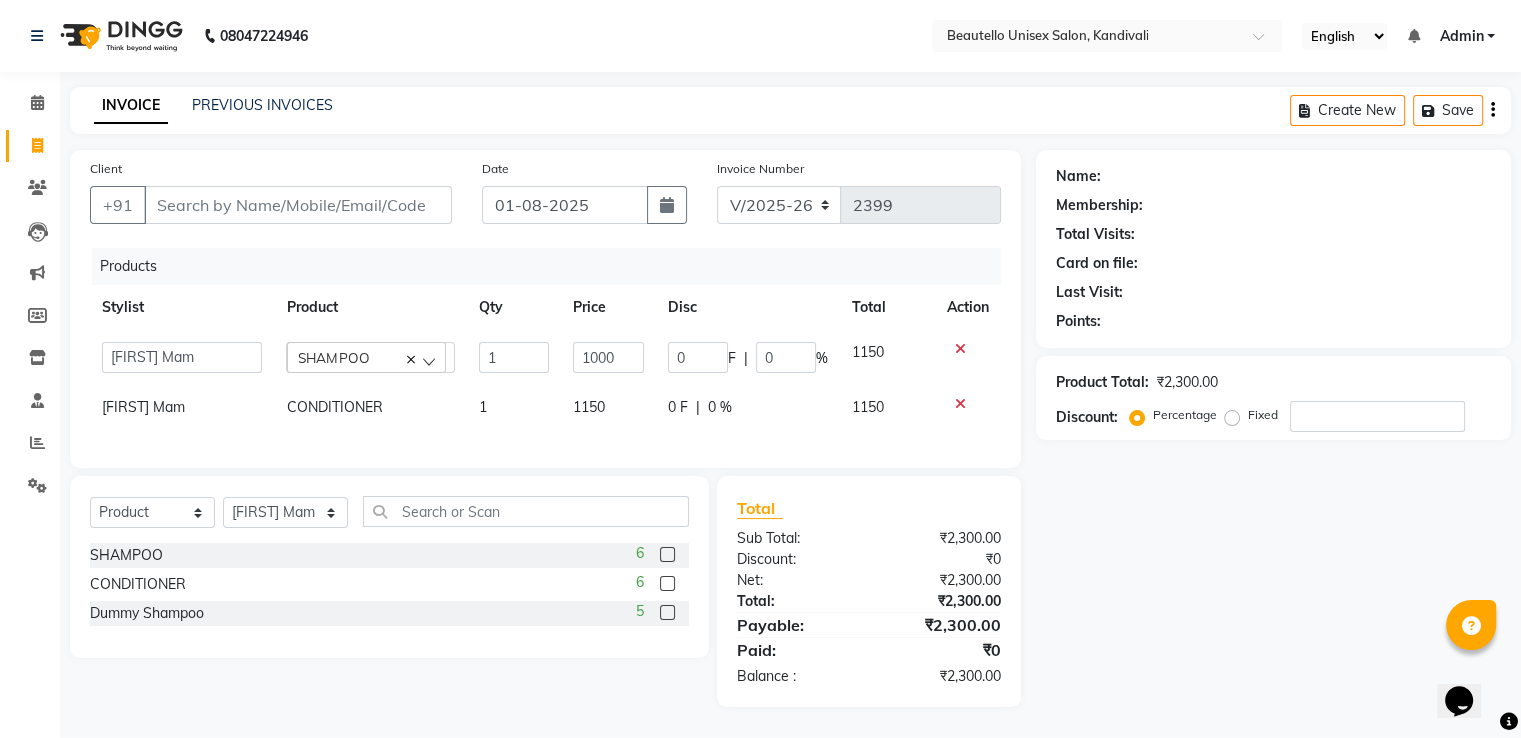 select on "32522" 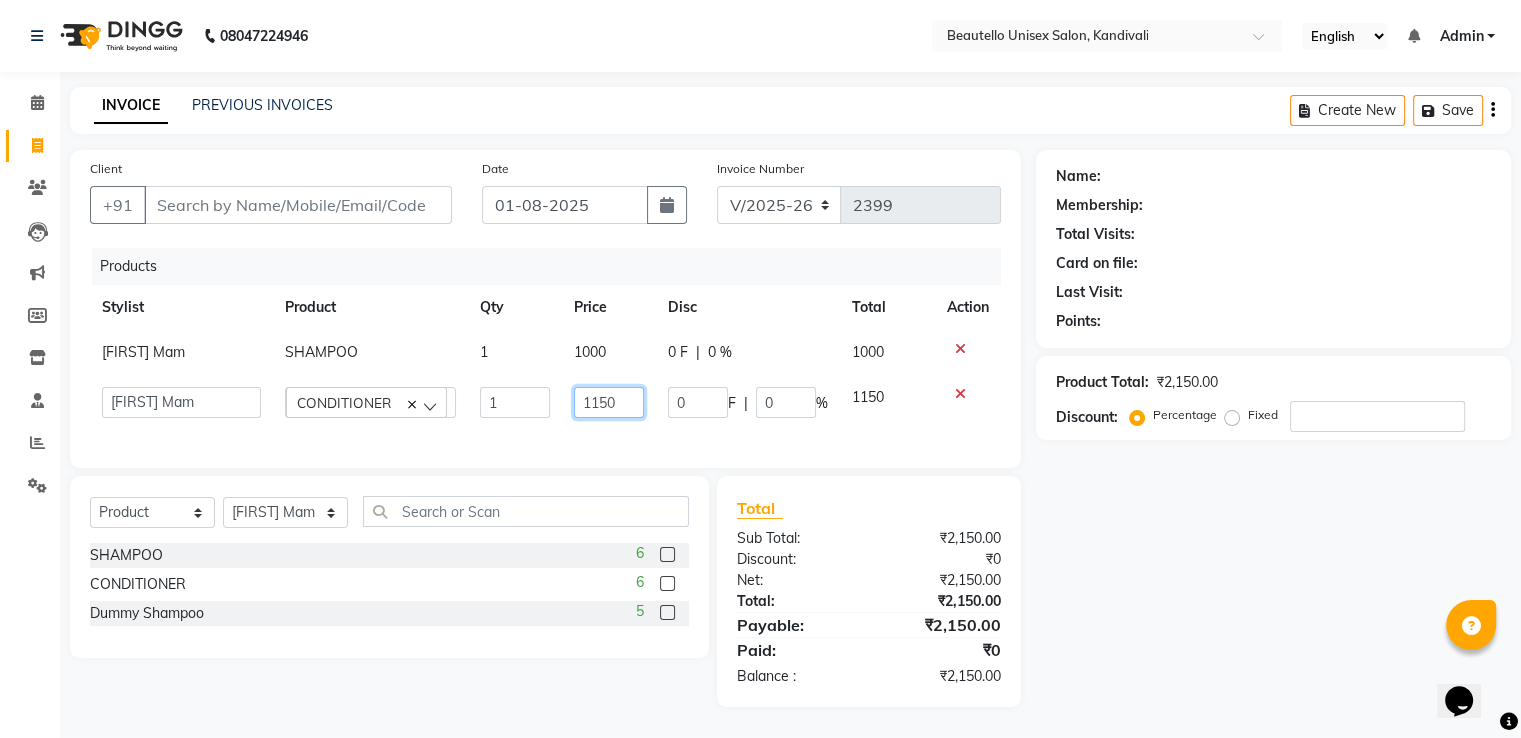 click on "1150" 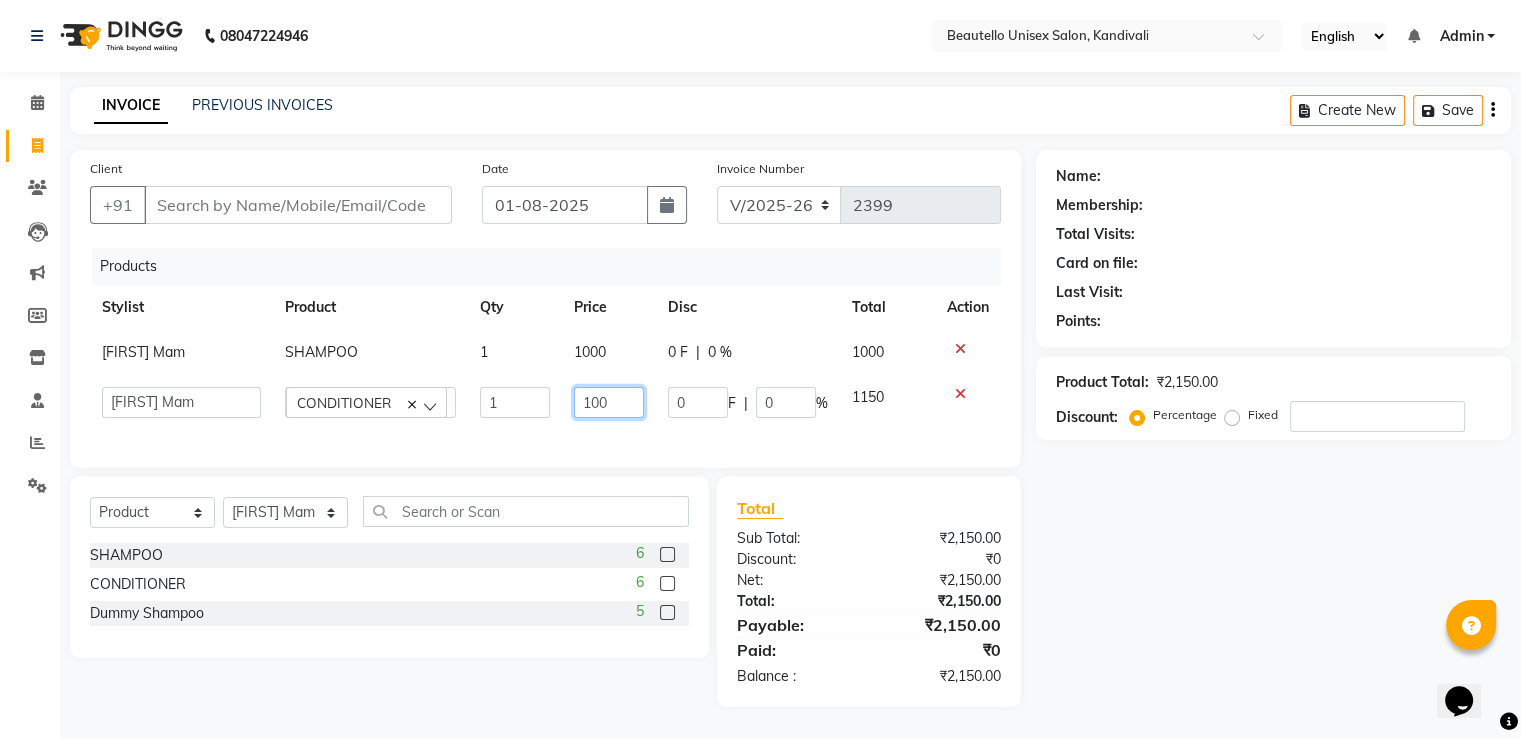 type on "1000" 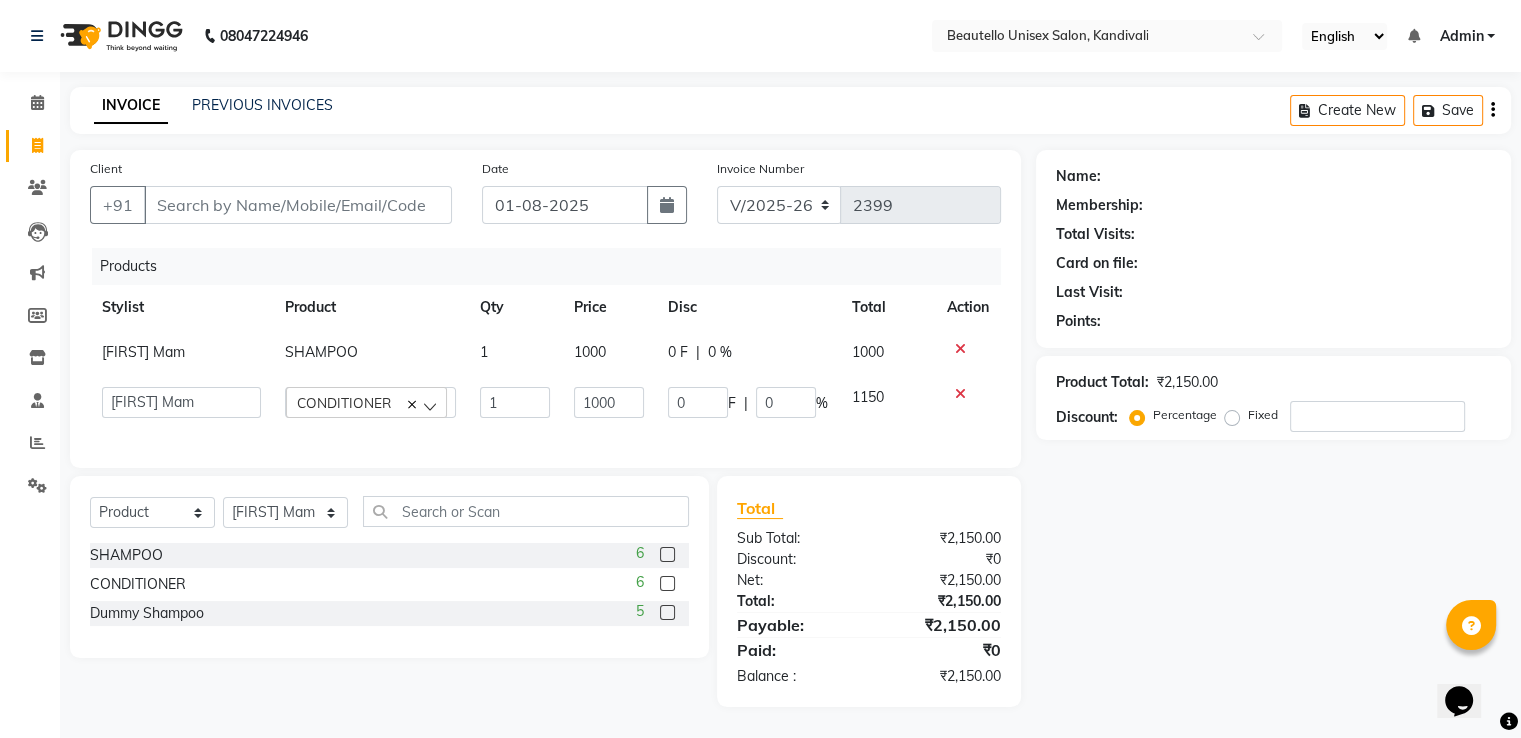 click on "Name: Membership: Total Visits: Card on file: Last Visit:  Points:  Product Total:  ₹2,150.00  Discount:  Percentage   Fixed" 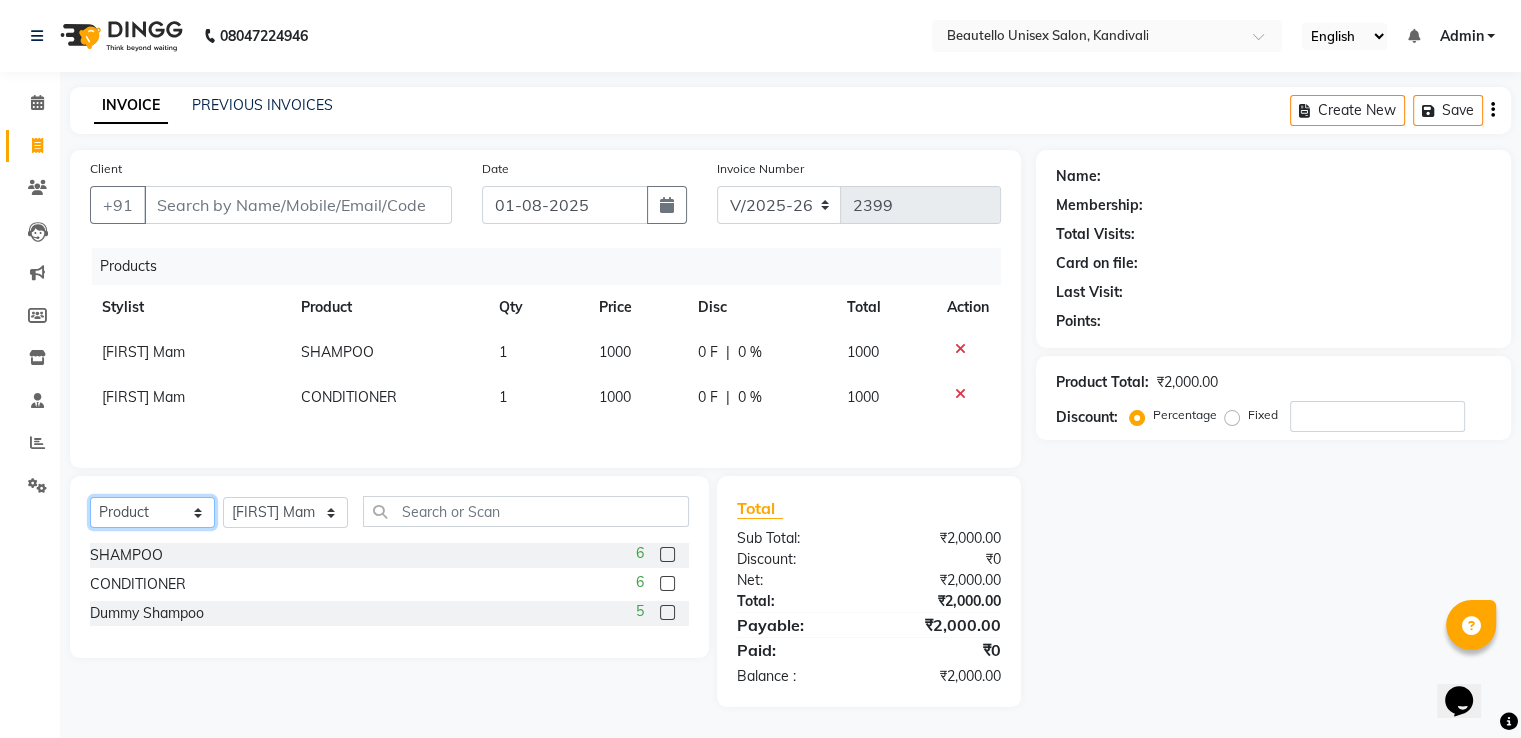 click on "Select  Service  Product  Membership  Package Voucher Prepaid Gift Card" 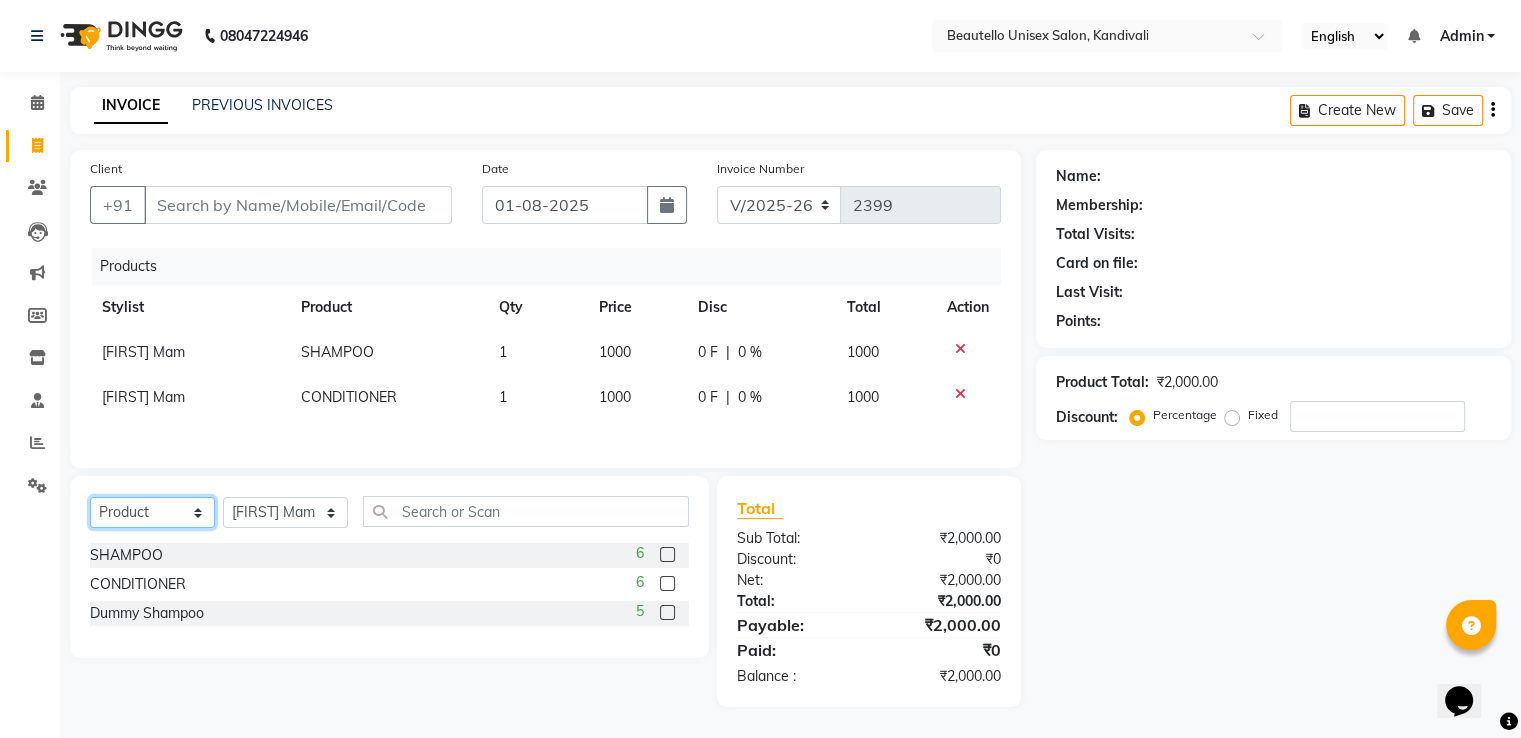 select on "service" 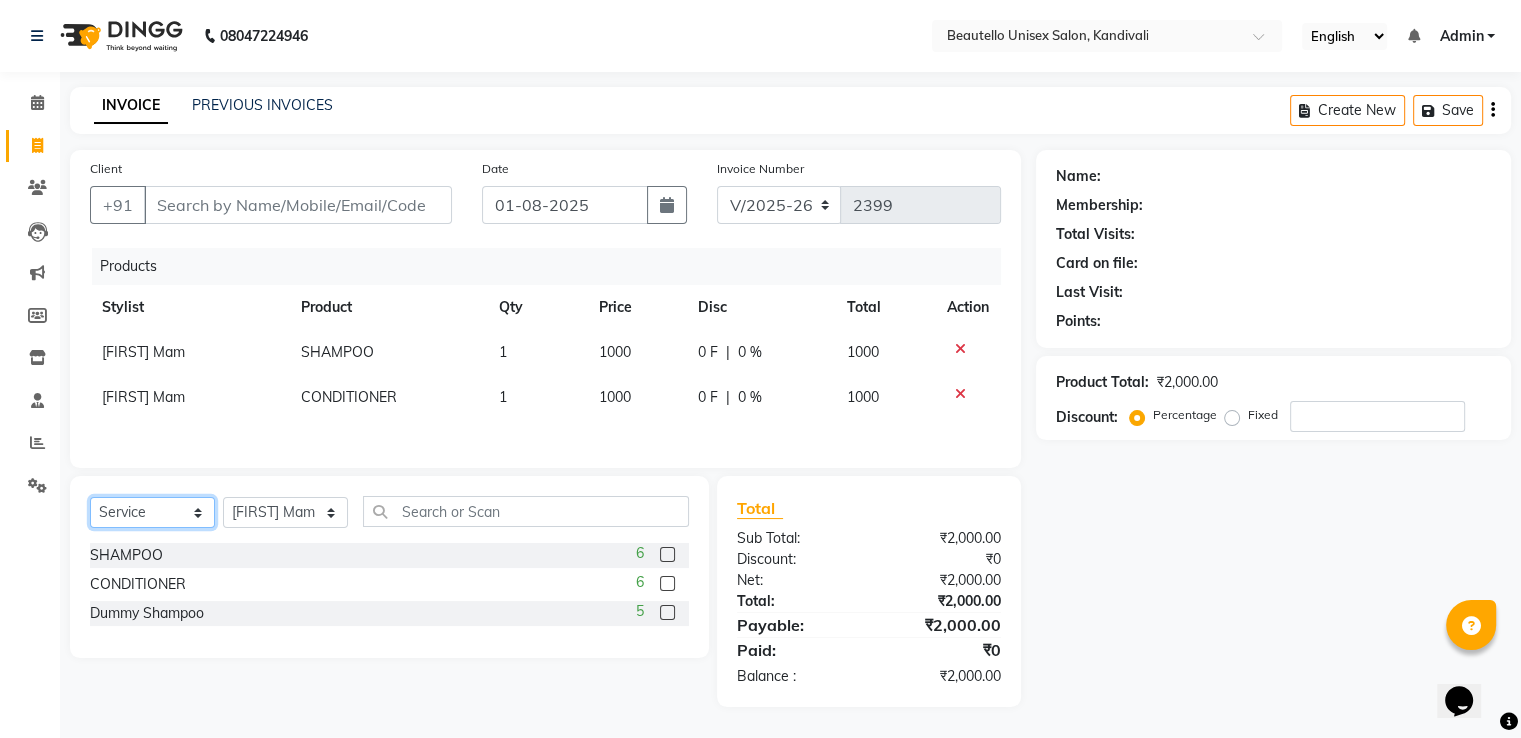 click on "Select  Service  Product  Membership  Package Voucher Prepaid Gift Card" 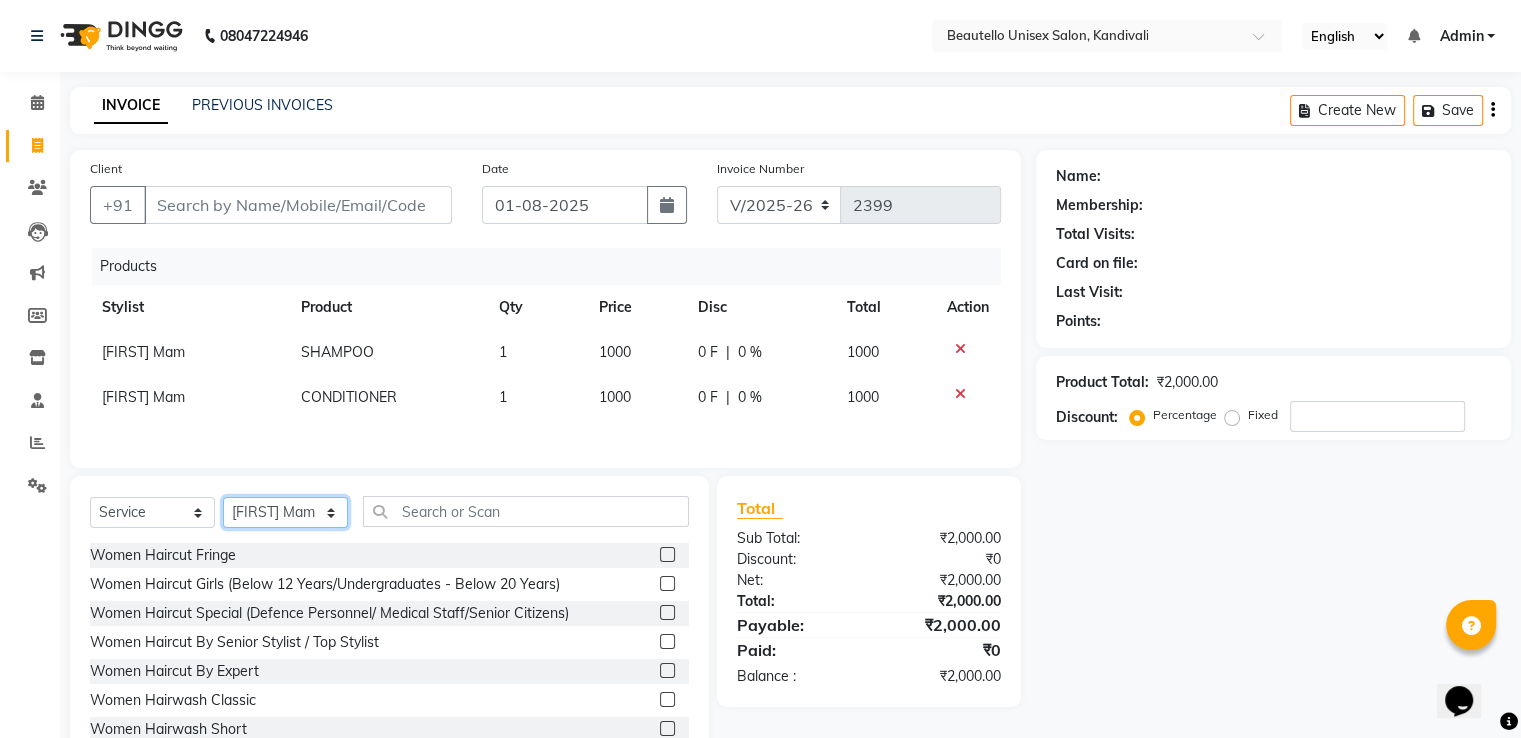 click on "Select Stylist  Akki  Javed  Laxmi Ravi  Ruksana Sajid Sameer Suhail  Sukriti Mam Sweety" 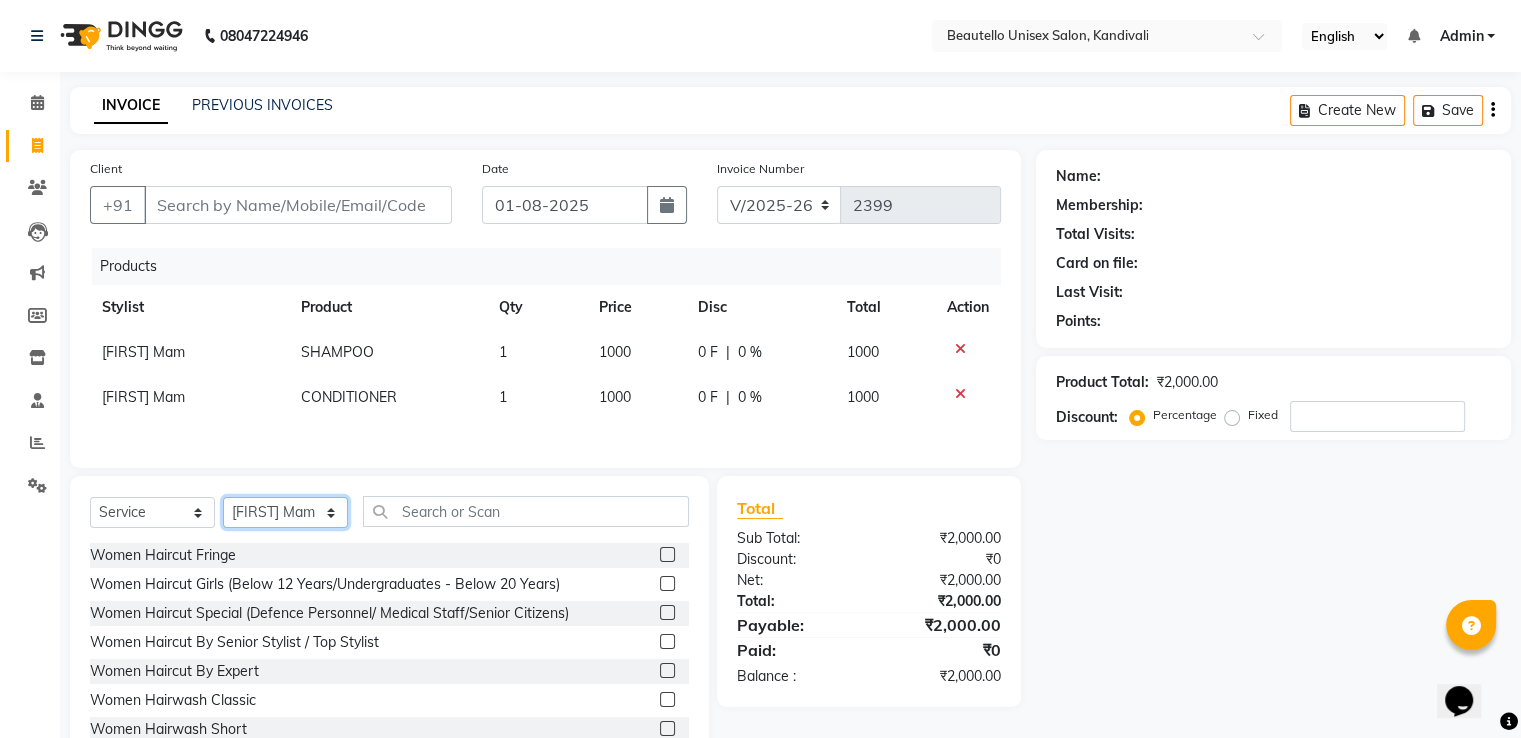 select on "31994" 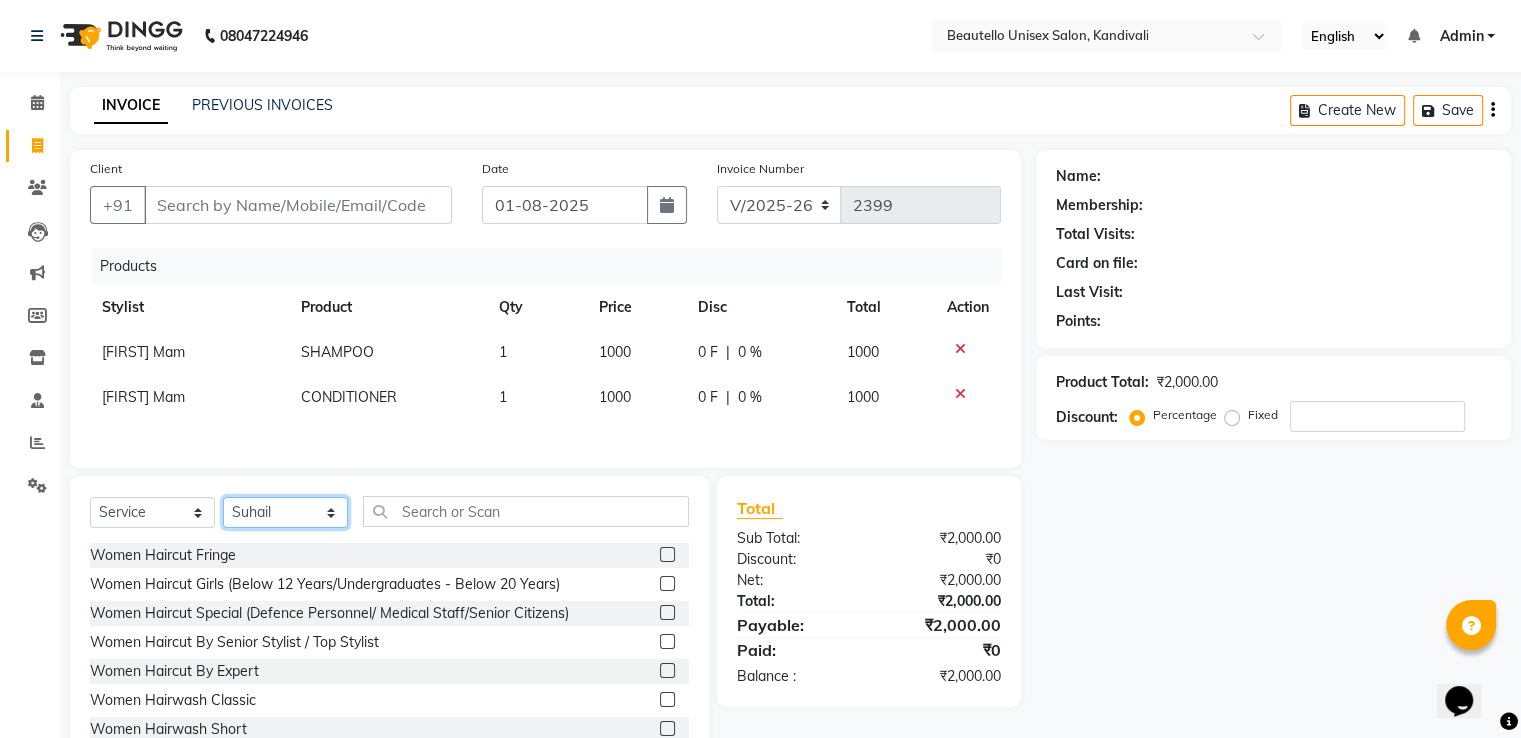 click on "Select Stylist  Akki  Javed  Laxmi Ravi  Ruksana Sajid Sameer Suhail  Sukriti Mam Sweety" 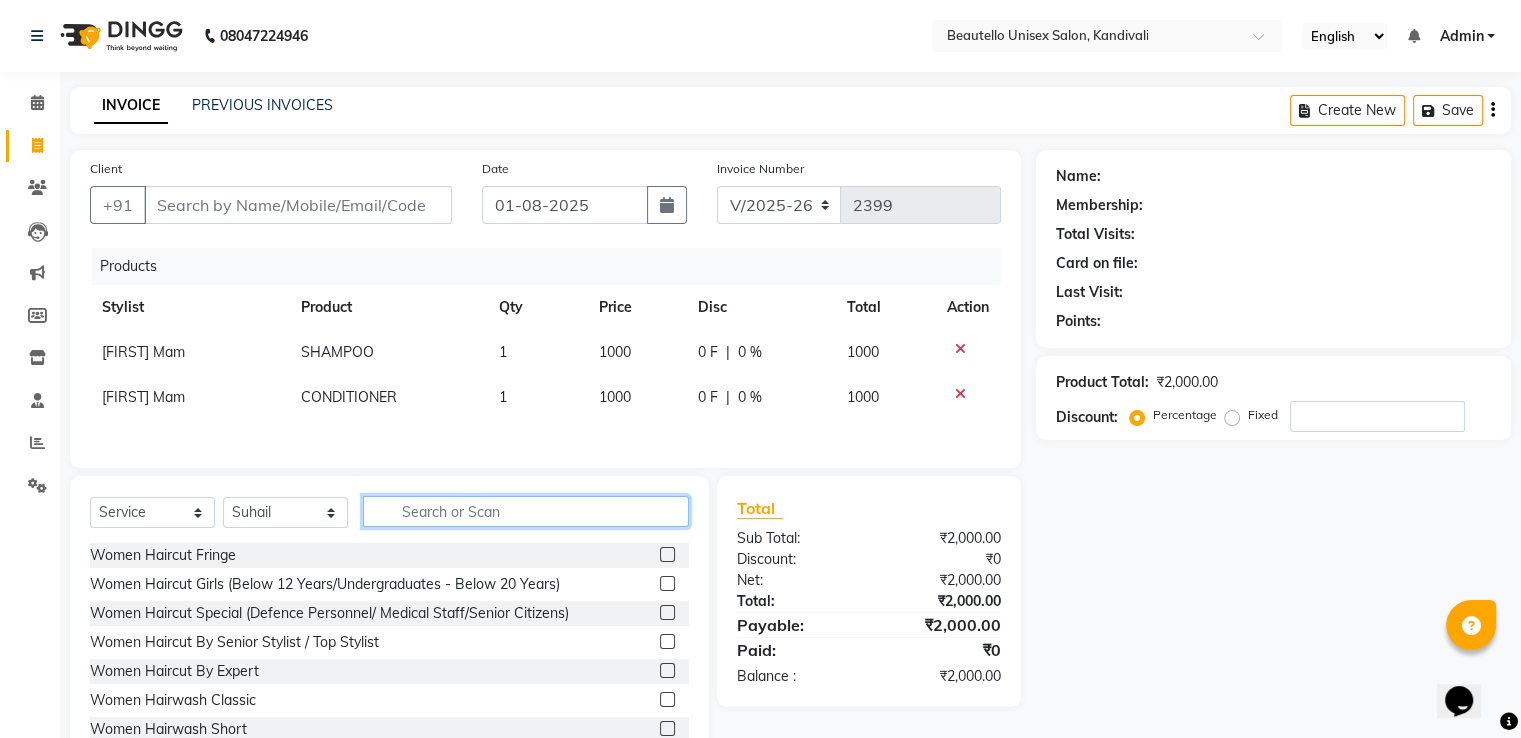 click 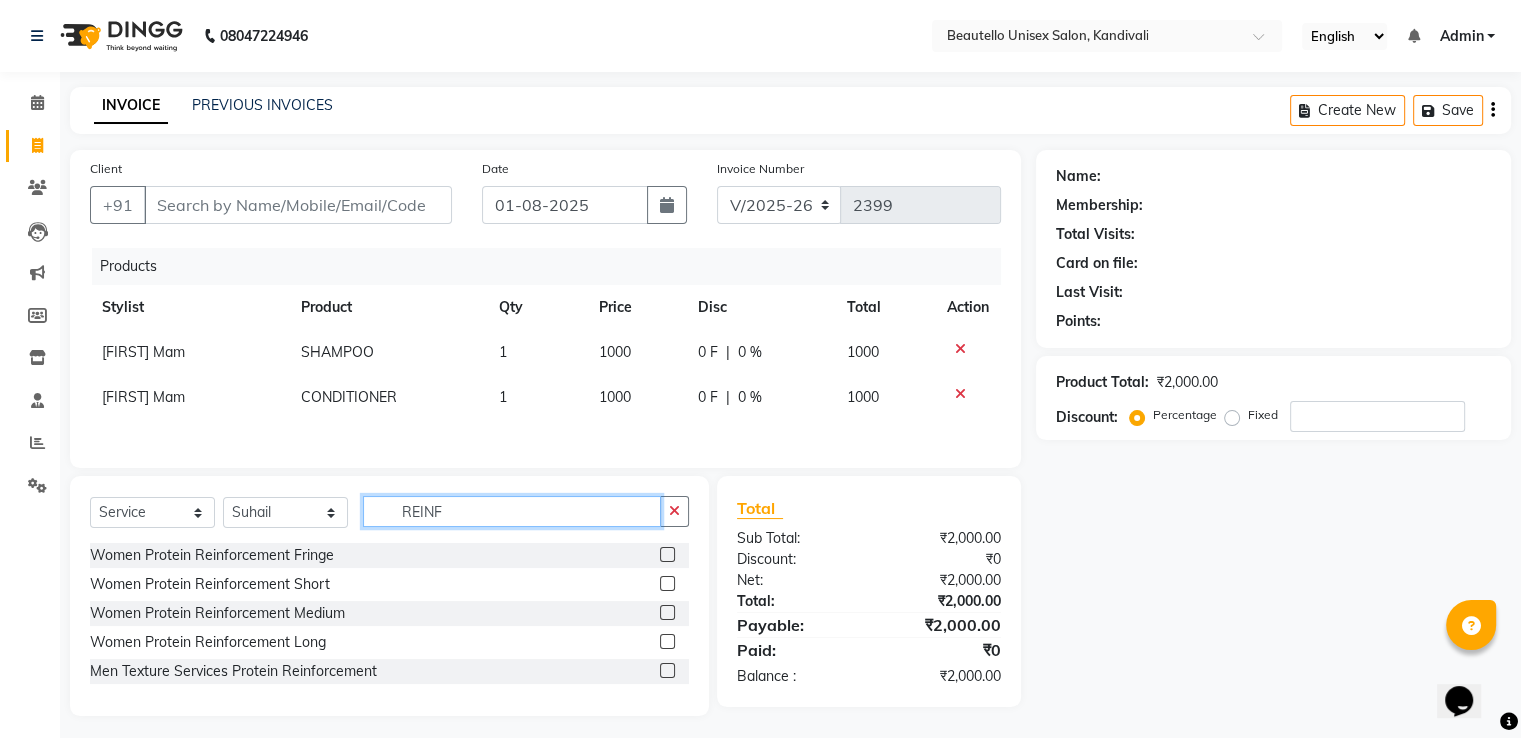 type on "REINF" 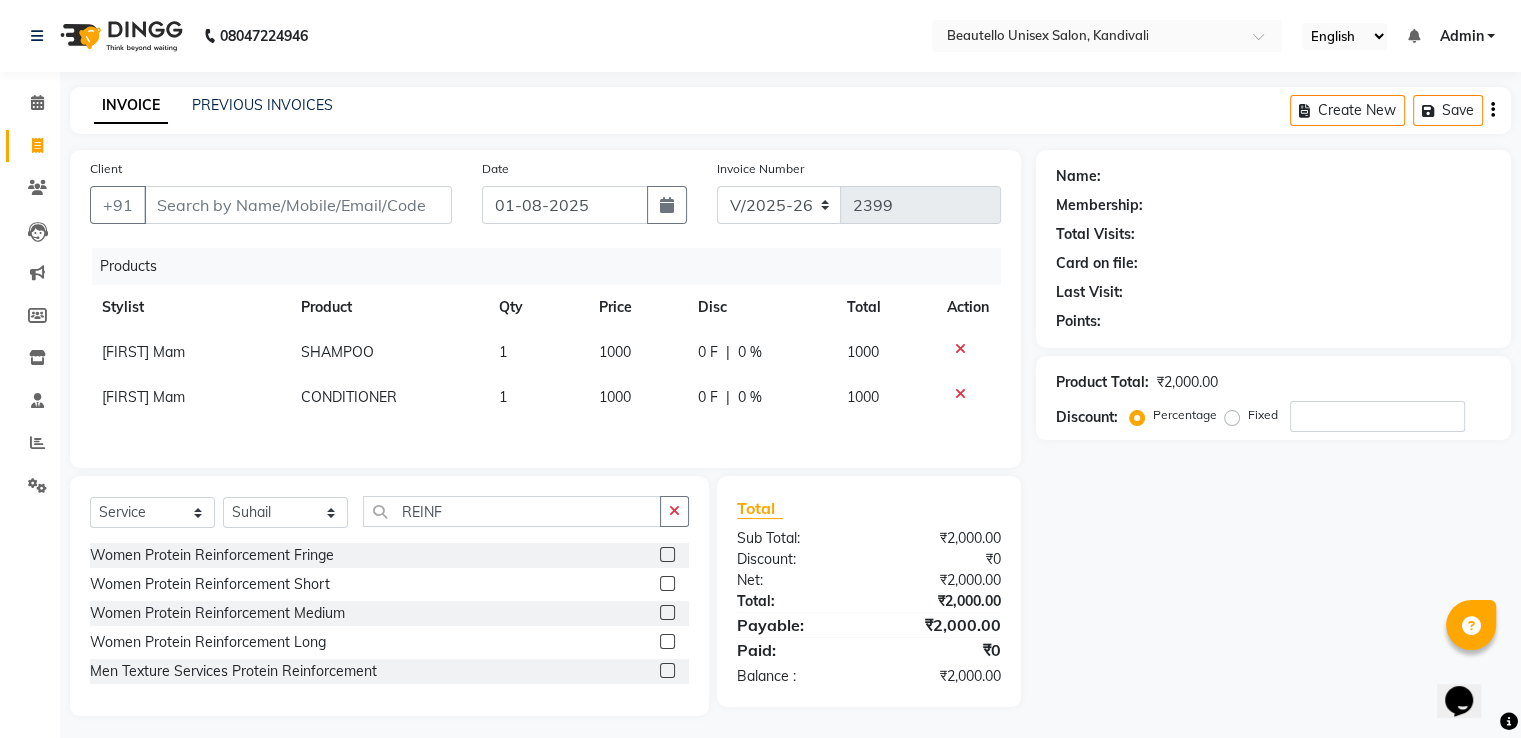 click 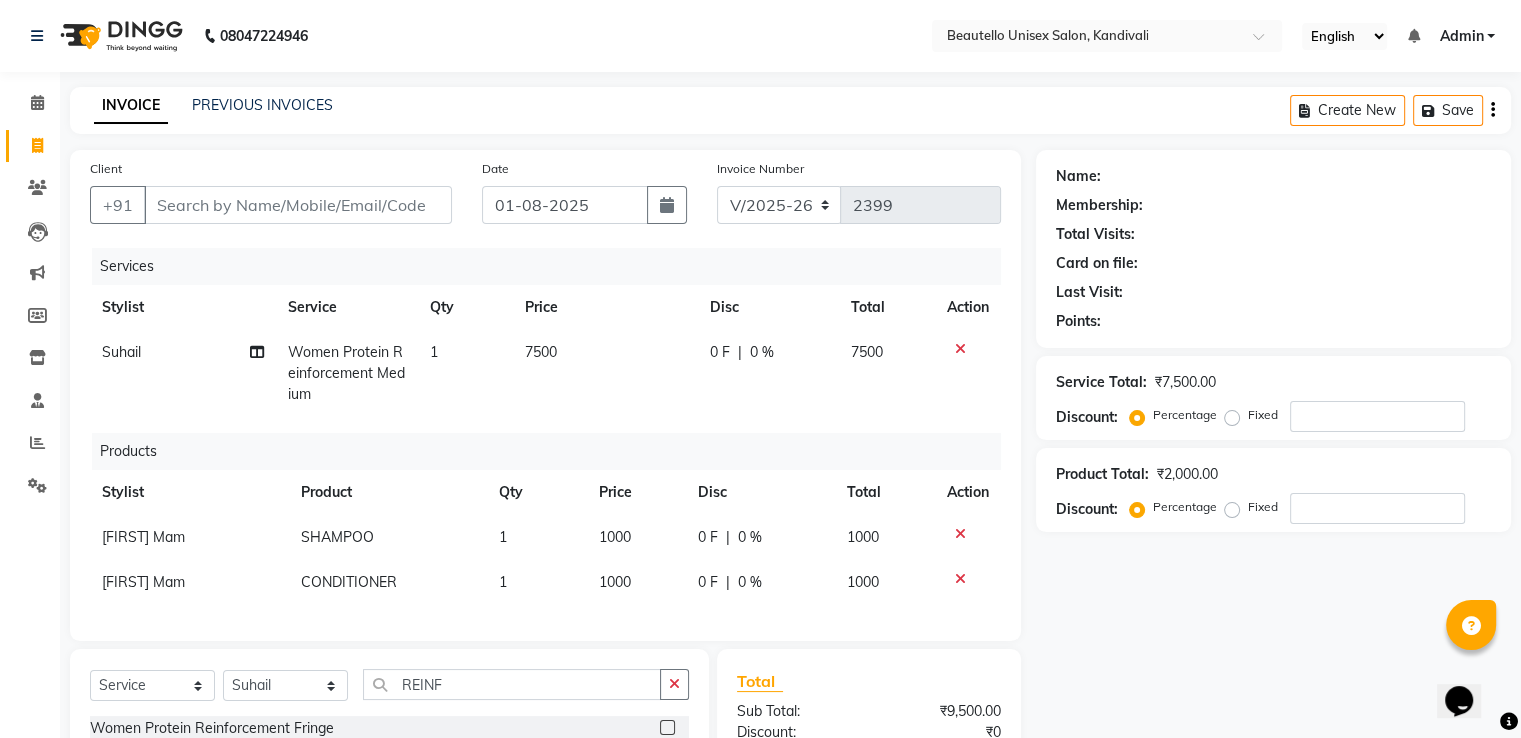 checkbox on "false" 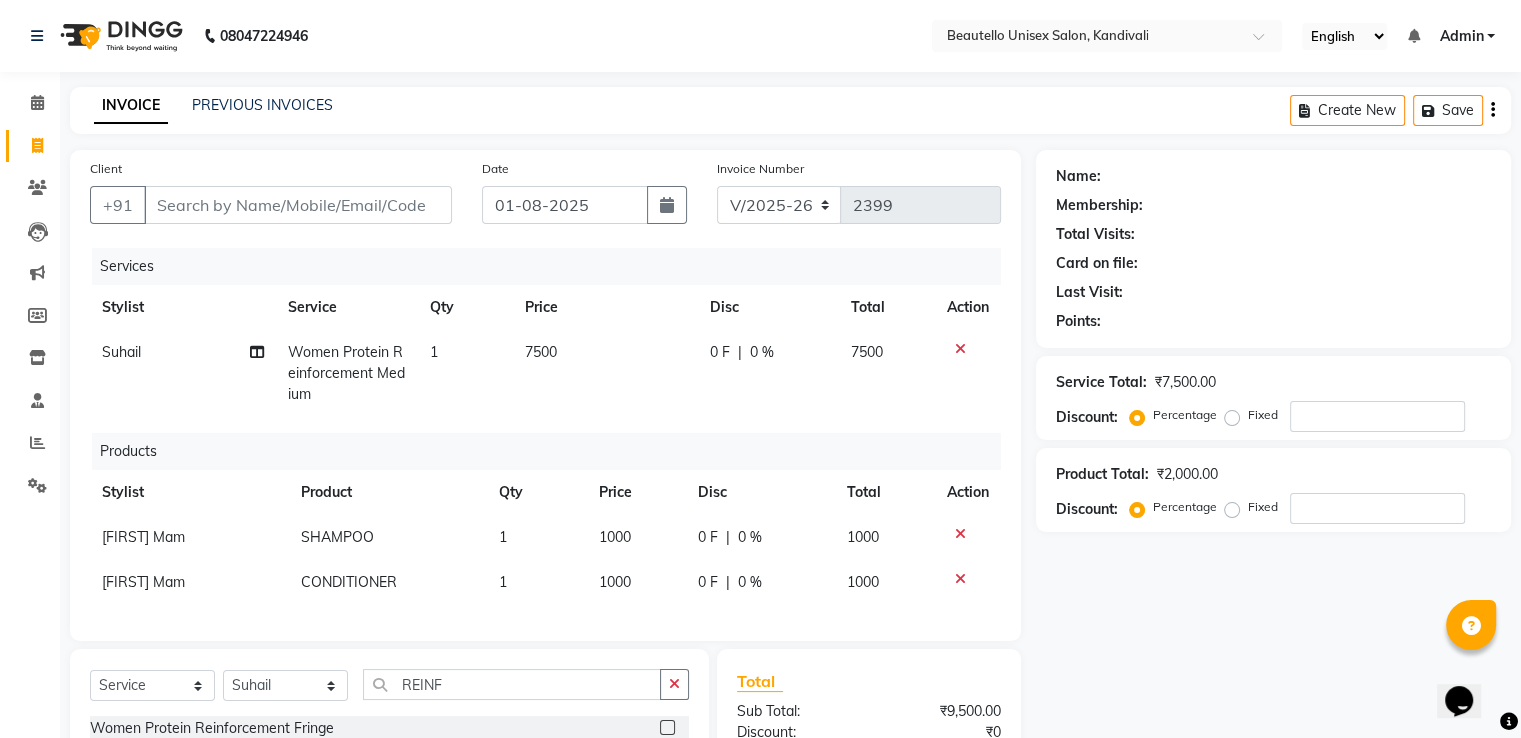 click on "7500" 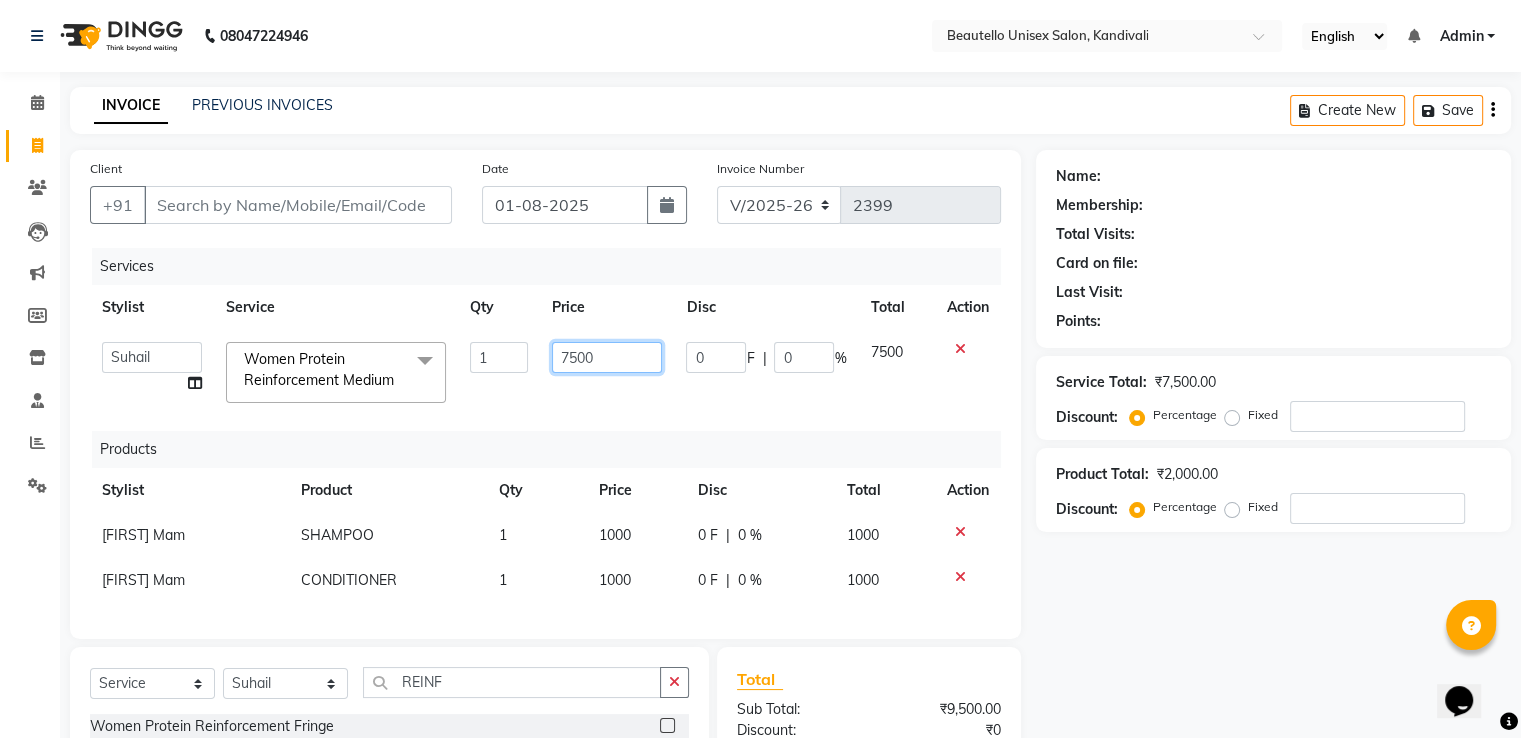 click on "7500" 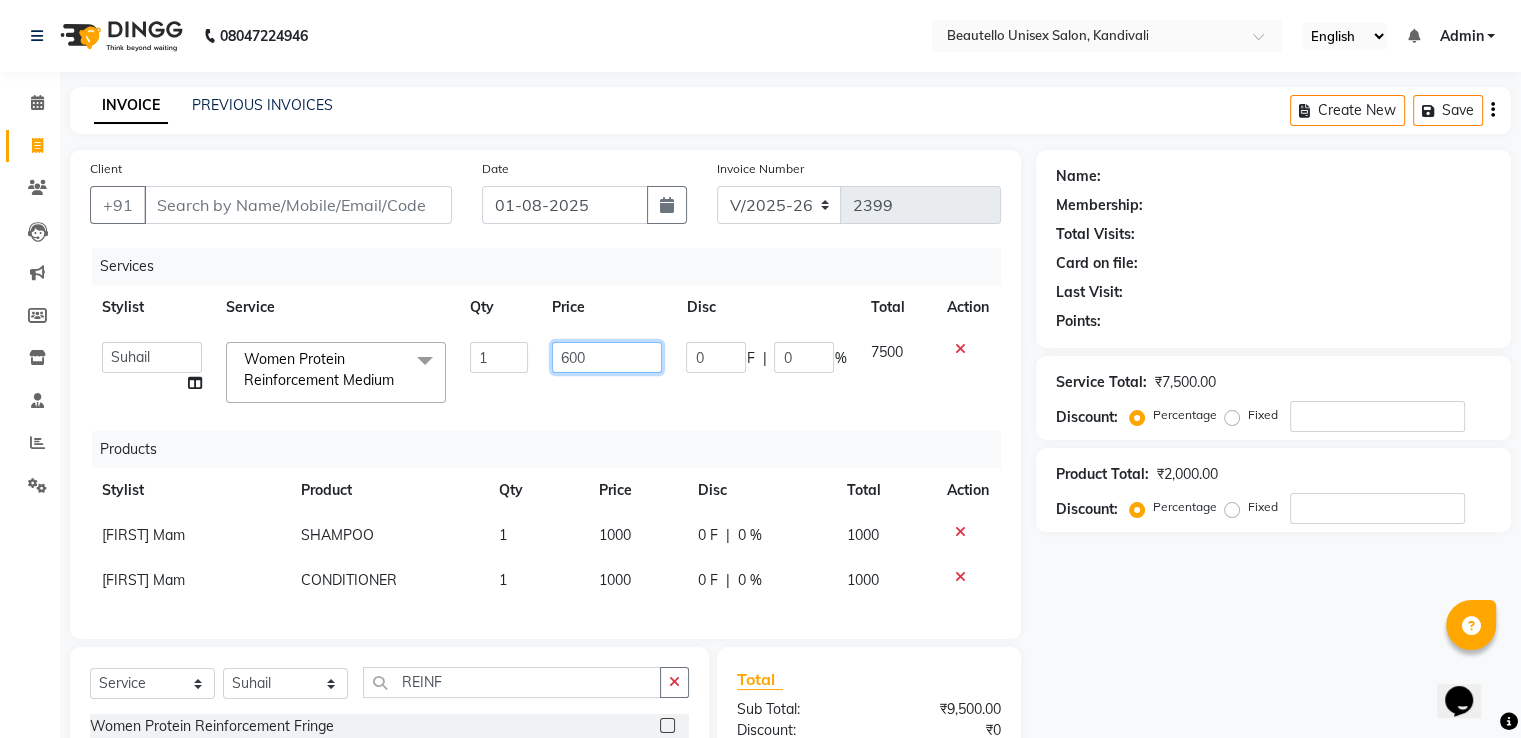 type on "6500" 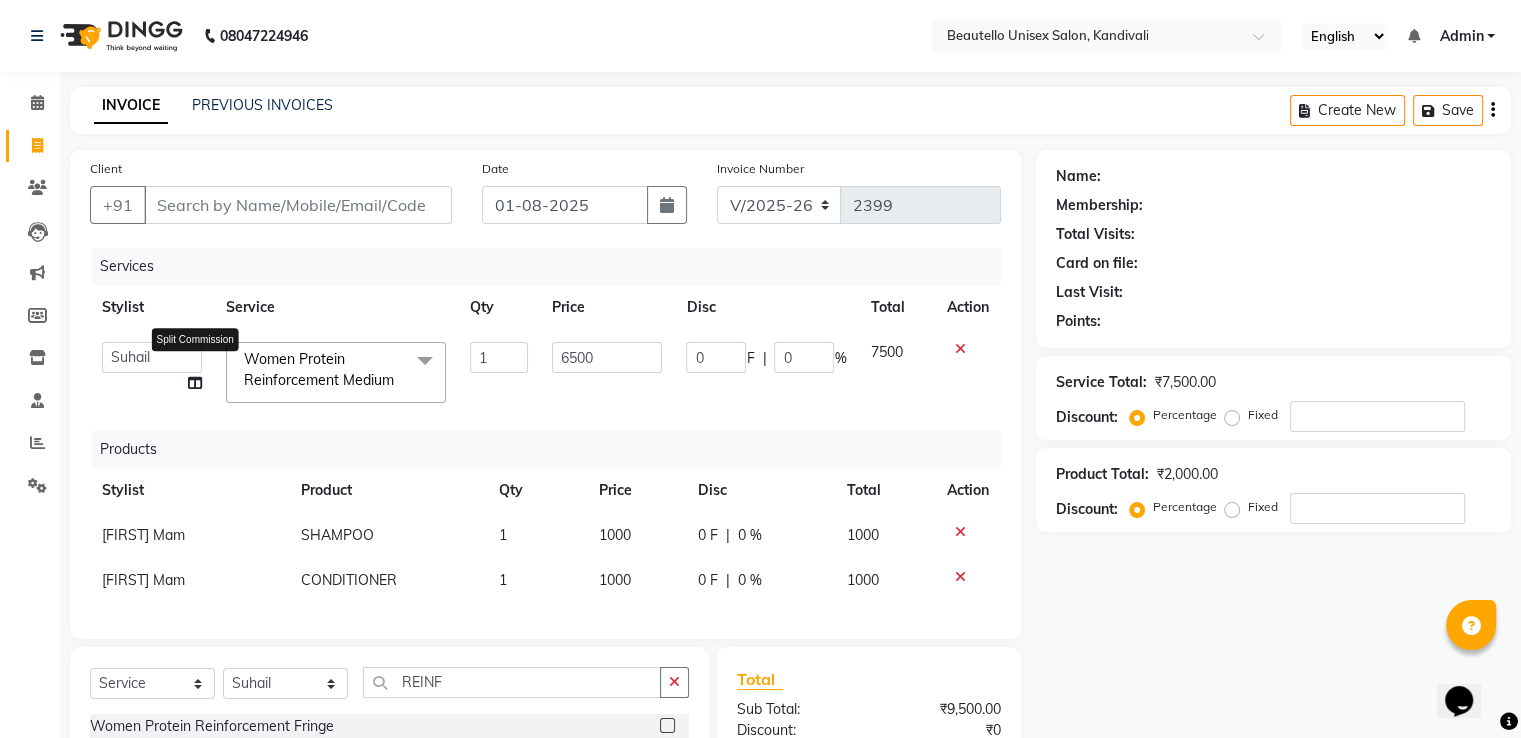 click on "Akki    Javed    Laxmi   Ravi    Ruksana   Sajid   Sameer   Suhail    Sukriti Mam   Sweety  Split Commission" 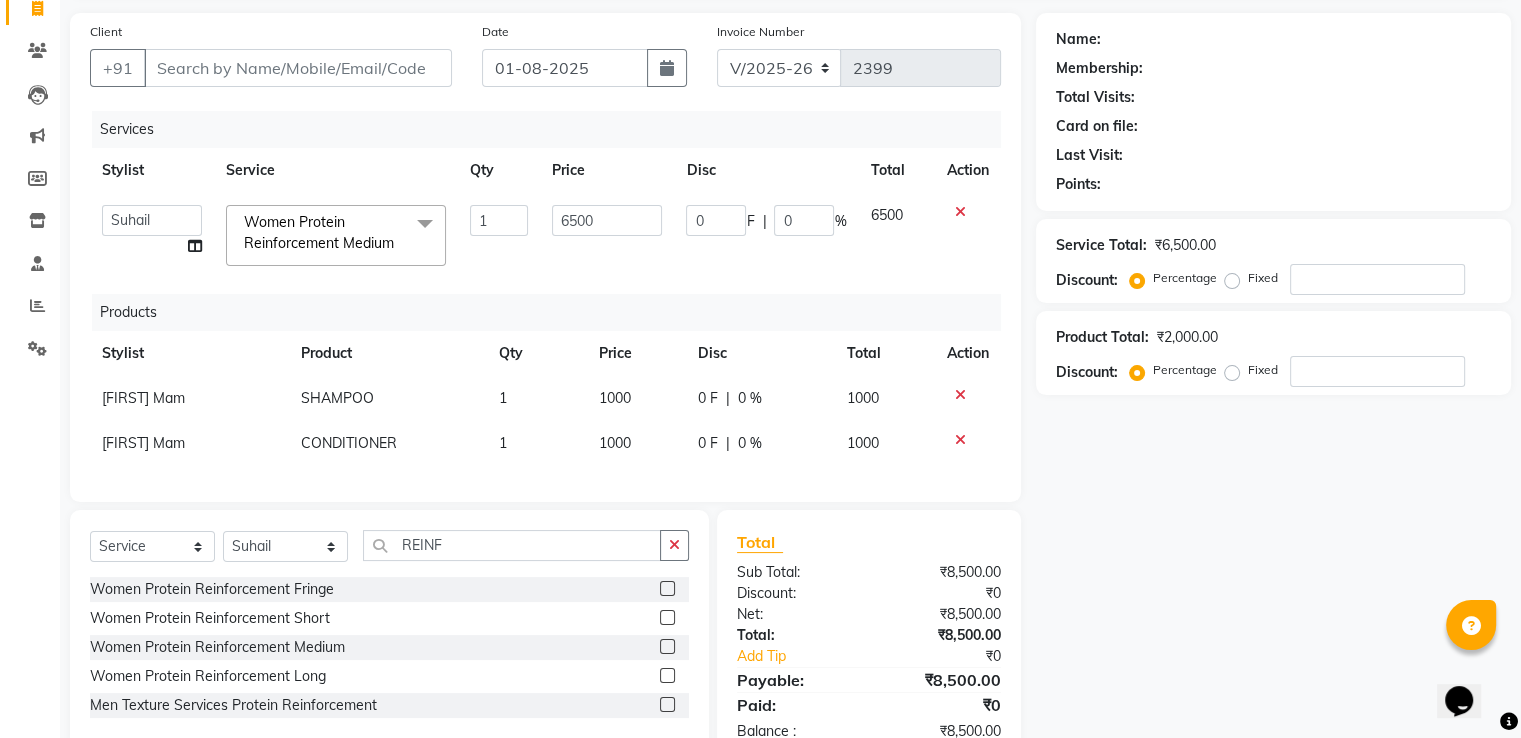 scroll, scrollTop: 206, scrollLeft: 0, axis: vertical 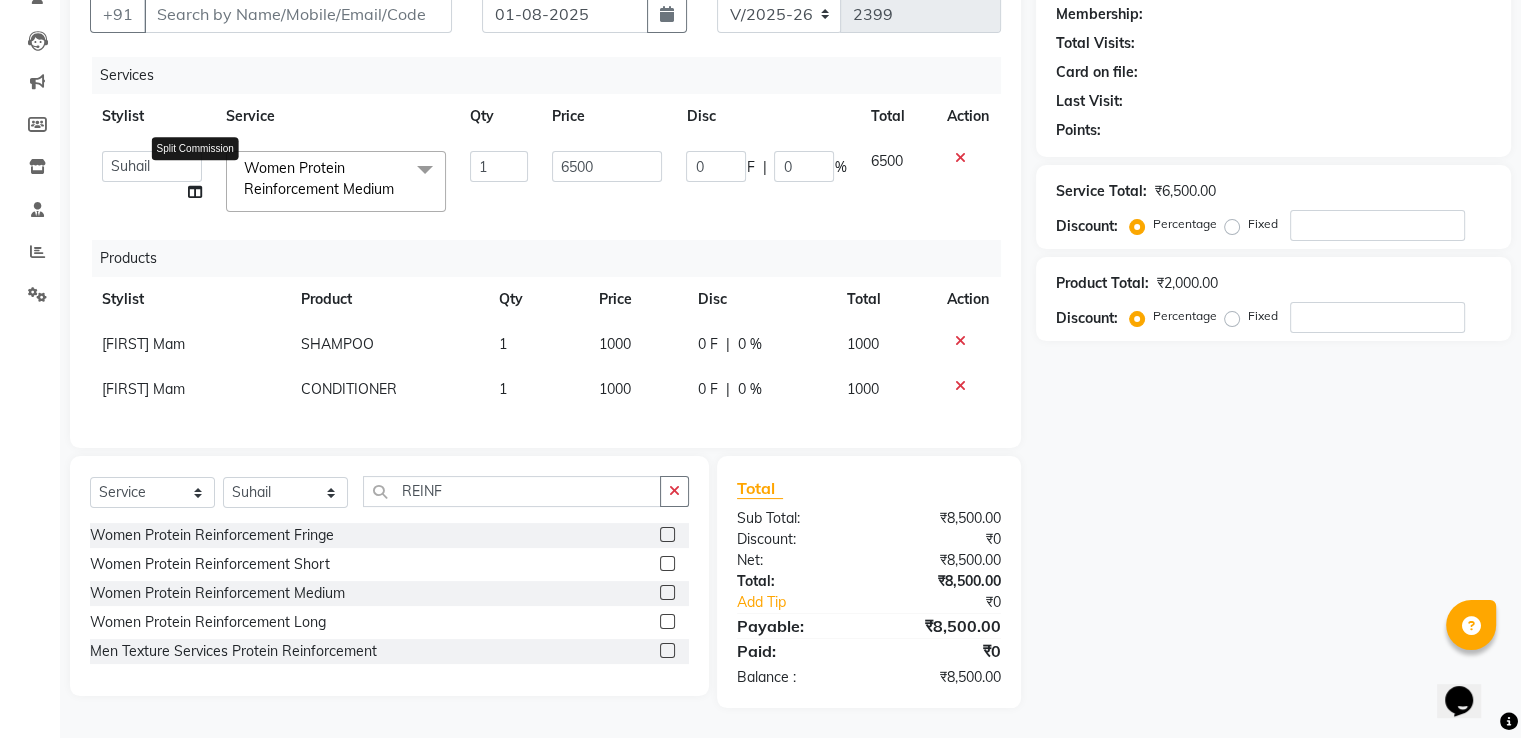 click 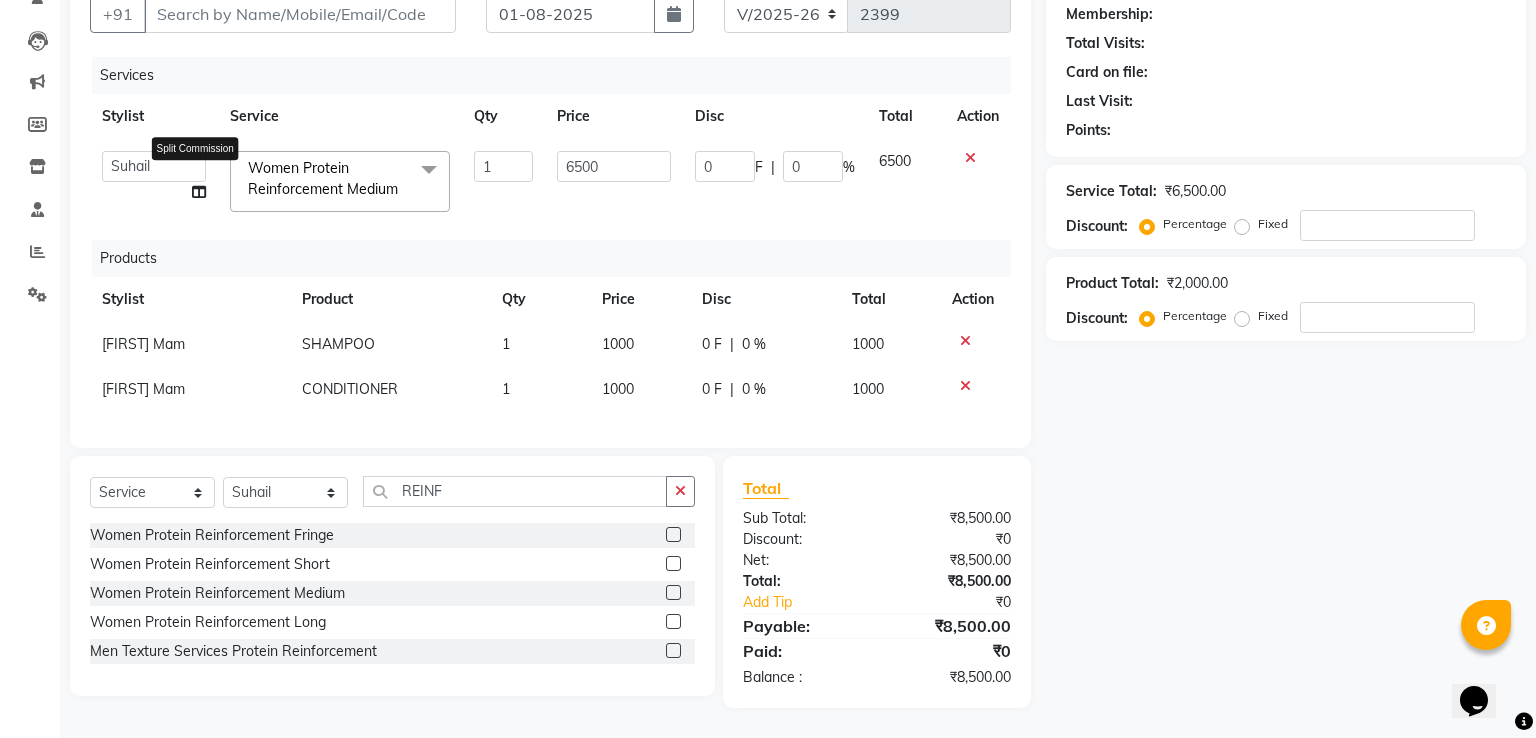 select on "31994" 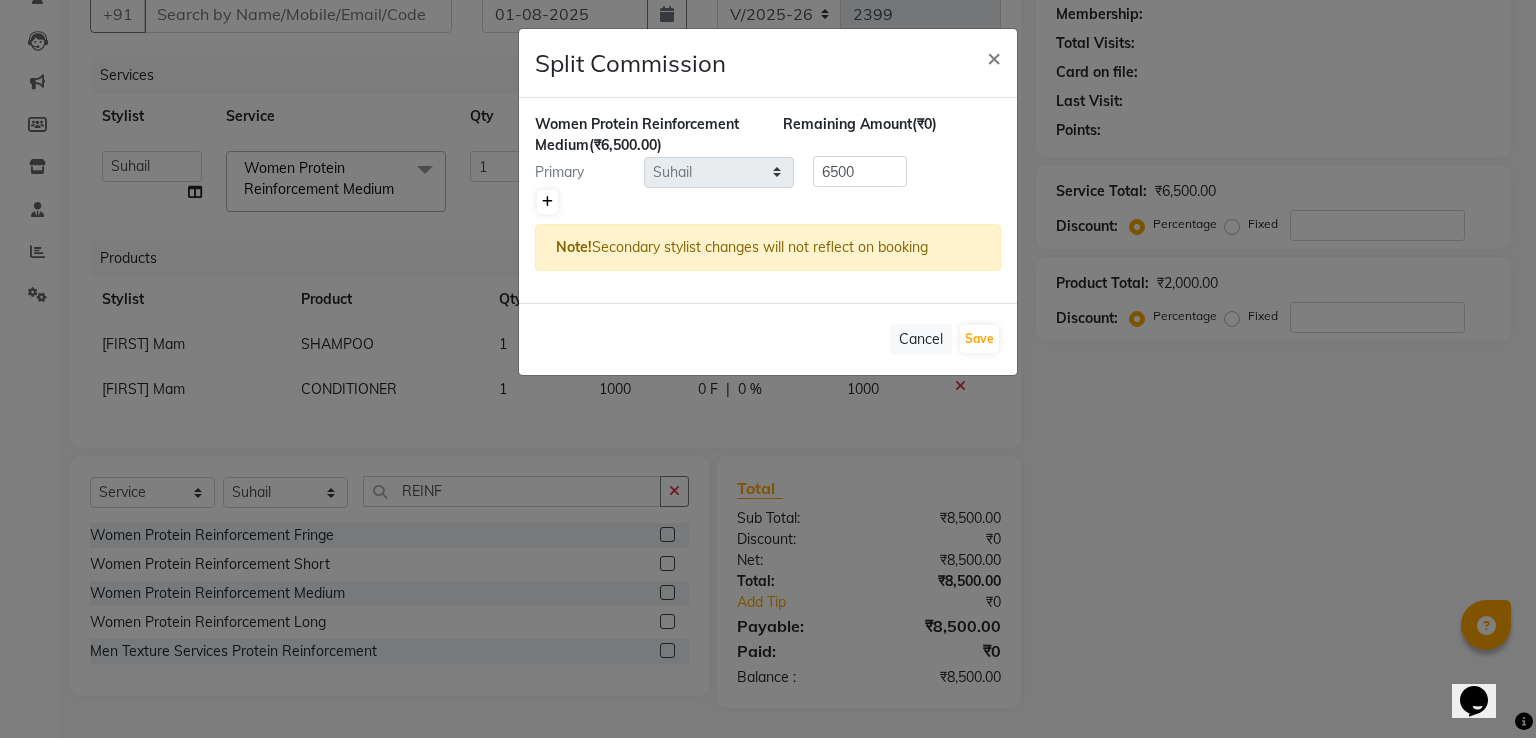 click 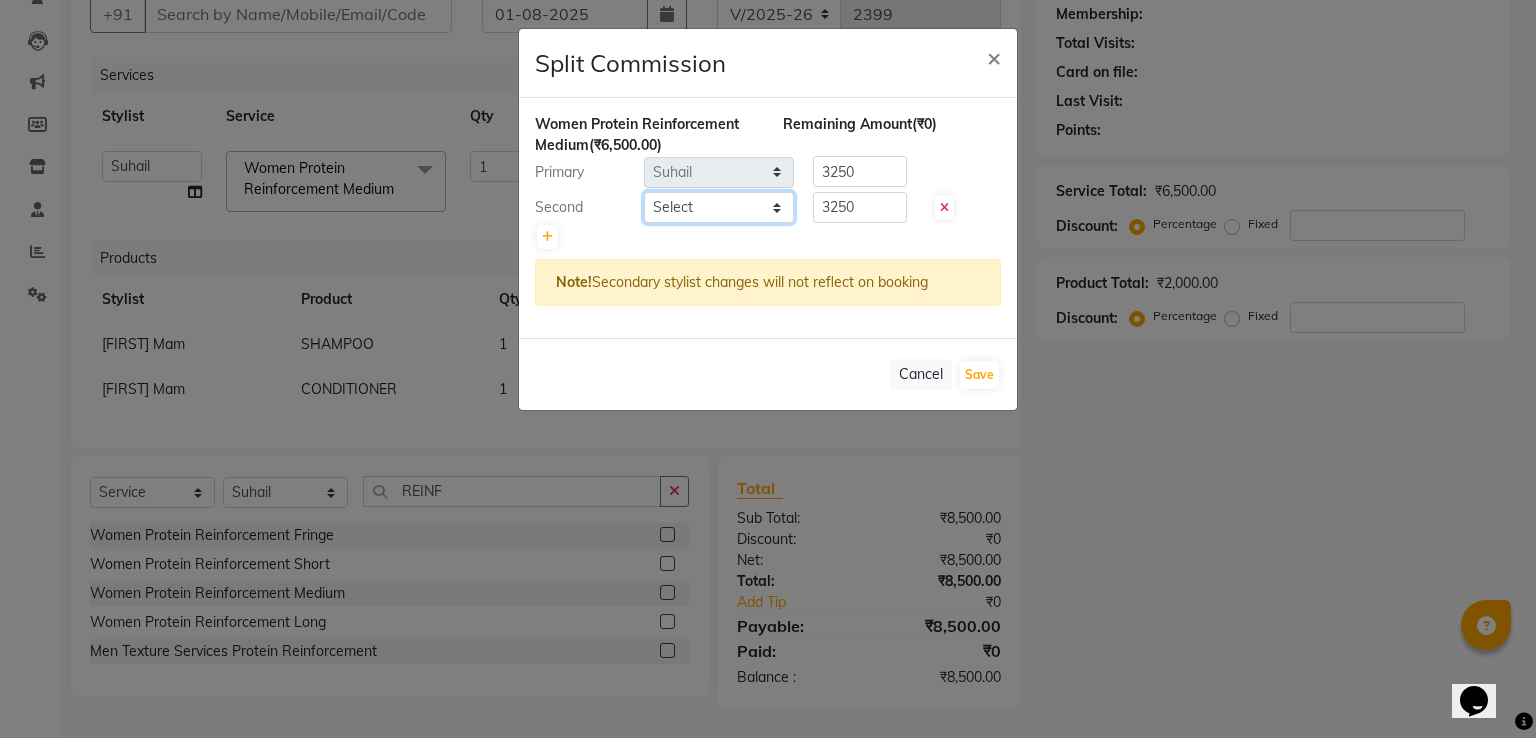 click on "Select   Akki    Javed    Laxmi   Ravi    Ruksana   Sajid   Sameer   Suhail    Sukriti Mam   Sweety" 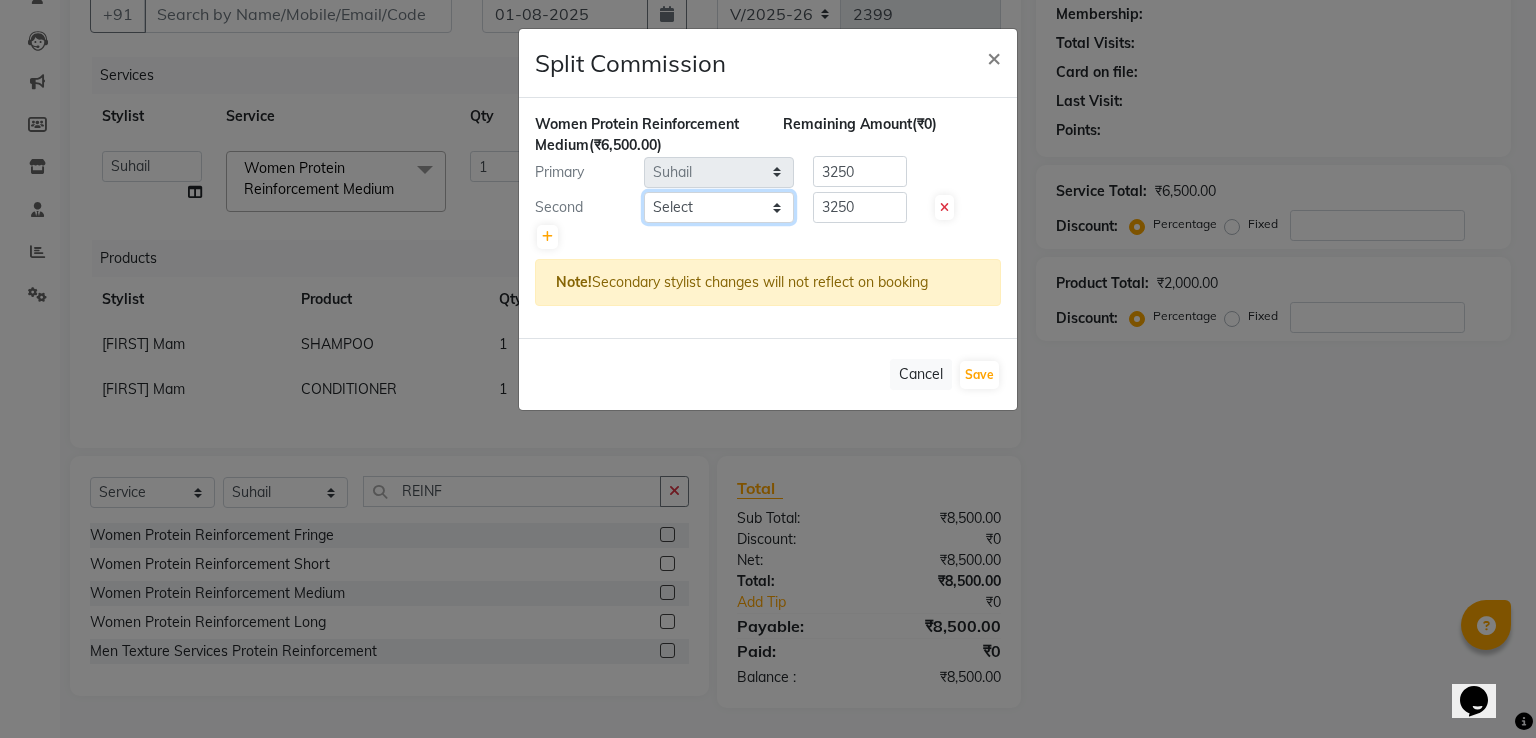 select on "87452" 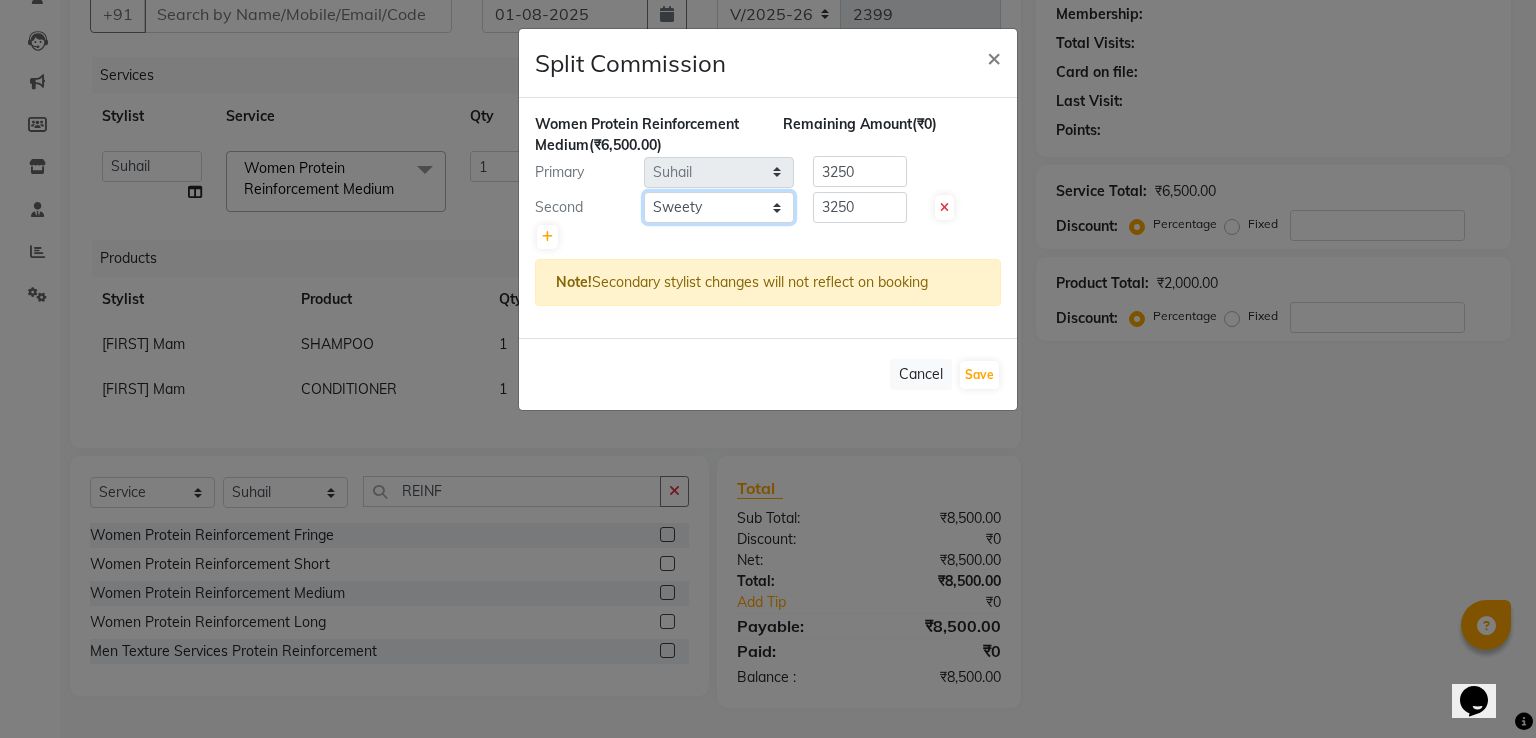 click on "Select   Akki    Javed    Laxmi   Ravi    Ruksana   Sajid   Sameer   Suhail    Sukriti Mam   Sweety" 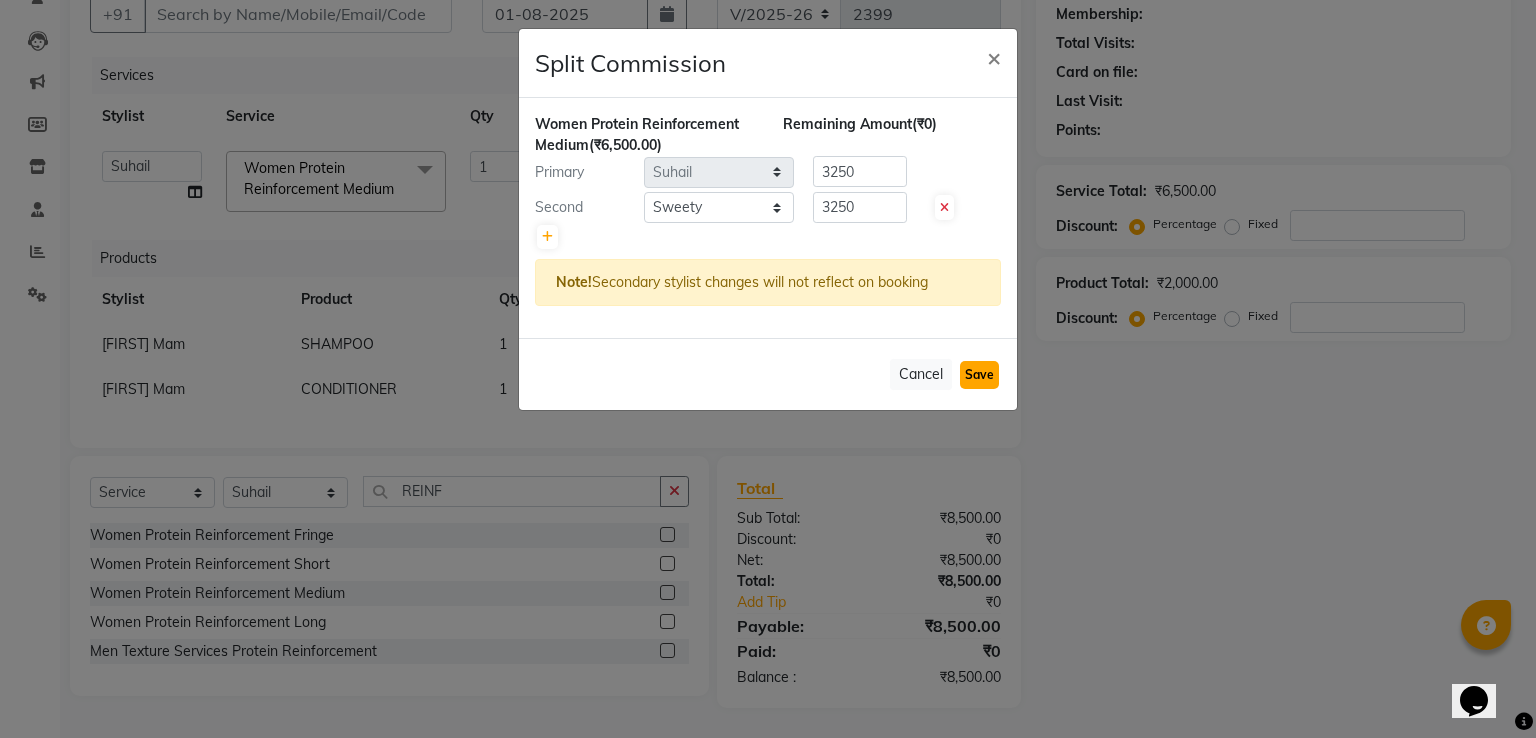 click on "Save" 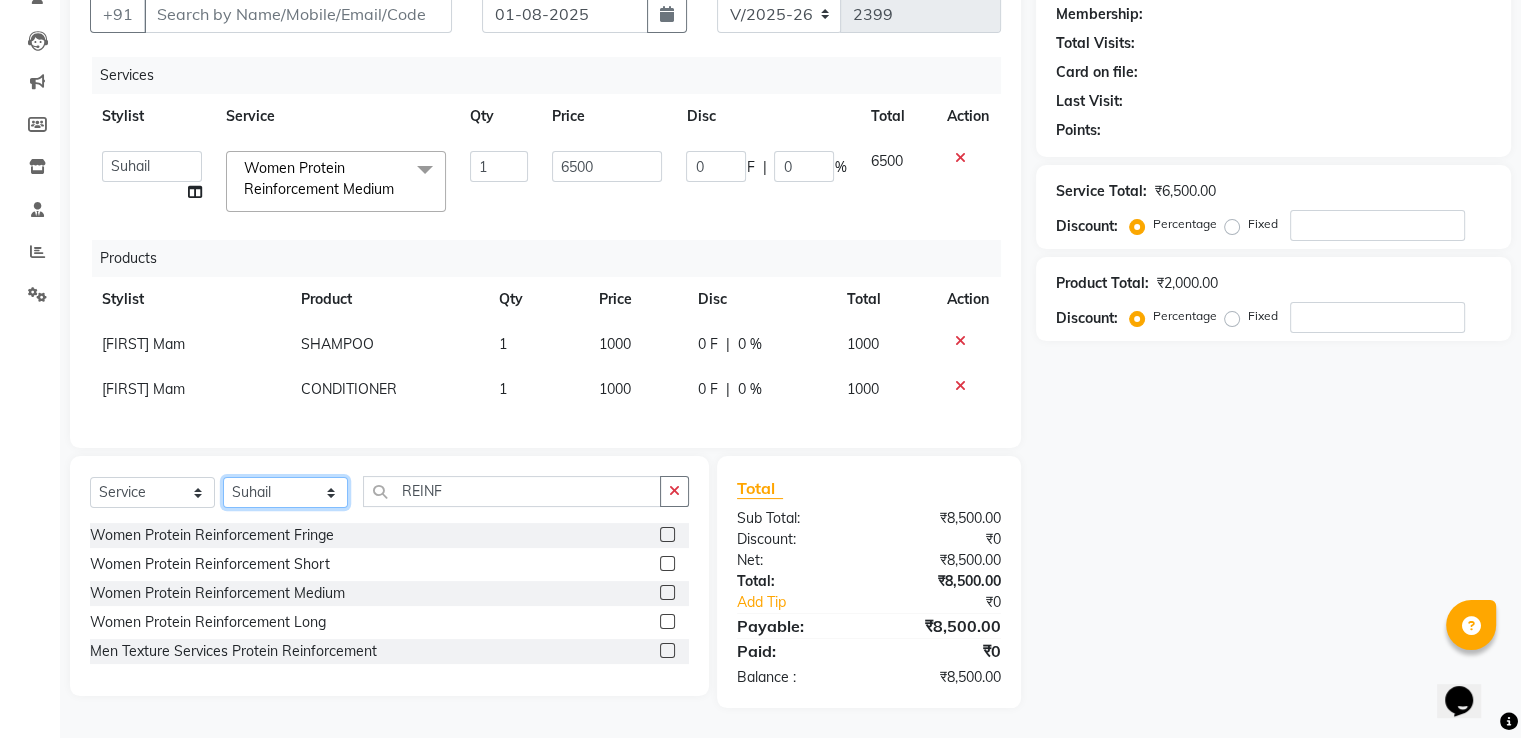 click on "Select Stylist  Akki  Javed  Laxmi Ravi  Ruksana Sajid Sameer Suhail  Sukriti Mam Sweety" 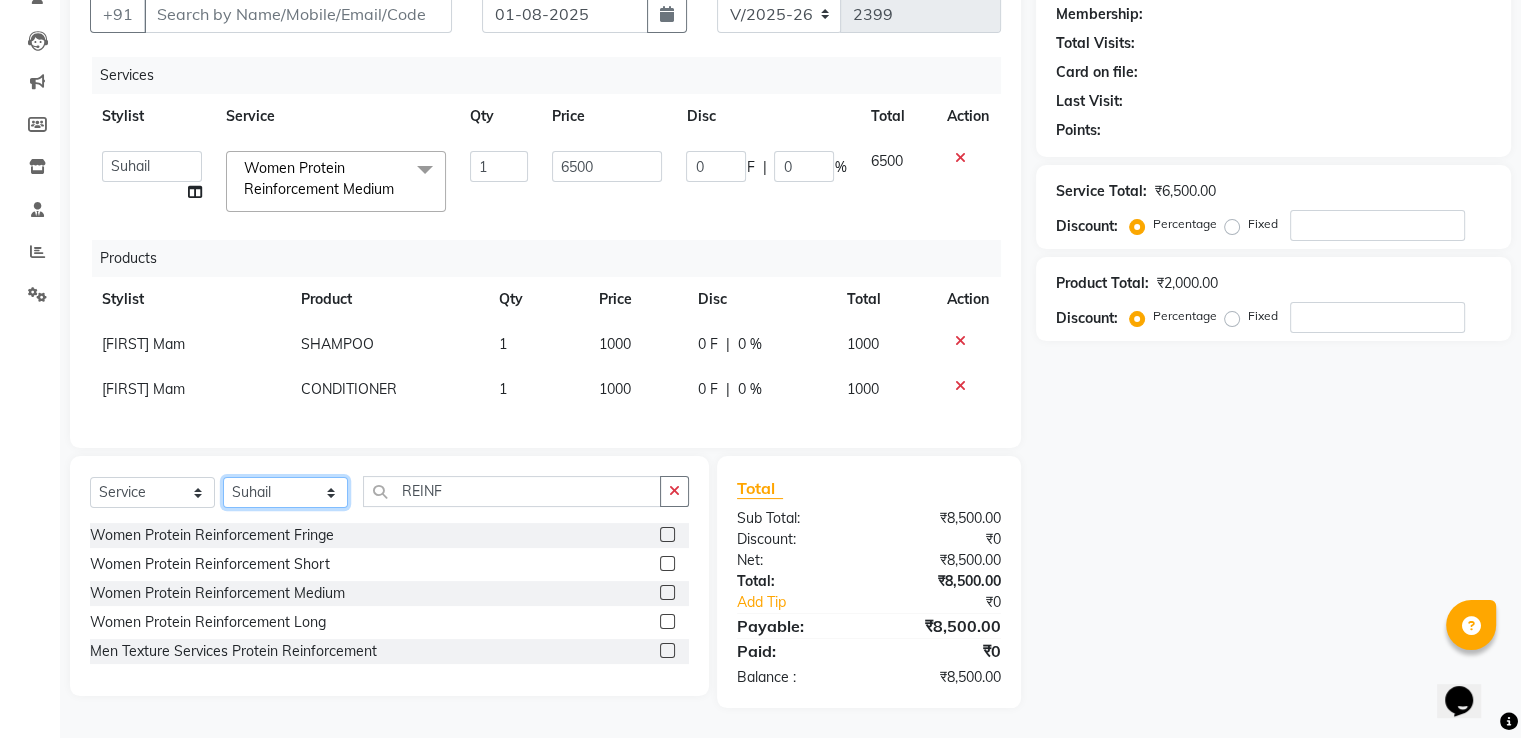 click on "Select Stylist  Akki  Javed  Laxmi Ravi  Ruksana Sajid Sameer Suhail  Sukriti Mam Sweety" 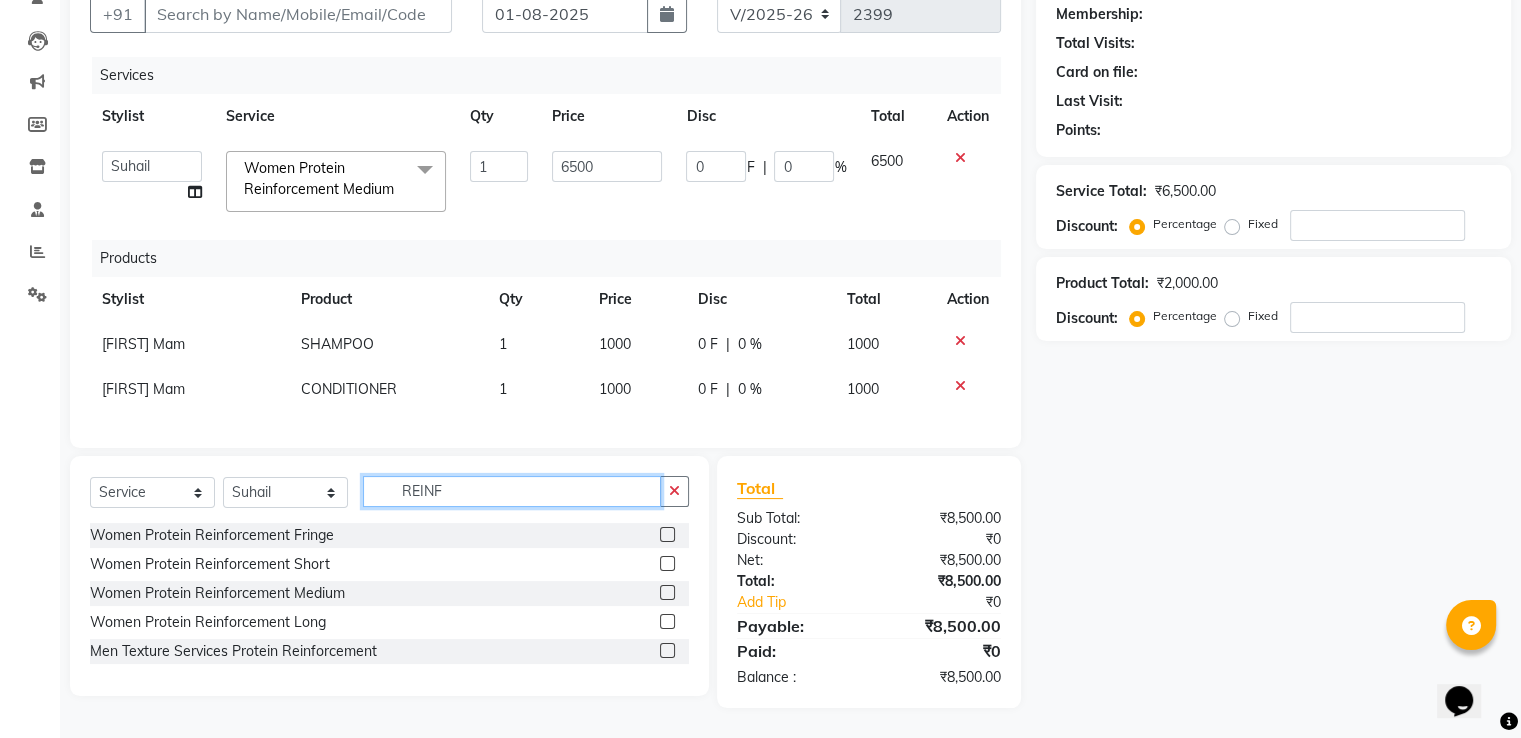 click on "REINF" 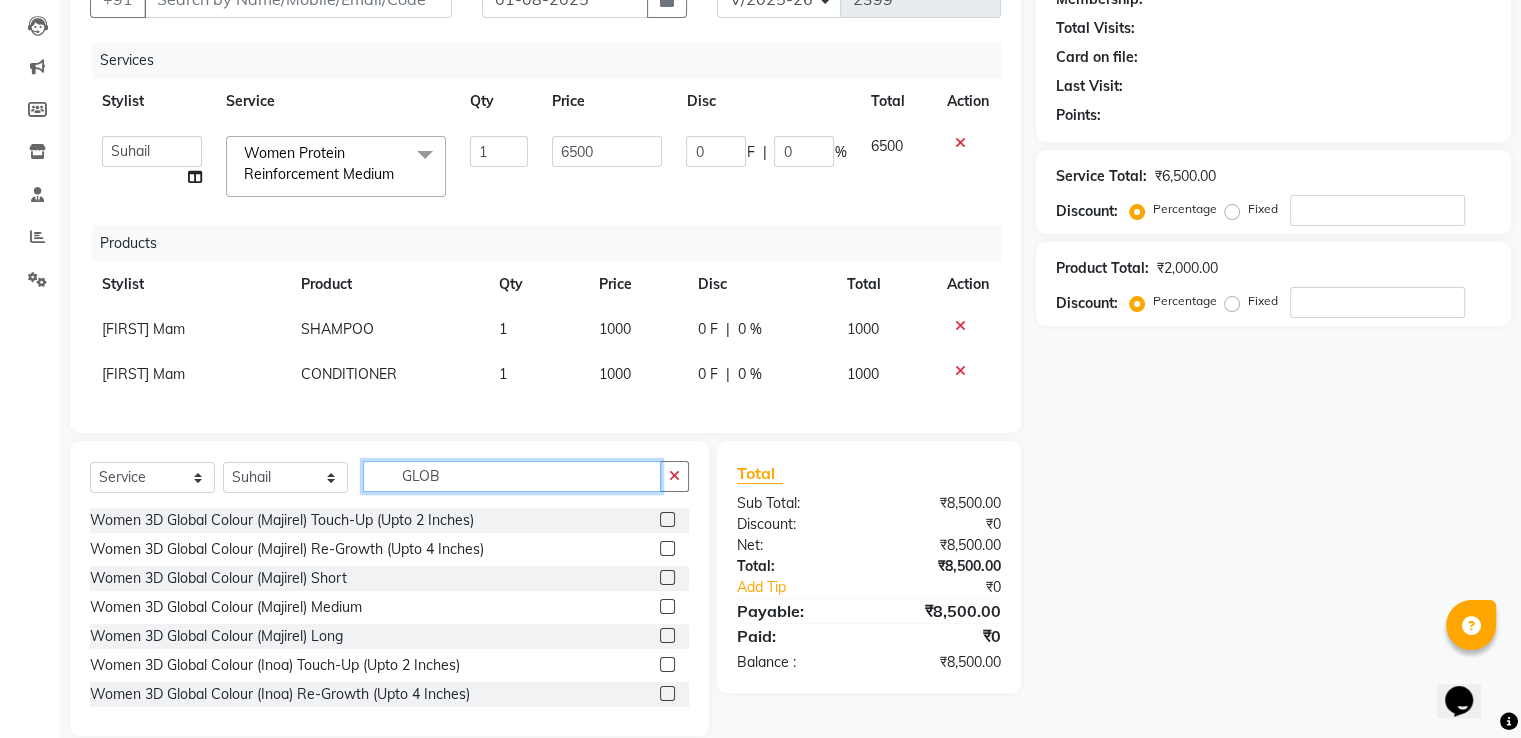 type on "GLOB" 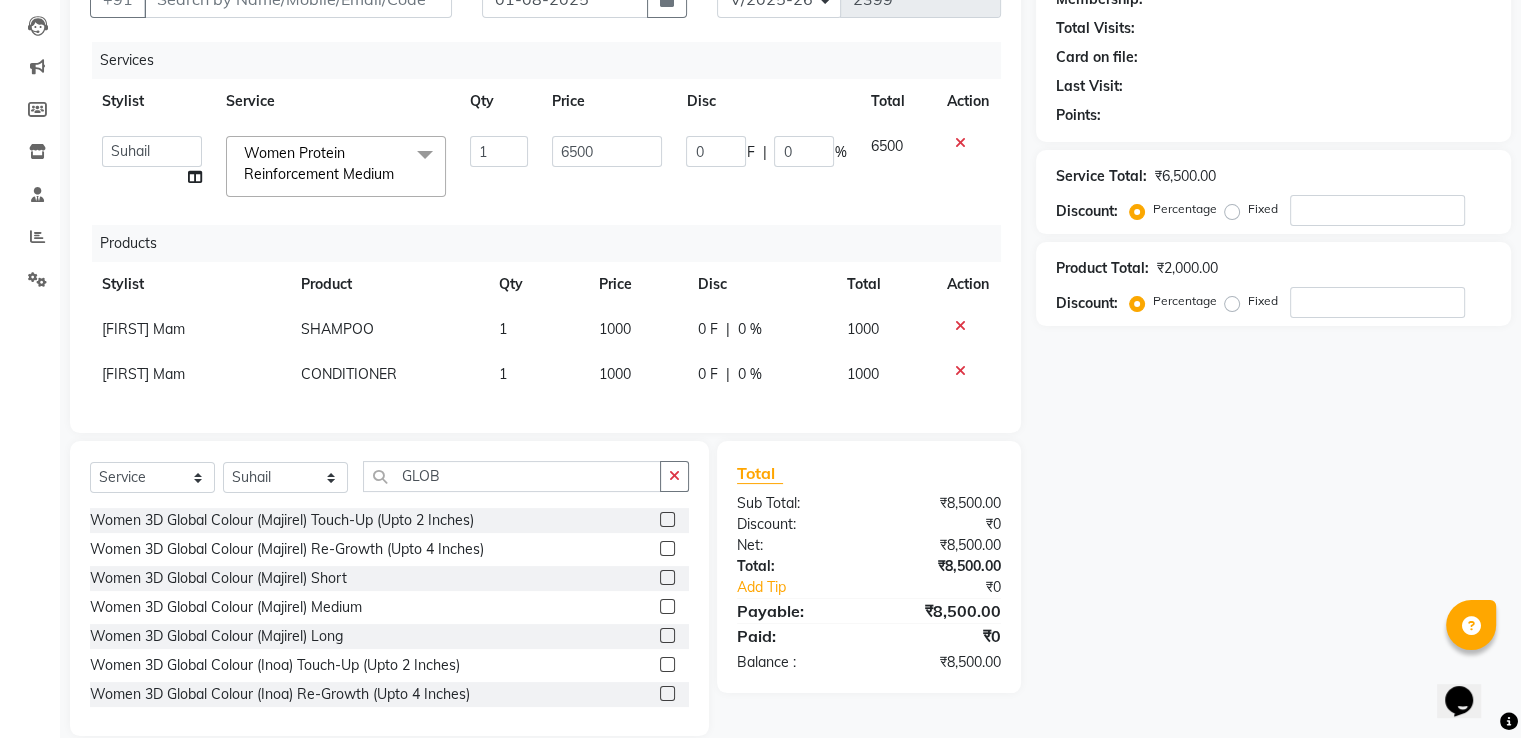 click 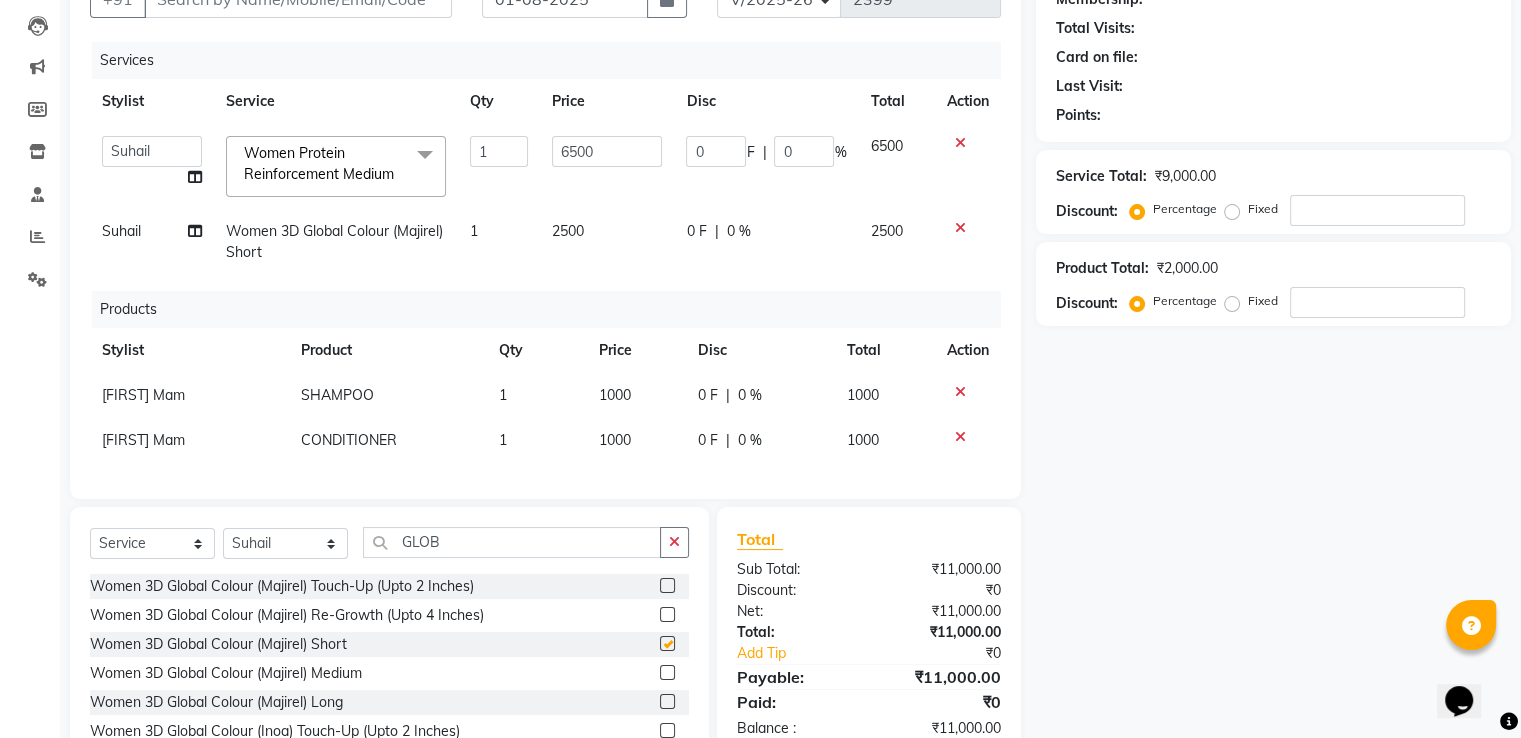 checkbox on "false" 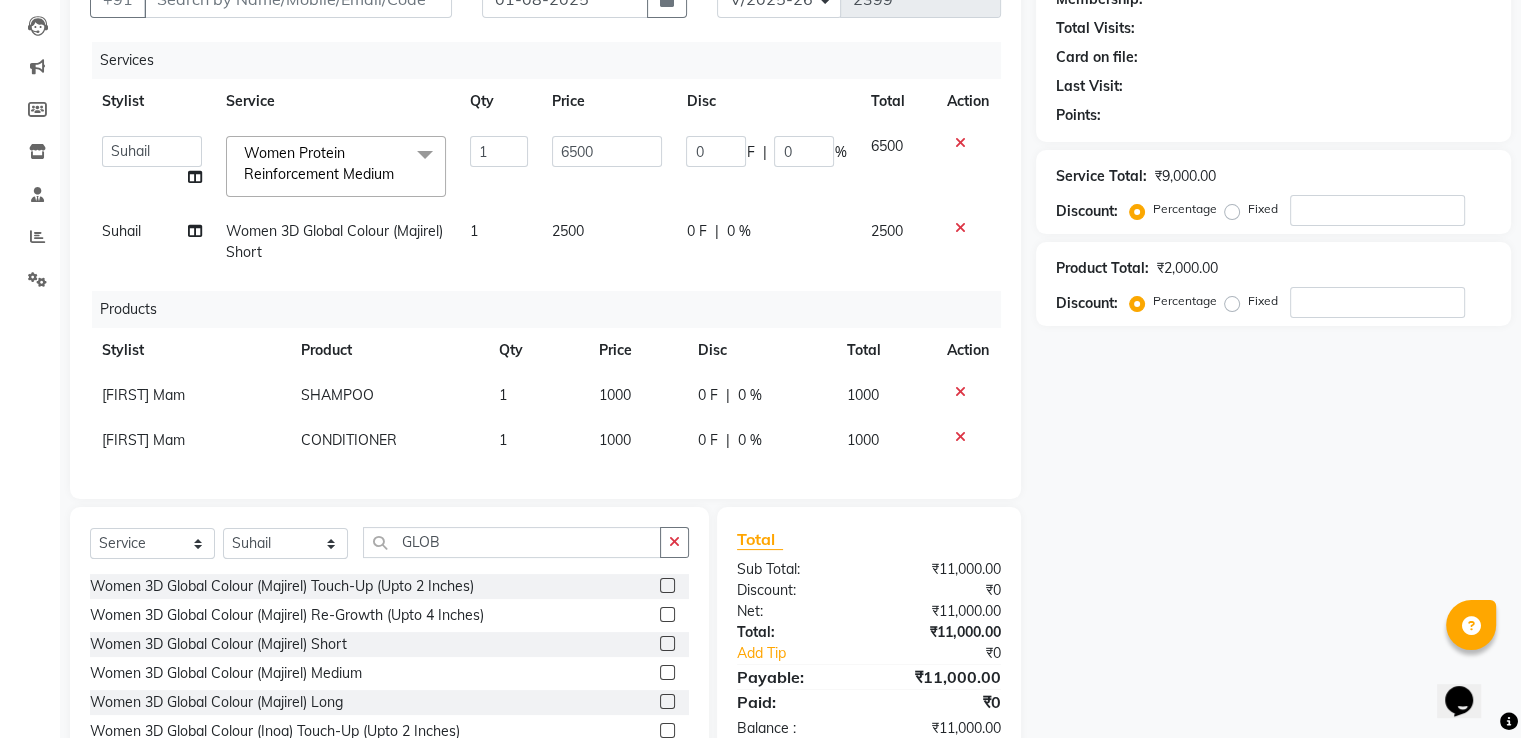 click on "2500" 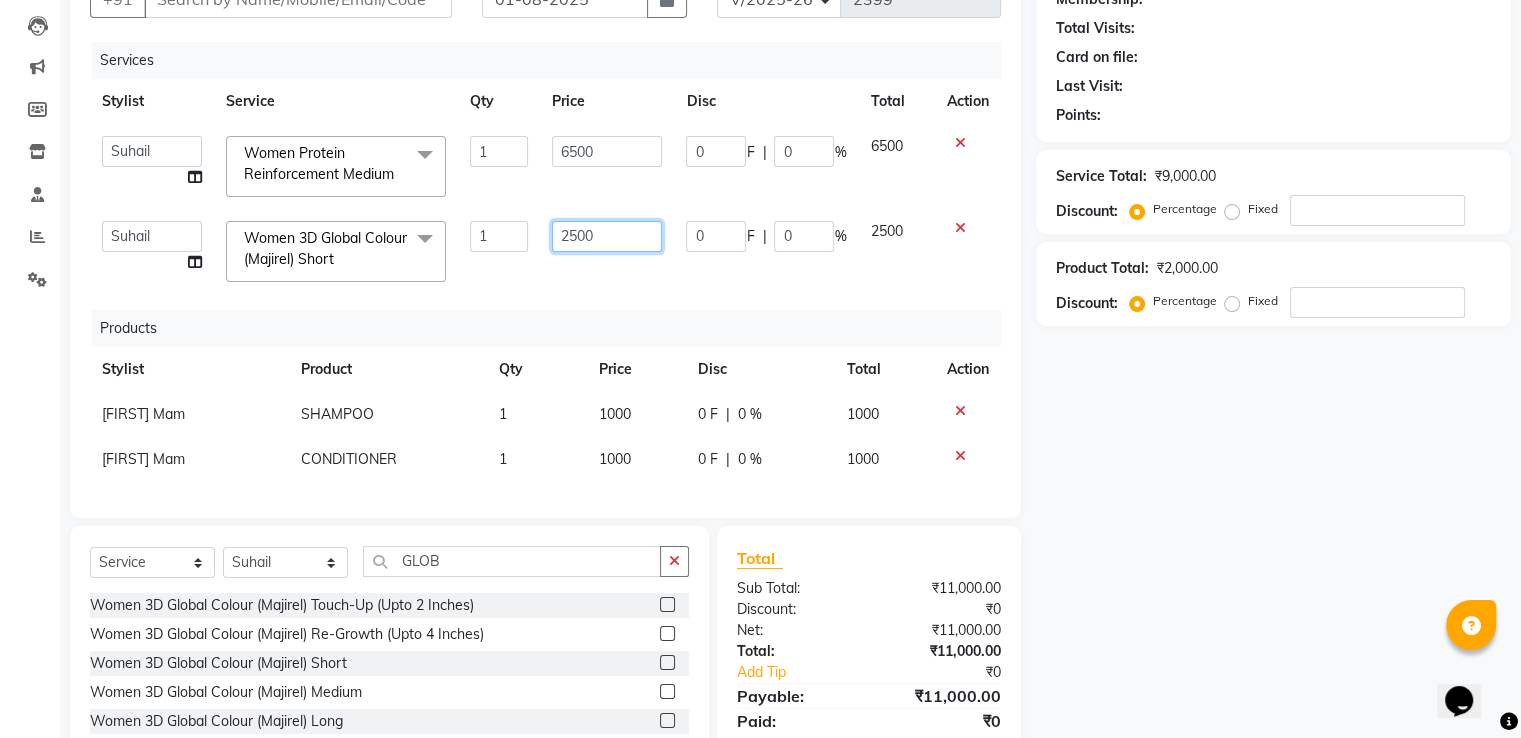 click on "2500" 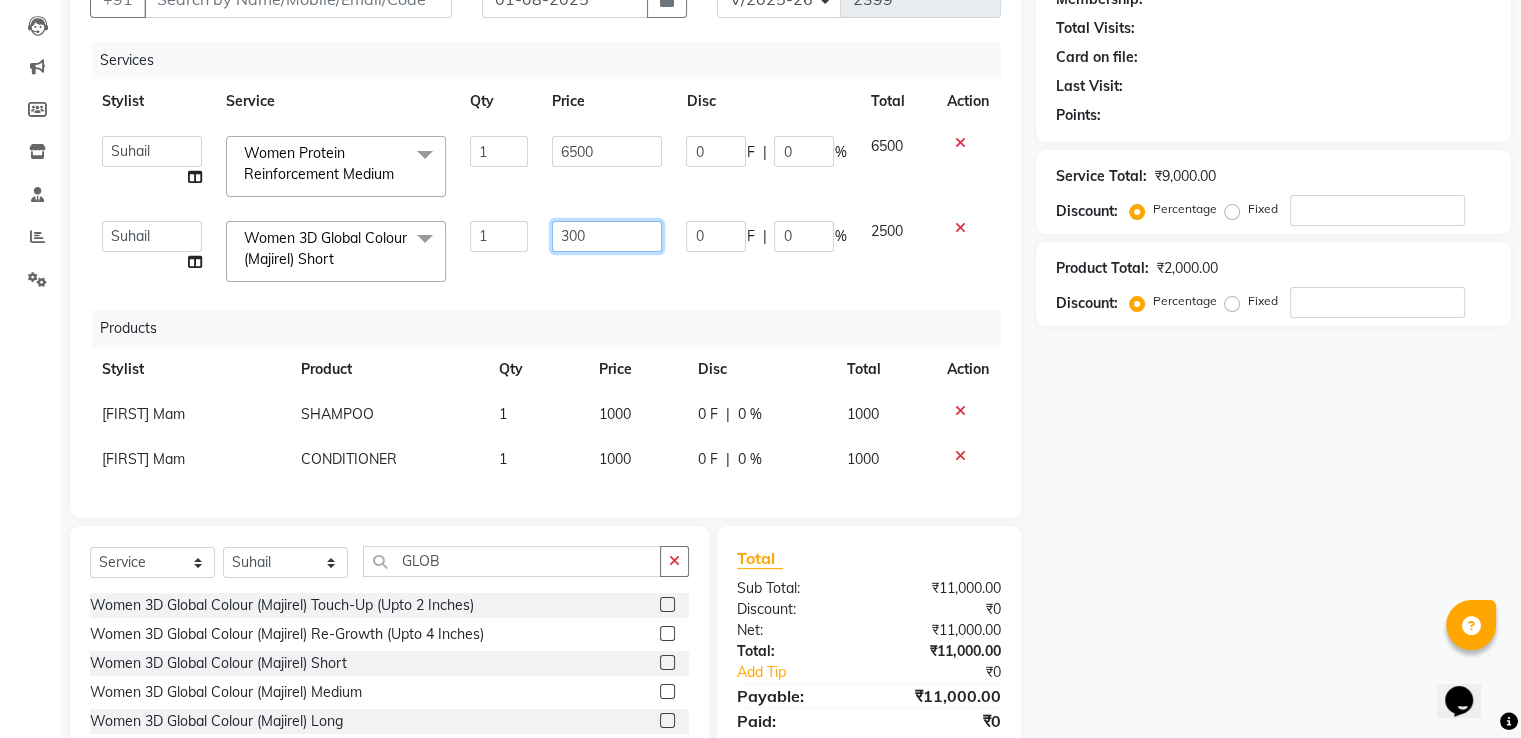 type on "3500" 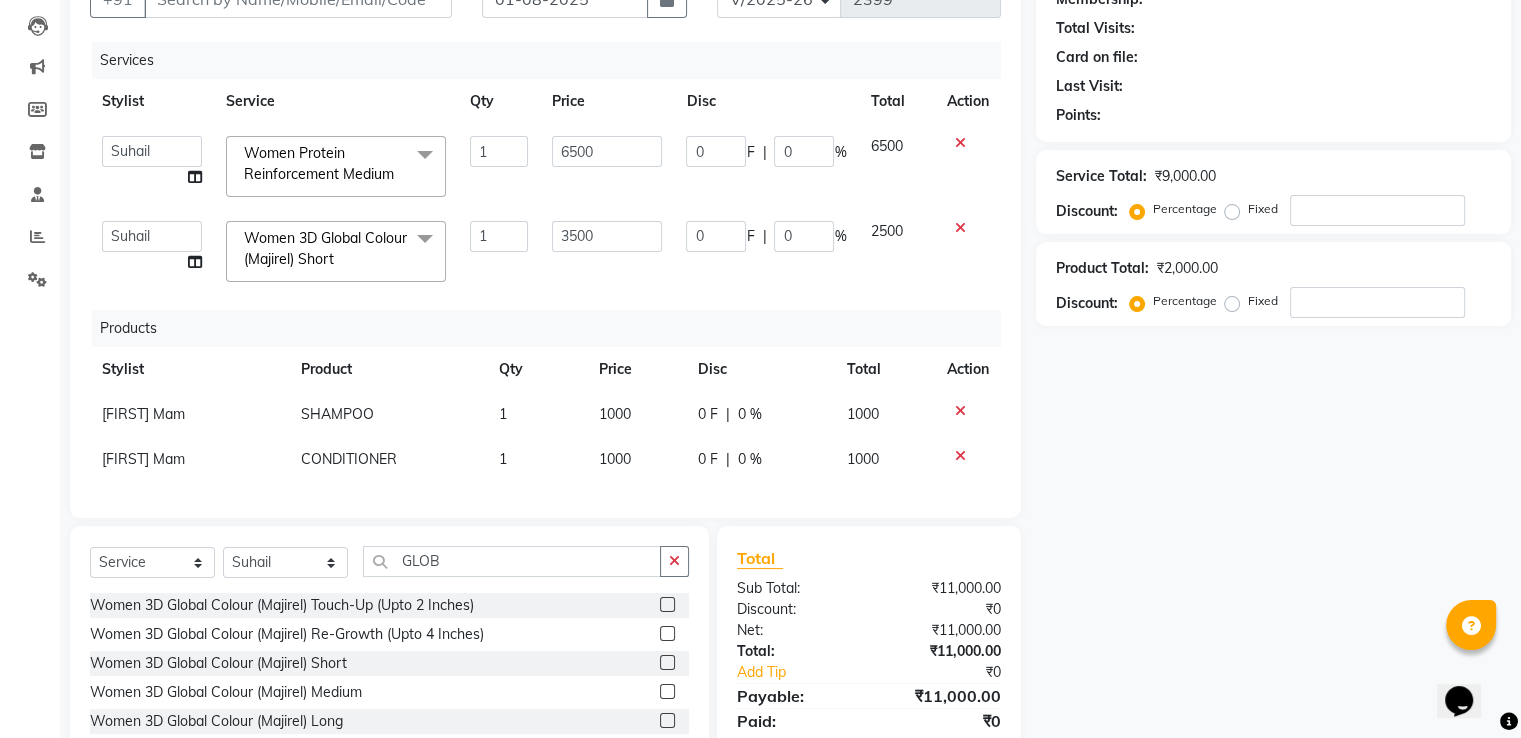click on "Name: Membership: Total Visits: Card on file: Last Visit:  Points:  Service Total:  ₹9,000.00  Discount:  Percentage   Fixed  Product Total:  ₹2,000.00  Discount:  Percentage   Fixed" 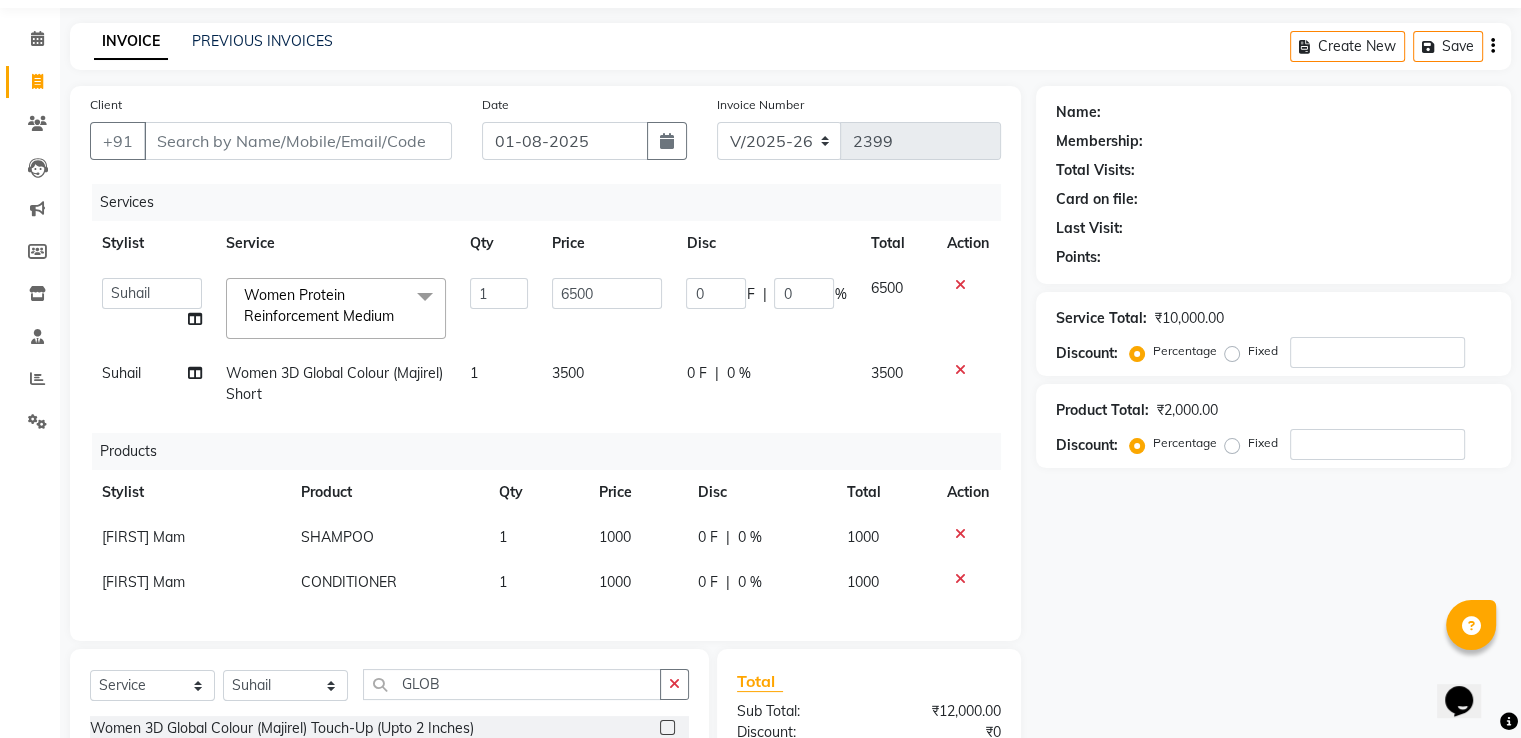 scroll, scrollTop: 0, scrollLeft: 0, axis: both 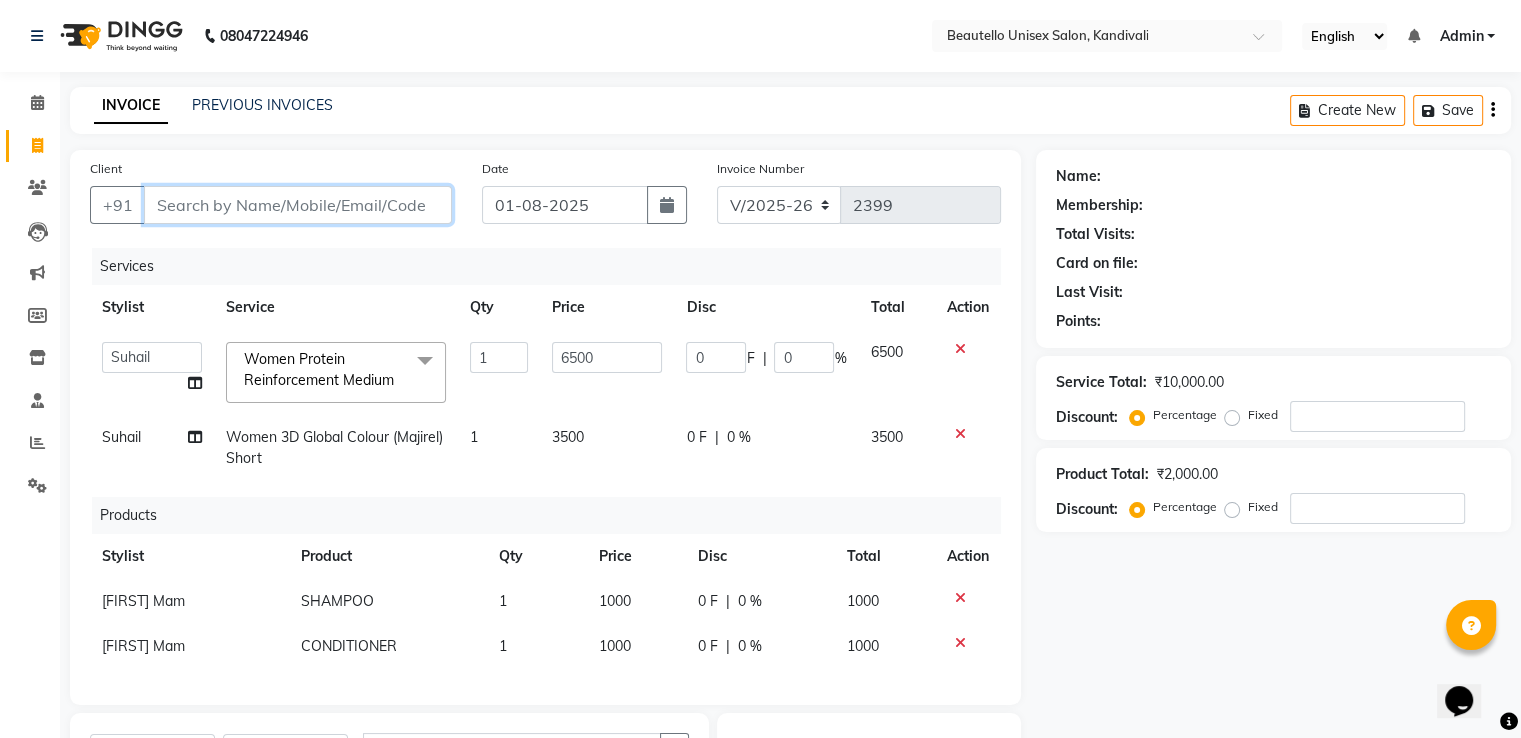 click on "Client" at bounding box center (298, 205) 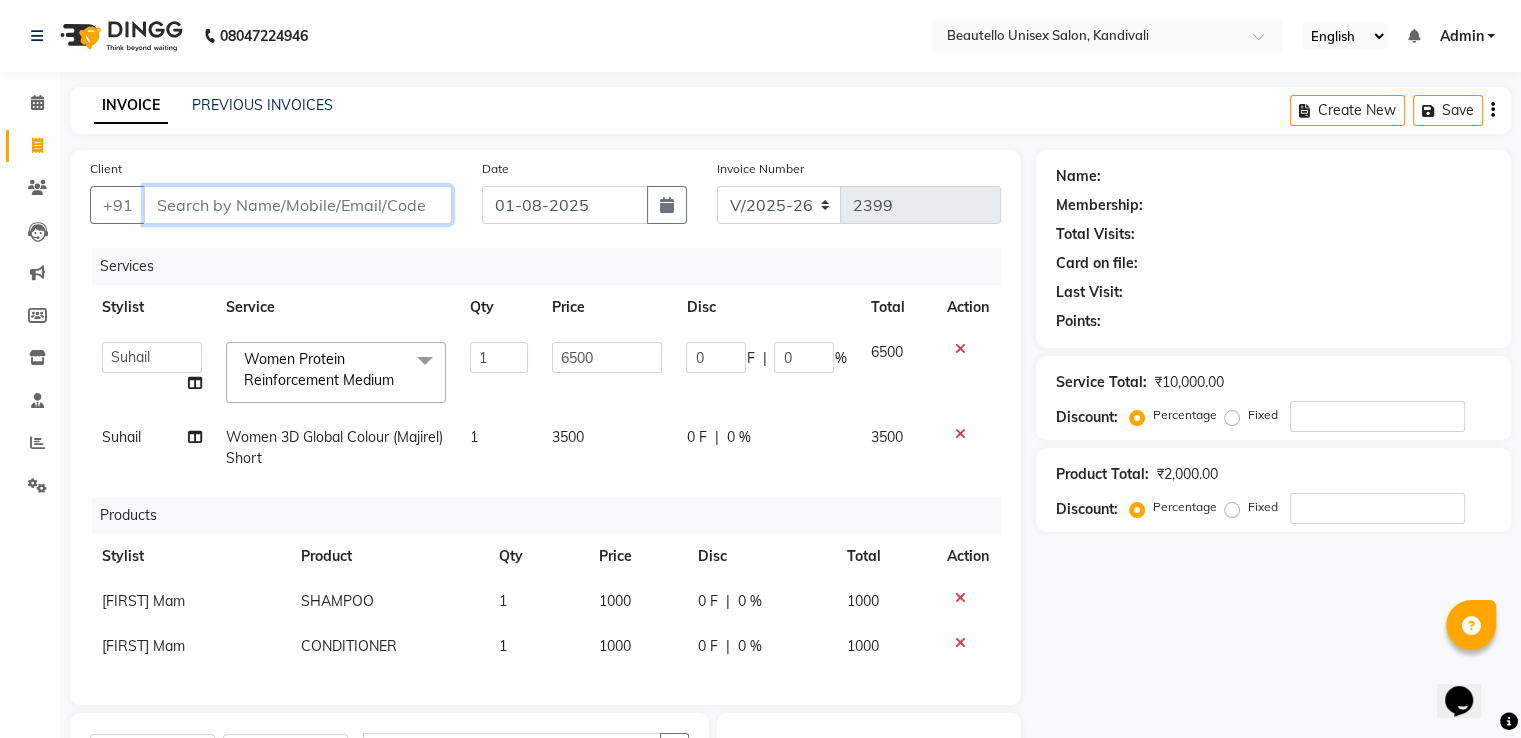 type on "9" 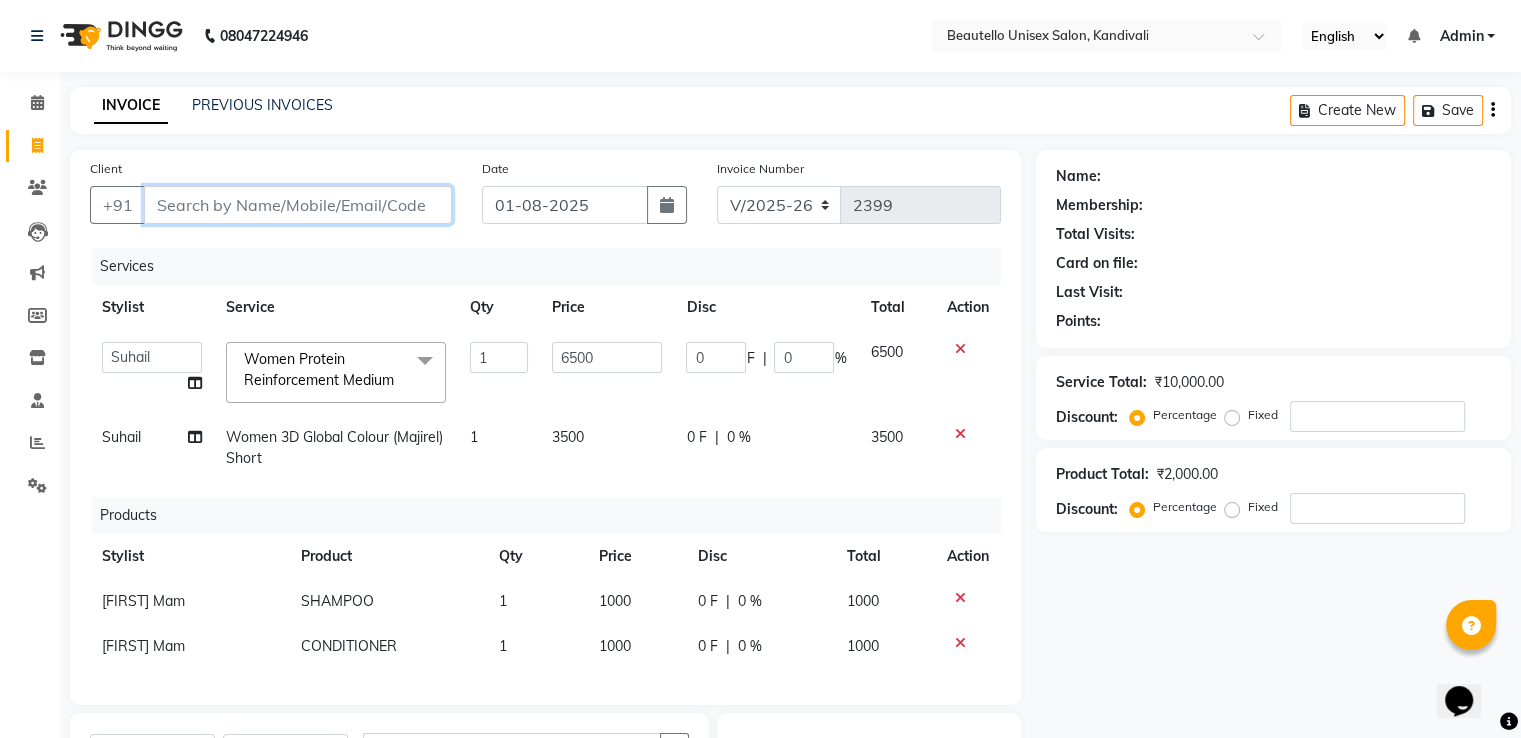 type on "0" 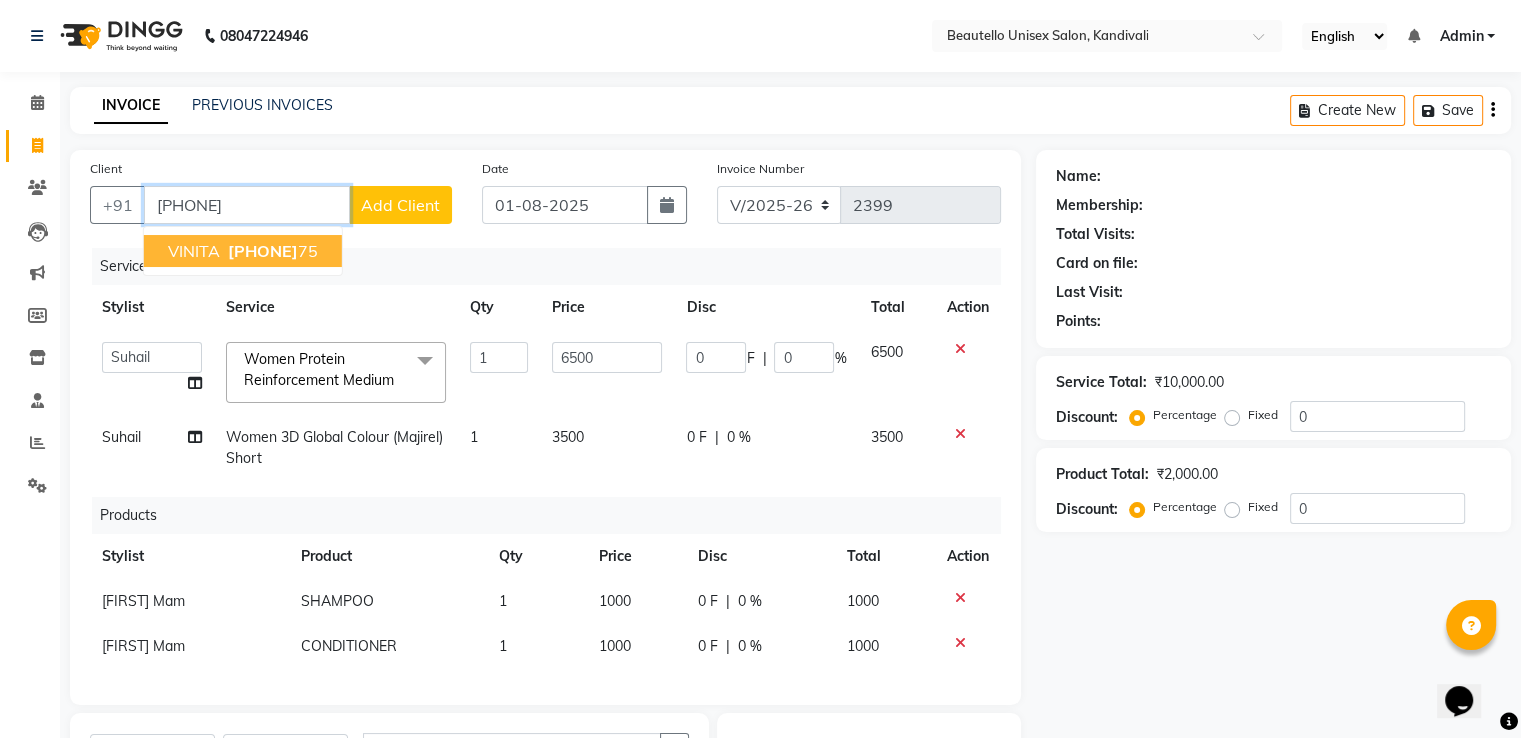 click on "97693354" at bounding box center [263, 251] 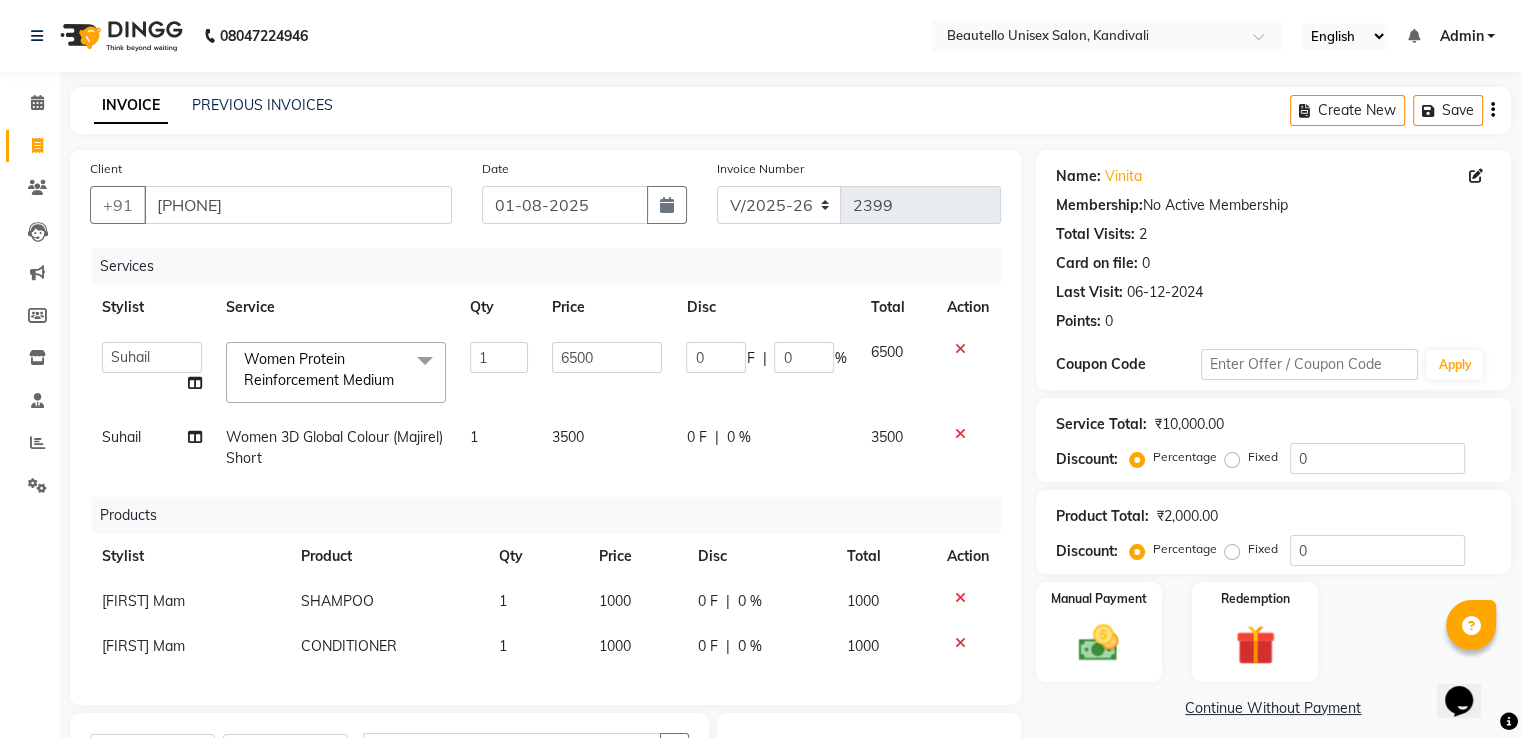 scroll, scrollTop: 316, scrollLeft: 0, axis: vertical 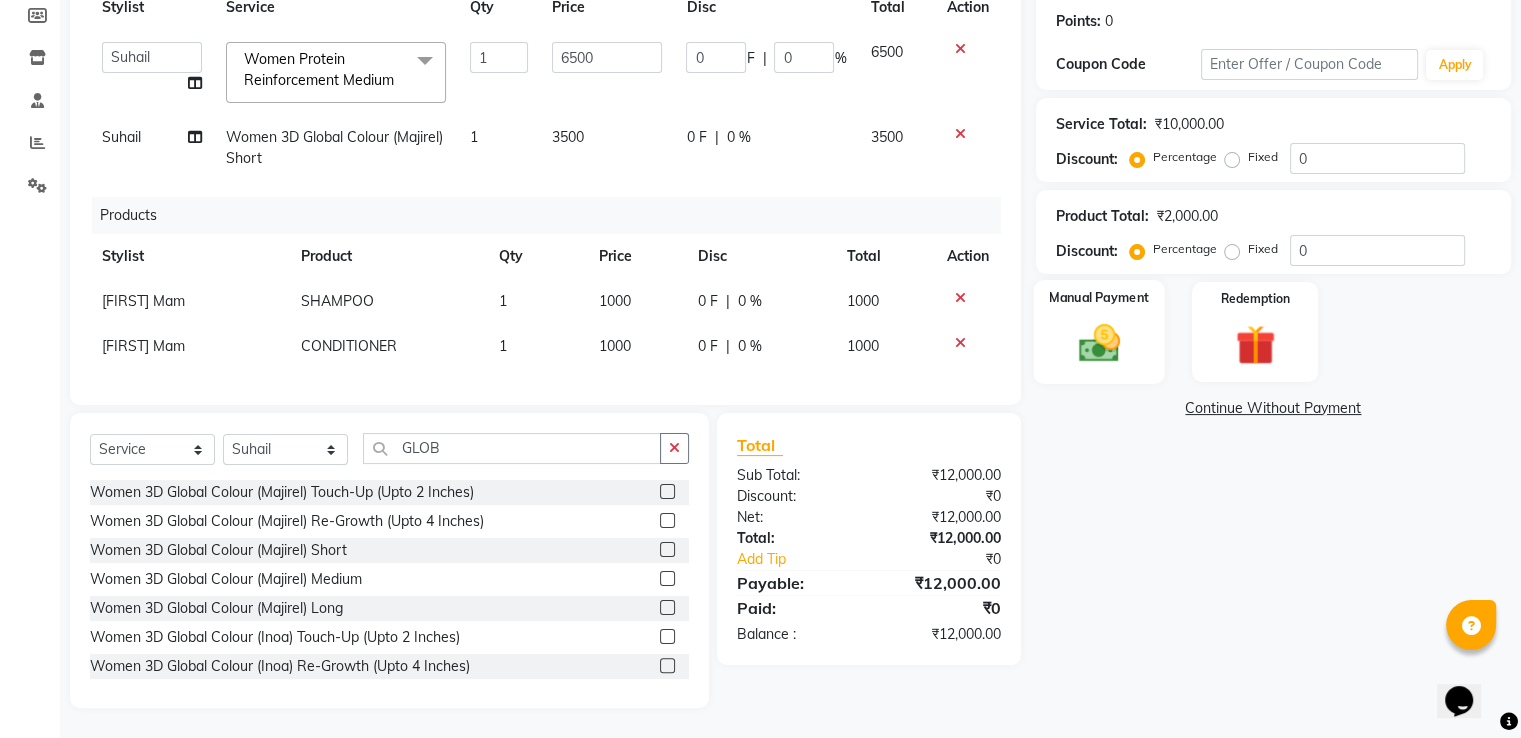 click on "Manual Payment" 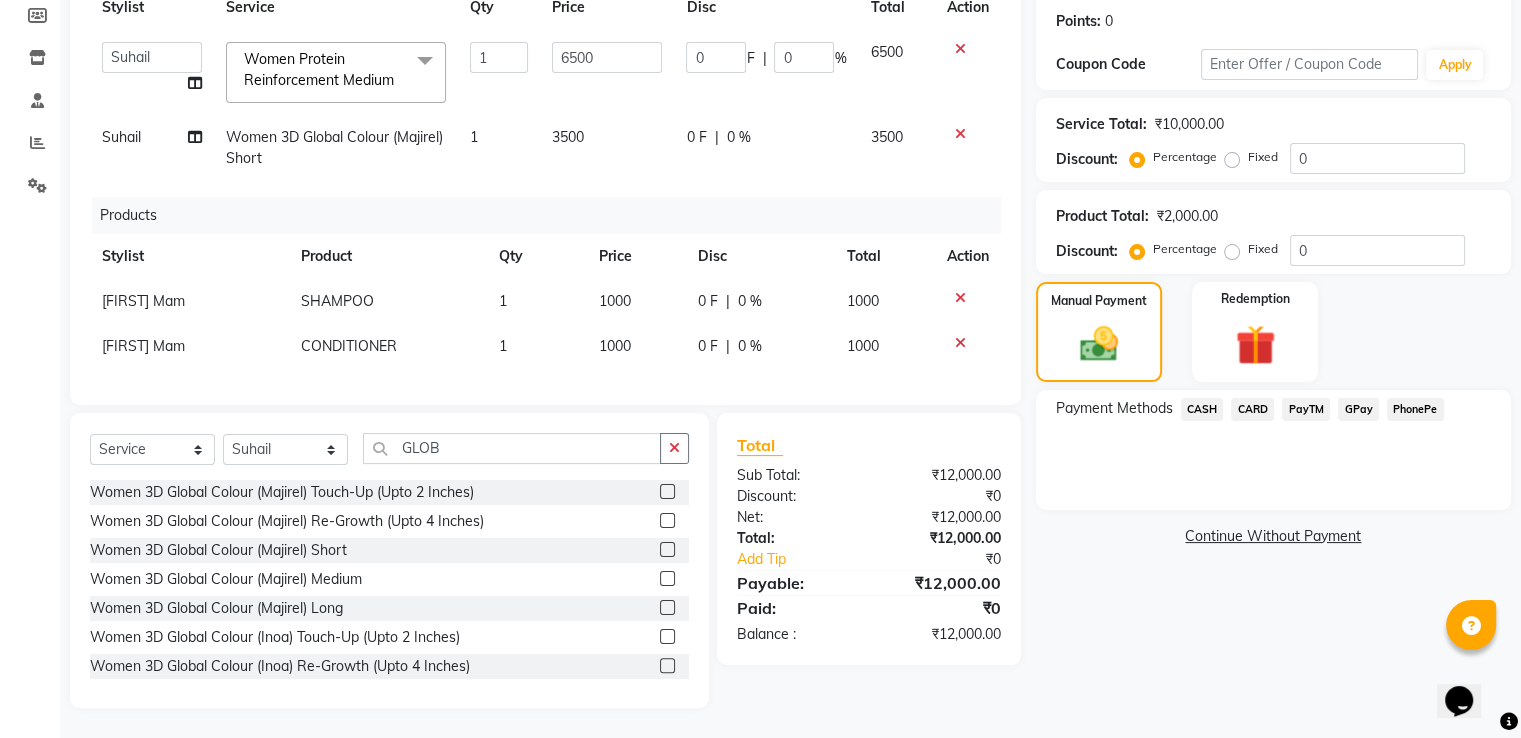 click on "CARD" 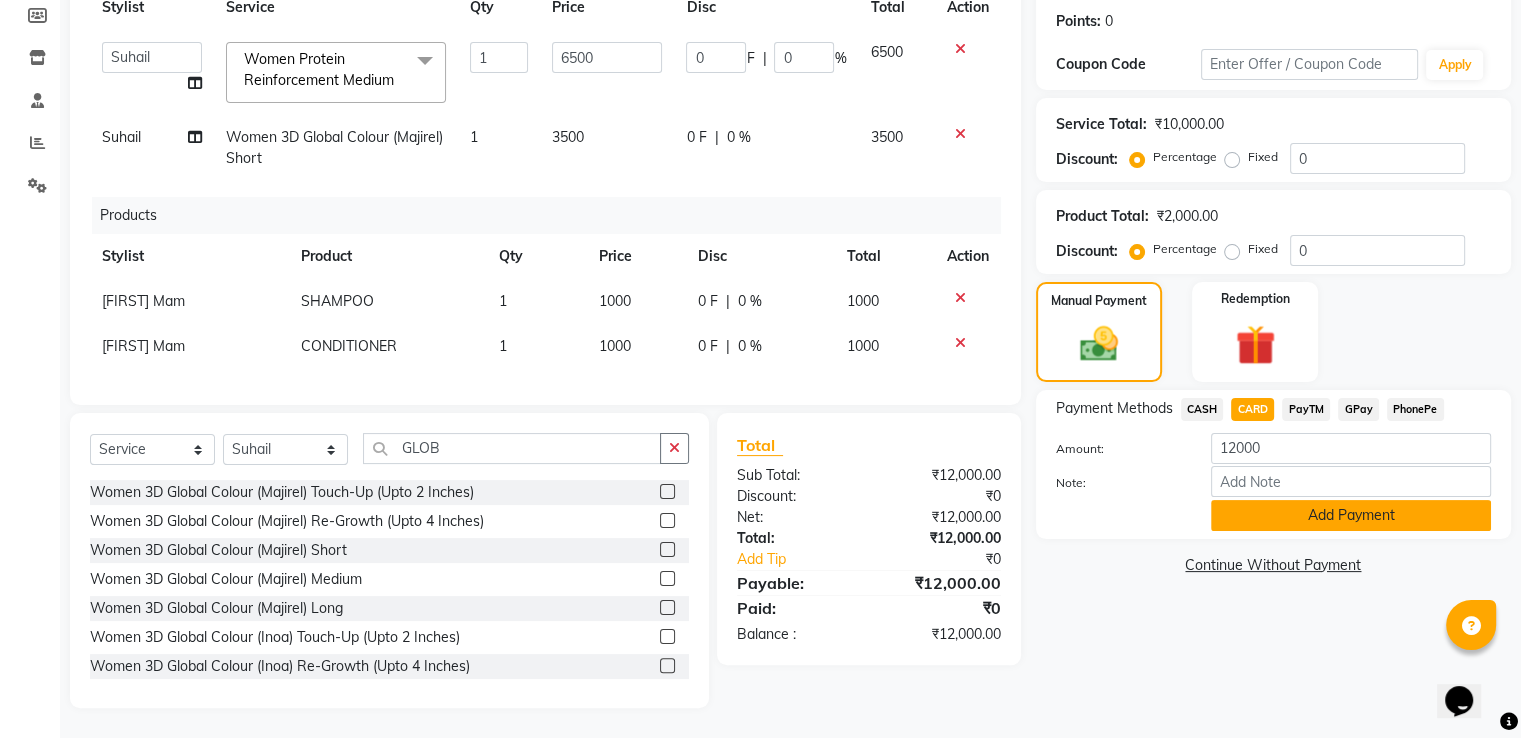 click on "Add Payment" 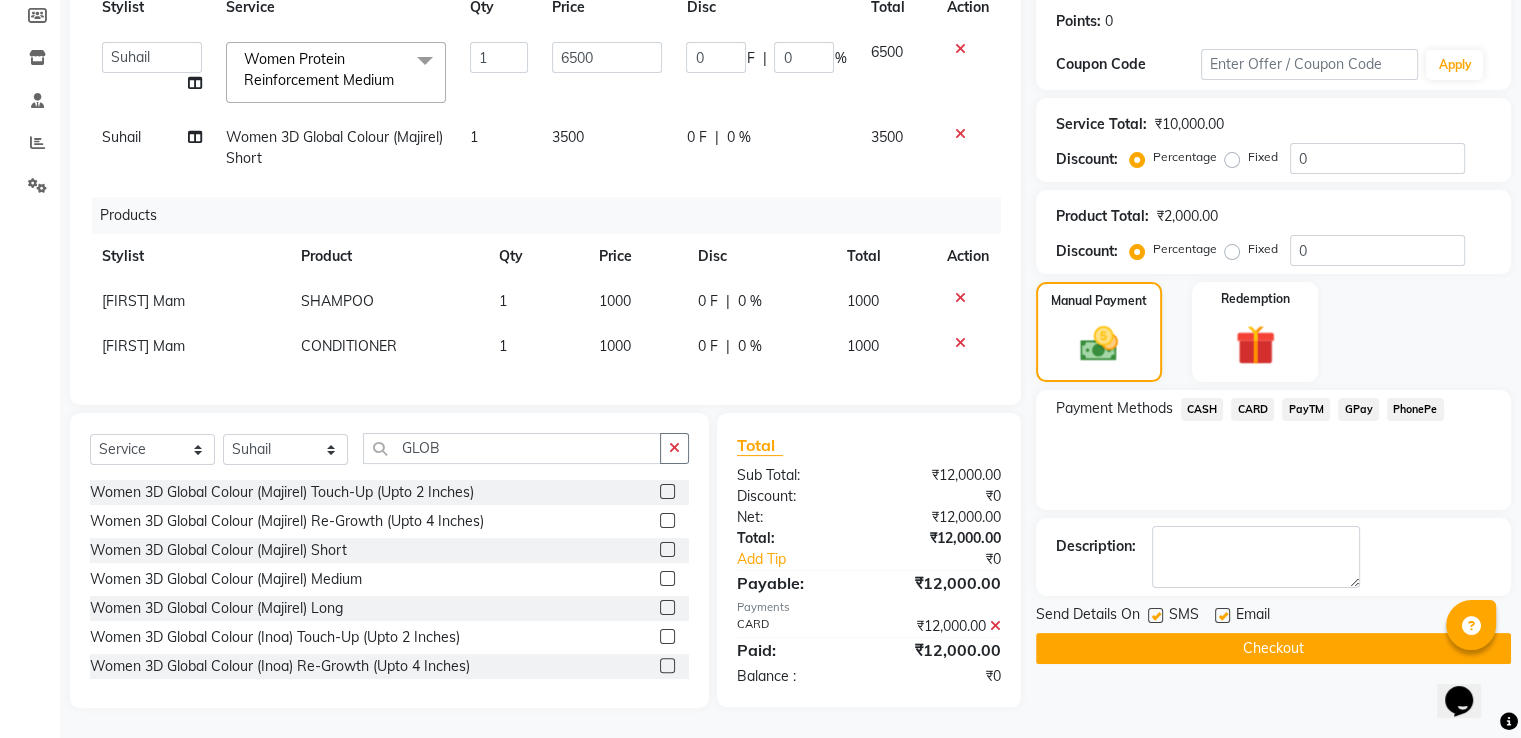 click 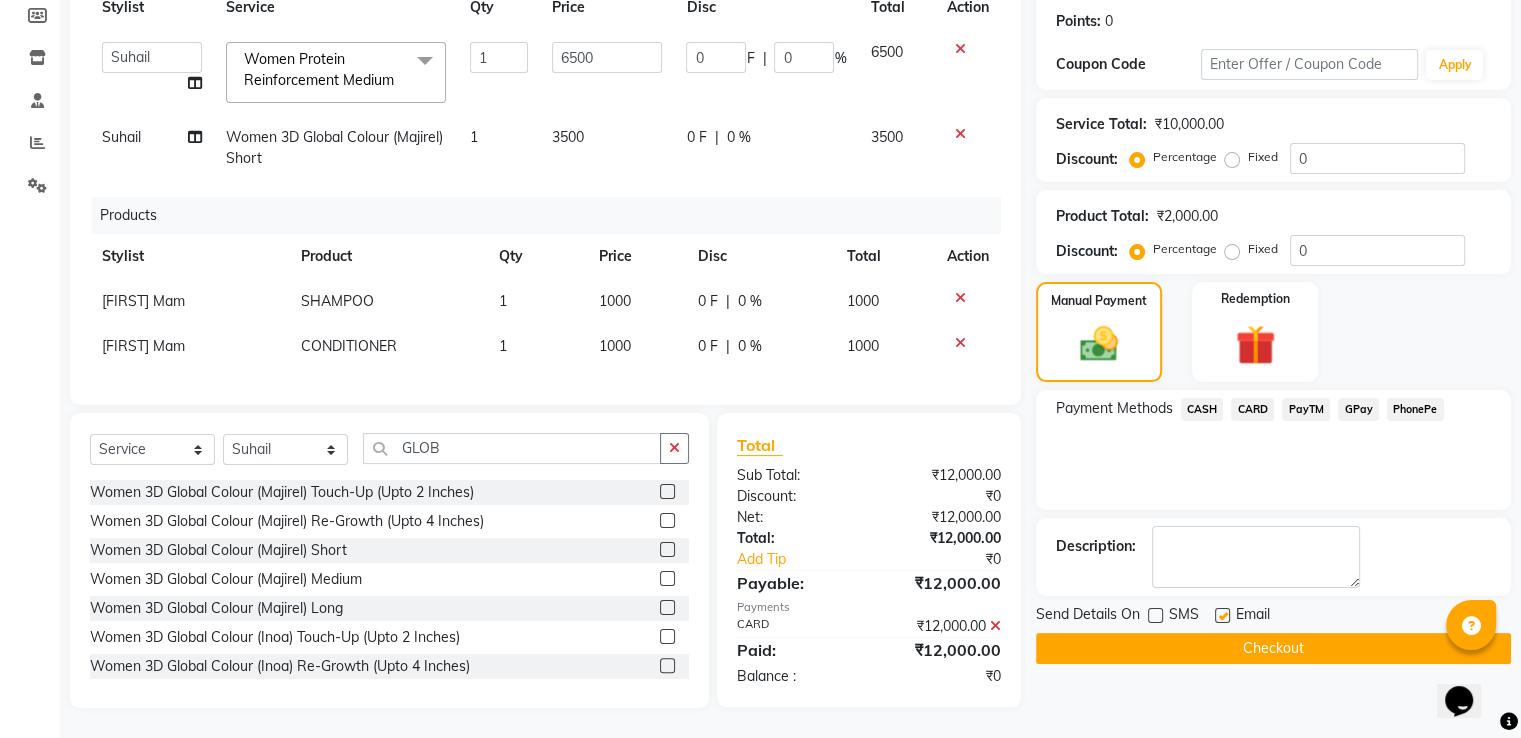 click on "Checkout" 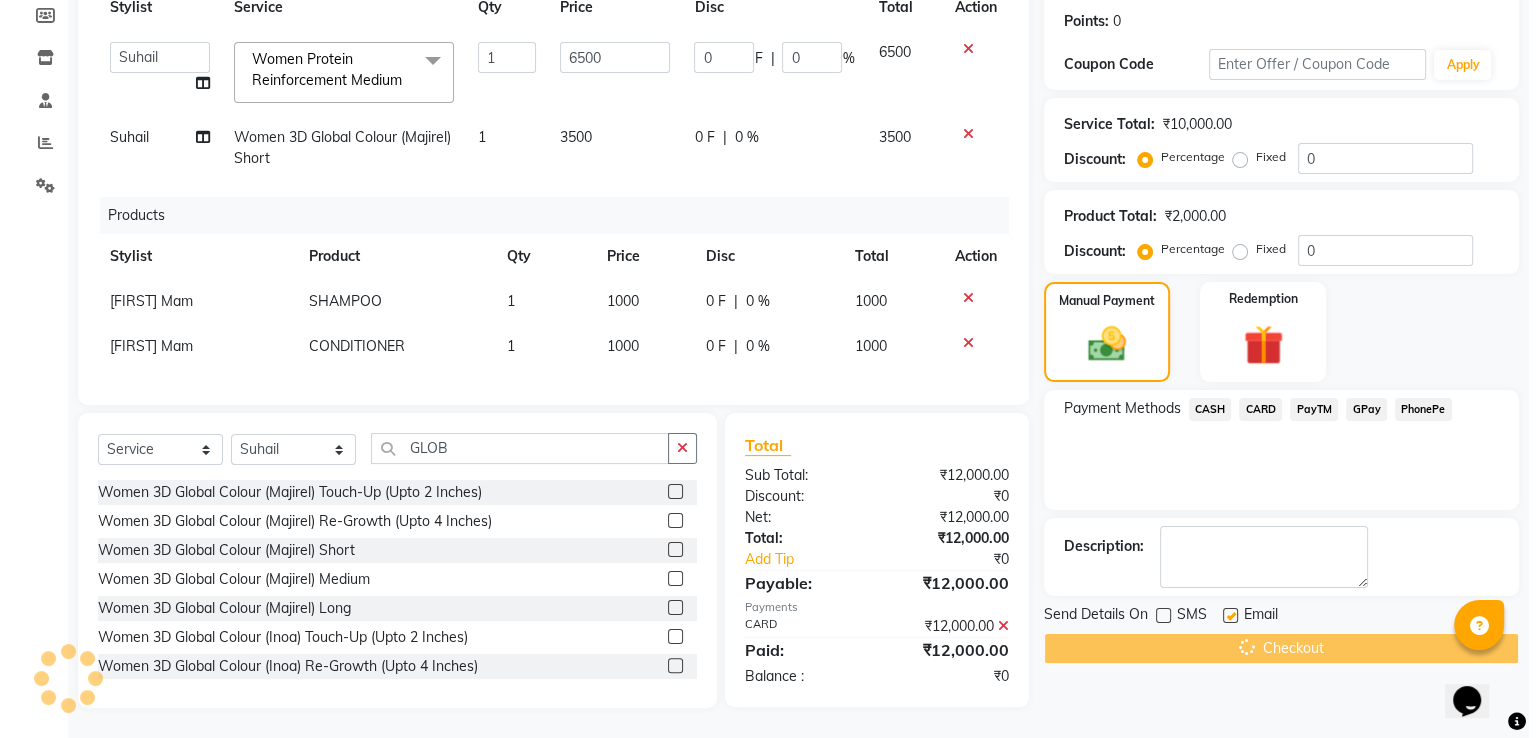 scroll, scrollTop: 0, scrollLeft: 0, axis: both 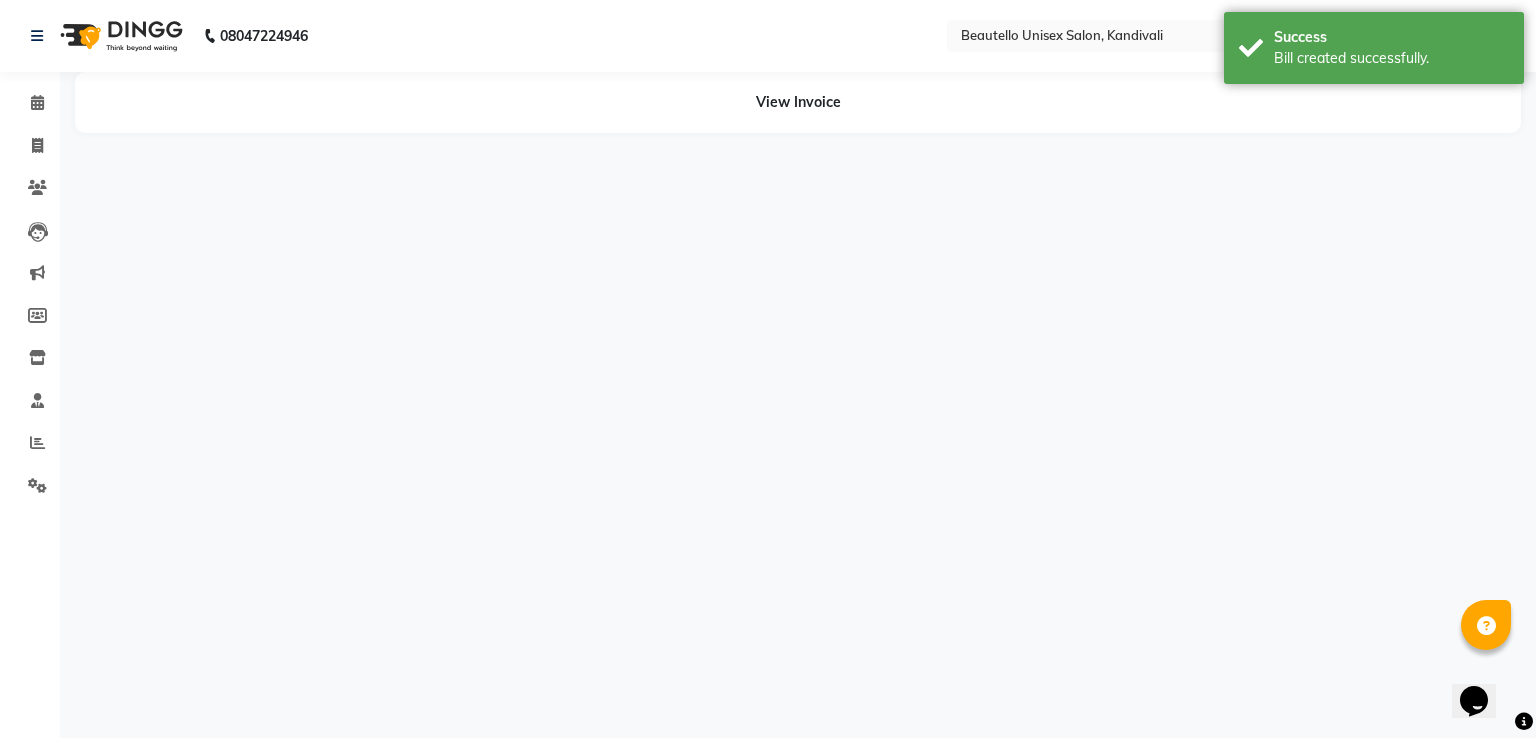 select on "31994" 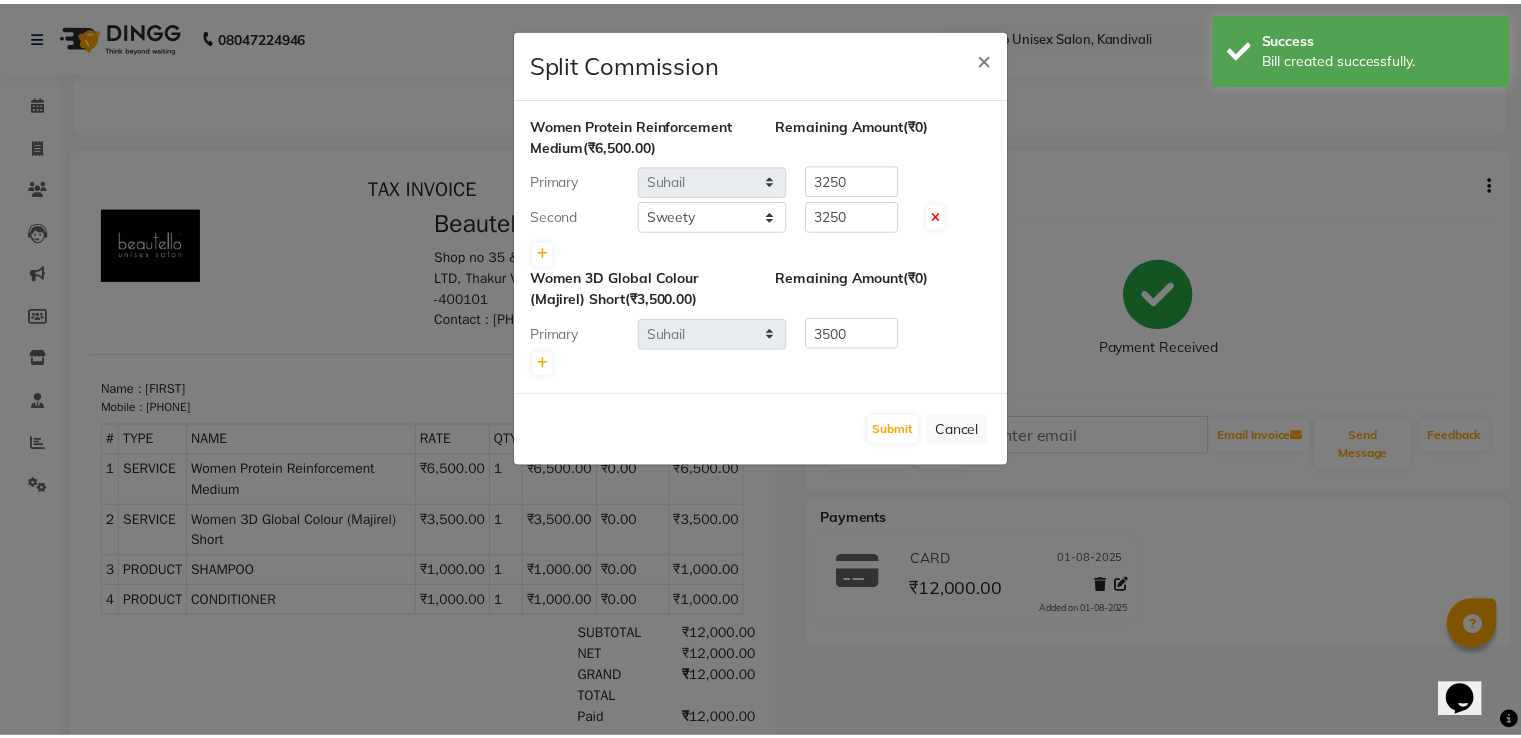 scroll, scrollTop: 0, scrollLeft: 0, axis: both 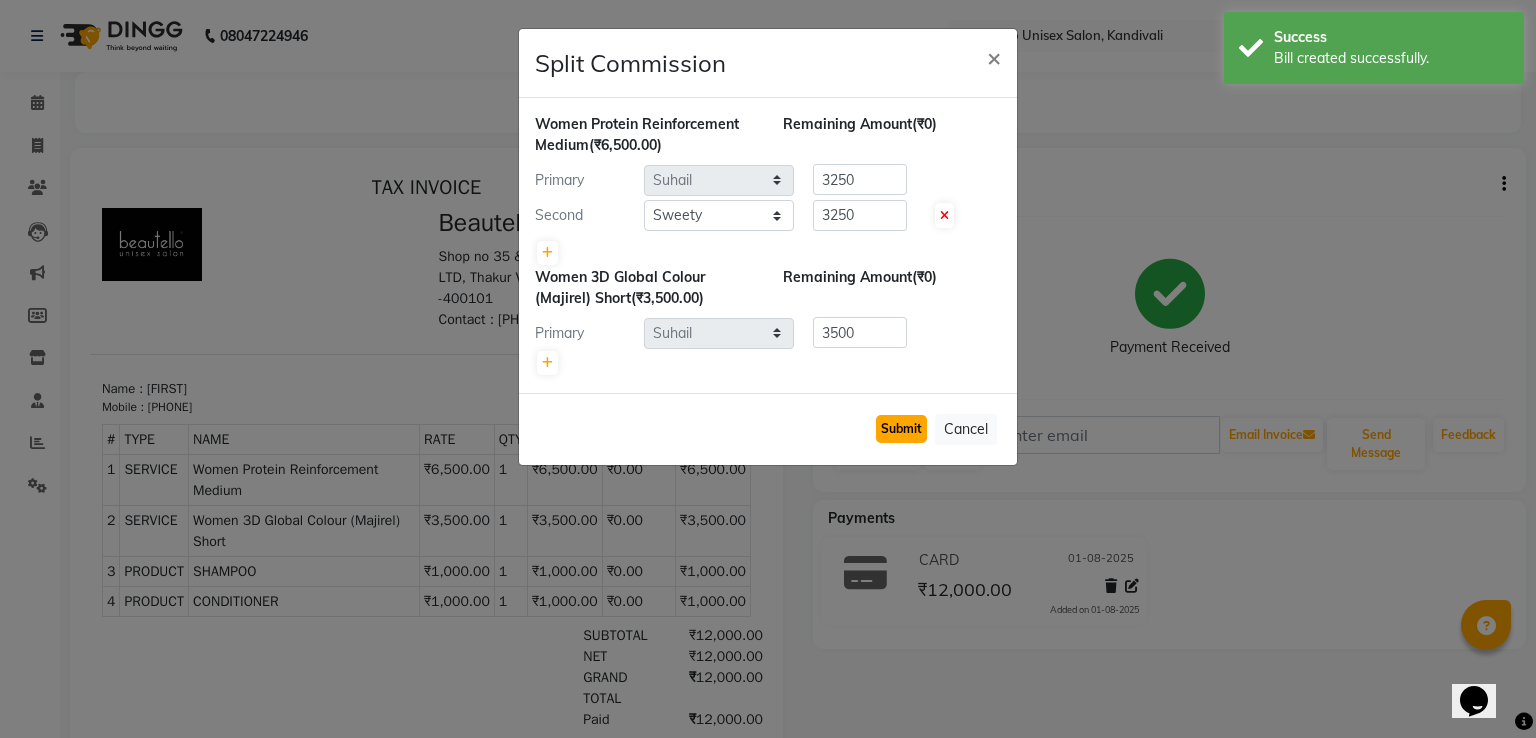 click on "Submit" 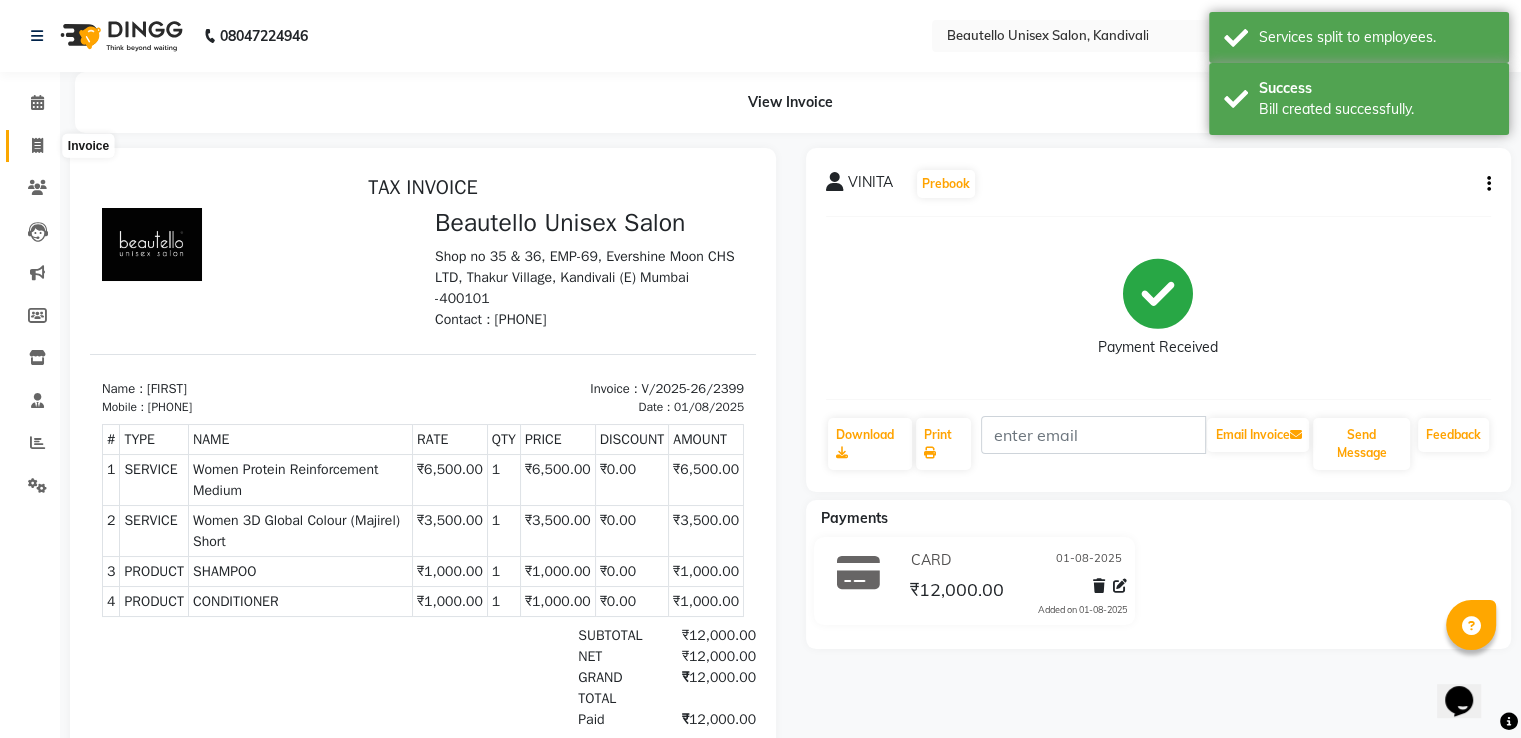 click 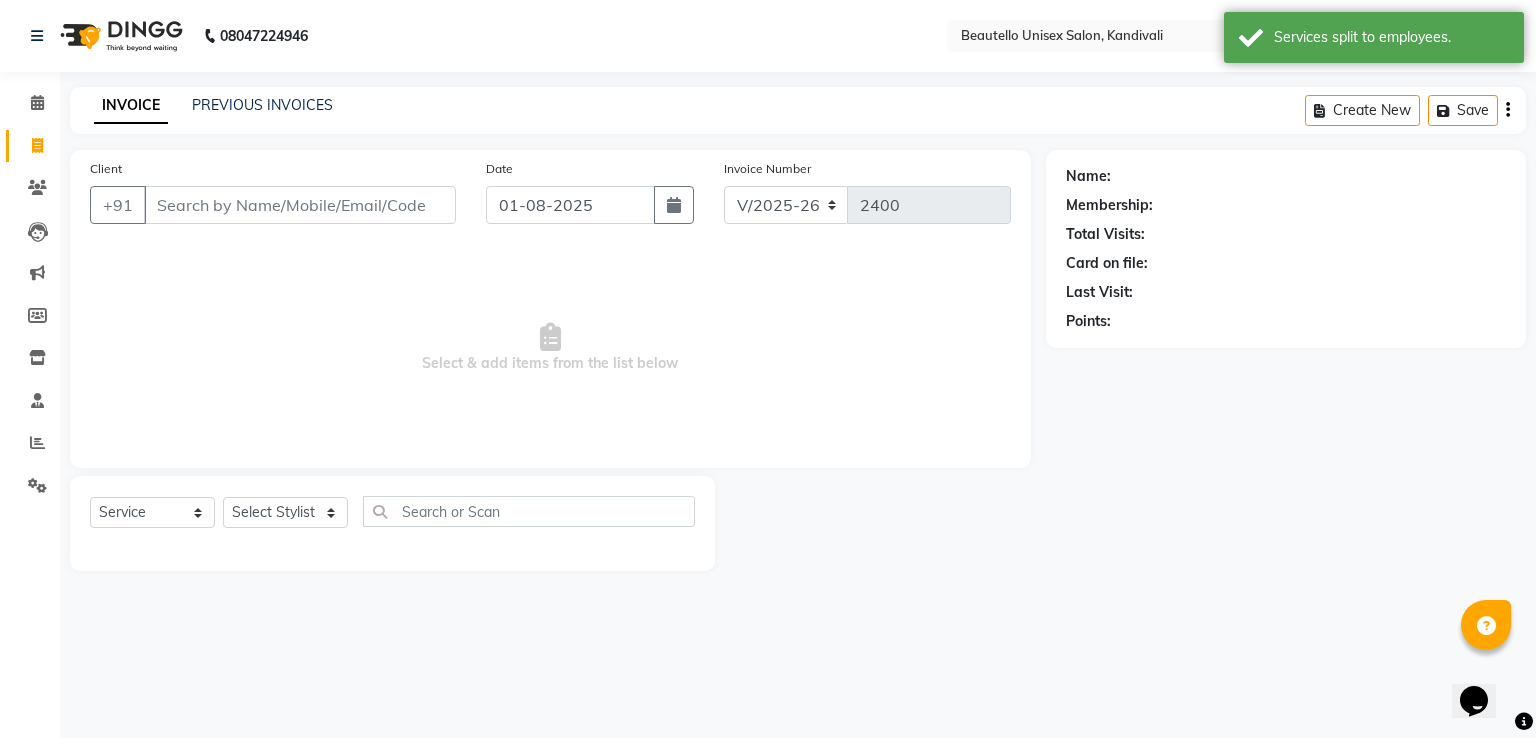 click on "Client" at bounding box center (300, 205) 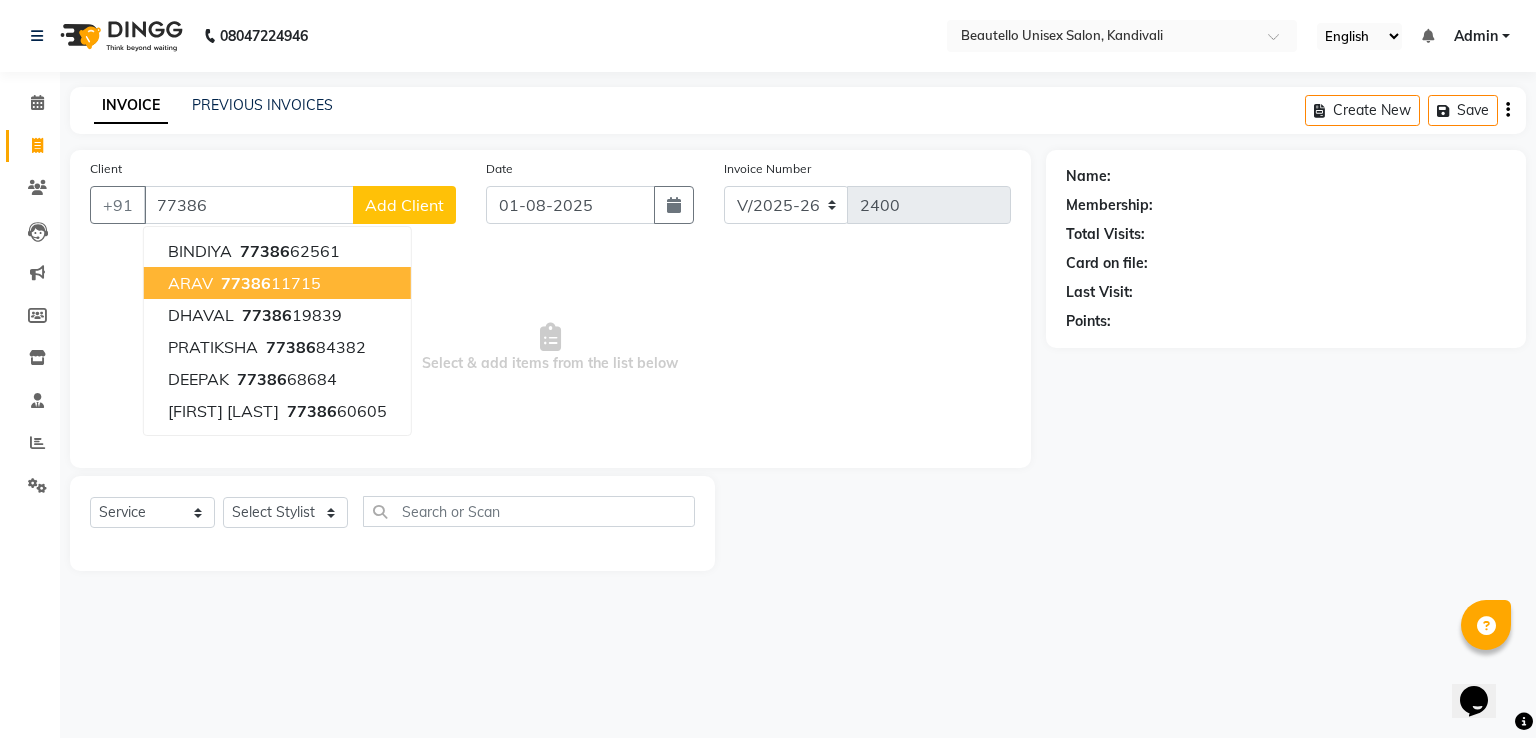click on "ARAV   77386 11715" at bounding box center [277, 283] 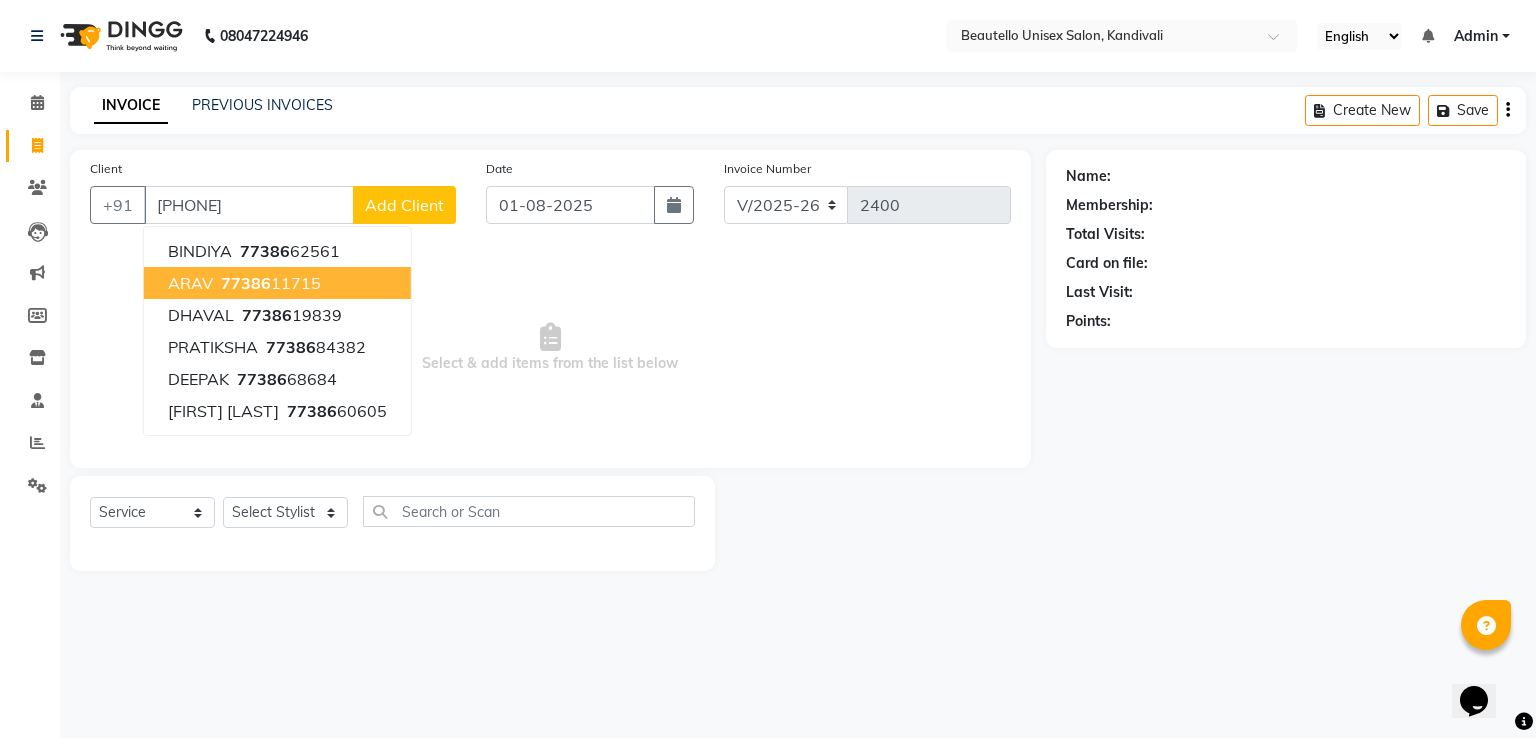 type on "[PHONE]" 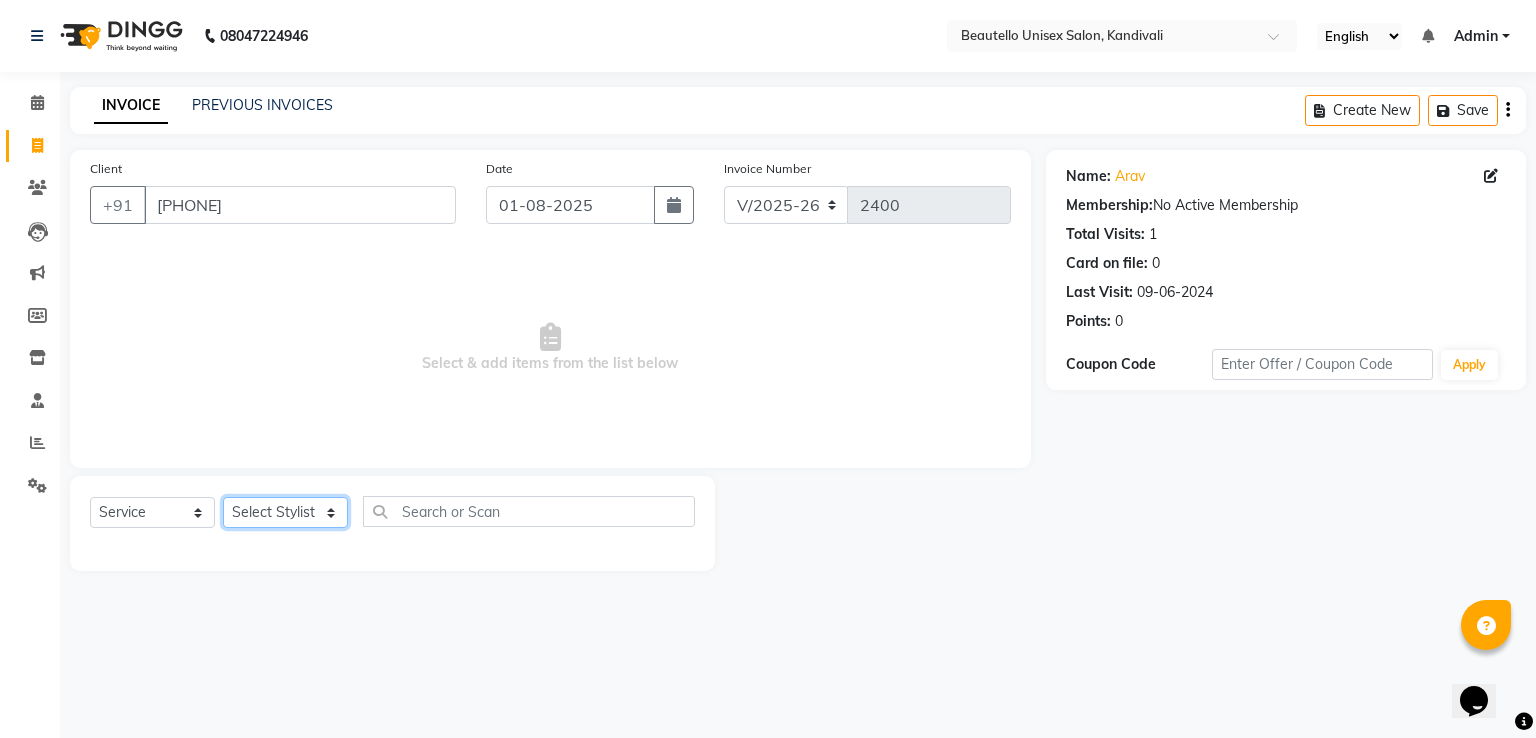 click on "Select Stylist  Akki  Javed  Laxmi Ravi  Ruksana Sajid Sameer Suhail  Sukriti Mam Sweety" 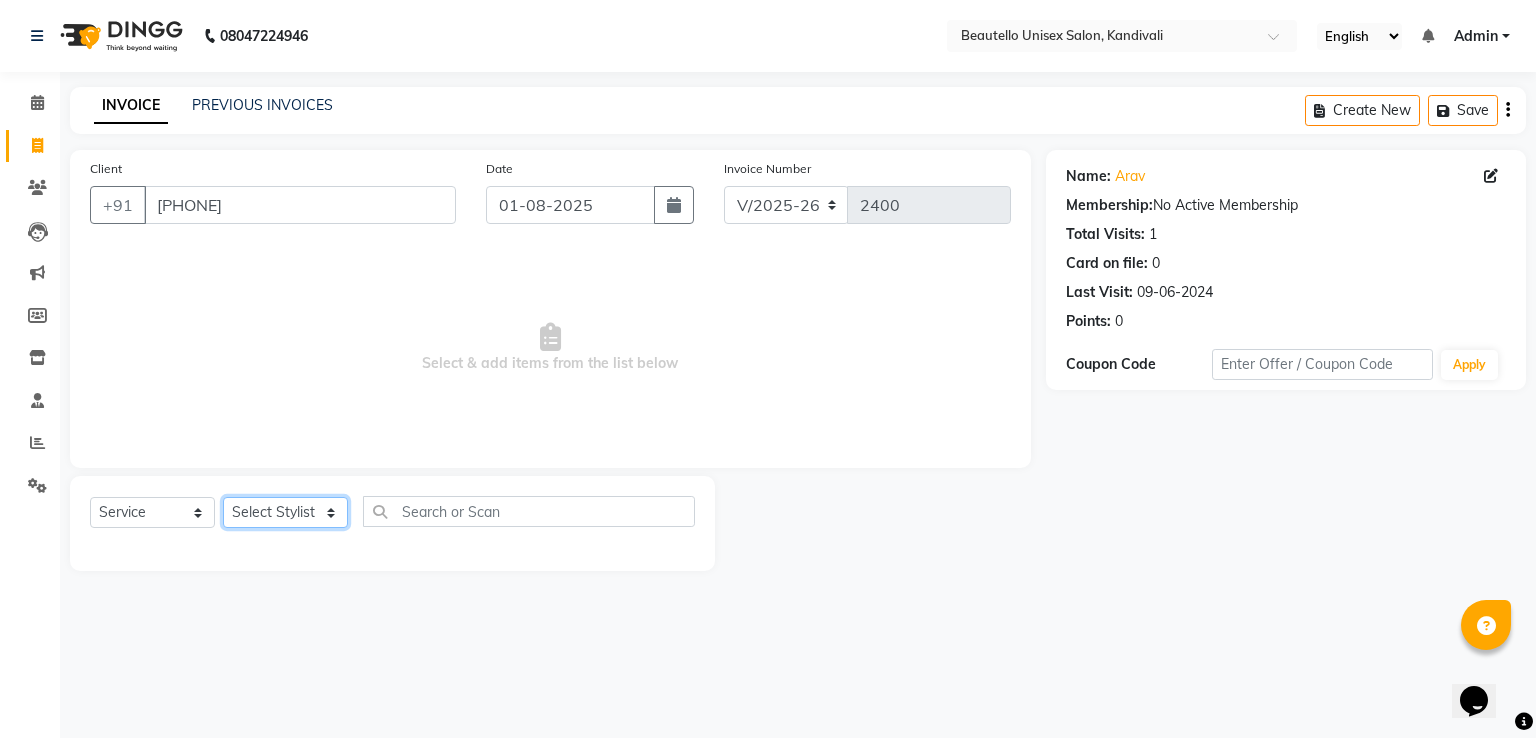 select on "69024" 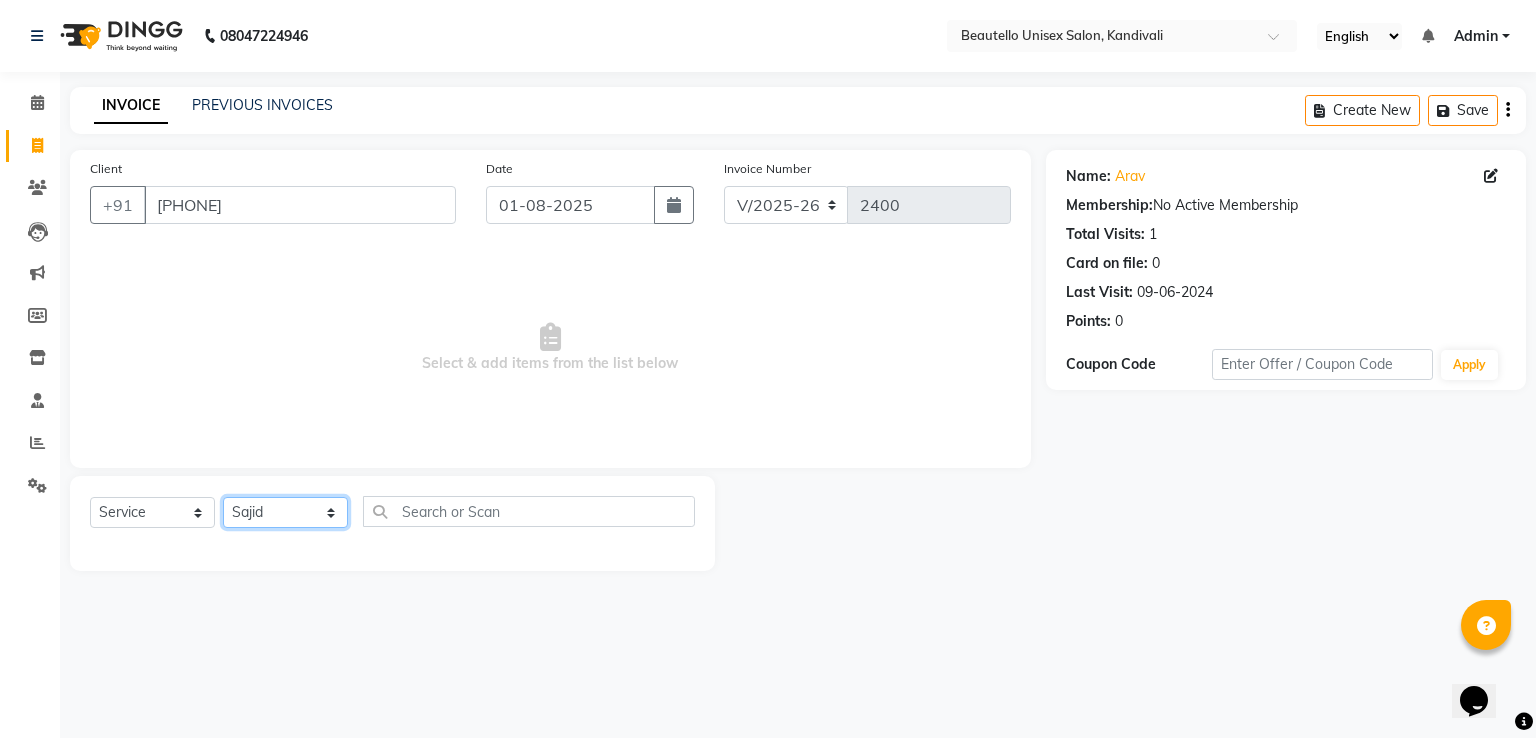 click on "Select Stylist  Akki  Javed  Laxmi Ravi  Ruksana Sajid Sameer Suhail  Sukriti Mam Sweety" 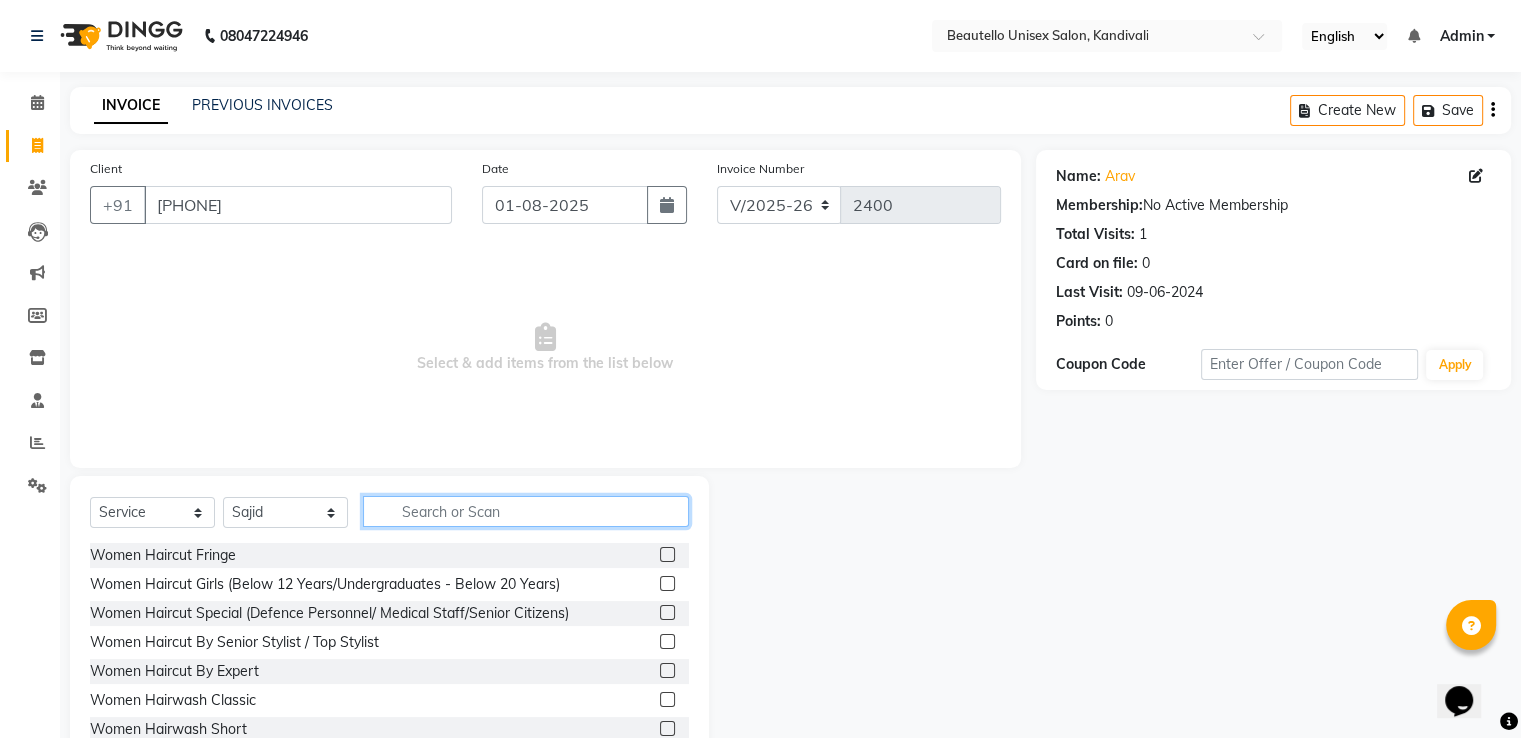 click 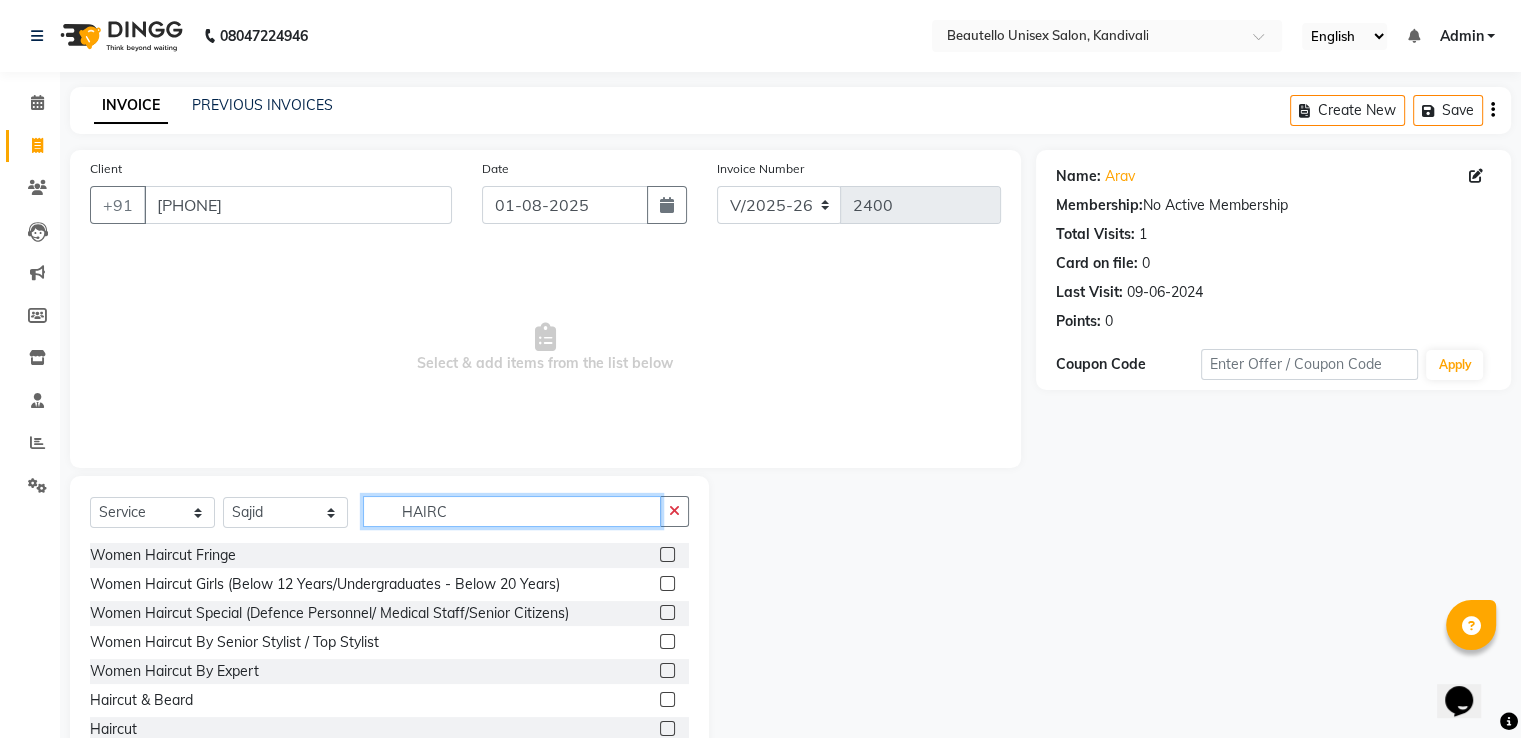 type on "HAIRC" 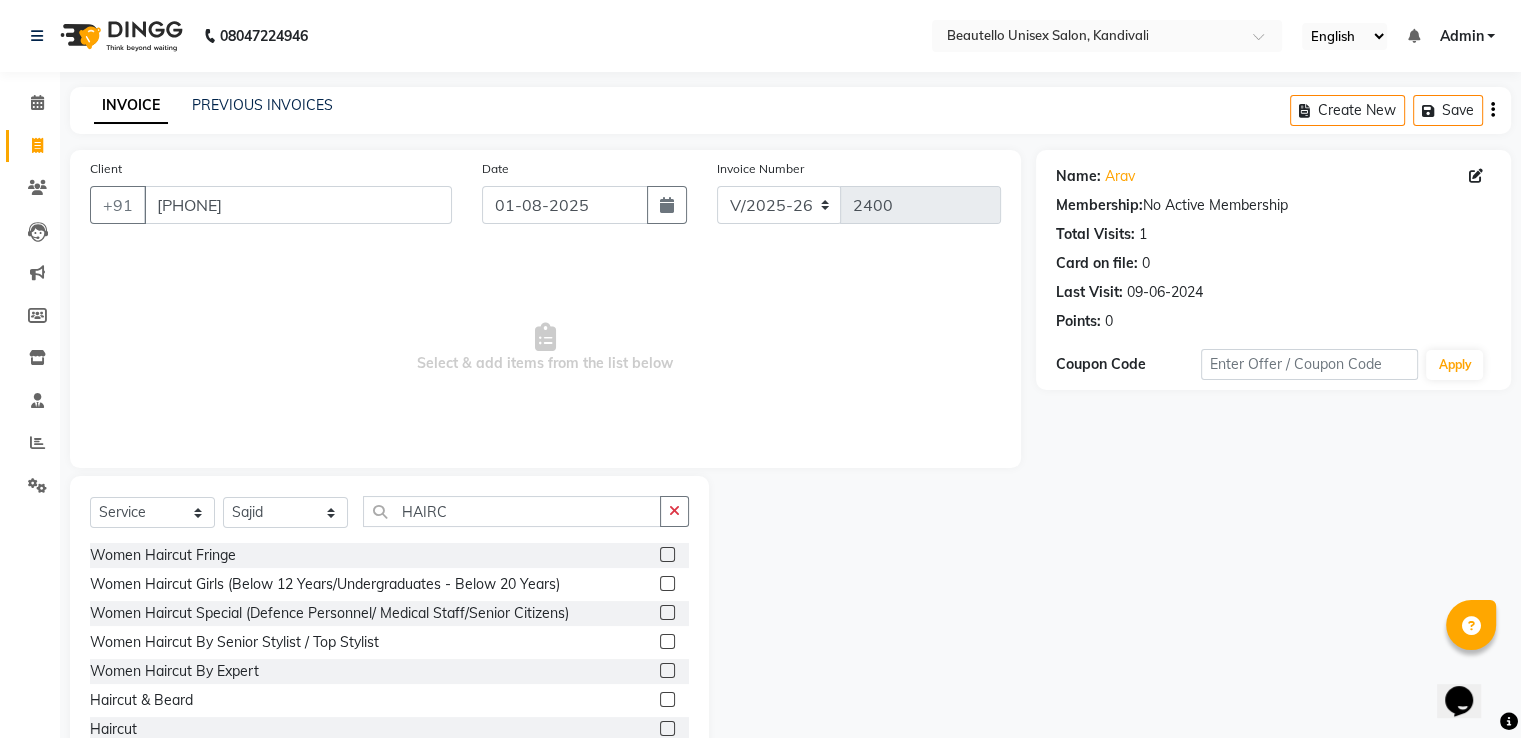 click 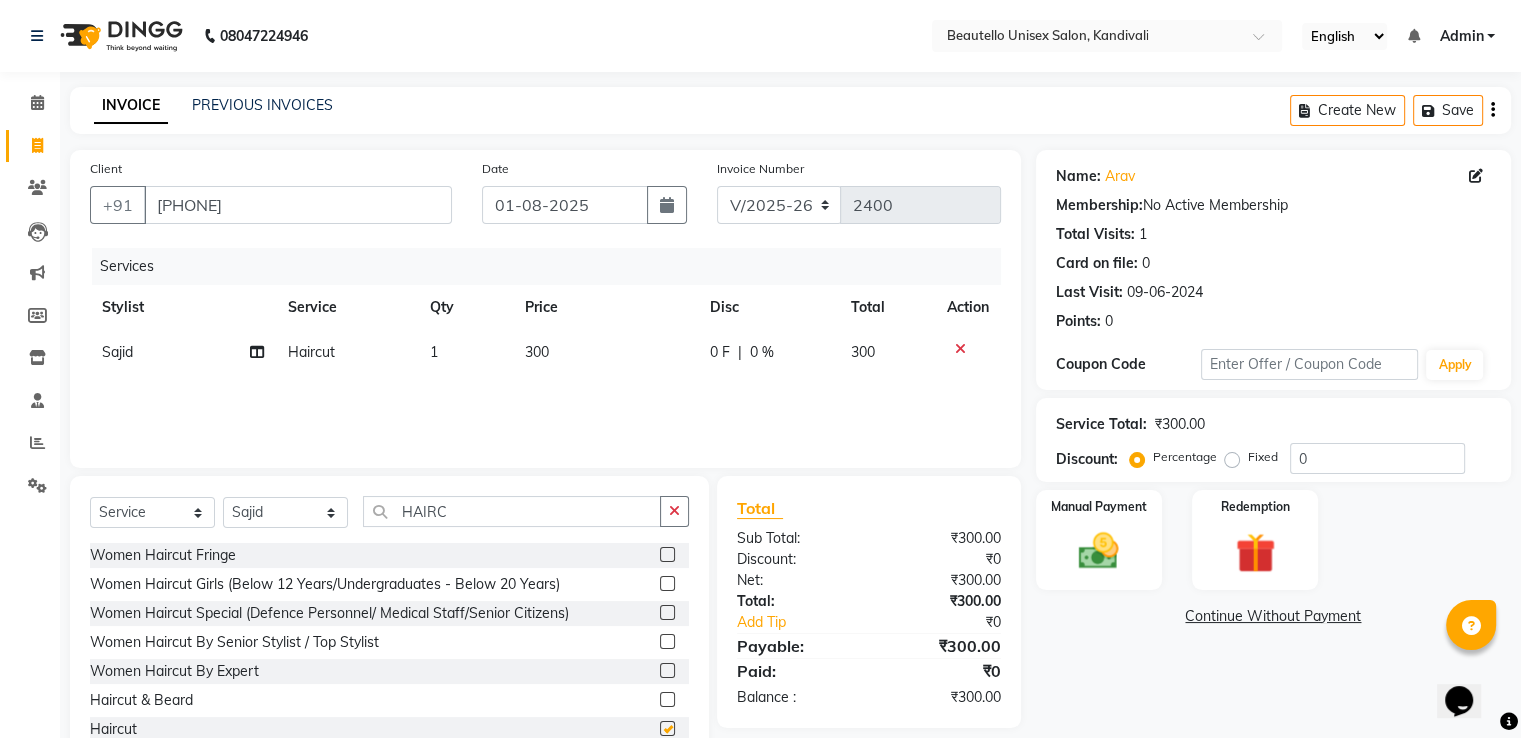checkbox on "false" 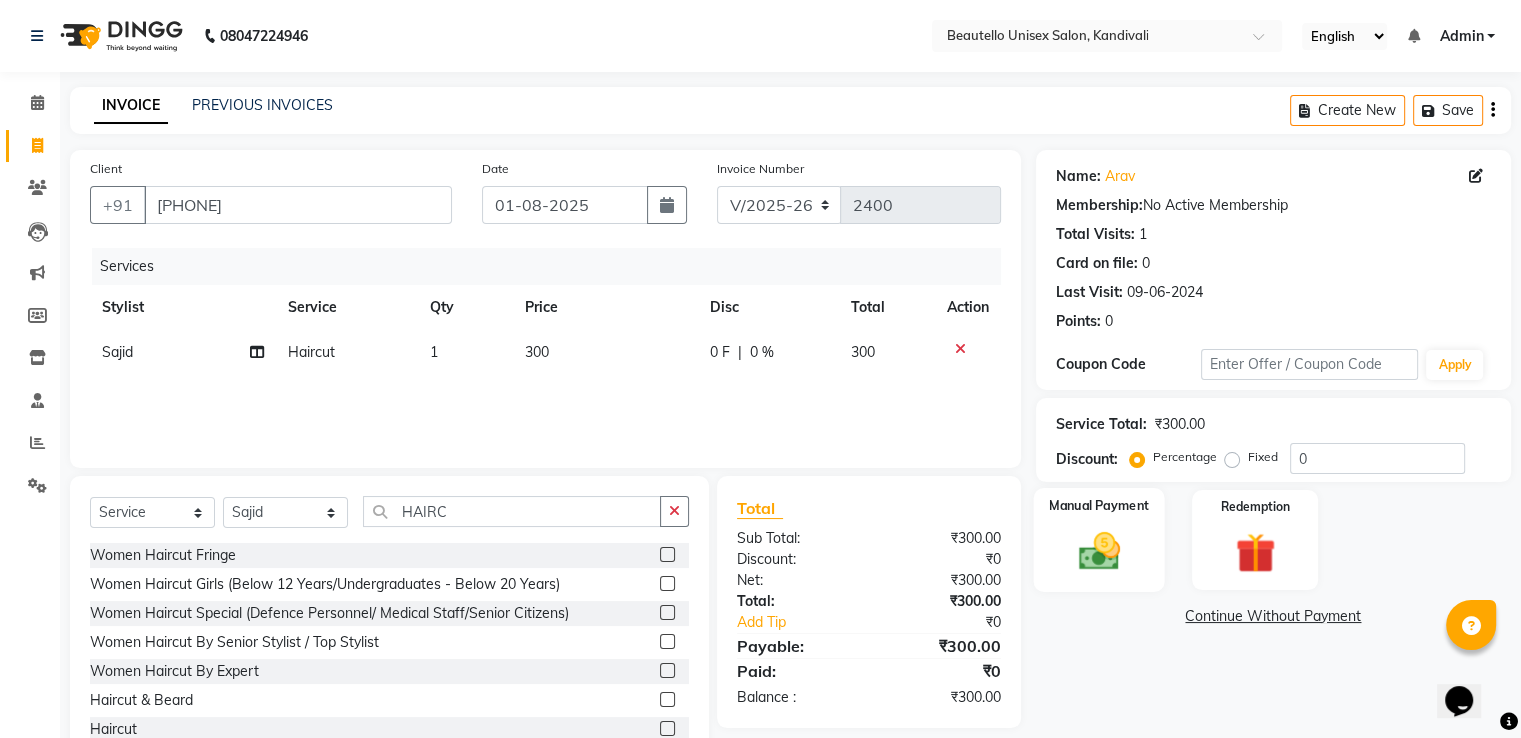 click 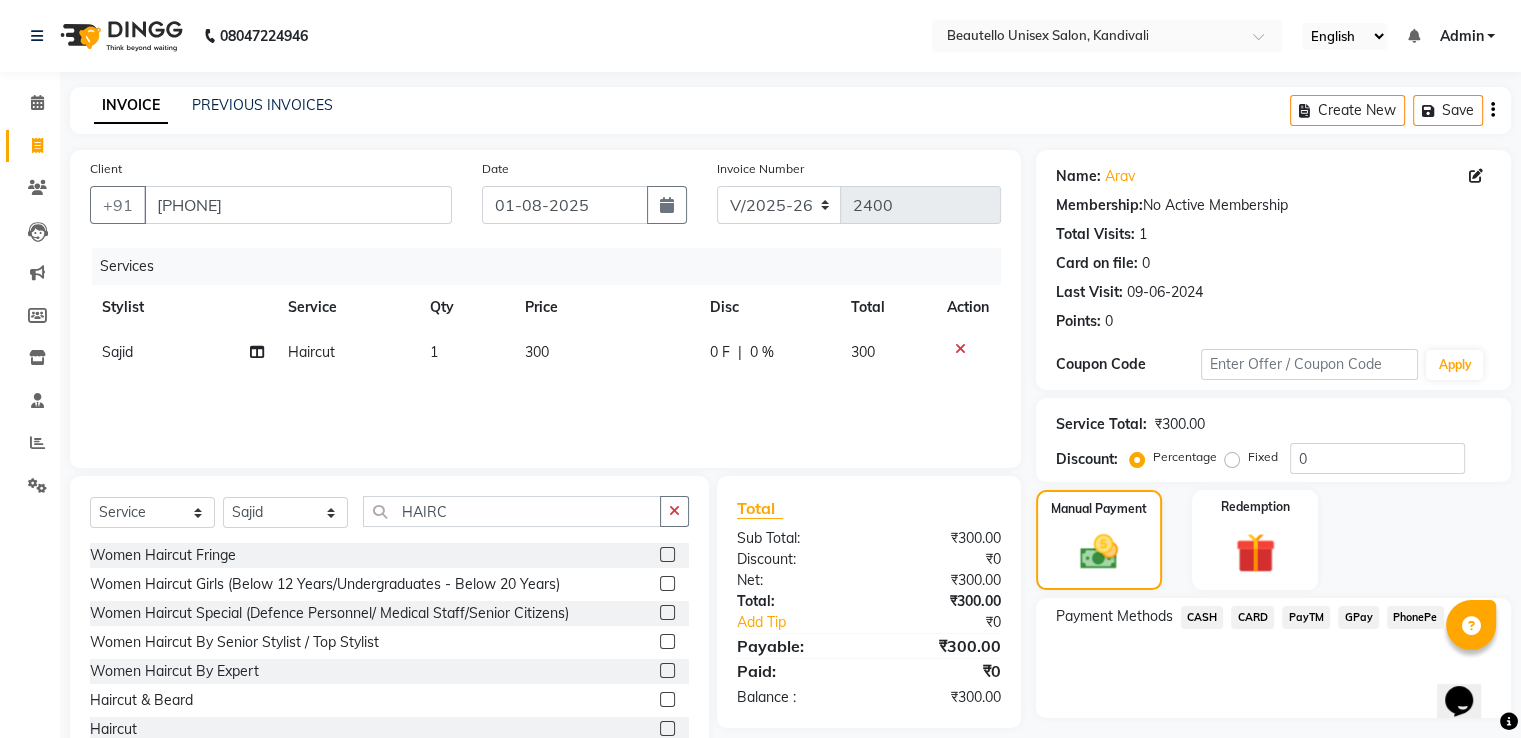 click on "PayTM" 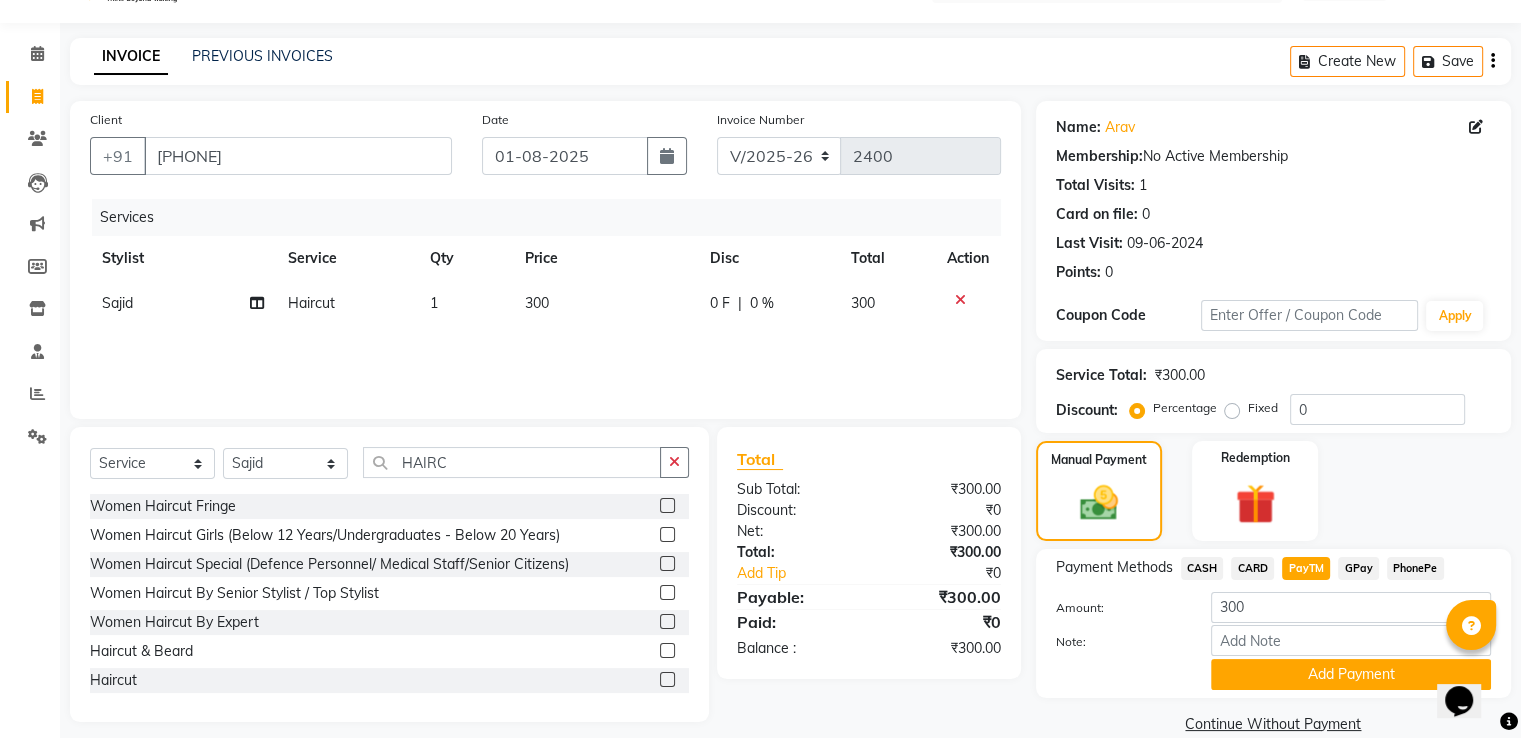scroll, scrollTop: 81, scrollLeft: 0, axis: vertical 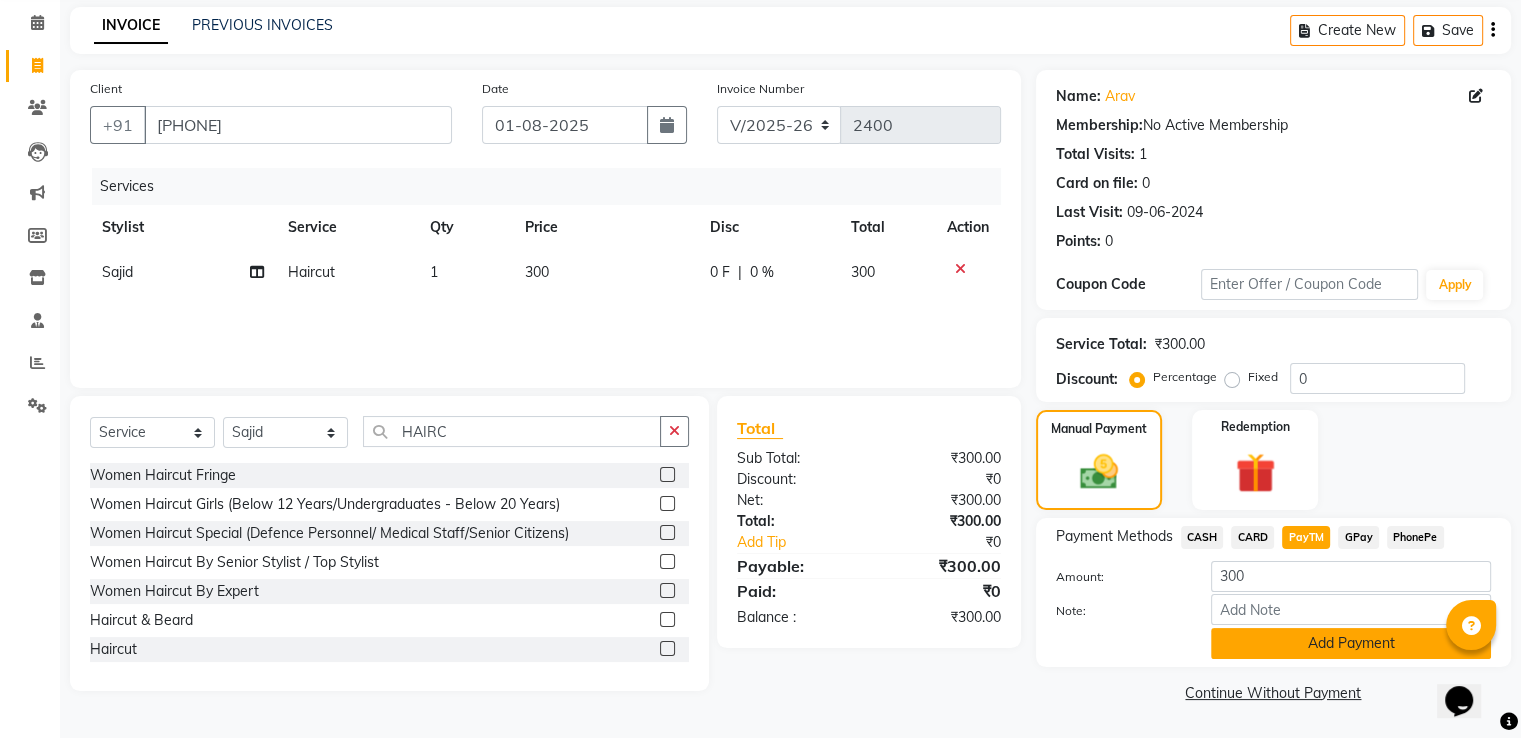 click on "Add Payment" 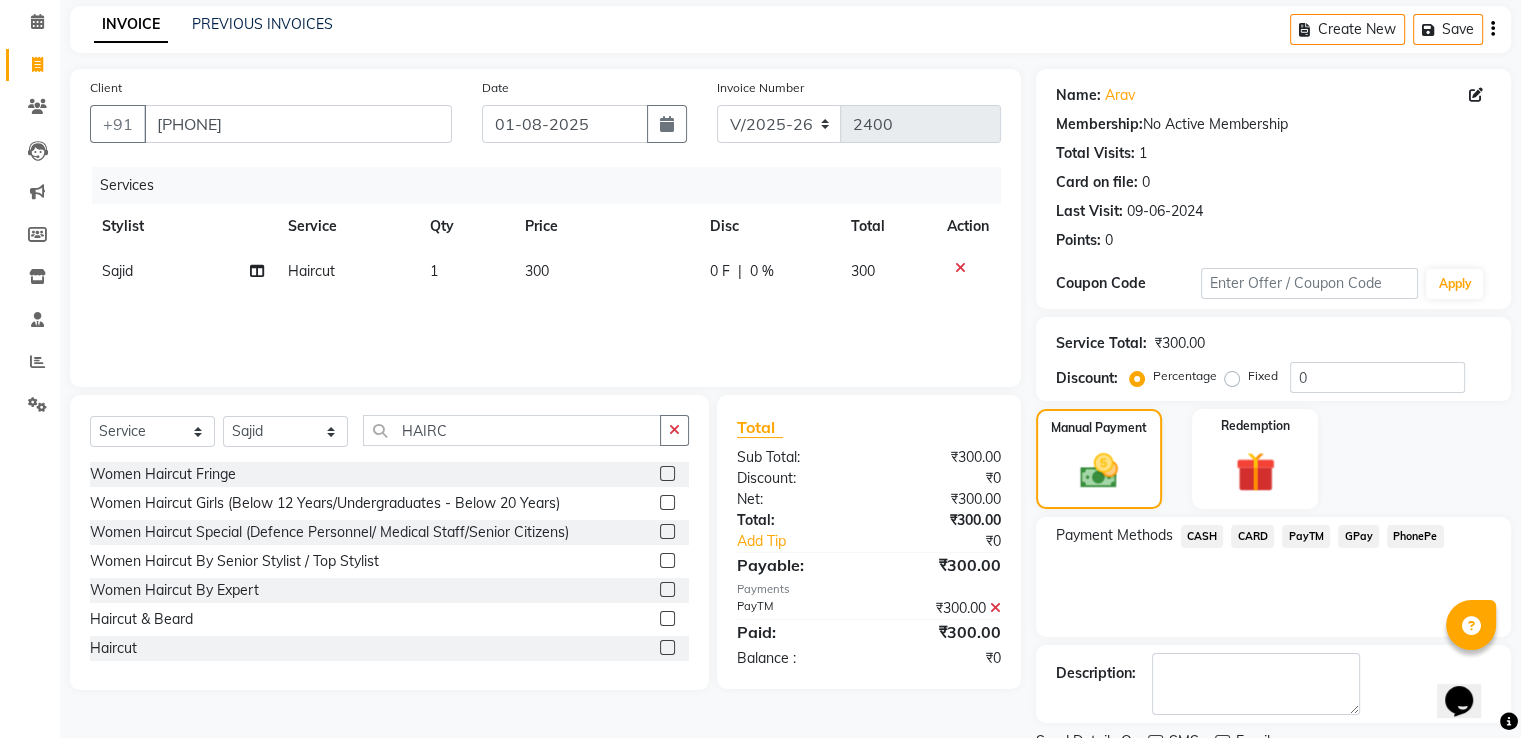 scroll, scrollTop: 163, scrollLeft: 0, axis: vertical 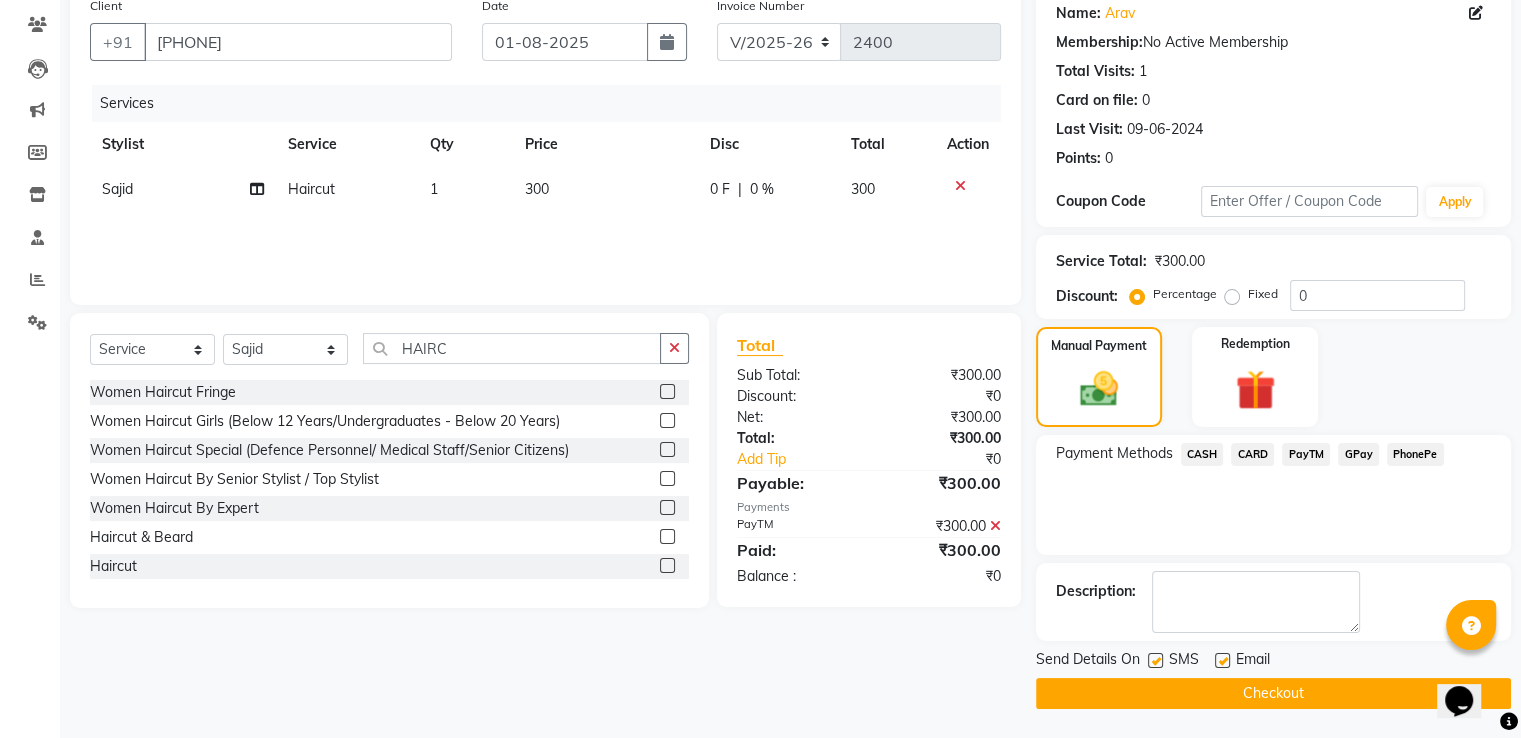click 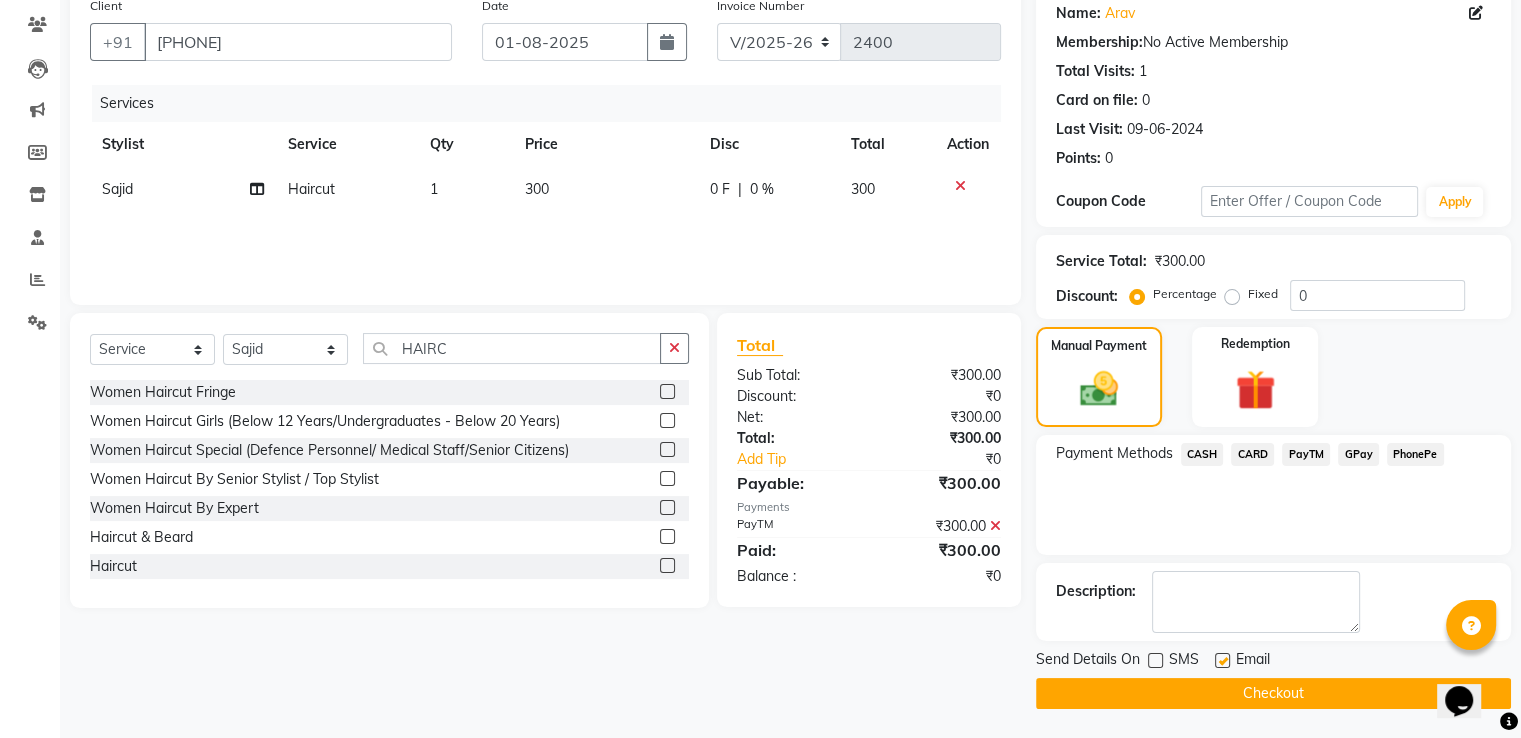 click on "Checkout" 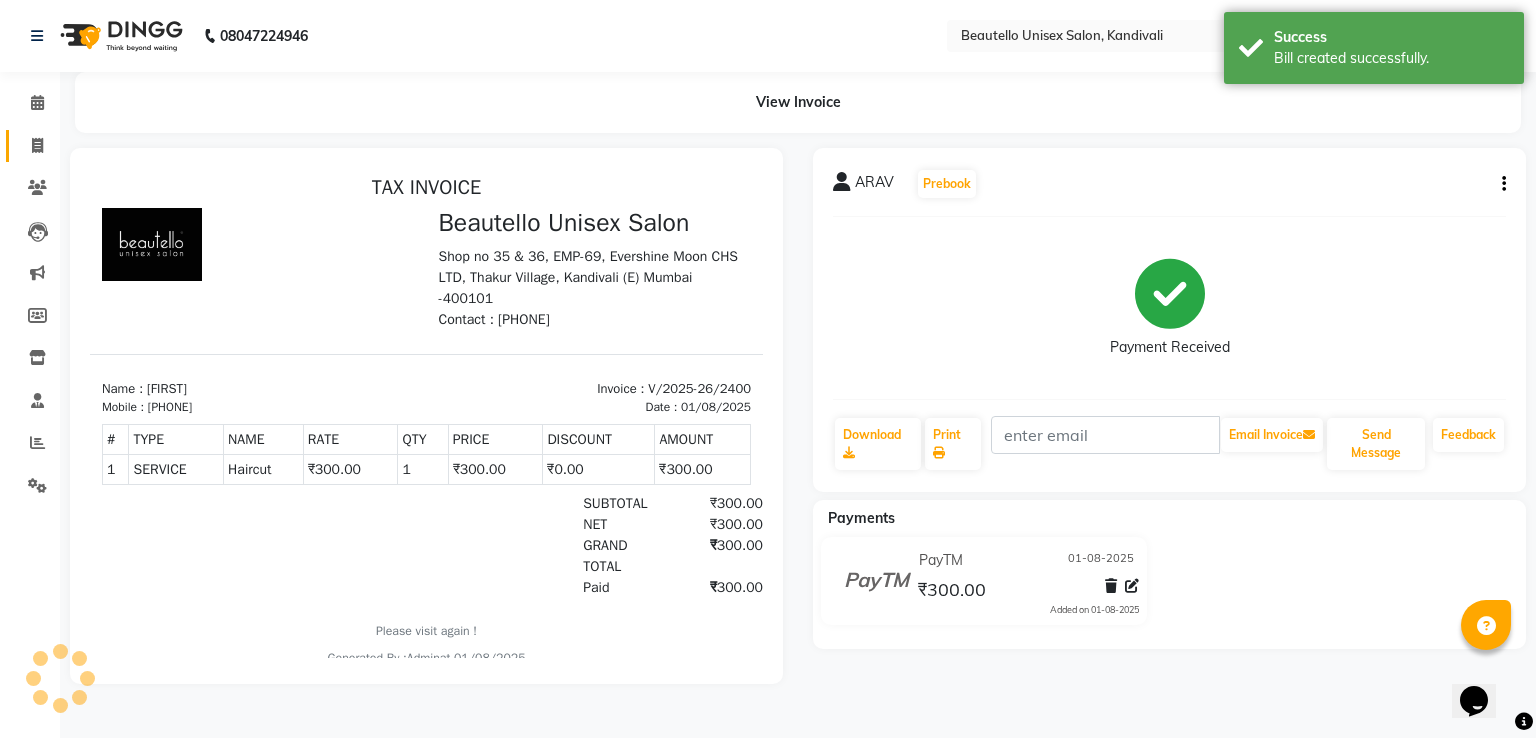 scroll, scrollTop: 0, scrollLeft: 0, axis: both 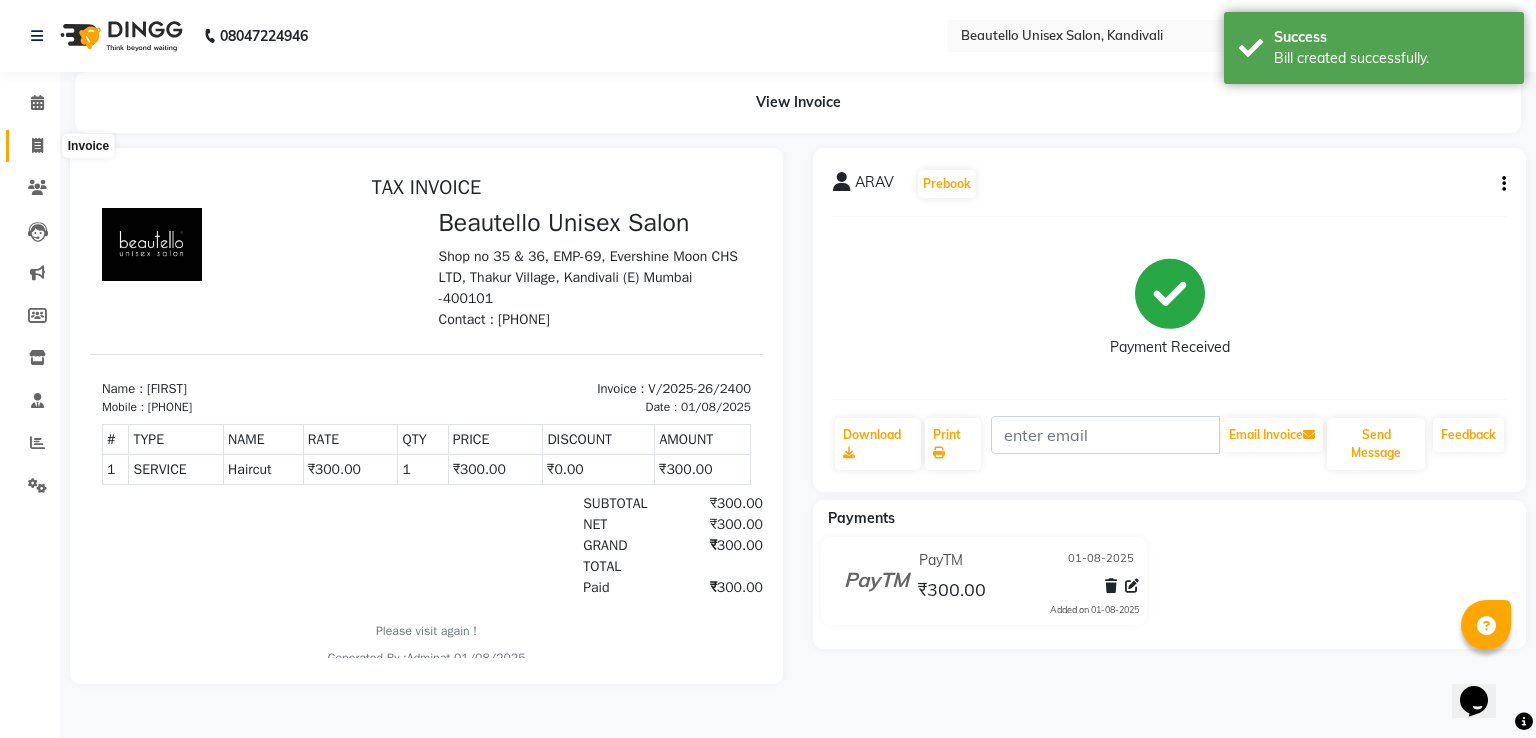 click 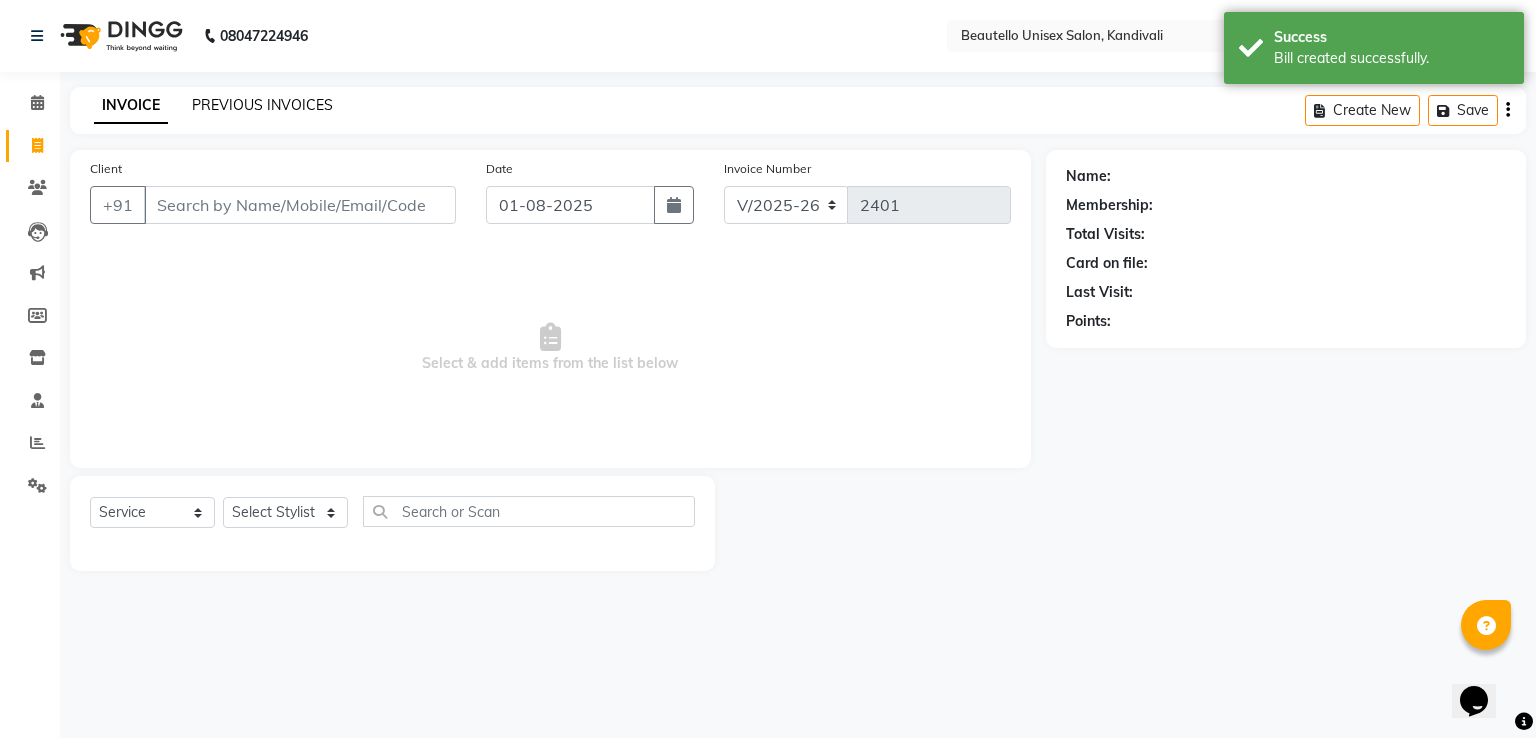 click on "PREVIOUS INVOICES" 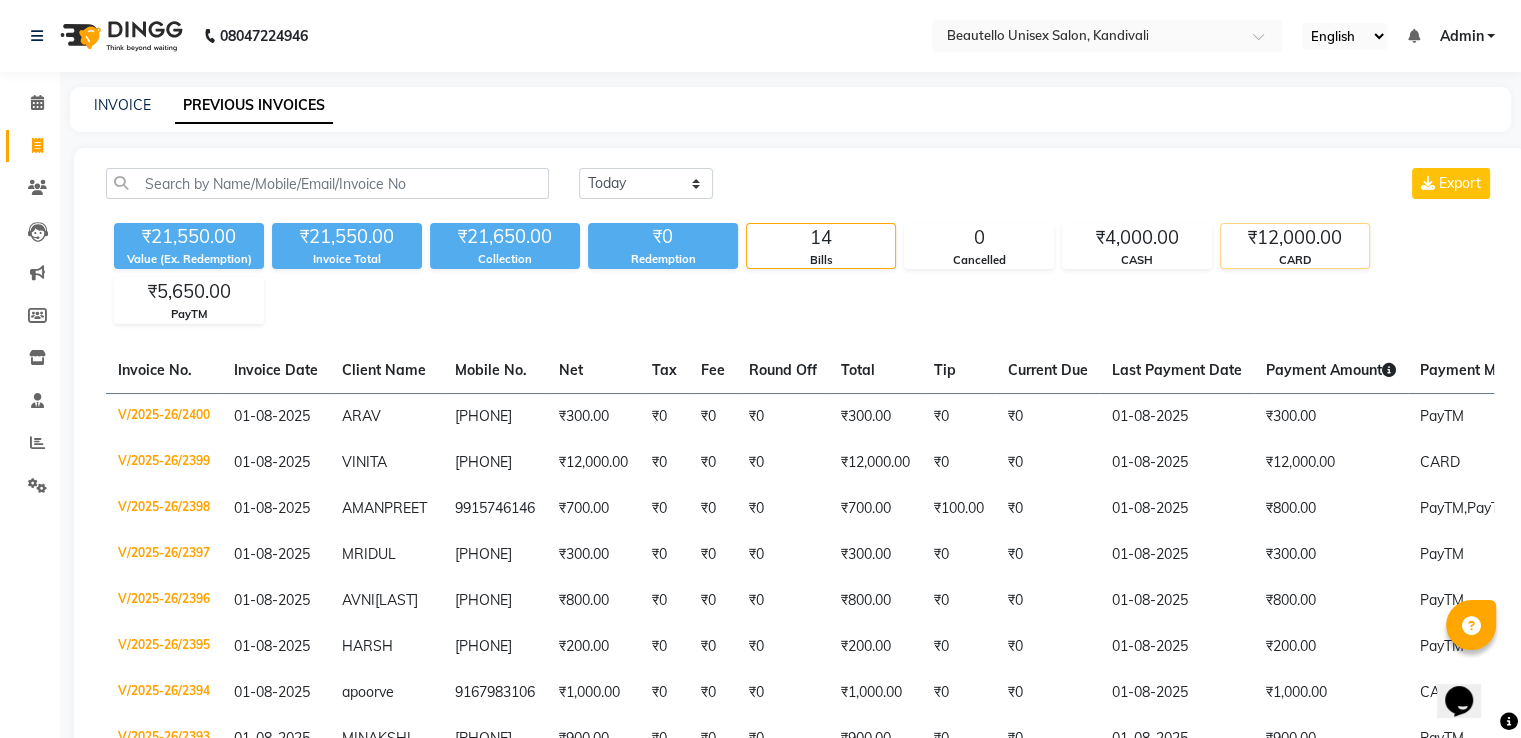 click on "CARD" 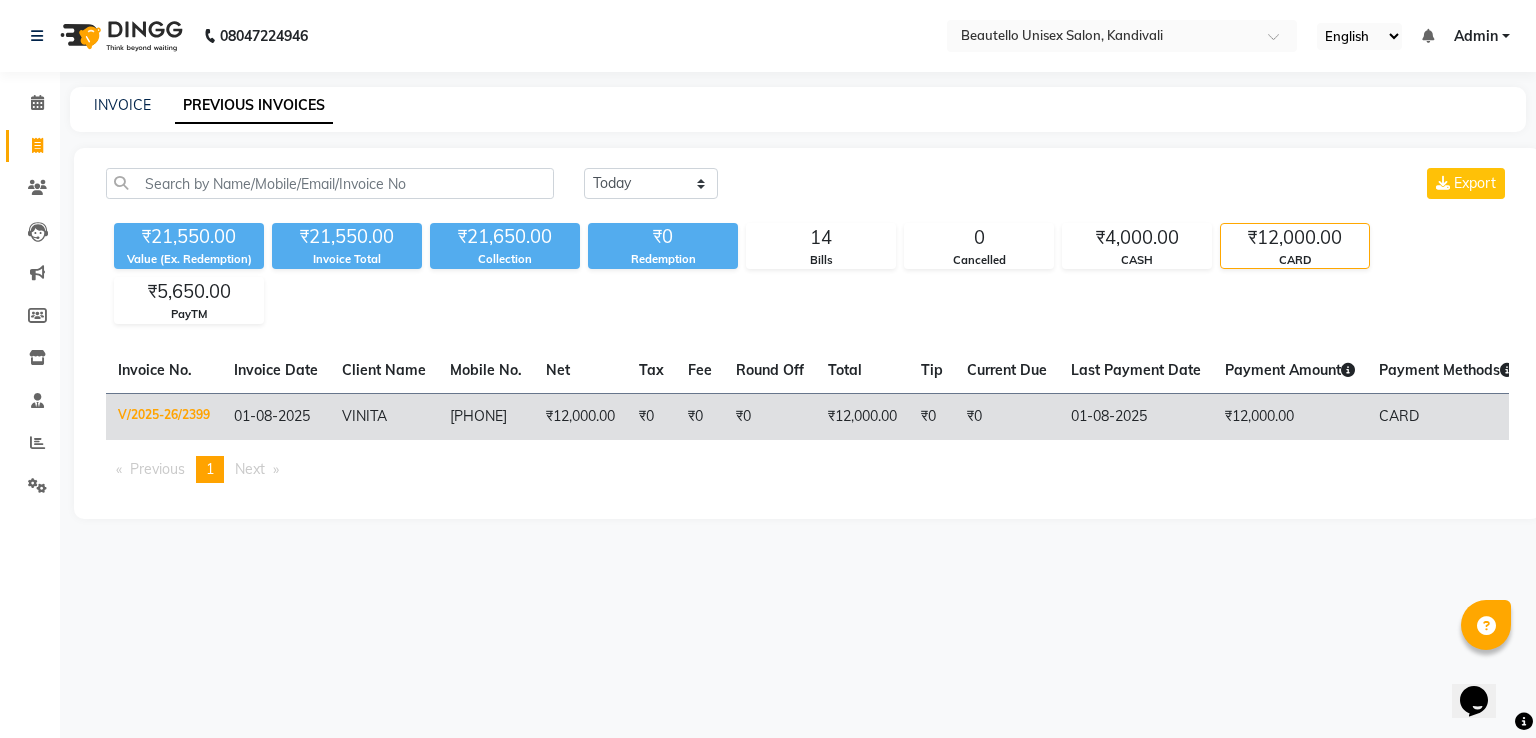 click on "₹12,000.00" 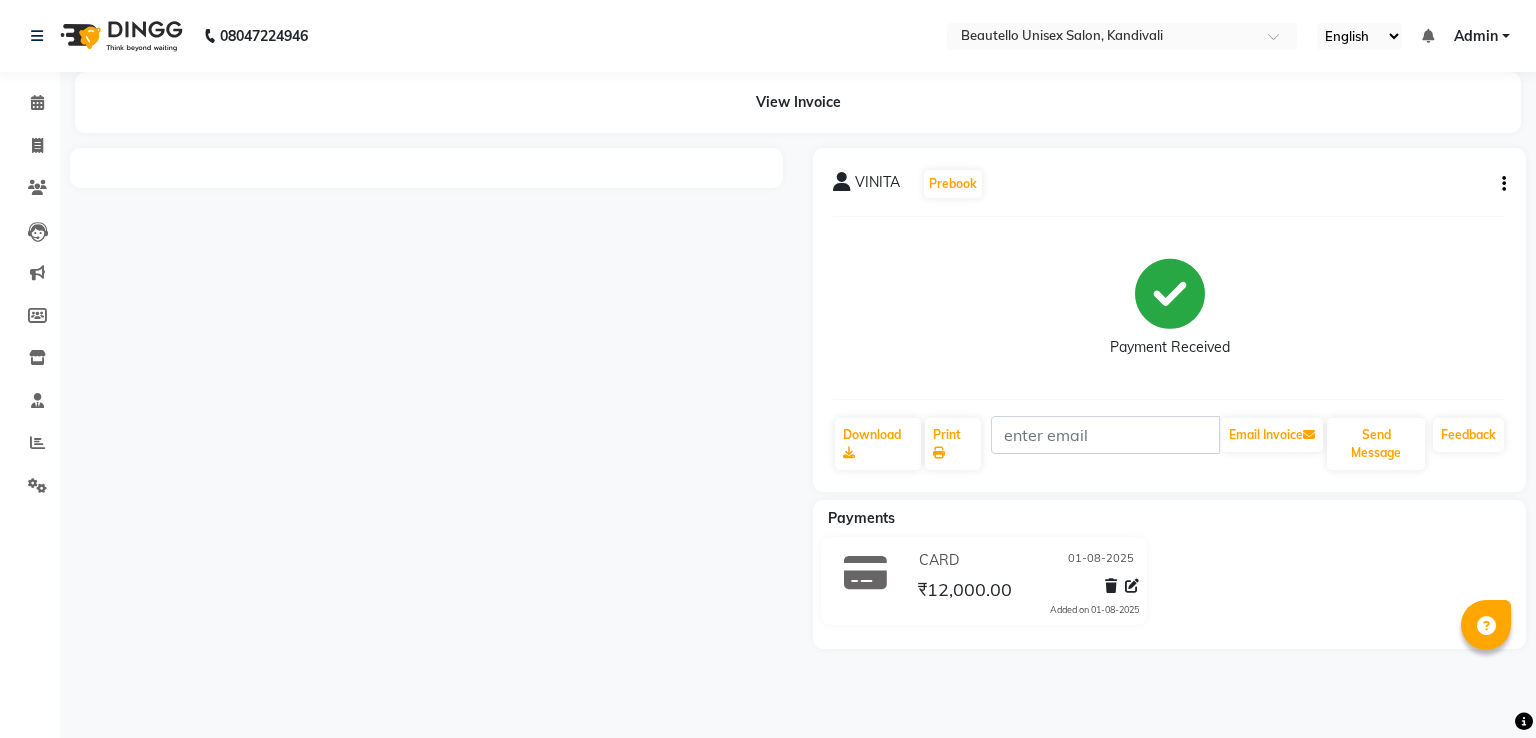 scroll, scrollTop: 0, scrollLeft: 0, axis: both 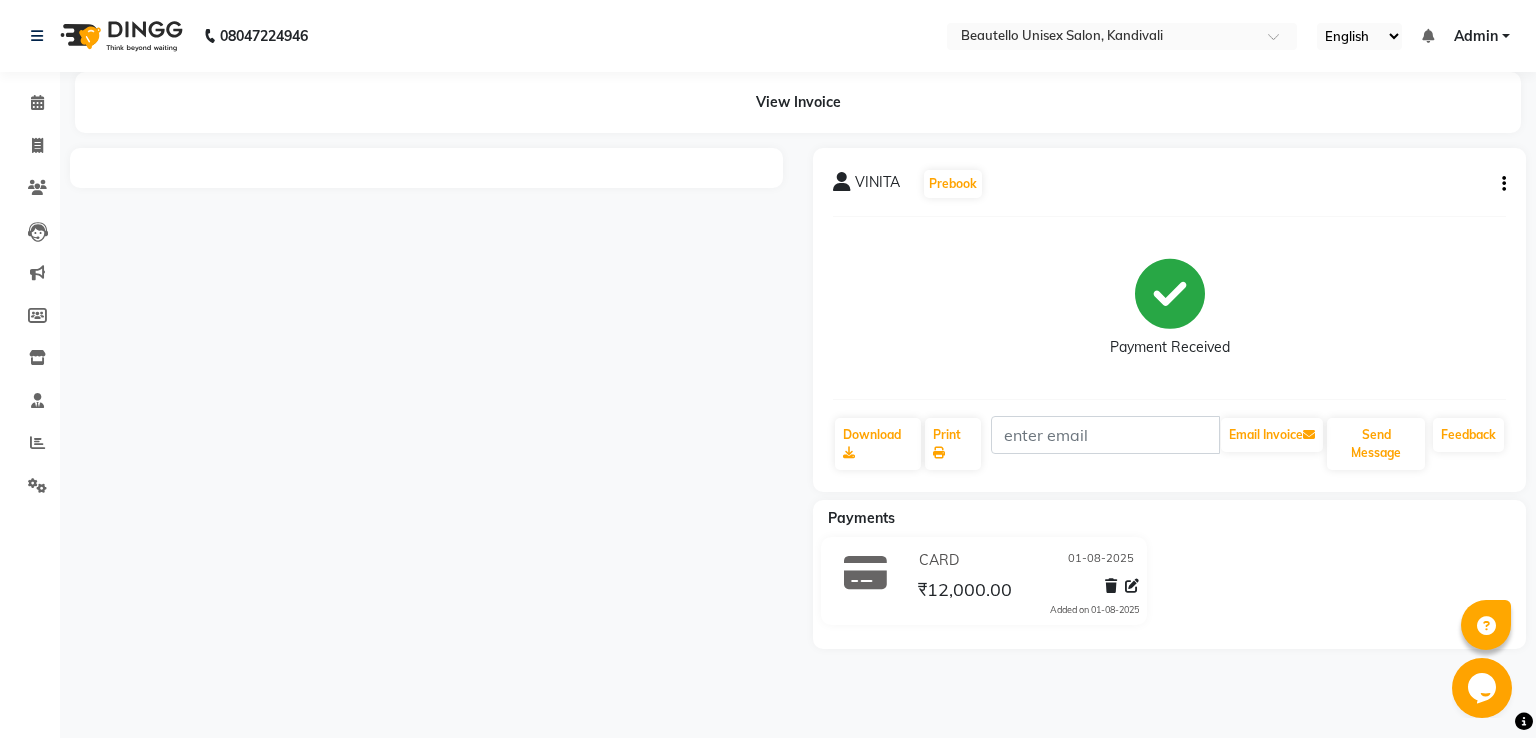 click 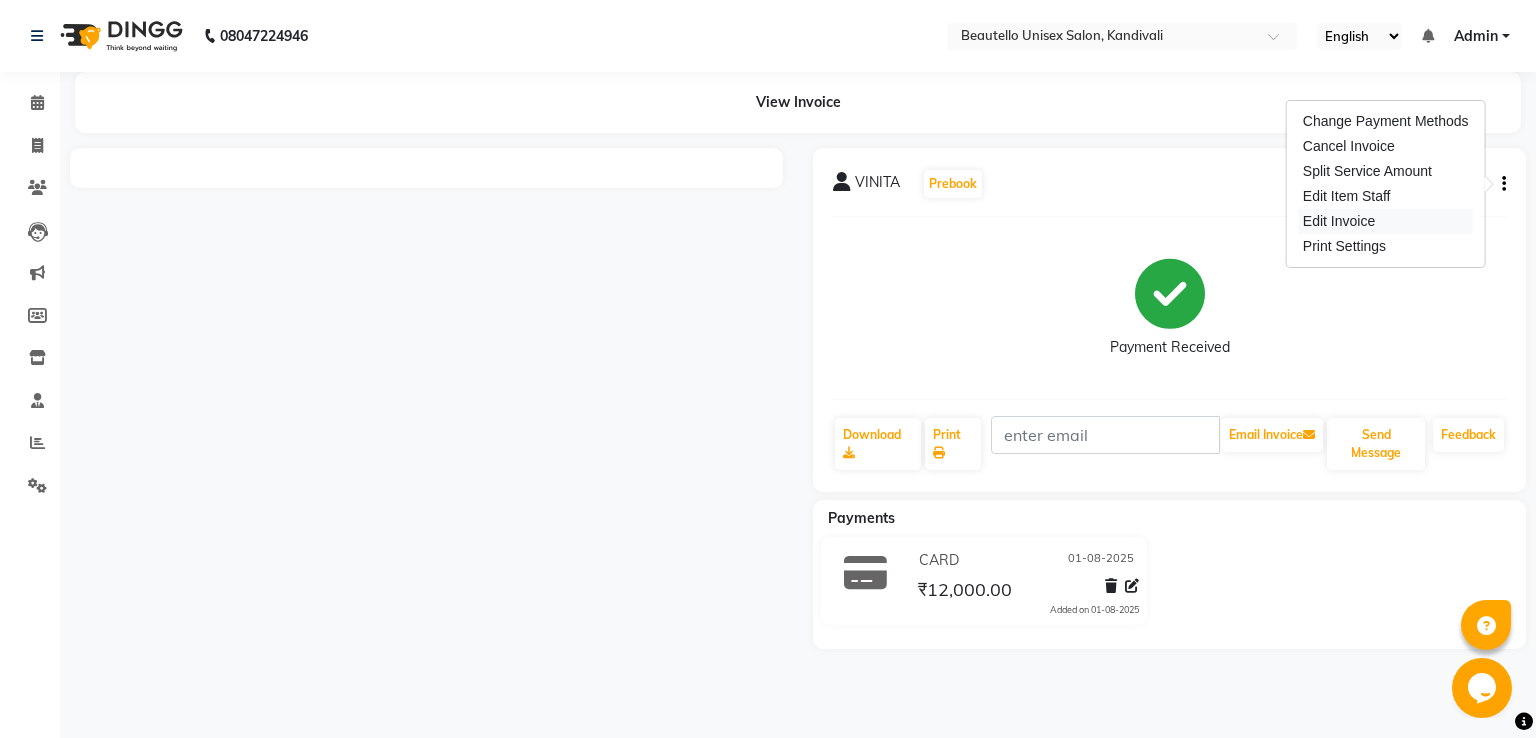 click on "Edit Invoice" at bounding box center (1386, 221) 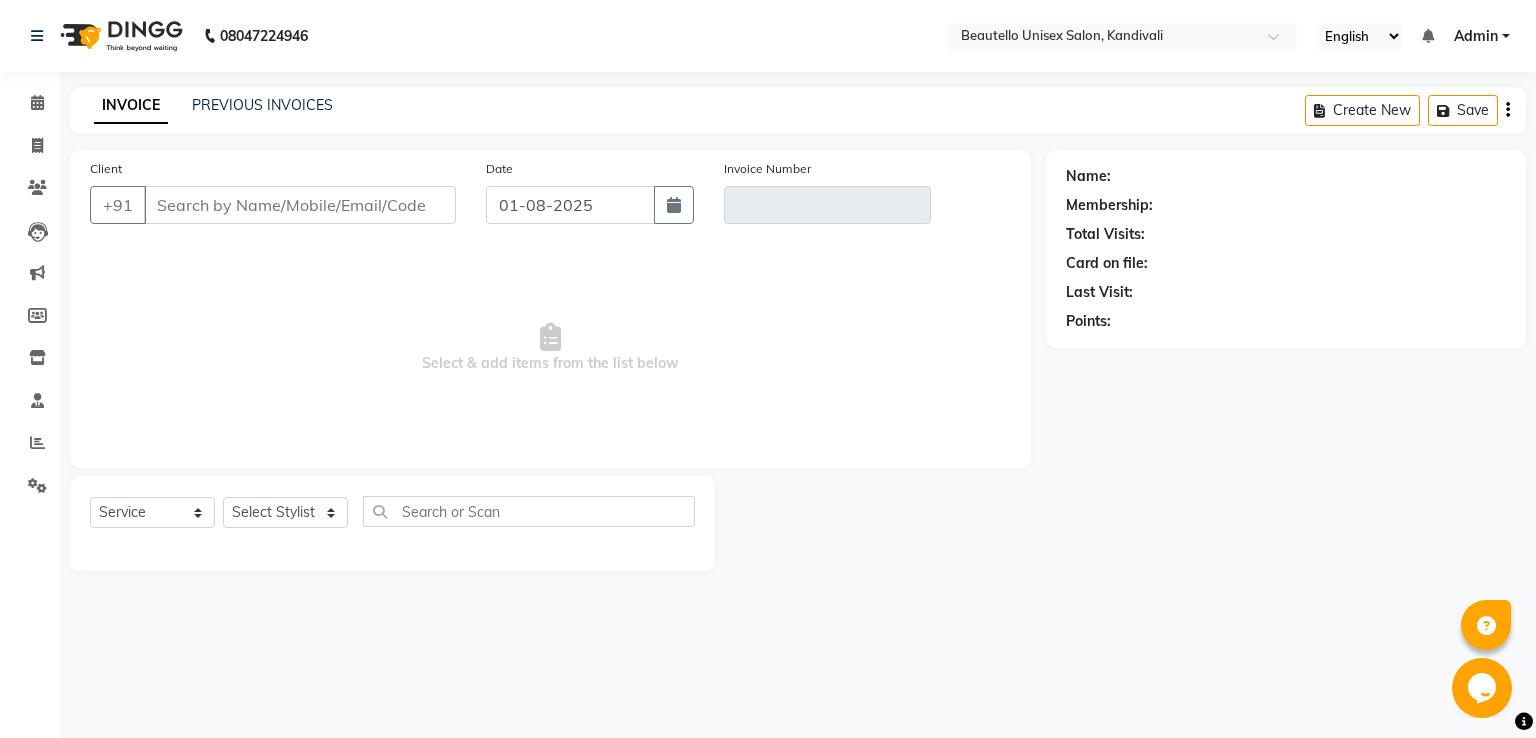 type on "[PHONE]" 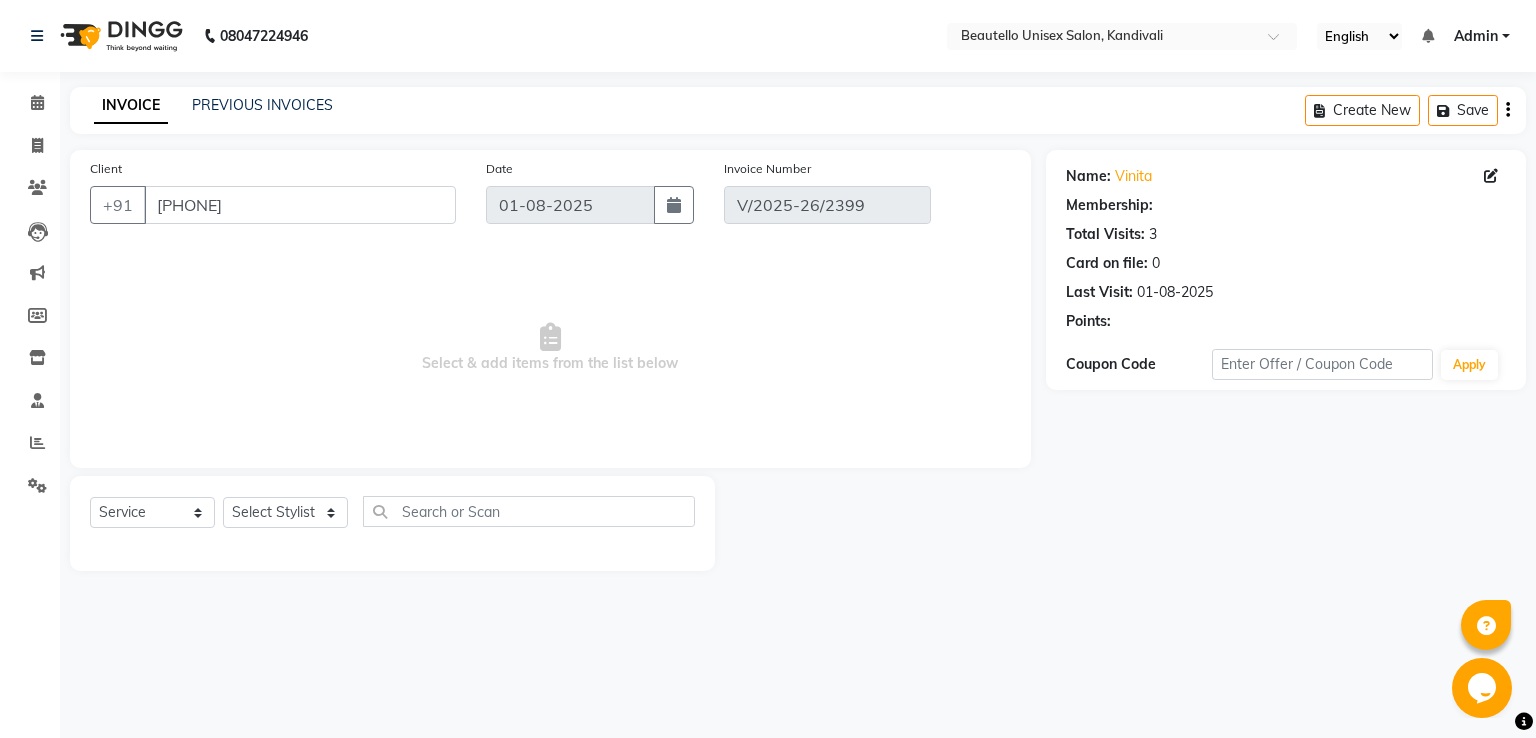 select on "select" 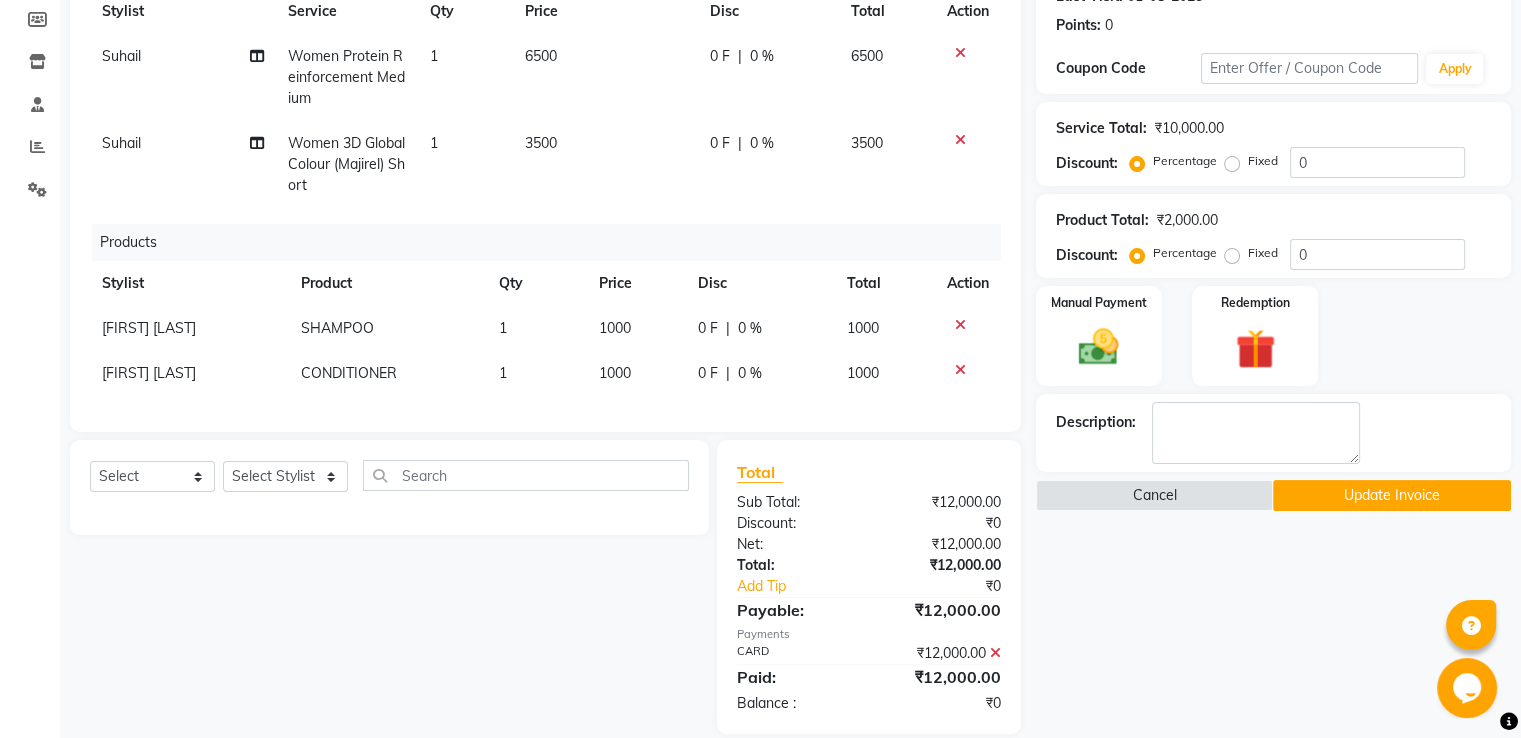 scroll, scrollTop: 337, scrollLeft: 0, axis: vertical 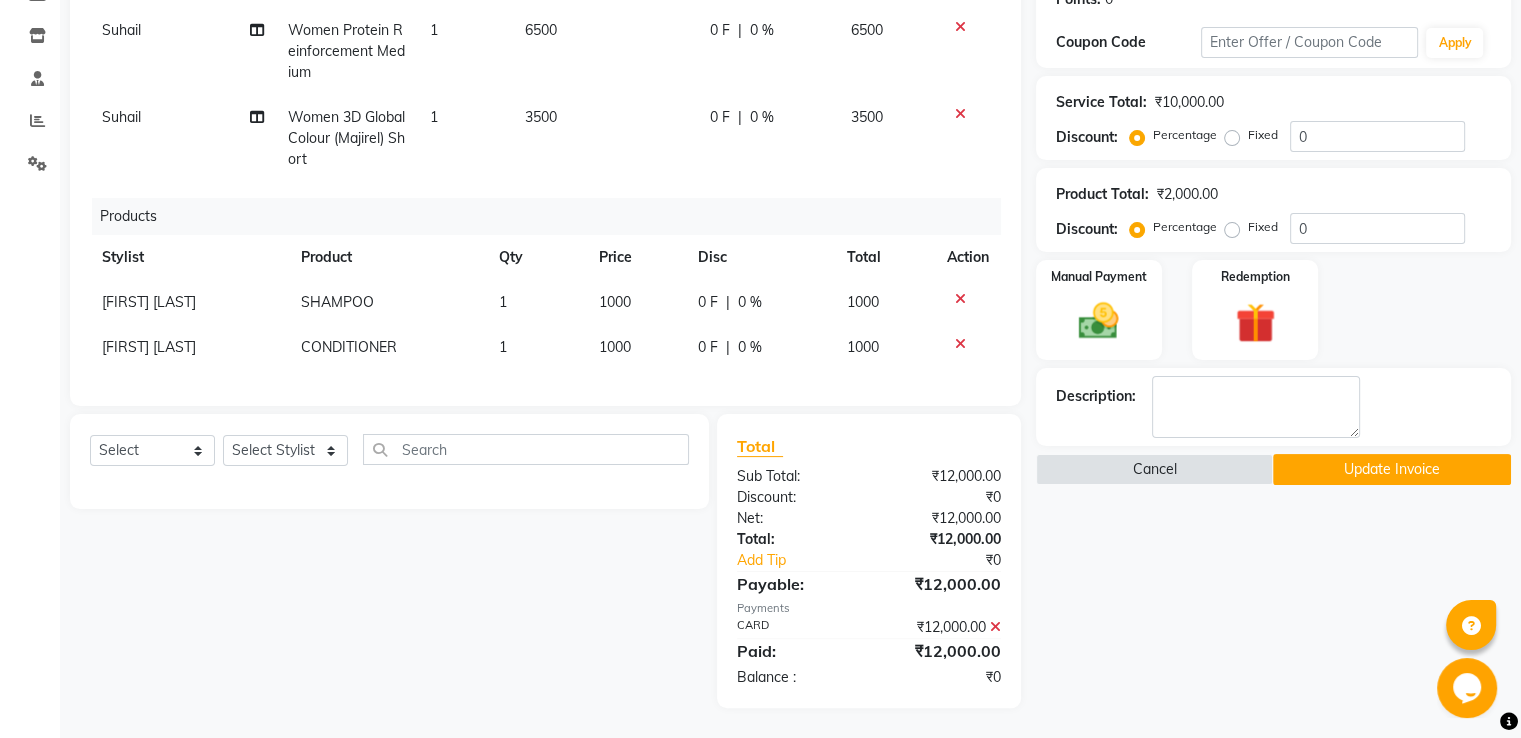 click 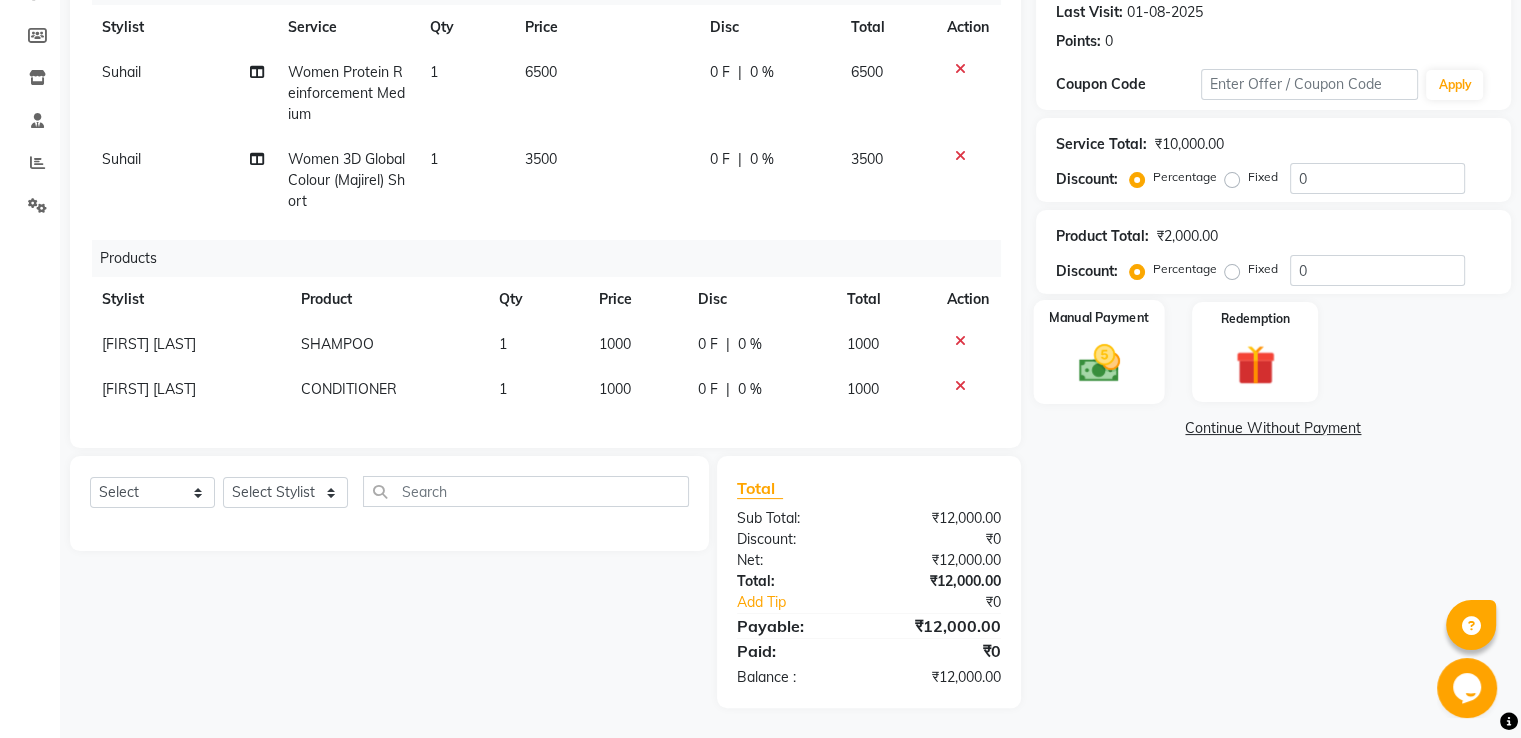 click 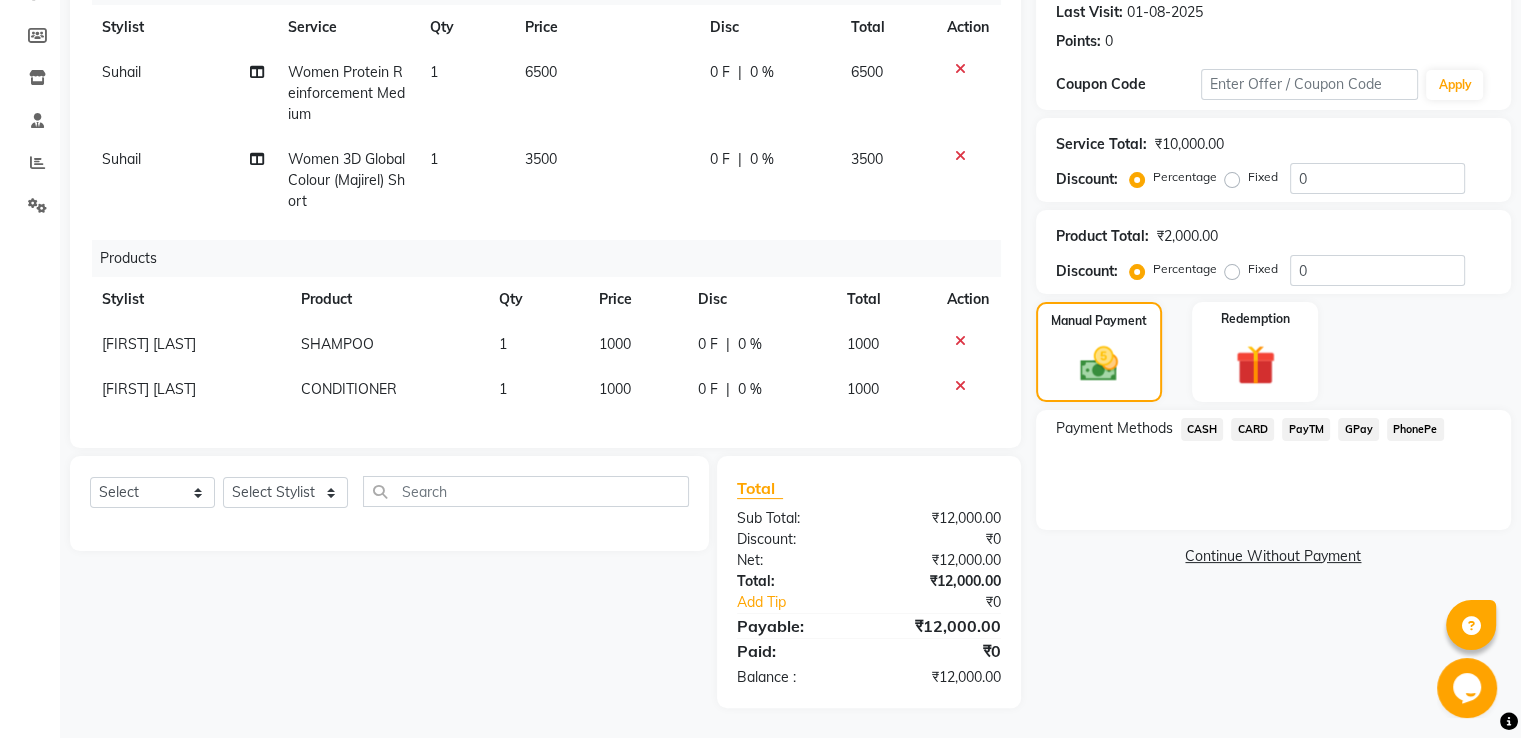 click on "PayTM" 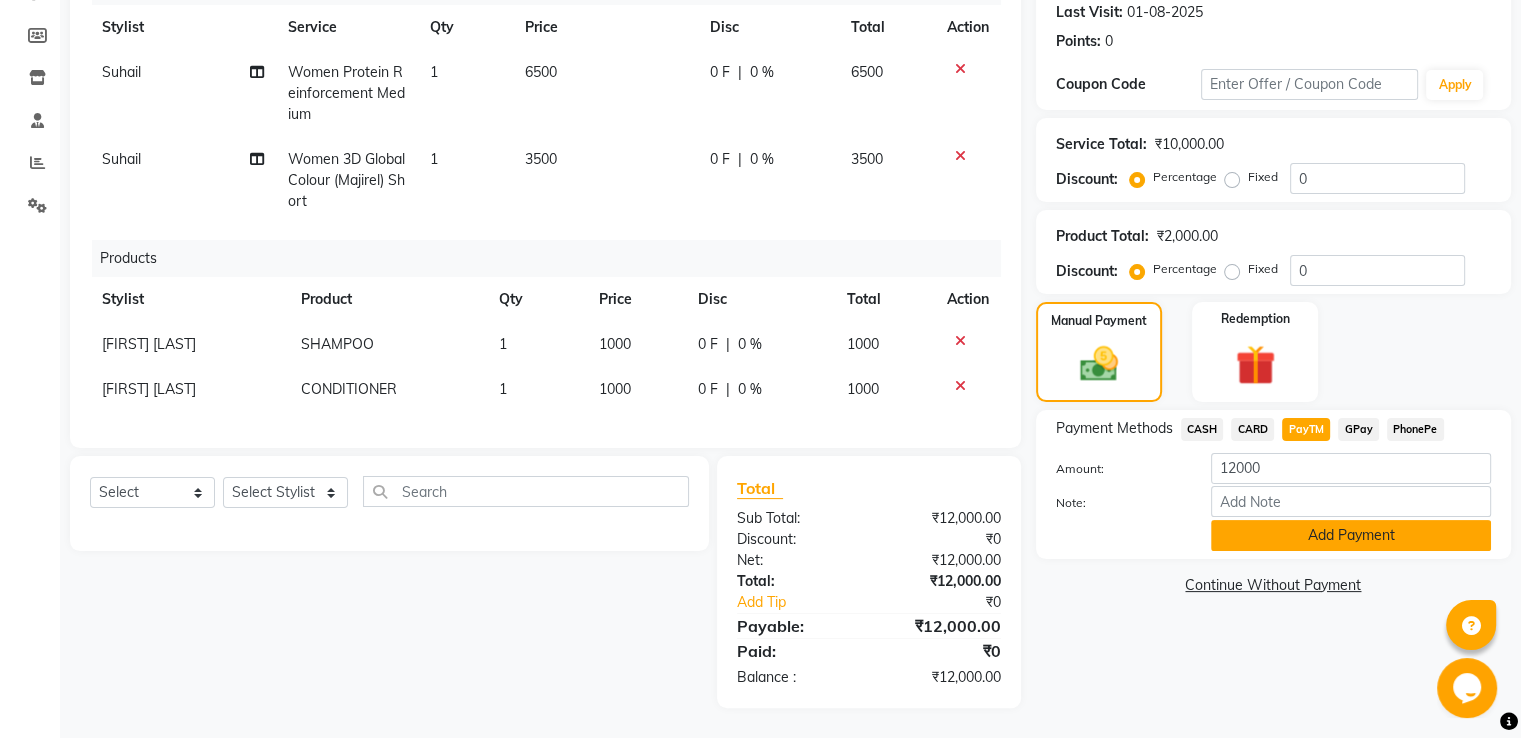 click on "Add Payment" 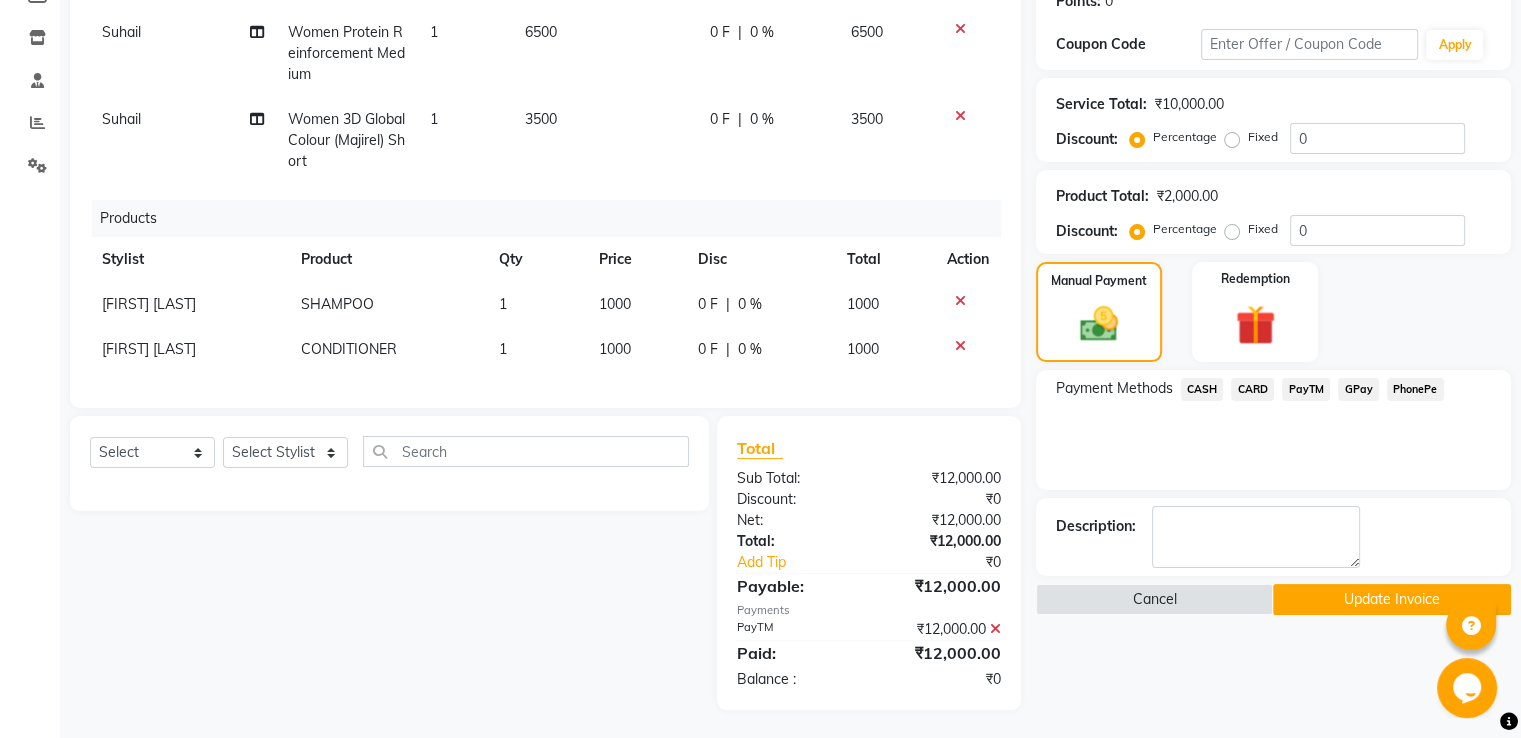scroll, scrollTop: 337, scrollLeft: 0, axis: vertical 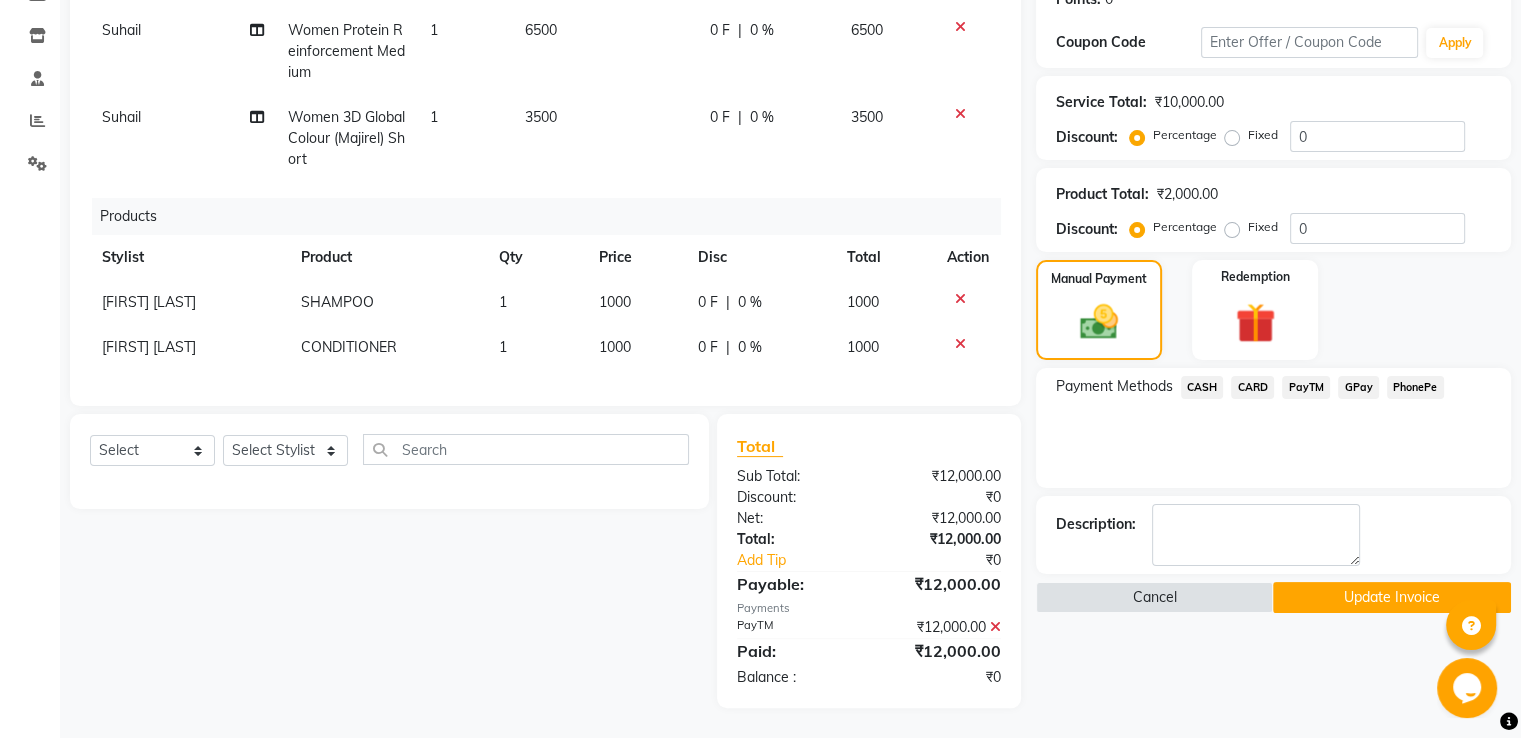click on "Update Invoice" 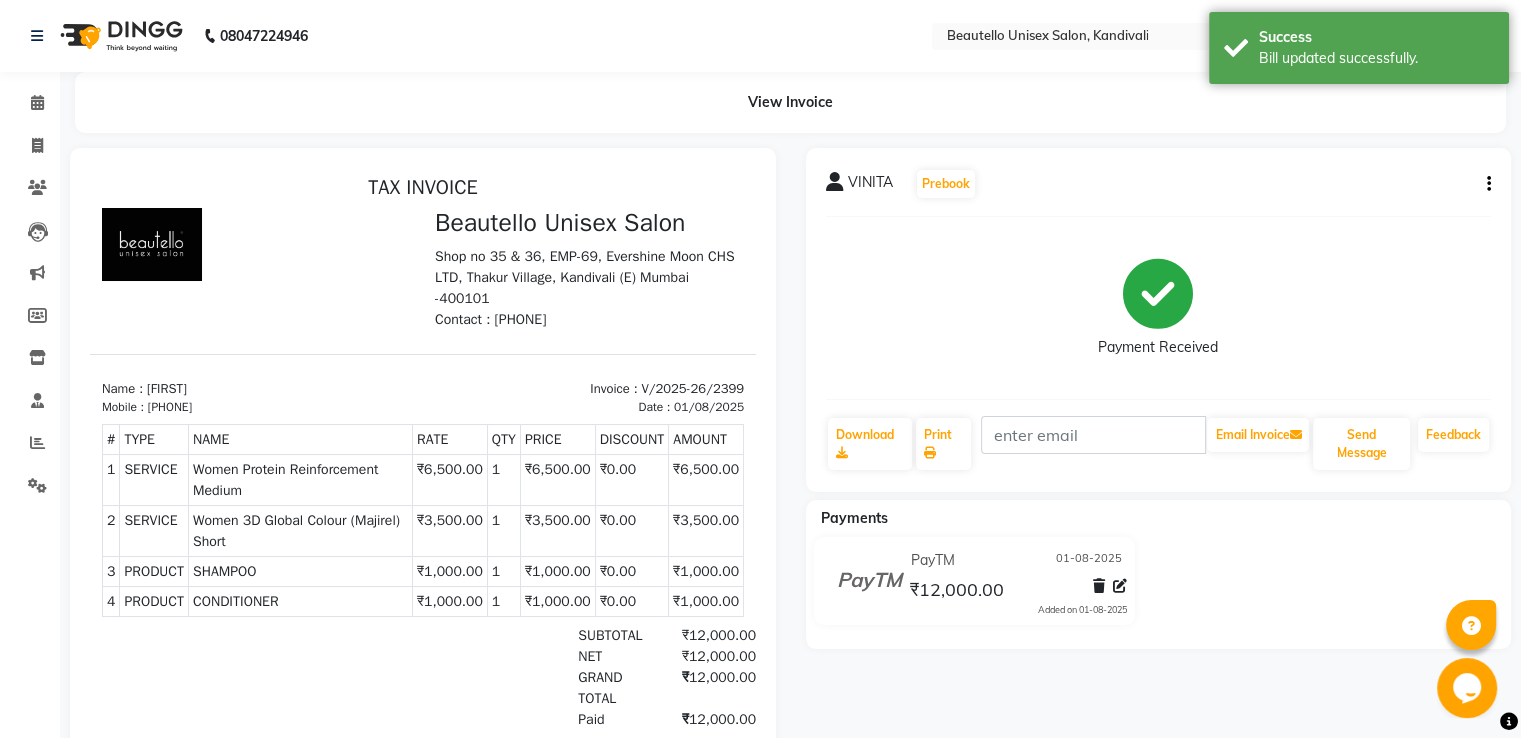 scroll, scrollTop: 0, scrollLeft: 0, axis: both 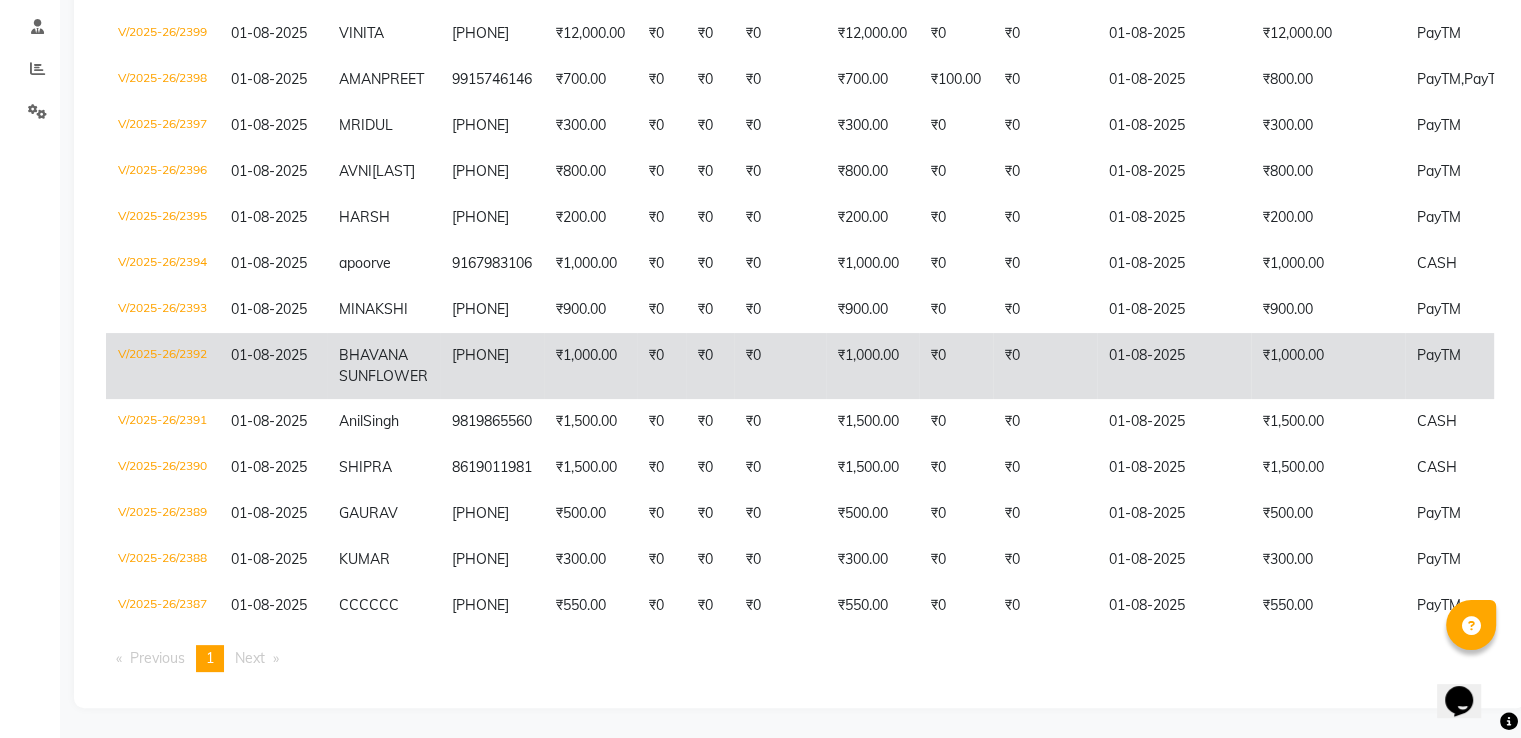 click on "₹1,000.00" 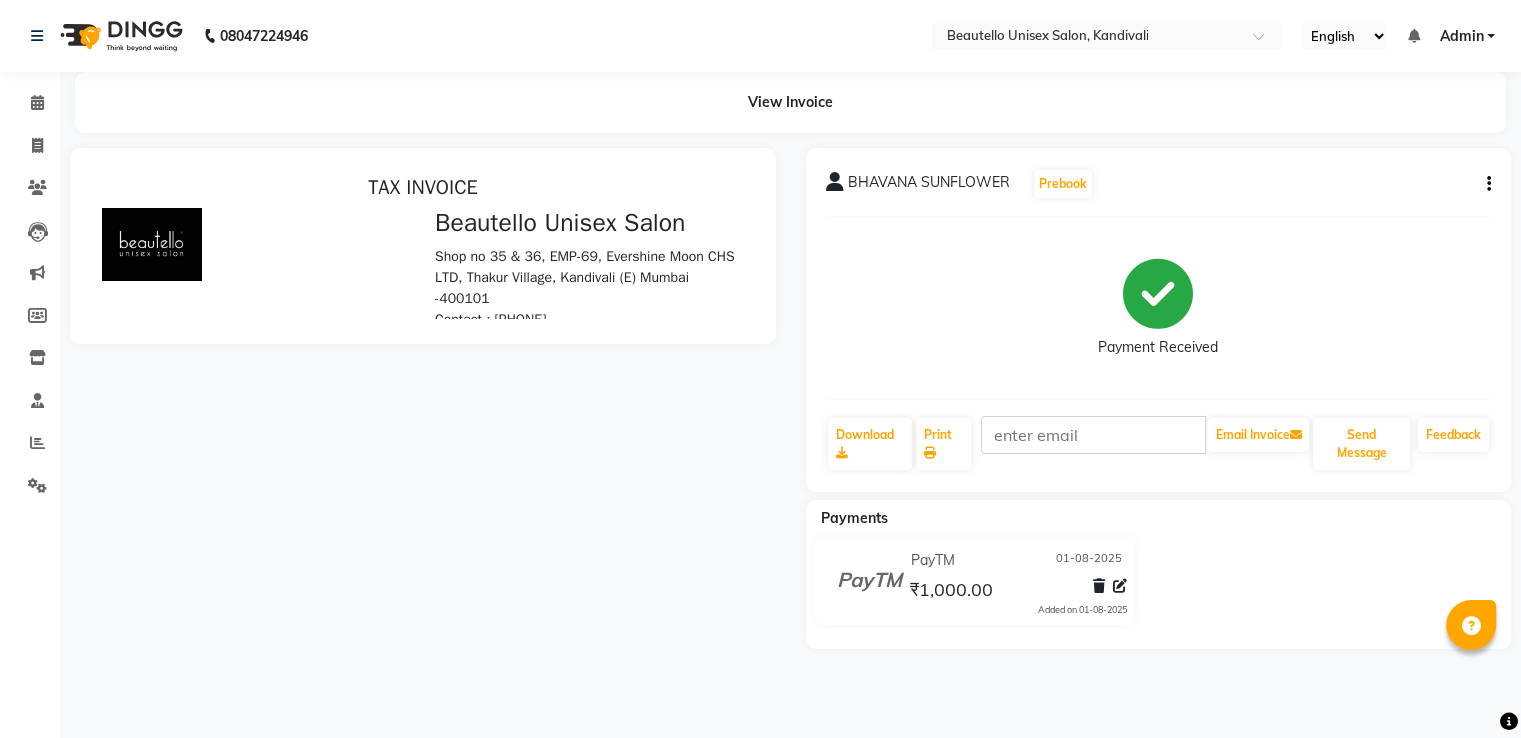 scroll, scrollTop: 0, scrollLeft: 0, axis: both 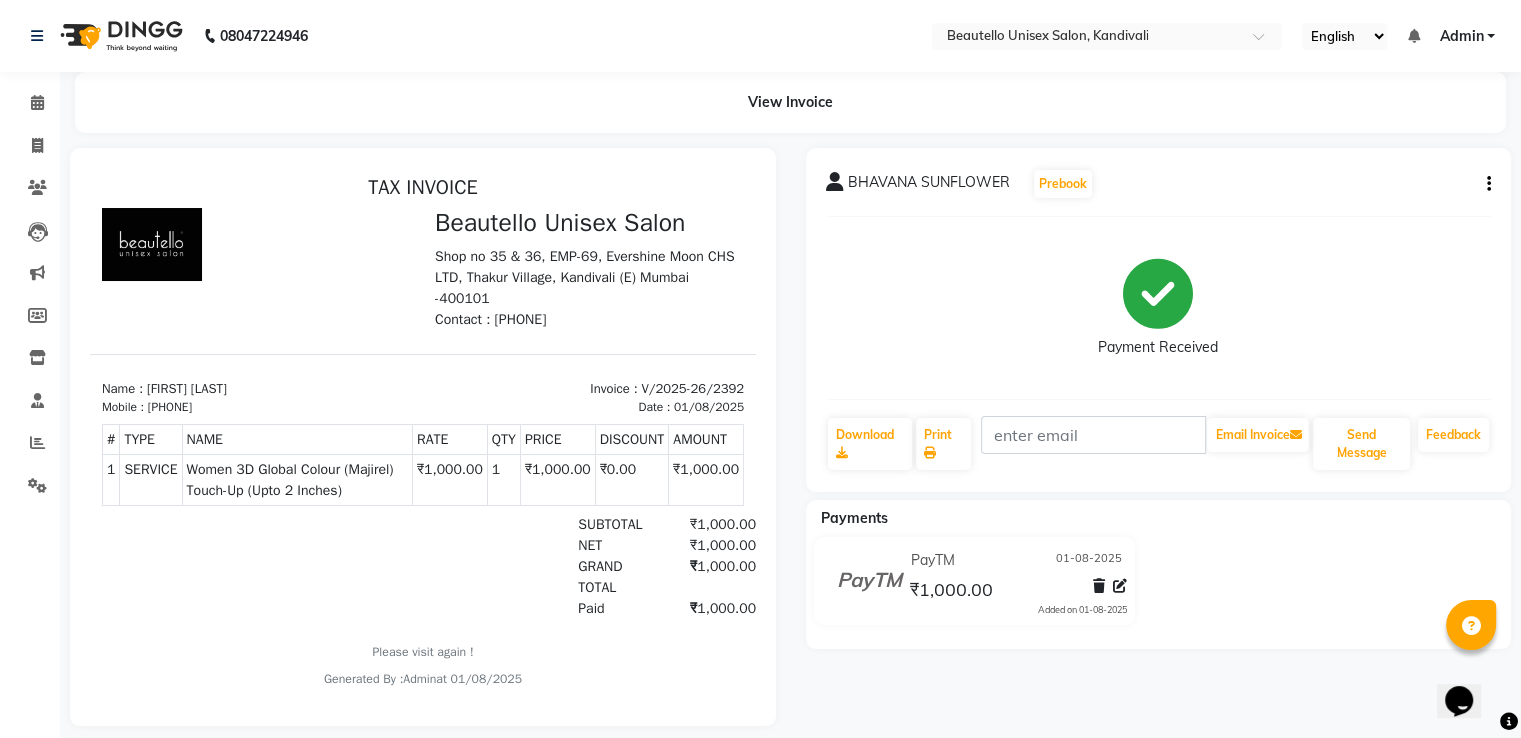 click 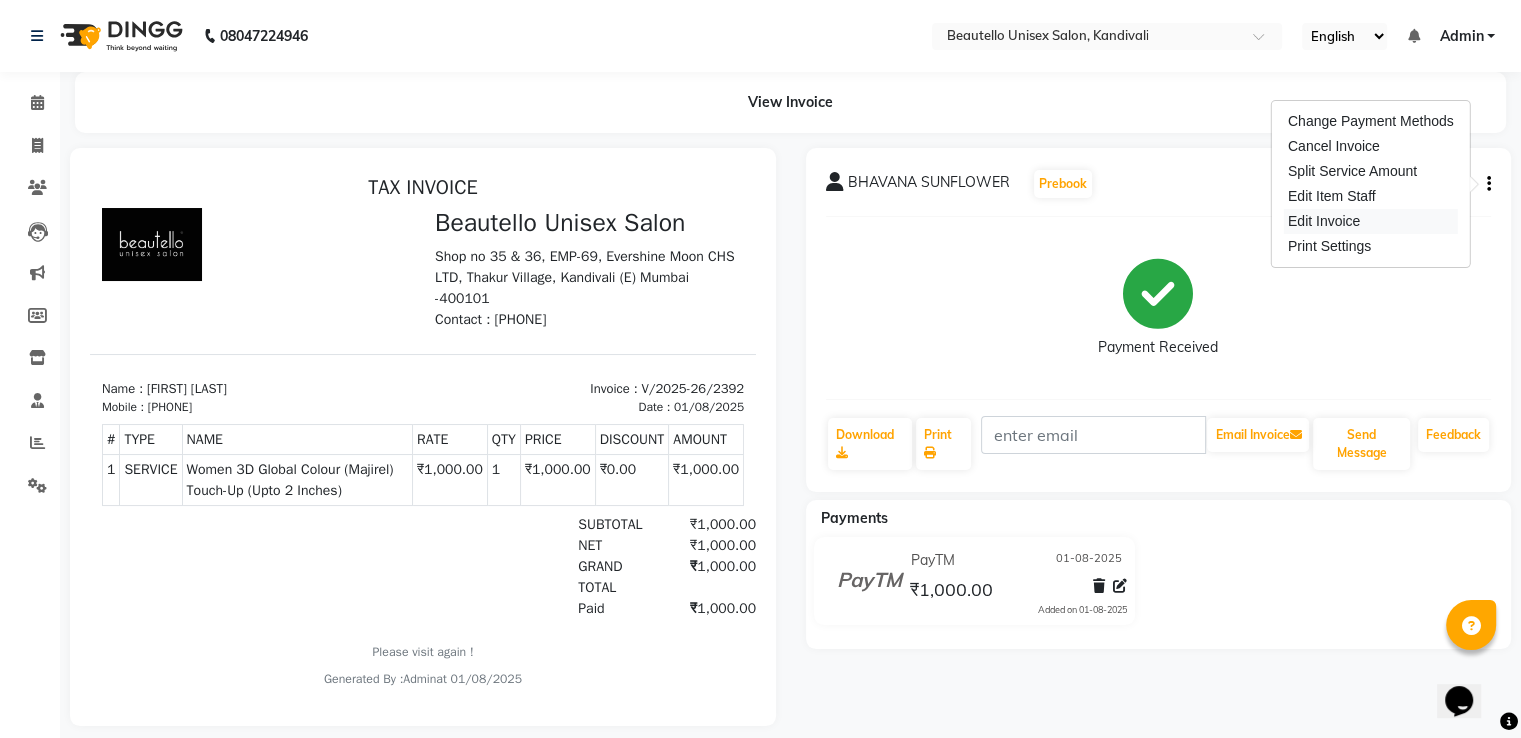 click on "Edit Invoice" at bounding box center [1371, 221] 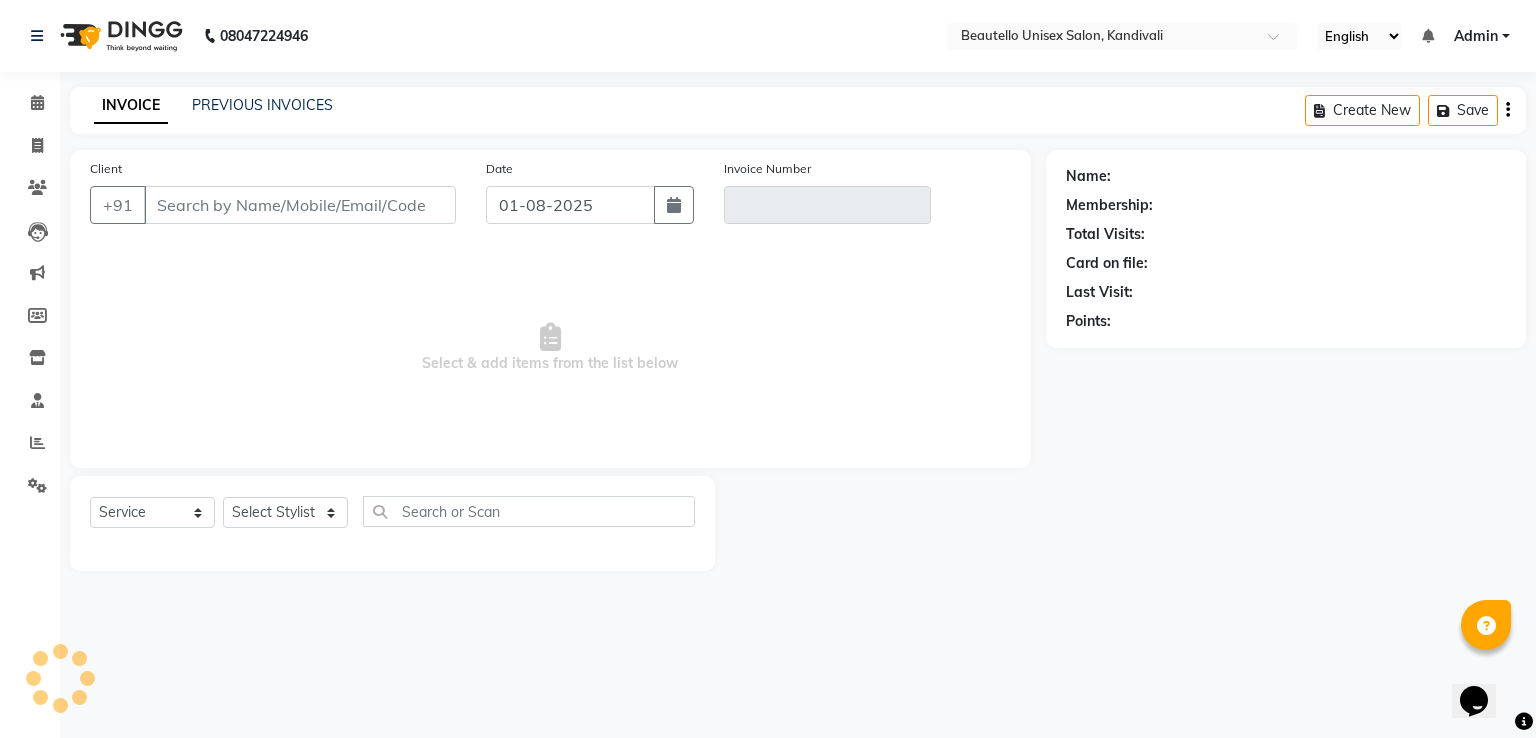 type on "9930314593" 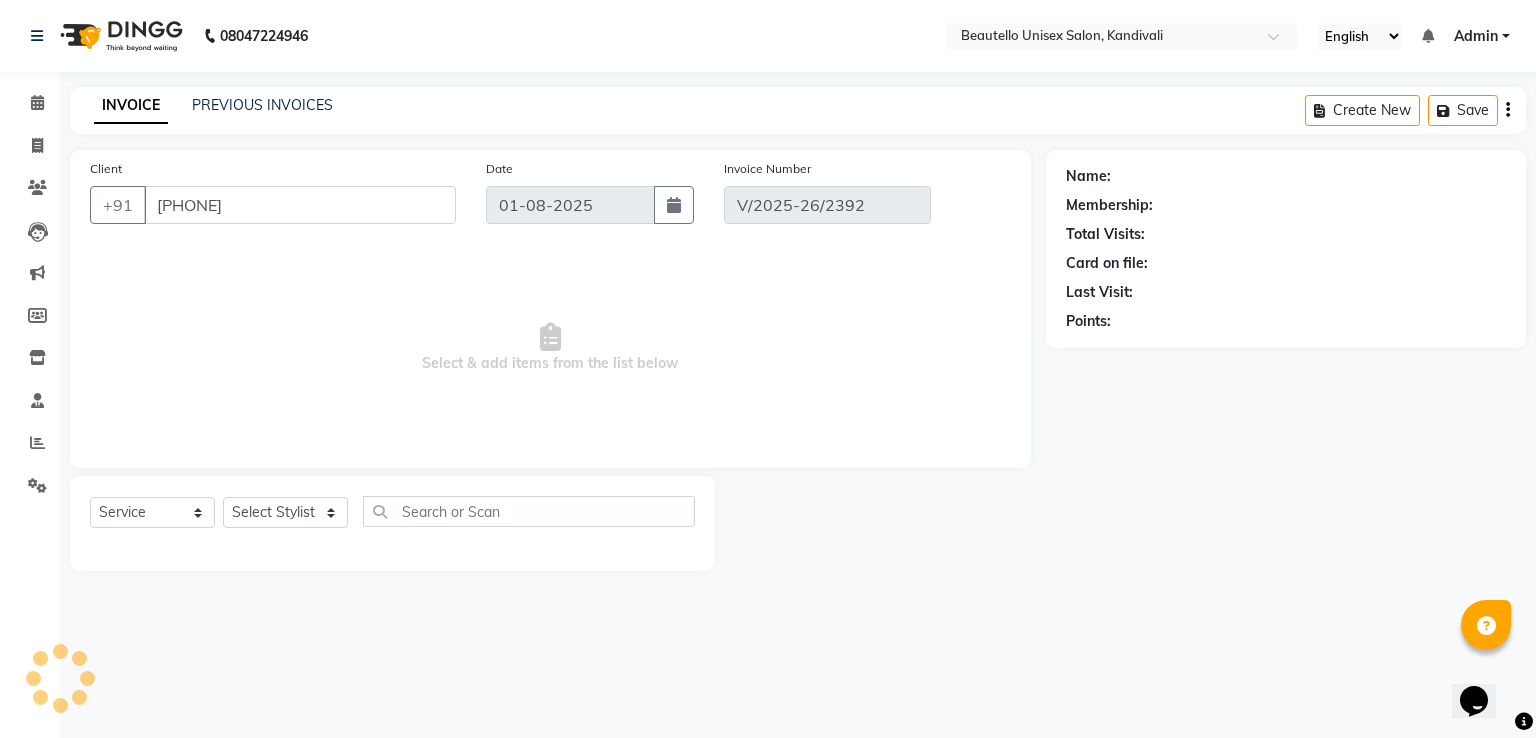 select on "select" 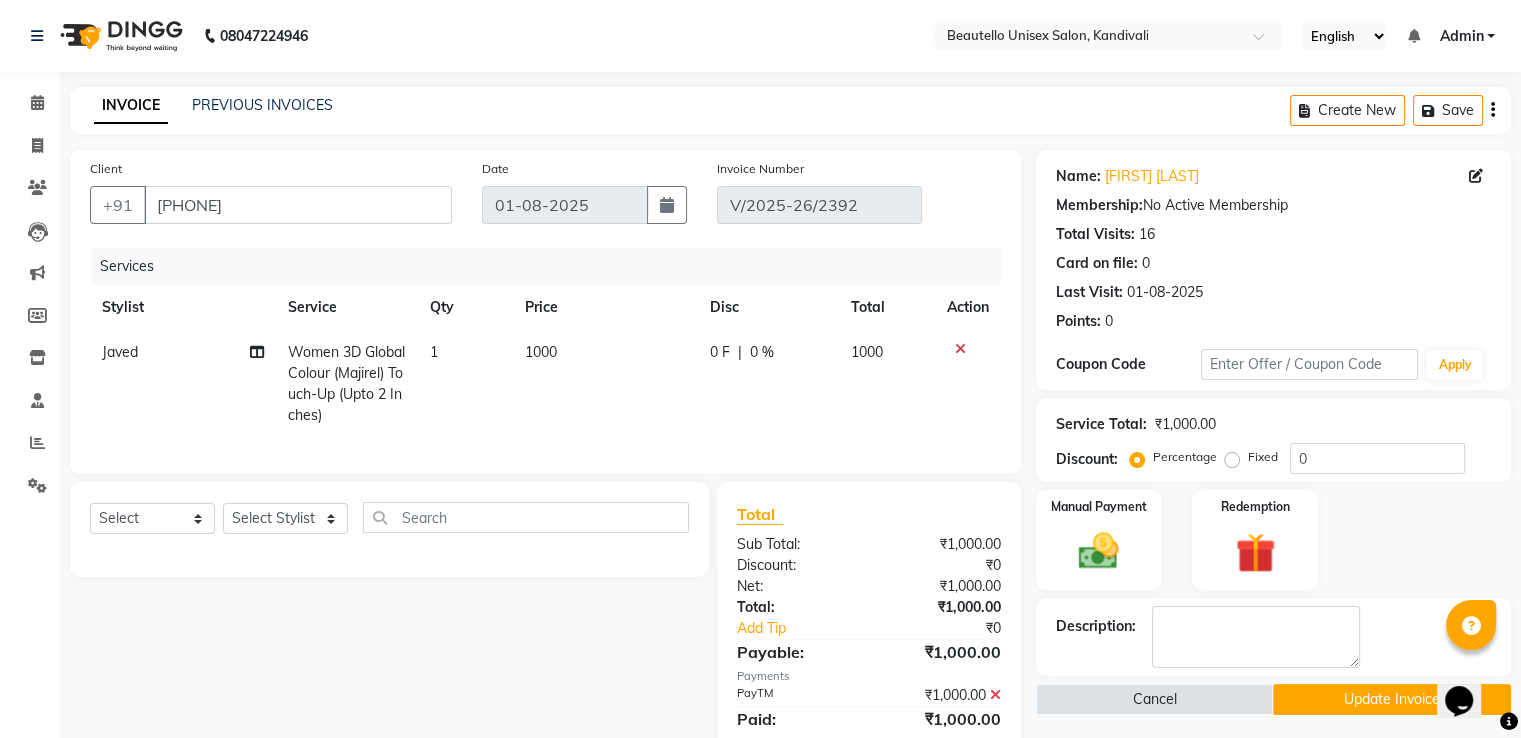 scroll, scrollTop: 84, scrollLeft: 0, axis: vertical 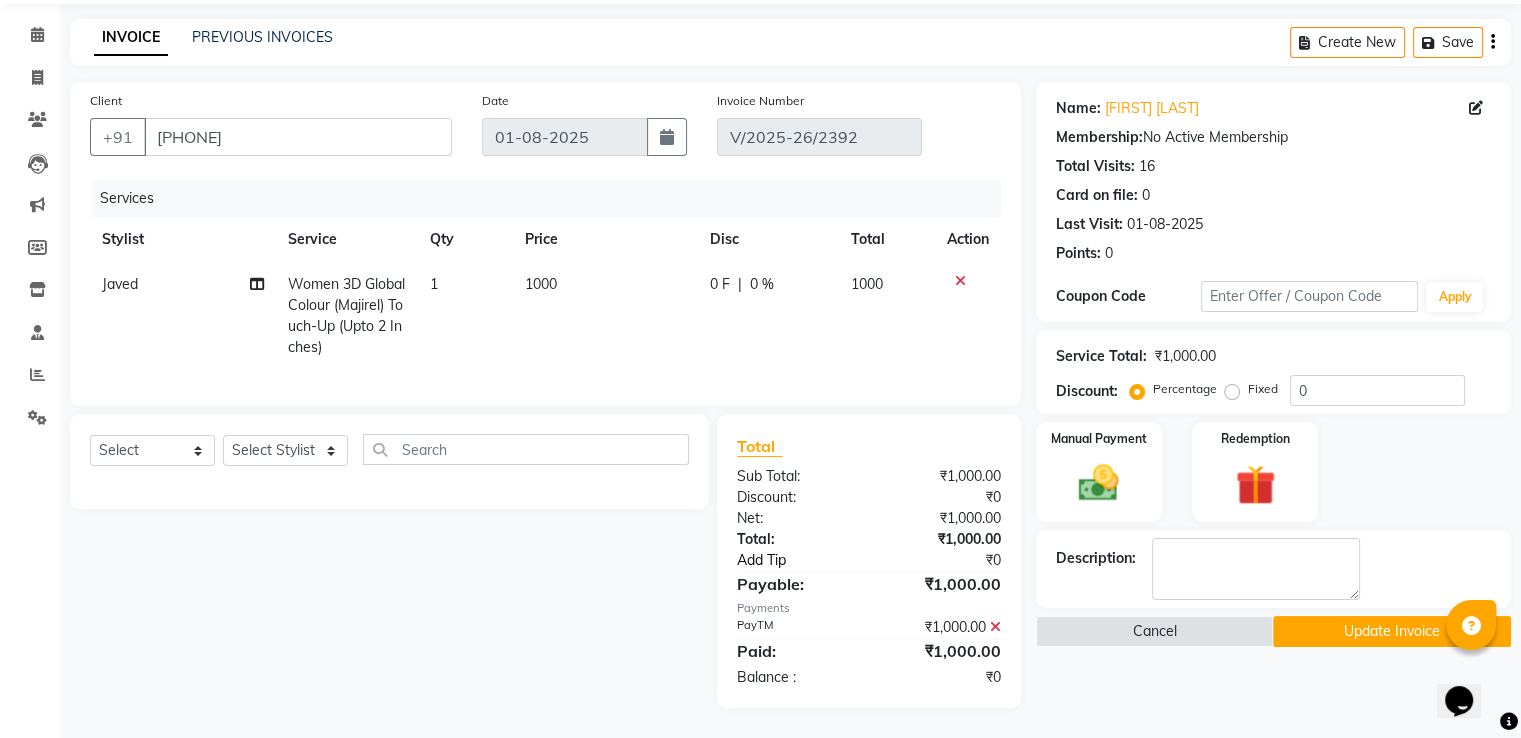 click on "Add Tip" 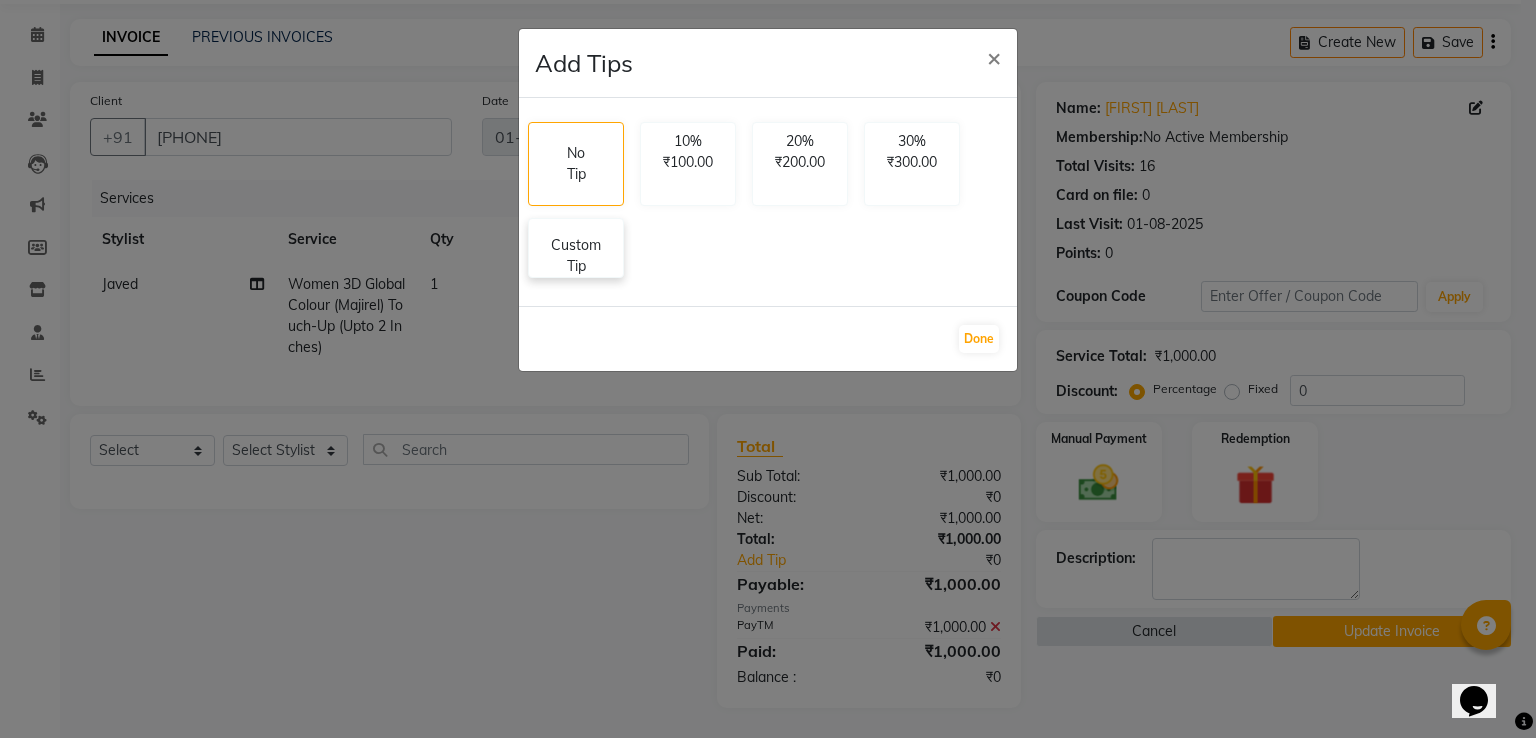 click on "Custom Tip" 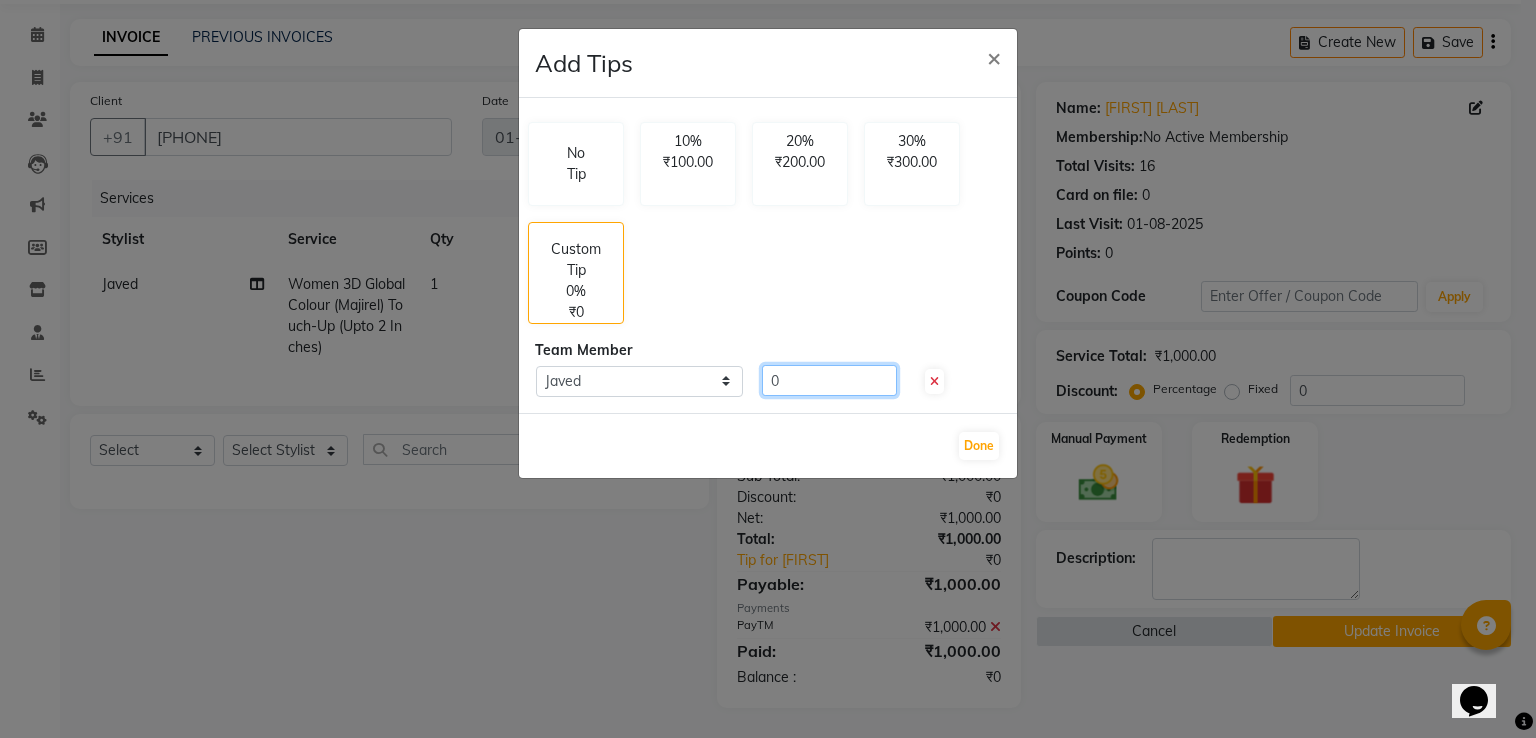 click on "0" 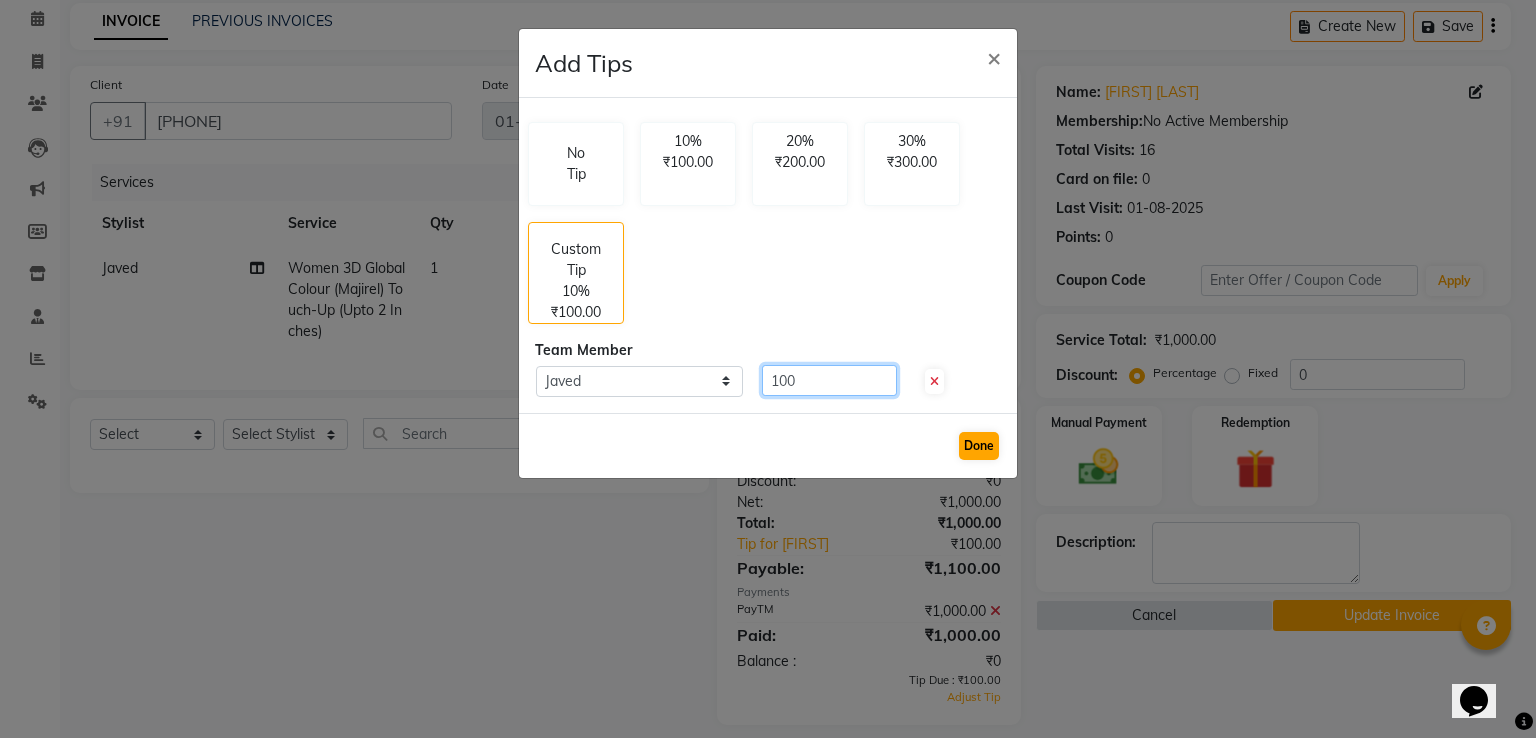 type on "100" 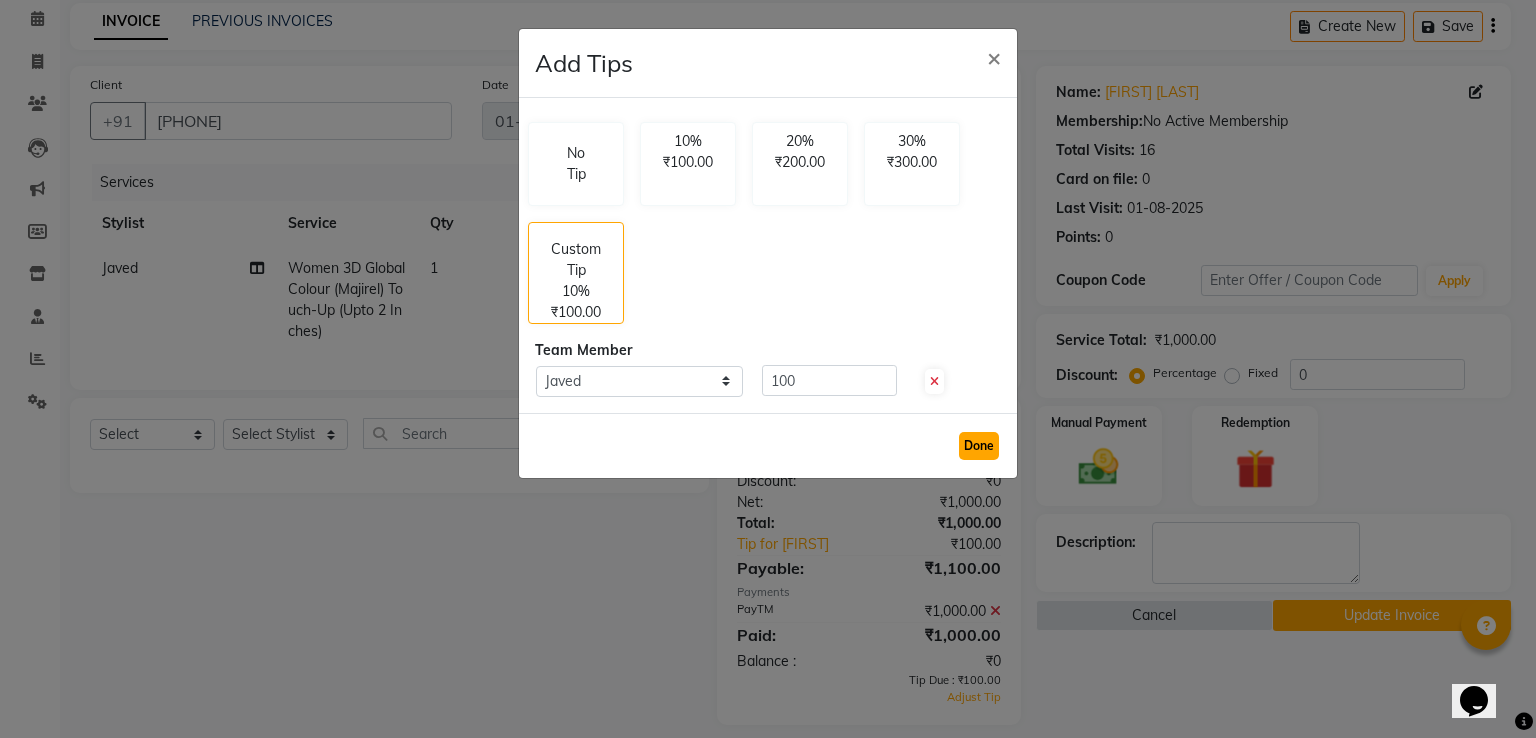 click on "Done" 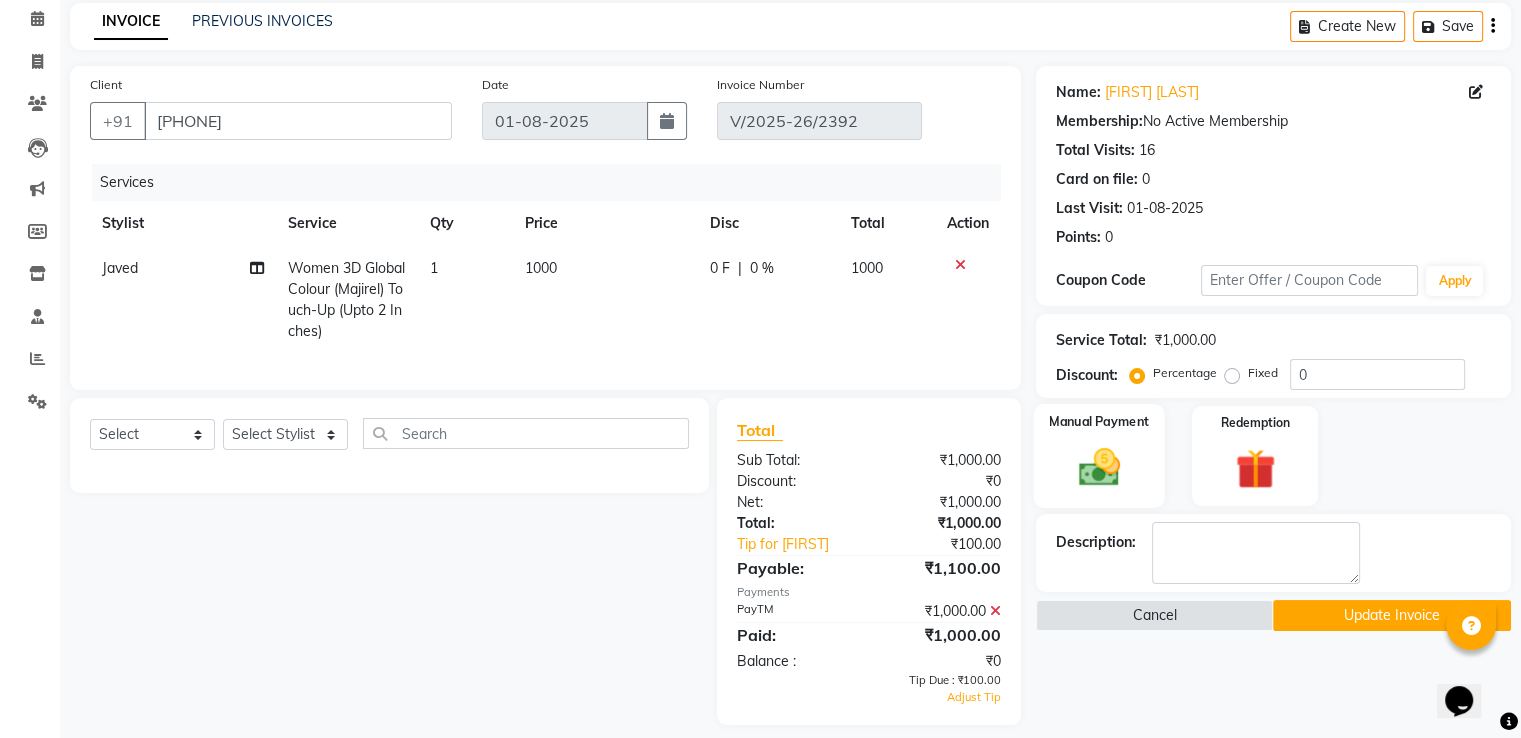 click 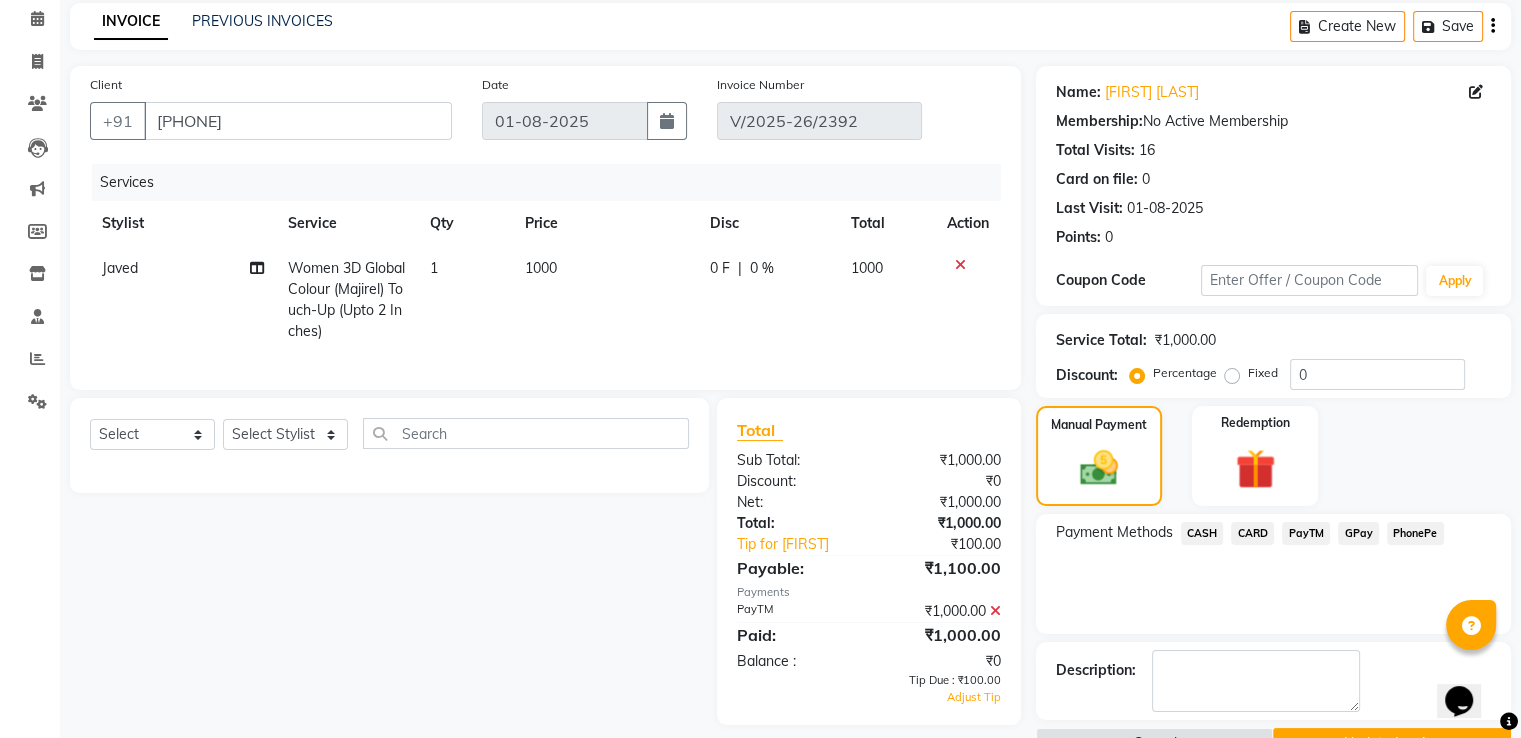 click on "PayTM" 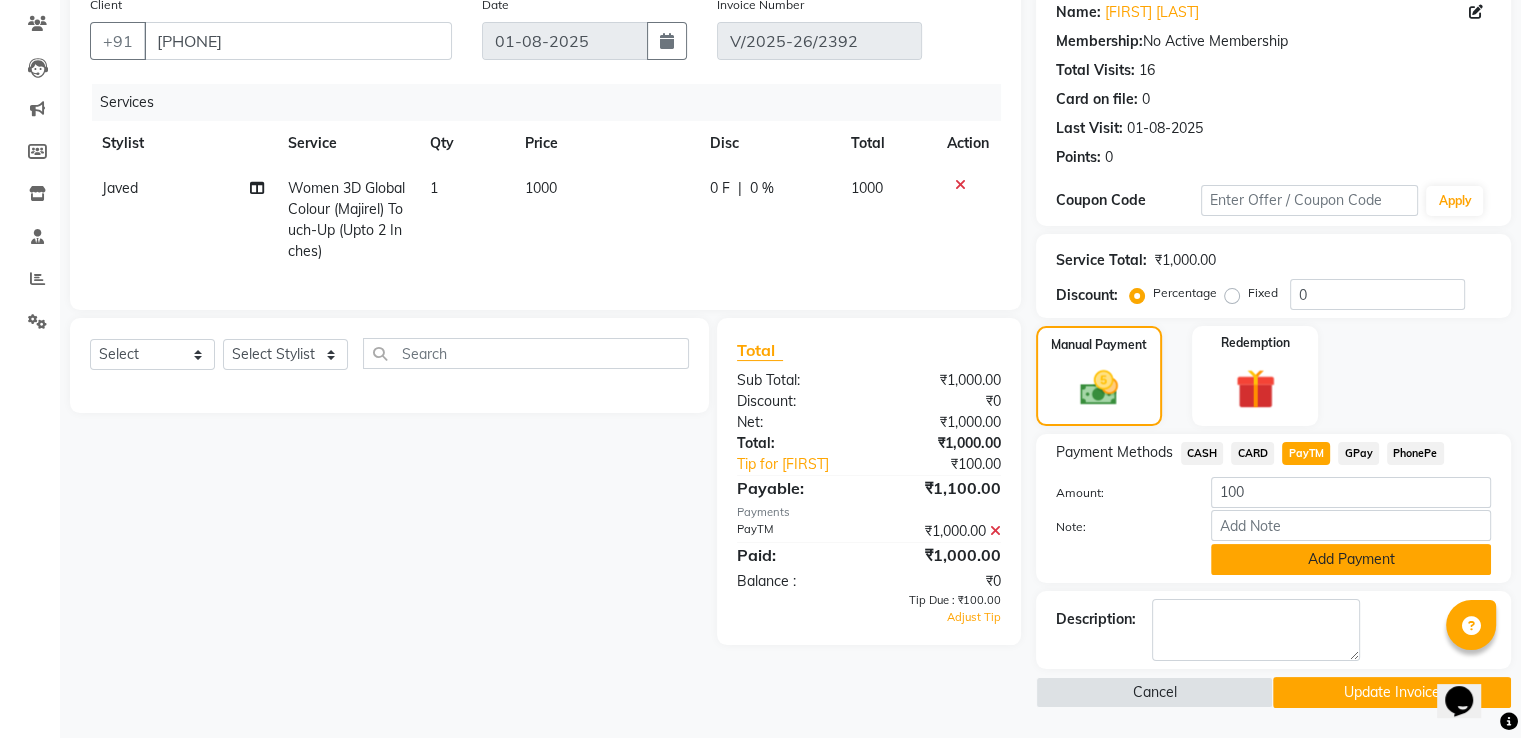click on "Add Payment" 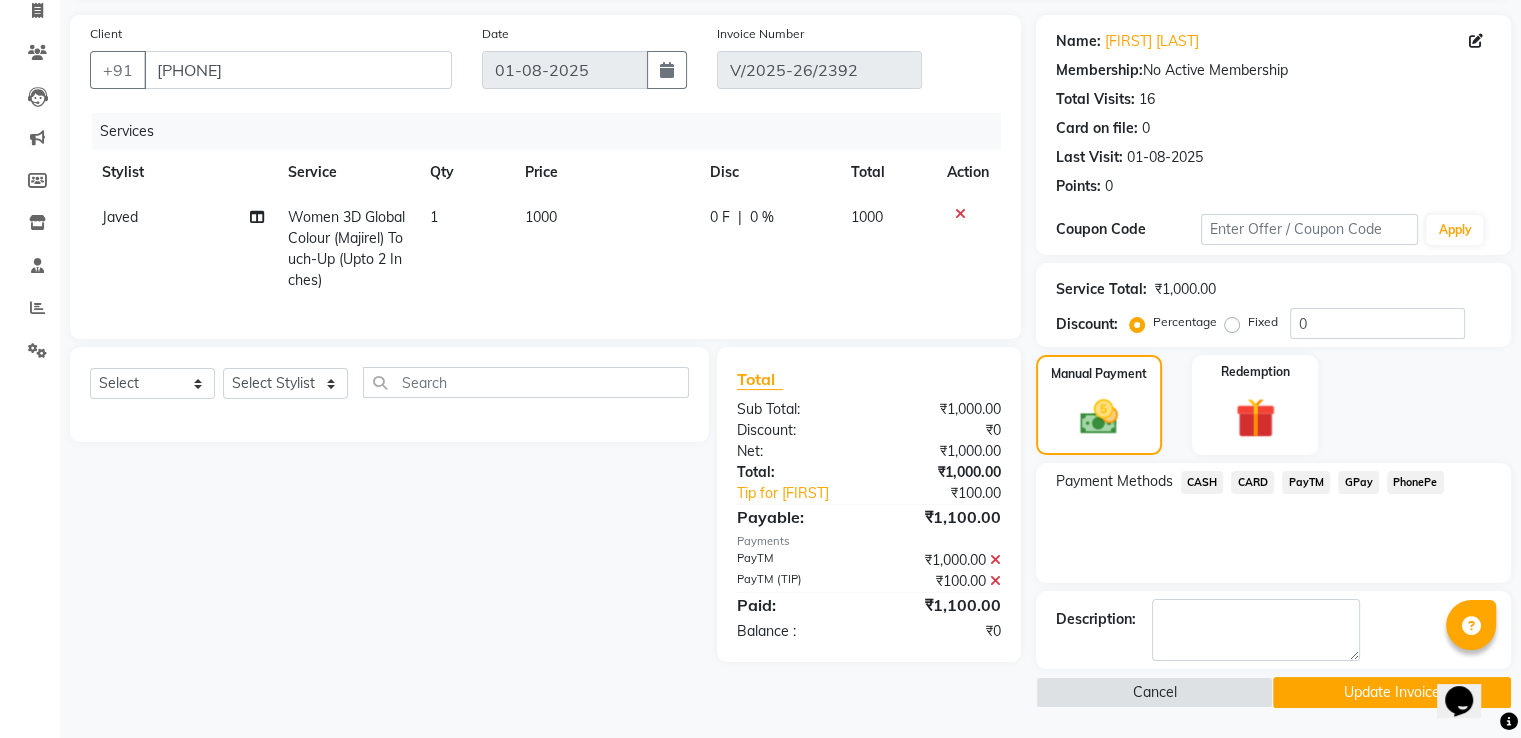 scroll, scrollTop: 133, scrollLeft: 0, axis: vertical 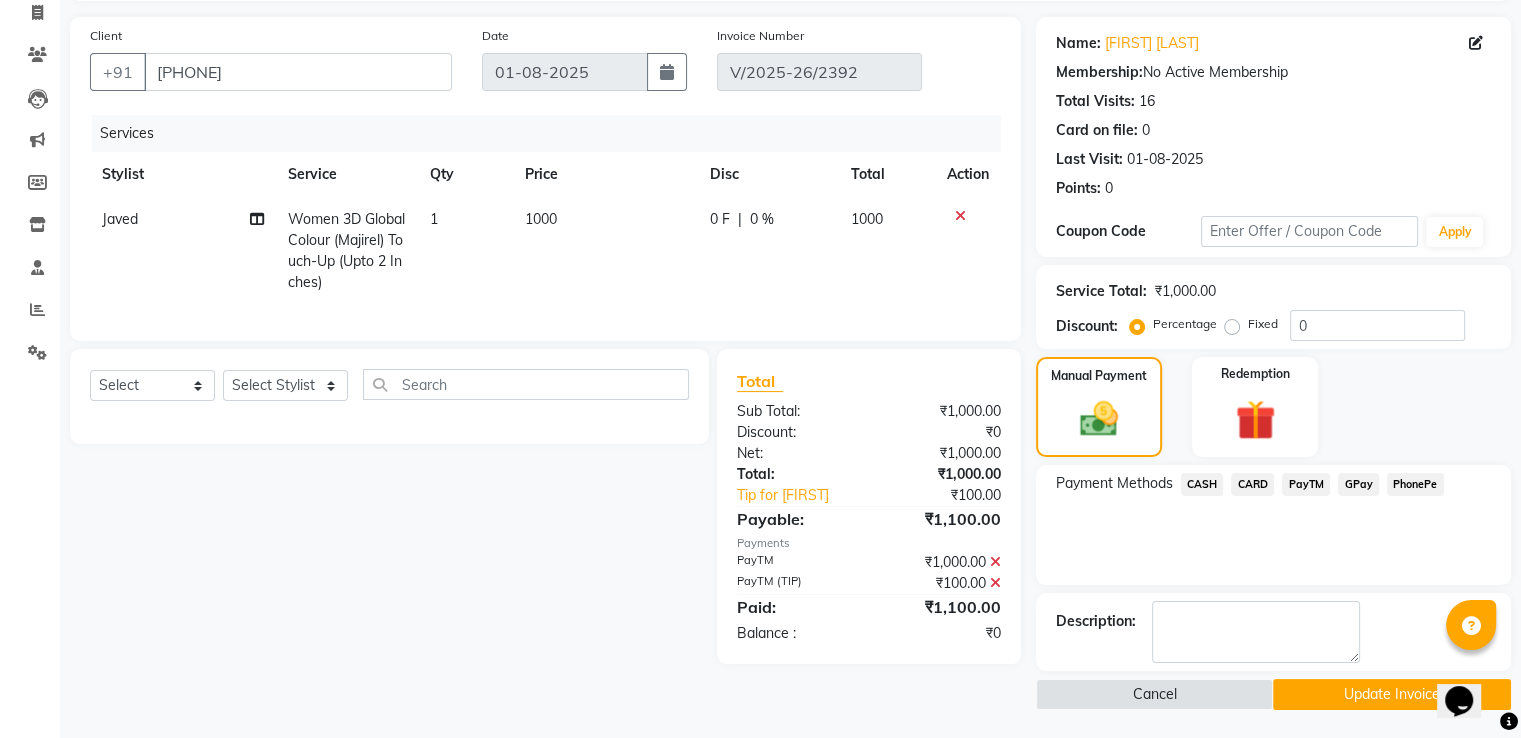click on "Update Invoice" 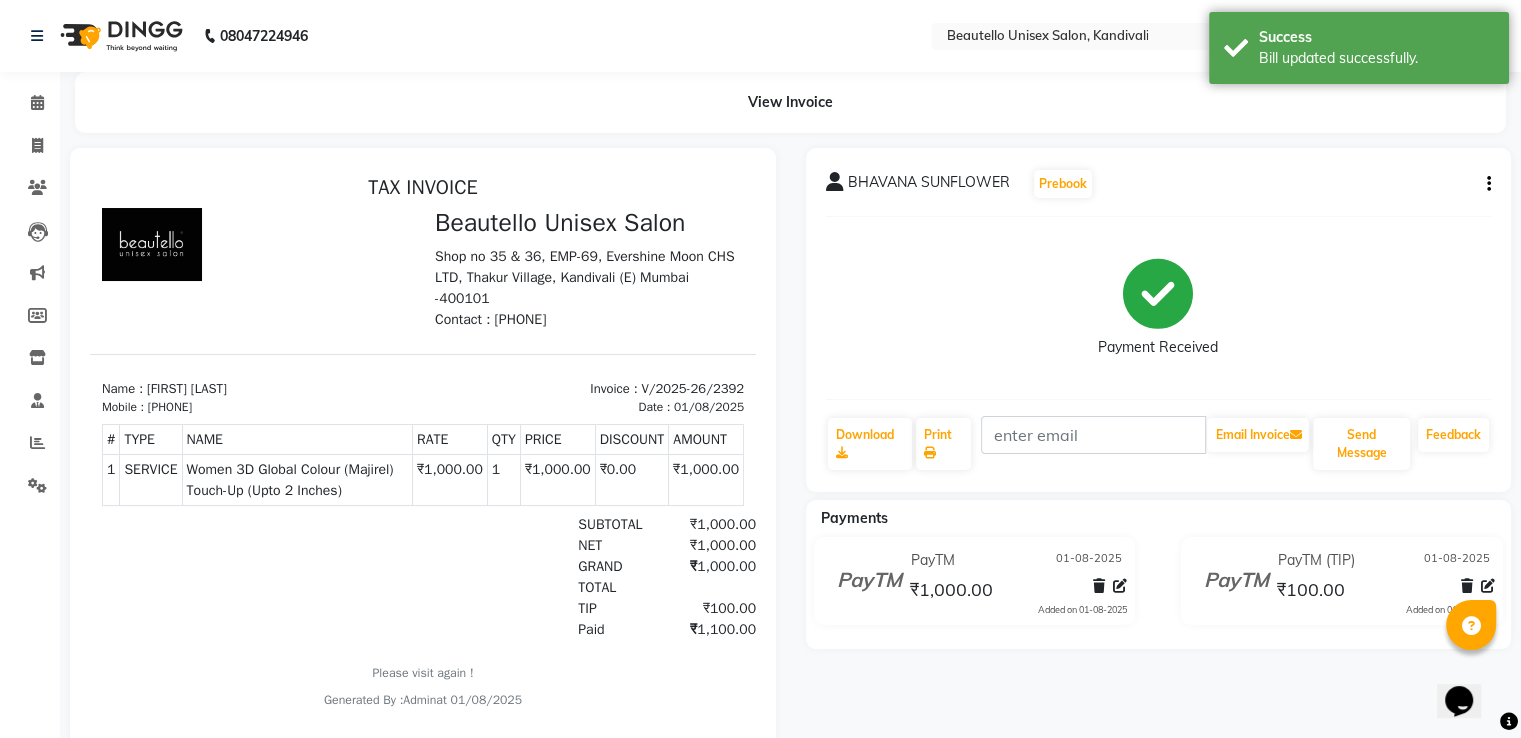 scroll, scrollTop: 0, scrollLeft: 0, axis: both 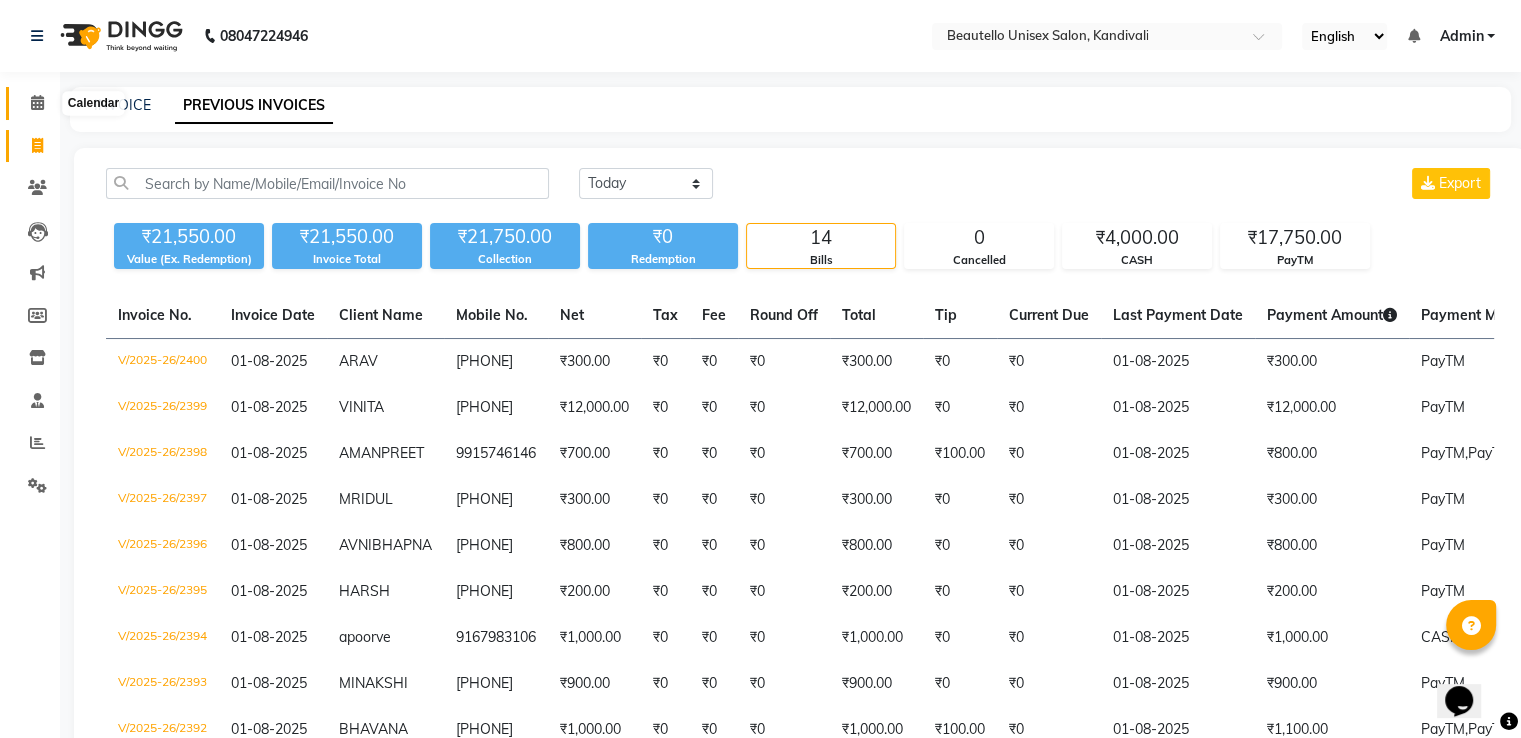 click 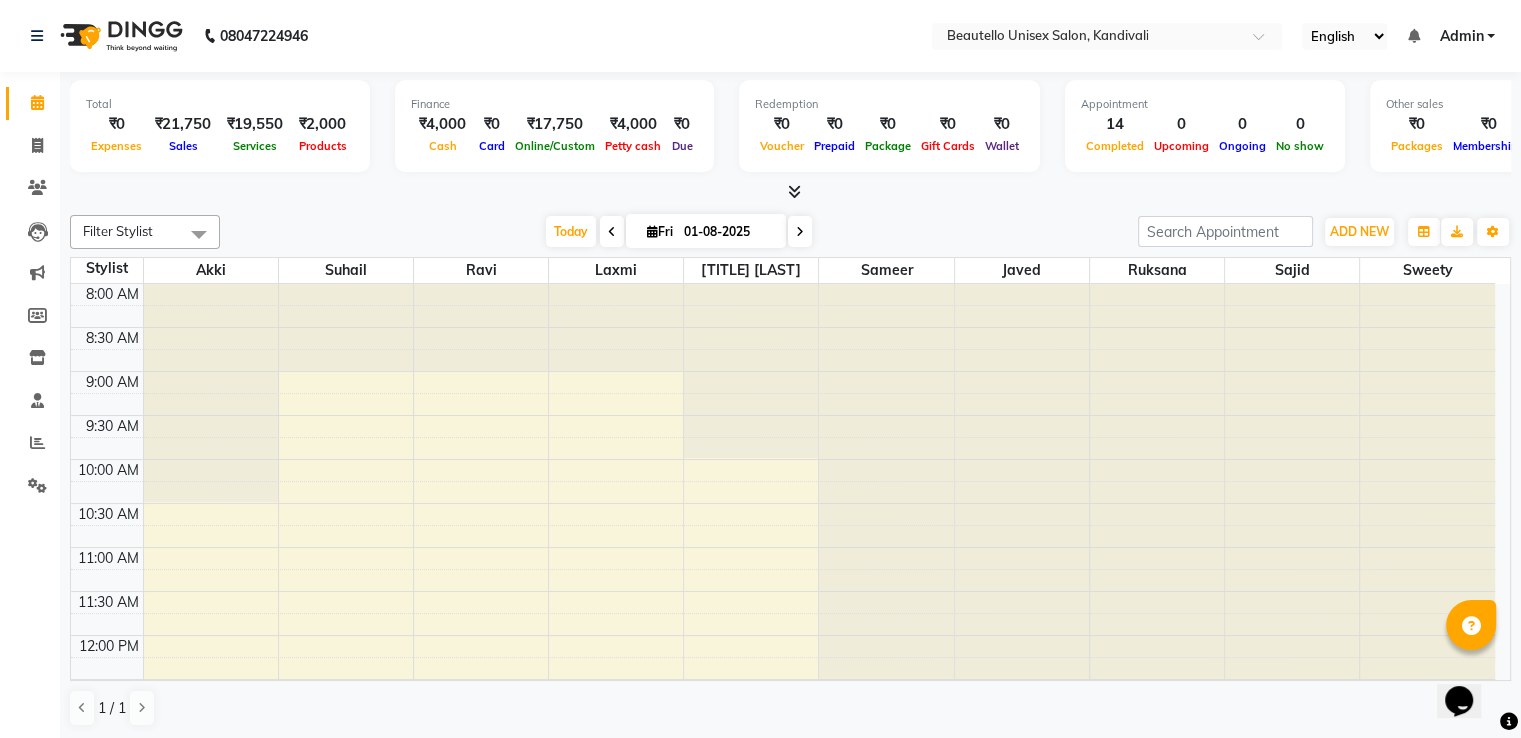 click at bounding box center (794, 191) 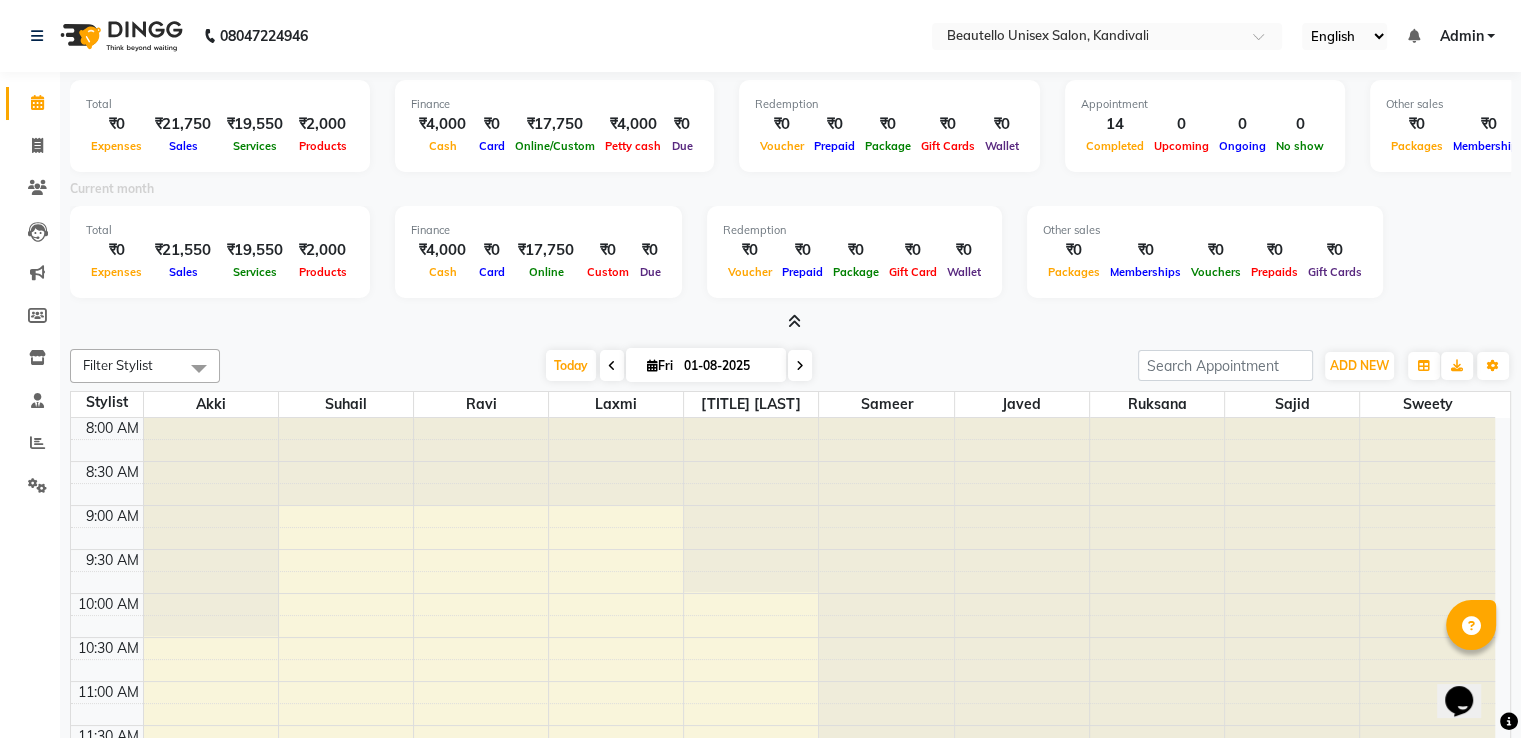 click on "Total  ₹0  Expenses ₹21,750  Sales ₹19,550  Services ₹2,000  Products Finance  ₹4,000  Cash ₹0  Card ₹17,750  Online/Custom ₹4,000 Petty cash ₹0 Due  Redemption  ₹0 Voucher ₹0 Prepaid ₹0 Package ₹0  Gift Cards ₹0  Wallet  Appointment  14 Completed 0 Upcoming 0 Ongoing 0 No show  Other sales  ₹0  Packages ₹0  Memberships ₹0  Vouchers ₹0  Prepaids ₹0  Gift Cards Current month Total  ₹0  Expenses ₹21,550  Sales ₹19,550 Services ₹2,000 Products  Finance  ₹4,000  Cash ₹0  Card ₹17,750 Online ₹0 Custom ₹0 Due  Redemption  ₹0 Voucher ₹0 Prepaid ₹0 Package ₹0 Gift Card ₹0 Wallet Other sales  ₹0  Packages ₹0  Memberships ₹0  Vouchers ₹0  Prepaids ₹0  Gift Cards Filter Stylist Select All  Akki   Laxmi Javed Ravi  Ruksana Sajid Sameer Suhail  Sukriti Mam Sweety Today  Fri 01-08-2025 Toggle Dropdown Add Appointment Add Invoice Add Expense Add Attendance Add Client Add Transaction Toggle Dropdown Add Appointment Add Invoice Add Expense Add Client" 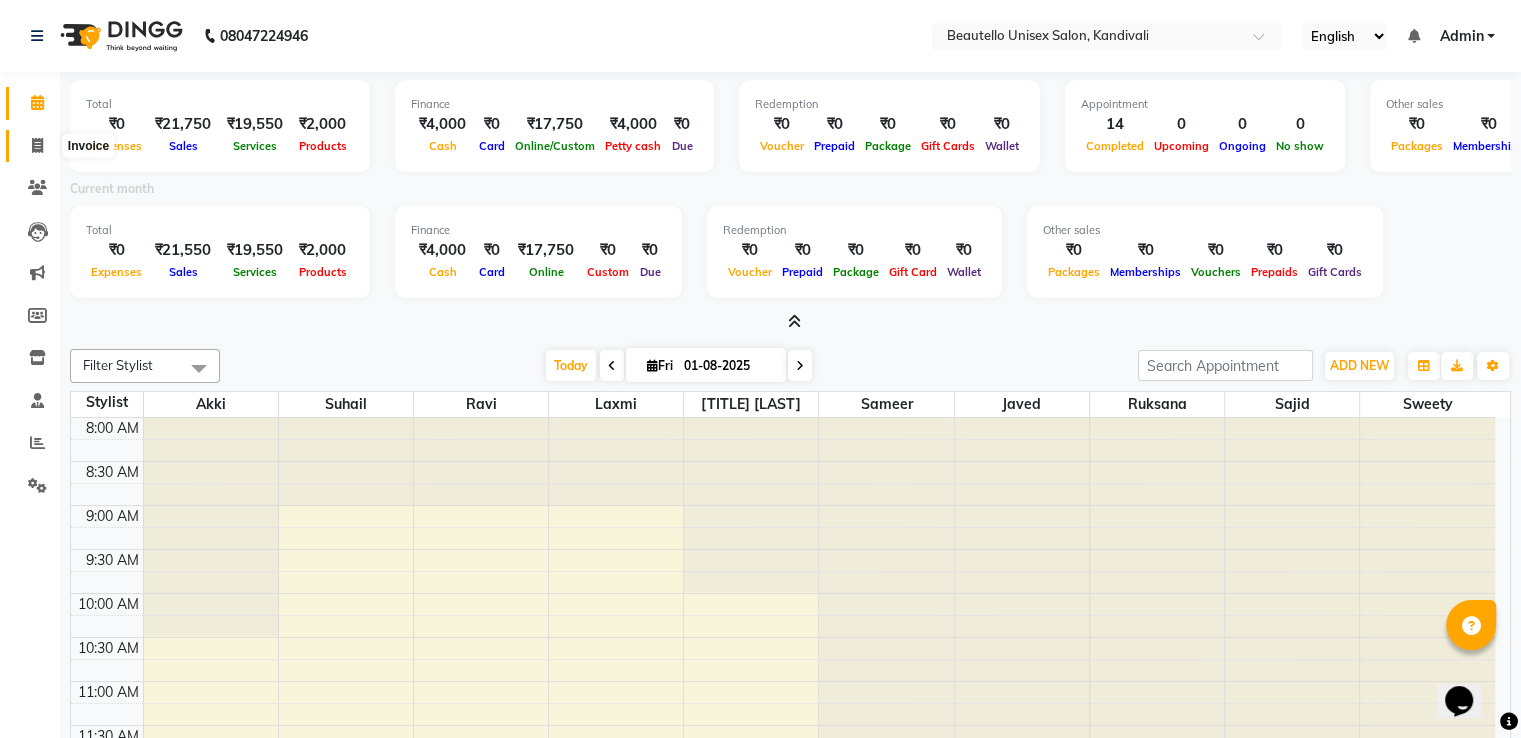 click 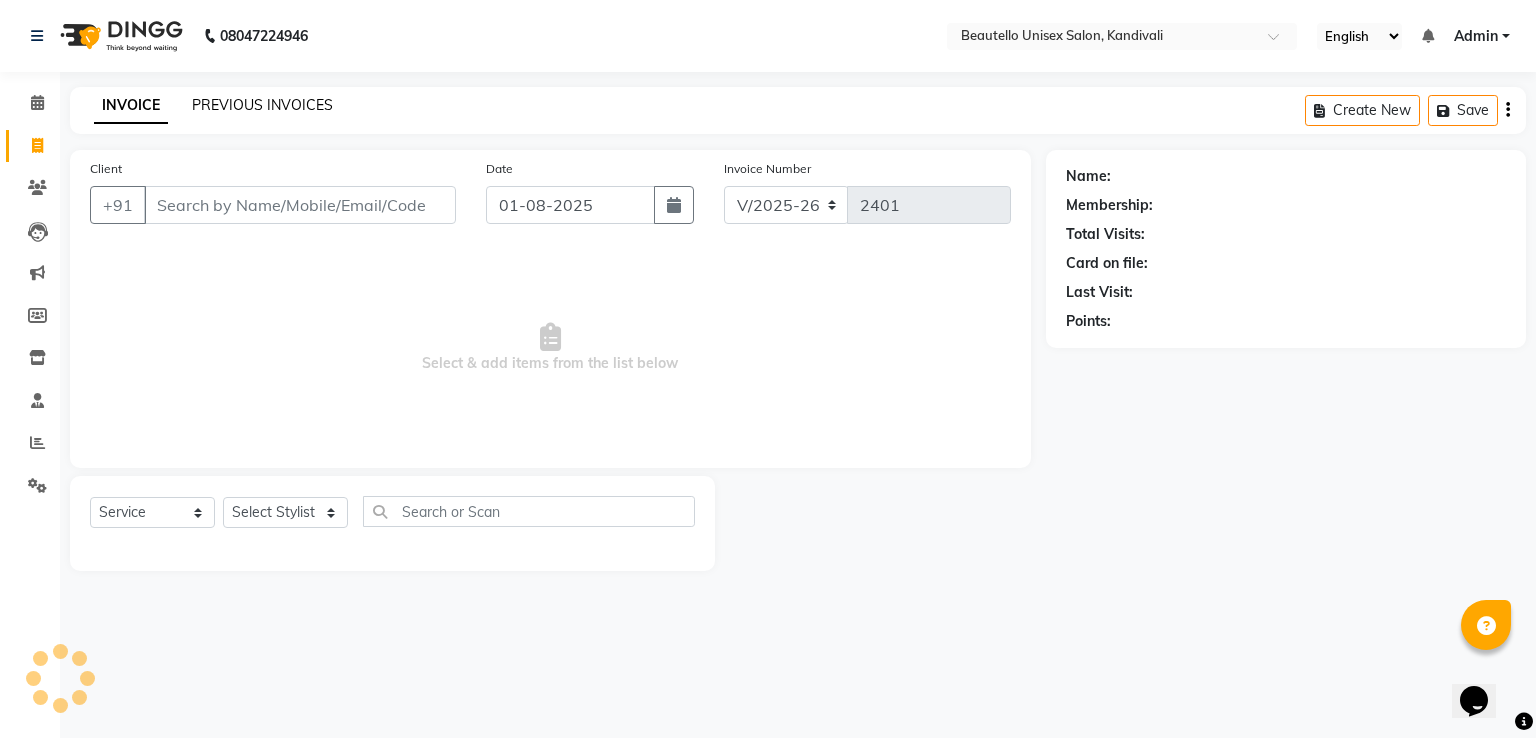 click on "PREVIOUS INVOICES" 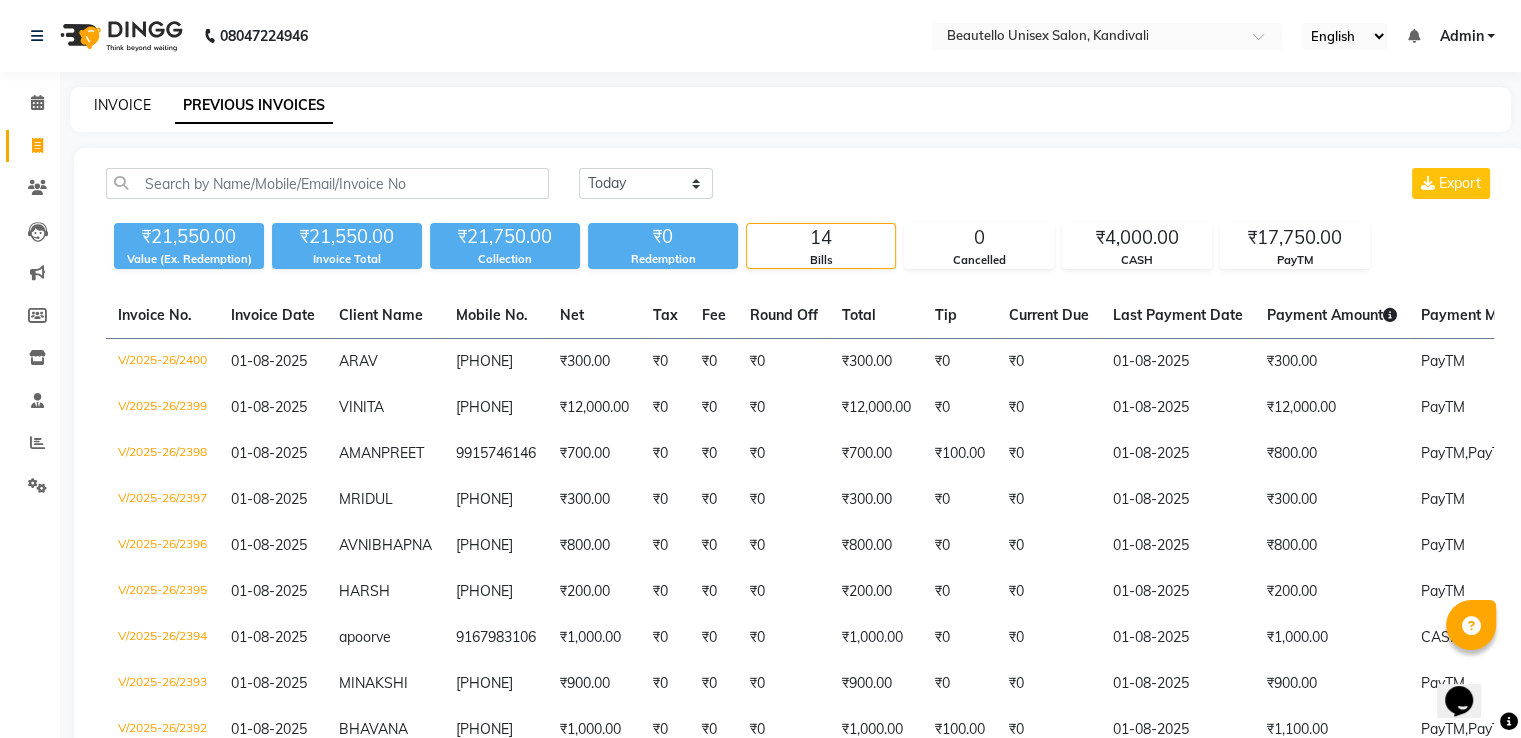 click on "INVOICE" 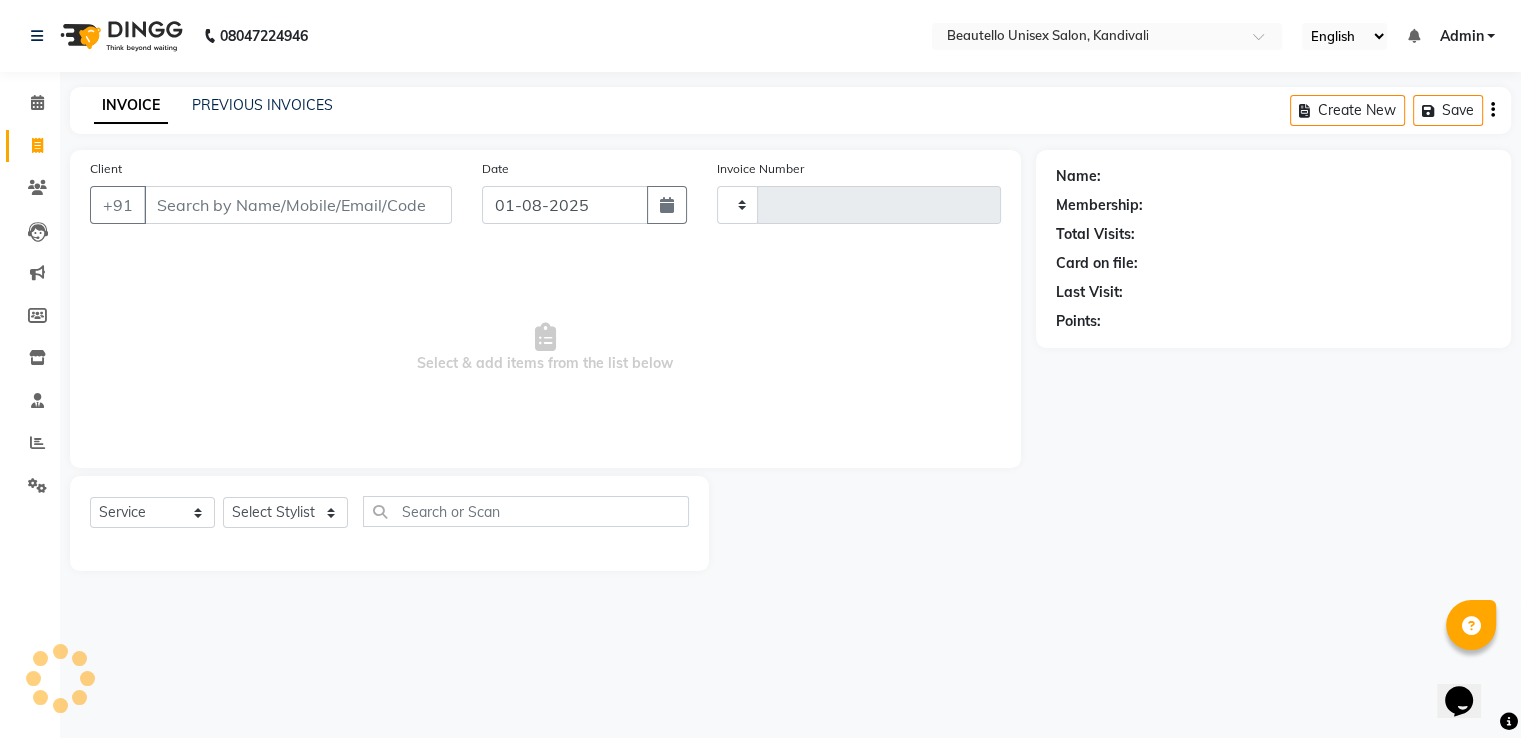 type on "2401" 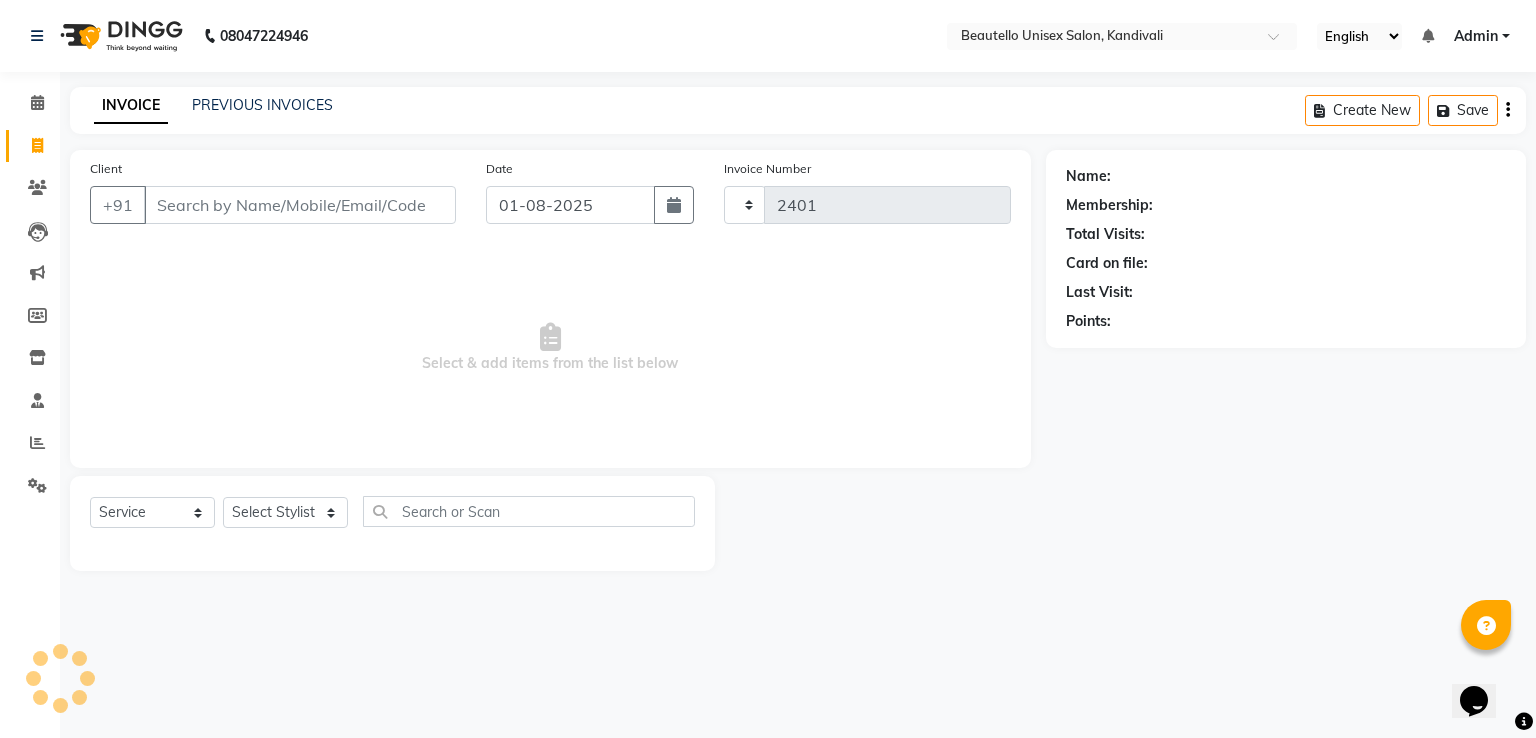 select on "5051" 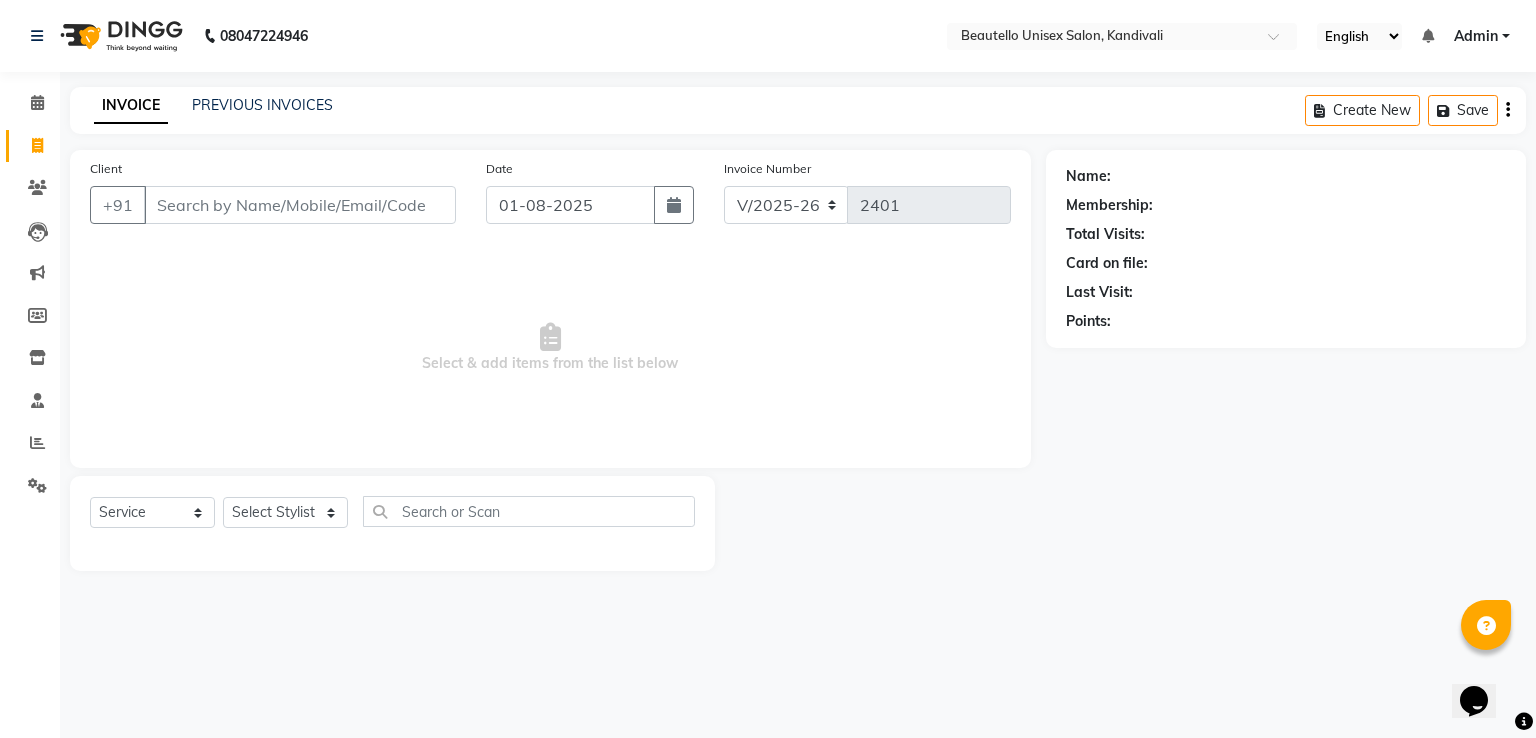 click on "INVOICE PREVIOUS INVOICES Create New   Save" 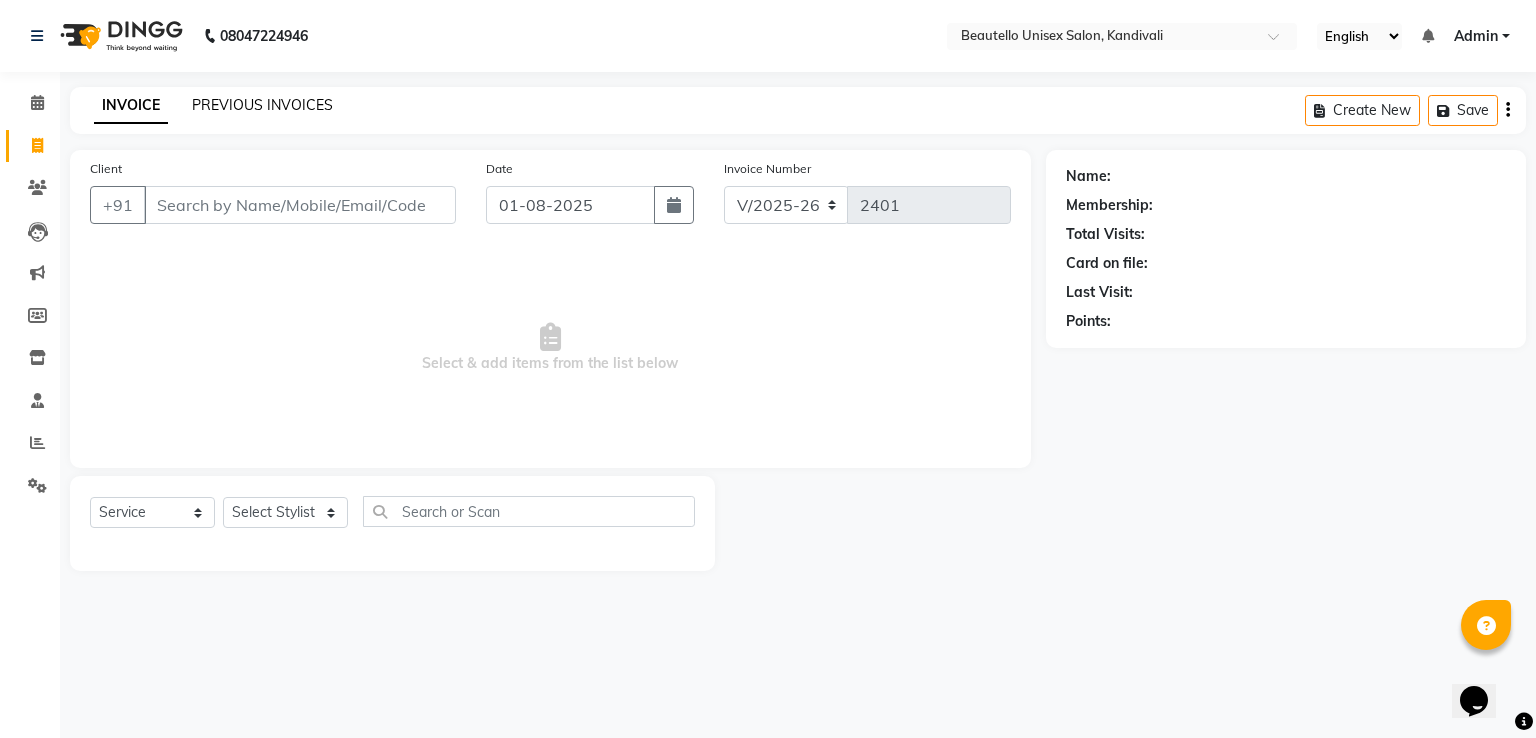 click on "PREVIOUS INVOICES" 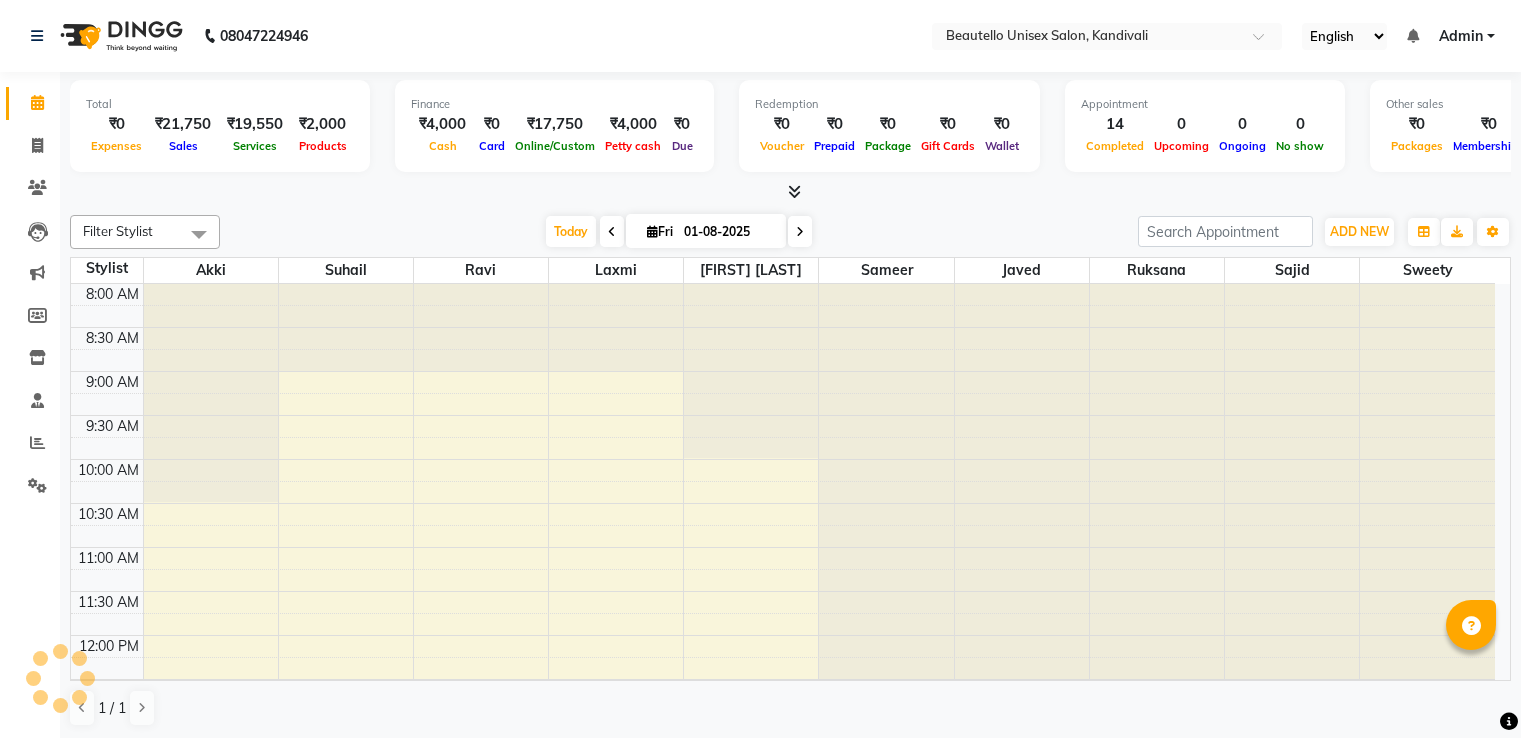 scroll, scrollTop: 0, scrollLeft: 0, axis: both 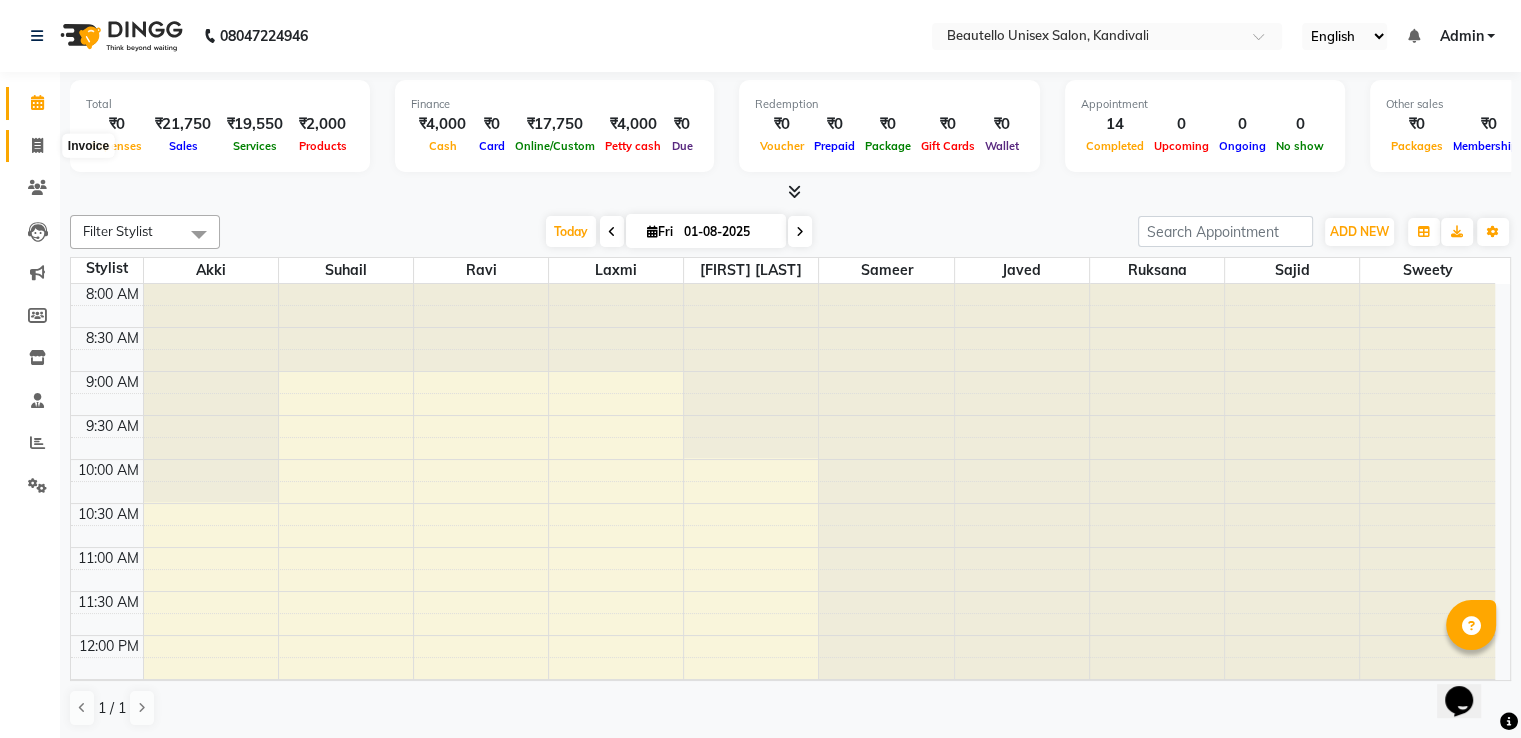 click 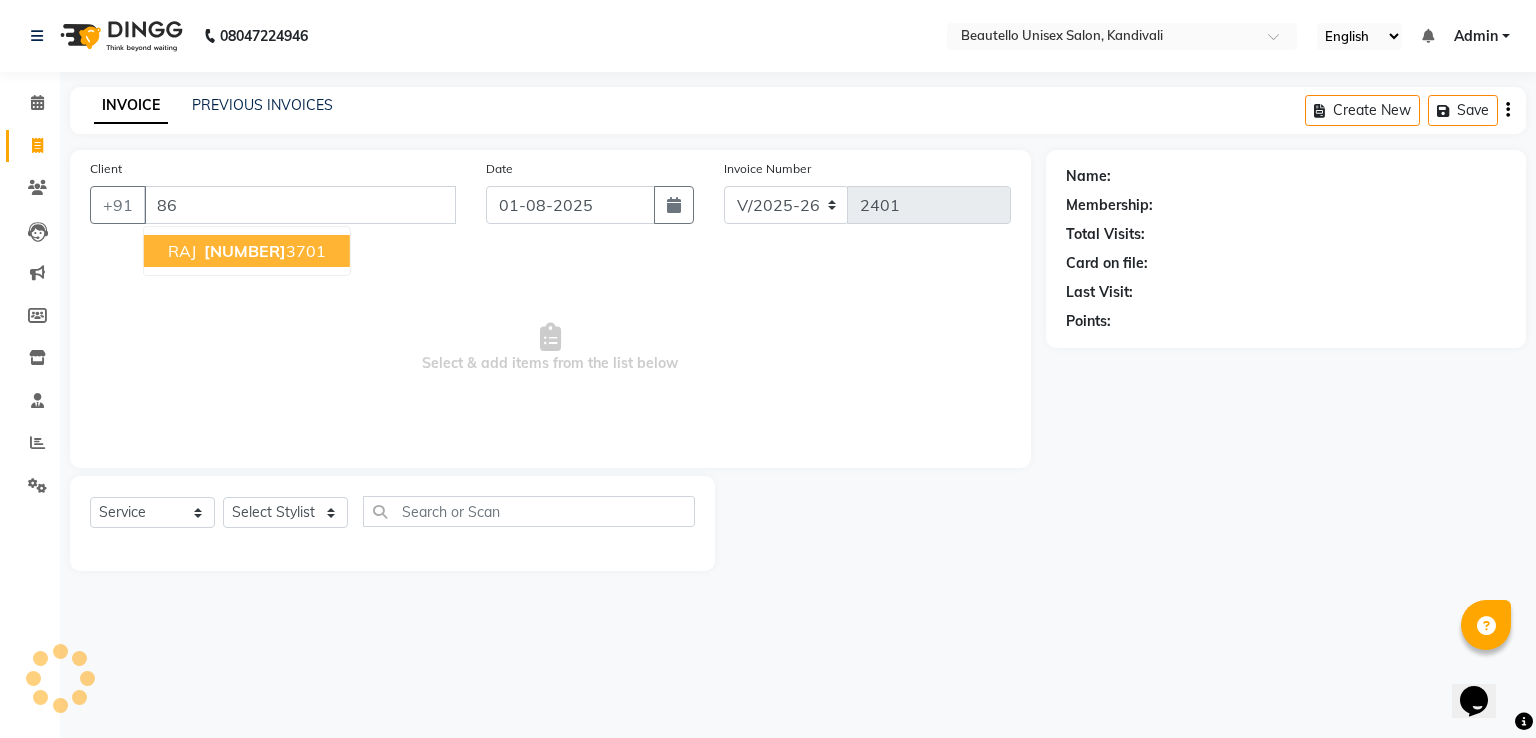 type on "8" 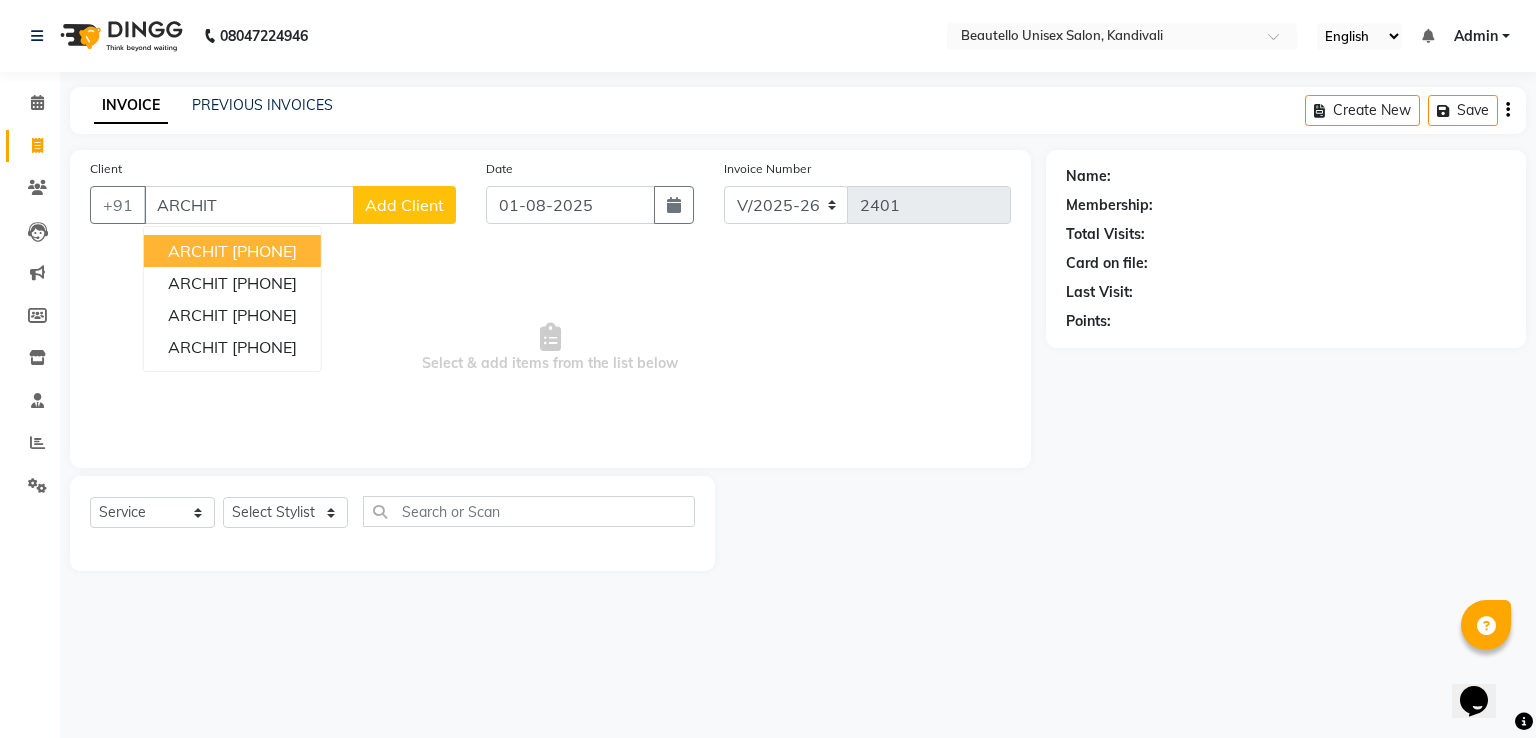 click on "[PHONE]" at bounding box center (264, 251) 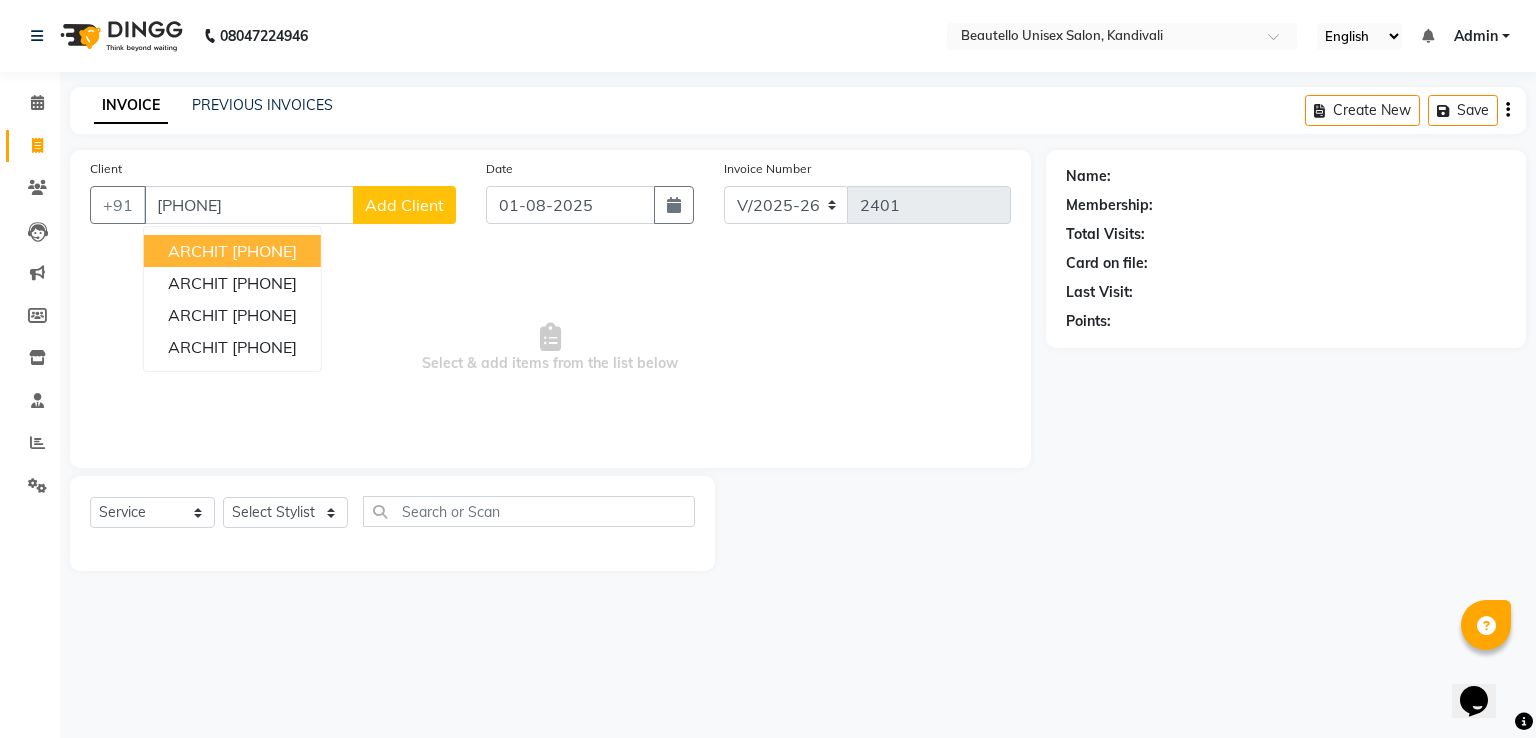 type on "[PHONE]" 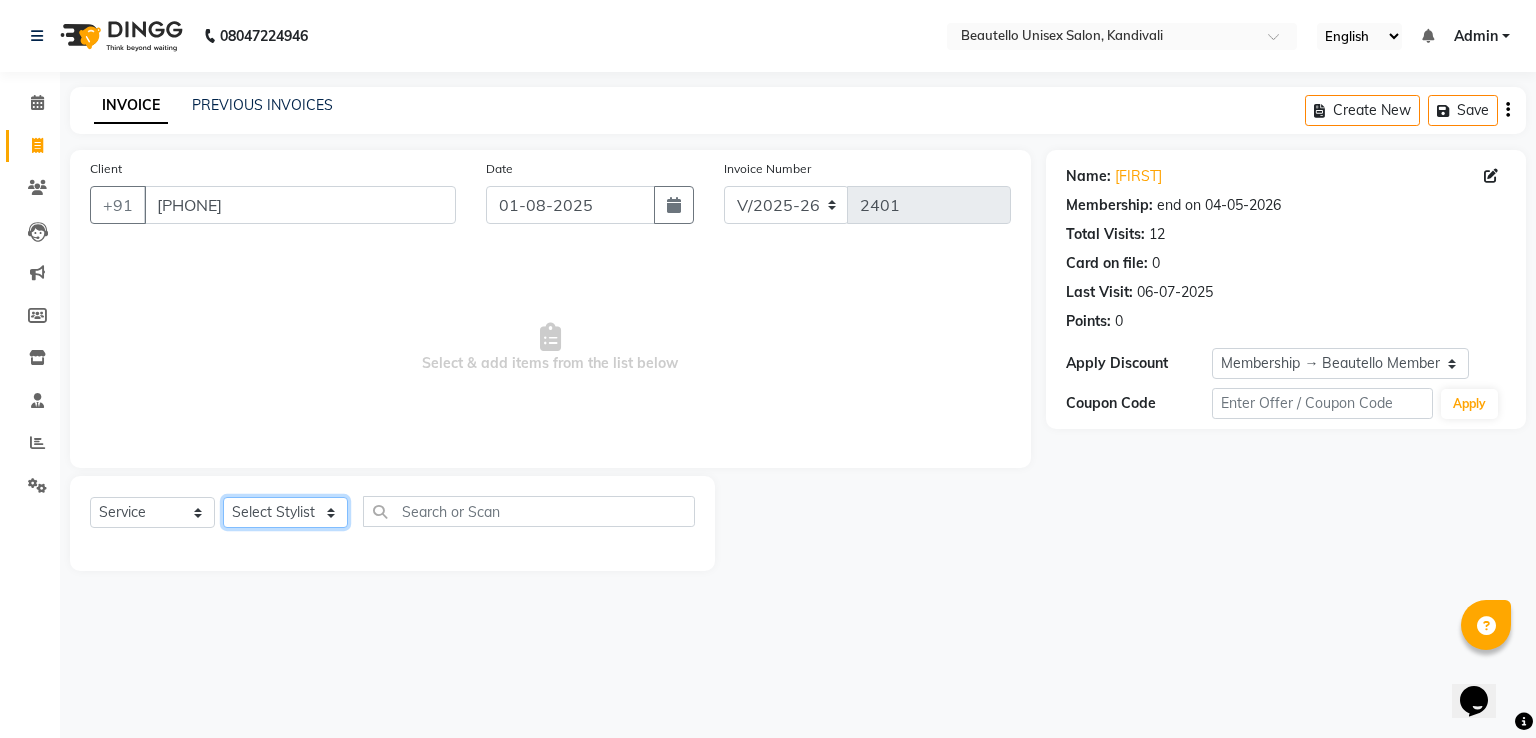 click on "Select Stylist  Akki  Javed  Laxmi Ravi  Ruksana Sajid Sameer Suhail  Sukriti Mam Sweety" 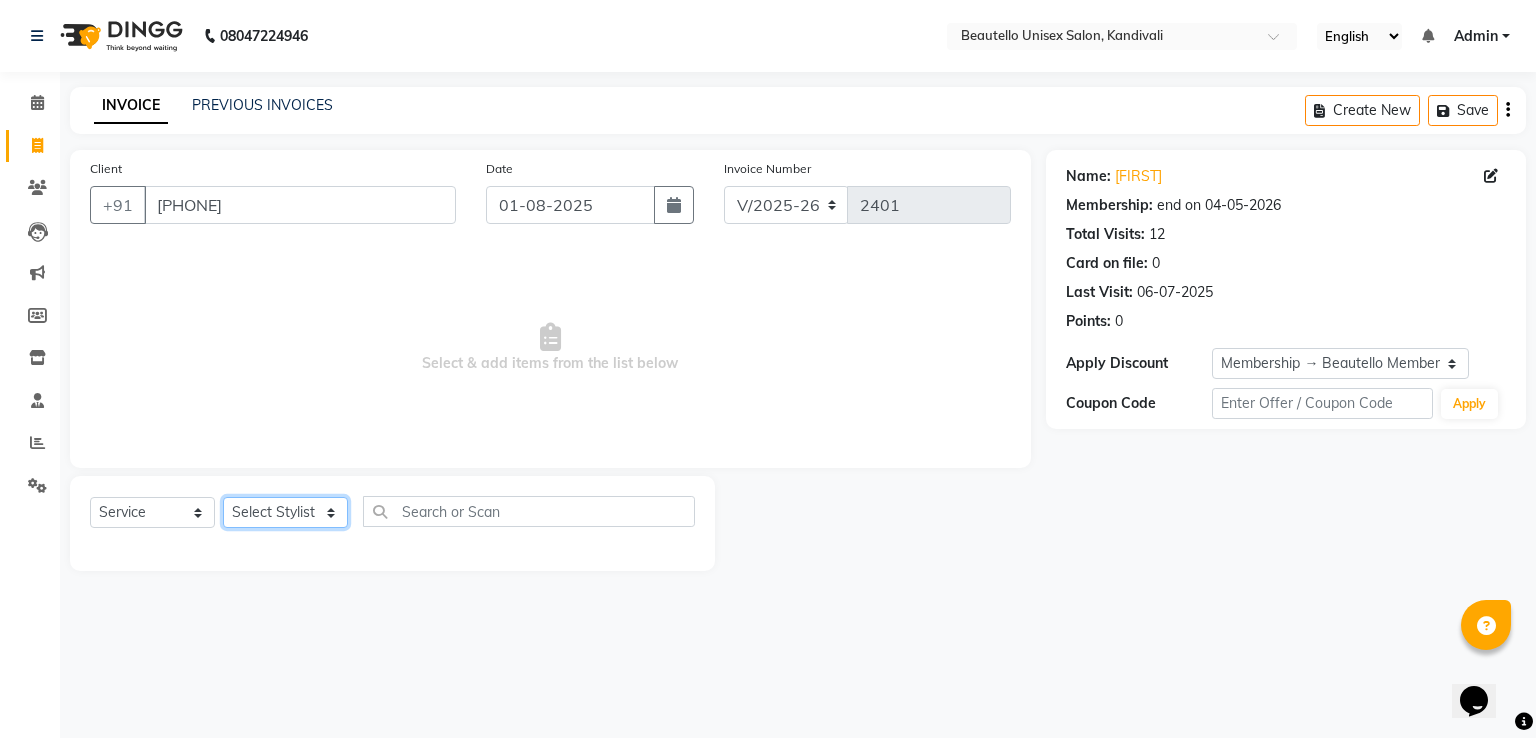 select on "31994" 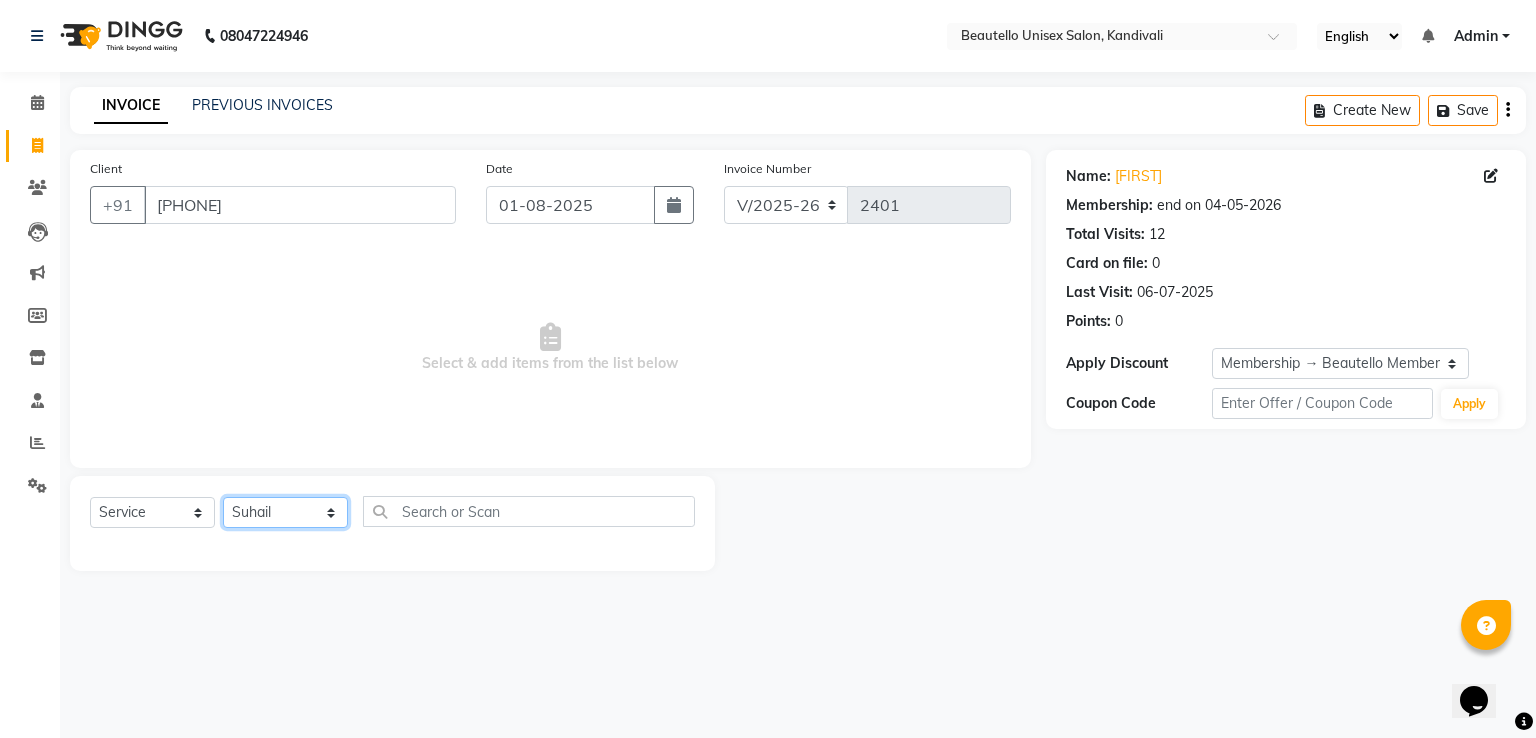 click on "Select Stylist  Akki  Javed  Laxmi Ravi  Ruksana Sajid Sameer Suhail  Sukriti Mam Sweety" 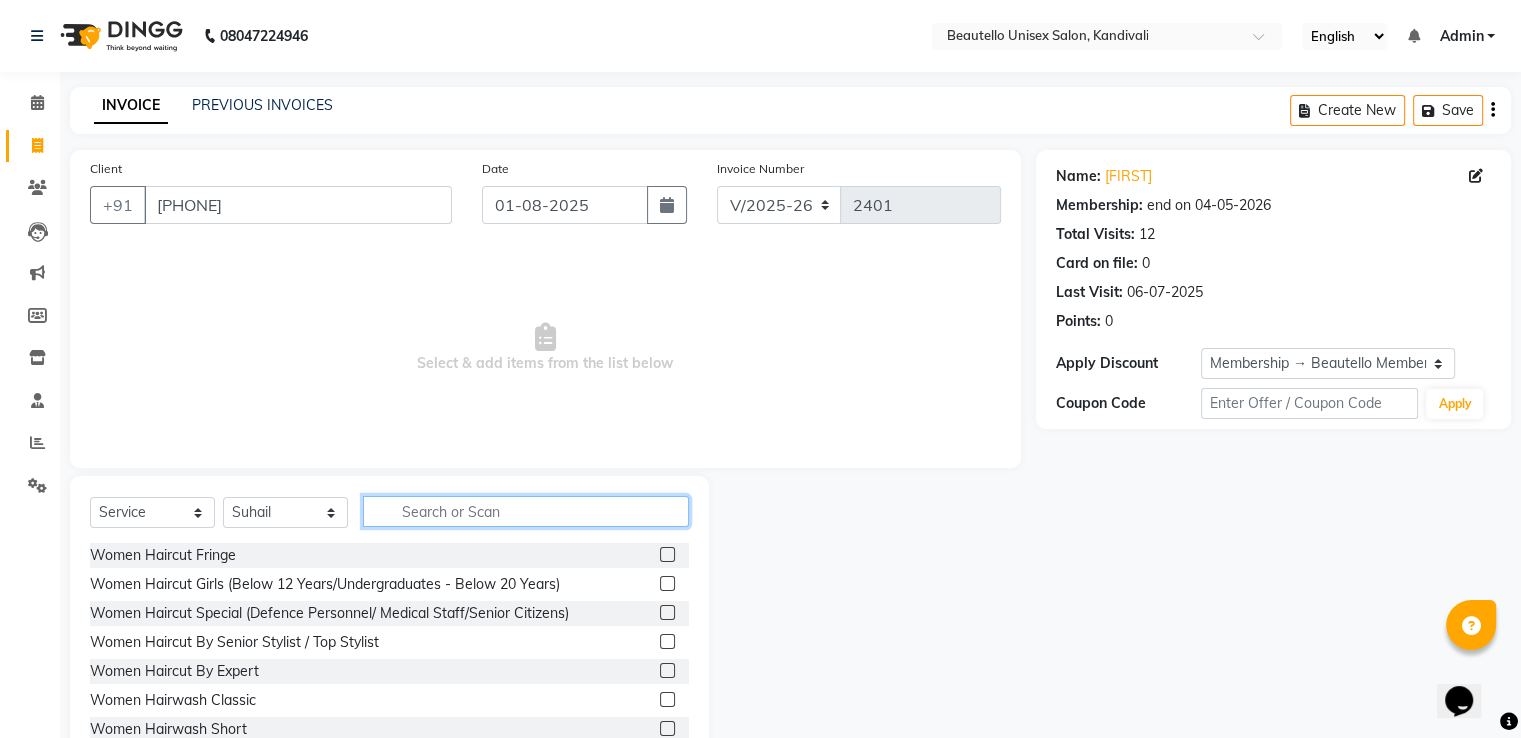 click 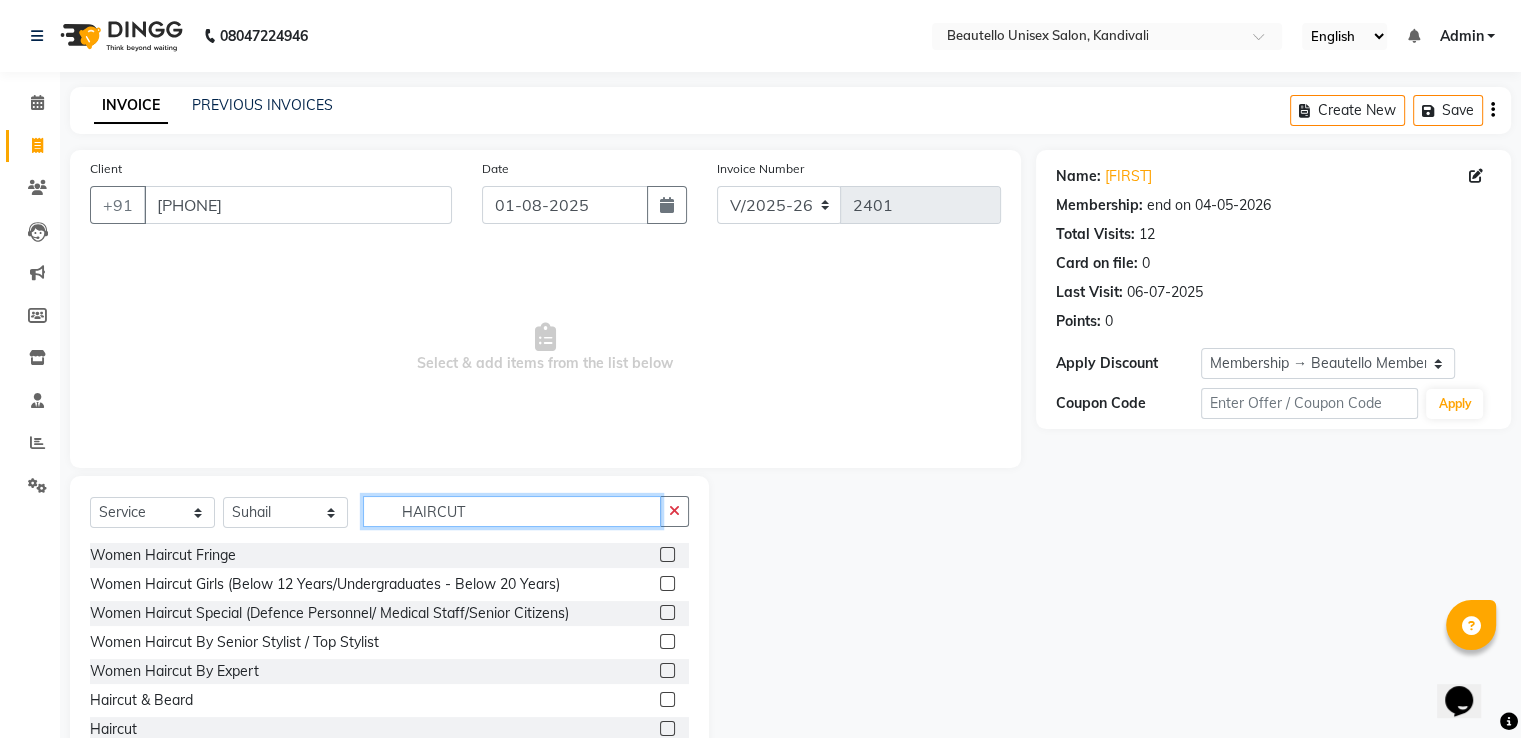 type on "HAIRCUT" 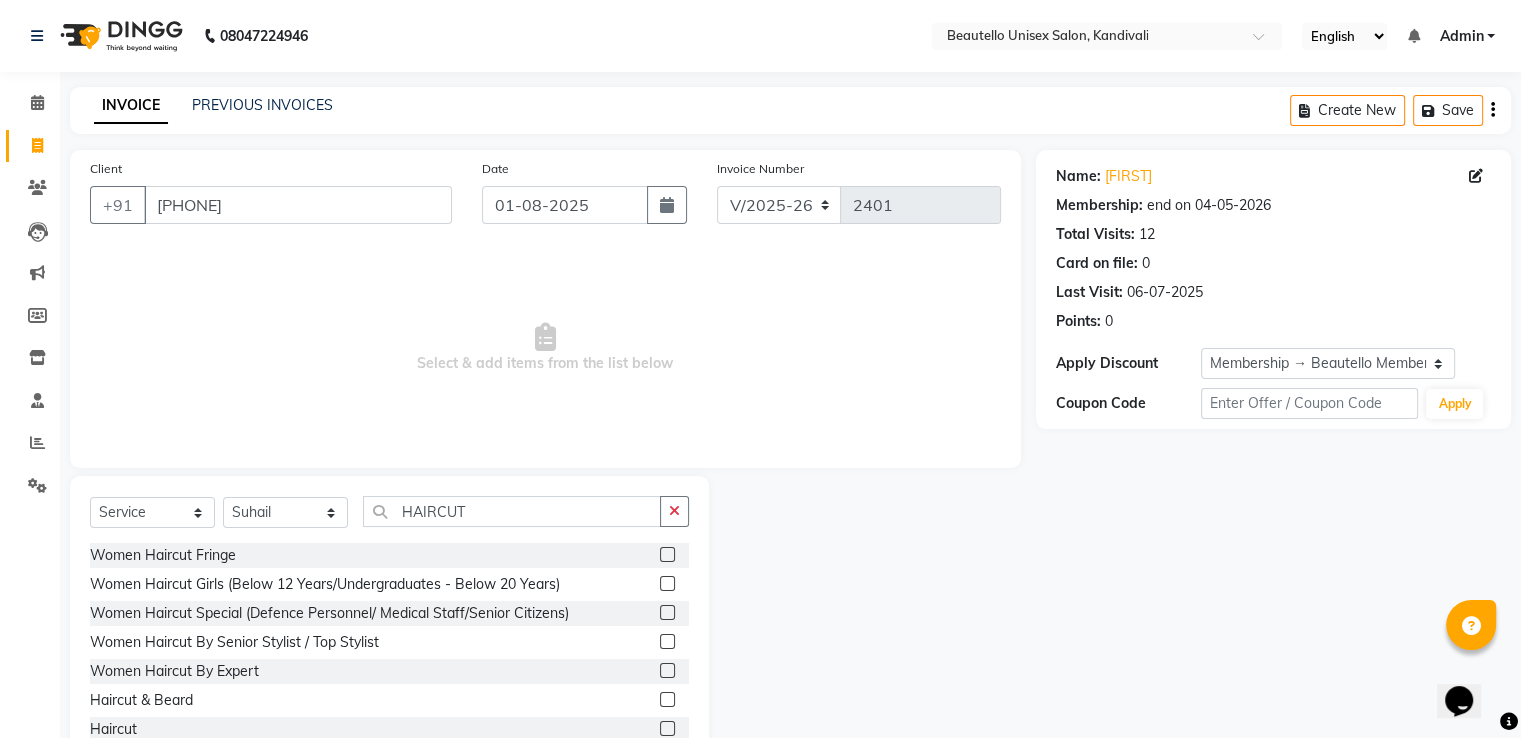 click 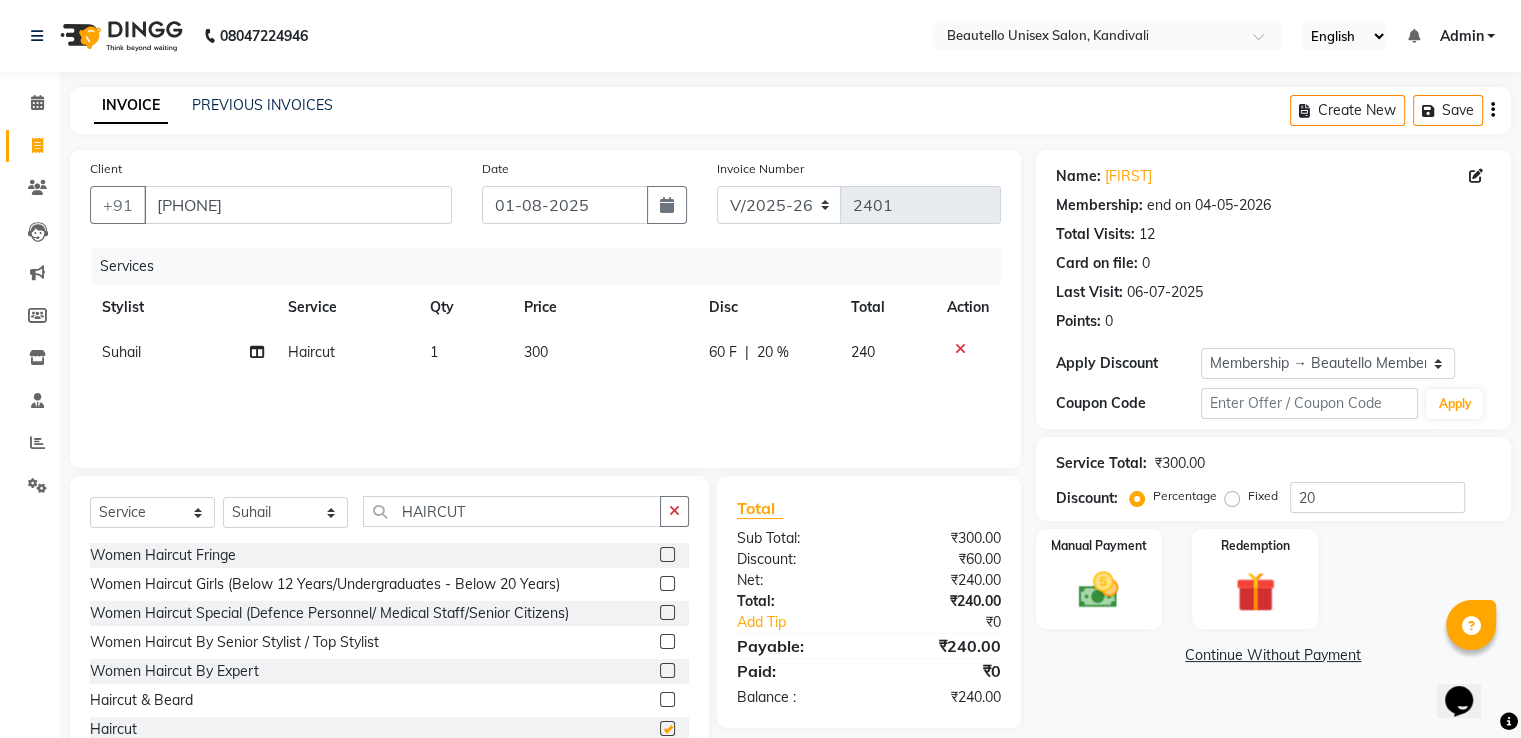 checkbox on "false" 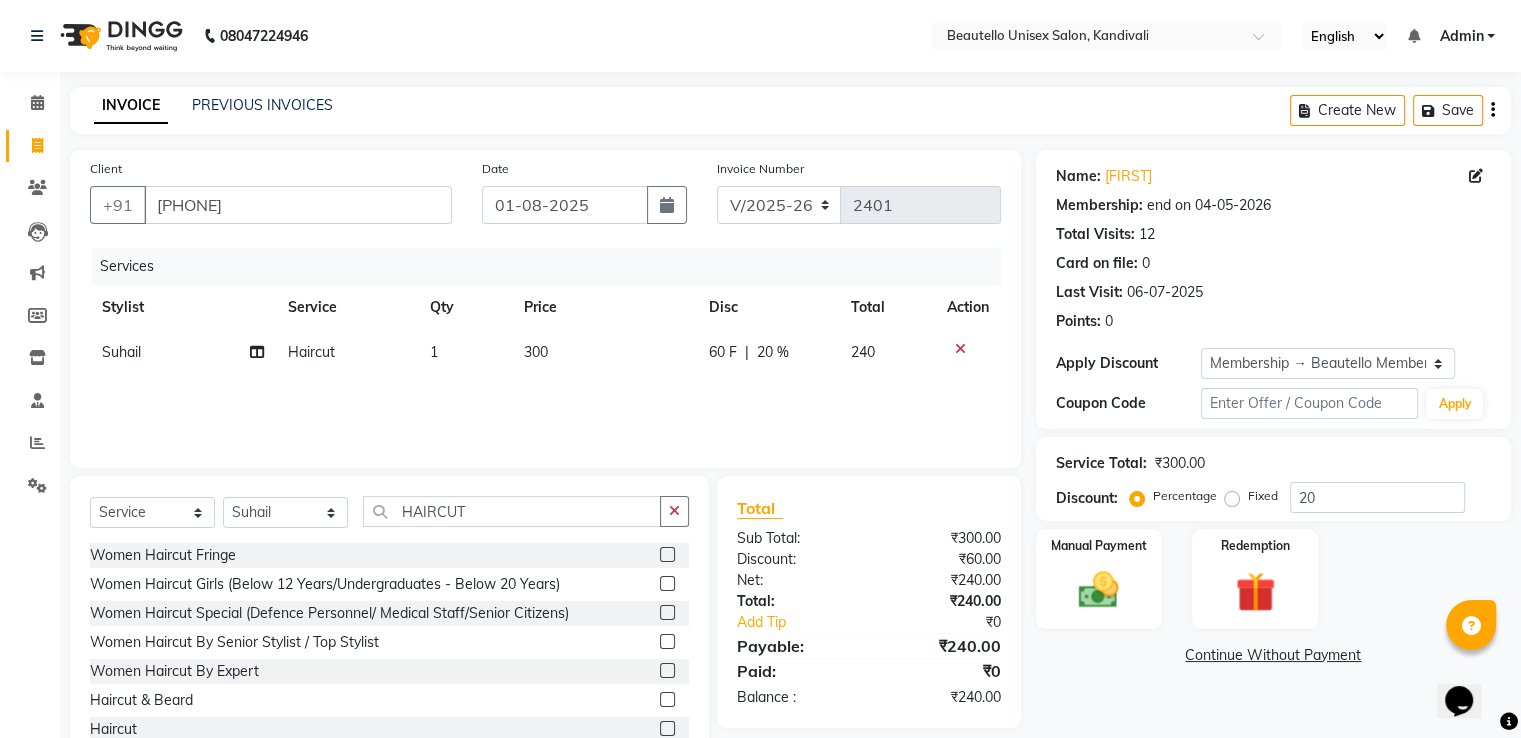 click on "300" 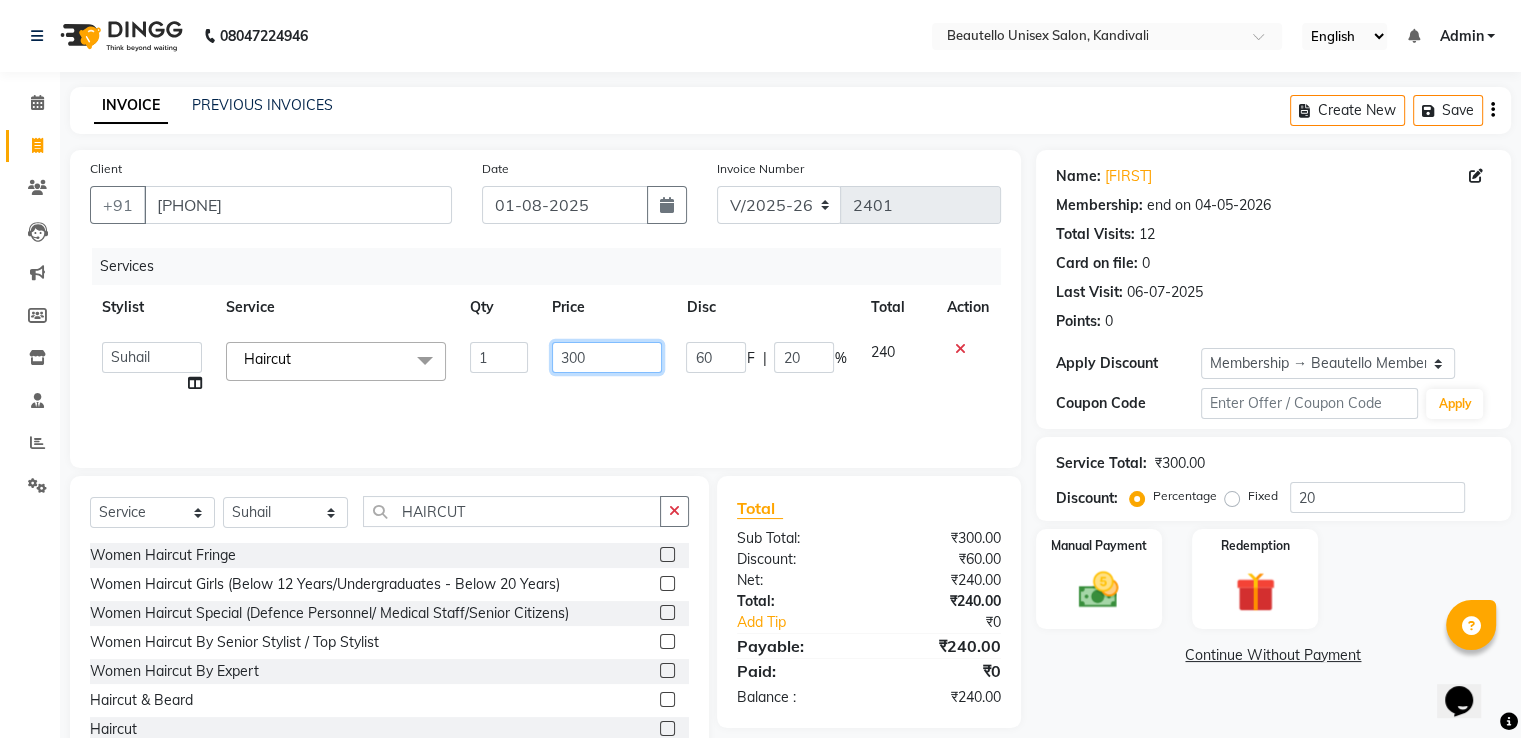 click on "300" 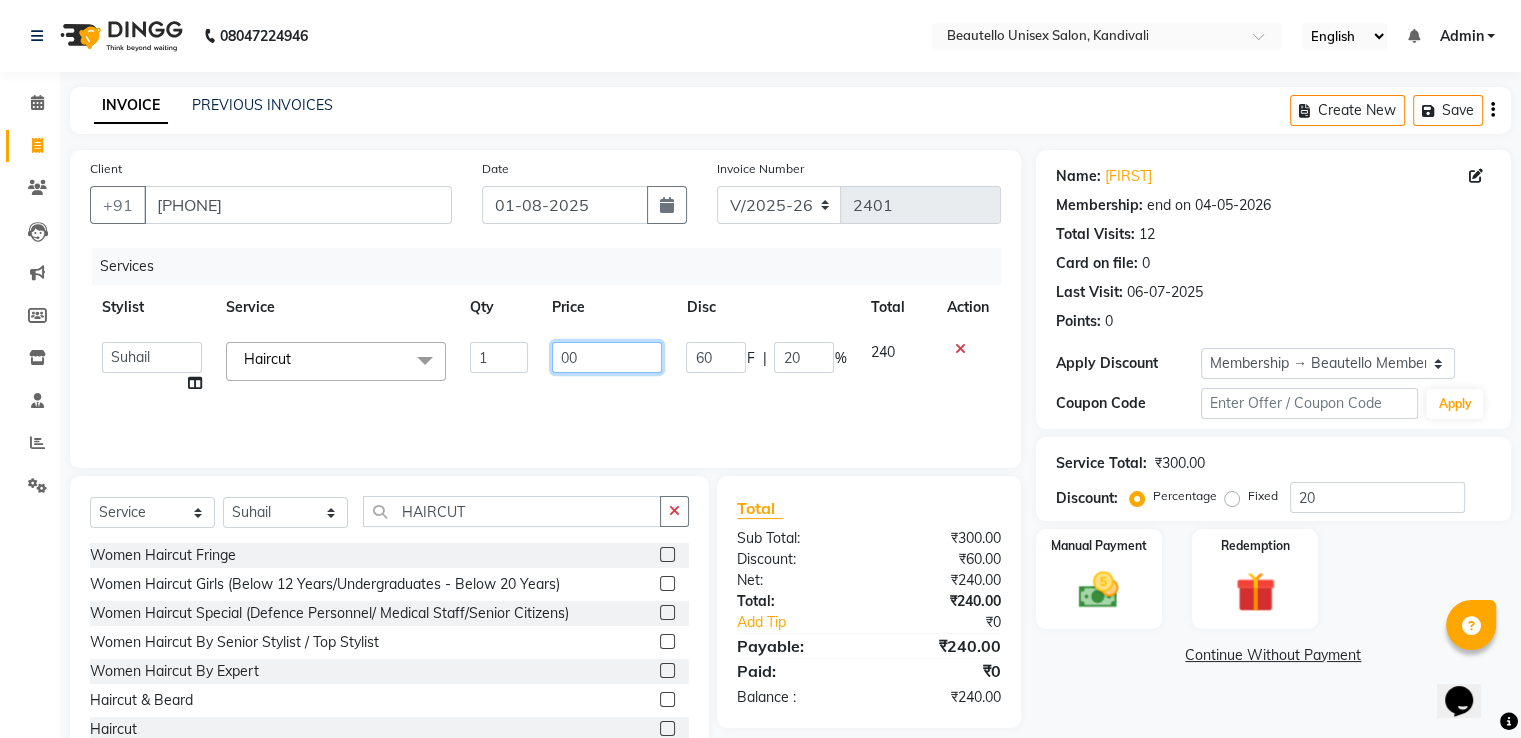 type on "400" 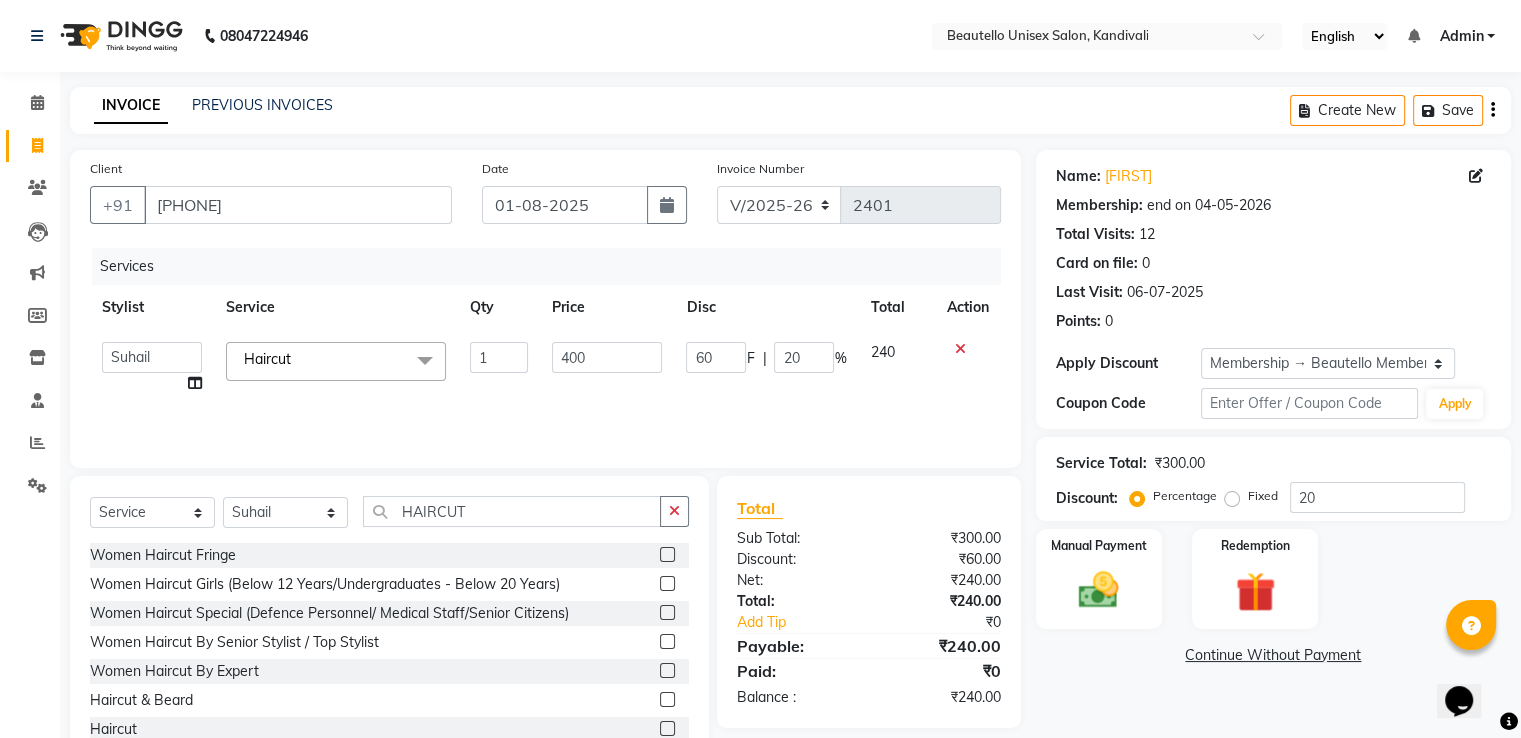 click on "Services" 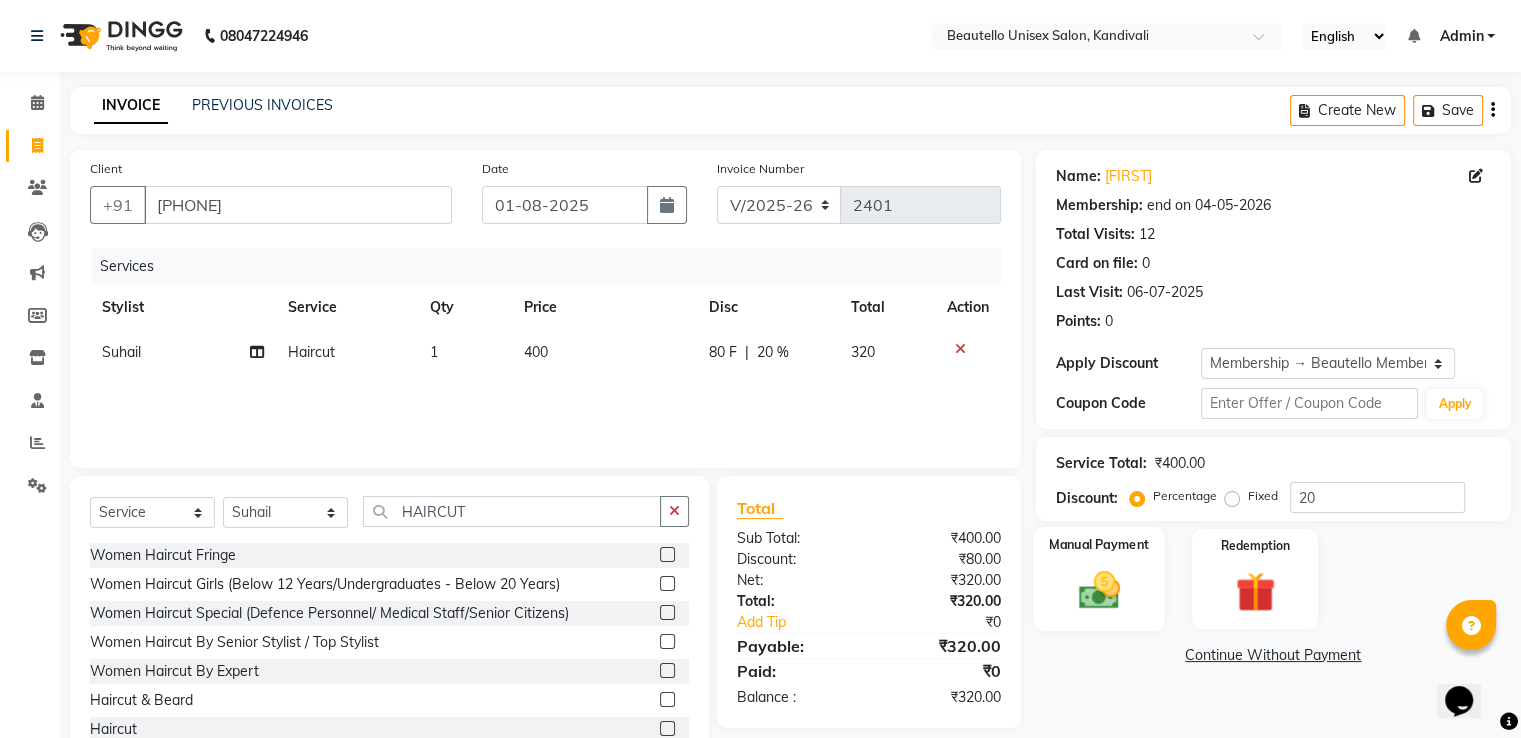 click 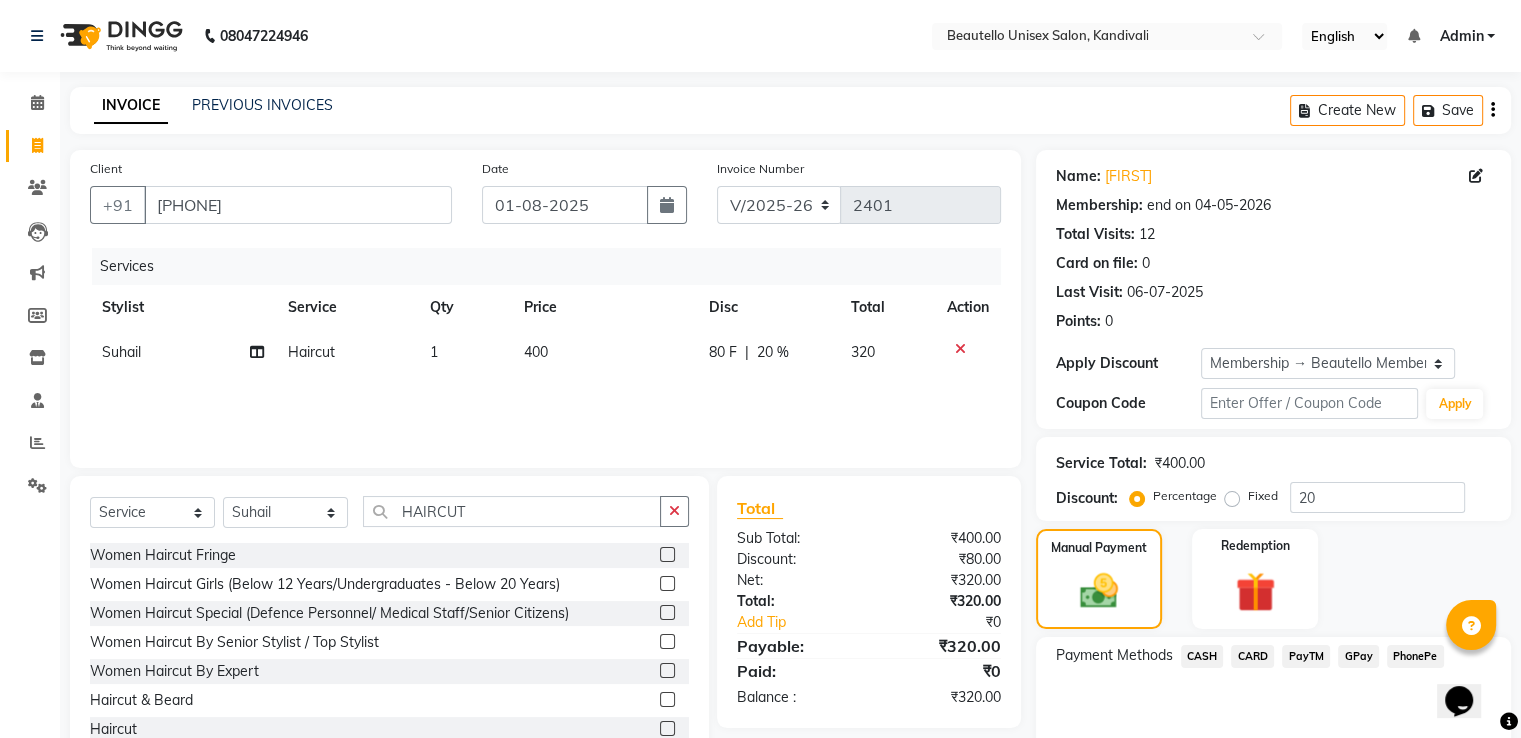 click on "PayTM" 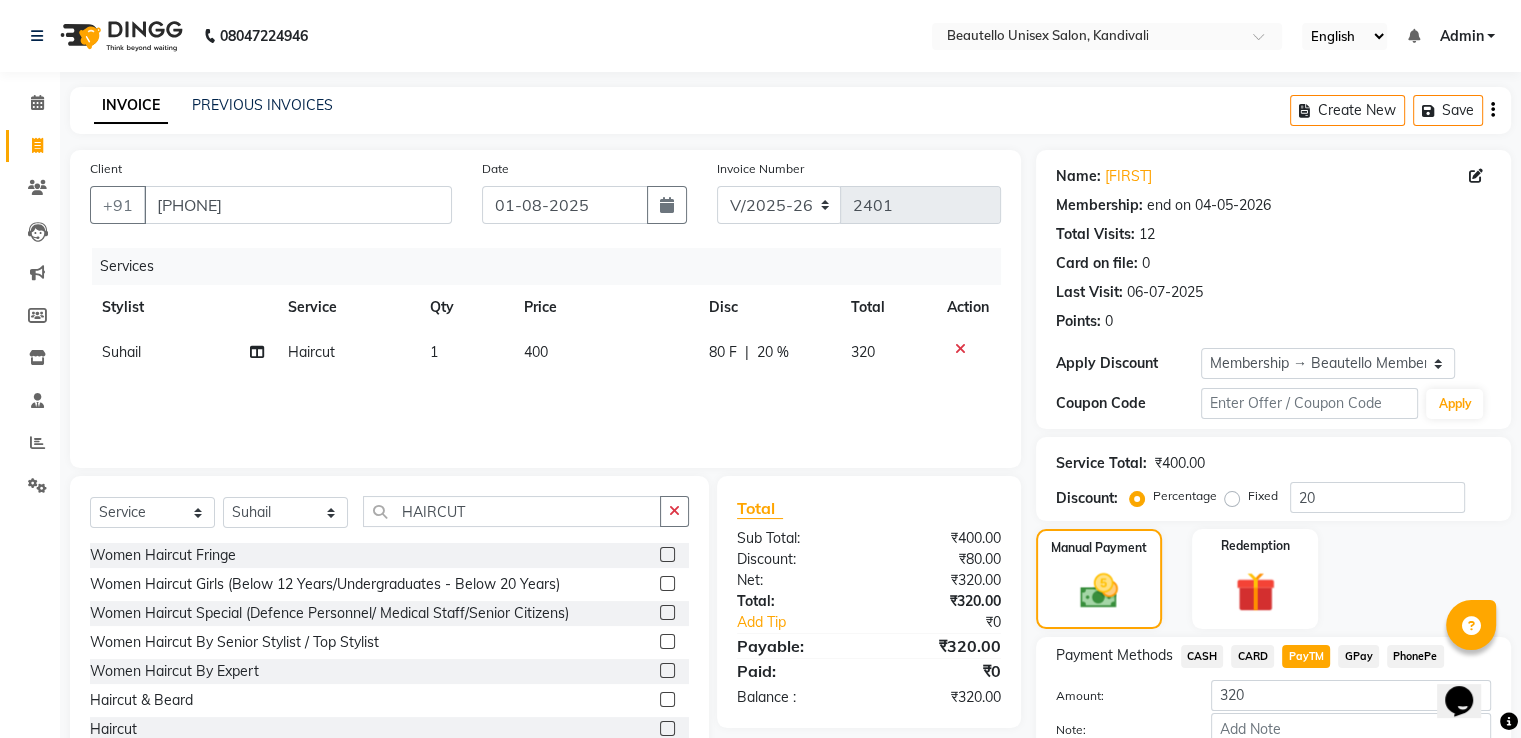 scroll, scrollTop: 120, scrollLeft: 0, axis: vertical 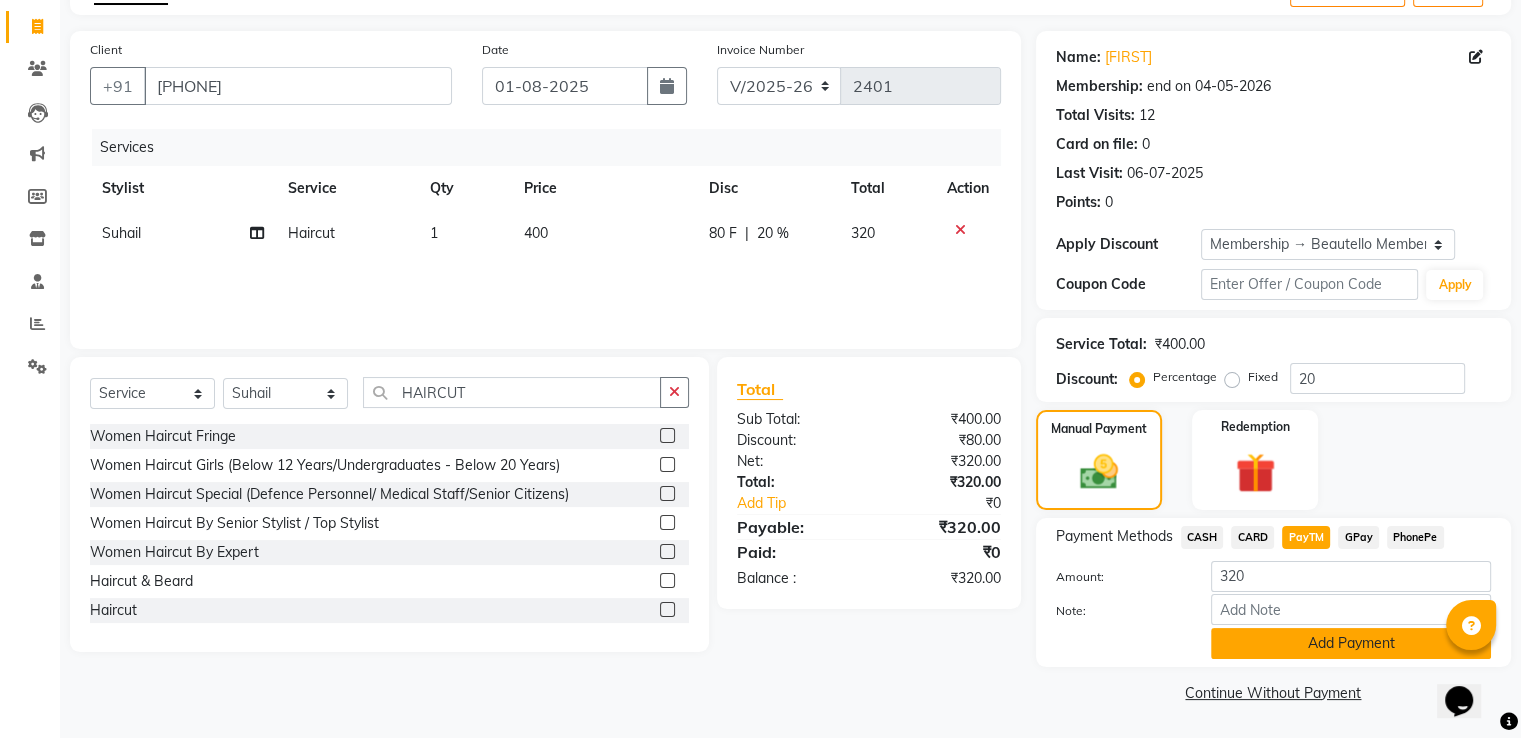 click on "Add Payment" 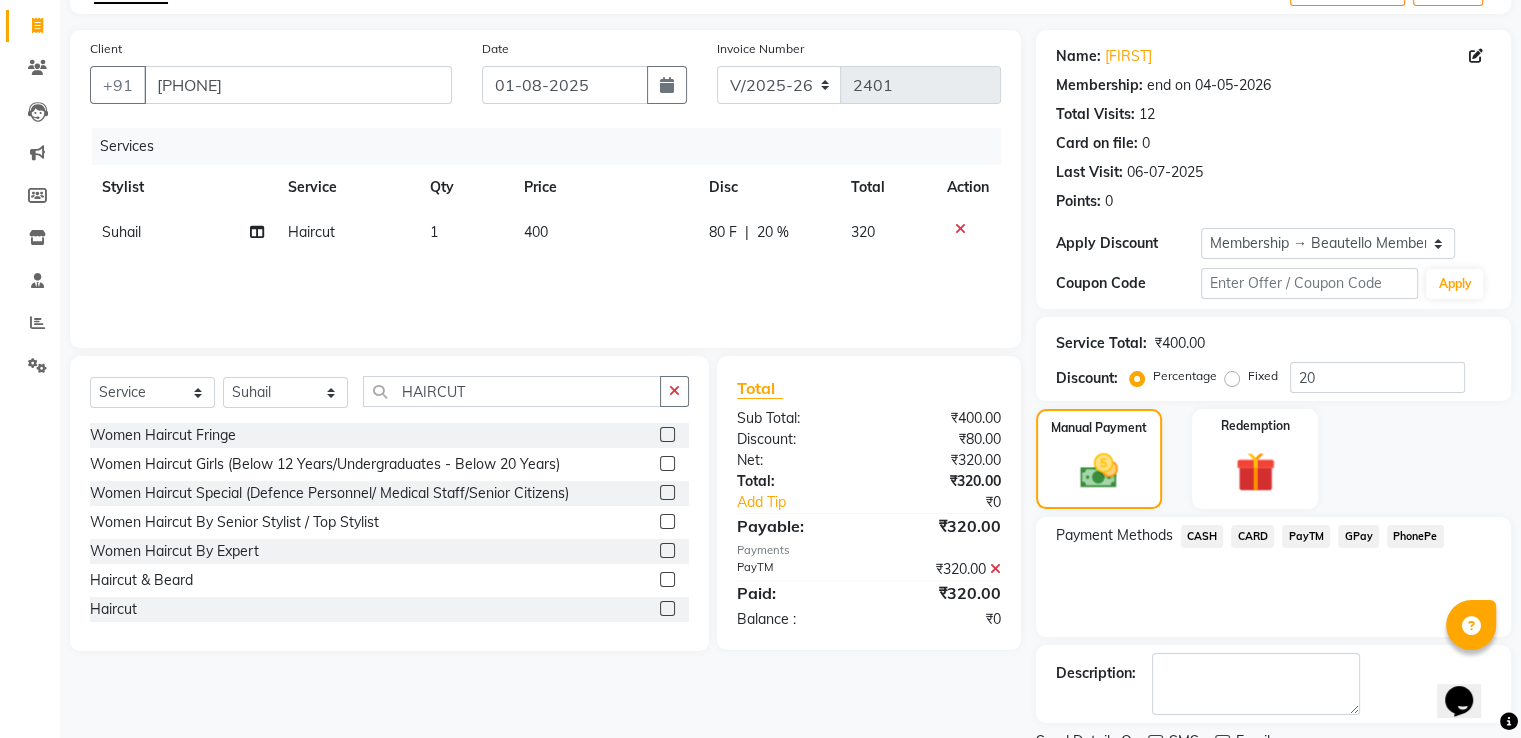 scroll, scrollTop: 201, scrollLeft: 0, axis: vertical 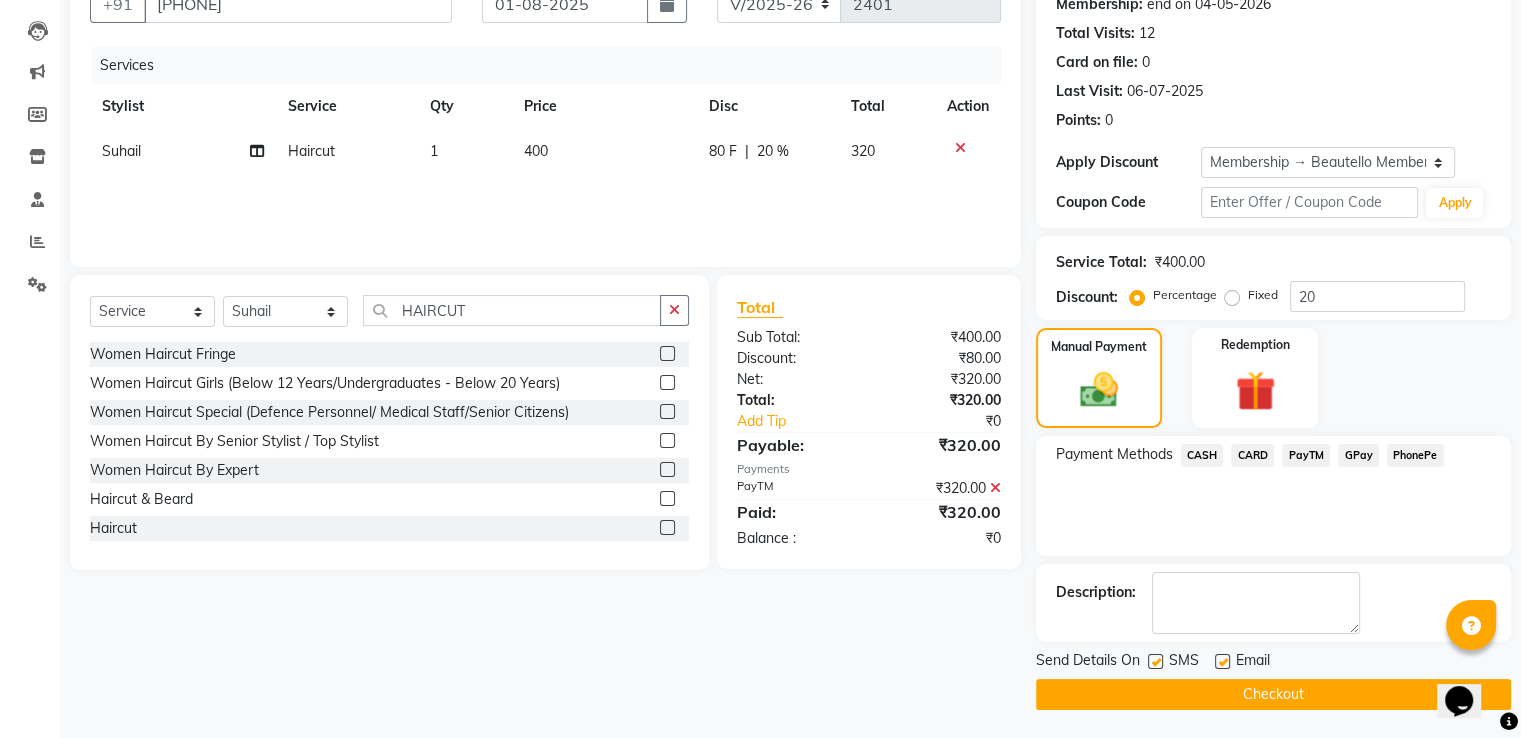 click 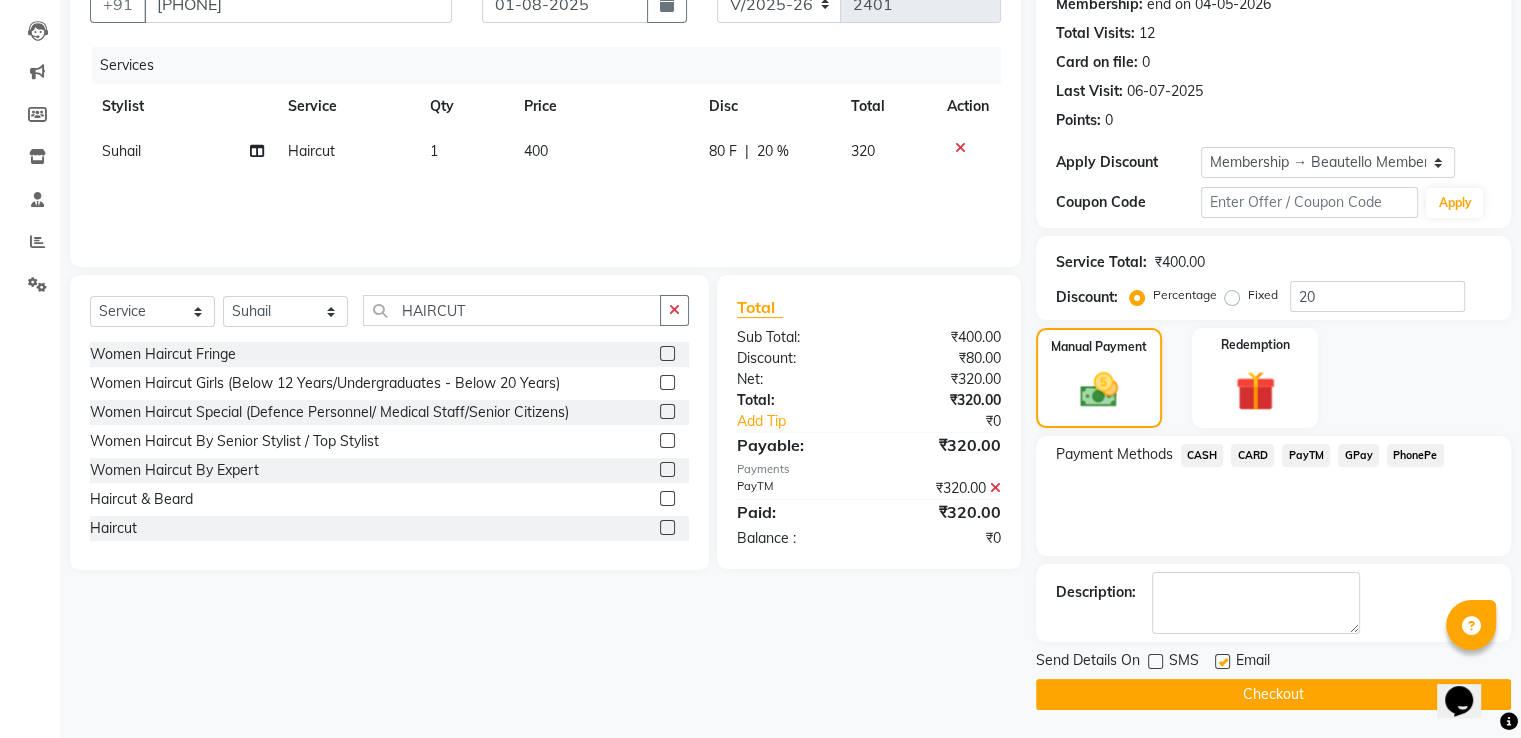 click on "Checkout" 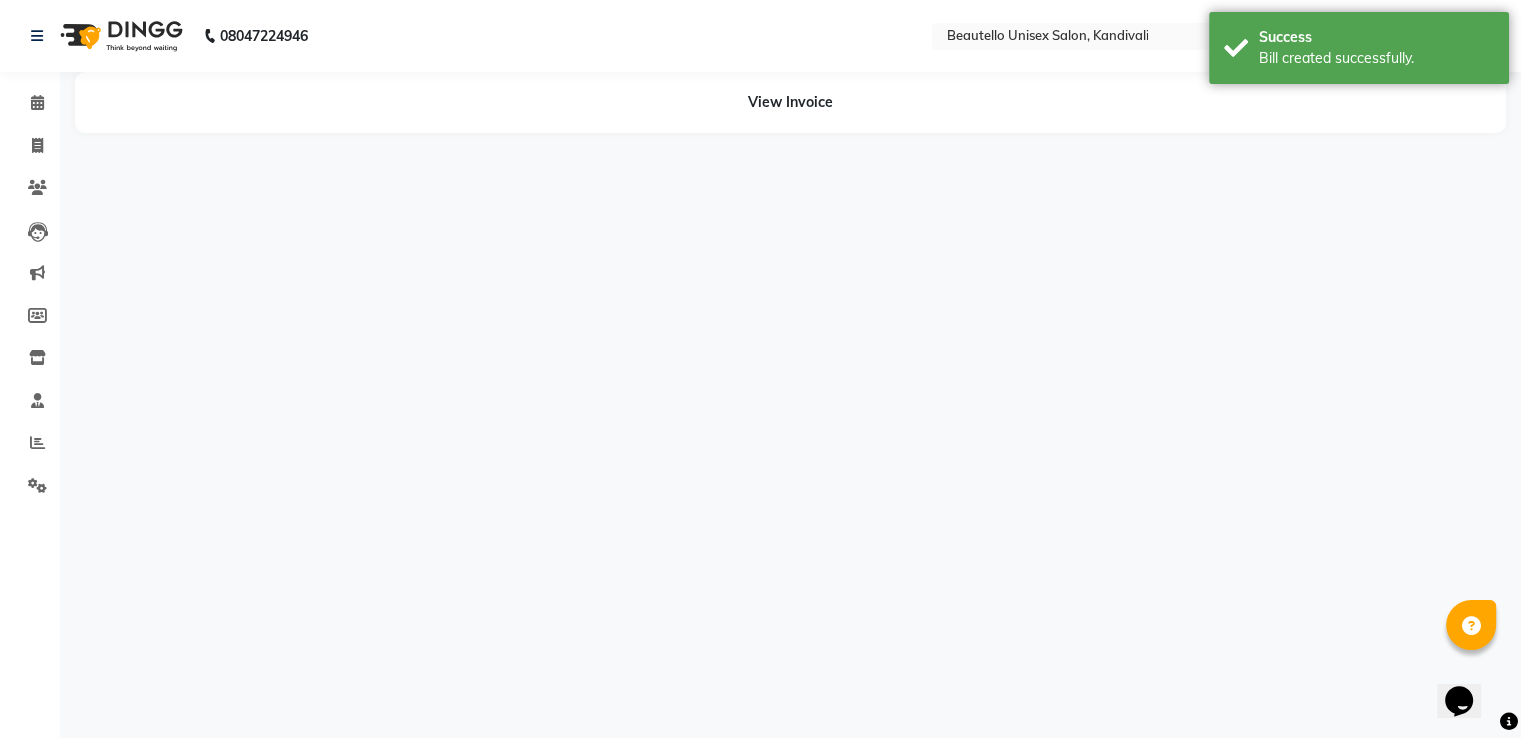 scroll, scrollTop: 0, scrollLeft: 0, axis: both 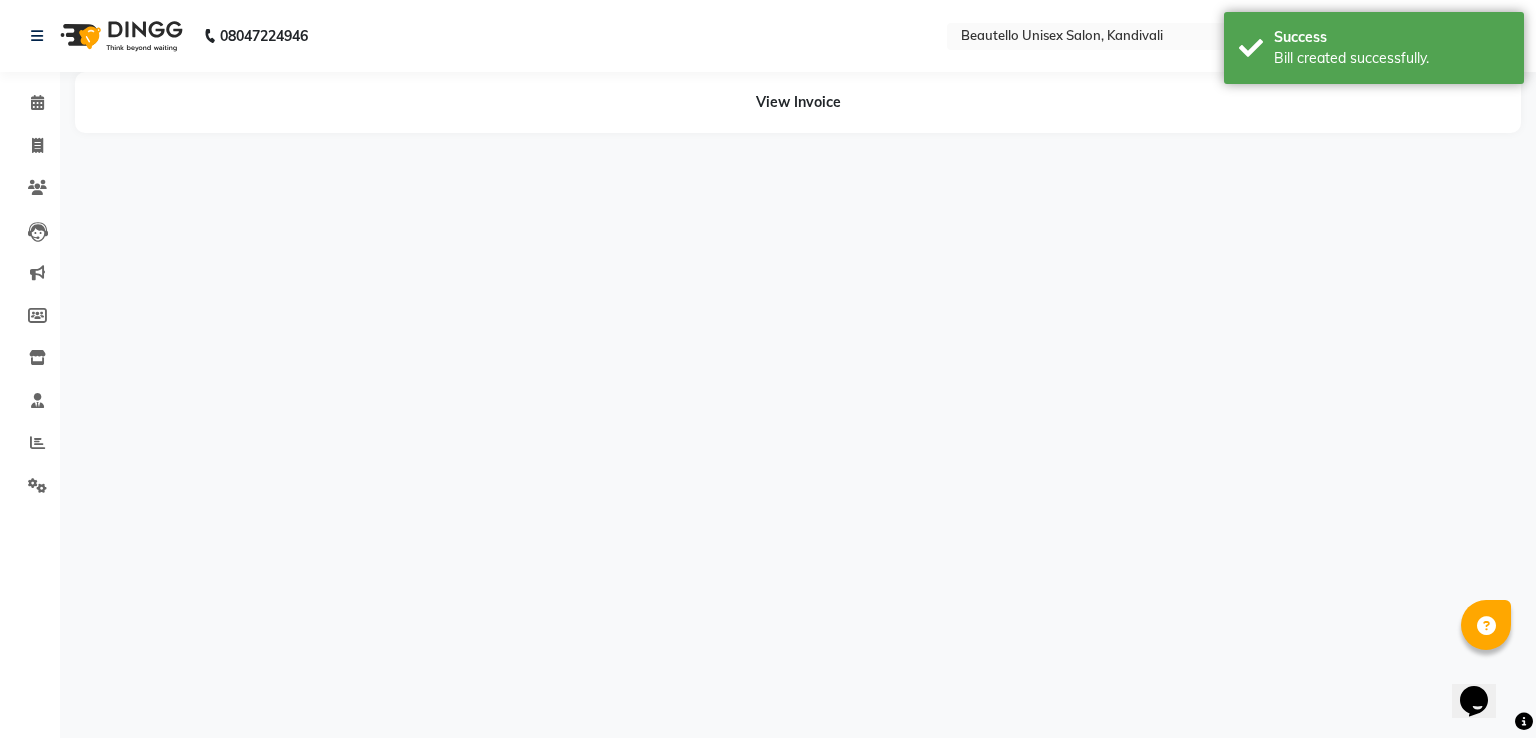 click on "[PHONE] Select Location × Beautello Unisex Salon, Kandivali English ENGLISH Español العربية मराठी हिंदी ગુજરાતી தமிழ் 中文 Notifications nothing to show Admin Manage Profile Change Password Sign out  Version:3.15.11  ☀ Beautello Unisex Salon, Kandivali  Calendar  Invoice  Clients  Leads   Marketing  Members  Inventory  Staff  Reports  Settings Completed InProgress Upcoming Dropped Tentative Check-In Confirm Bookings Generate Report Segments Page Builder  View Invoice" at bounding box center [768, 369] 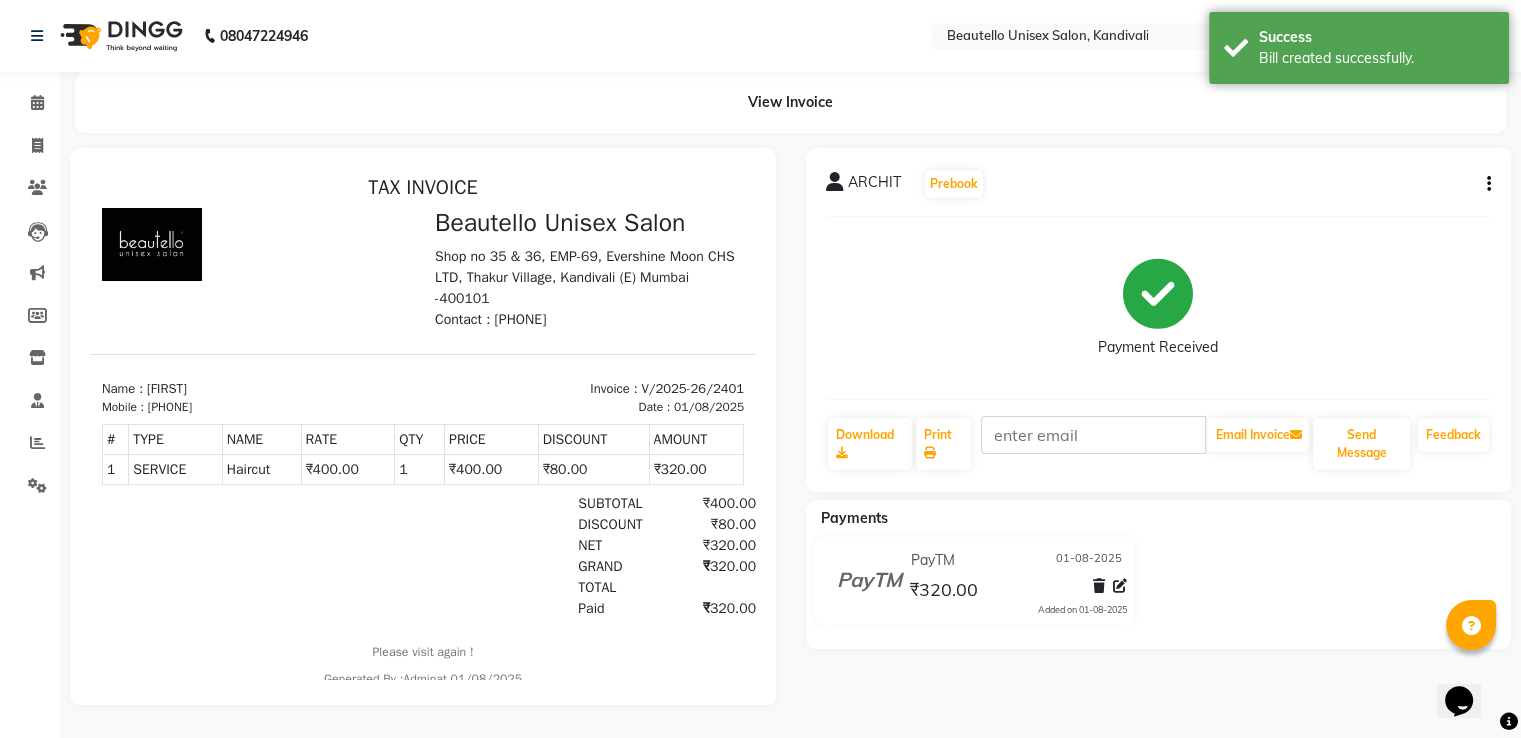 scroll, scrollTop: 0, scrollLeft: 0, axis: both 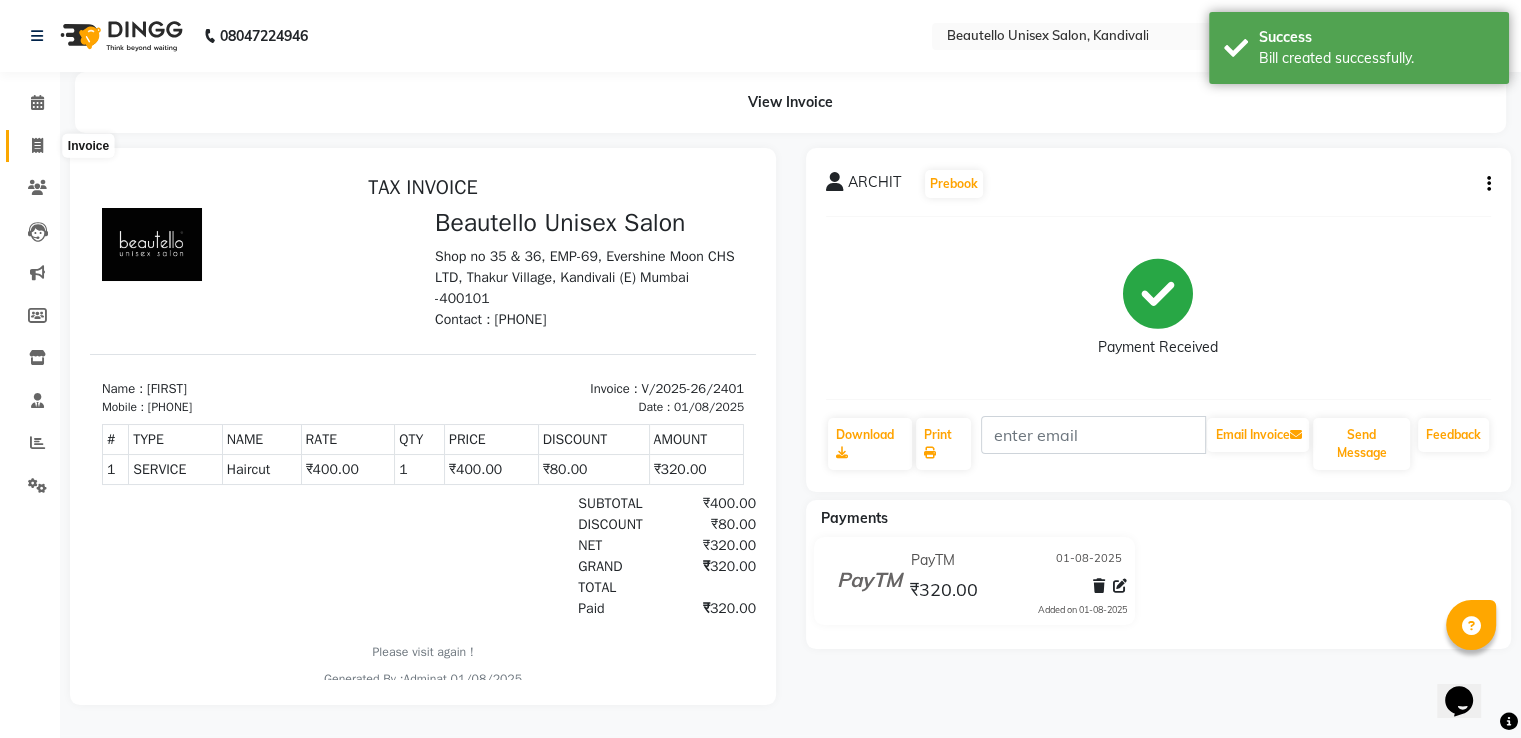click 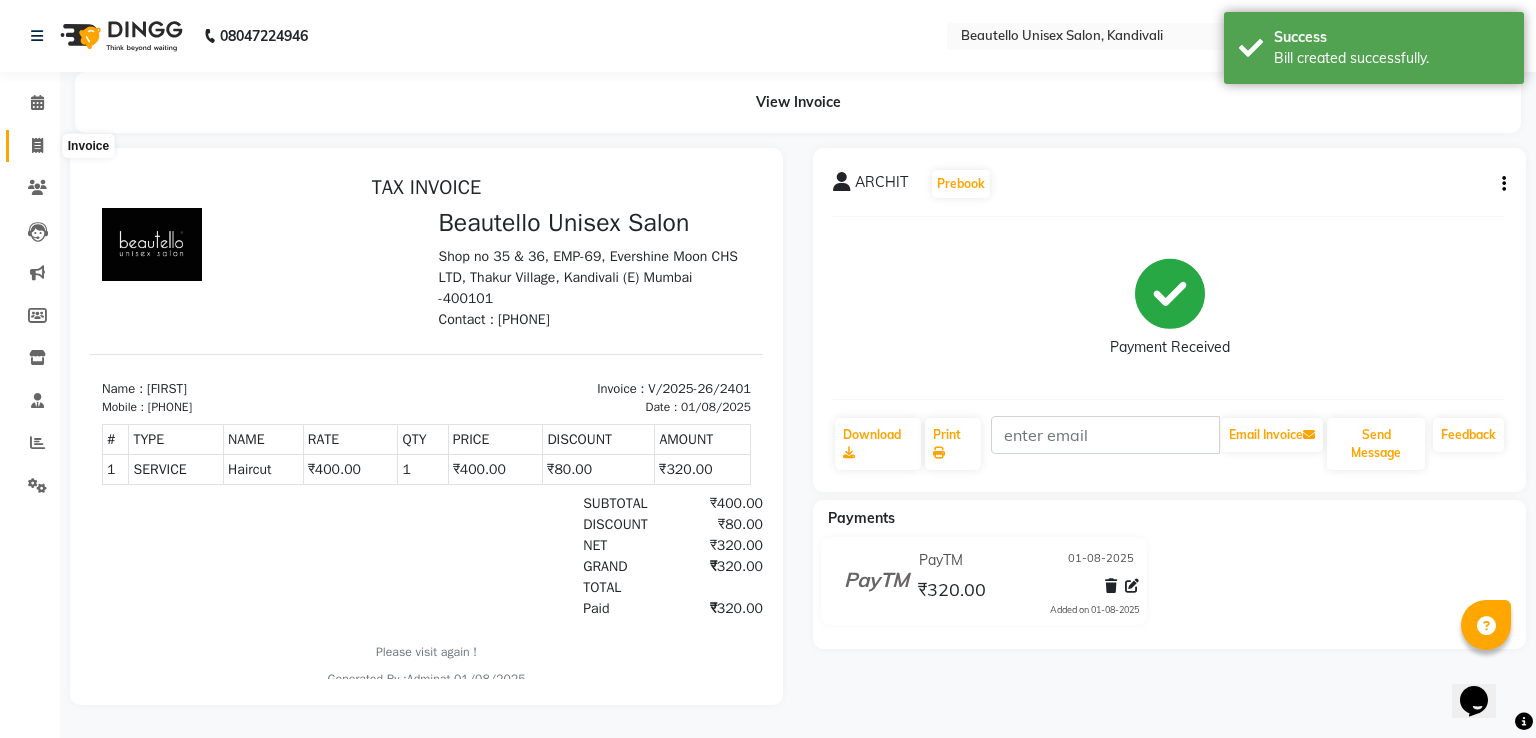 select on "5051" 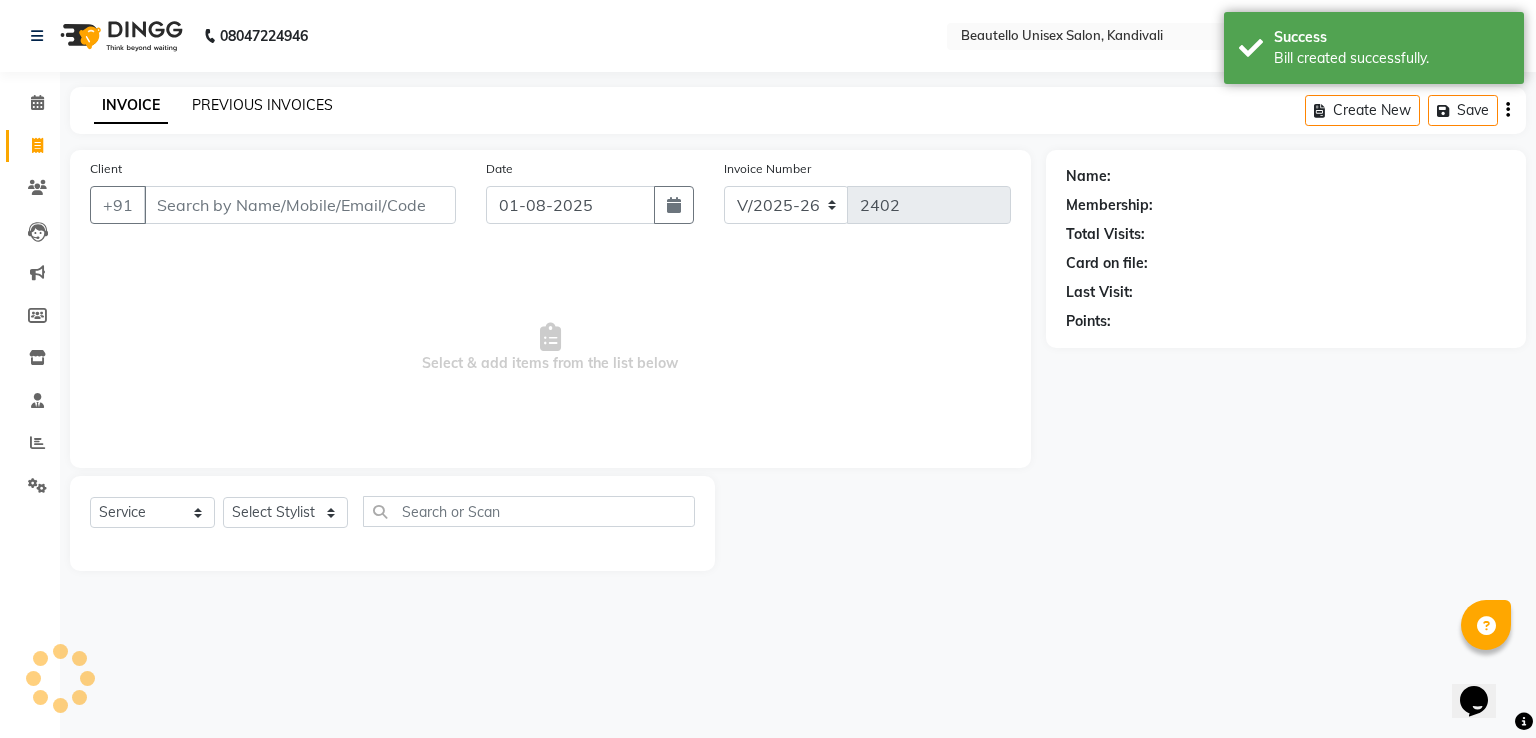 click on "PREVIOUS INVOICES" 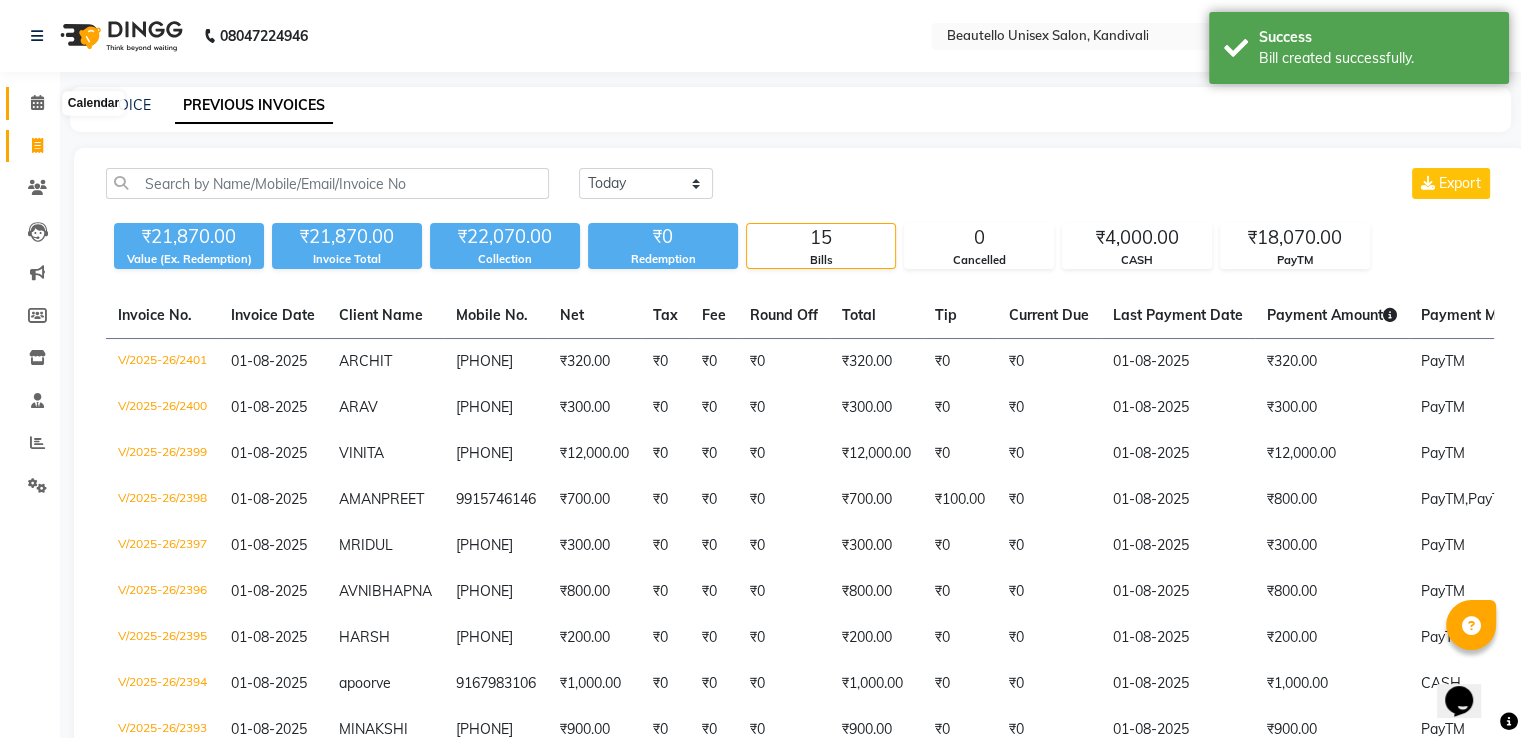click 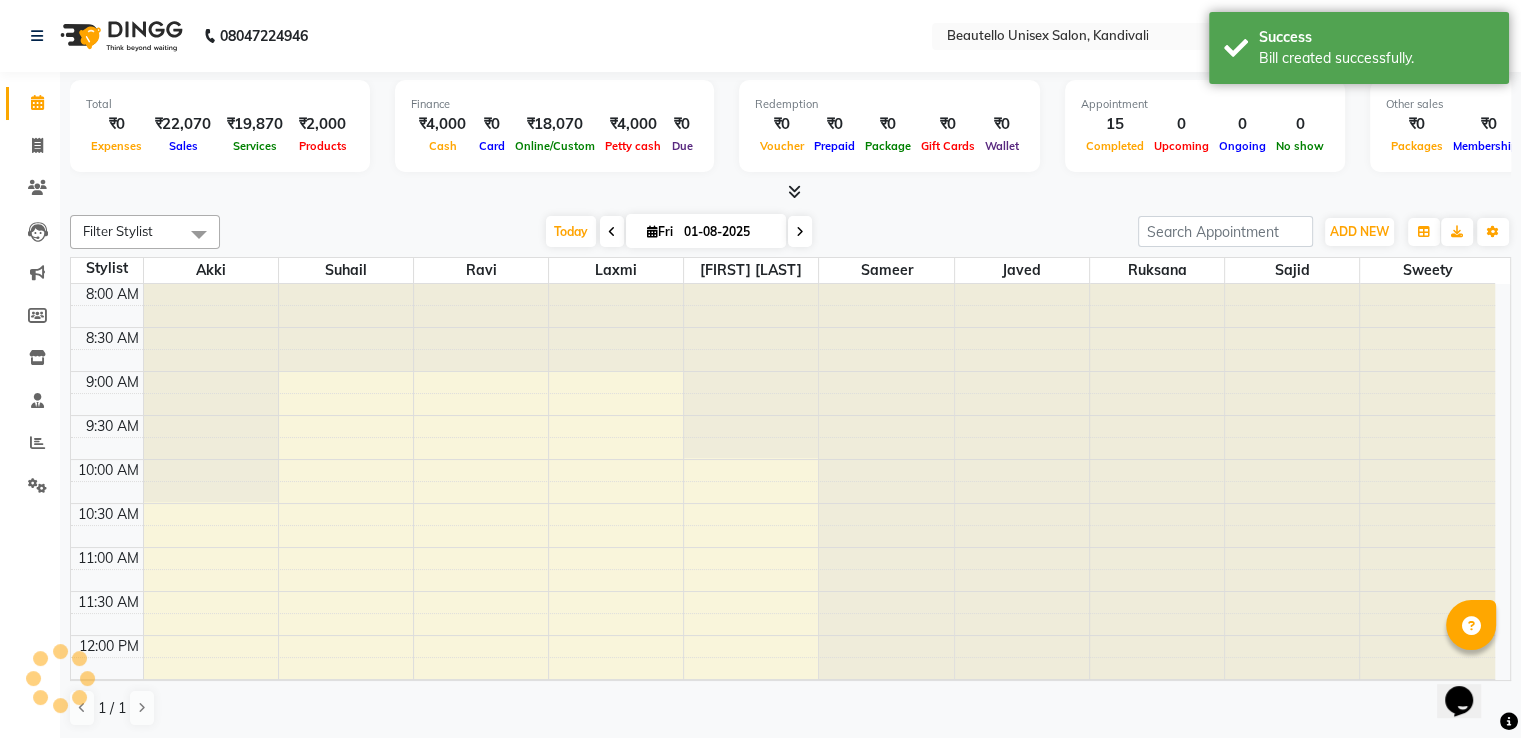 scroll, scrollTop: 0, scrollLeft: 0, axis: both 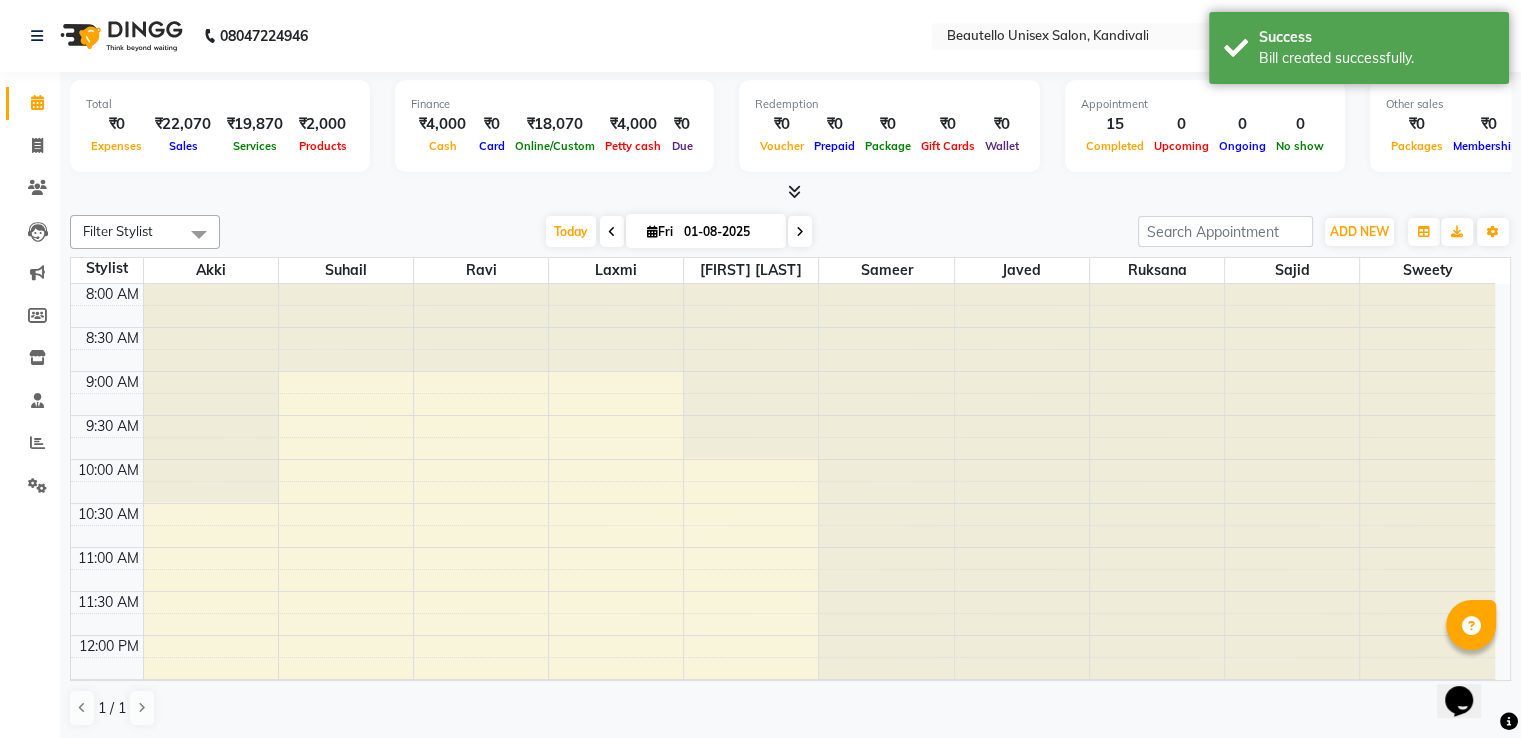 click at bounding box center [794, 191] 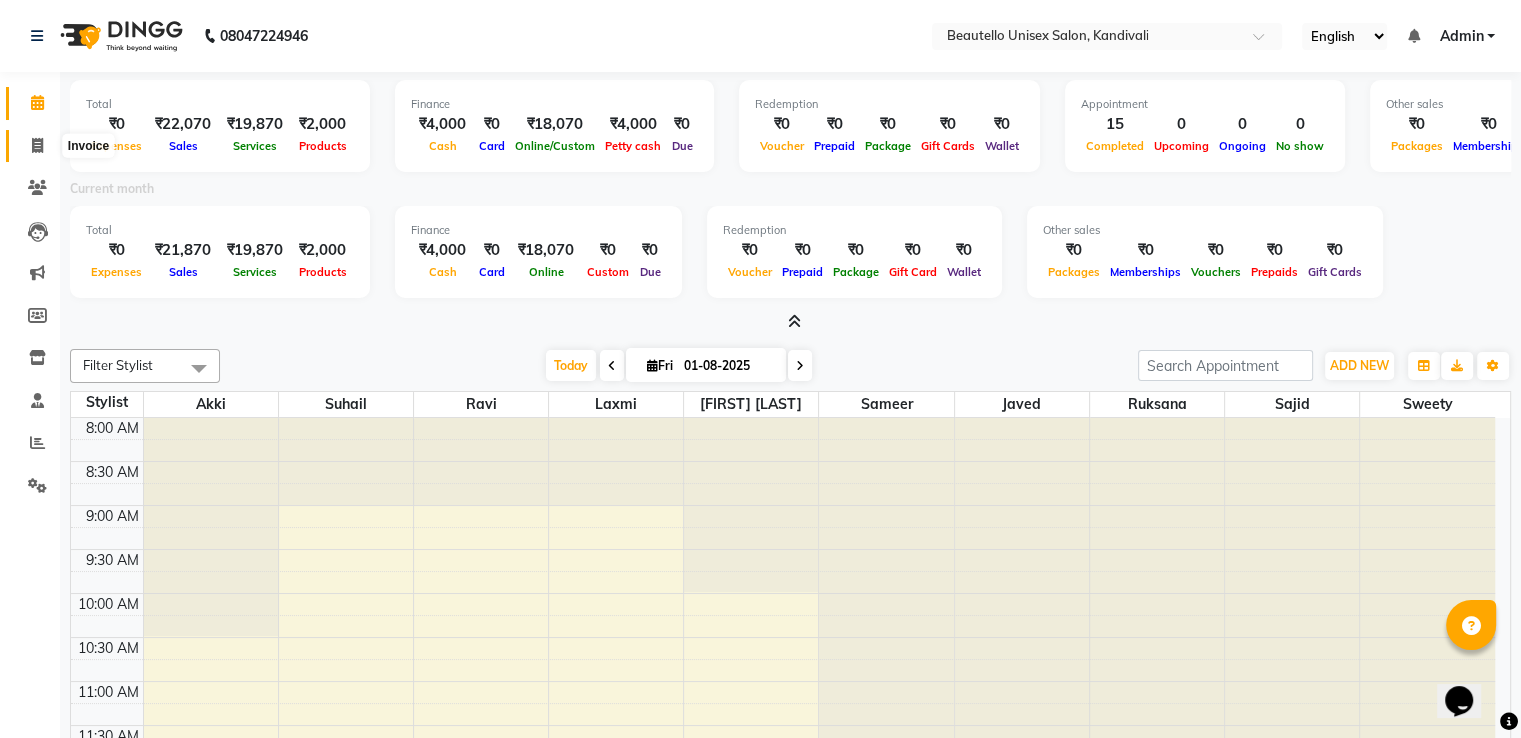click 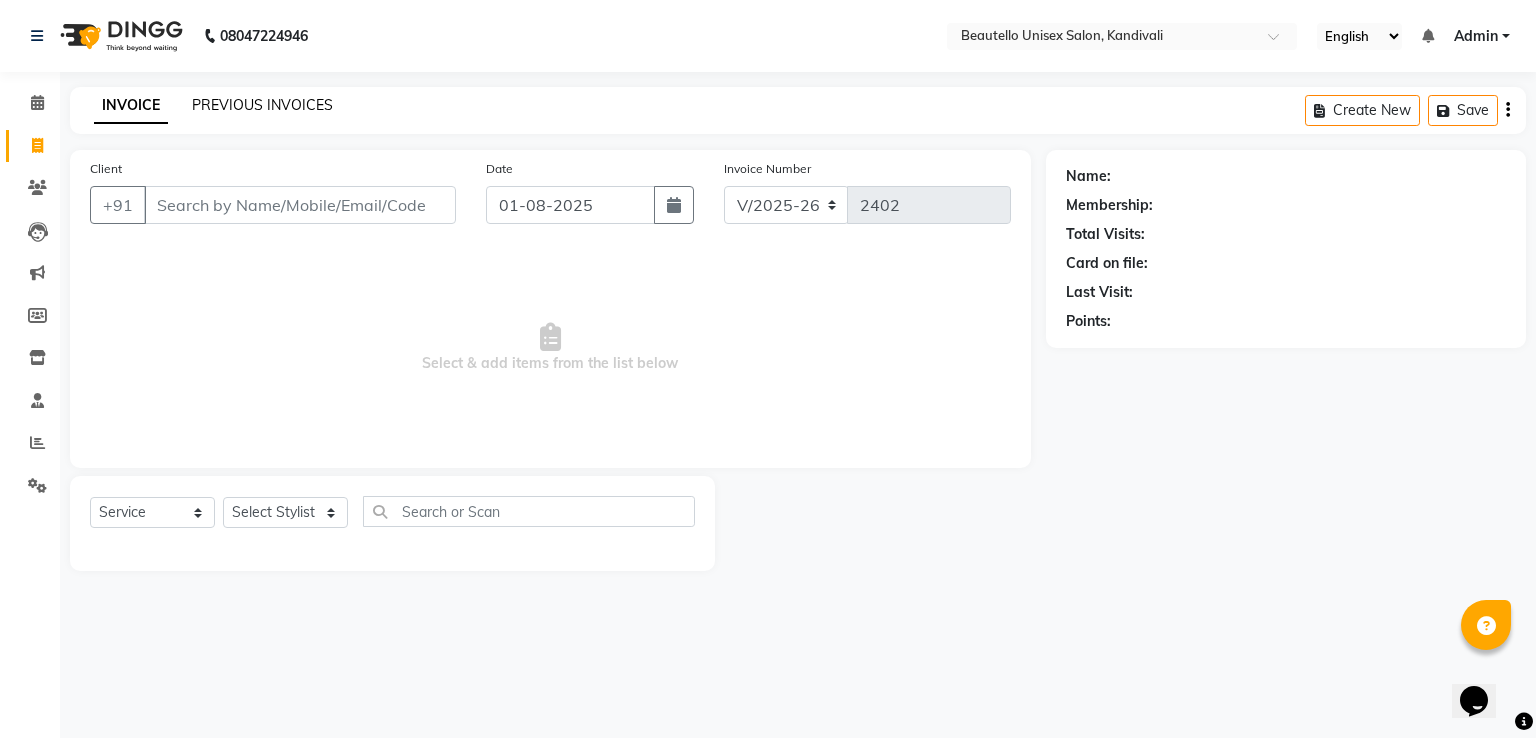 click on "PREVIOUS INVOICES" 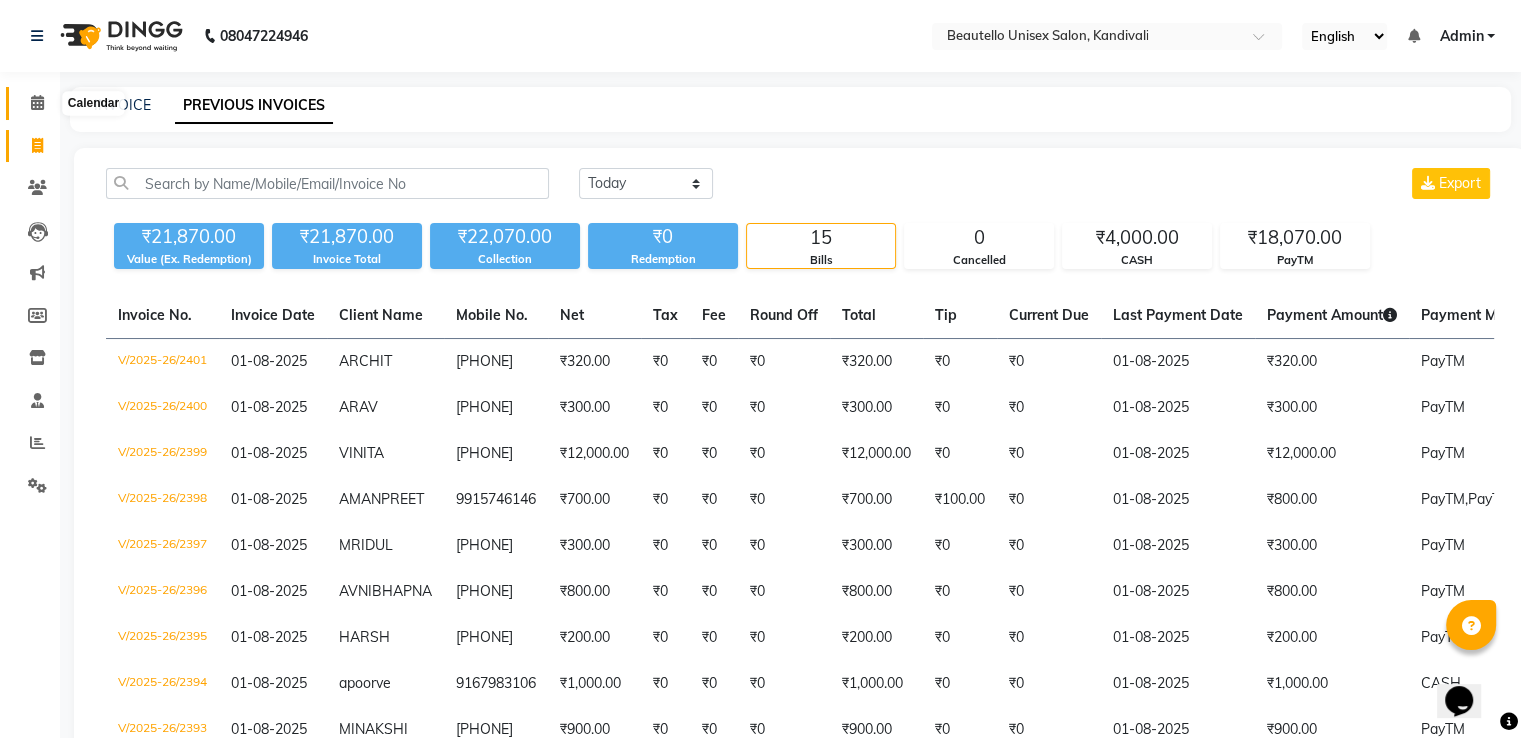 click 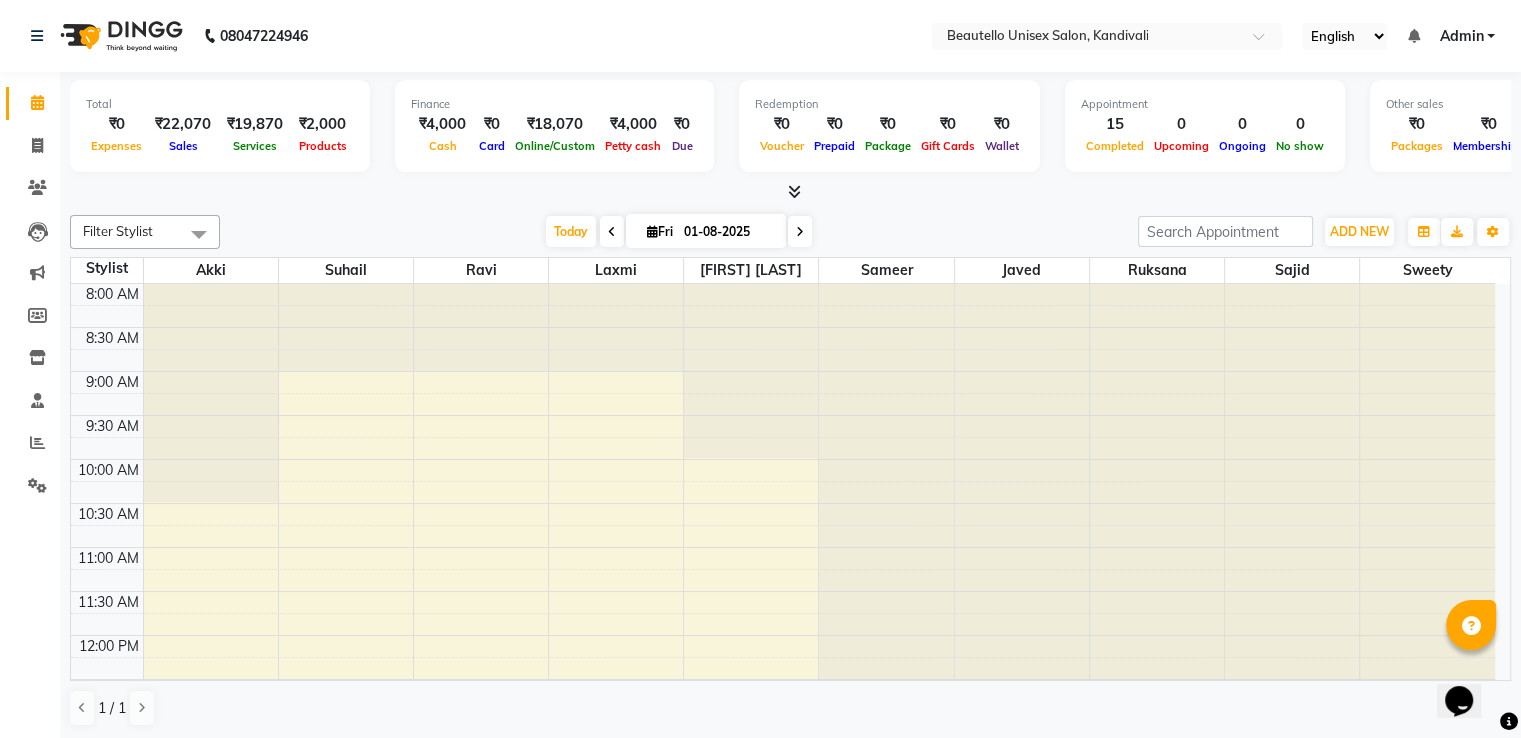 click at bounding box center (794, 191) 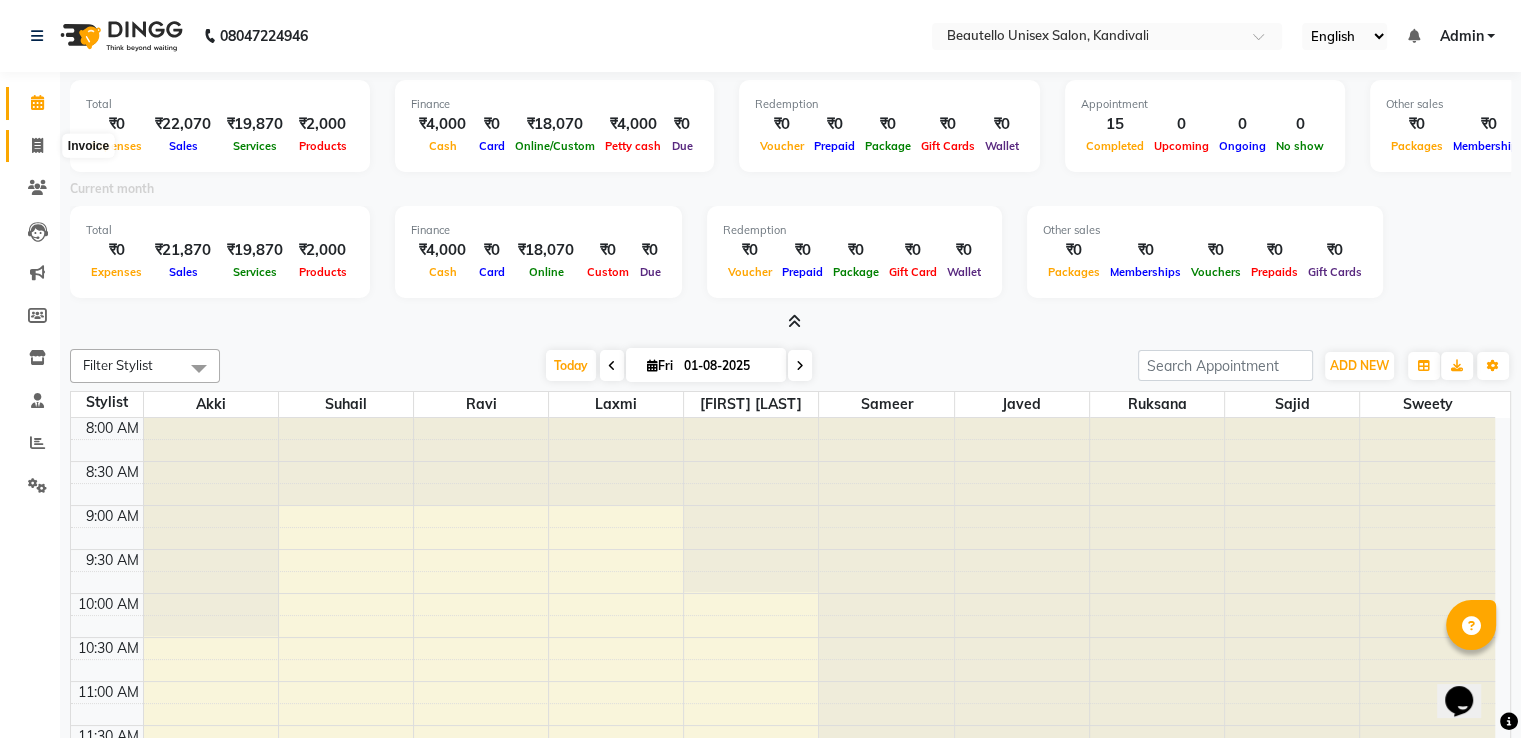click 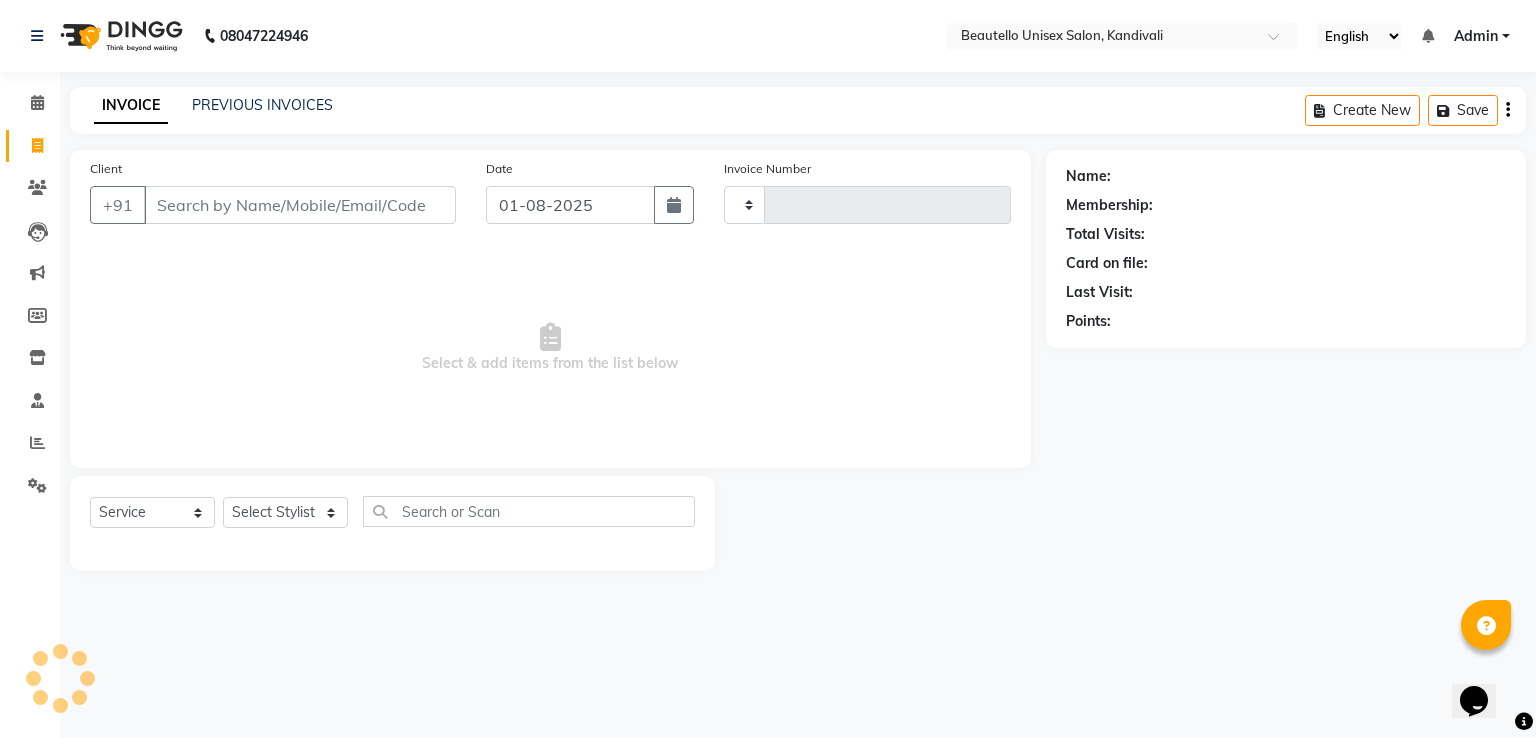 type on "2402" 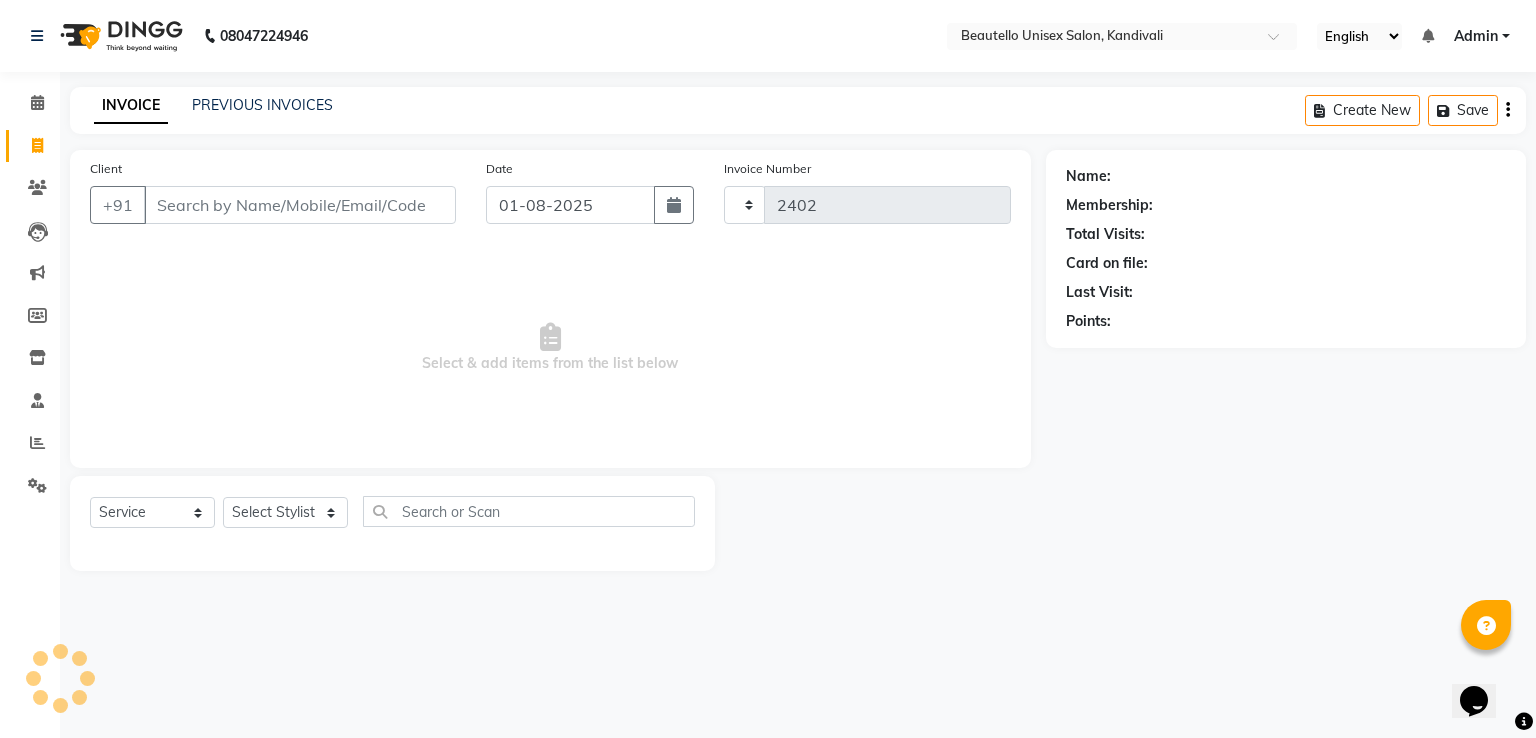 select on "5051" 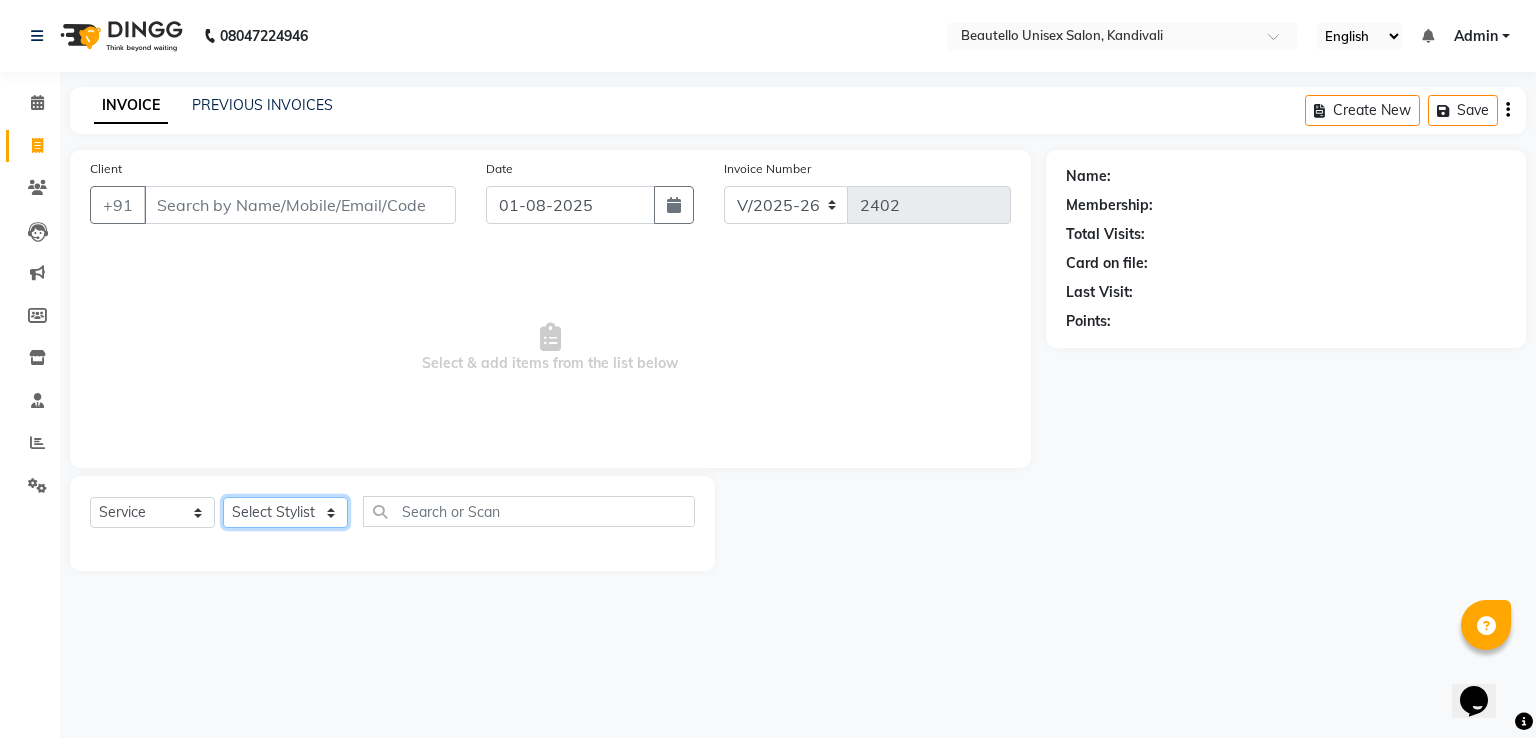 click on "Select Stylist  Akki  Javed  Laxmi Ravi  Ruksana Sajid Sameer Suhail  Sukriti Mam Sweety" 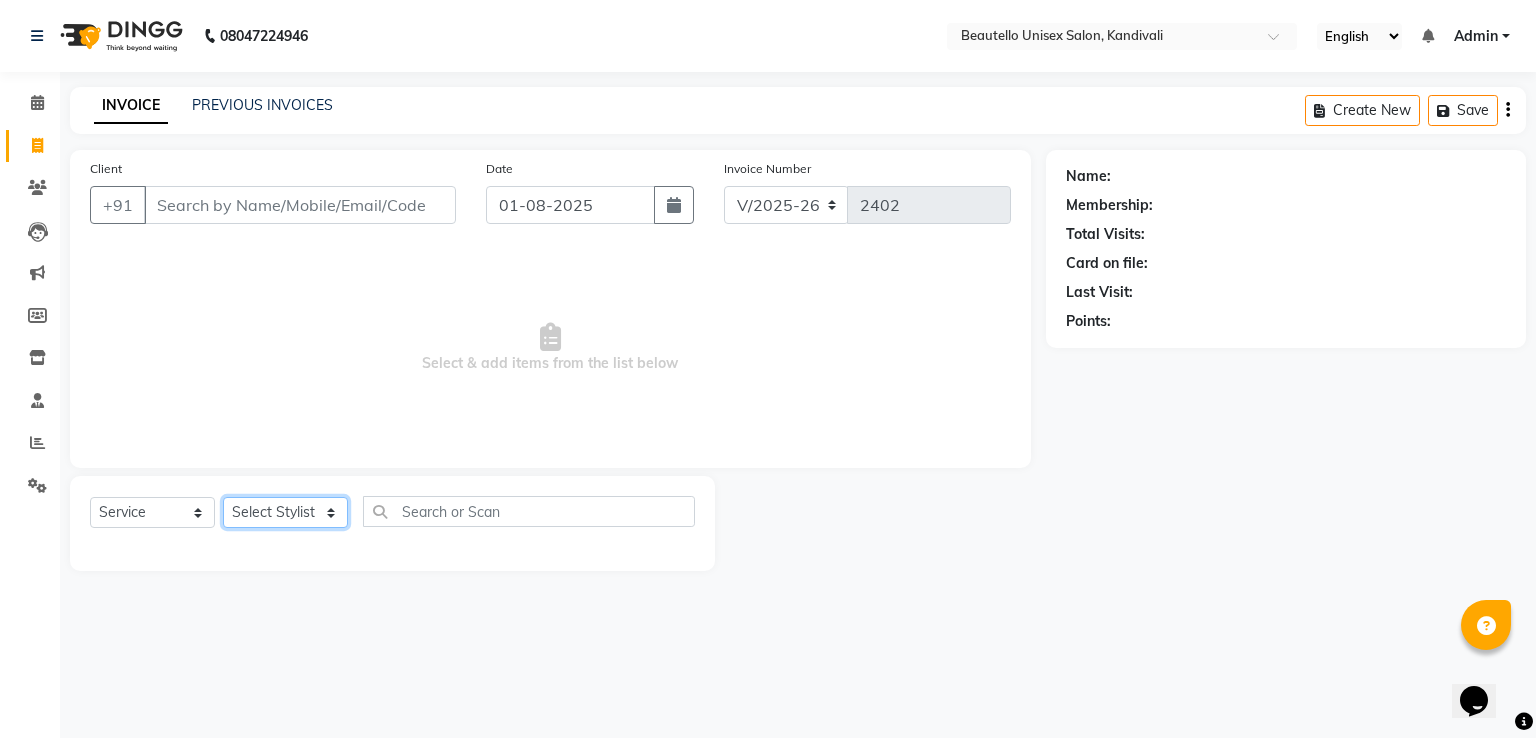 select on "46832" 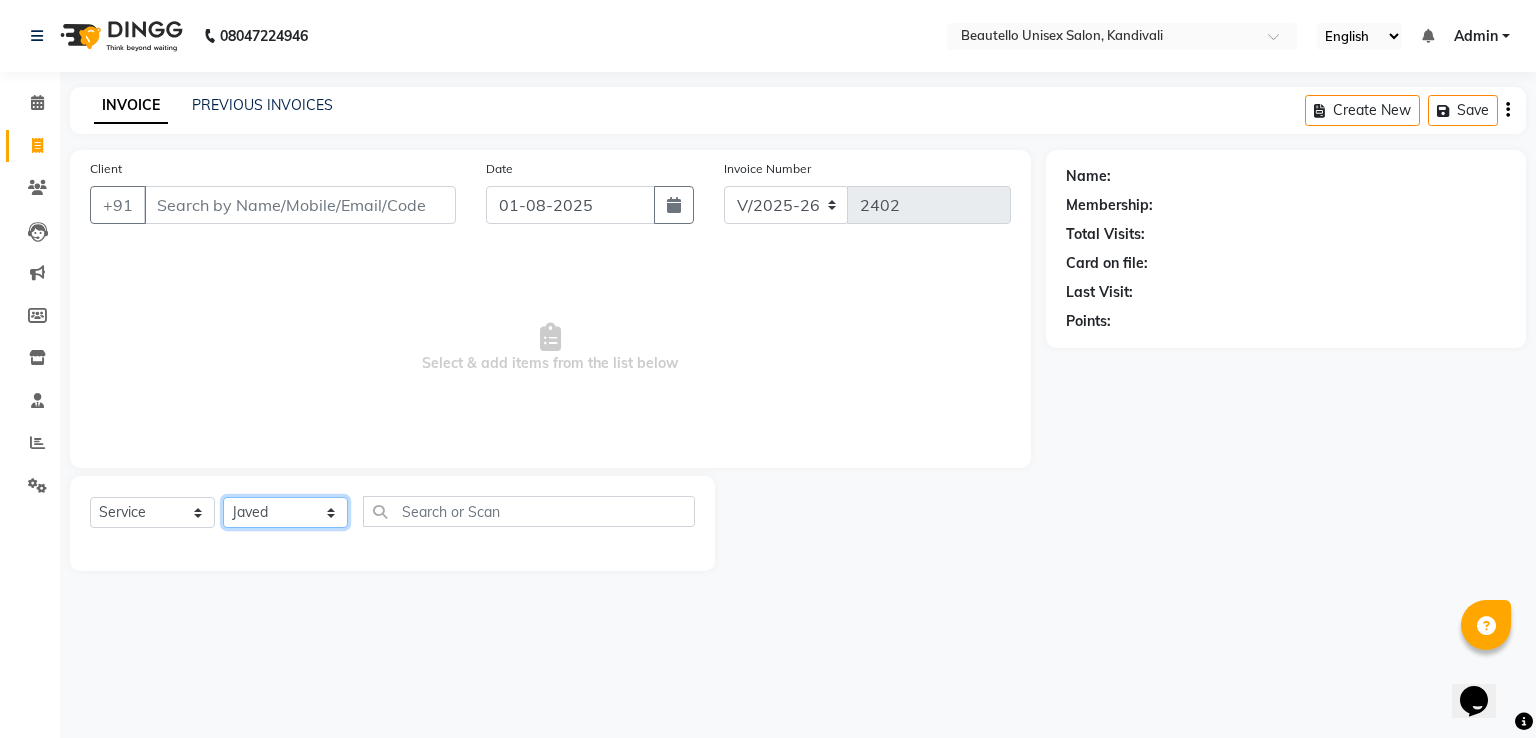 click on "Select Stylist  Akki  Javed  Laxmi Ravi  Ruksana Sajid Sameer Suhail  Sukriti Mam Sweety" 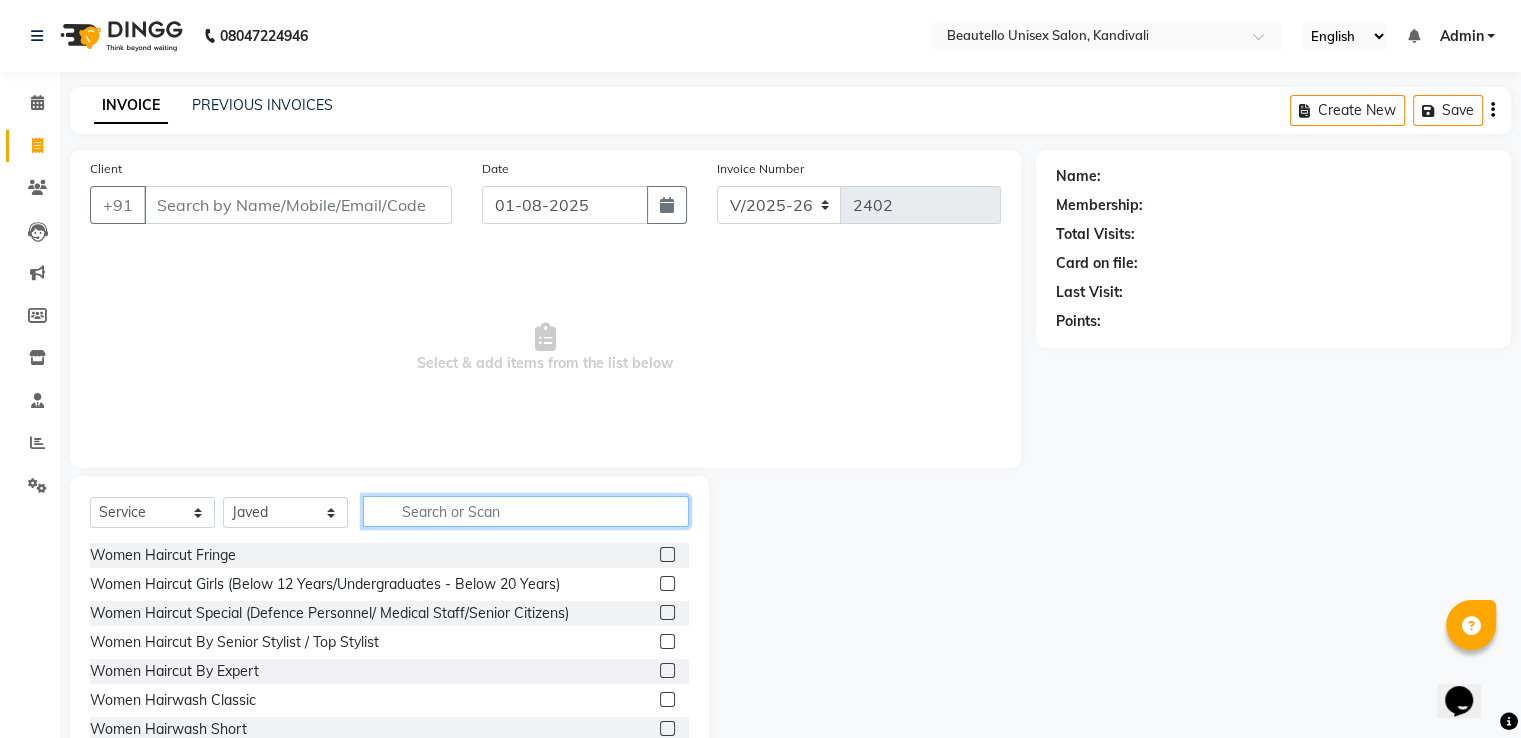 click 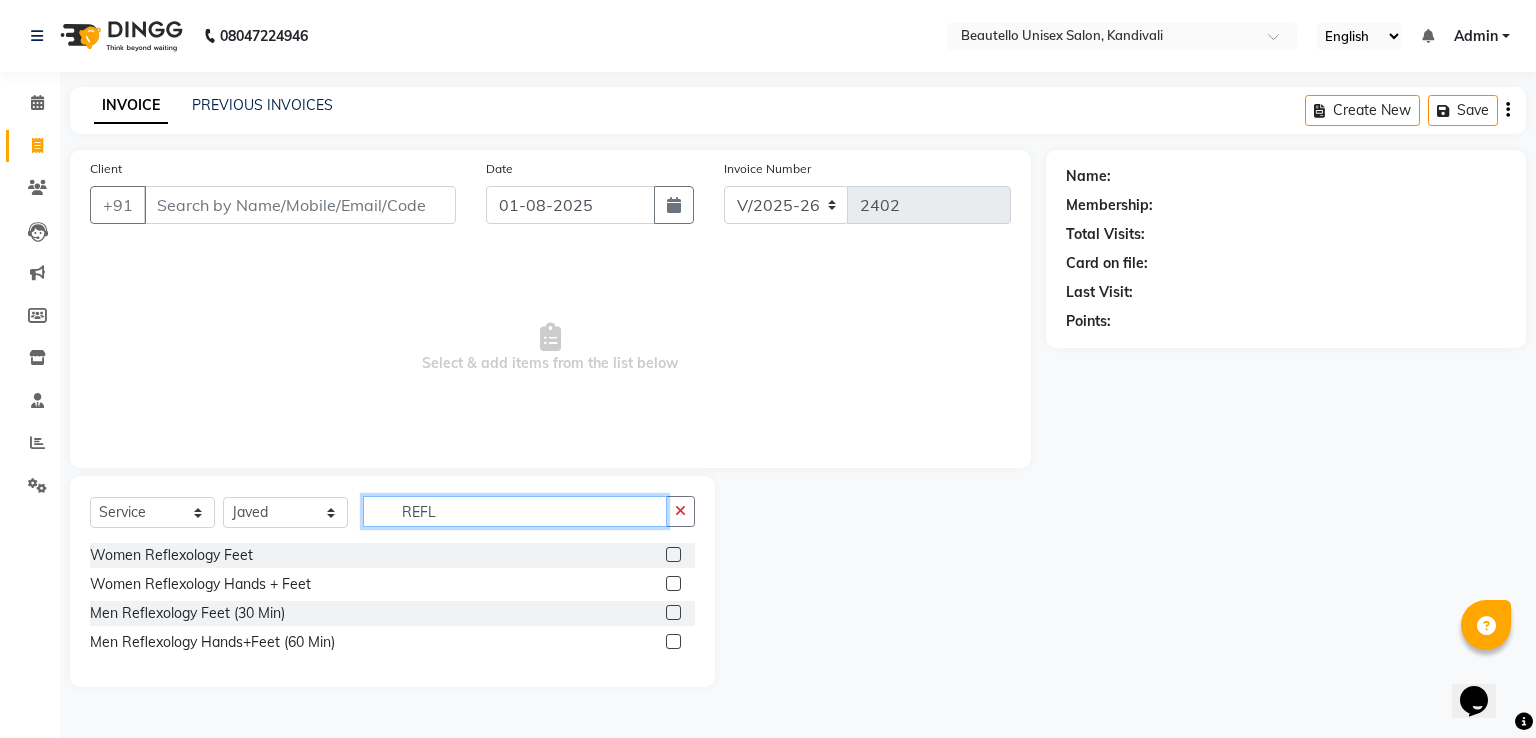 type on "REFL" 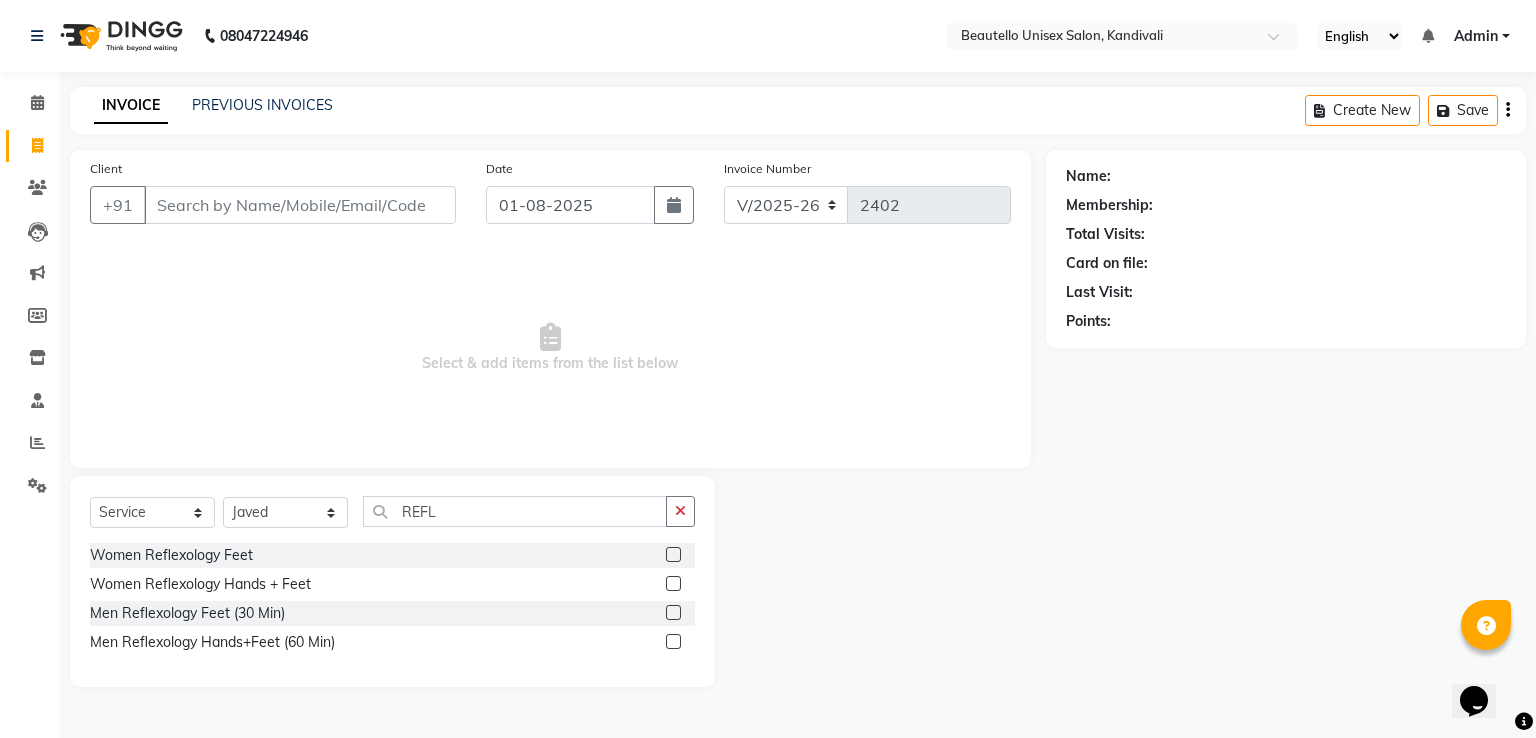 click 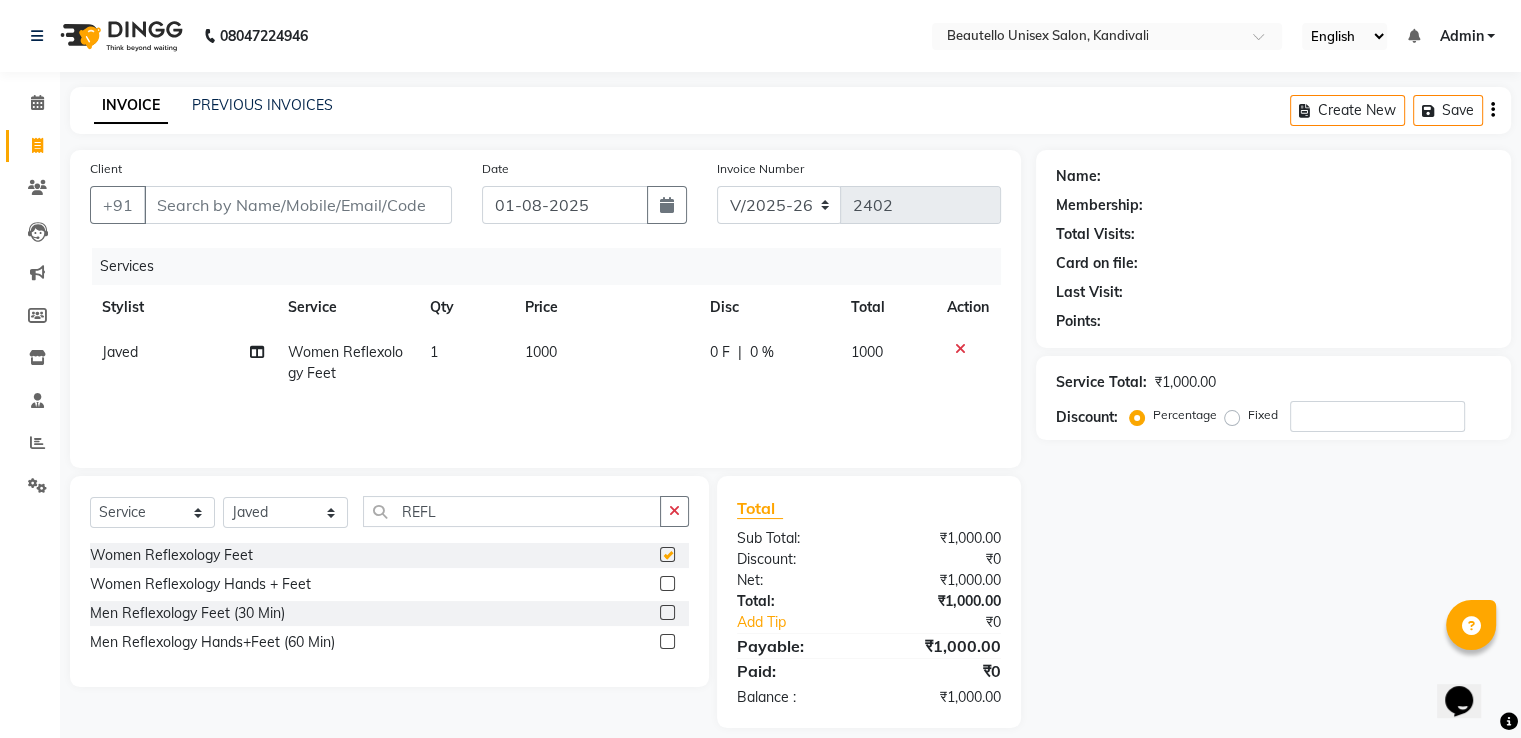 checkbox on "false" 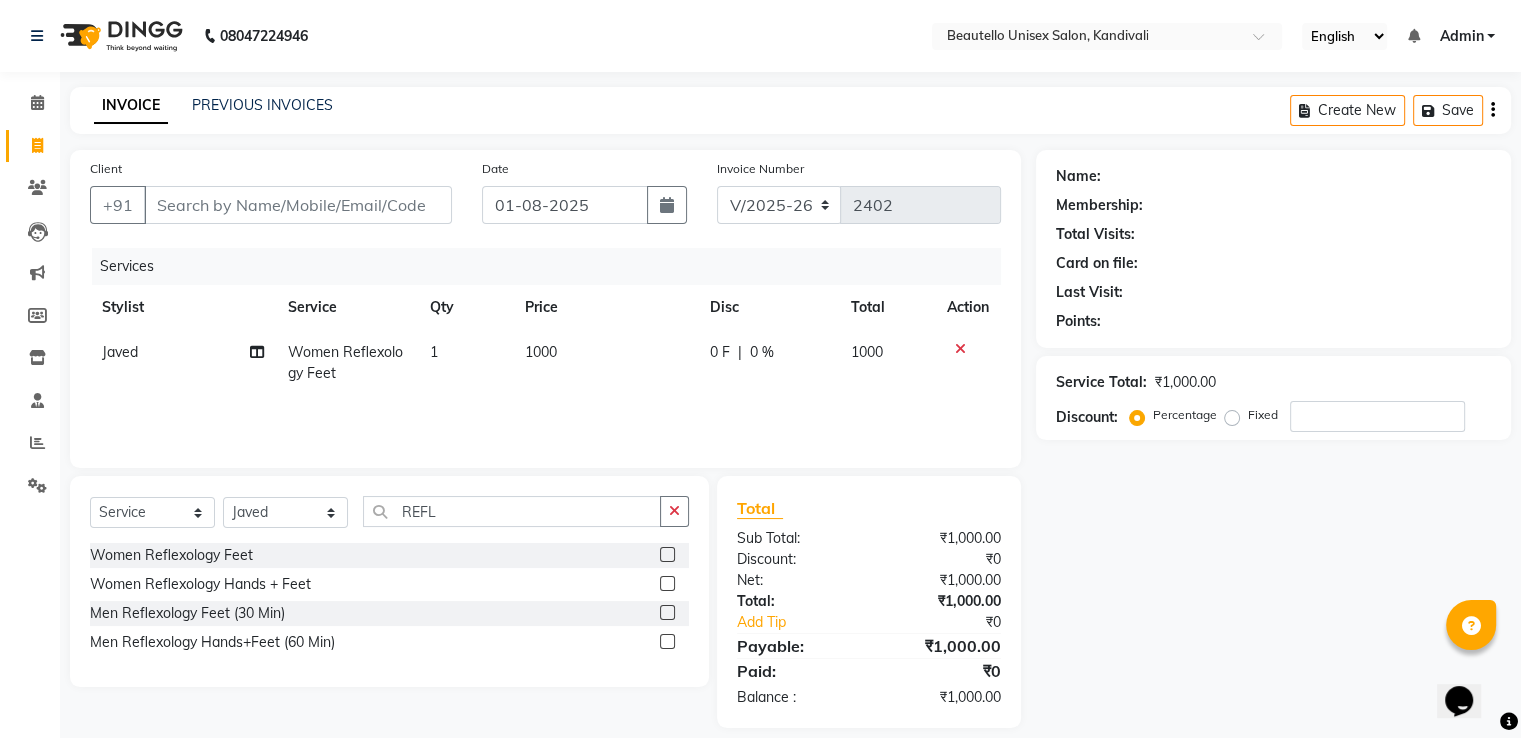 click 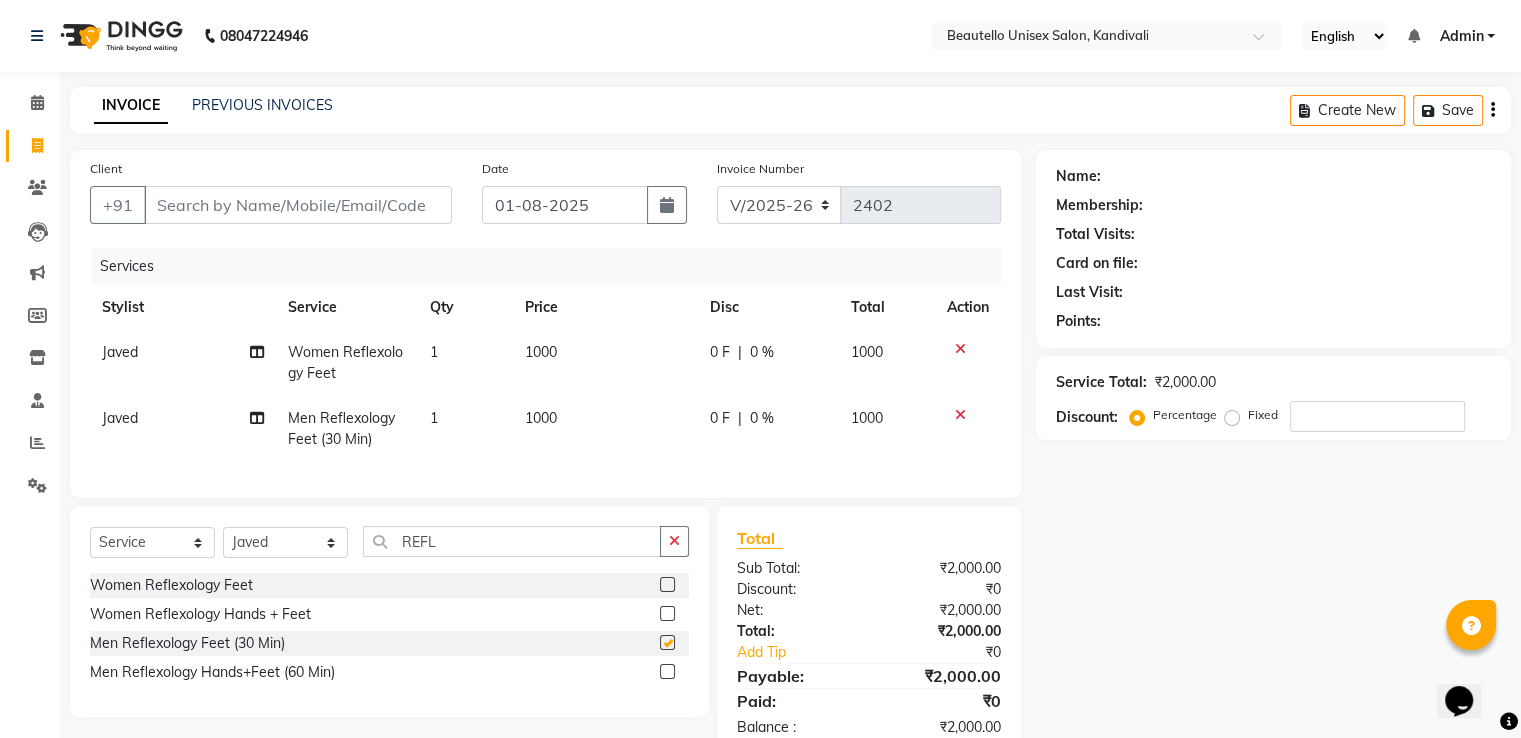 checkbox on "false" 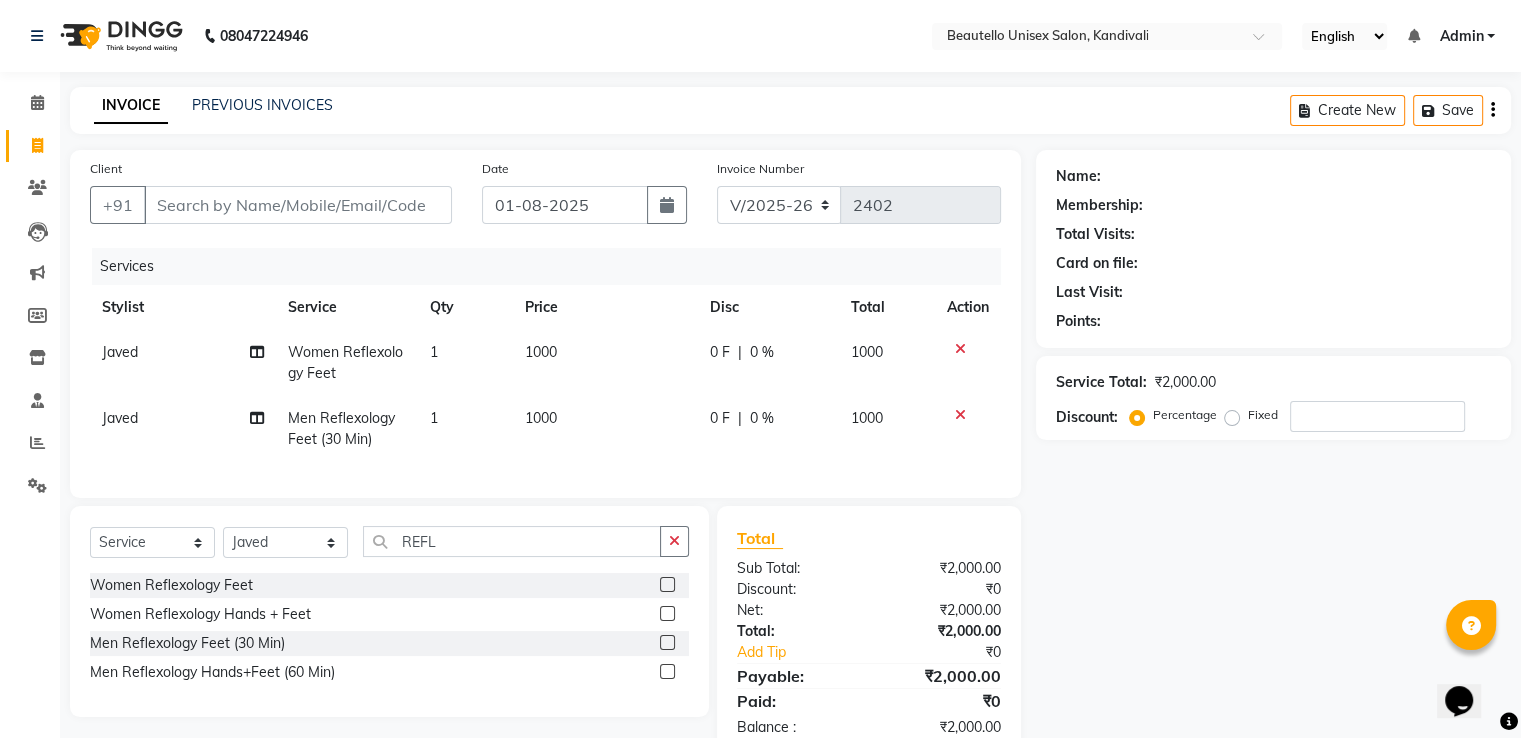 click 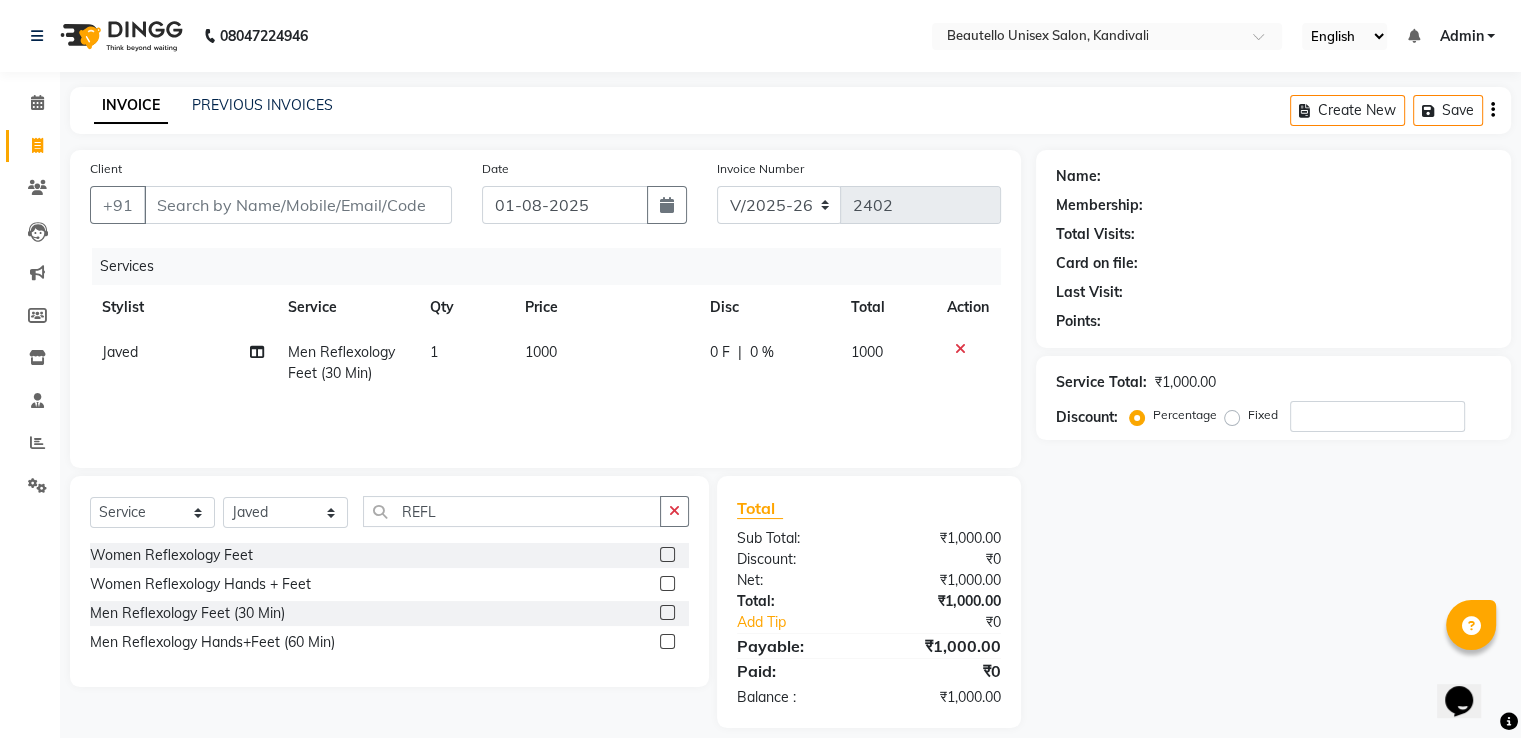 click on "1000" 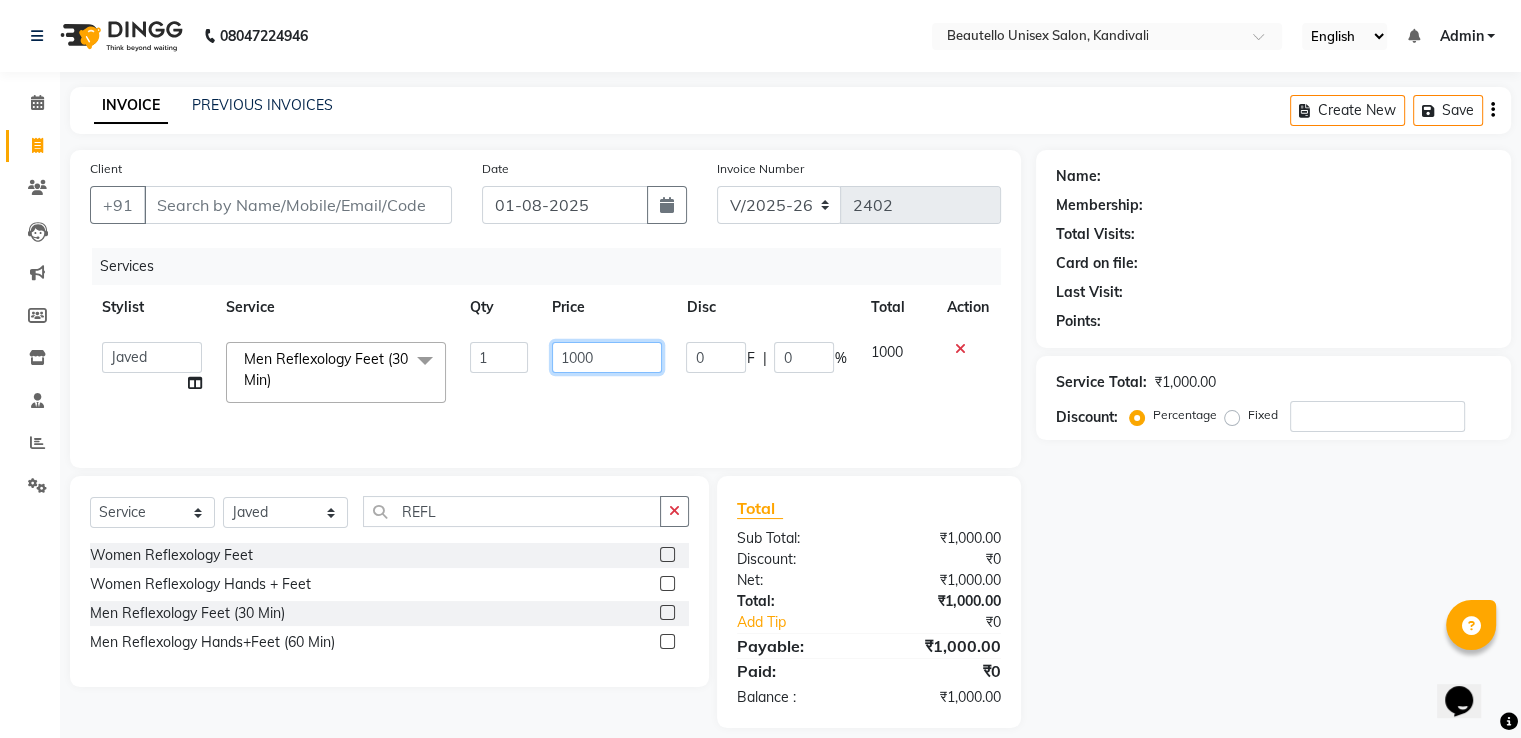 click on "1000" 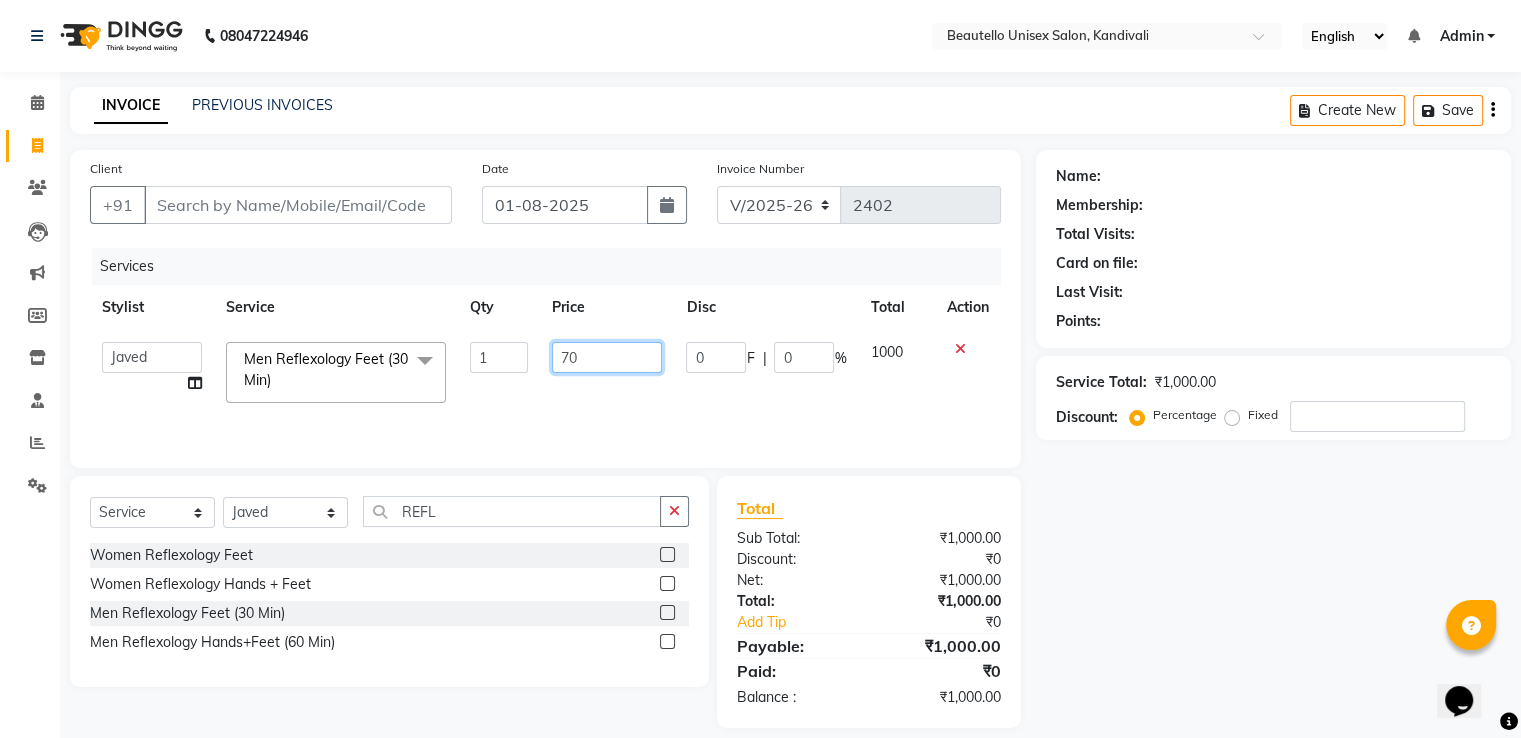 type on "700" 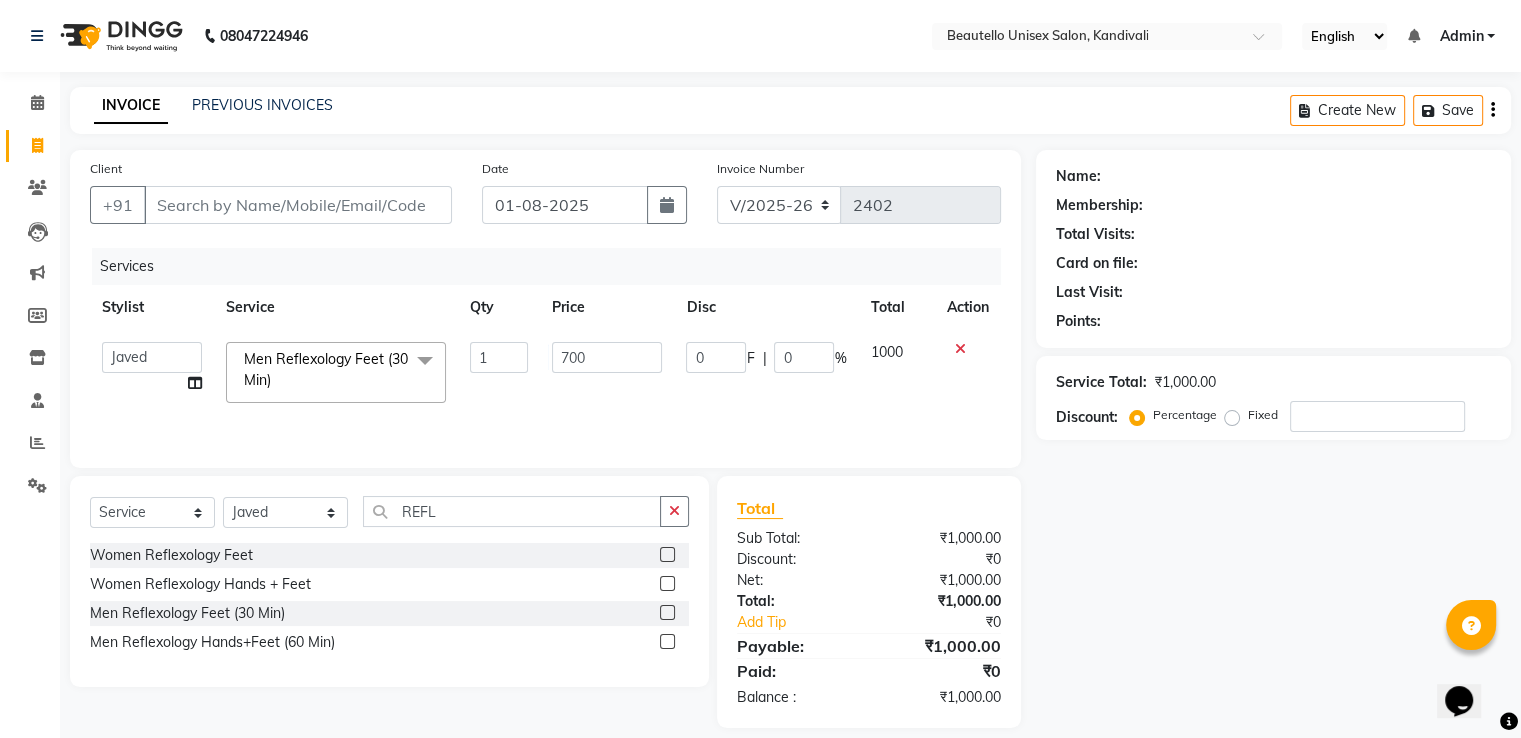 click on "Services" 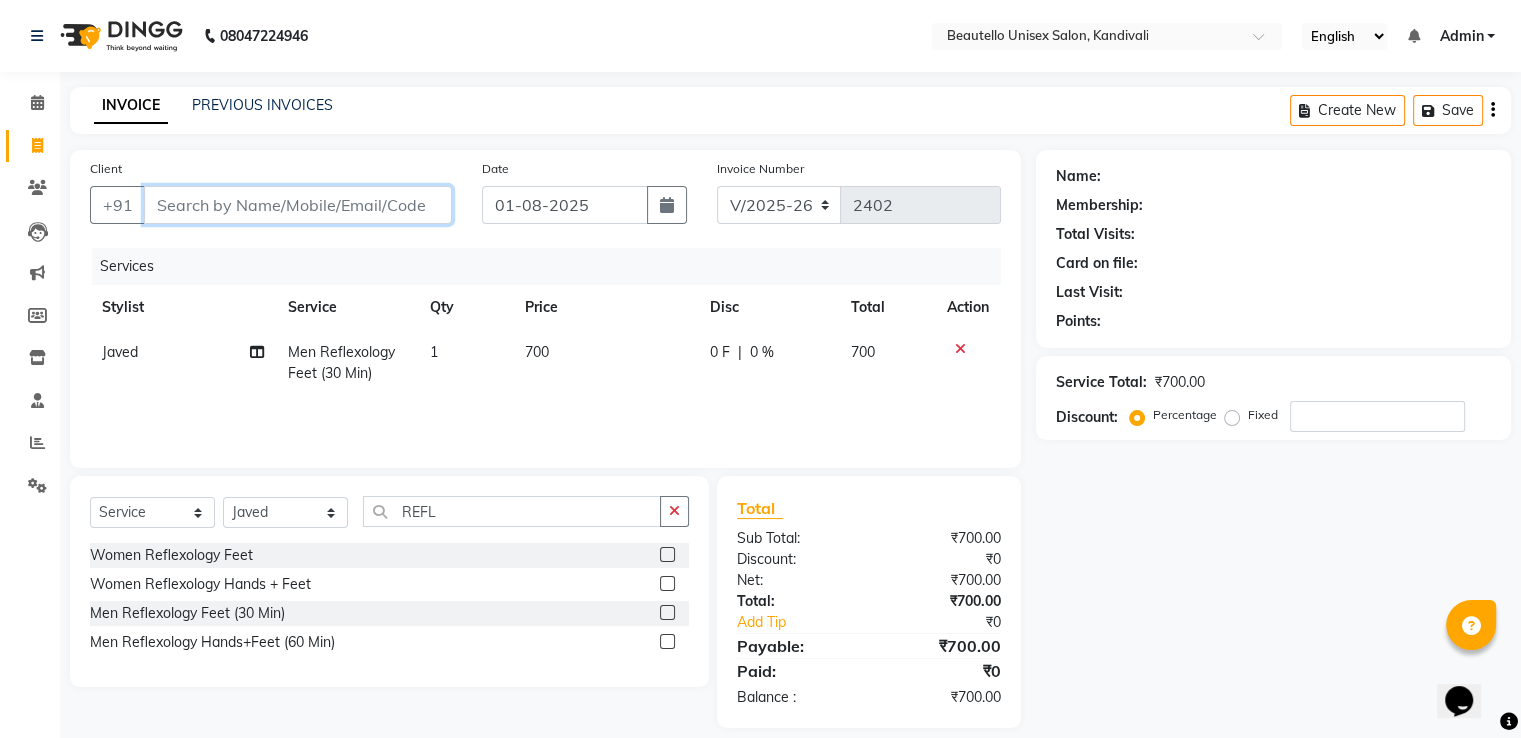 click on "Client" at bounding box center [298, 205] 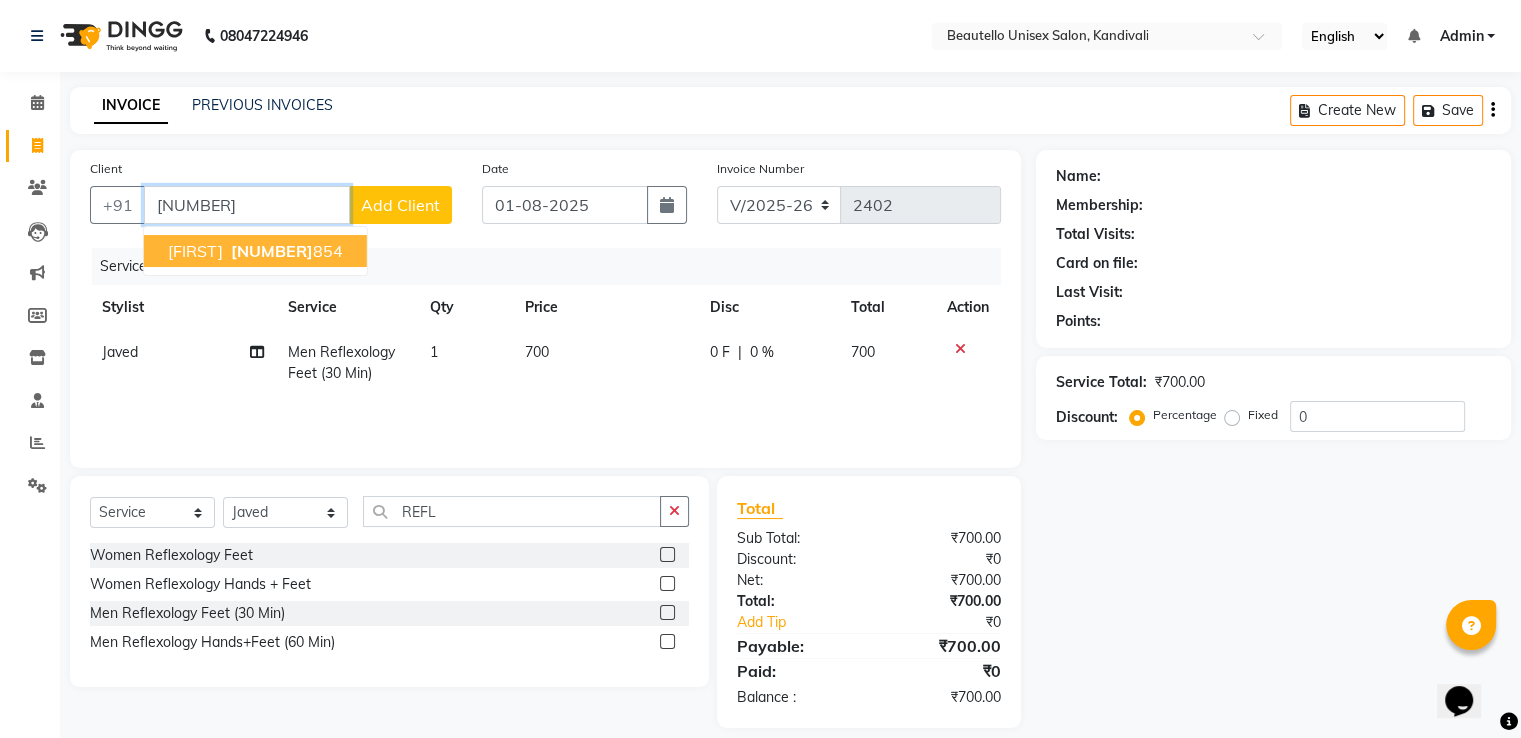 click on "[PHONE]" at bounding box center [285, 251] 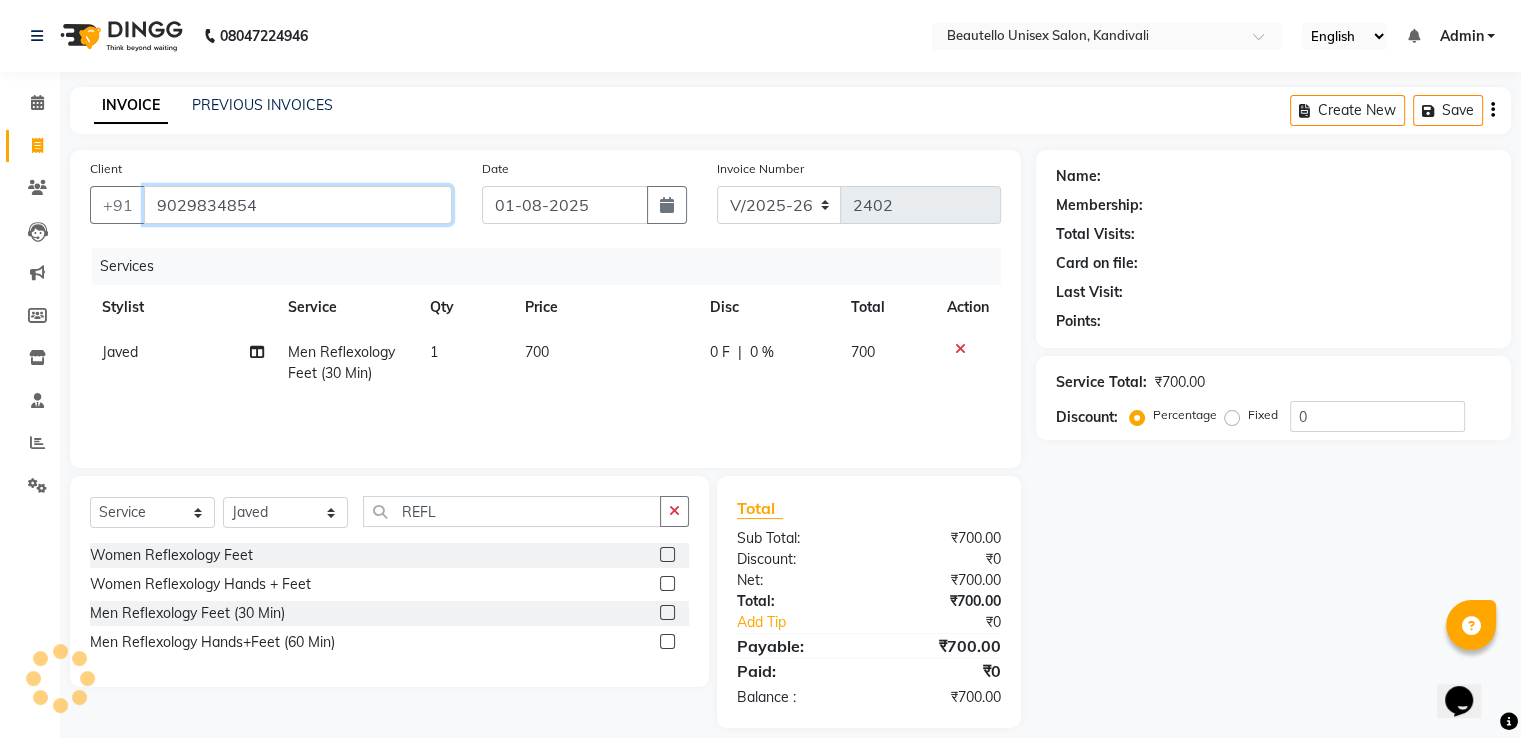type on "9029834854" 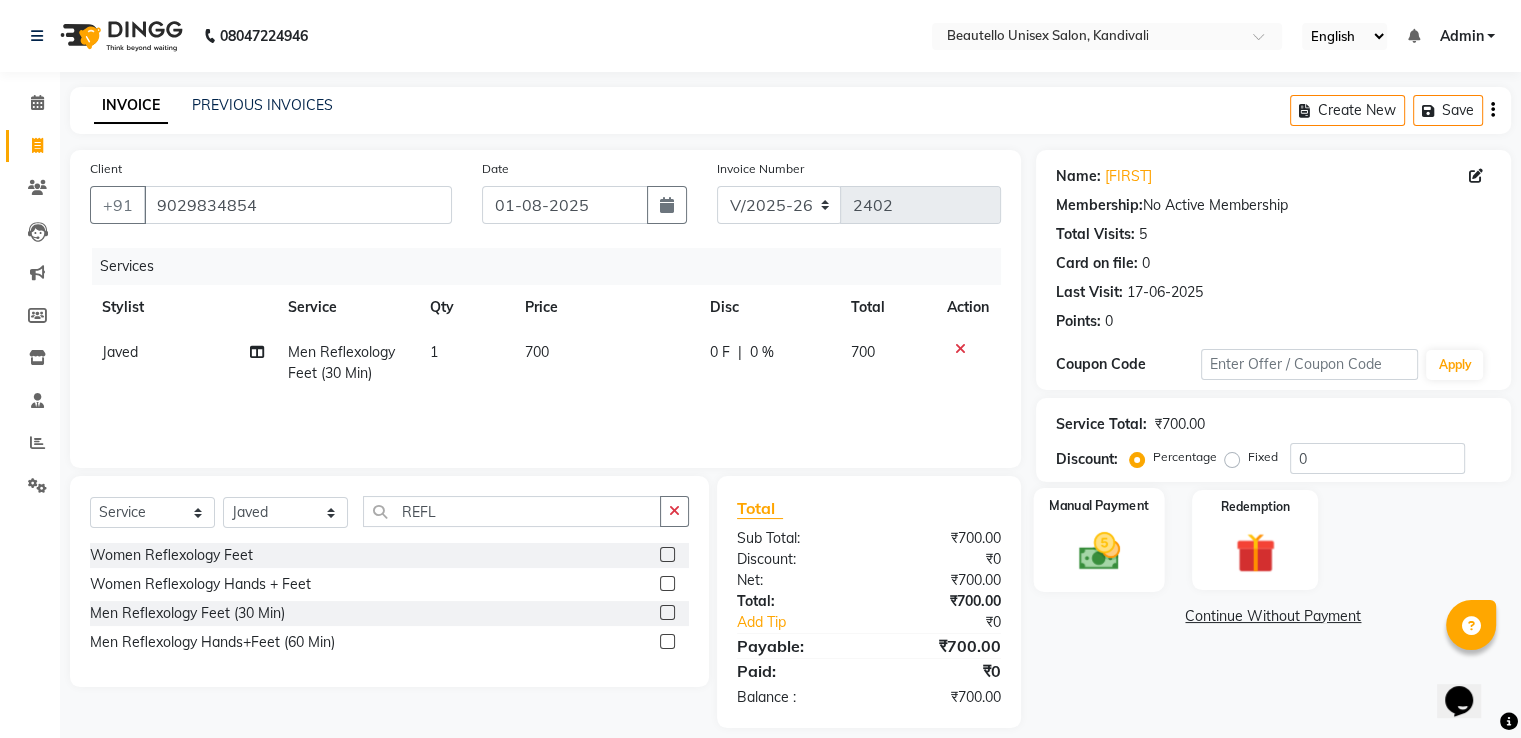 click 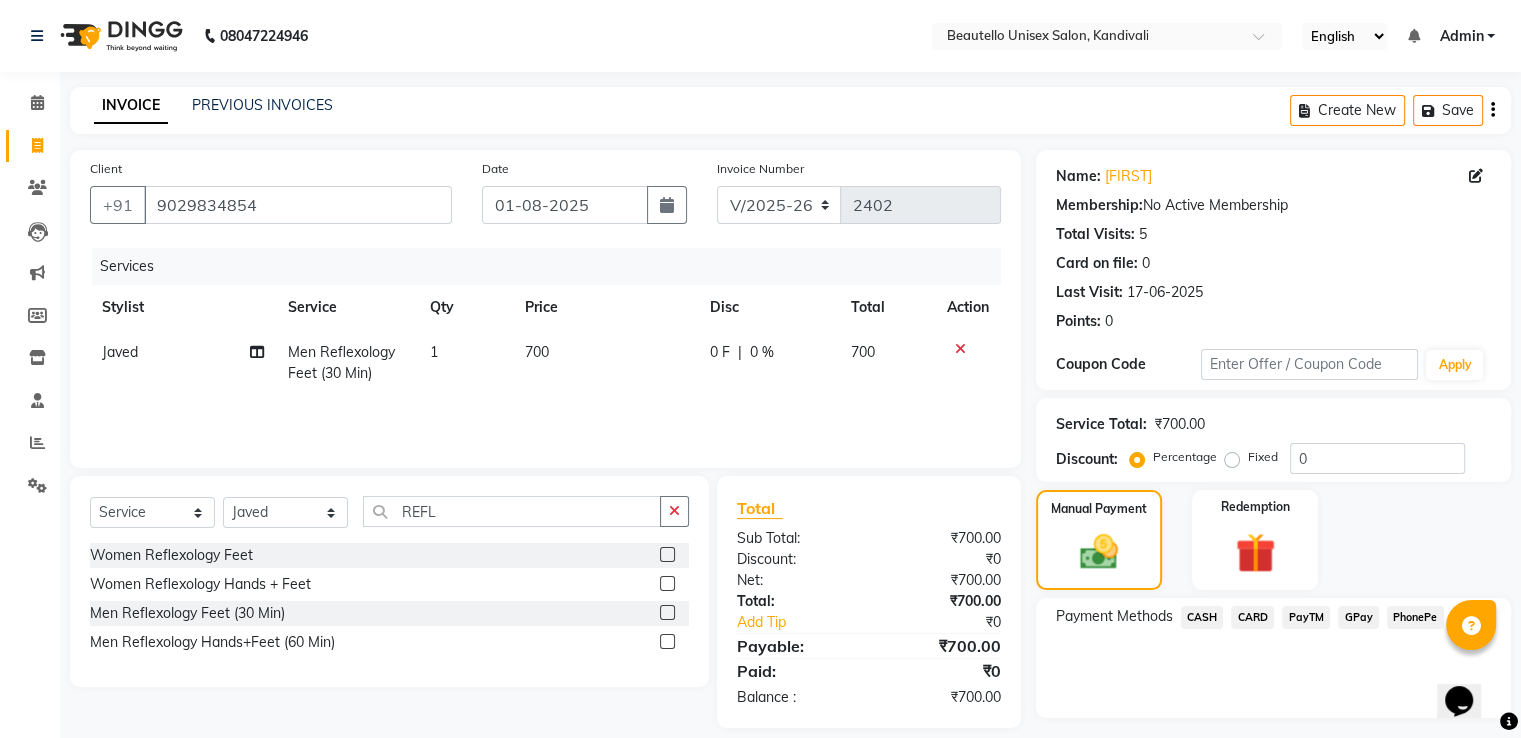 click on "700" 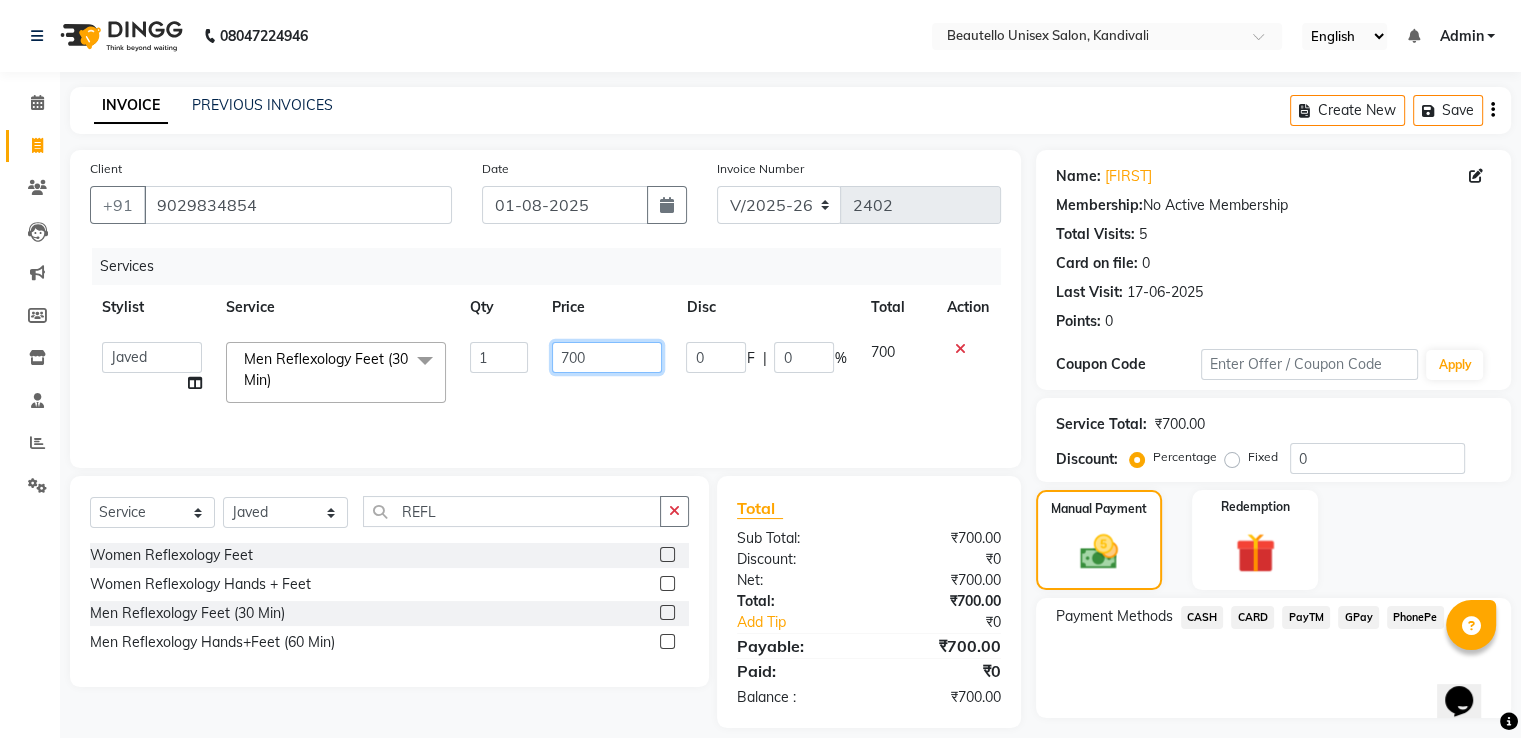 drag, startPoint x: 608, startPoint y: 355, endPoint x: 422, endPoint y: 357, distance: 186.01076 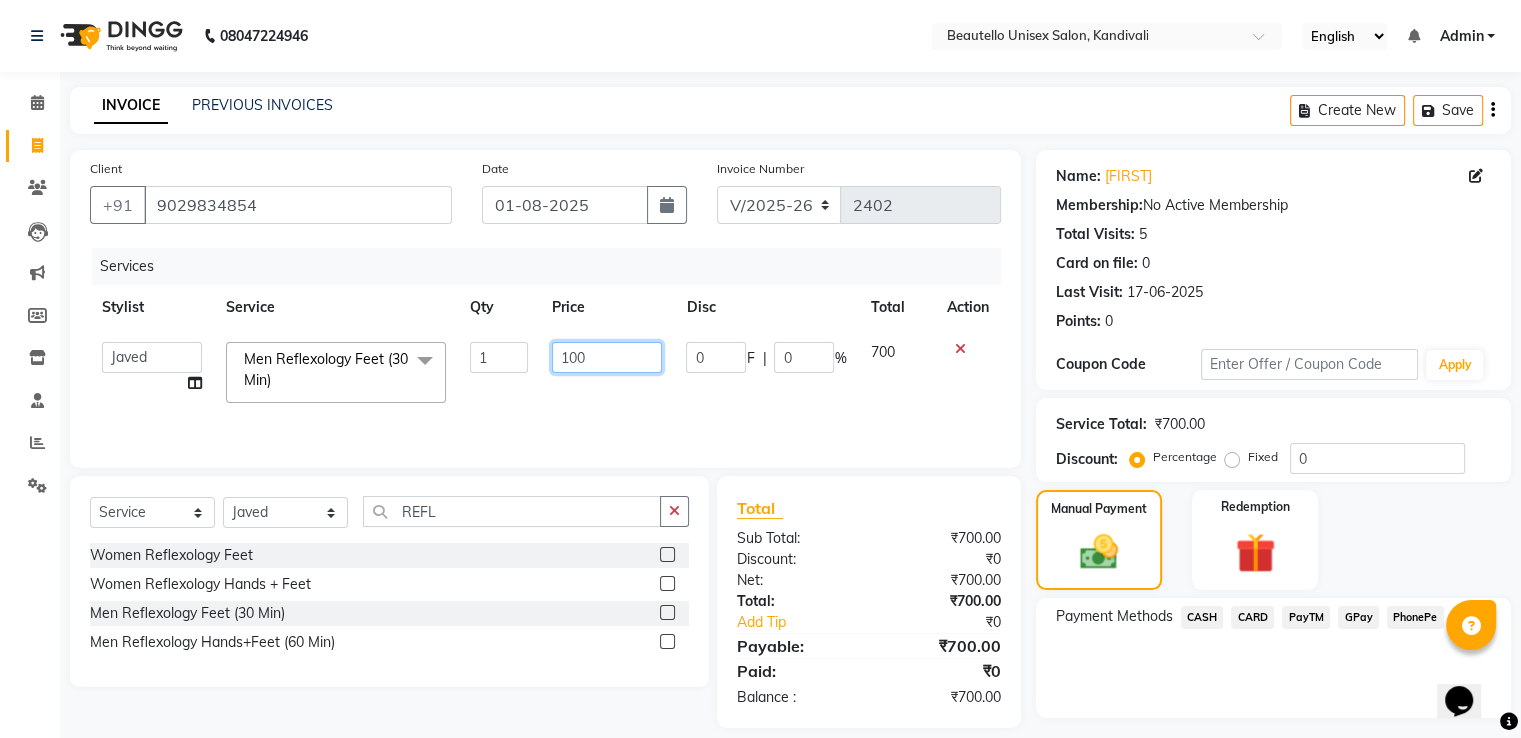 type on "1000" 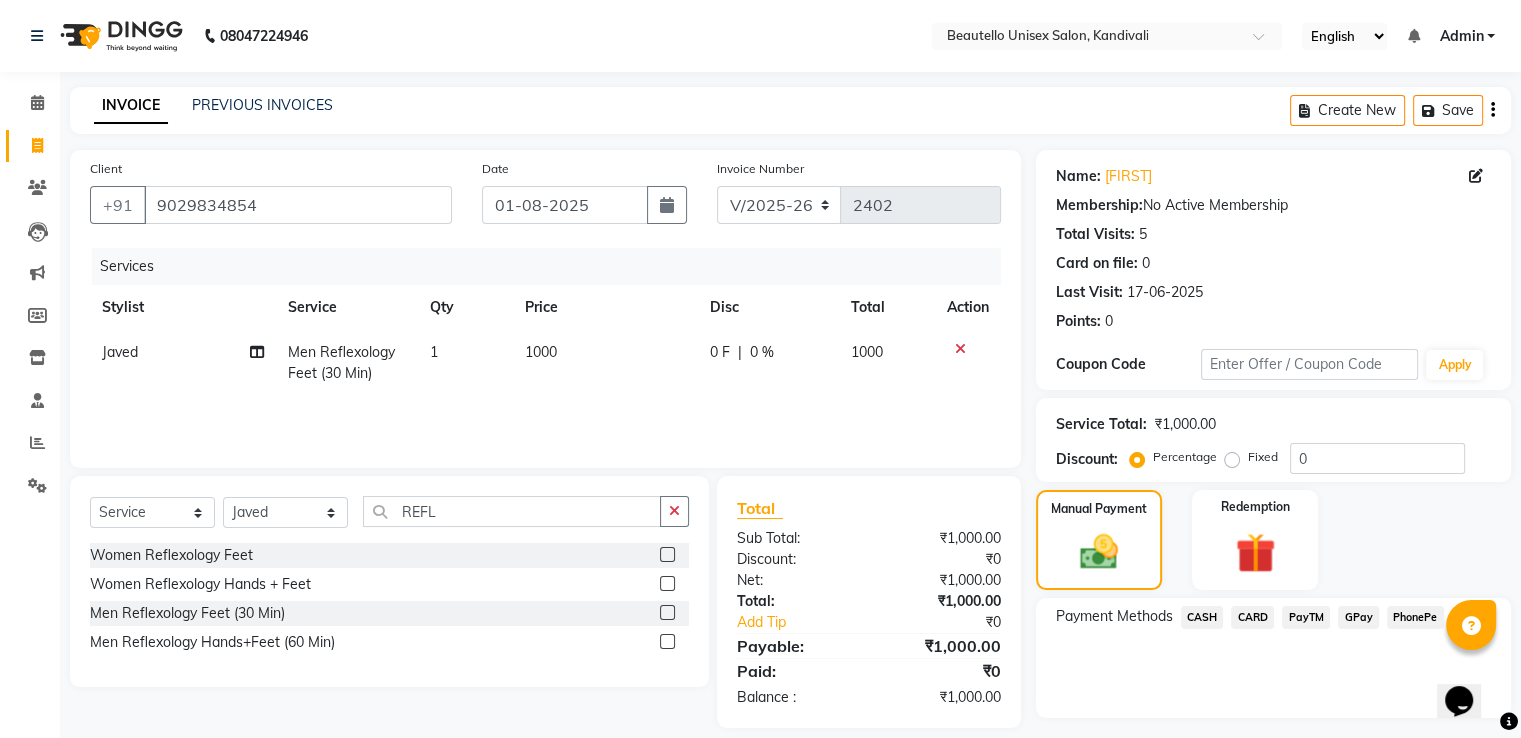 click on "0 F" 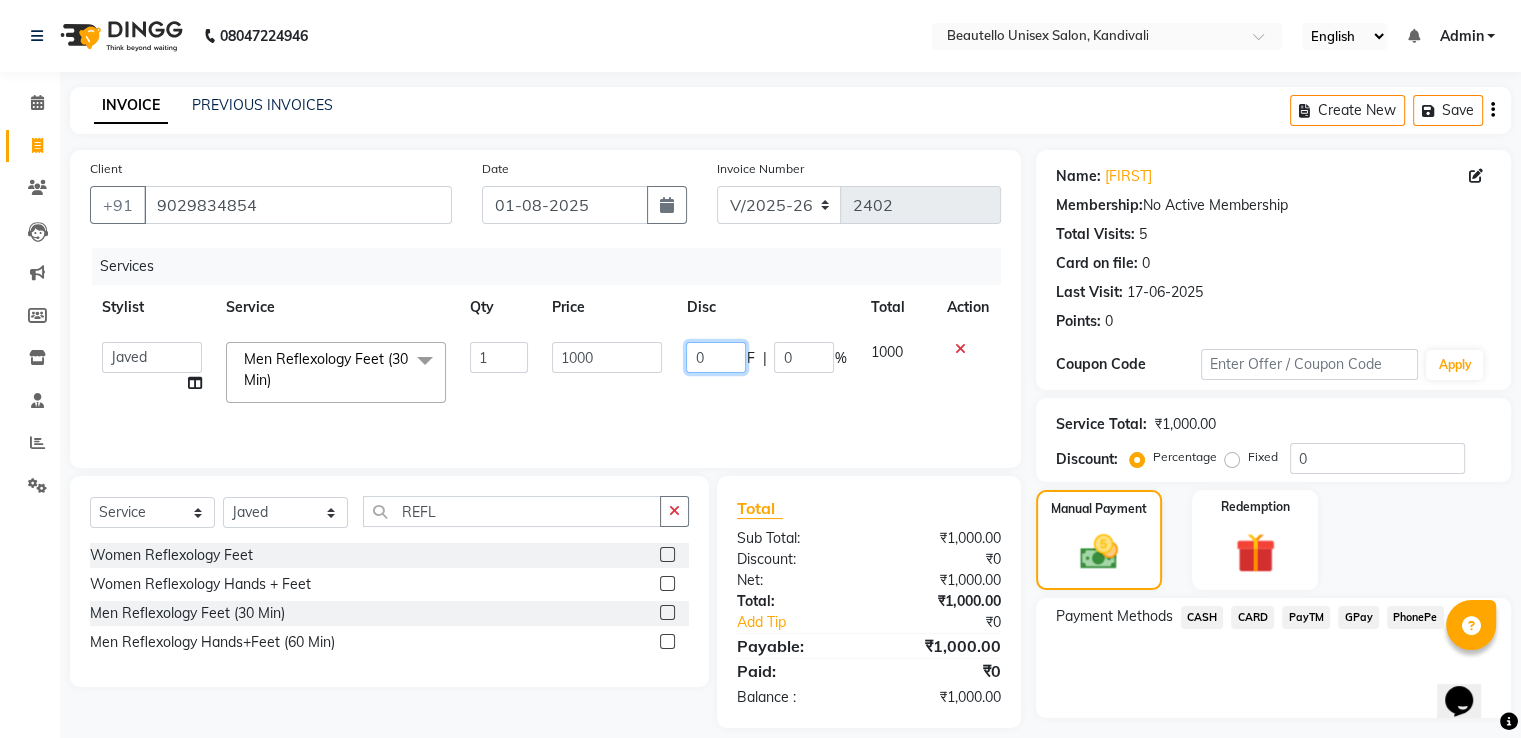 click on "0" 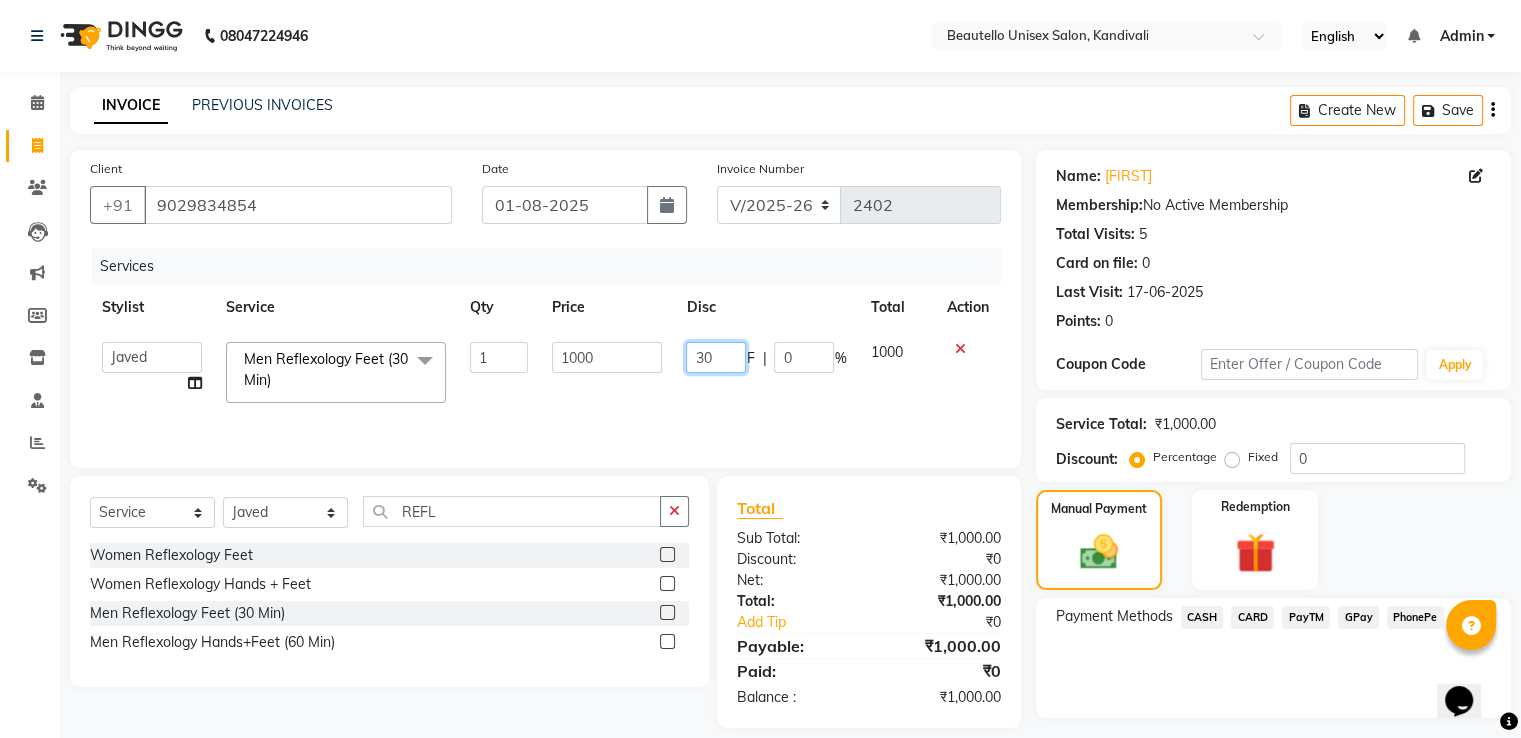 type on "300" 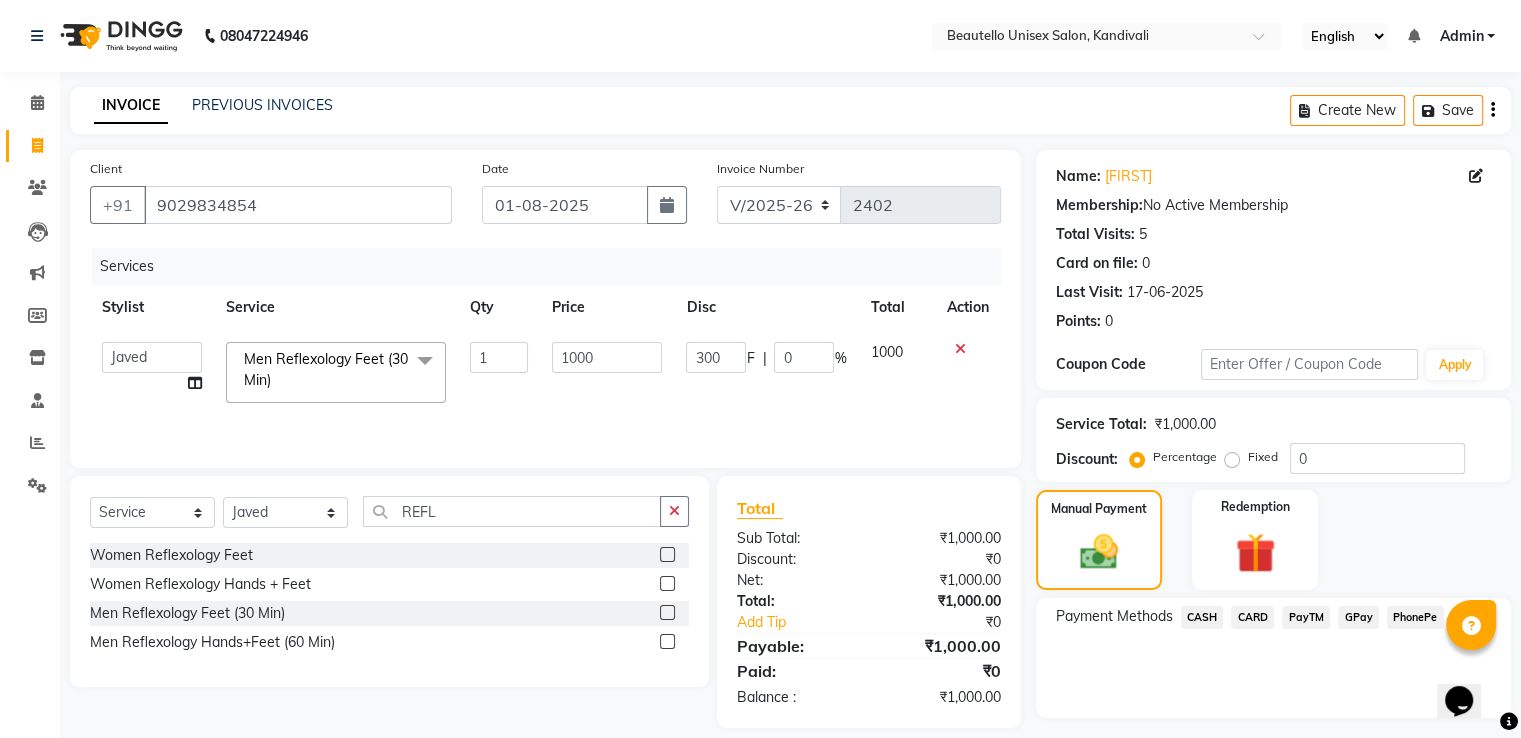 click on "Services" 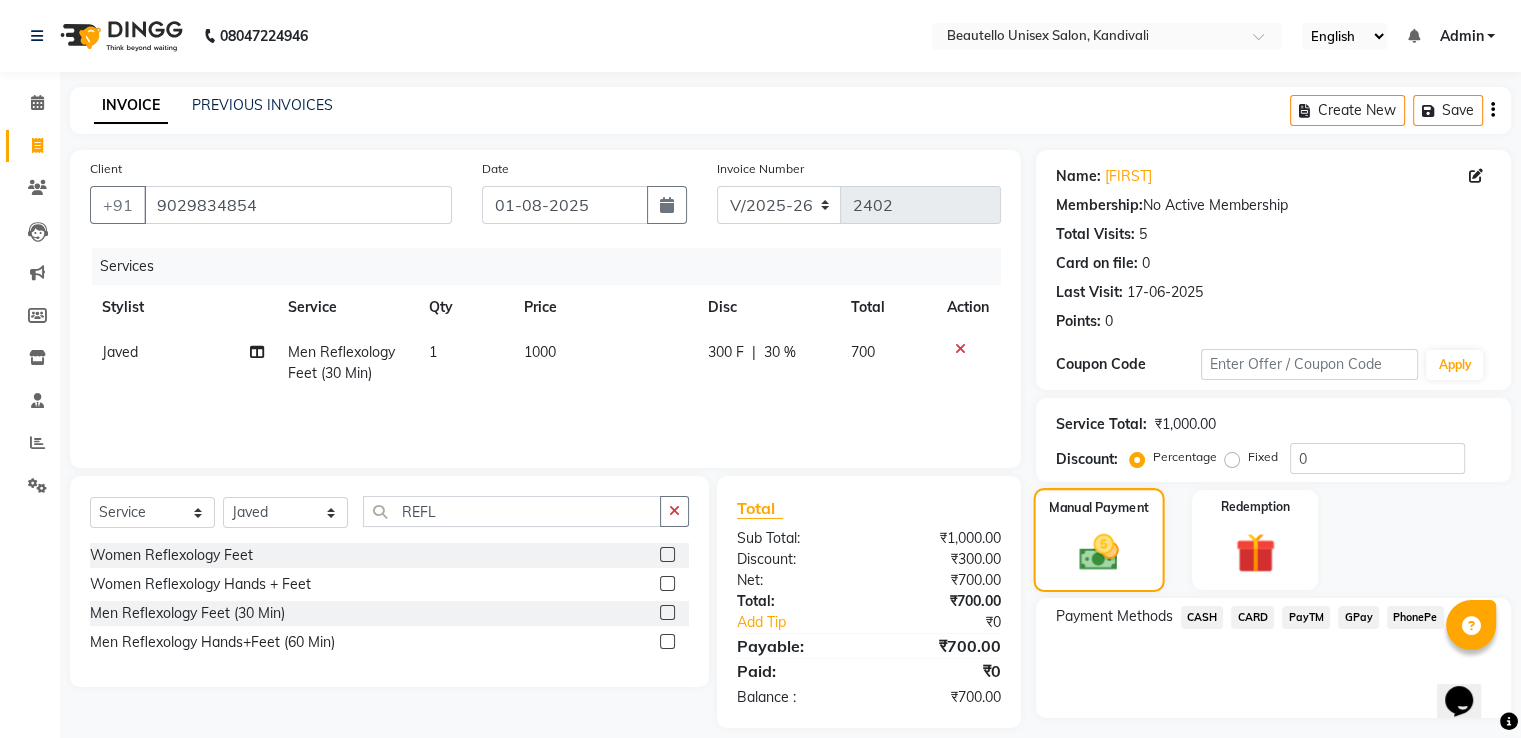 click 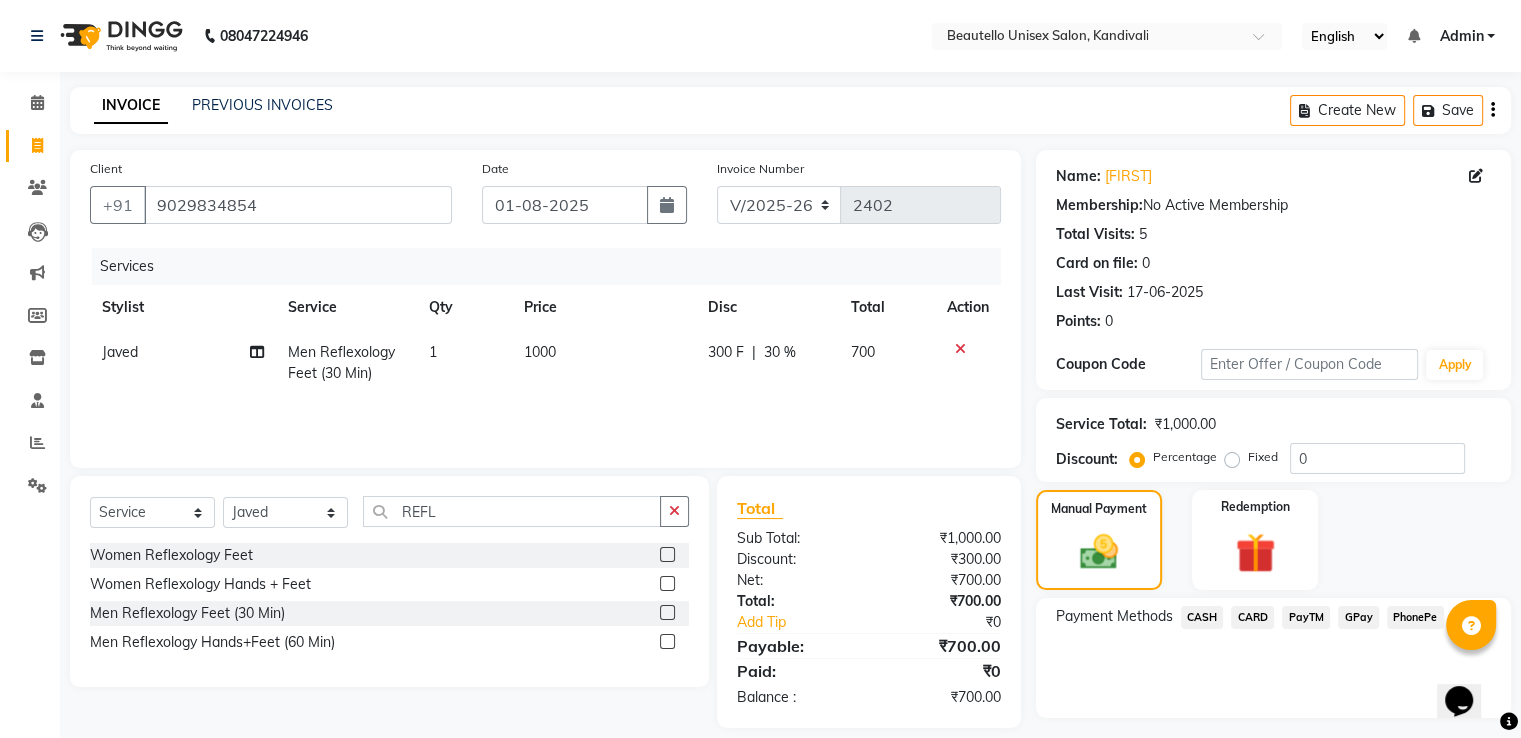 click on "PayTM" 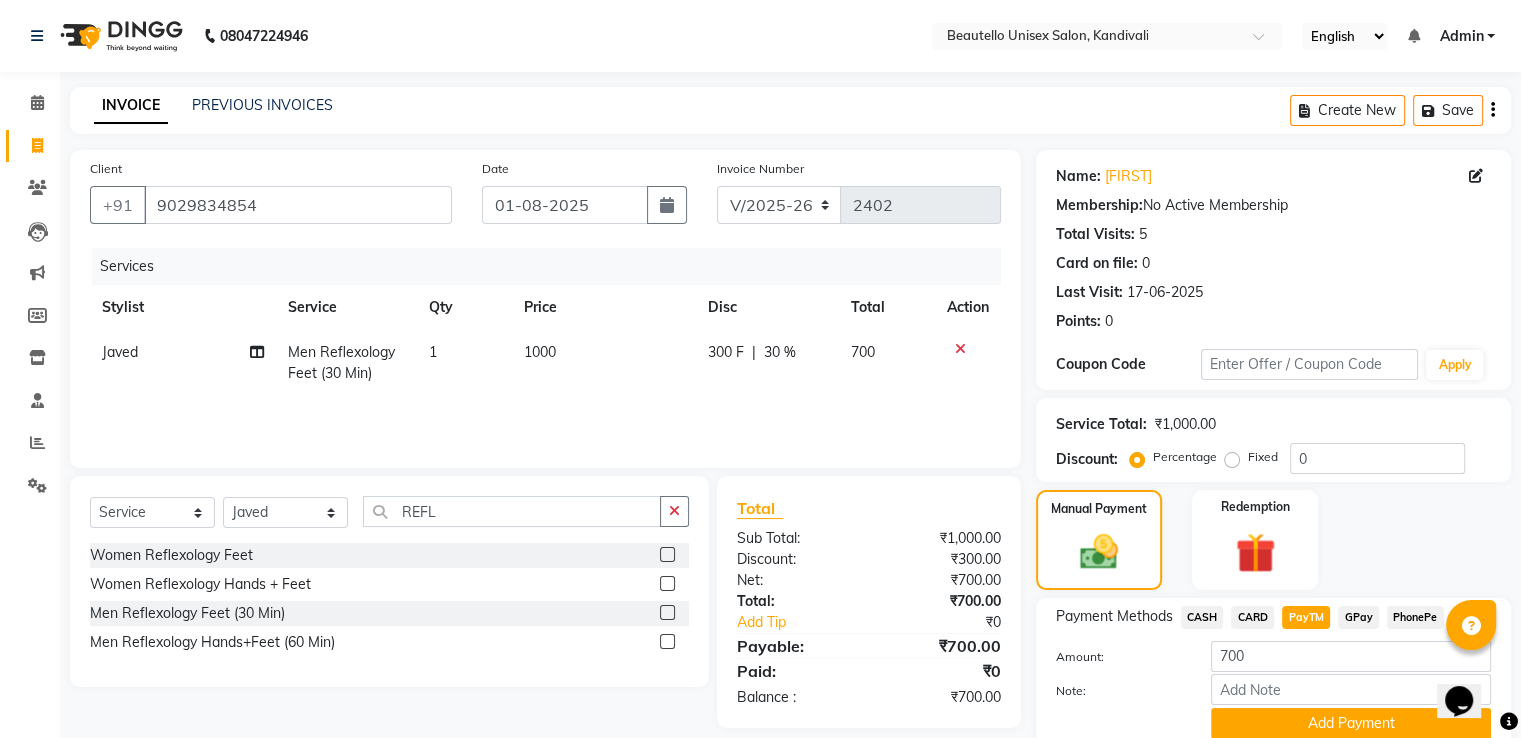 scroll, scrollTop: 81, scrollLeft: 0, axis: vertical 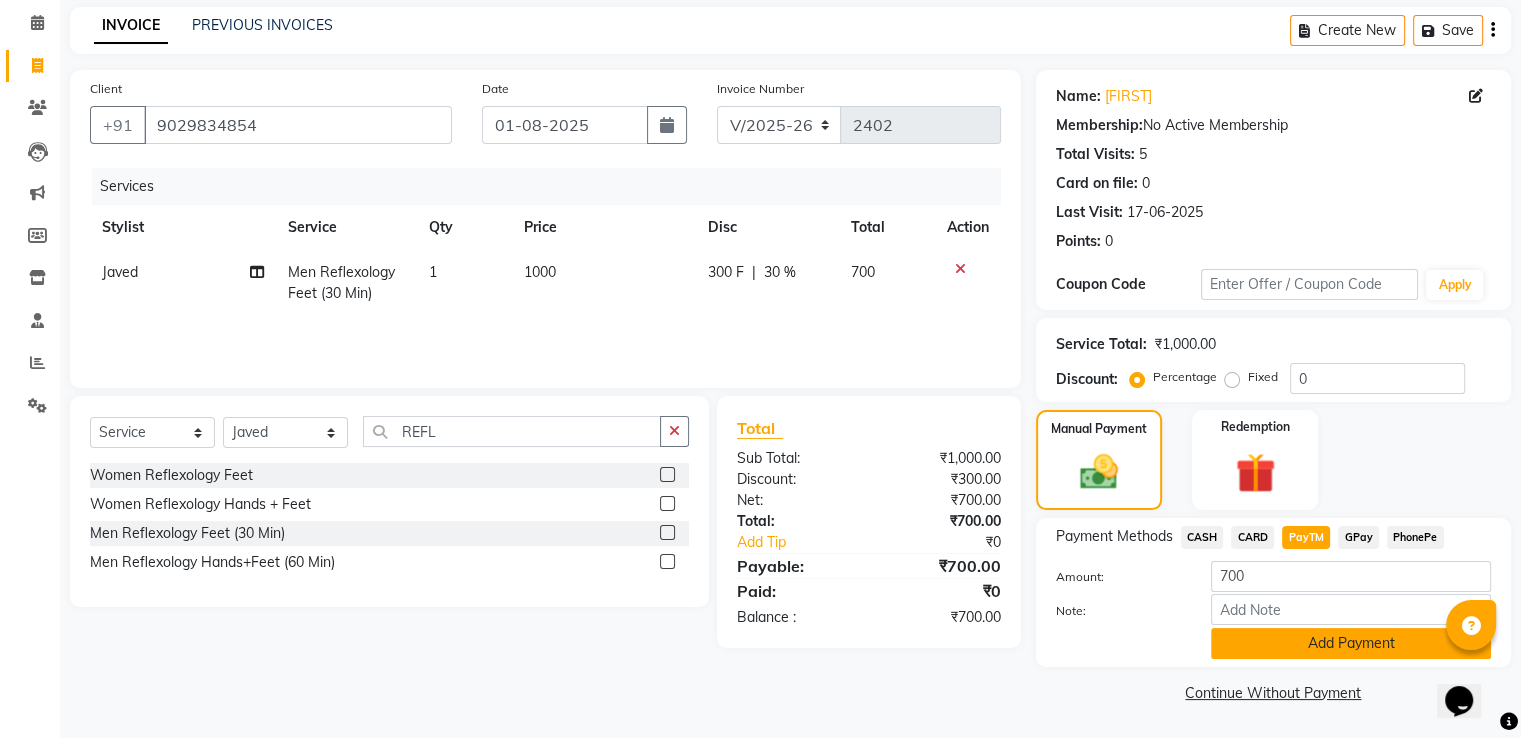 click on "Add Payment" 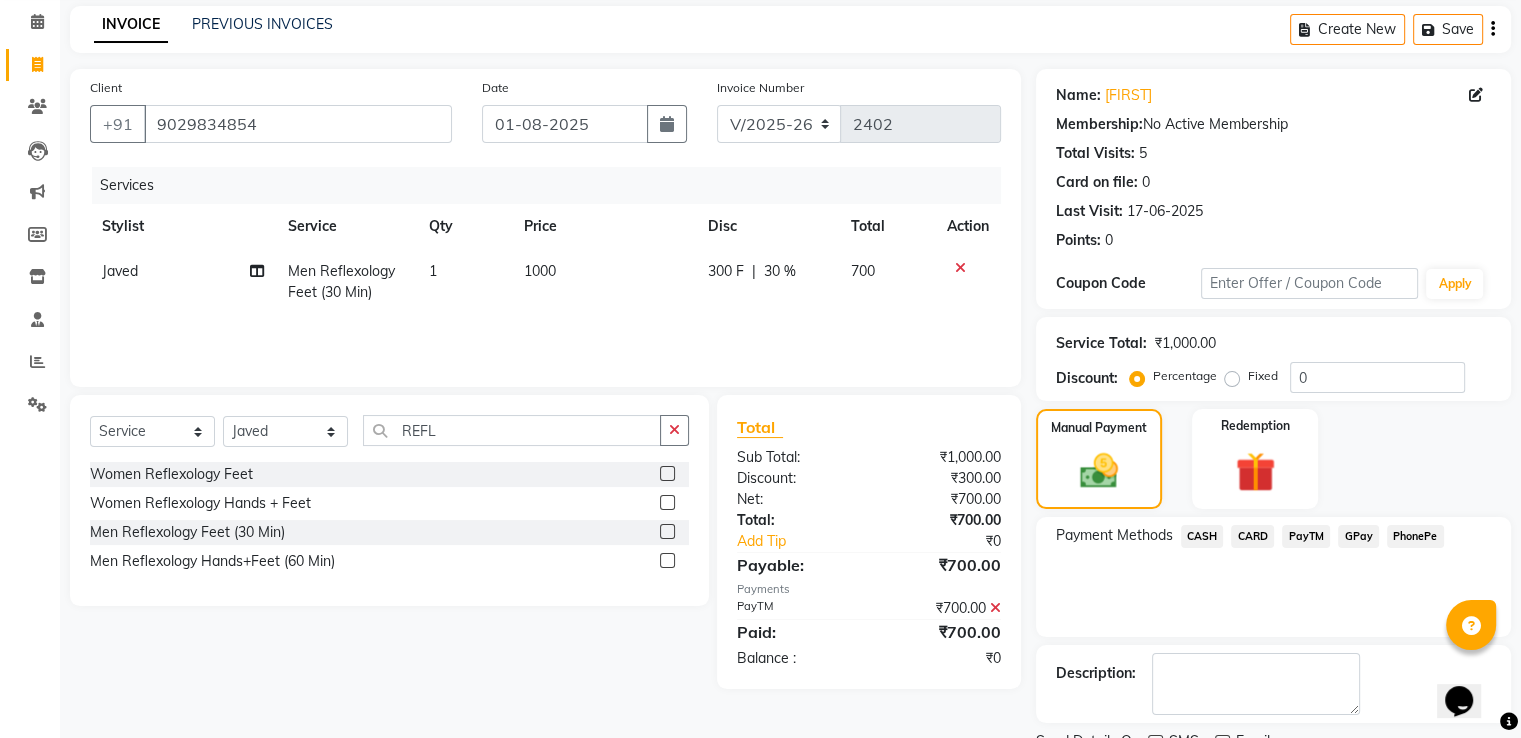 scroll, scrollTop: 163, scrollLeft: 0, axis: vertical 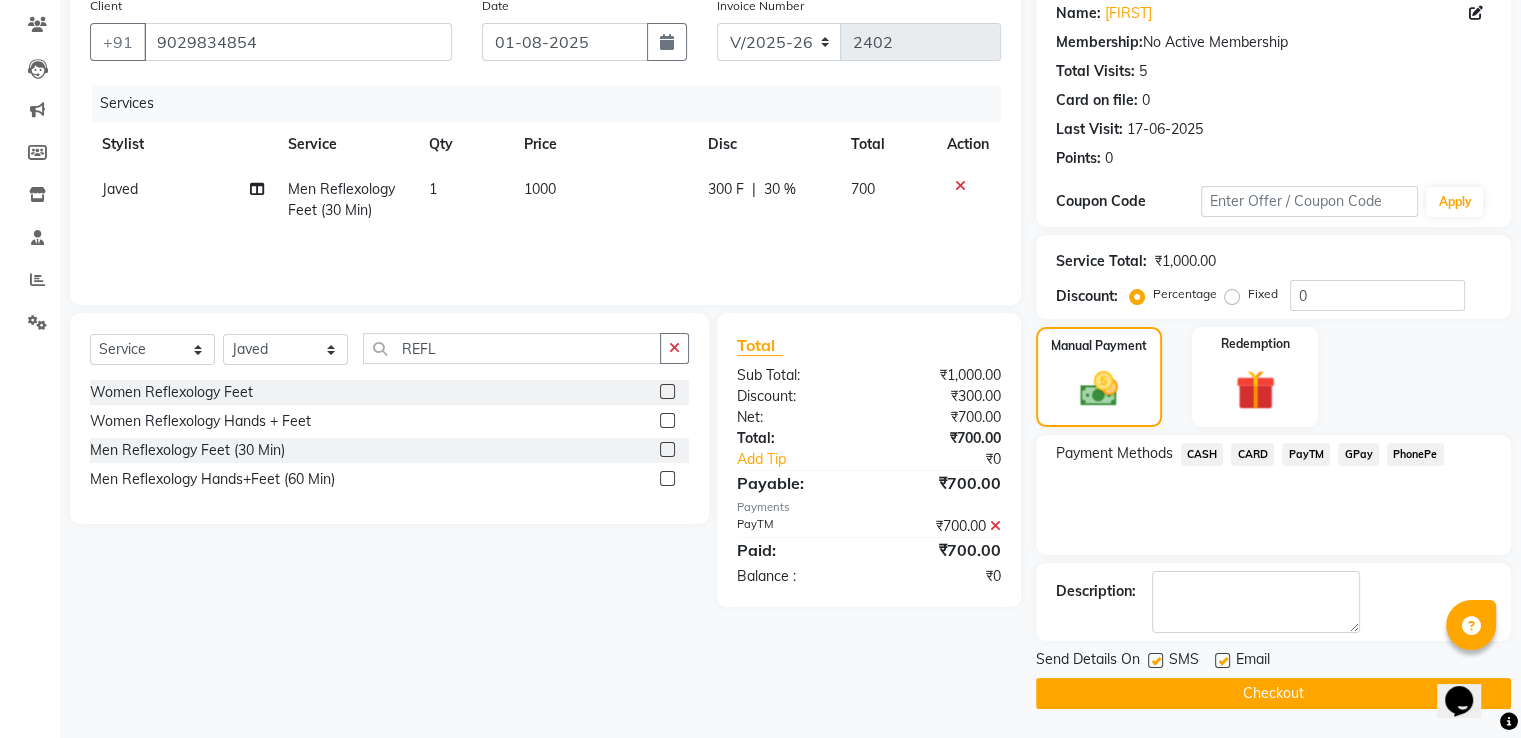 click 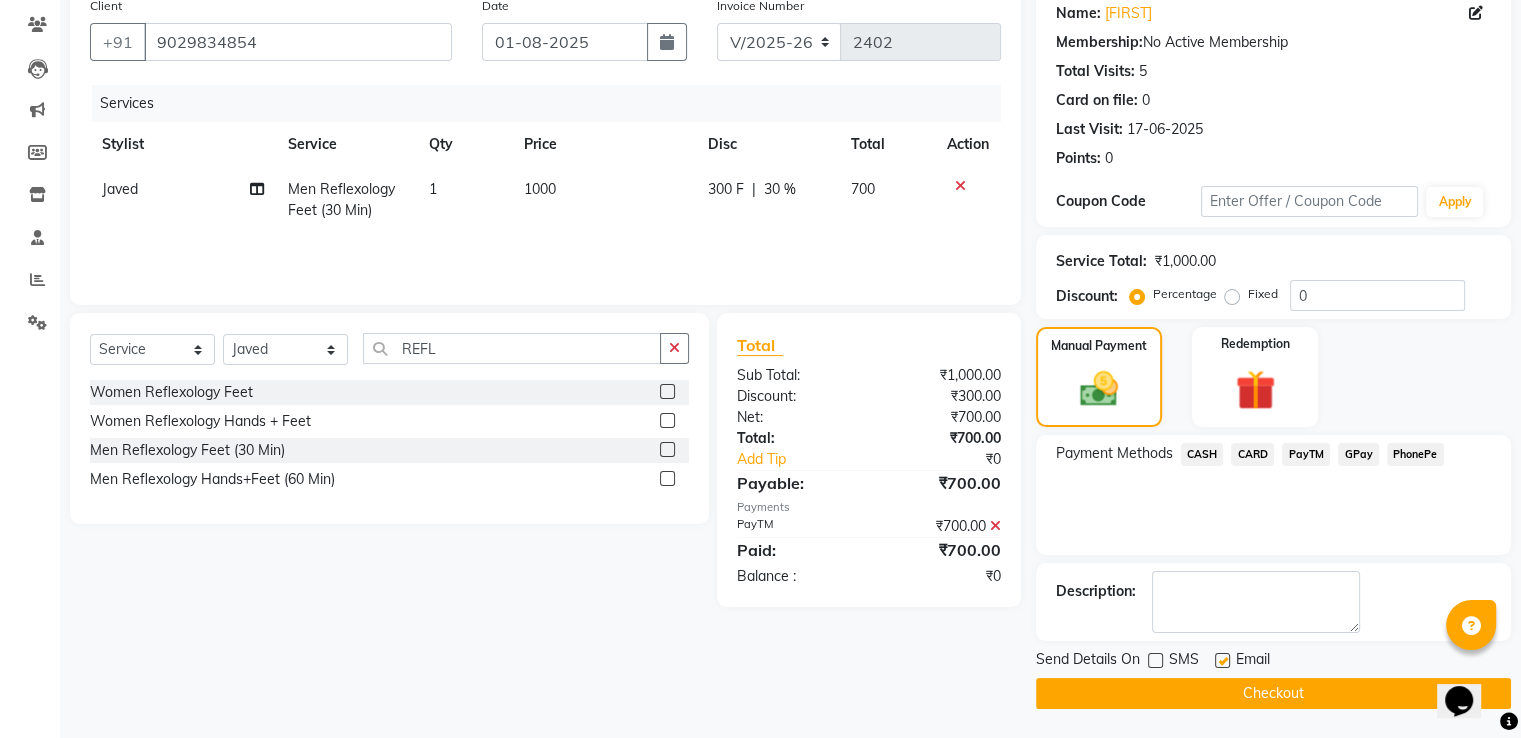 click on "Checkout" 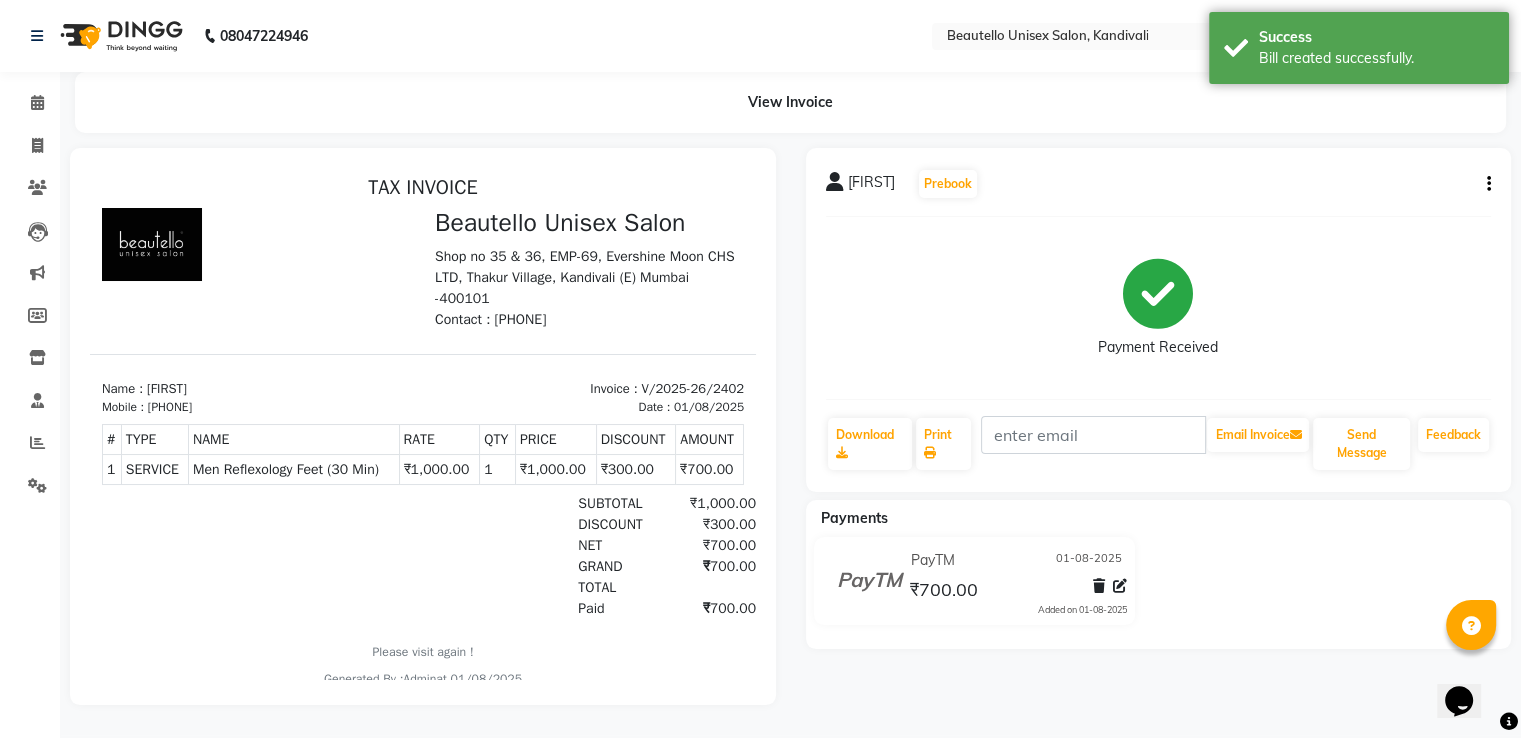 scroll, scrollTop: 0, scrollLeft: 0, axis: both 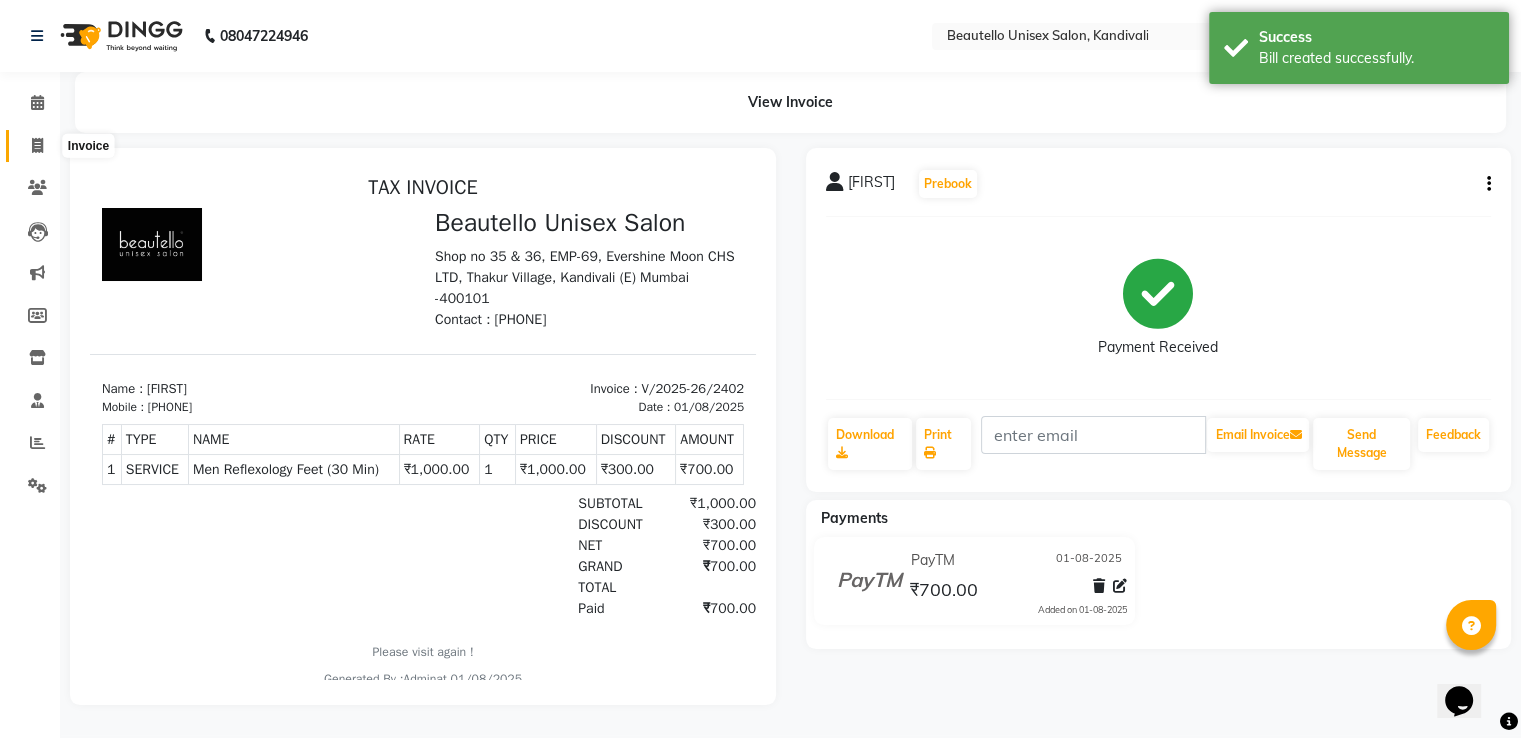 click 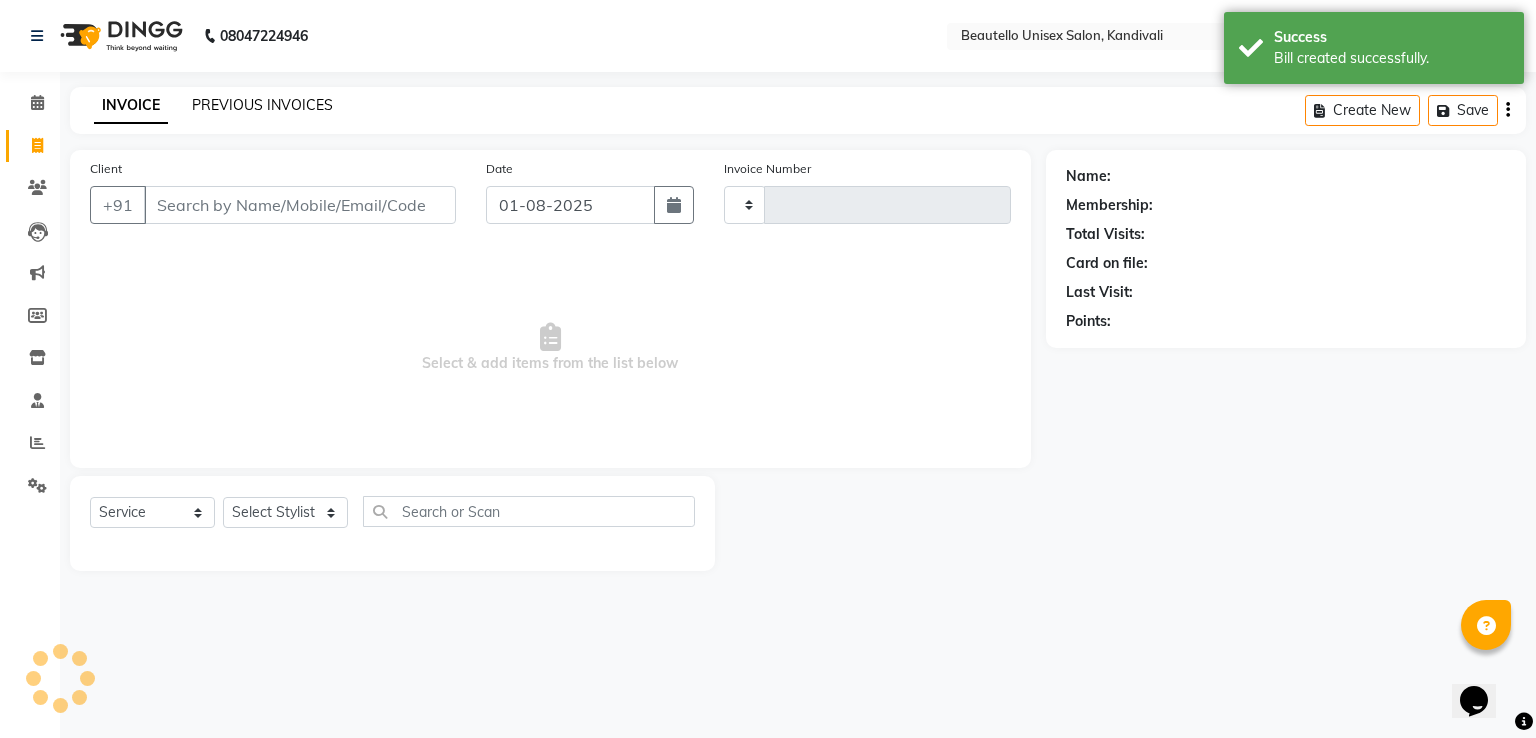 type on "2403" 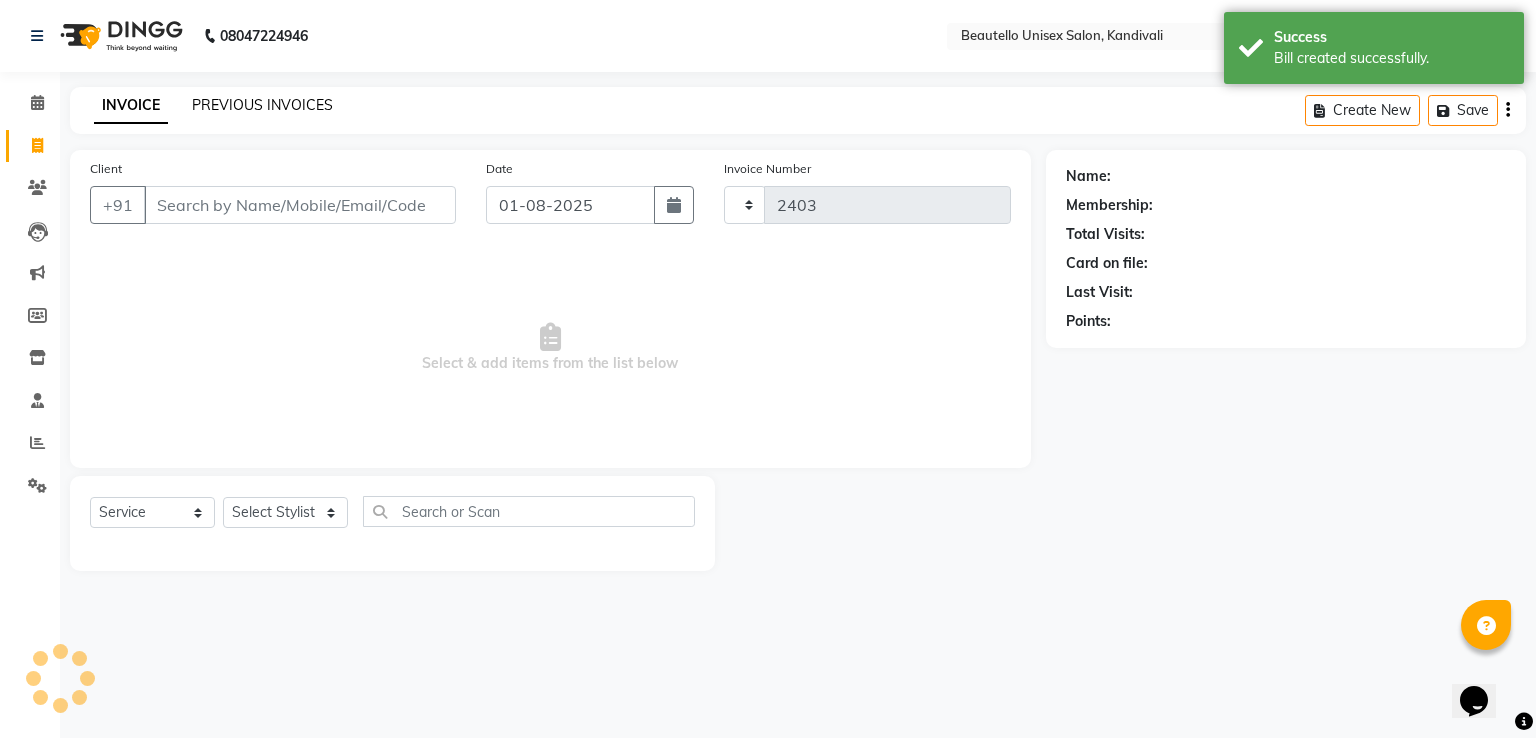 select on "5051" 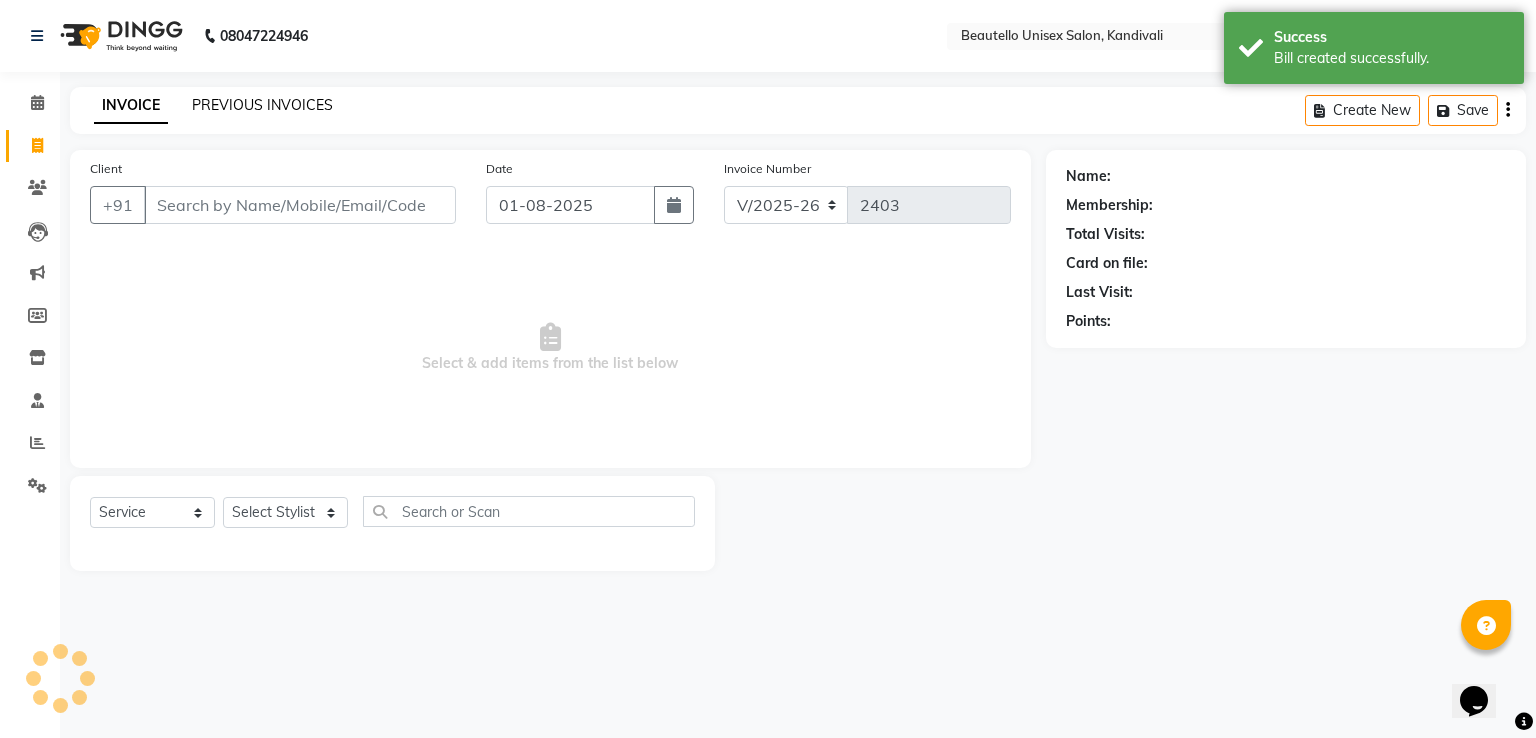 click on "PREVIOUS INVOICES" 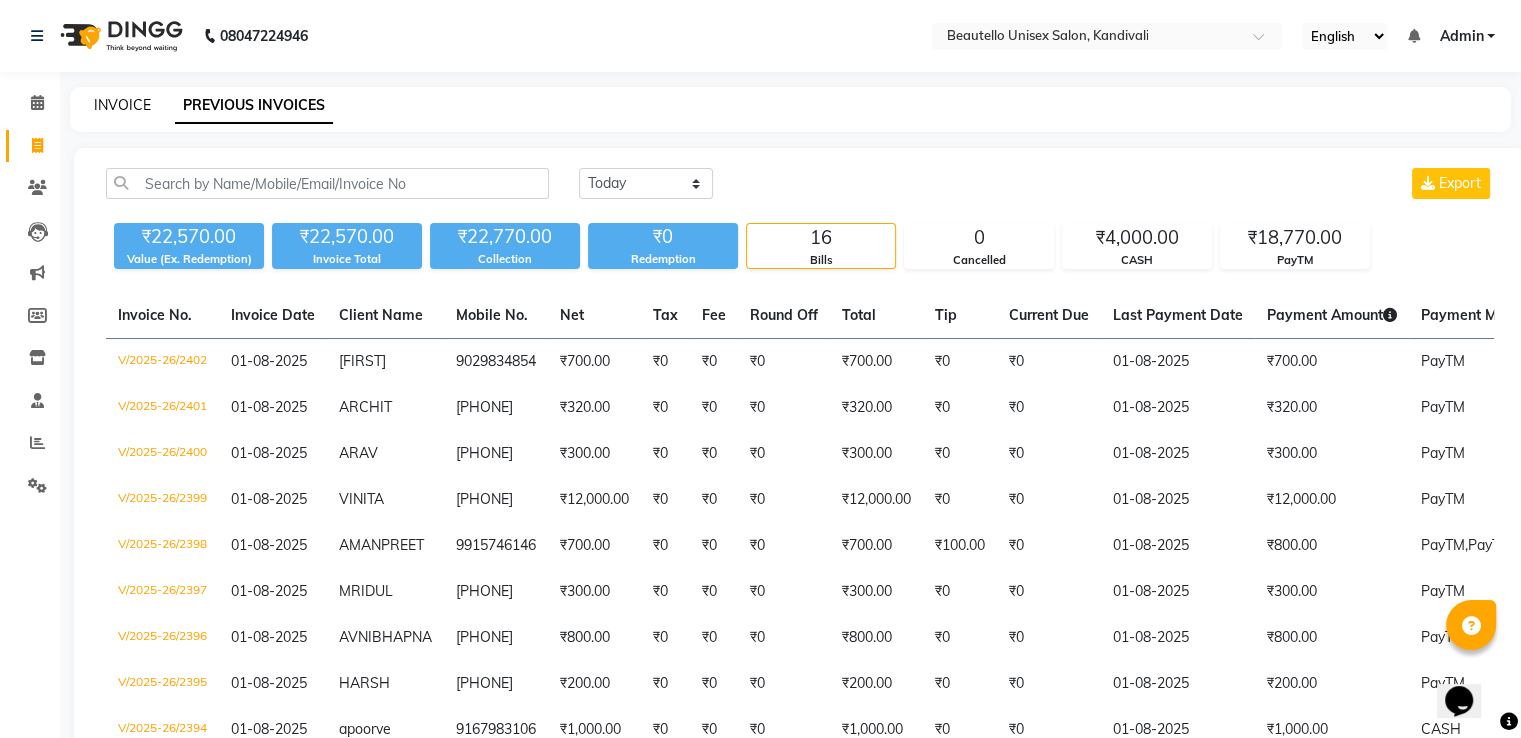 click on "INVOICE" 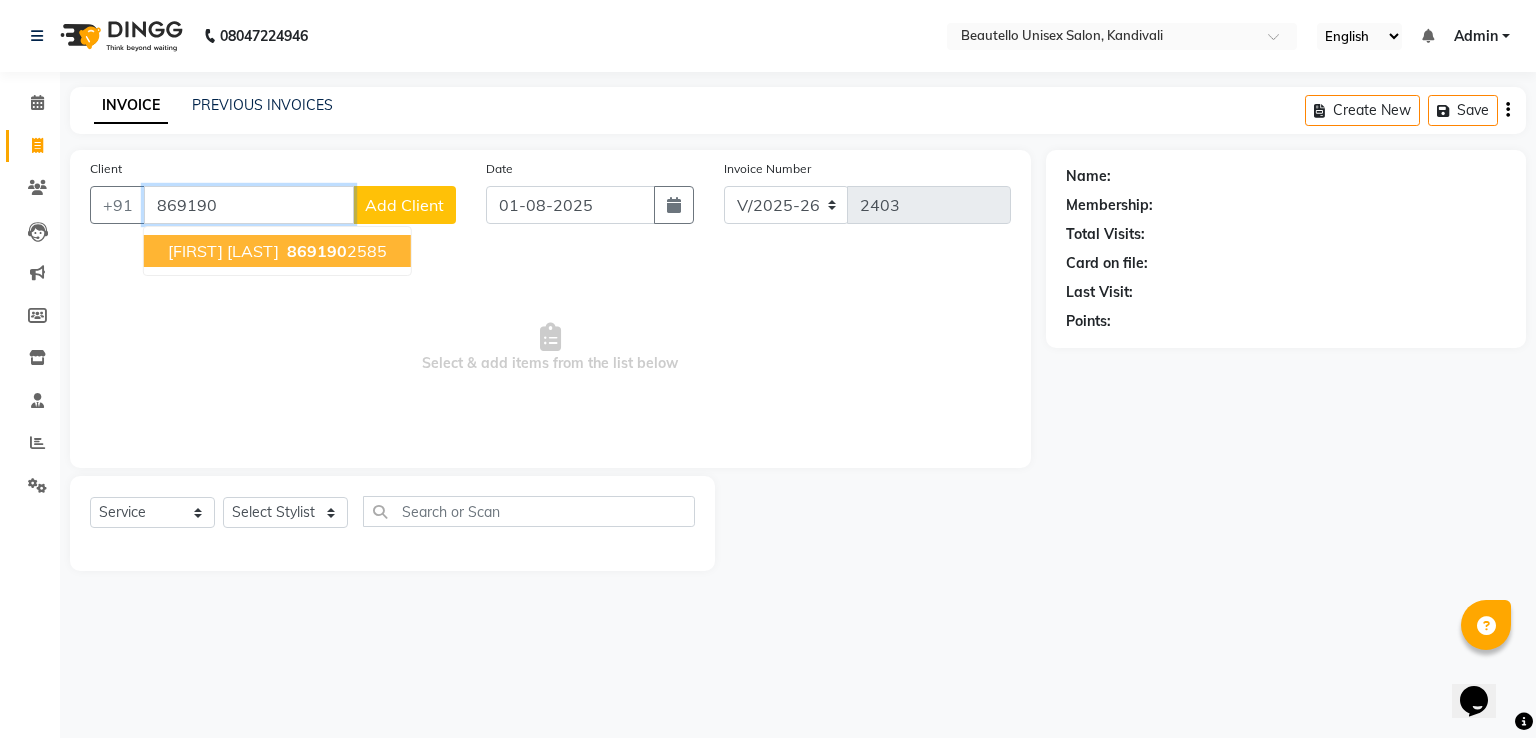 click on "869190" at bounding box center [317, 251] 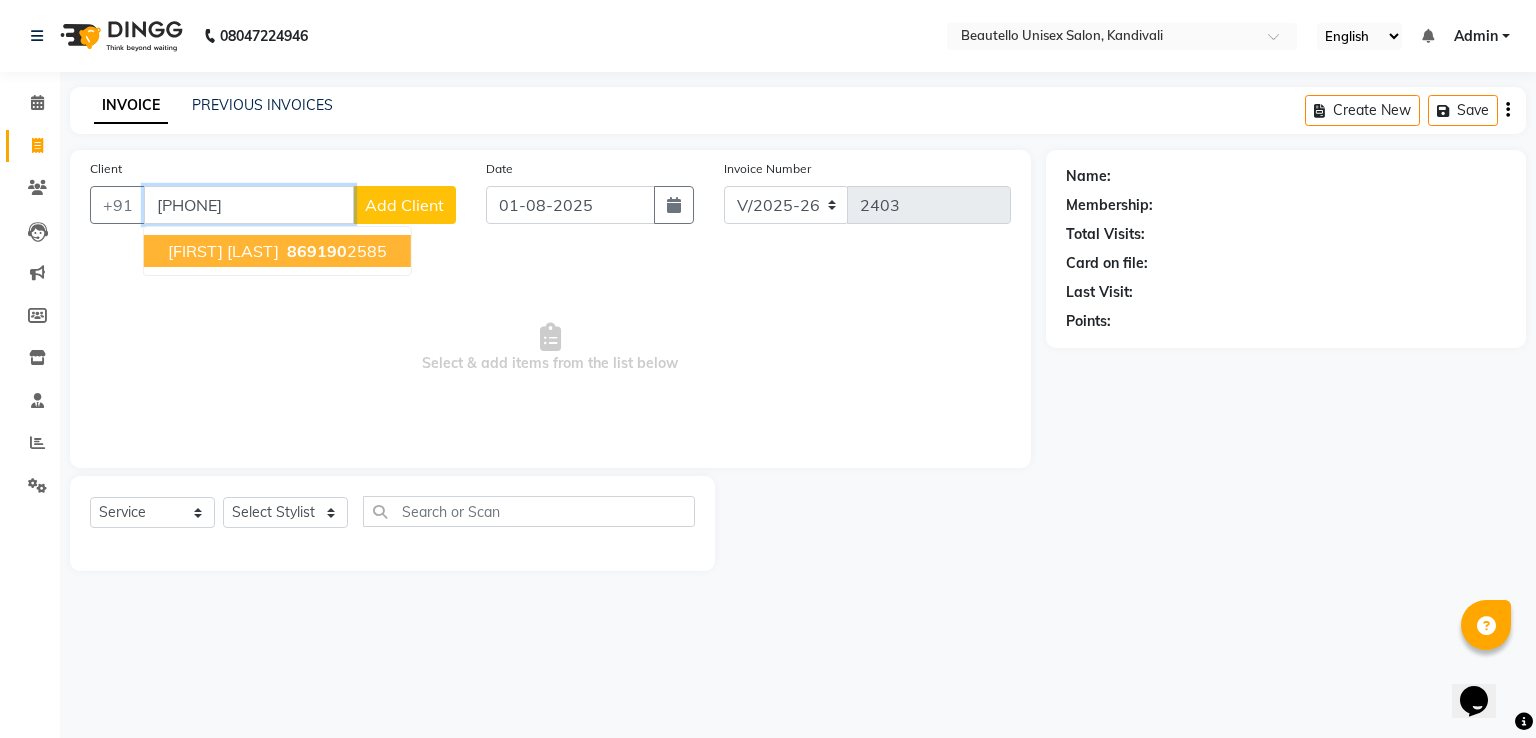 type on "[PHONE]" 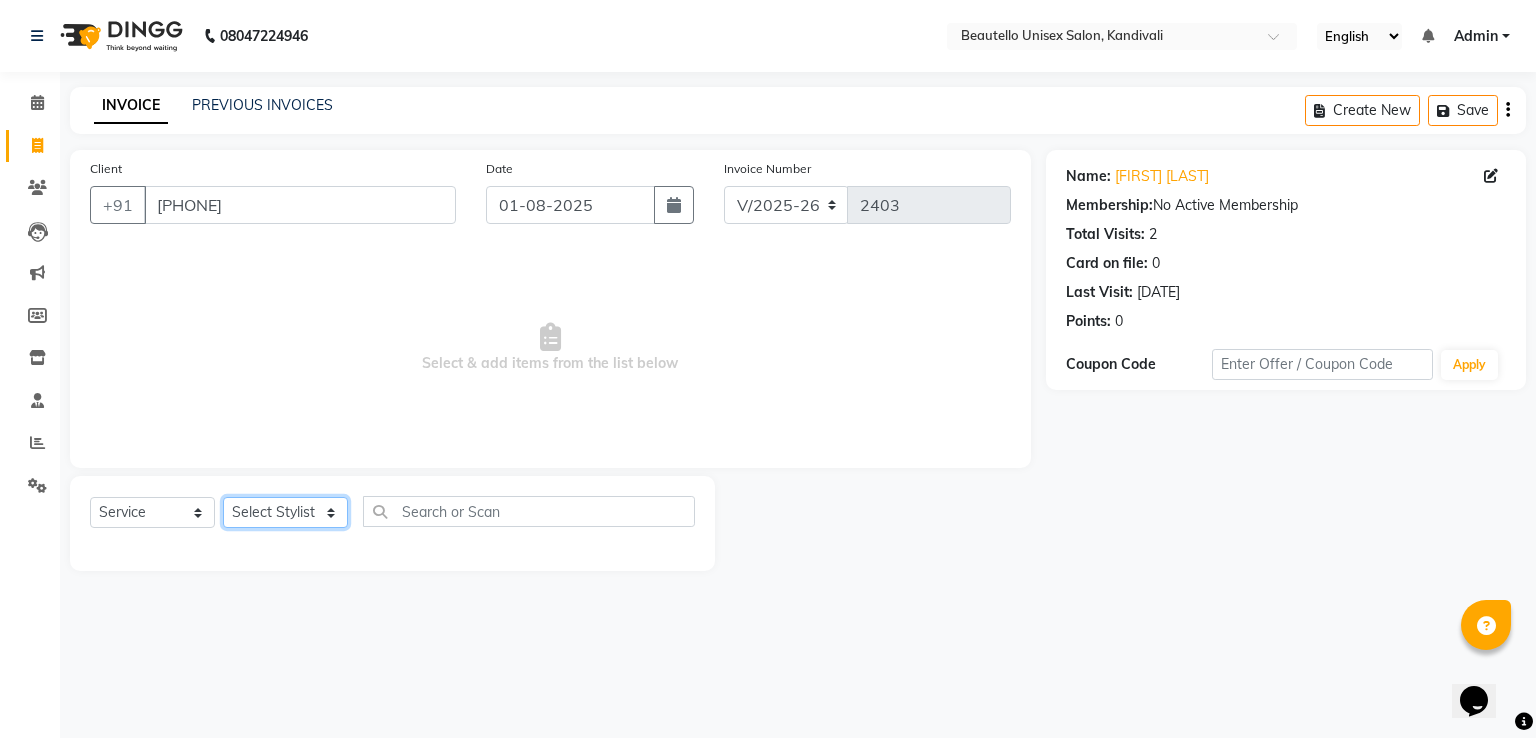 click on "Select Stylist  Akki  Javed  Laxmi Ravi  Ruksana Sajid Sameer Suhail  Sukriti Mam Sweety" 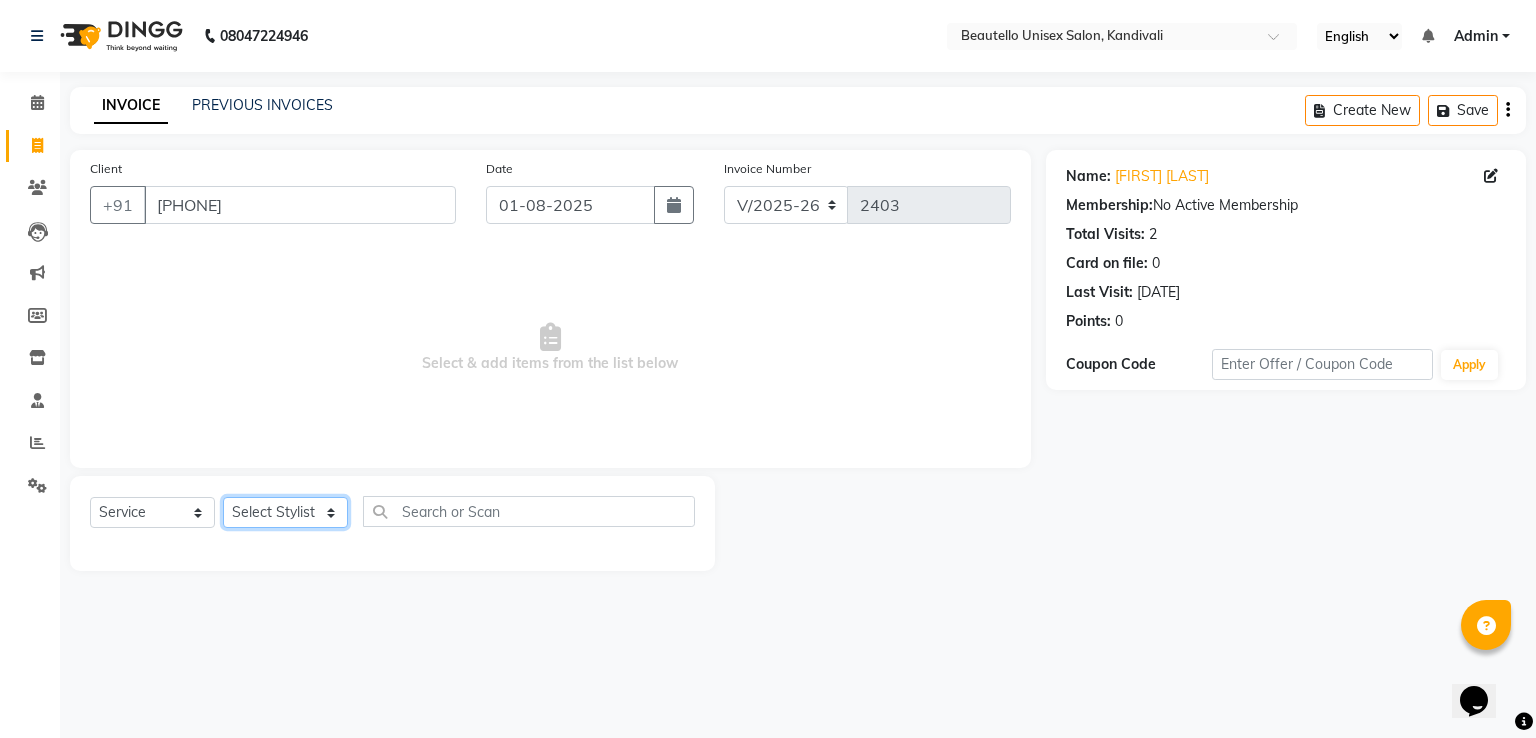 select on "31994" 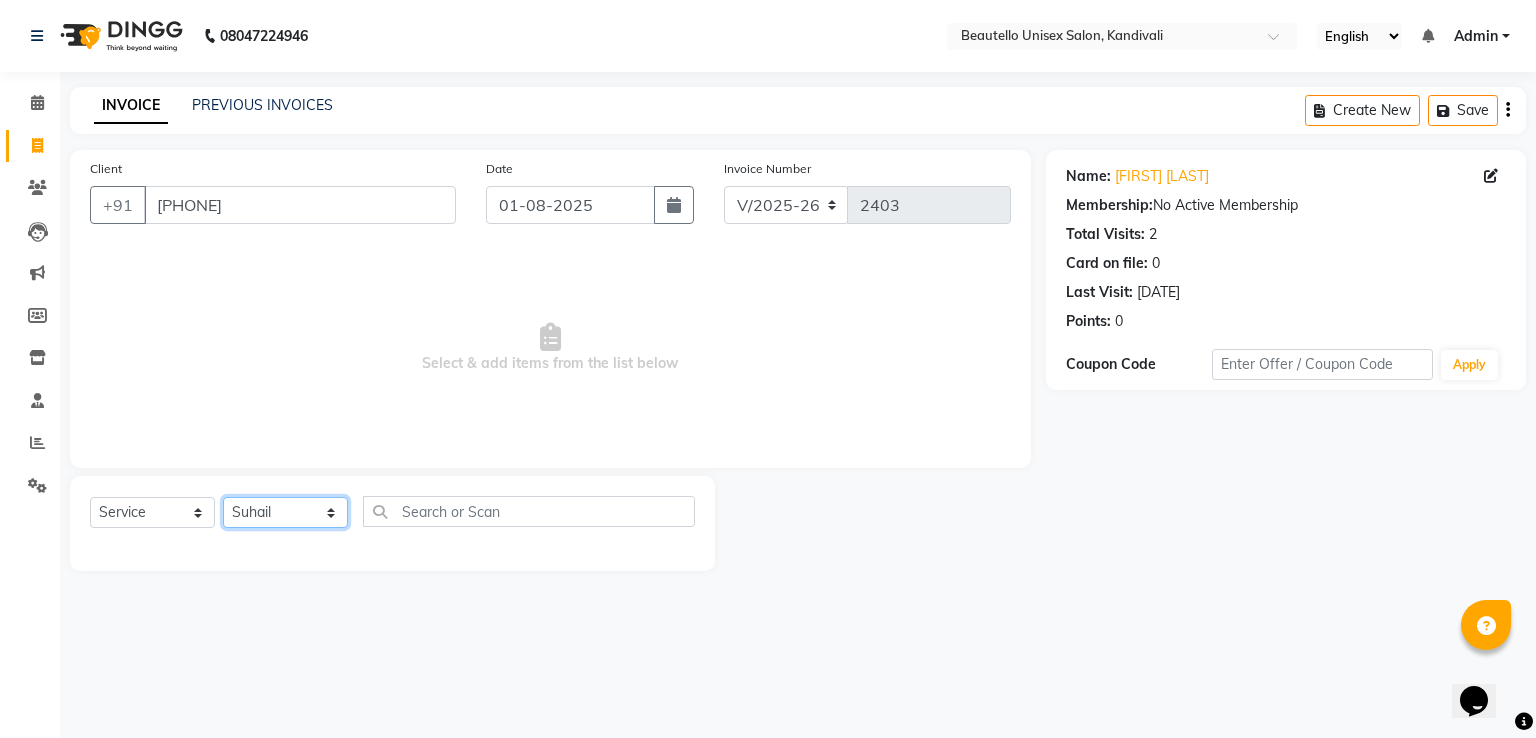 click on "Select Stylist  Akki  Javed  Laxmi Ravi  Ruksana Sajid Sameer Suhail  Sukriti Mam Sweety" 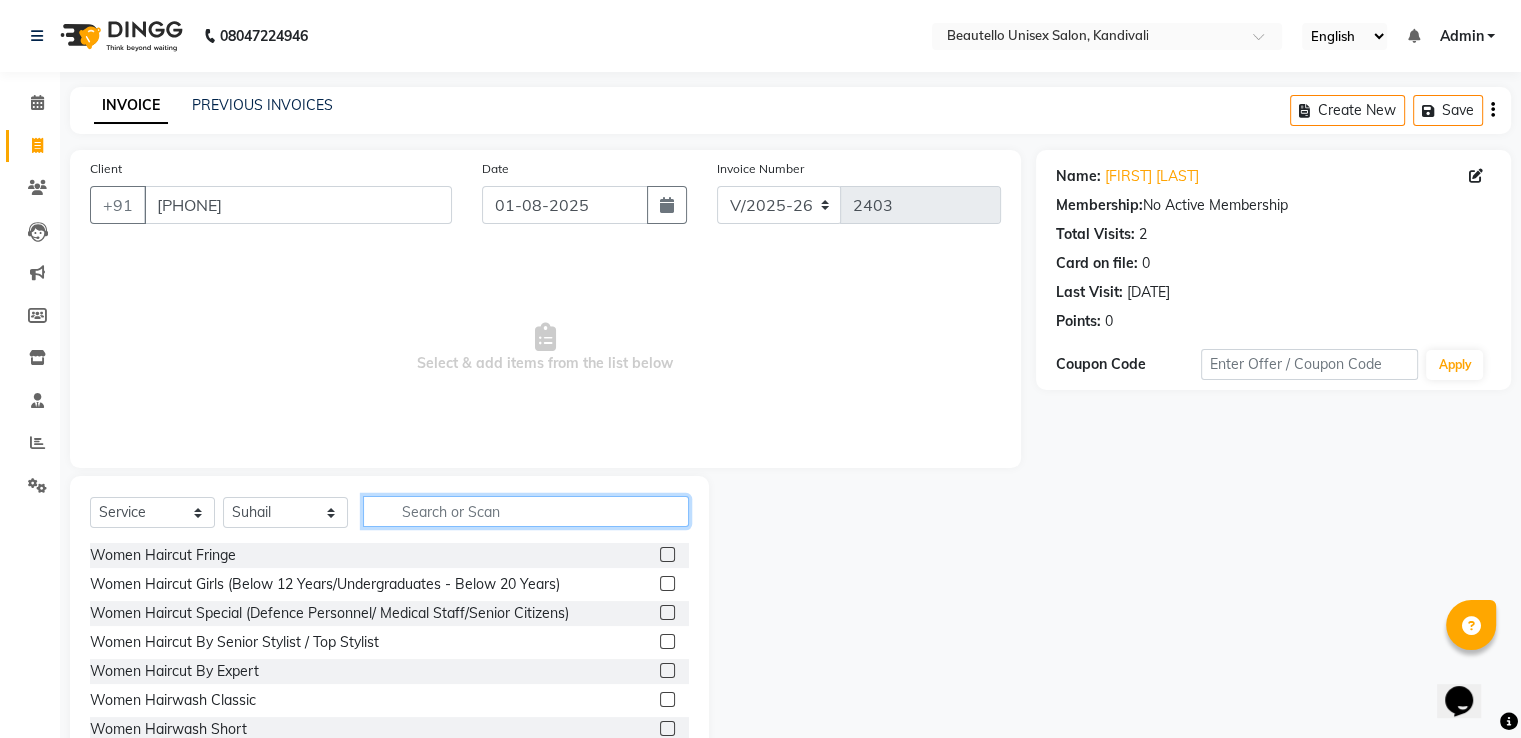 click 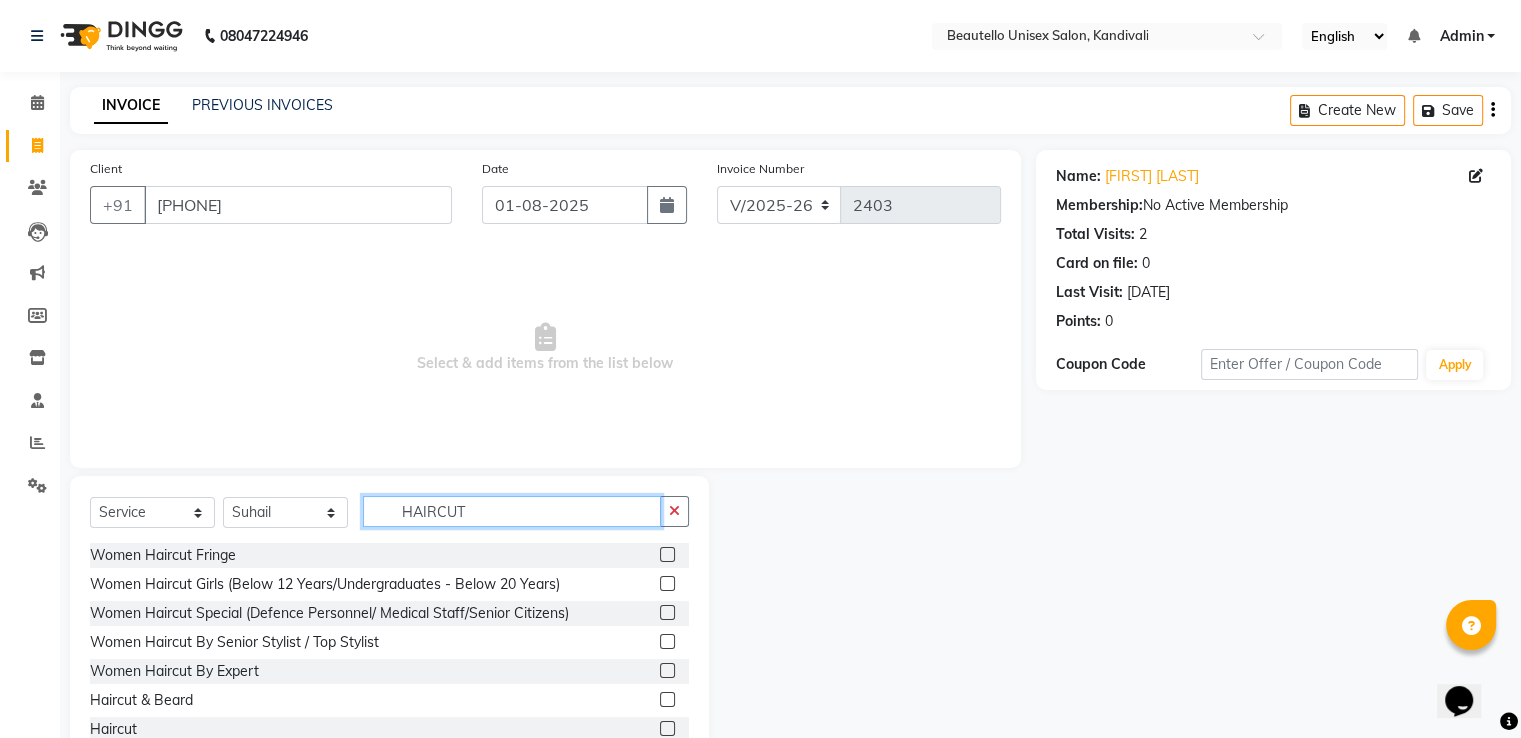 type on "HAIRCUT" 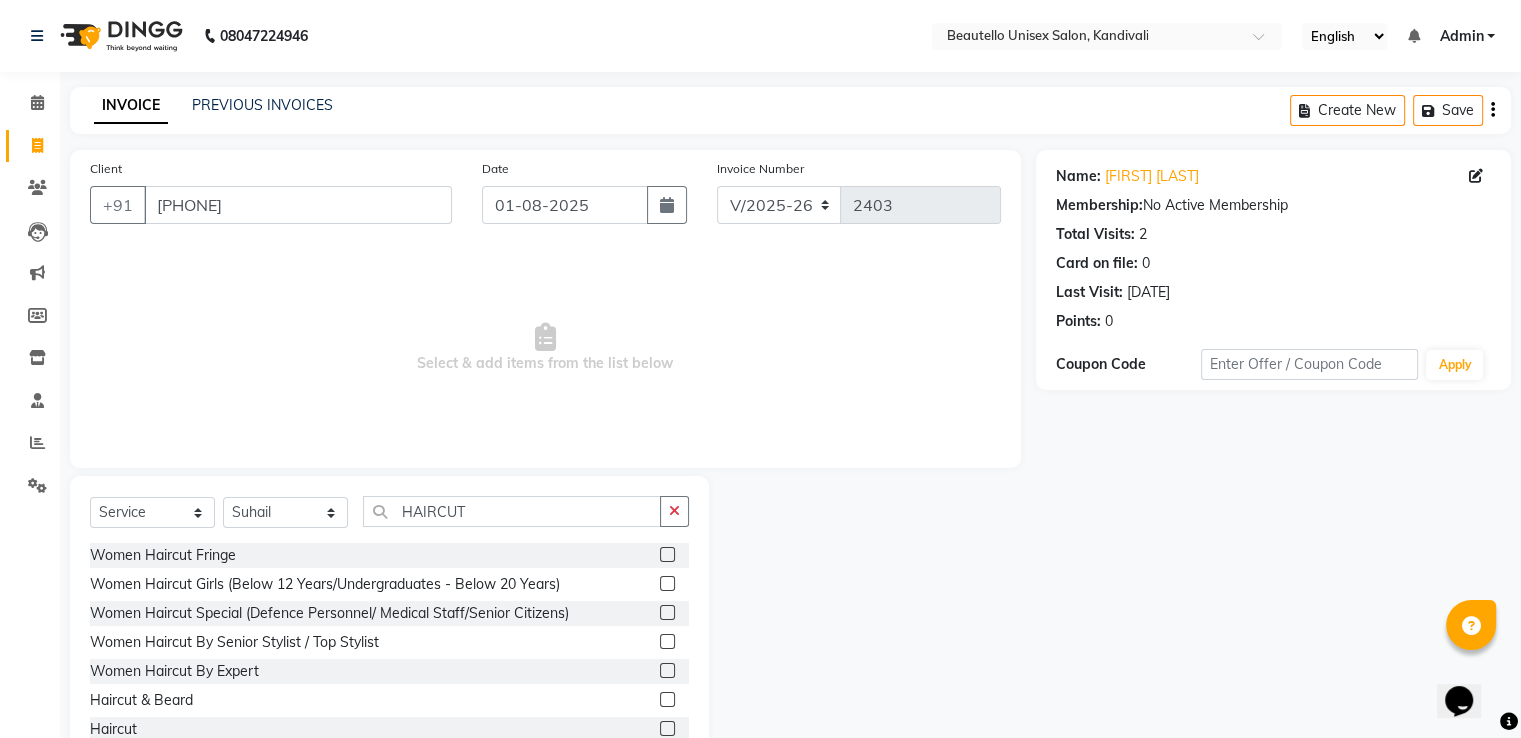 click 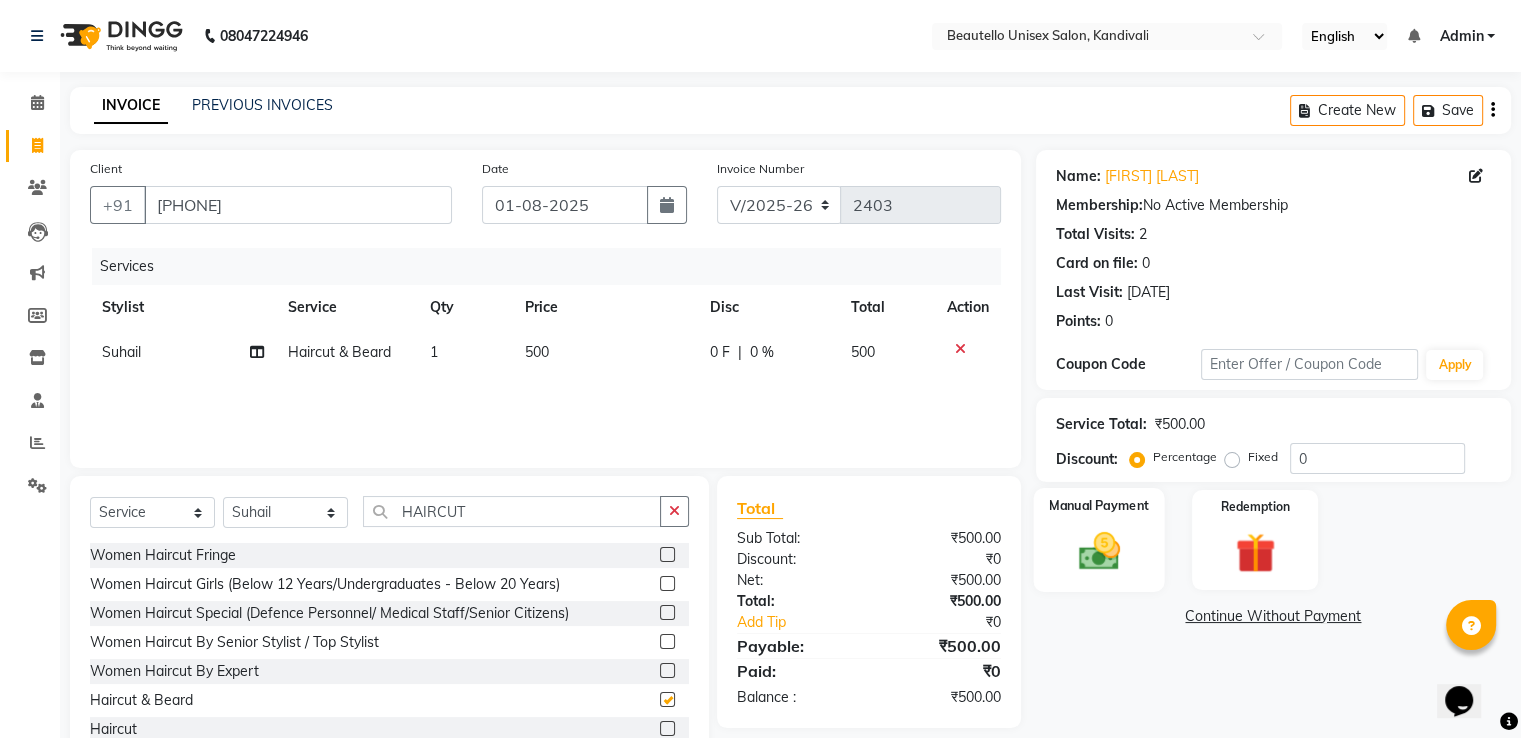 checkbox on "false" 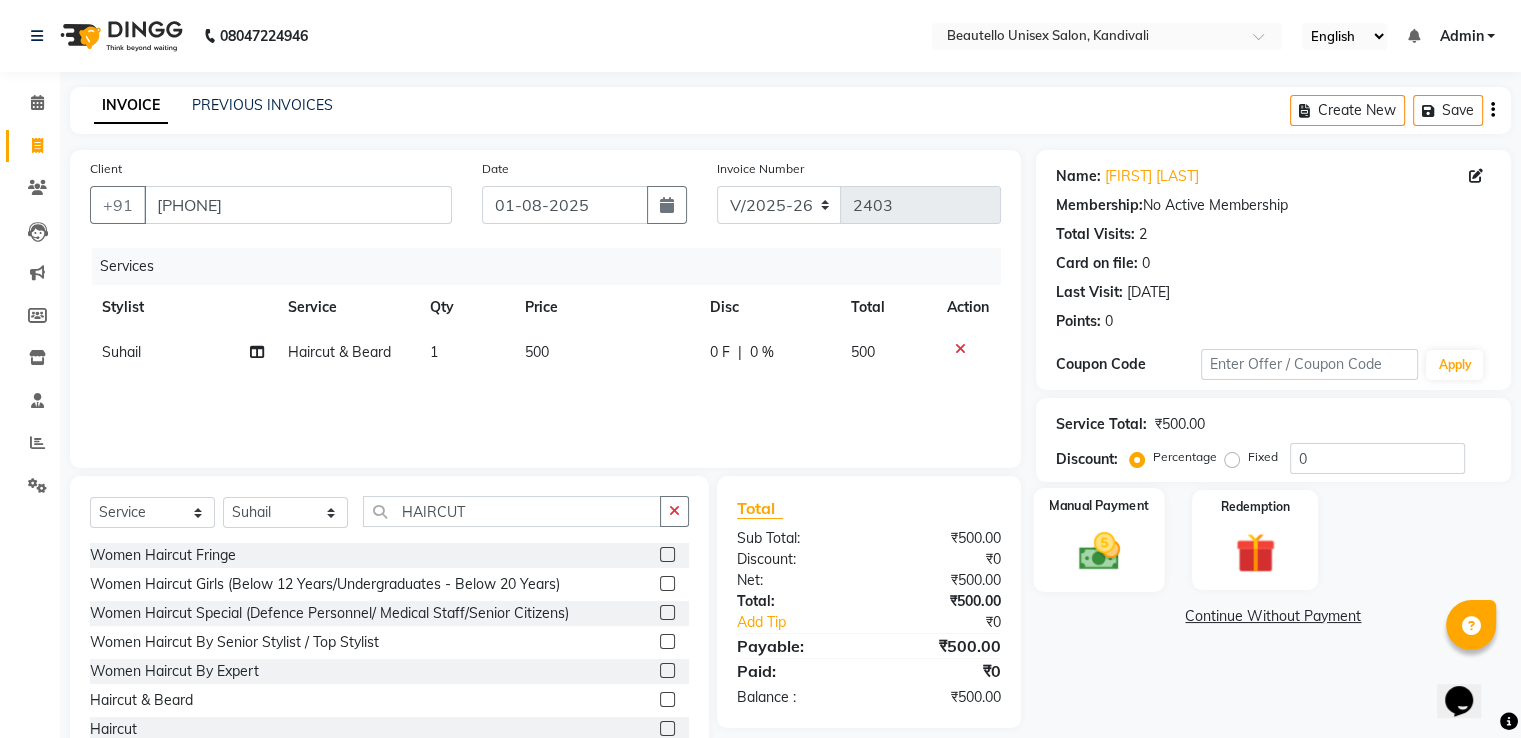 click 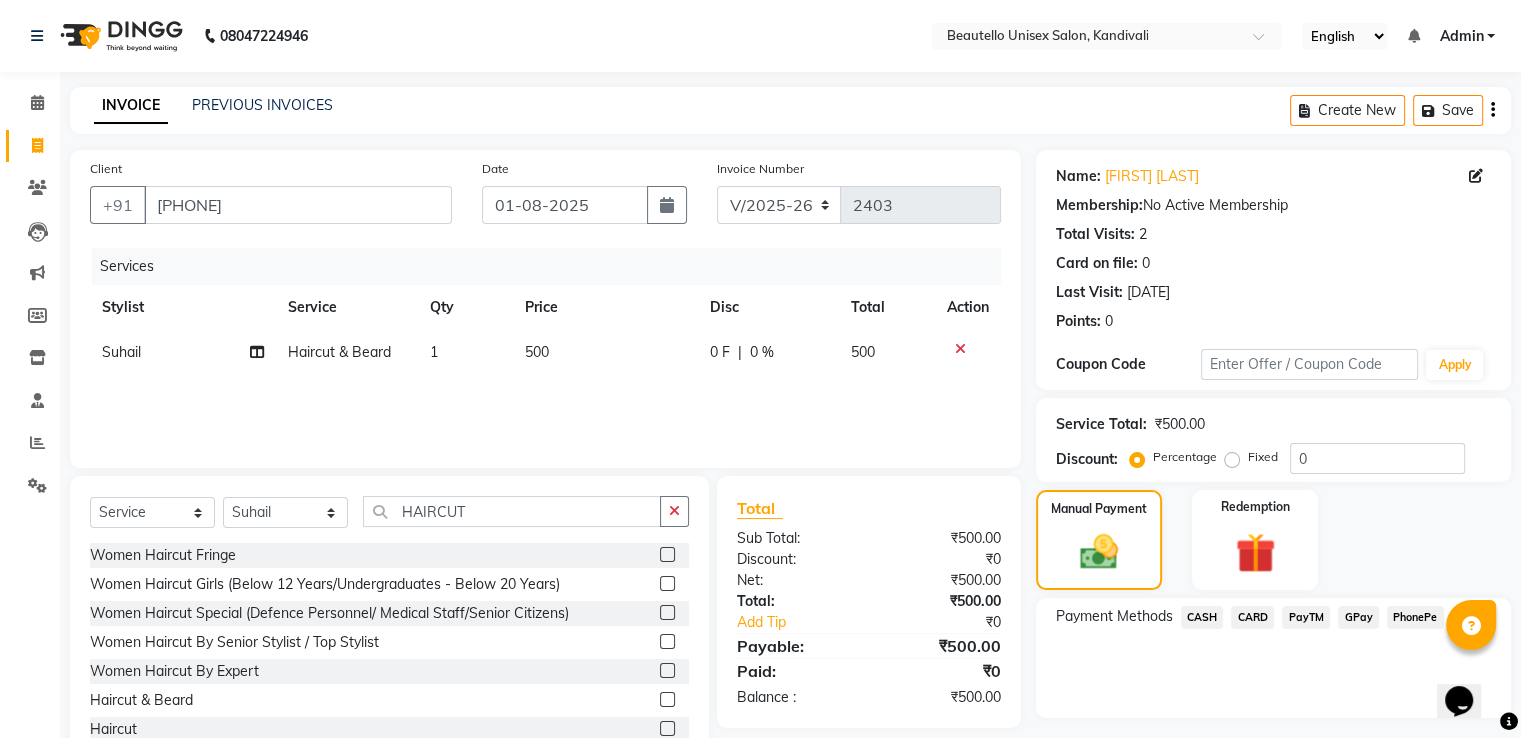 click on "PayTM" 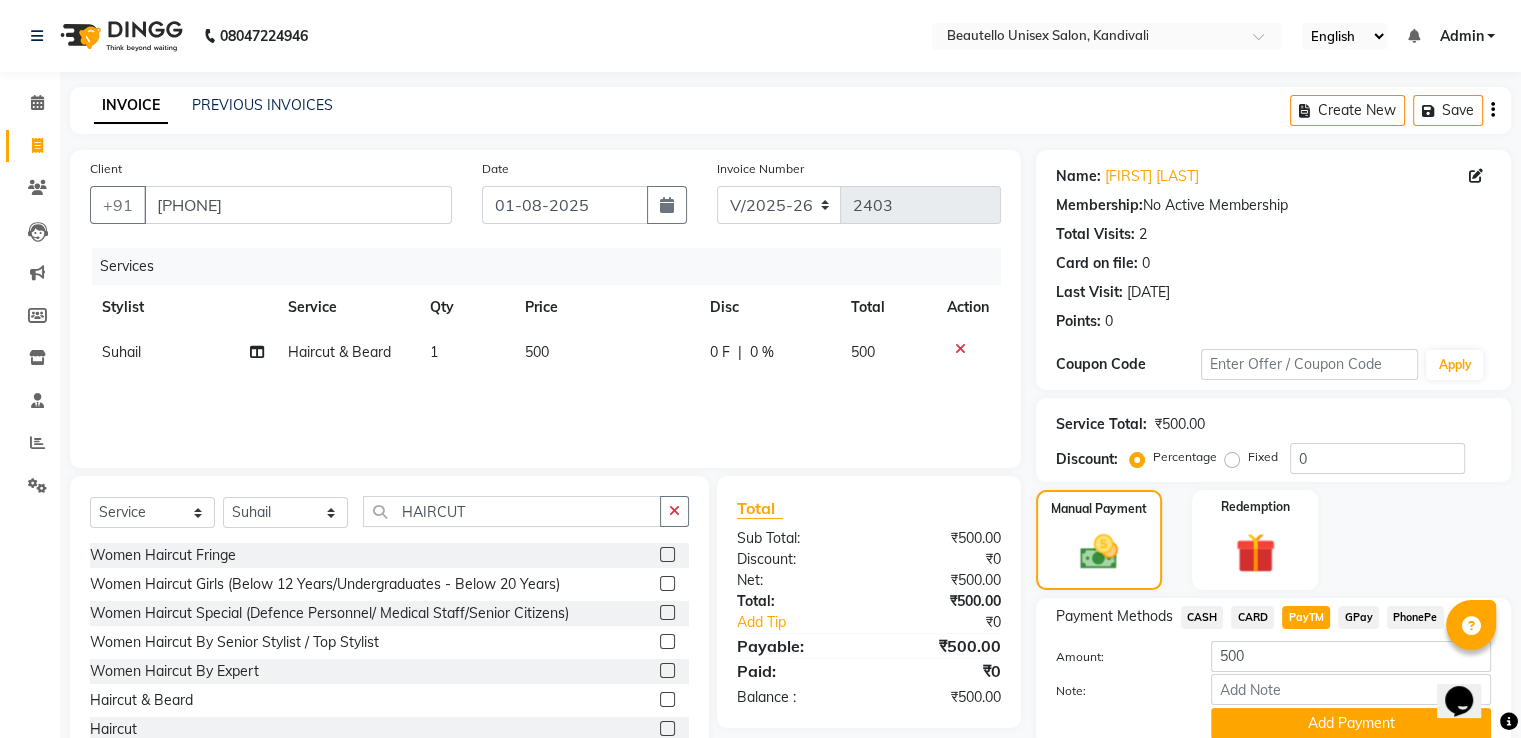 scroll, scrollTop: 81, scrollLeft: 0, axis: vertical 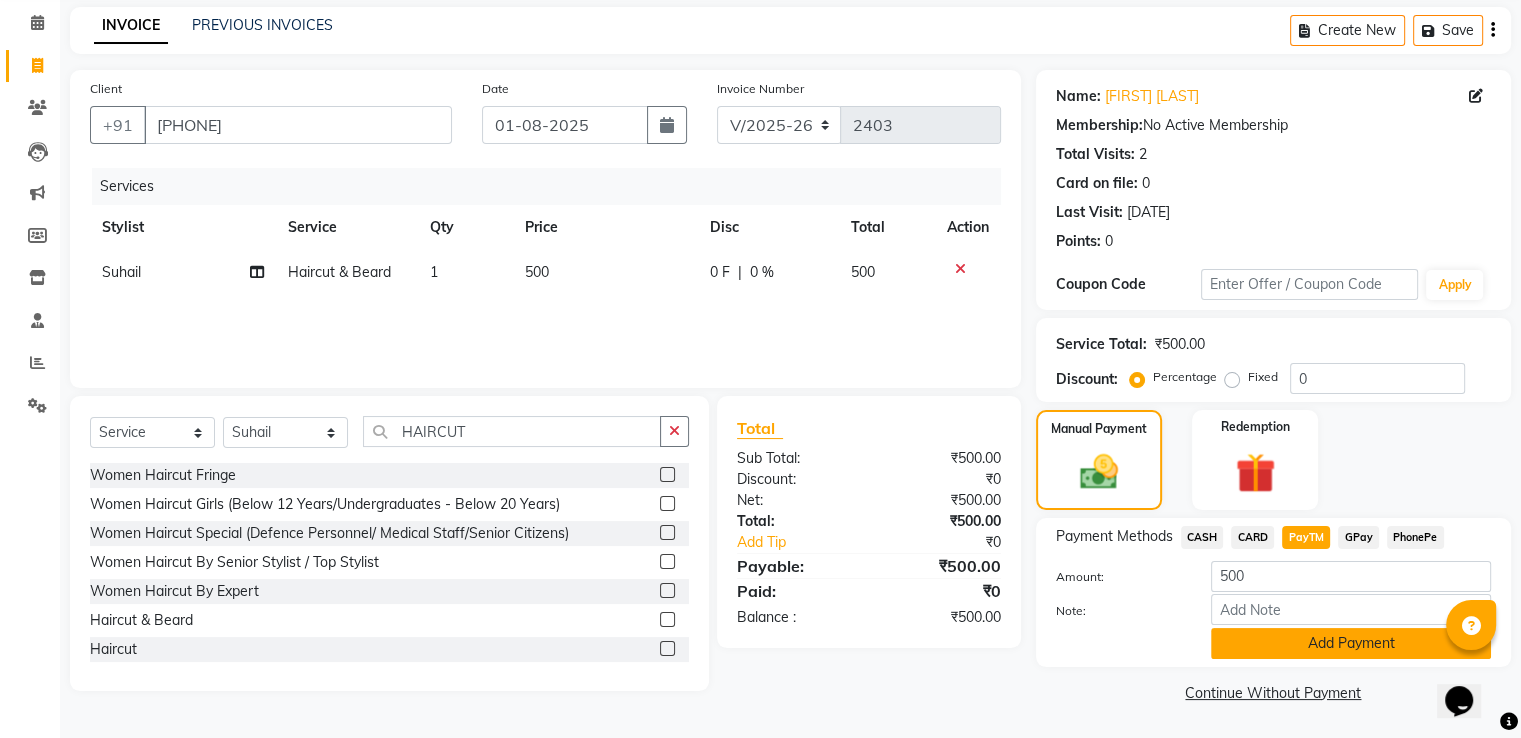 click on "Add Payment" 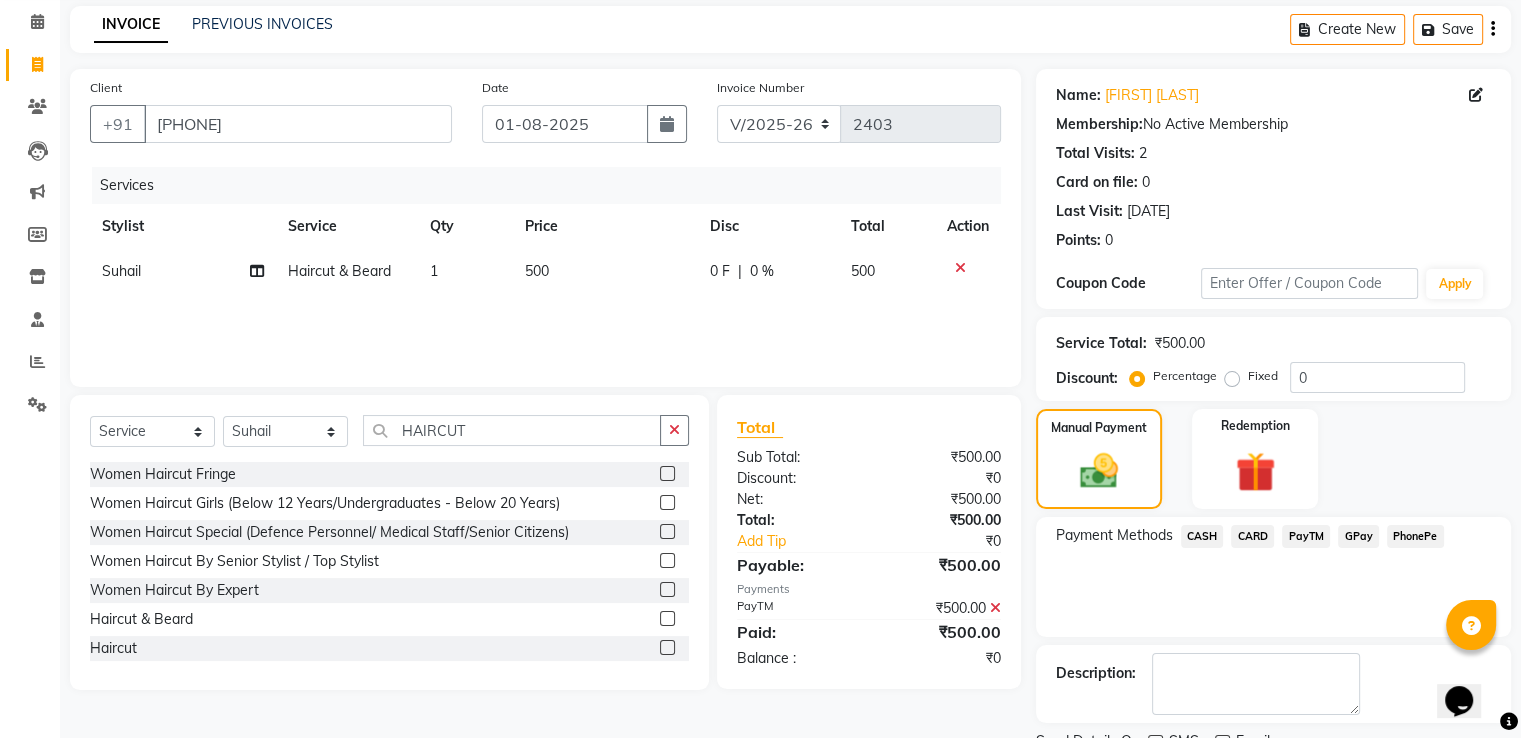 scroll, scrollTop: 163, scrollLeft: 0, axis: vertical 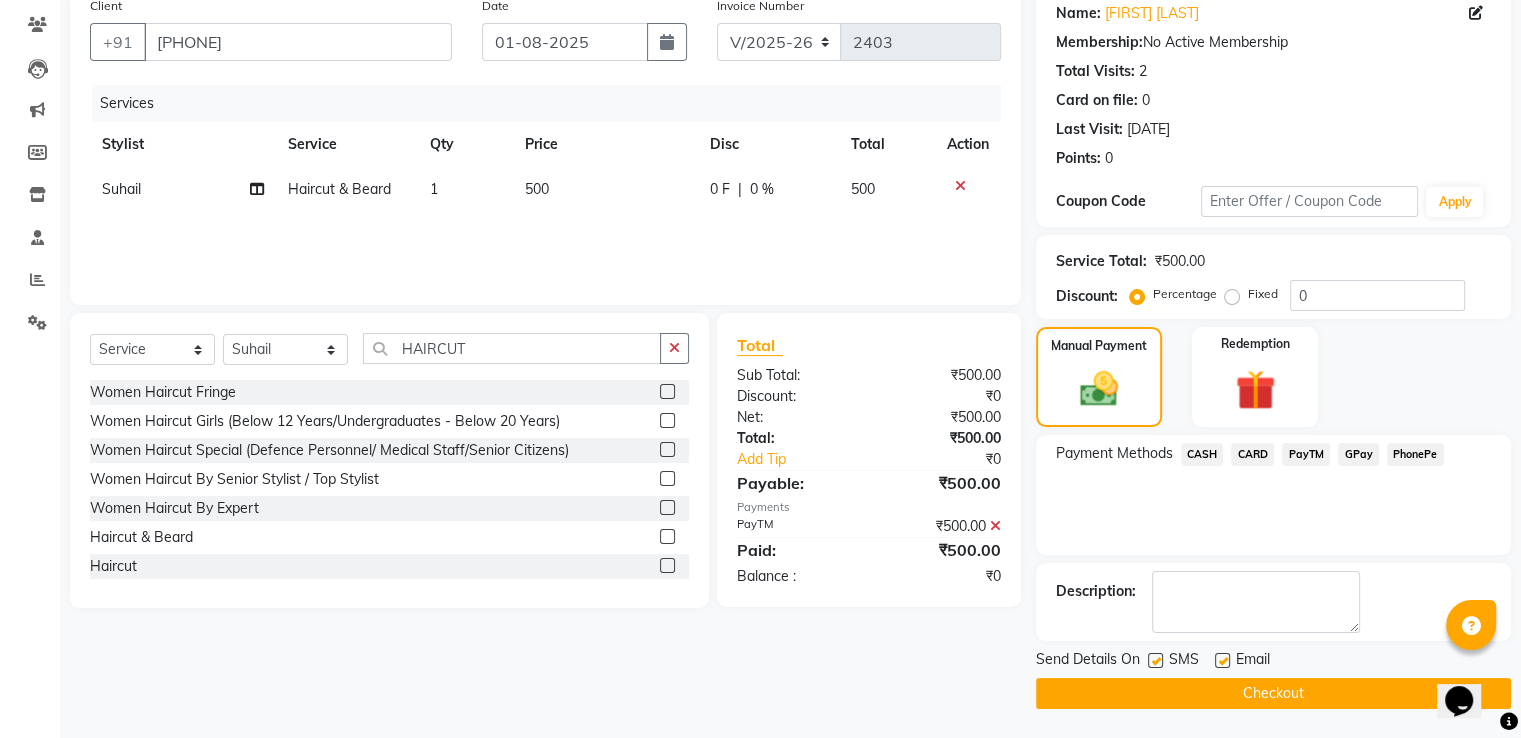 click 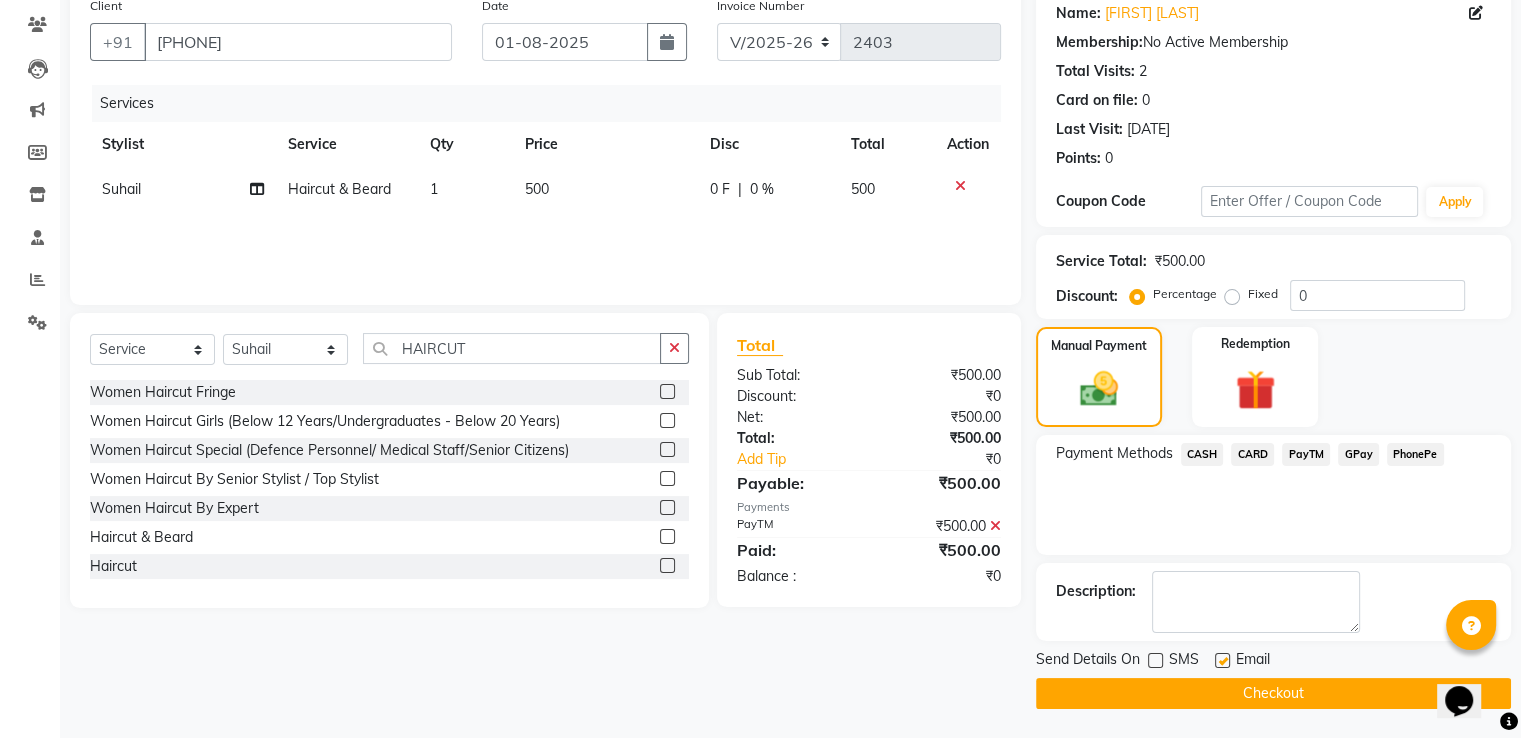 click on "Checkout" 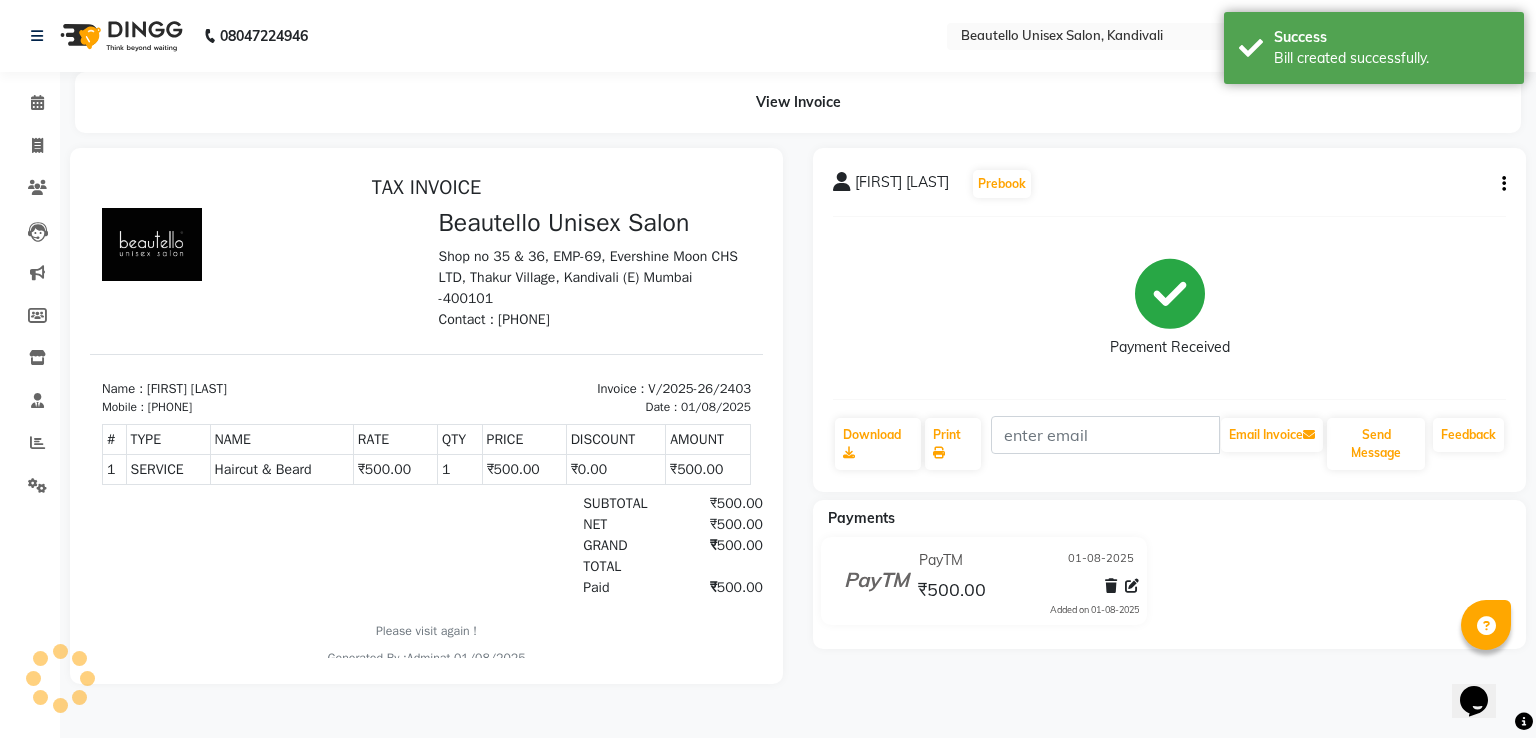 scroll, scrollTop: 0, scrollLeft: 0, axis: both 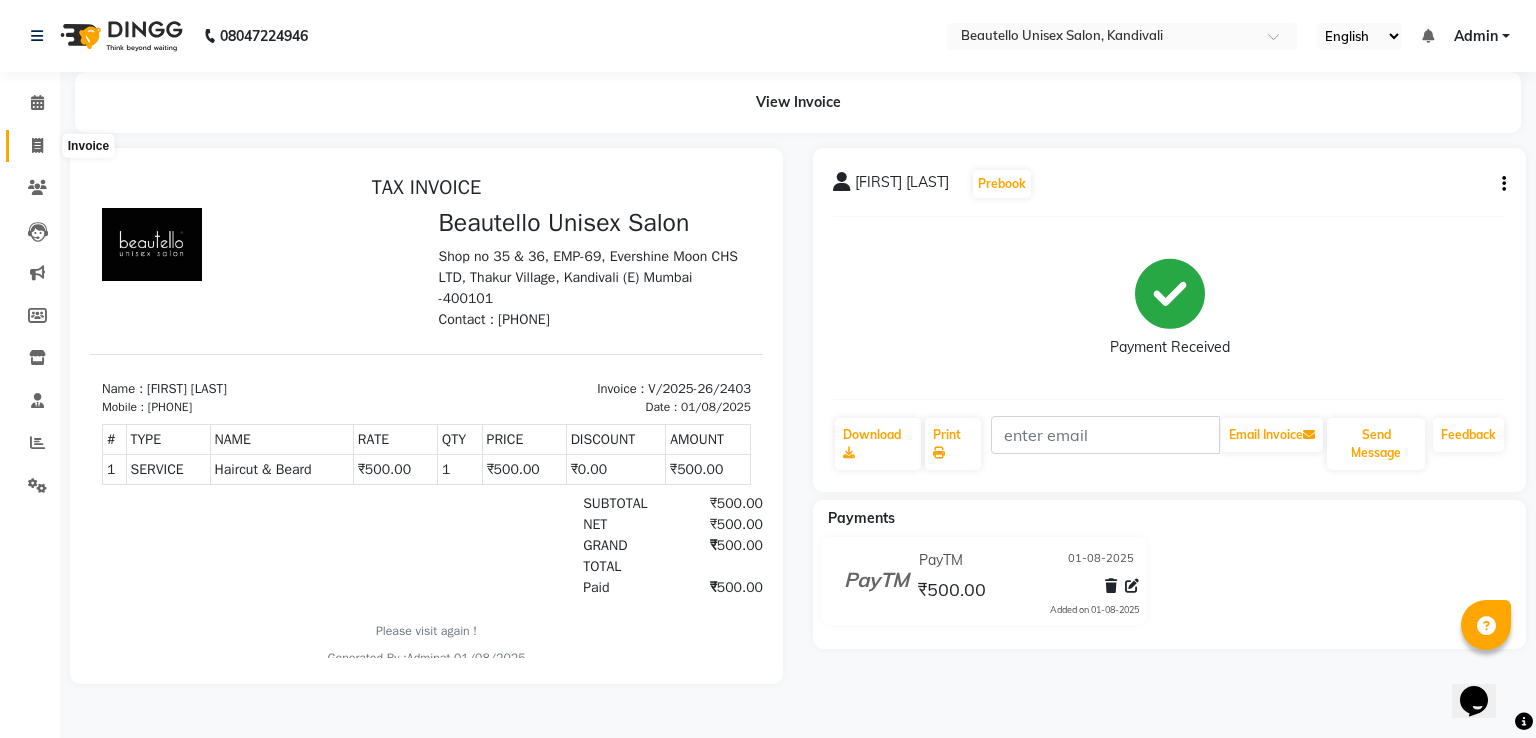 click 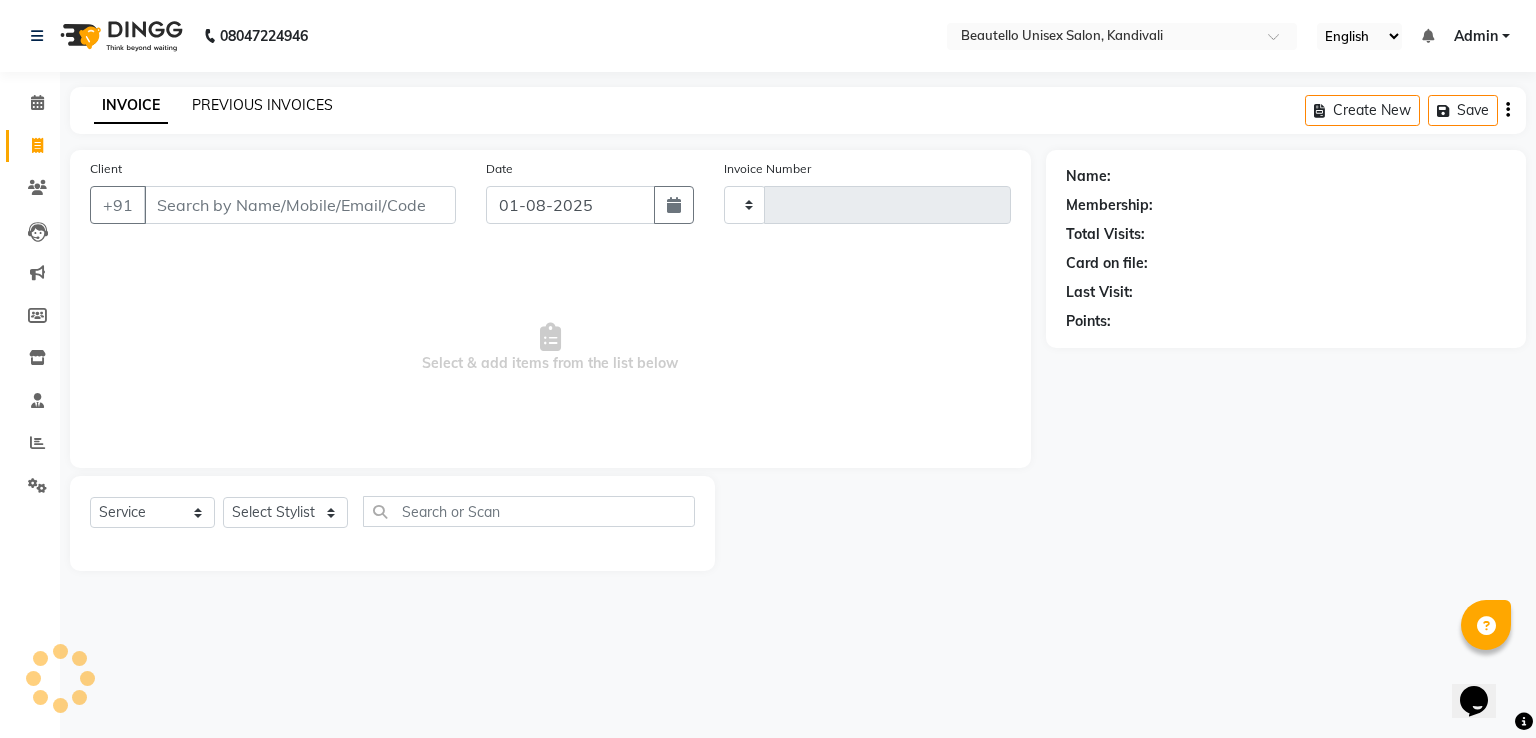 click on "PREVIOUS INVOICES" 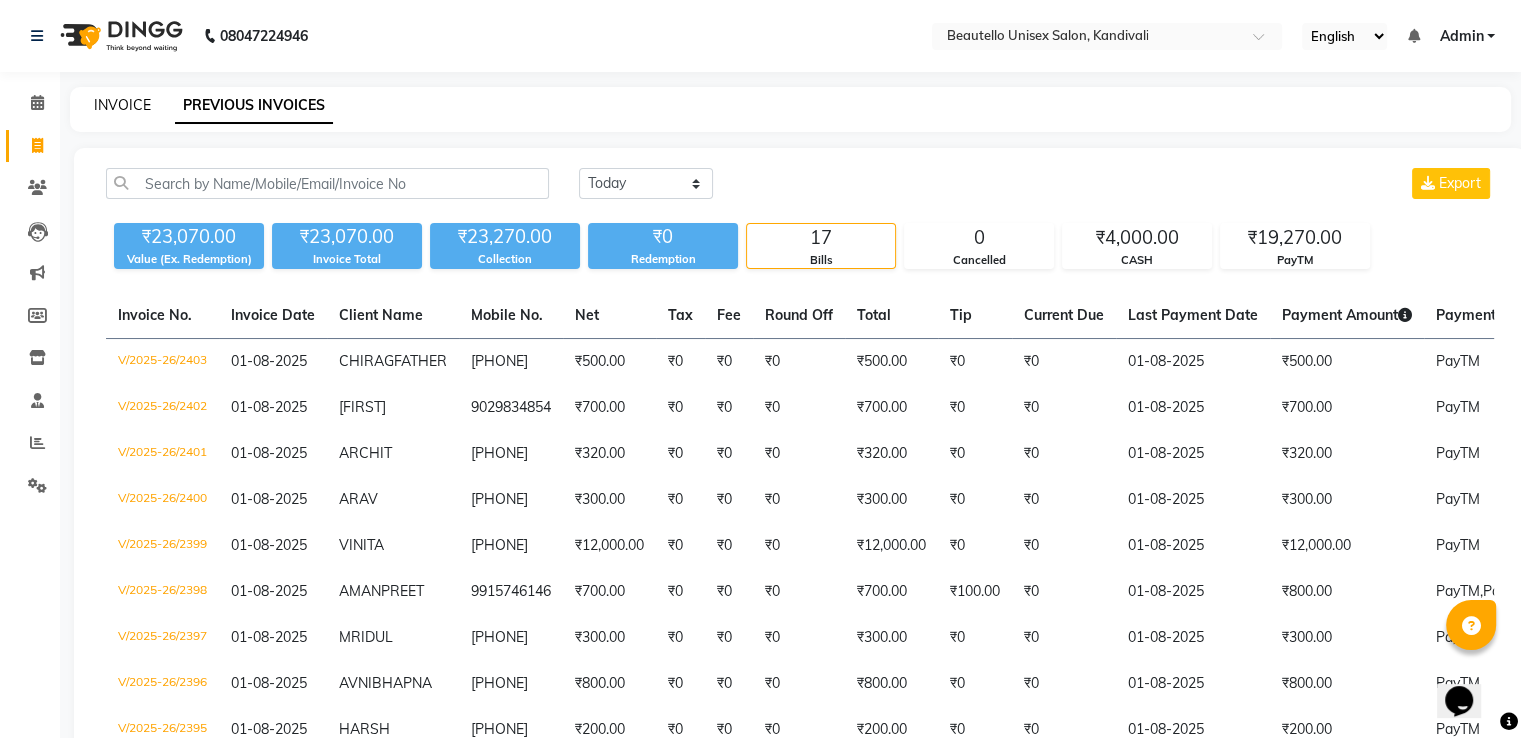 click on "INVOICE" 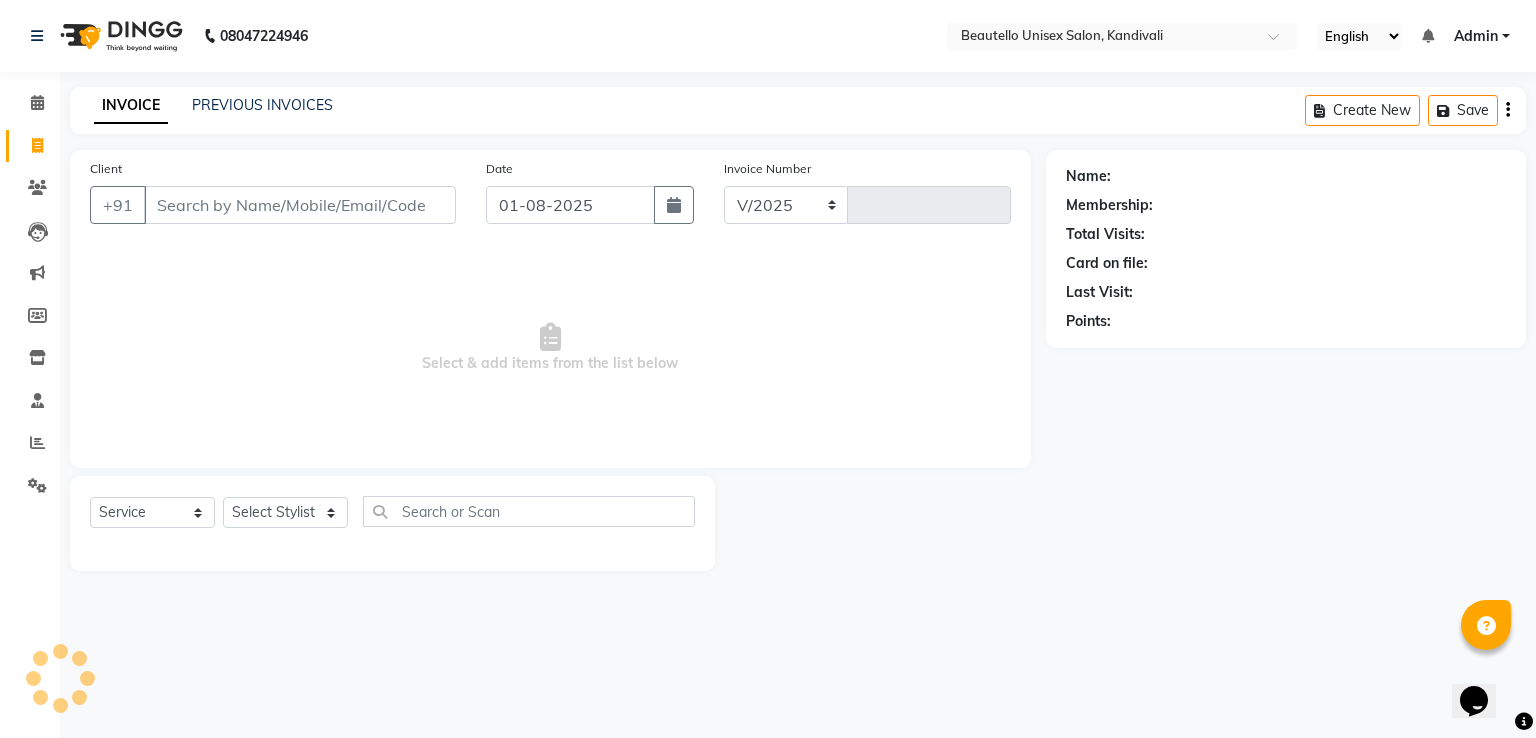 select on "5051" 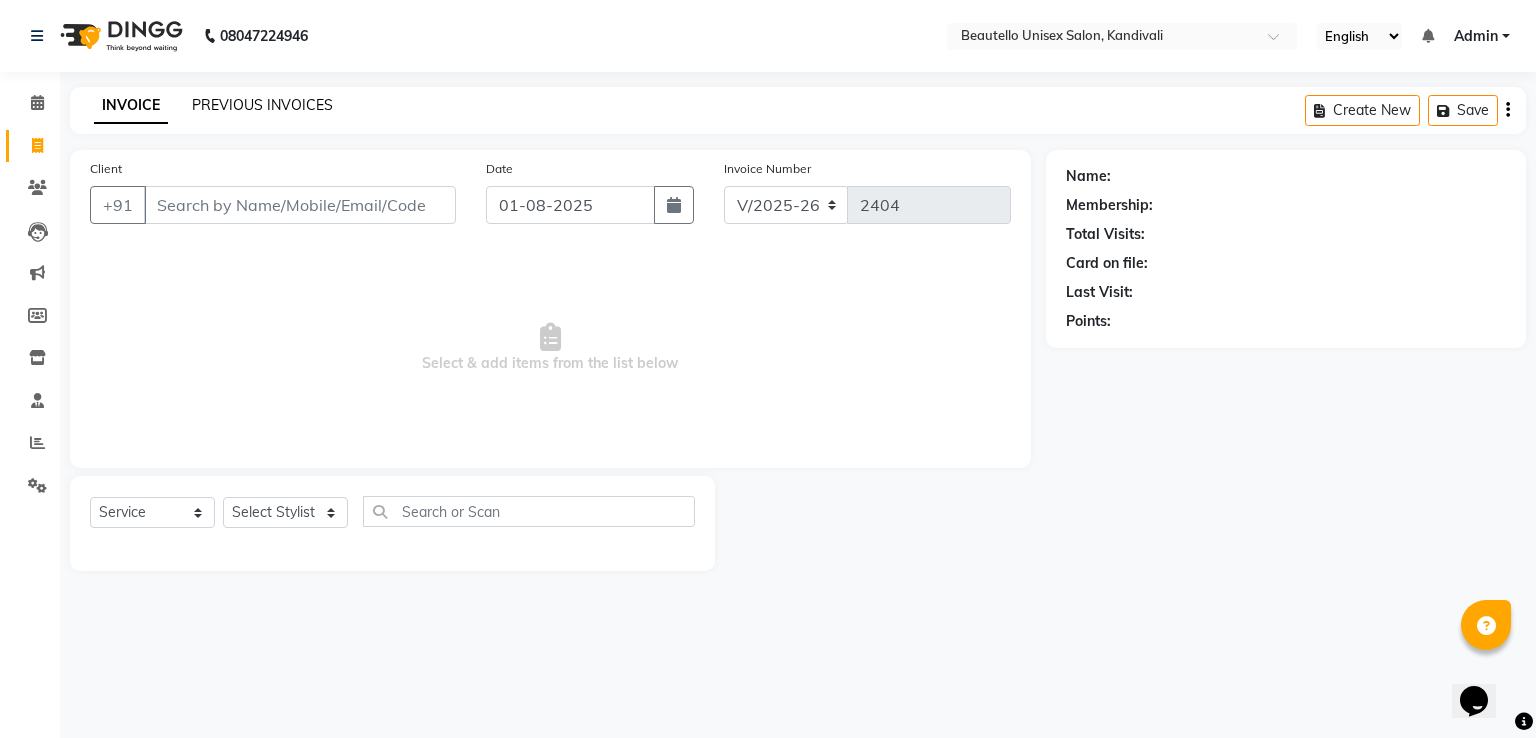 click on "PREVIOUS INVOICES" 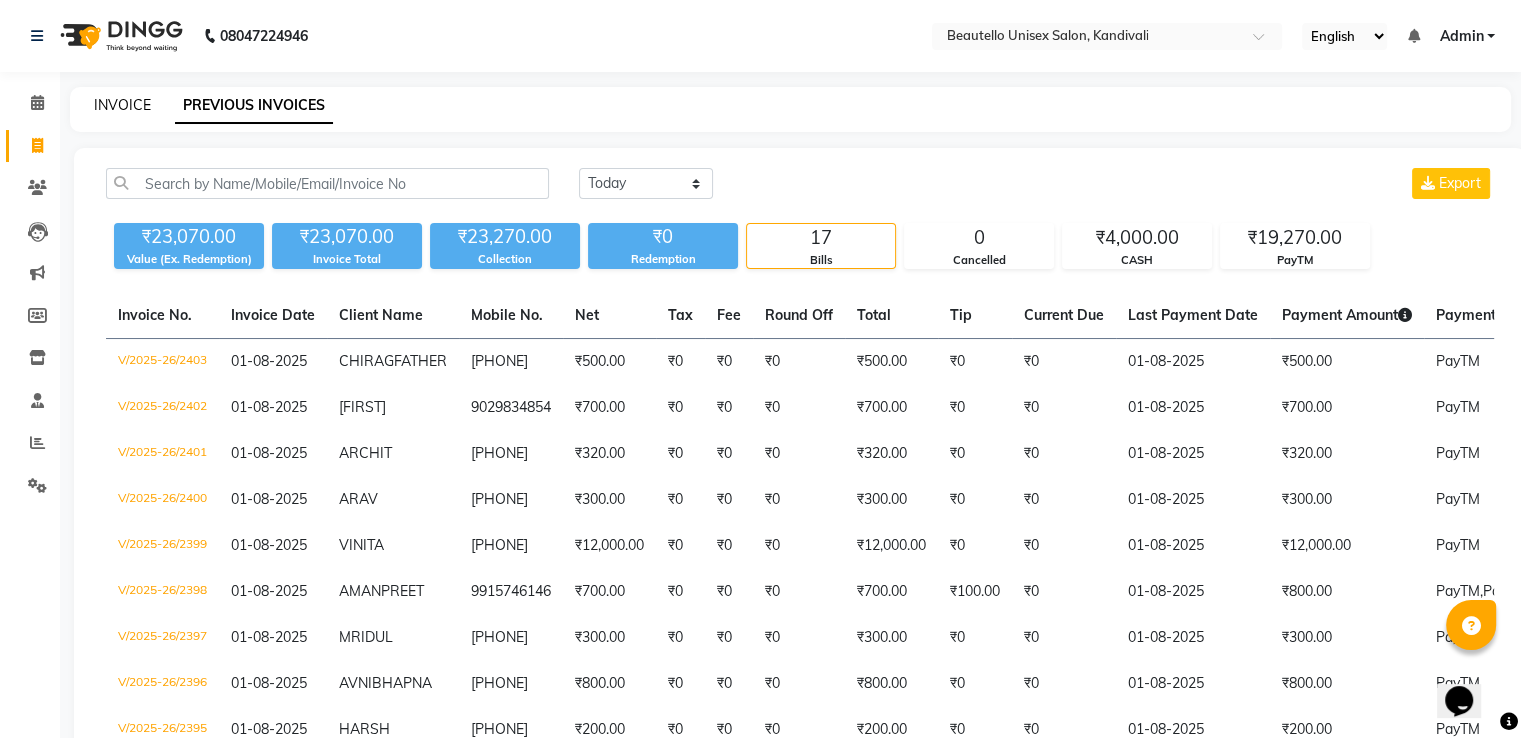 click on "INVOICE" 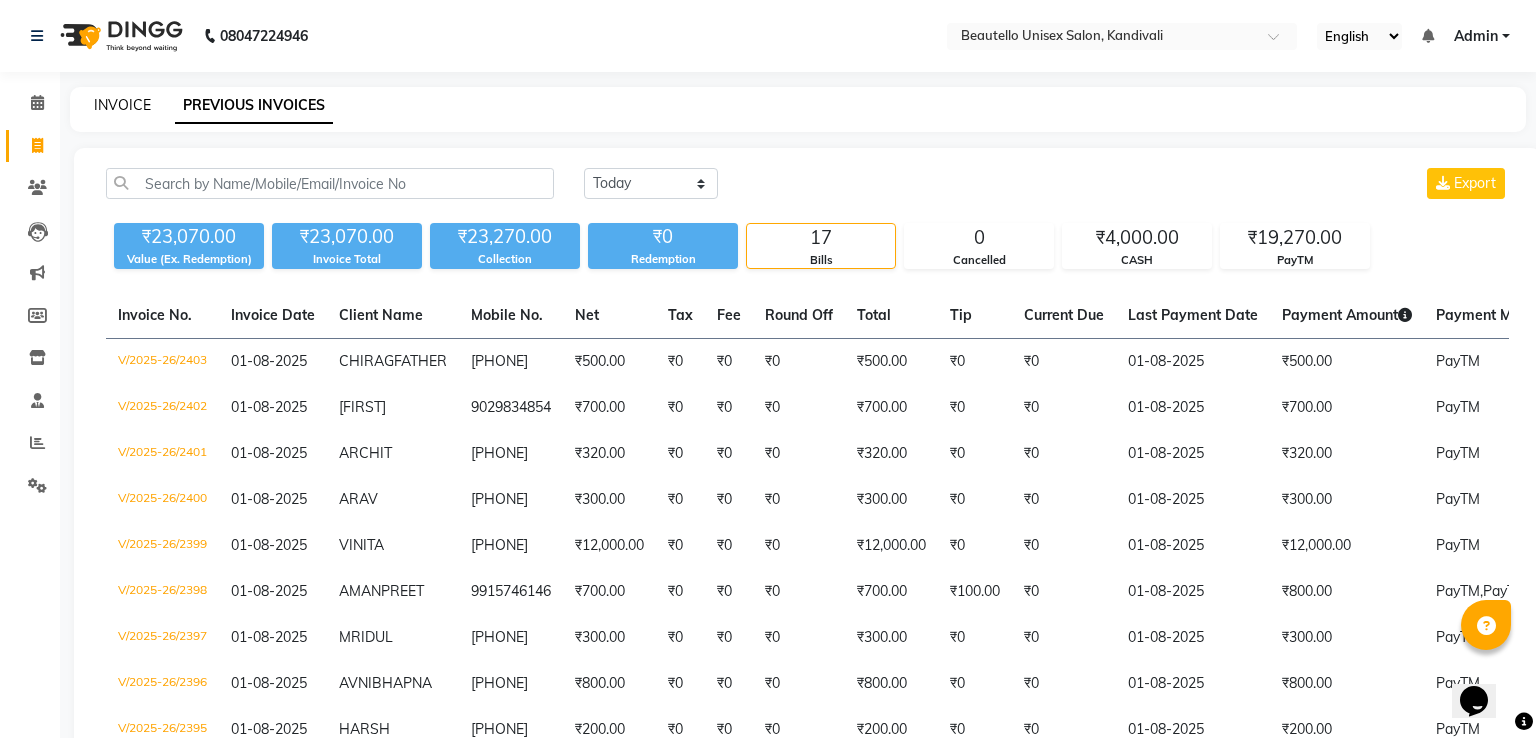 select on "5051" 